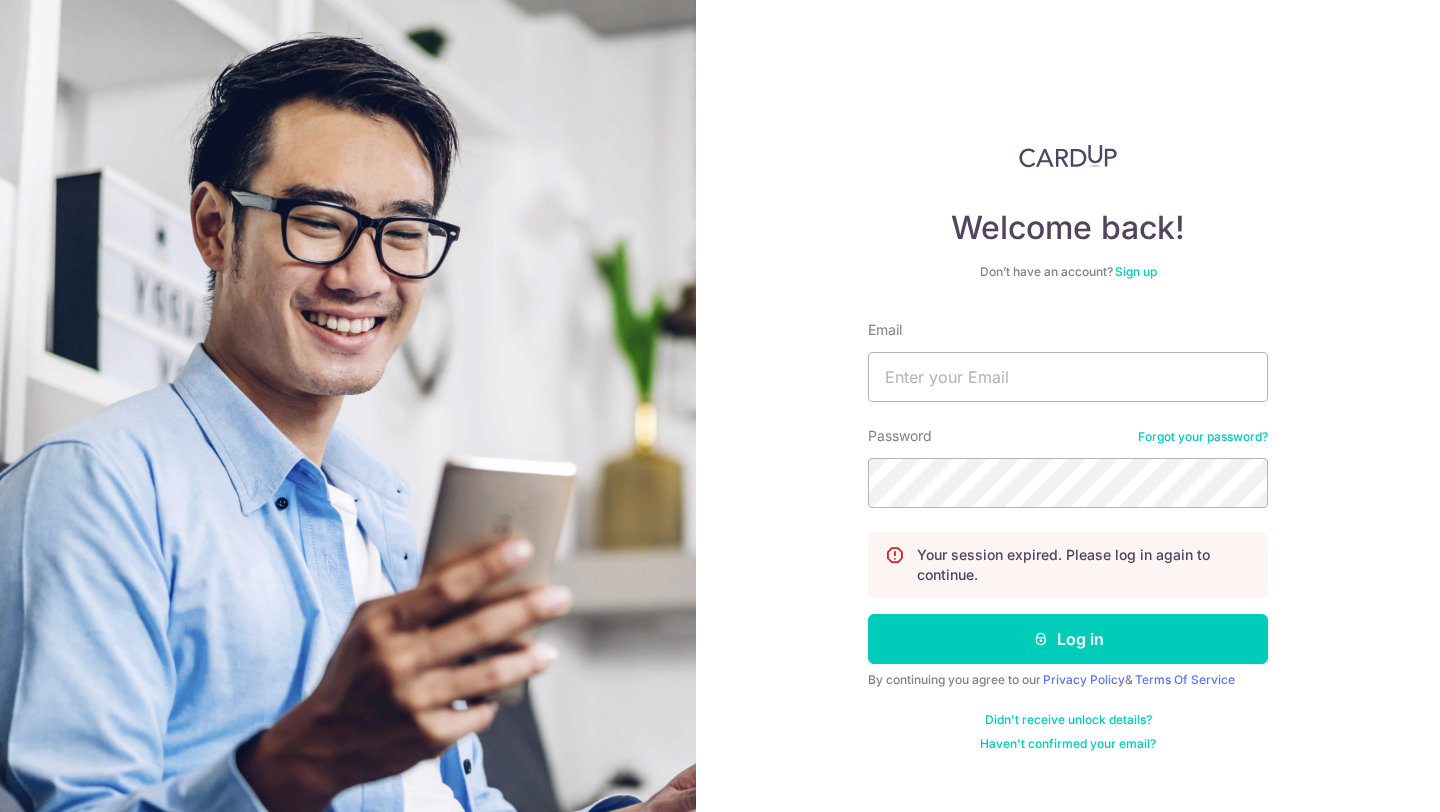 scroll, scrollTop: 0, scrollLeft: 0, axis: both 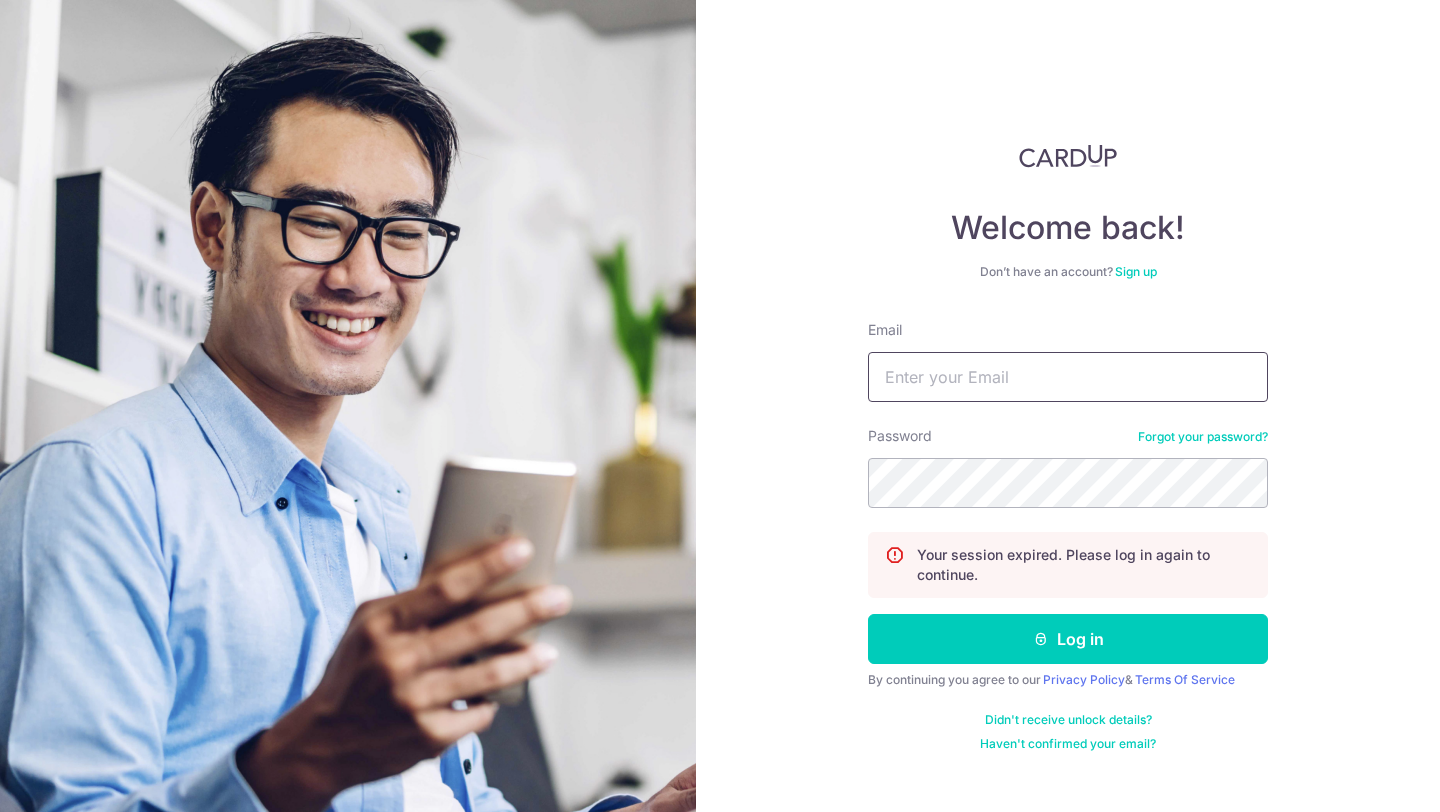 click on "Email" at bounding box center [1068, 377] 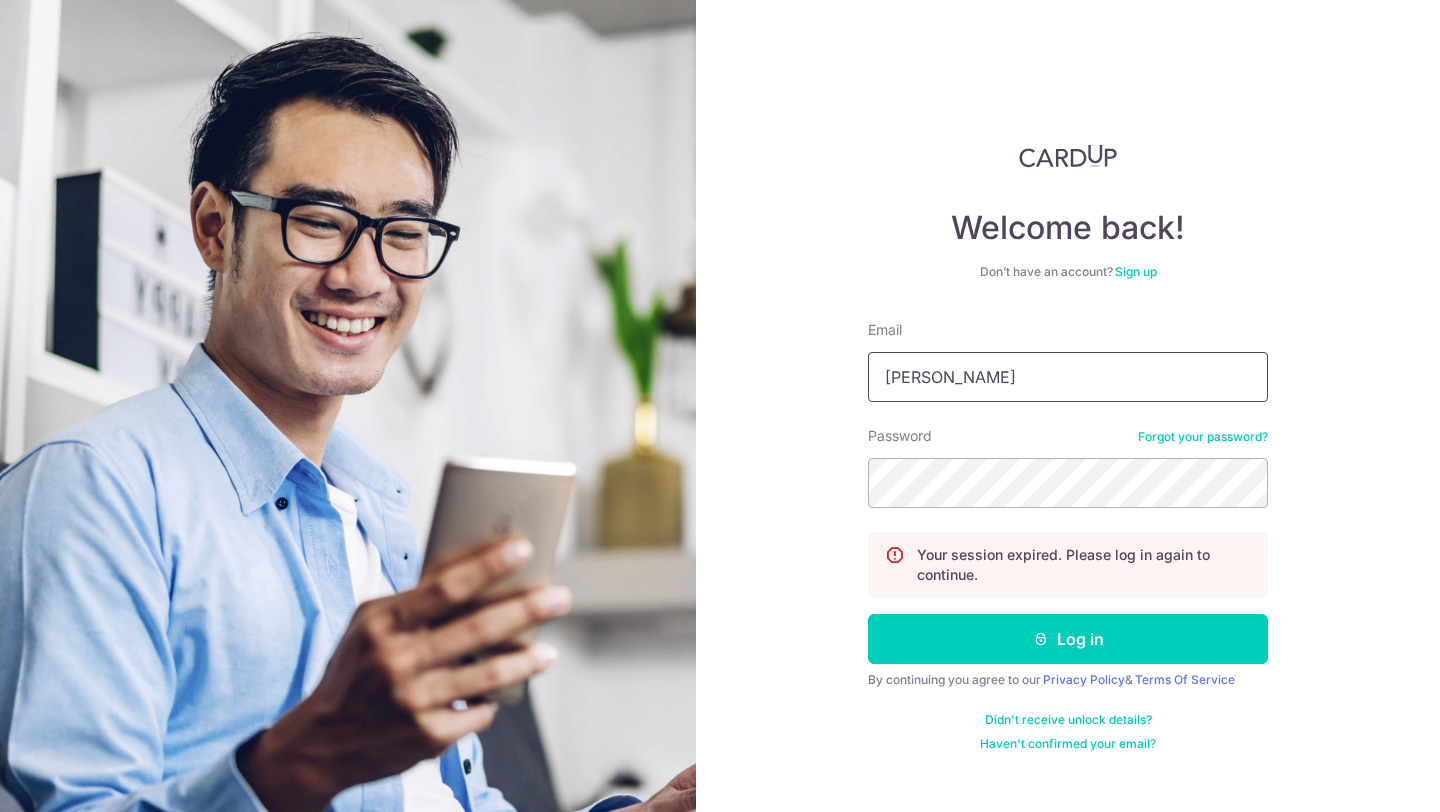 type on "[EMAIL_ADDRESS][DOMAIN_NAME]" 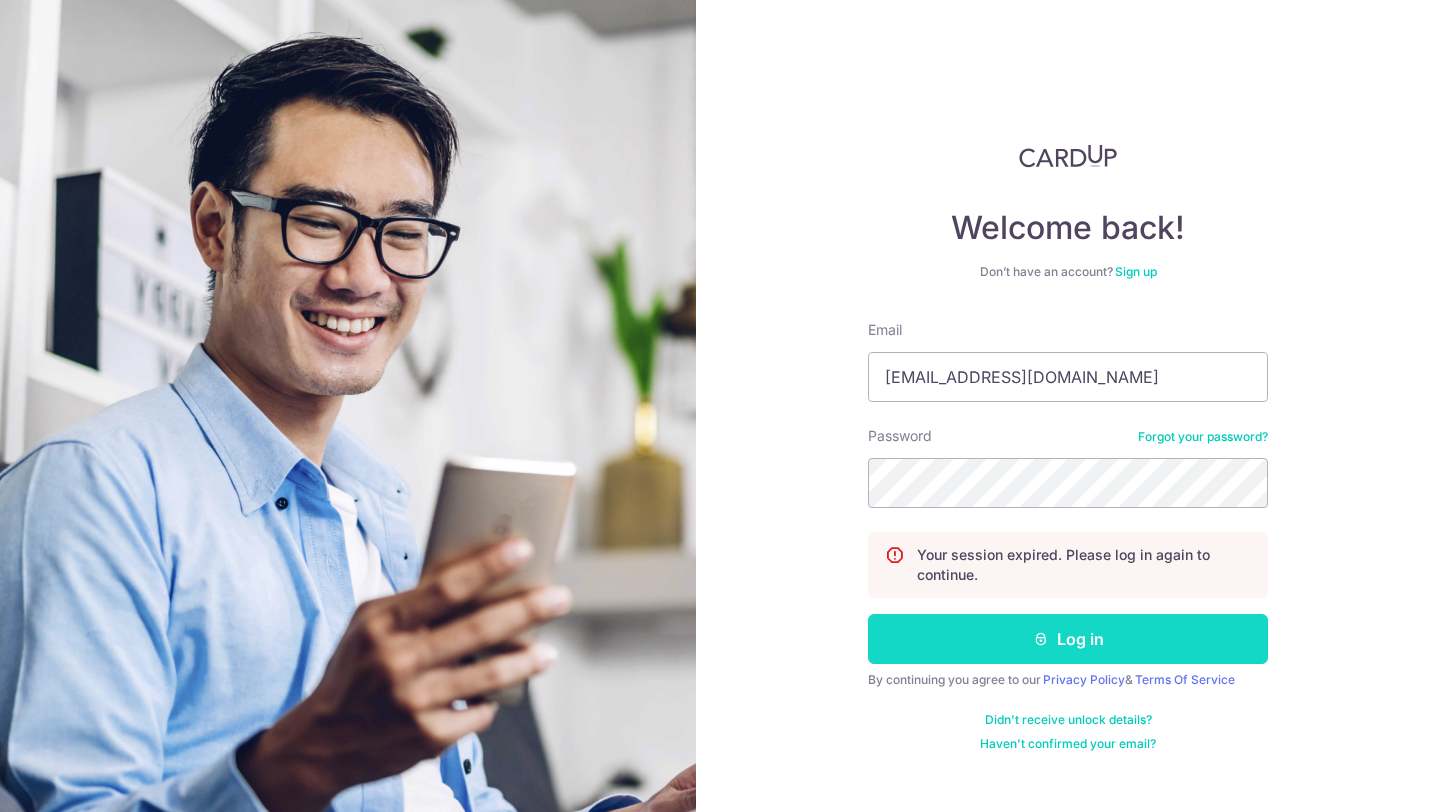 click on "Log in" at bounding box center [1068, 639] 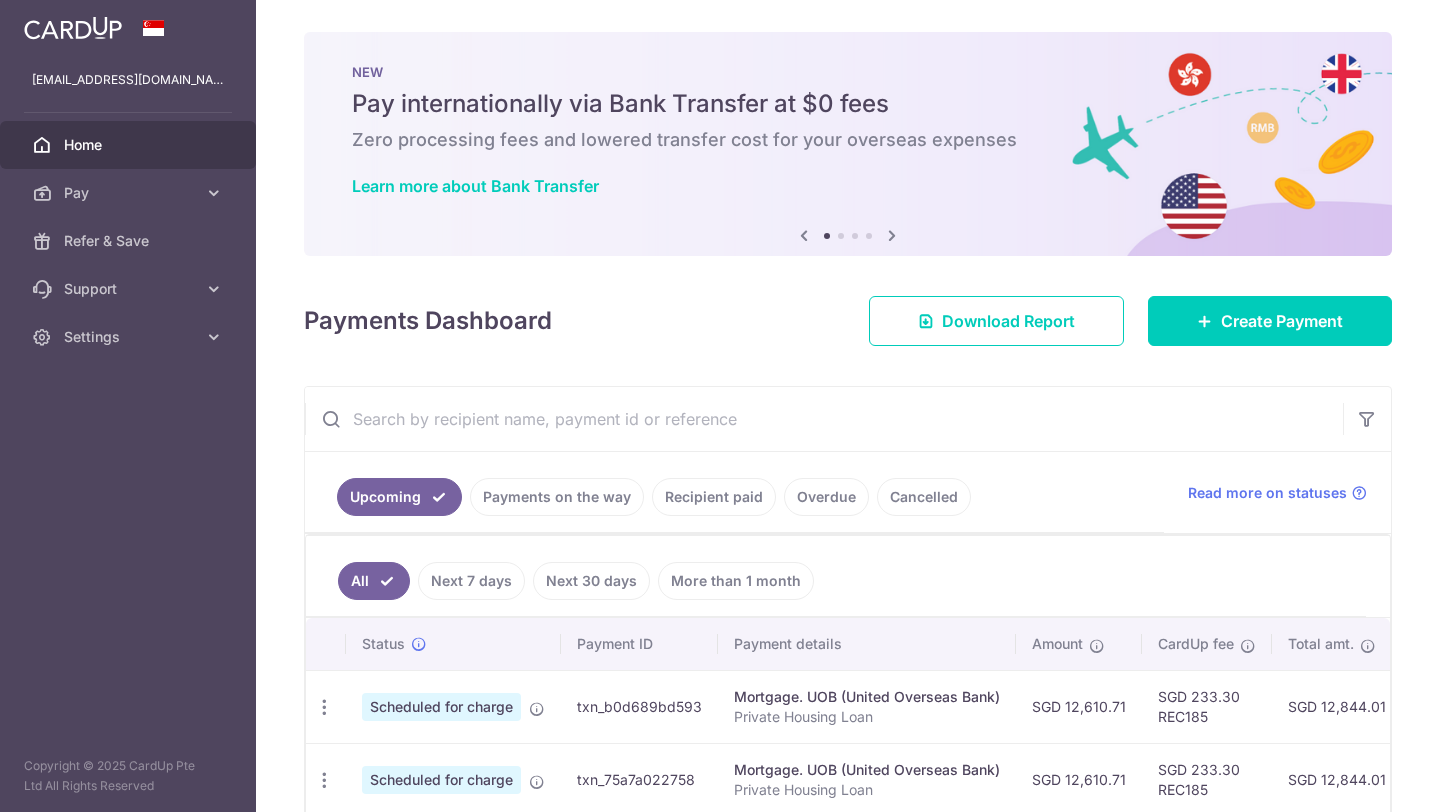 scroll, scrollTop: 0, scrollLeft: 0, axis: both 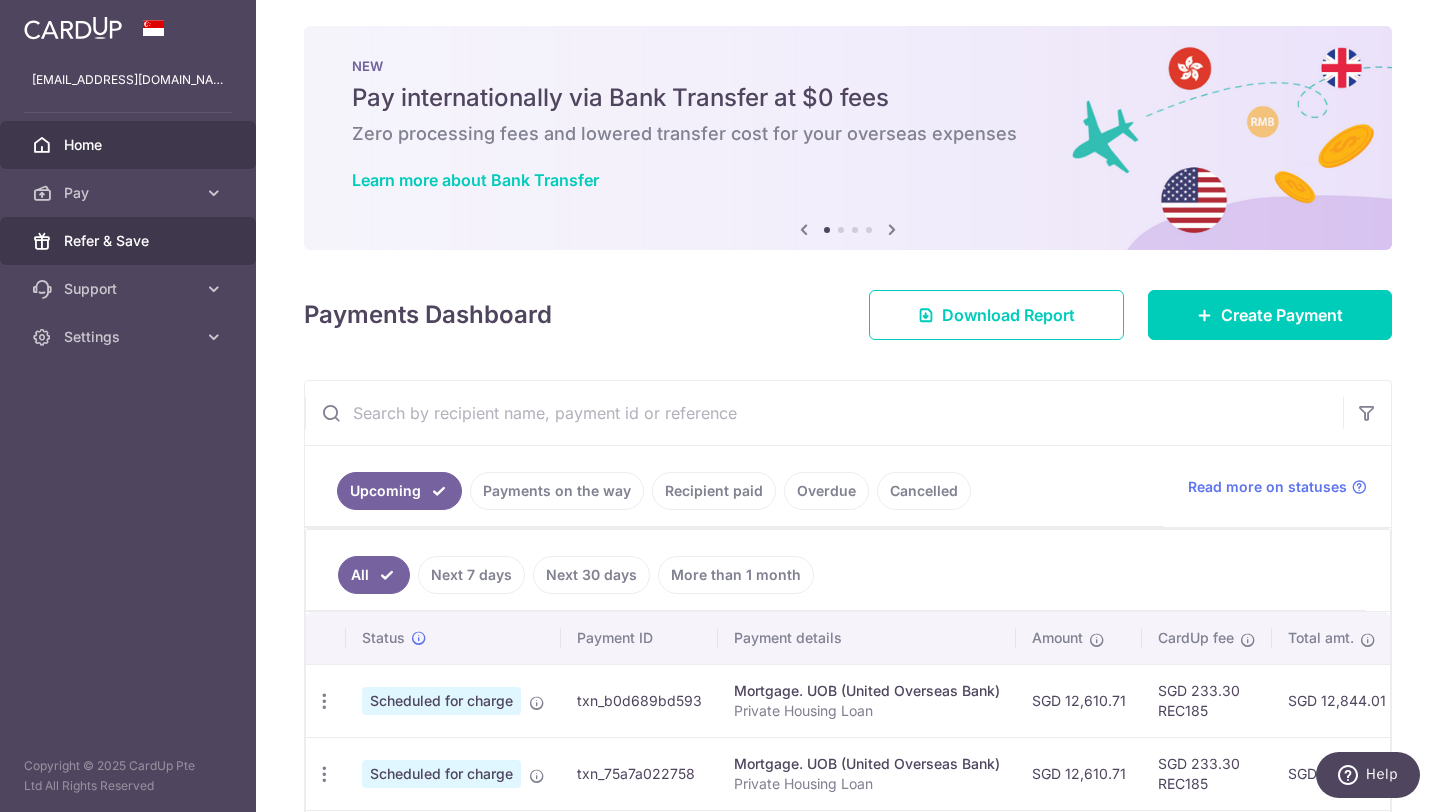 click on "Refer & Save" at bounding box center [130, 241] 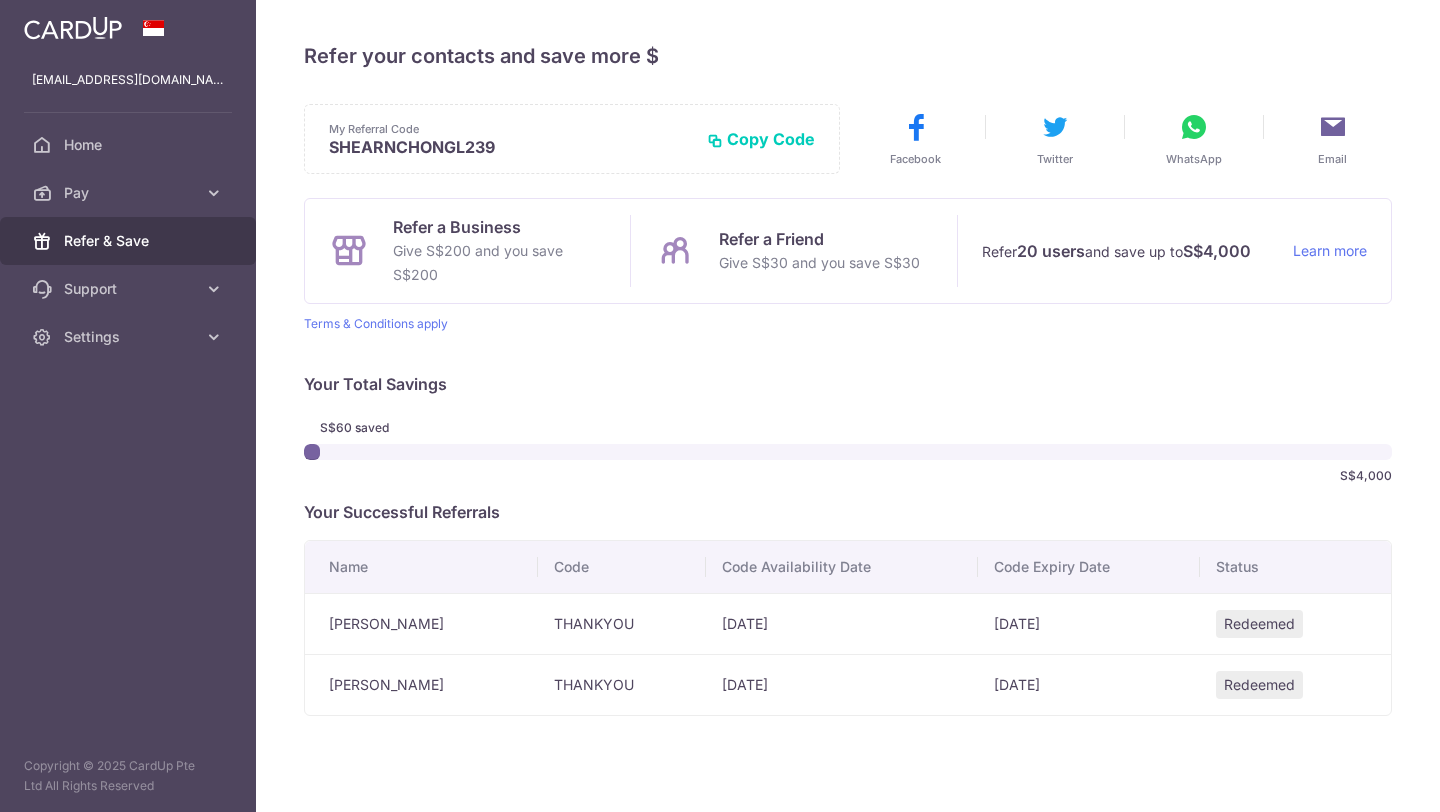 scroll, scrollTop: 0, scrollLeft: 0, axis: both 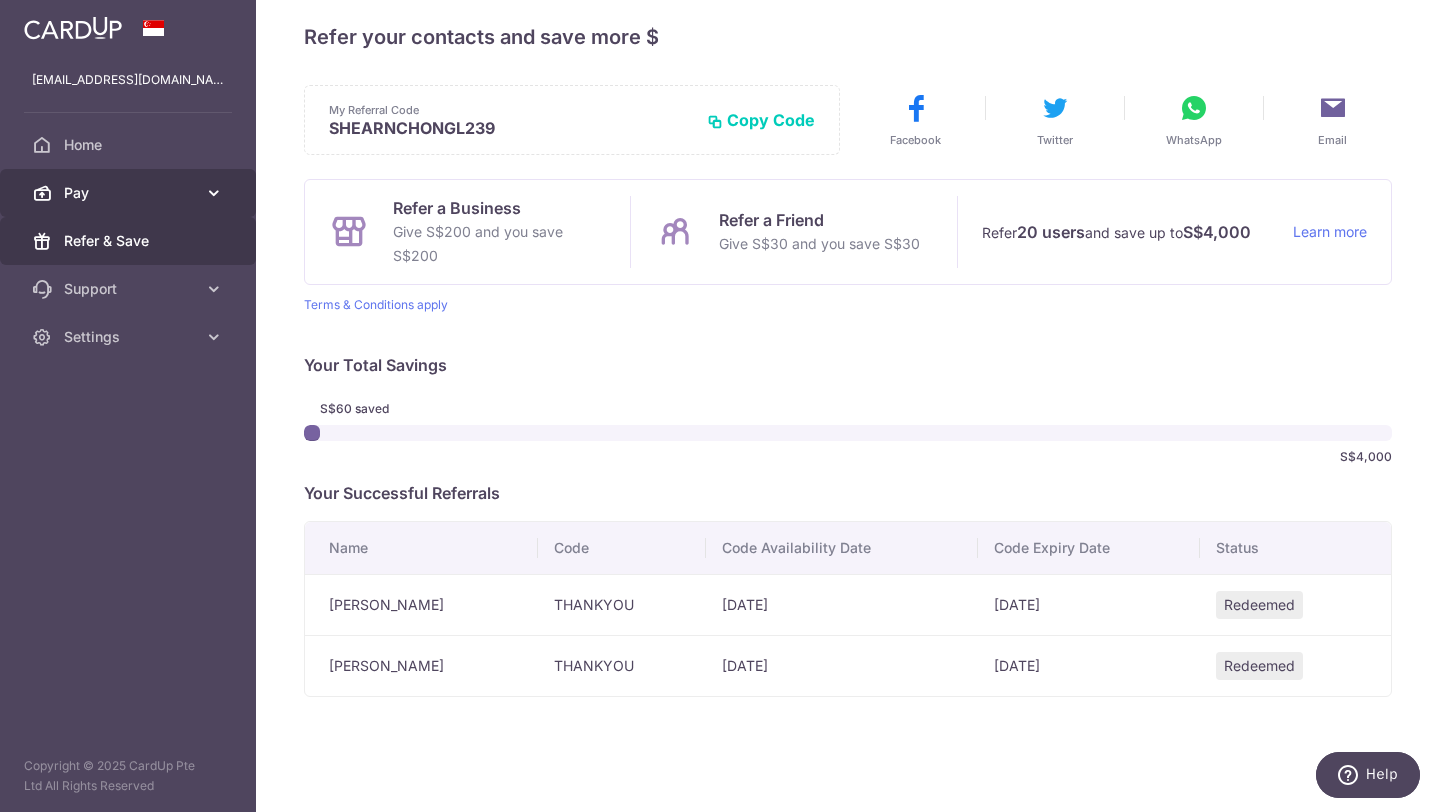 click on "Pay" at bounding box center [130, 193] 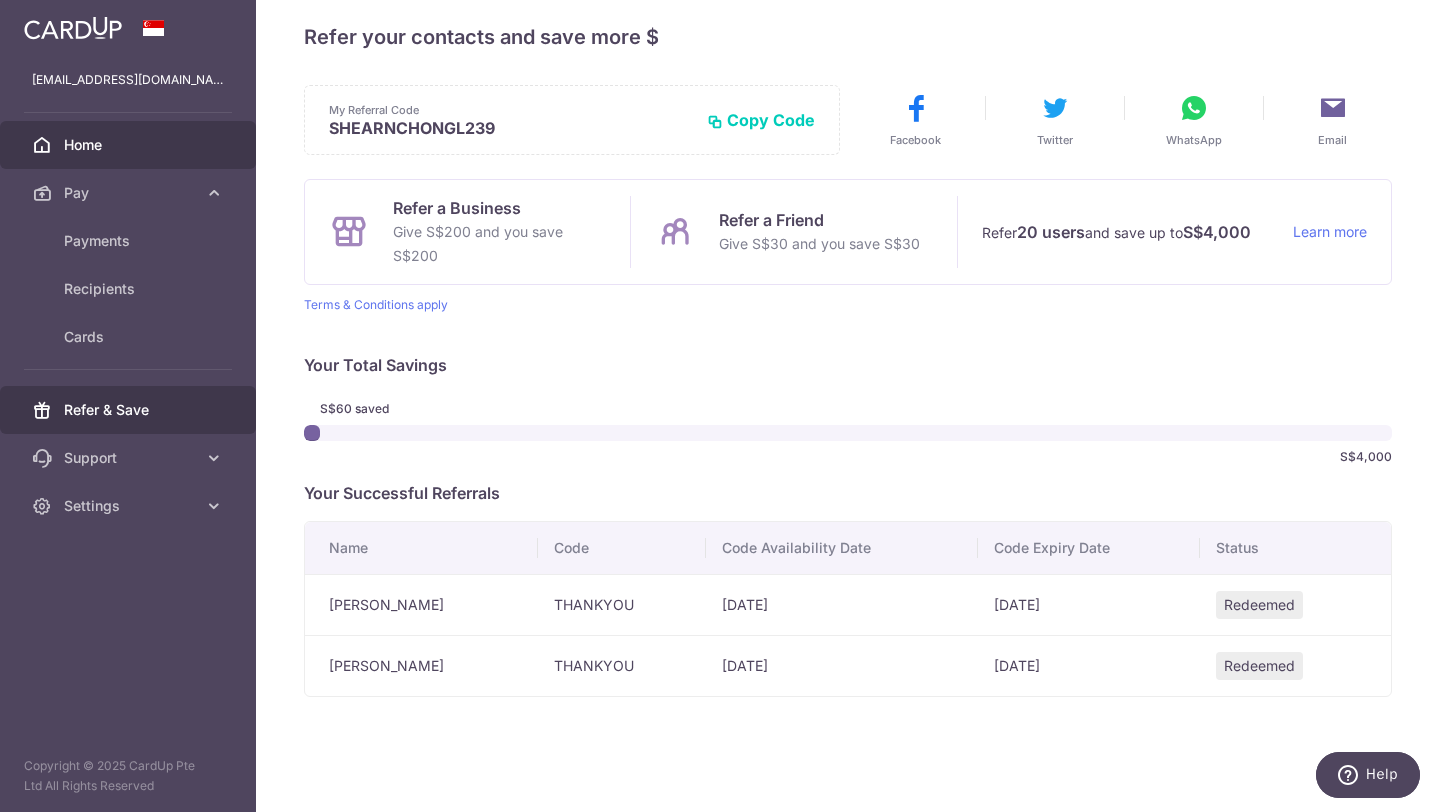 click on "Home" at bounding box center (130, 145) 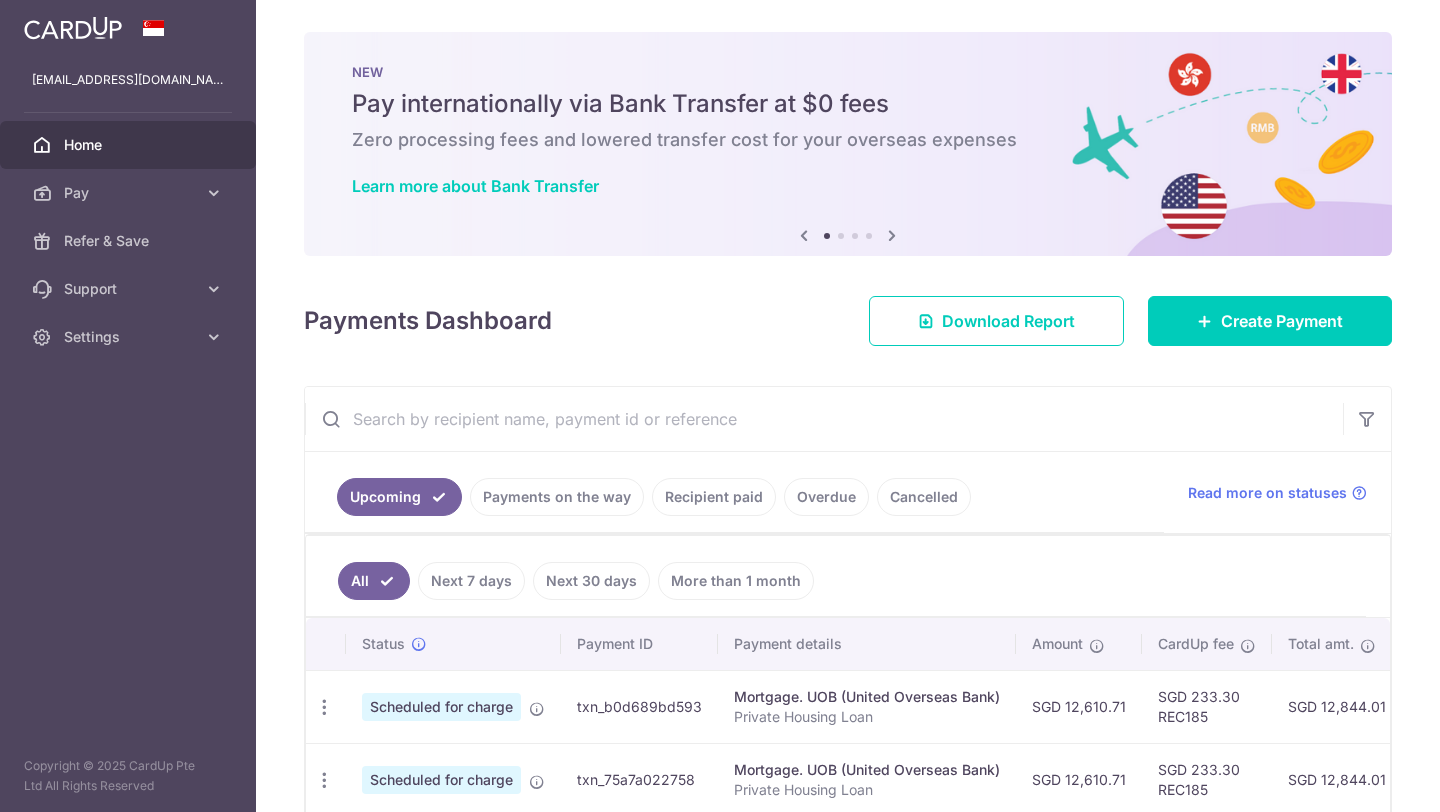 scroll, scrollTop: 0, scrollLeft: 0, axis: both 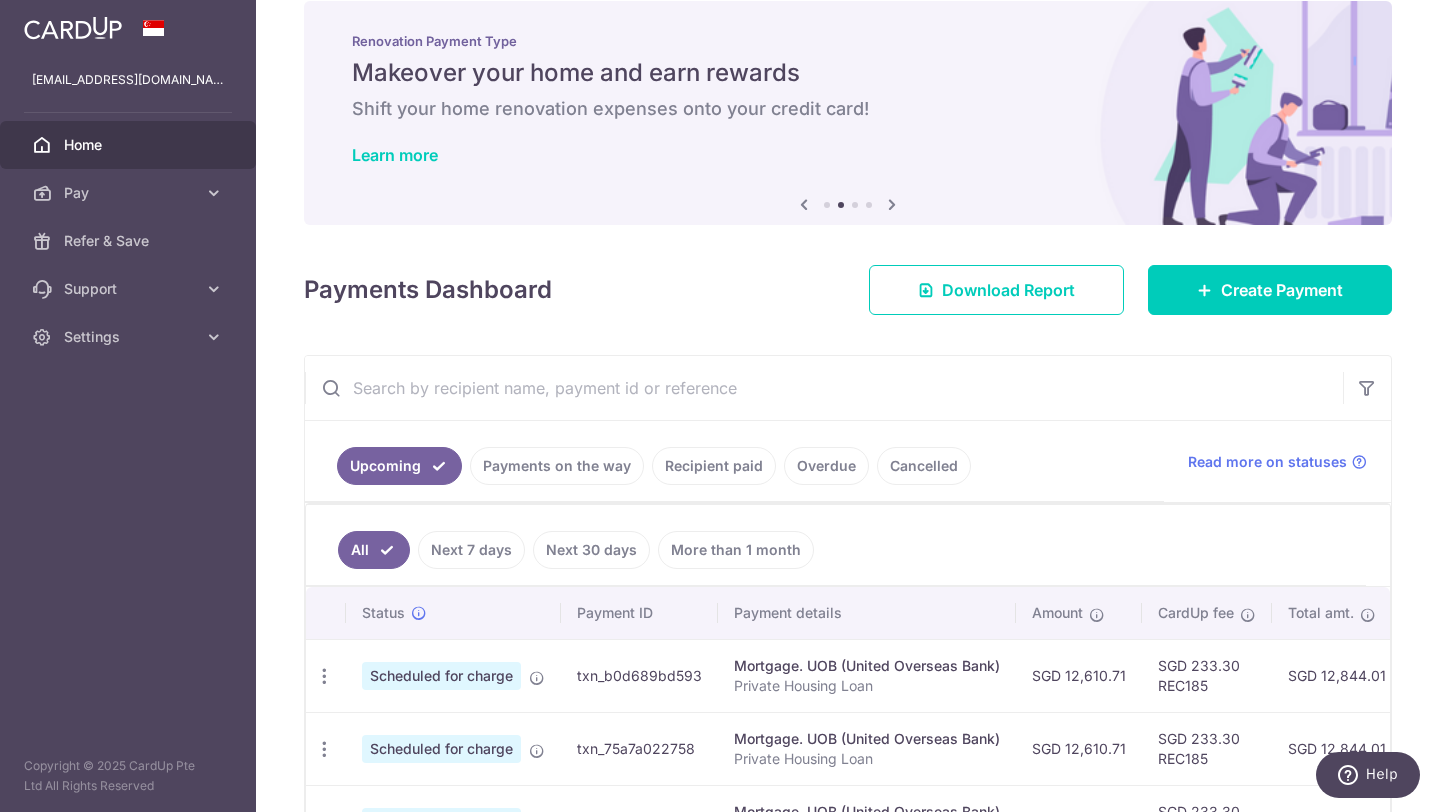 click on "×
Pause Schedule
Pause all future payments in this series
Pause just this one payment
By clicking below, you confirm you are pausing this payment to   on  . Payments can be unpaused at anytime prior to payment taken date.
Confirm
Cancel Schedule
Cancel all future payments in this series
Cancel just this one payment
Confirm
Approve Payment
Recipient Bank Details" at bounding box center (848, 406) 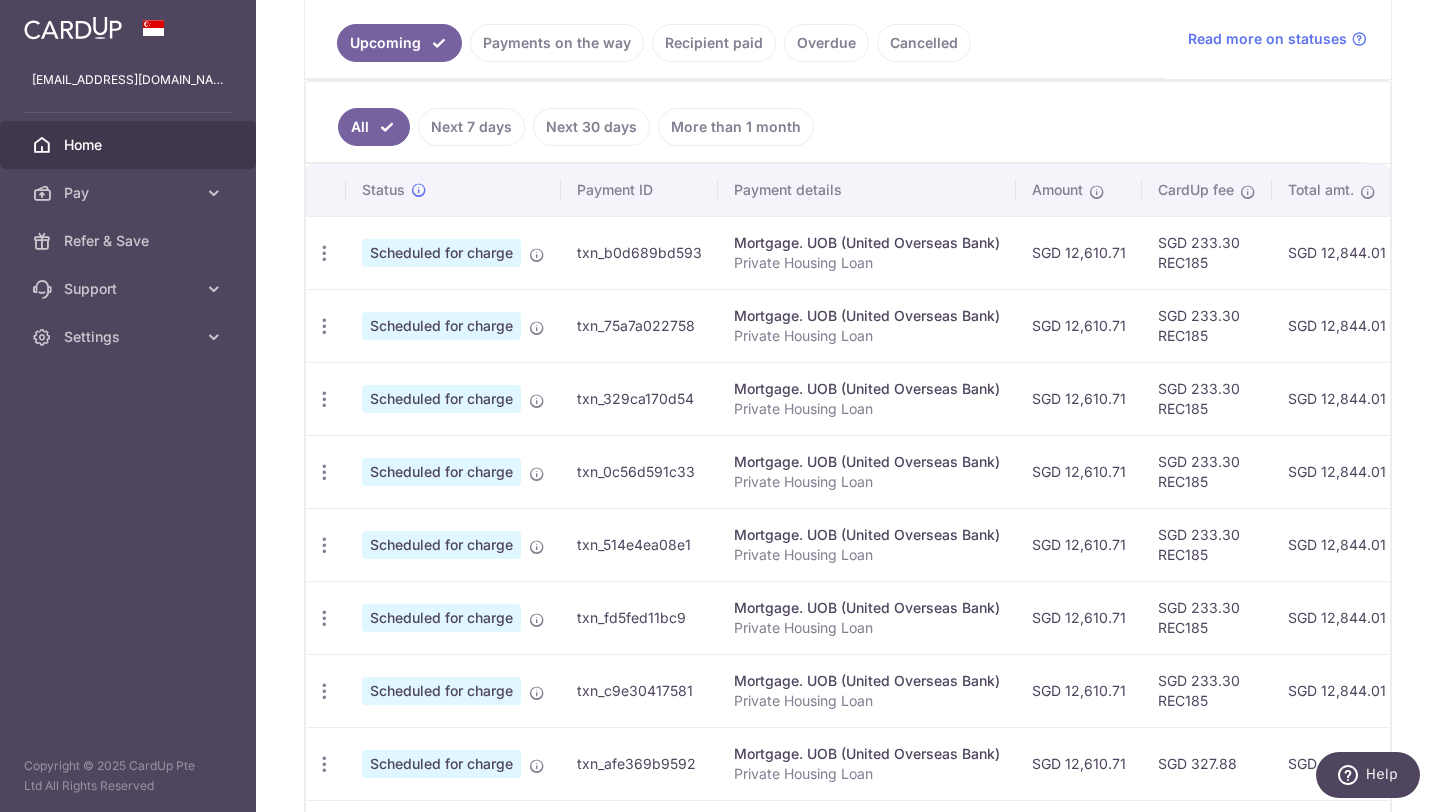 scroll, scrollTop: 734, scrollLeft: 0, axis: vertical 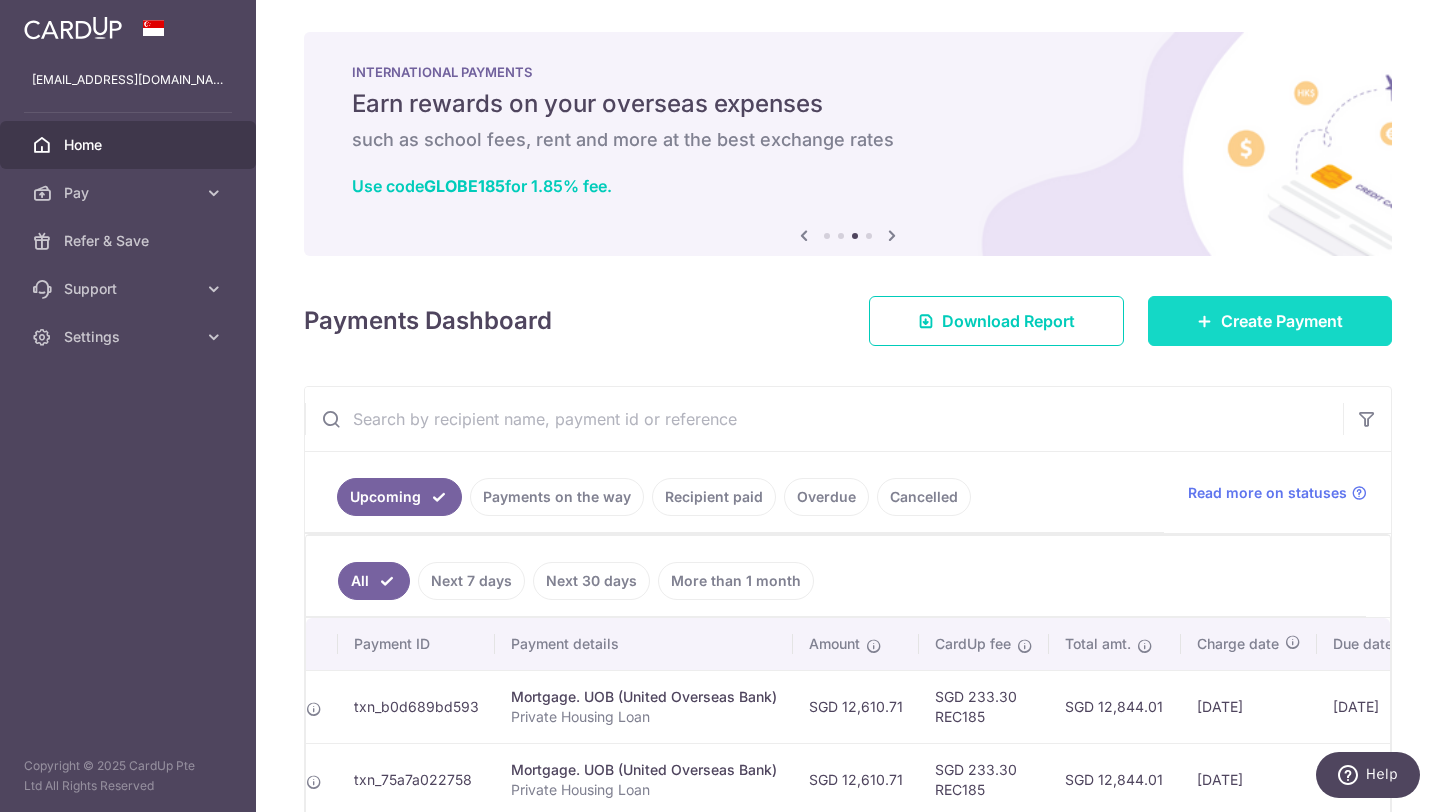 click on "Create Payment" at bounding box center (1270, 321) 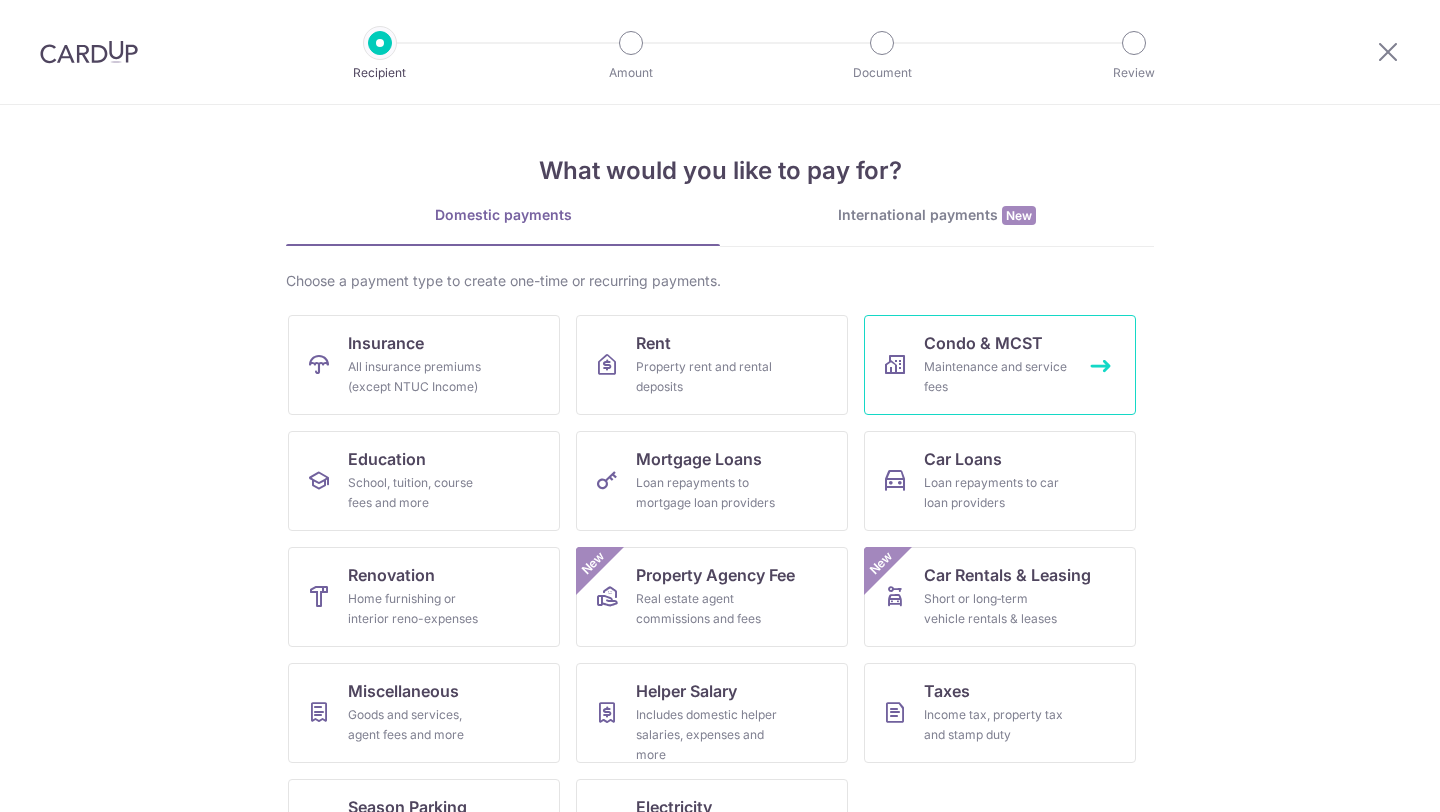 scroll, scrollTop: 0, scrollLeft: 0, axis: both 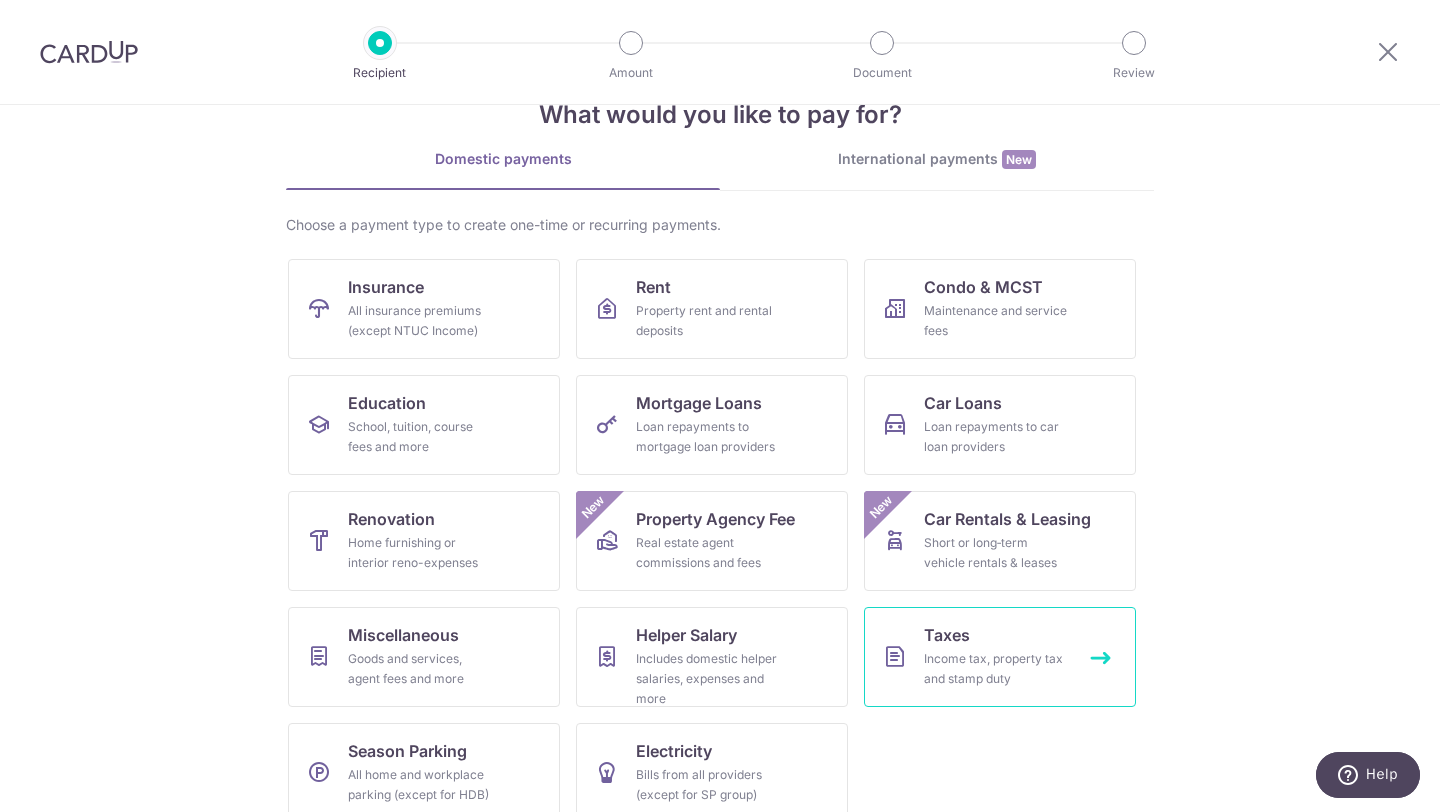 click on "Taxes Income tax, property tax and stamp duty" at bounding box center (1000, 657) 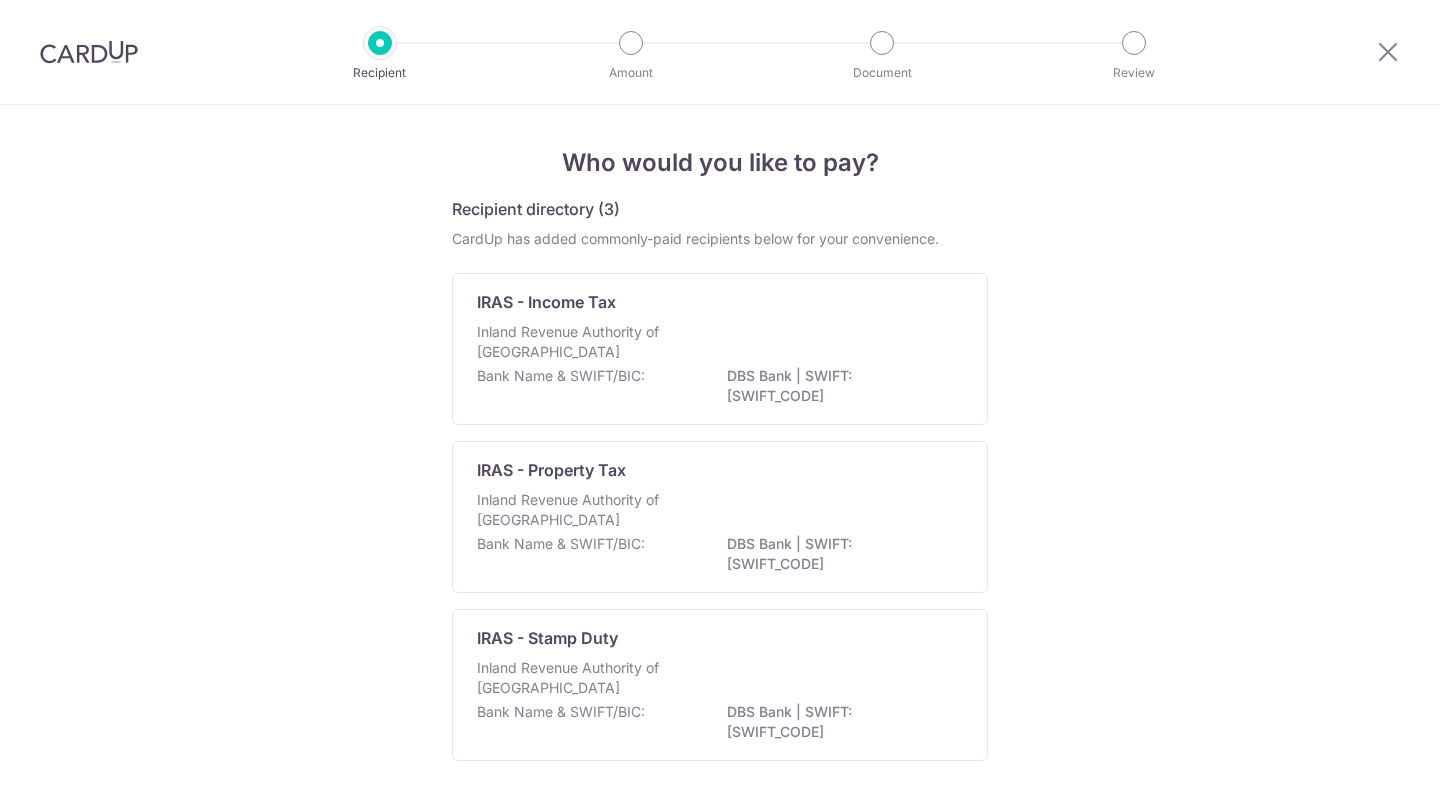 scroll, scrollTop: 0, scrollLeft: 0, axis: both 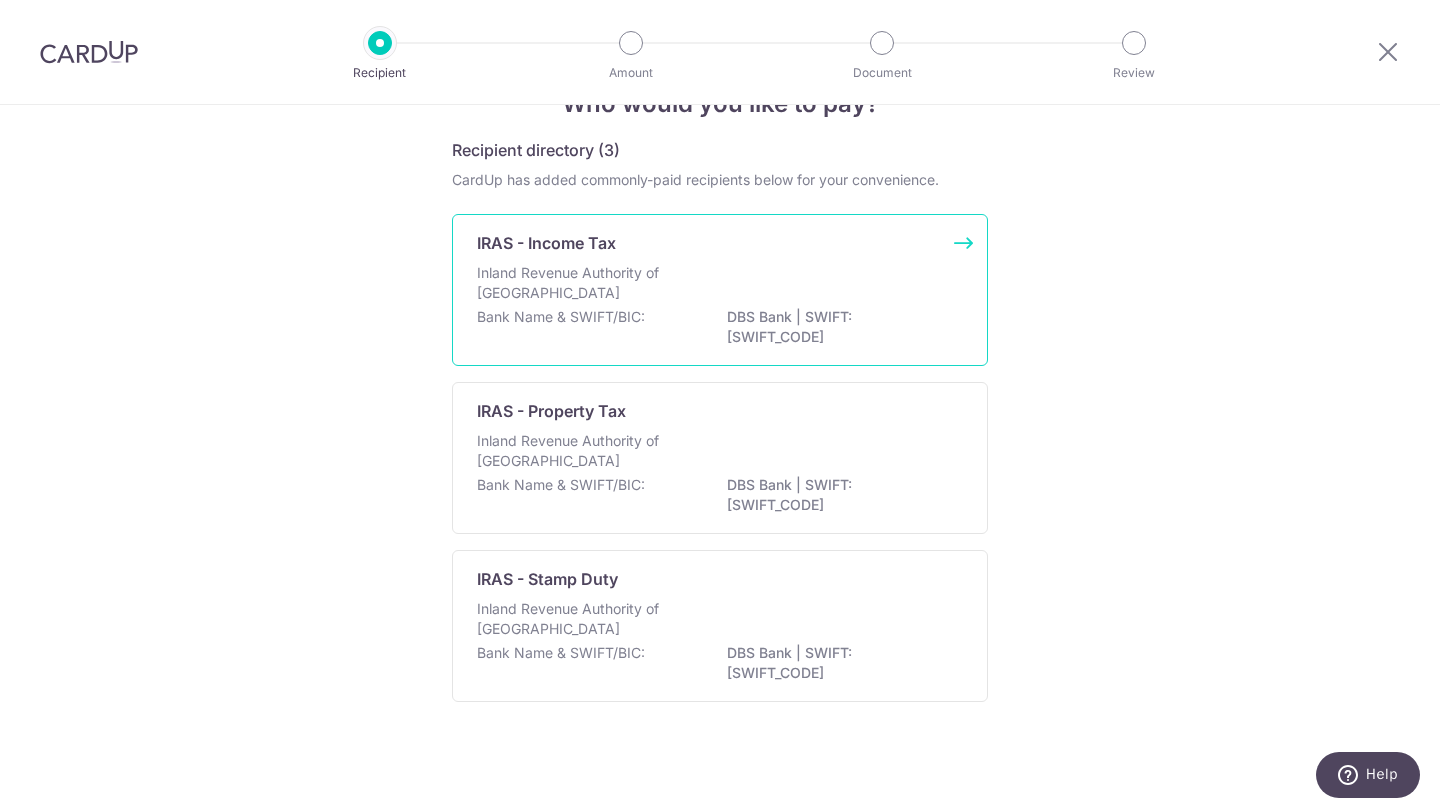 click on "Inland Revenue Authority of [GEOGRAPHIC_DATA]" at bounding box center (720, 285) 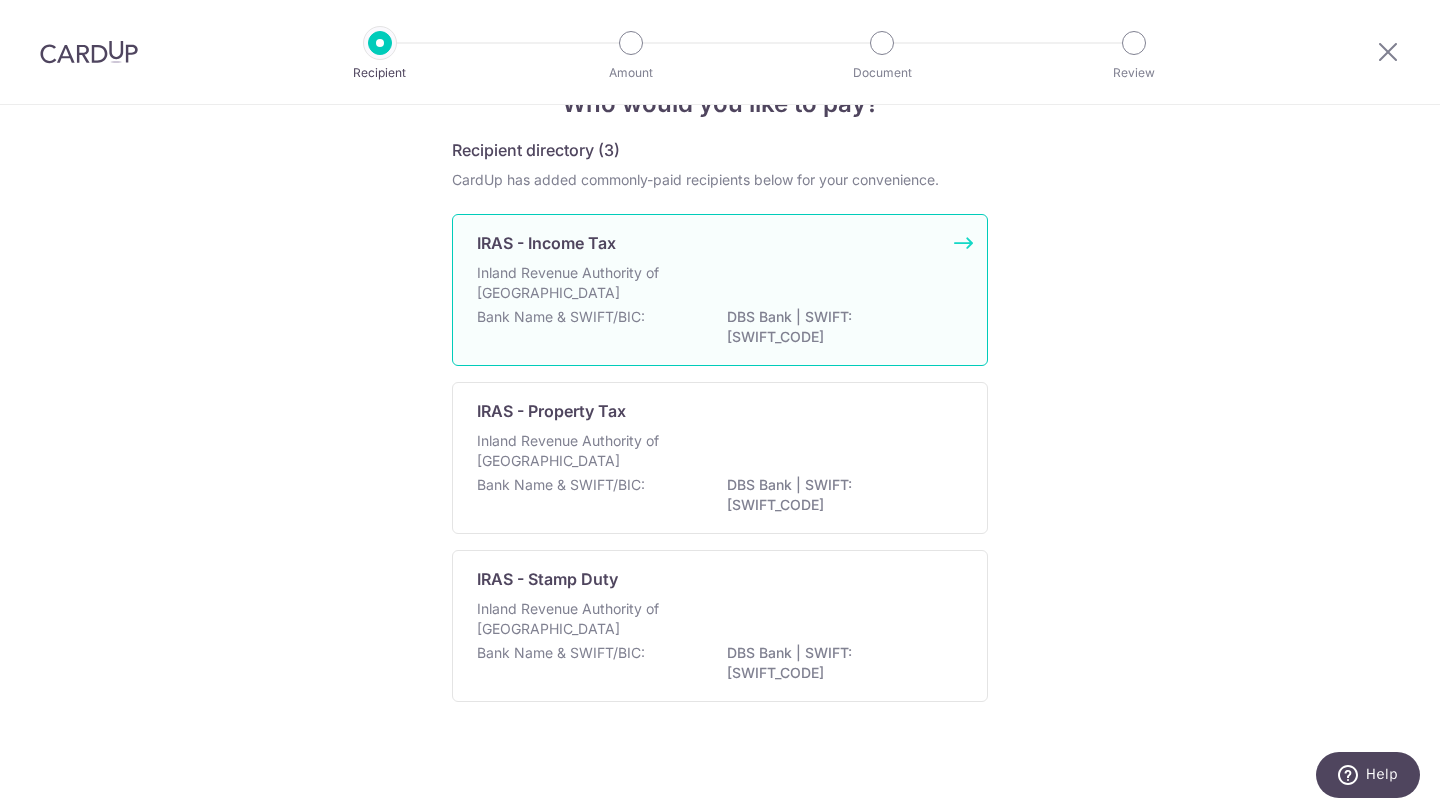 click on "IRAS - Income Tax
Inland Revenue Authority of Singapore
Bank Name & SWIFT/BIC:
DBS Bank | SWIFT: DBSSSGSGXXX" at bounding box center (720, 290) 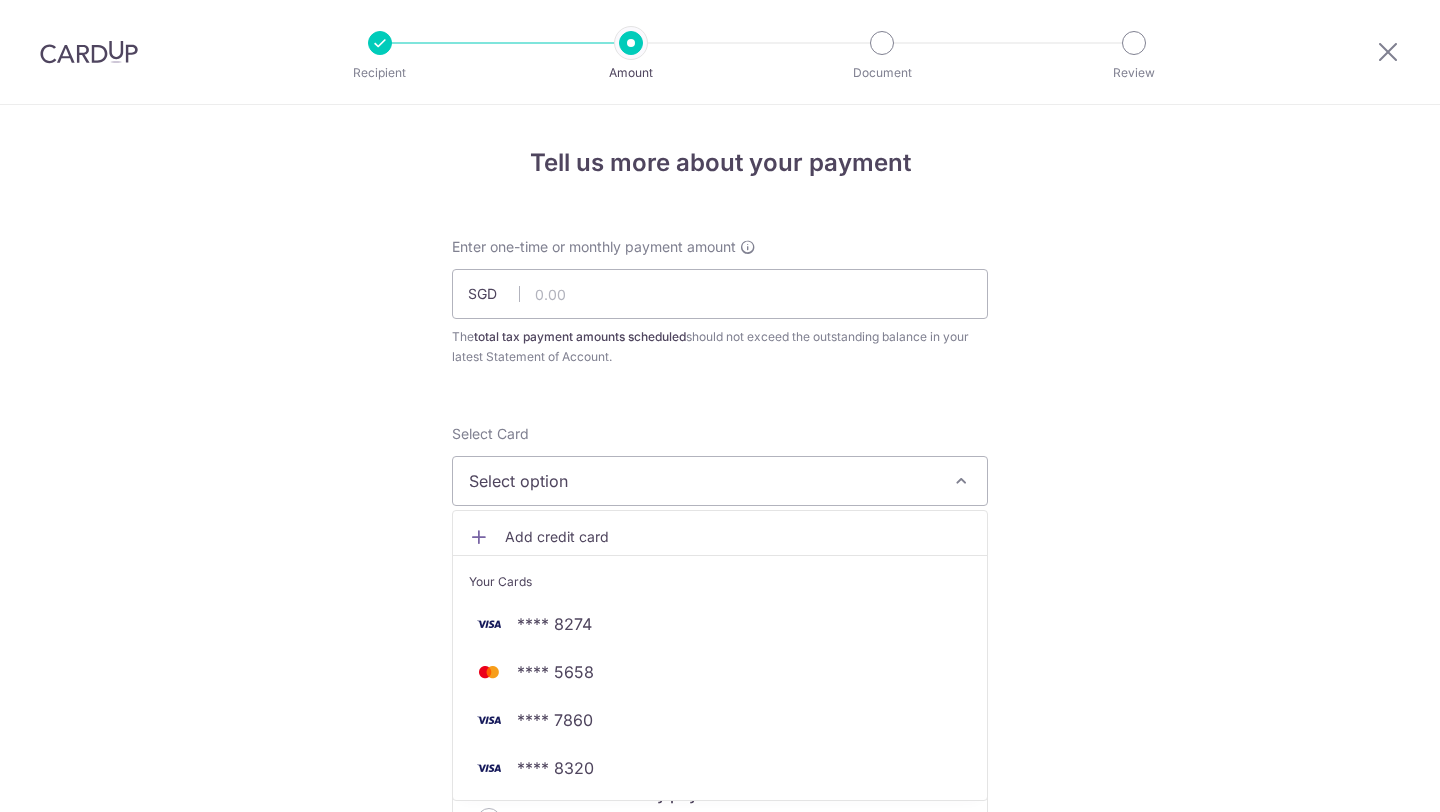 scroll, scrollTop: 0, scrollLeft: 0, axis: both 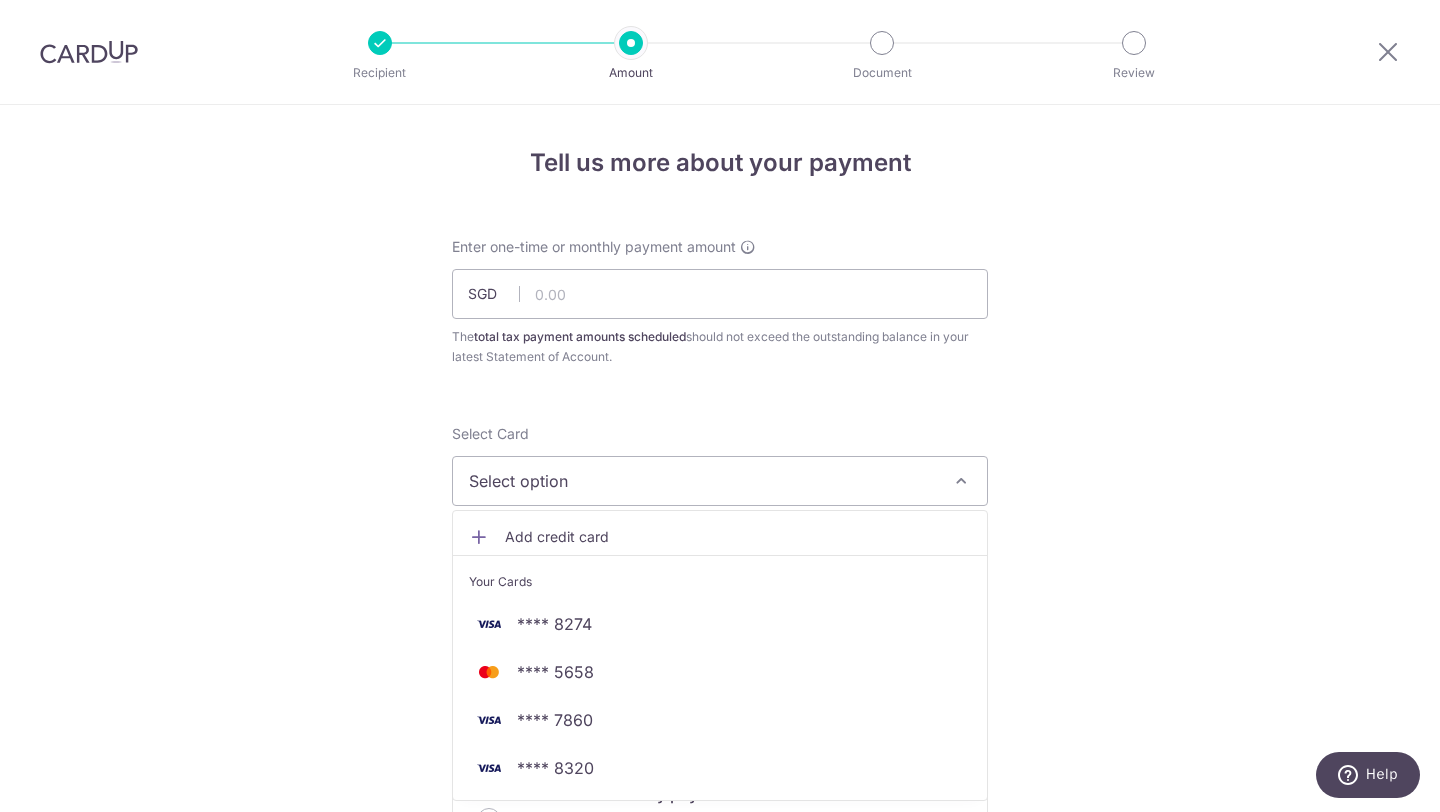 click on "Enter one-time or monthly payment amount
SGD
The  total tax payment amounts scheduled  should not exceed the outstanding balance in your latest Statement of Account.
Select Card
Select option
Add credit card
Your Cards
**** 8274
**** 5658
**** 7860
**** 8320
Secure 256-bit SSL" at bounding box center (720, 1052) 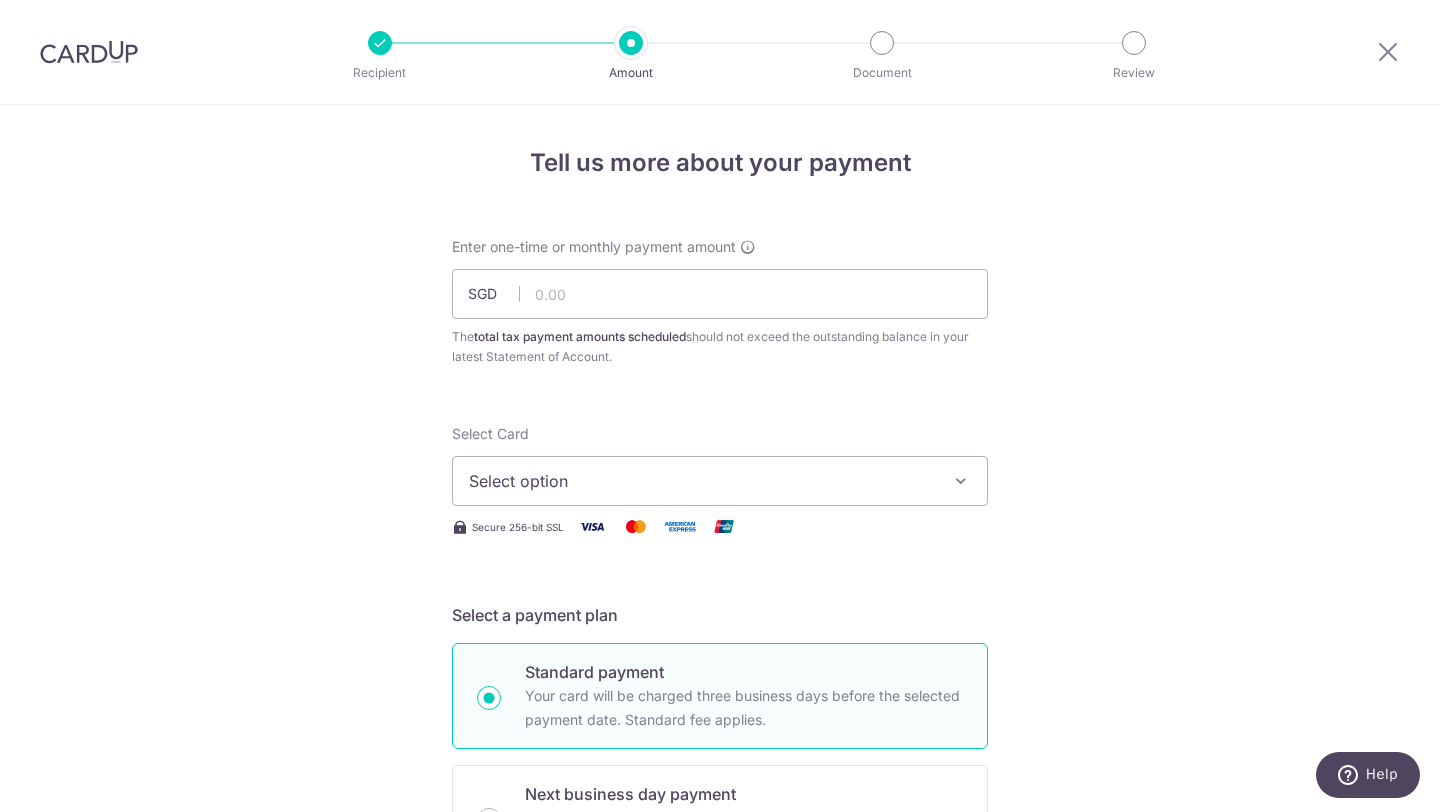 click on "Select Card
Select option
Add credit card
Your Cards
**** 8274
**** 5658
**** 7860
**** 8320" at bounding box center [720, 465] 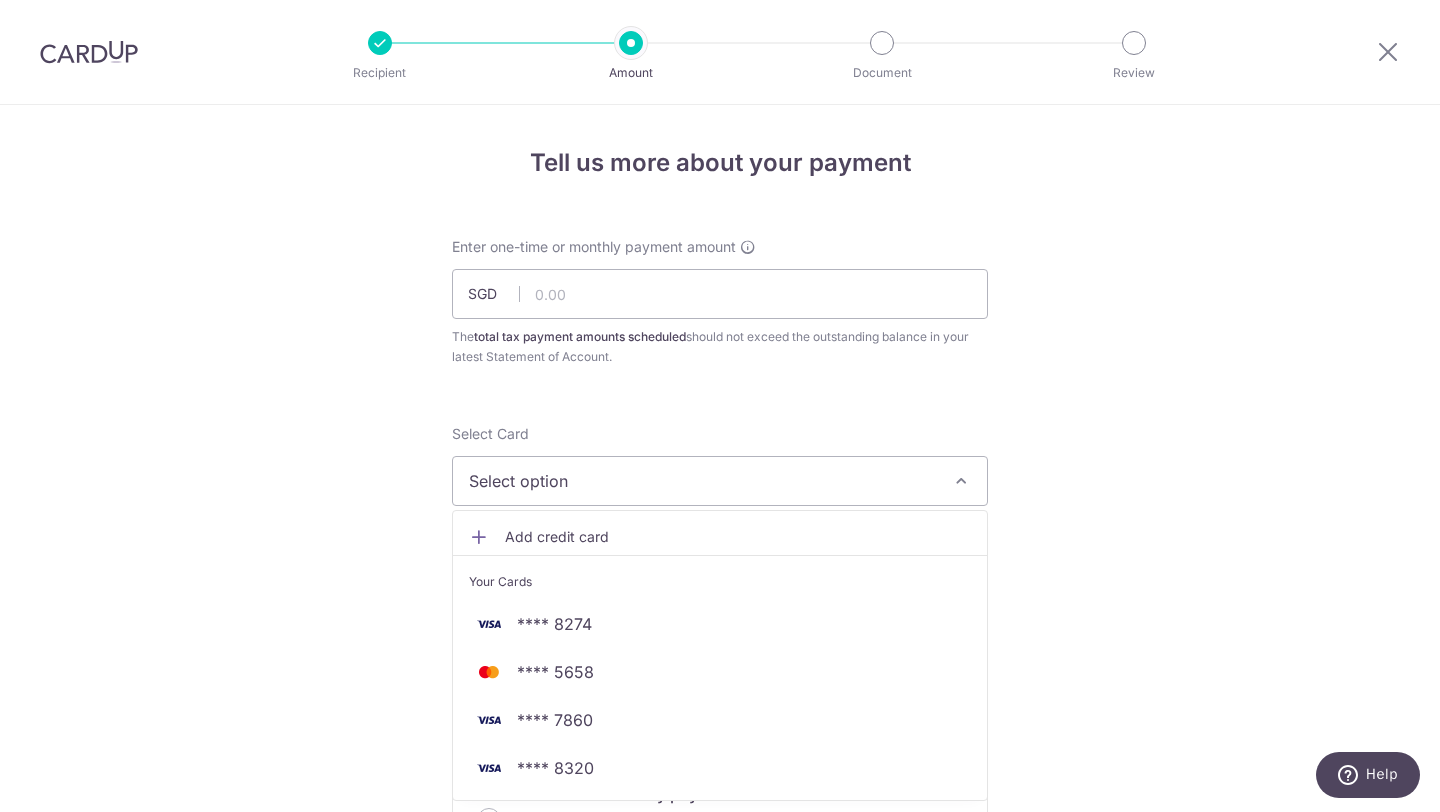 click on "Select option" at bounding box center (702, 481) 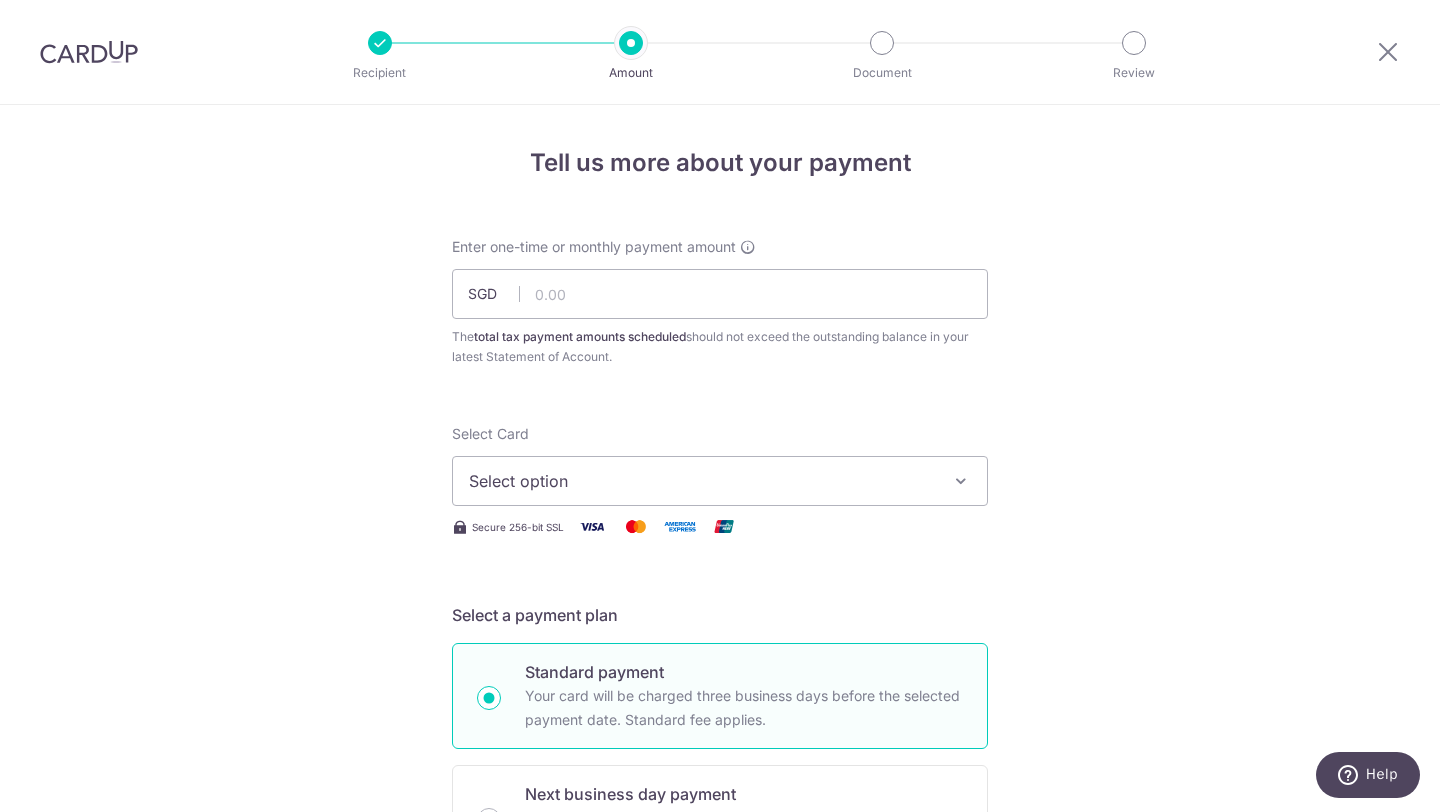 click on "Select option" at bounding box center (702, 481) 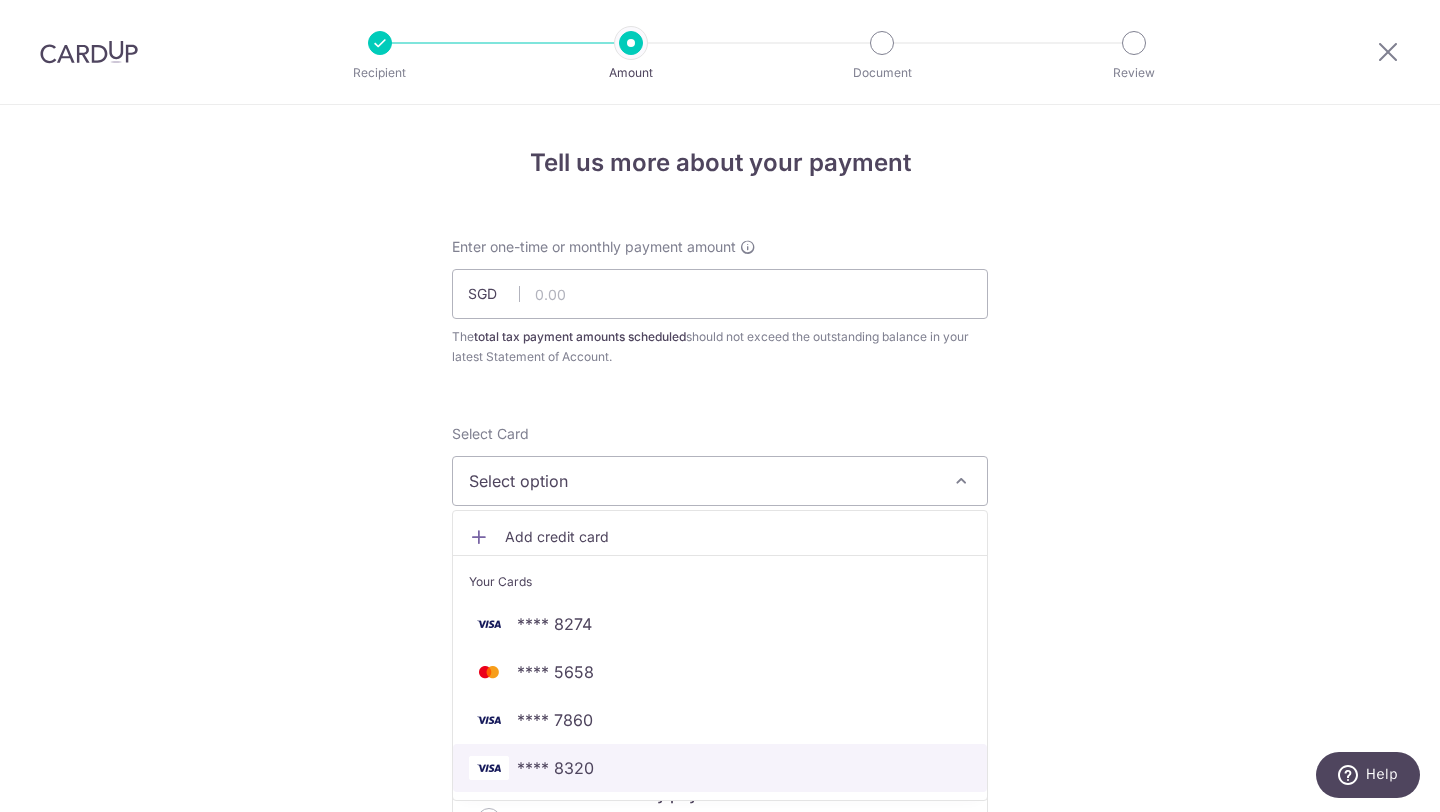 click on "**** 8320" at bounding box center [720, 768] 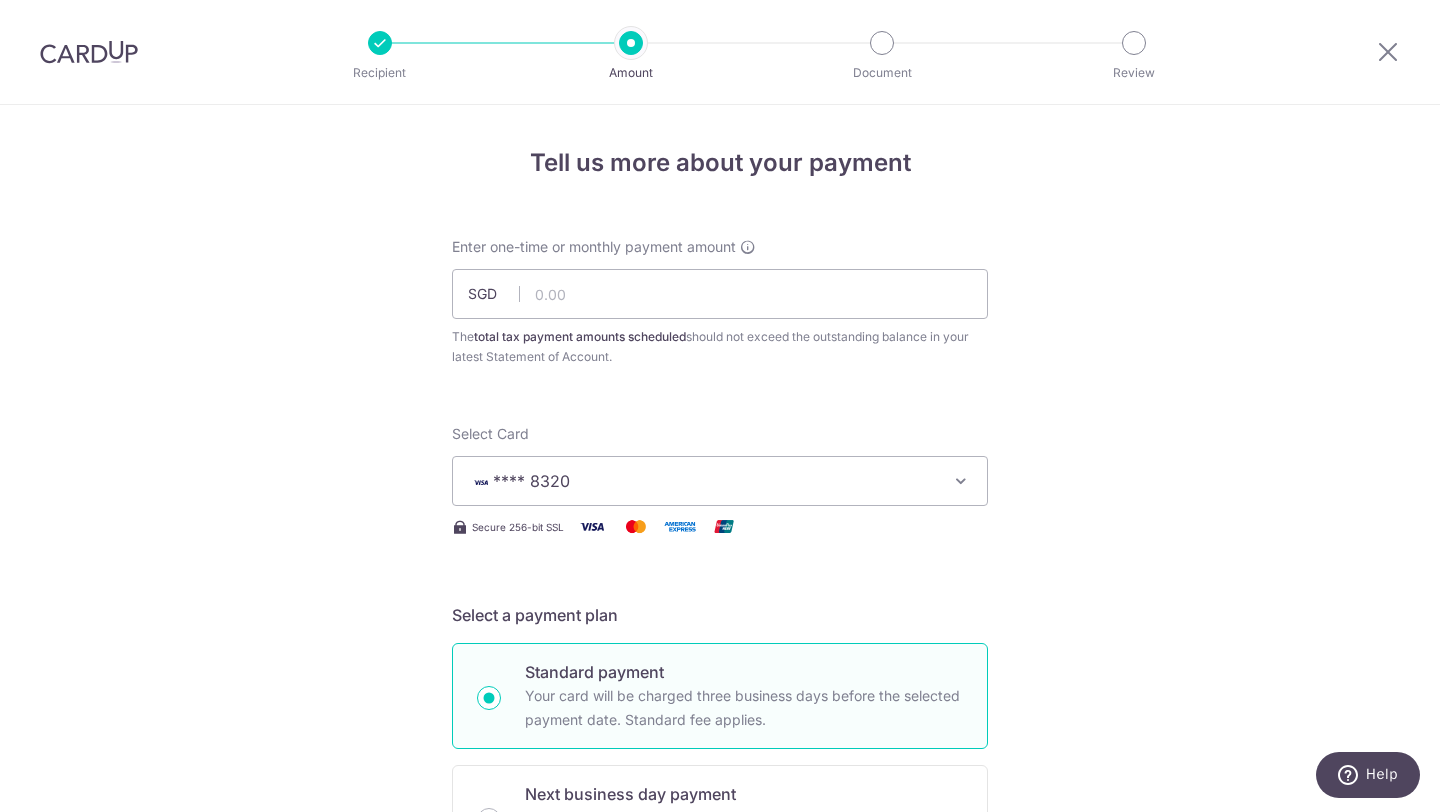 click on "Tell us more about your payment
Enter one-time or monthly payment amount
SGD
The  total tax payment amounts scheduled  should not exceed the outstanding balance in your latest Statement of Account.
Select Card
**** 8320
Add credit card
Your Cards
**** 8274
**** 5658
**** 7860
**** 8320
Secure 256-bit SSL" at bounding box center [720, 1033] 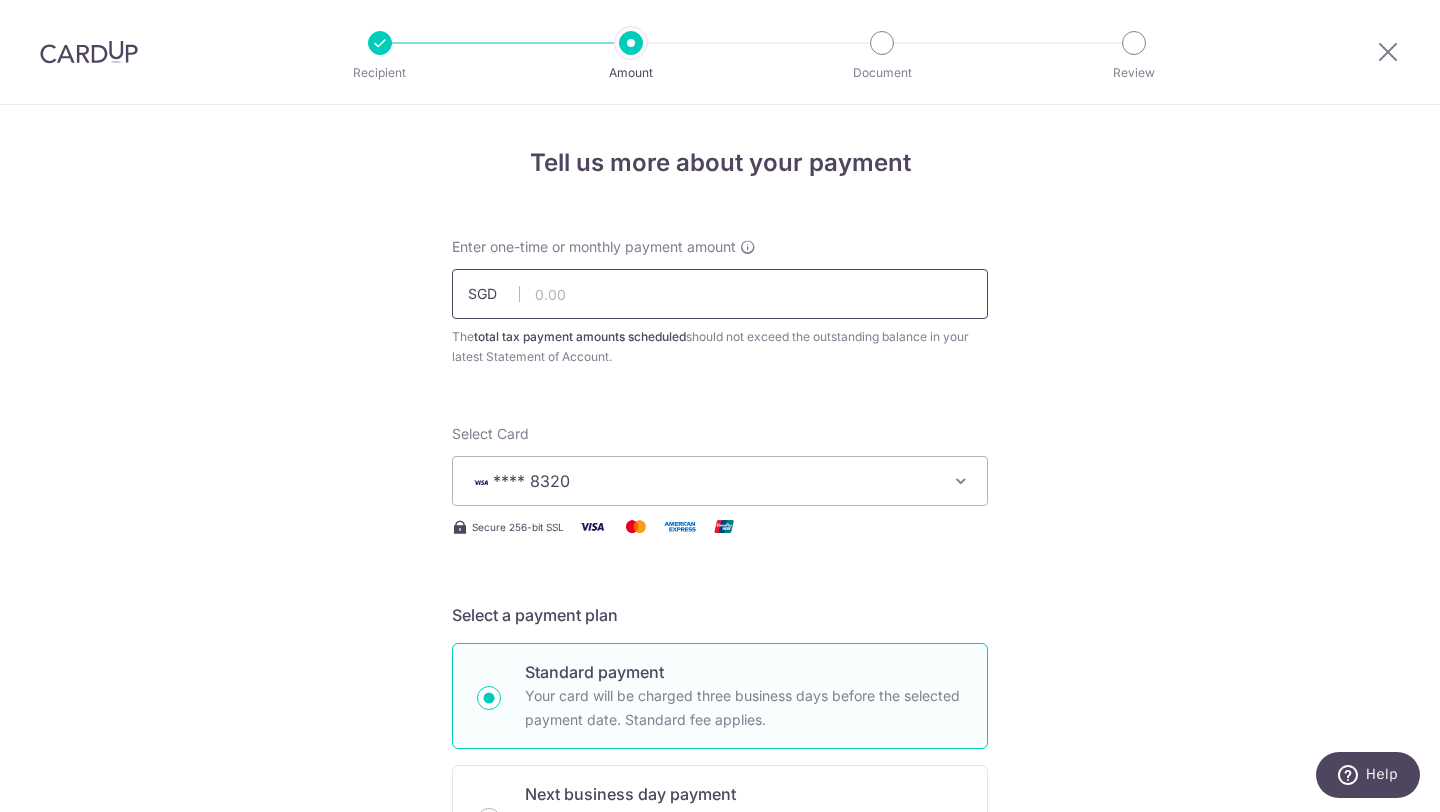 click at bounding box center (720, 294) 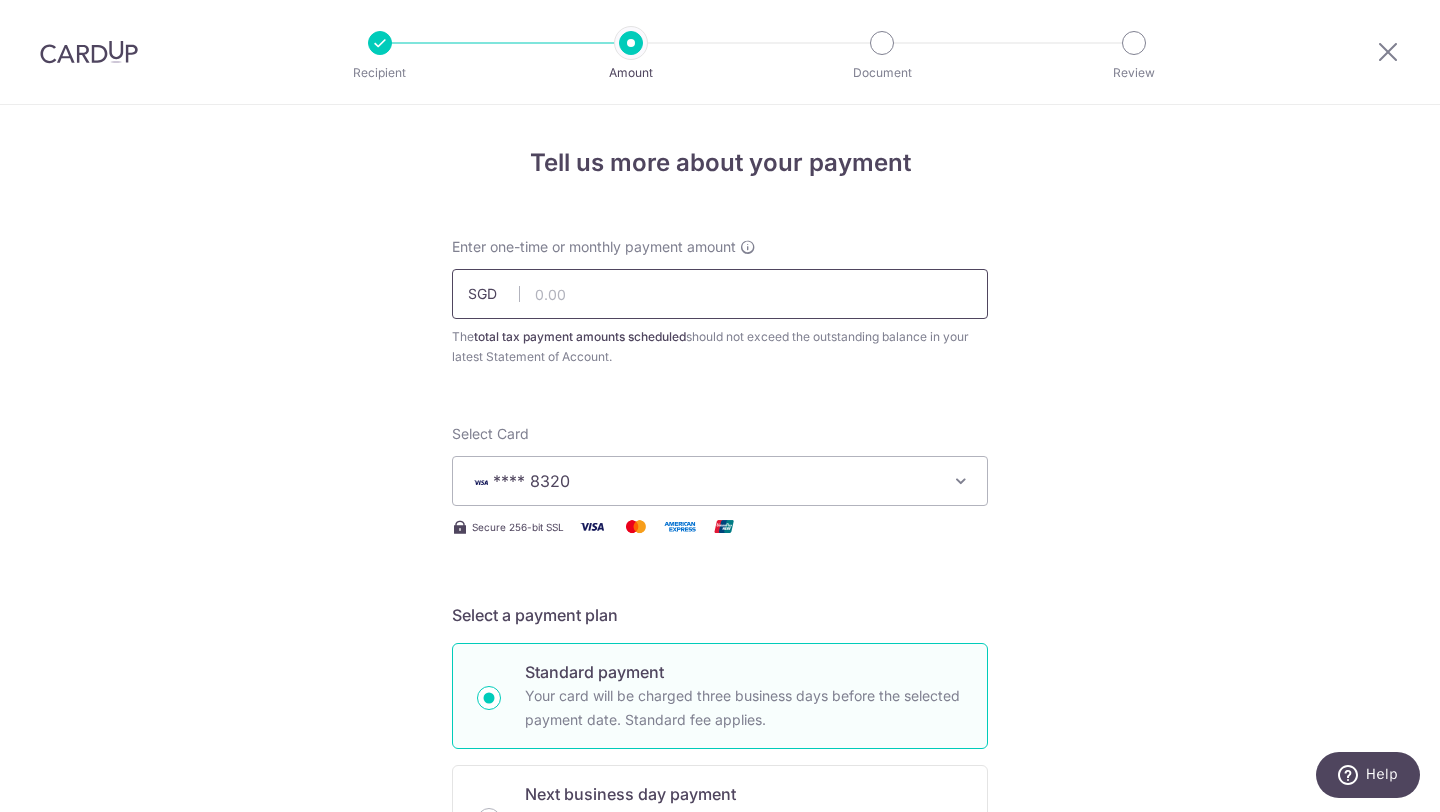 click at bounding box center [720, 294] 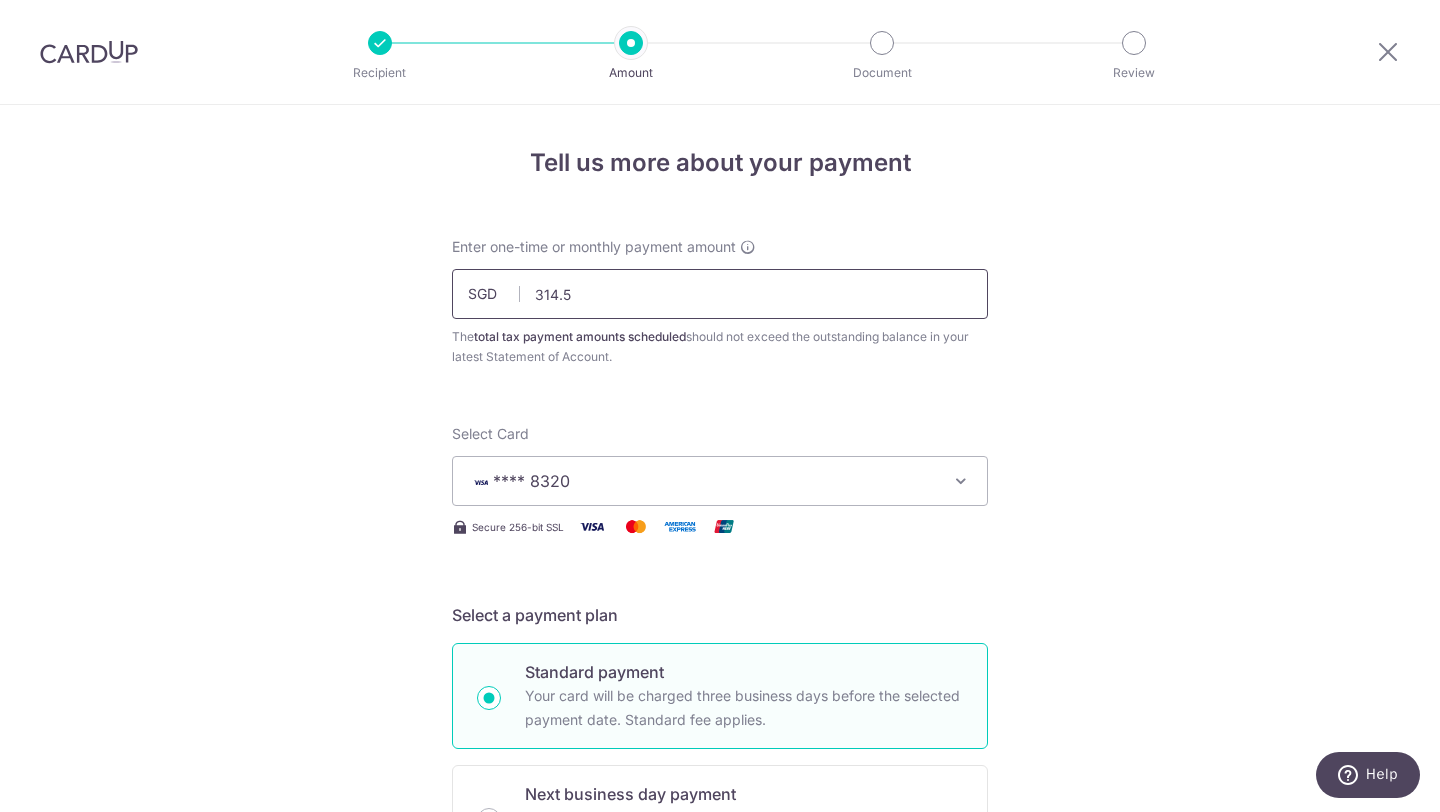 type on "314.50" 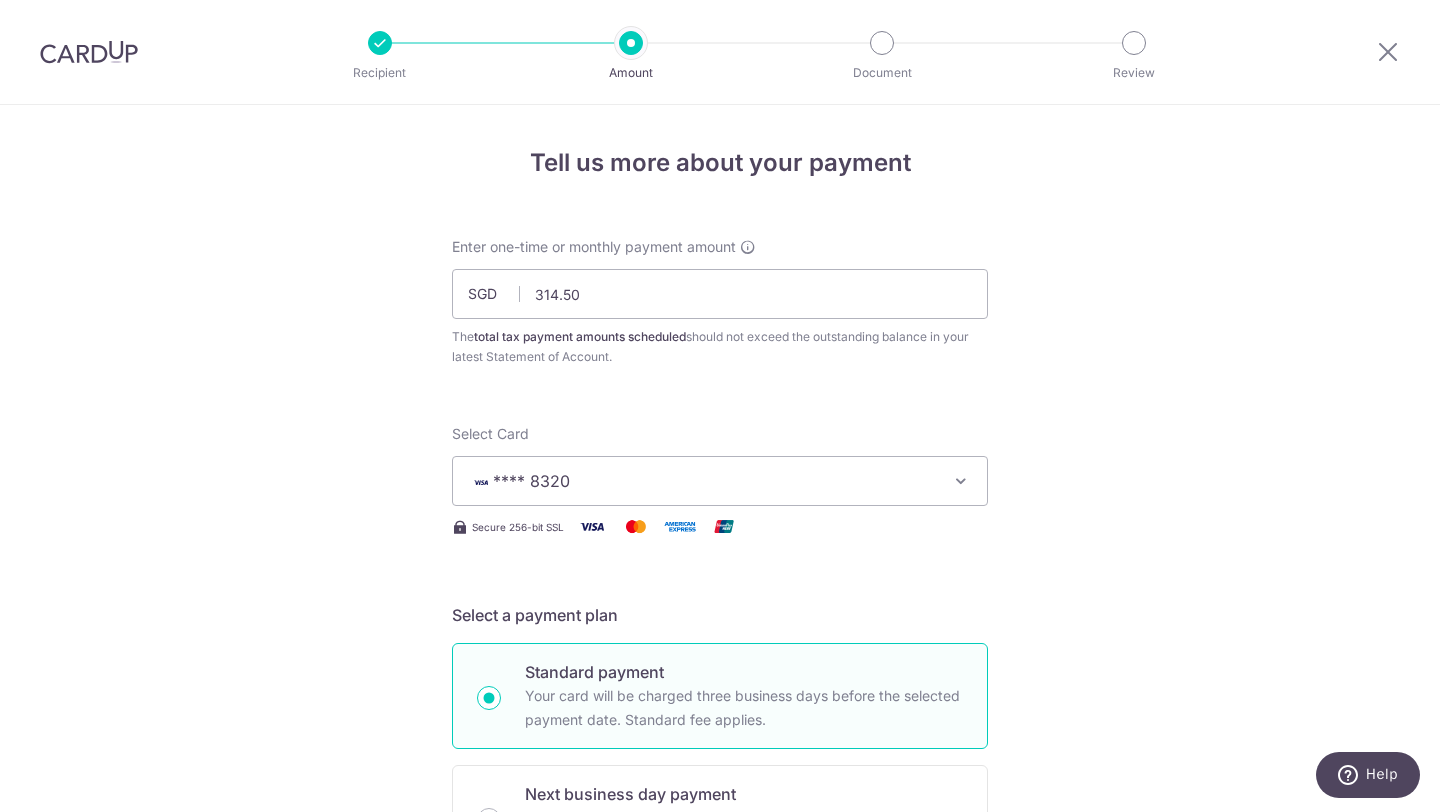 click on "Enter one-time or monthly payment amount
SGD
314.50
The  total tax payment amounts scheduled  should not exceed the outstanding balance in your latest Statement of Account.
Select Card
**** 8320
Add credit card
Your Cards
**** 8274
**** 5658
**** 7860
**** 8320
Secure 256-bit SSL" at bounding box center [720, 1052] 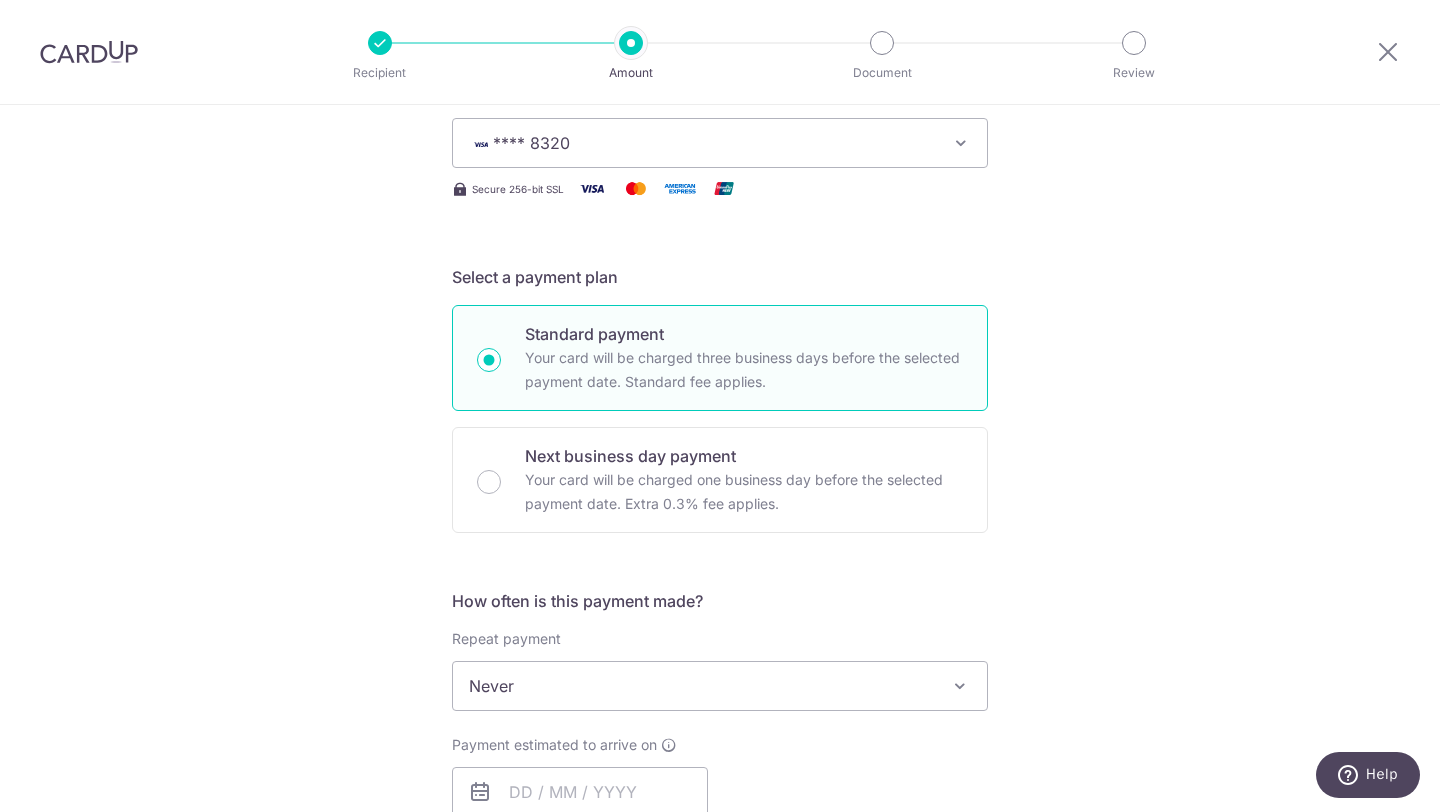 scroll, scrollTop: 342, scrollLeft: 0, axis: vertical 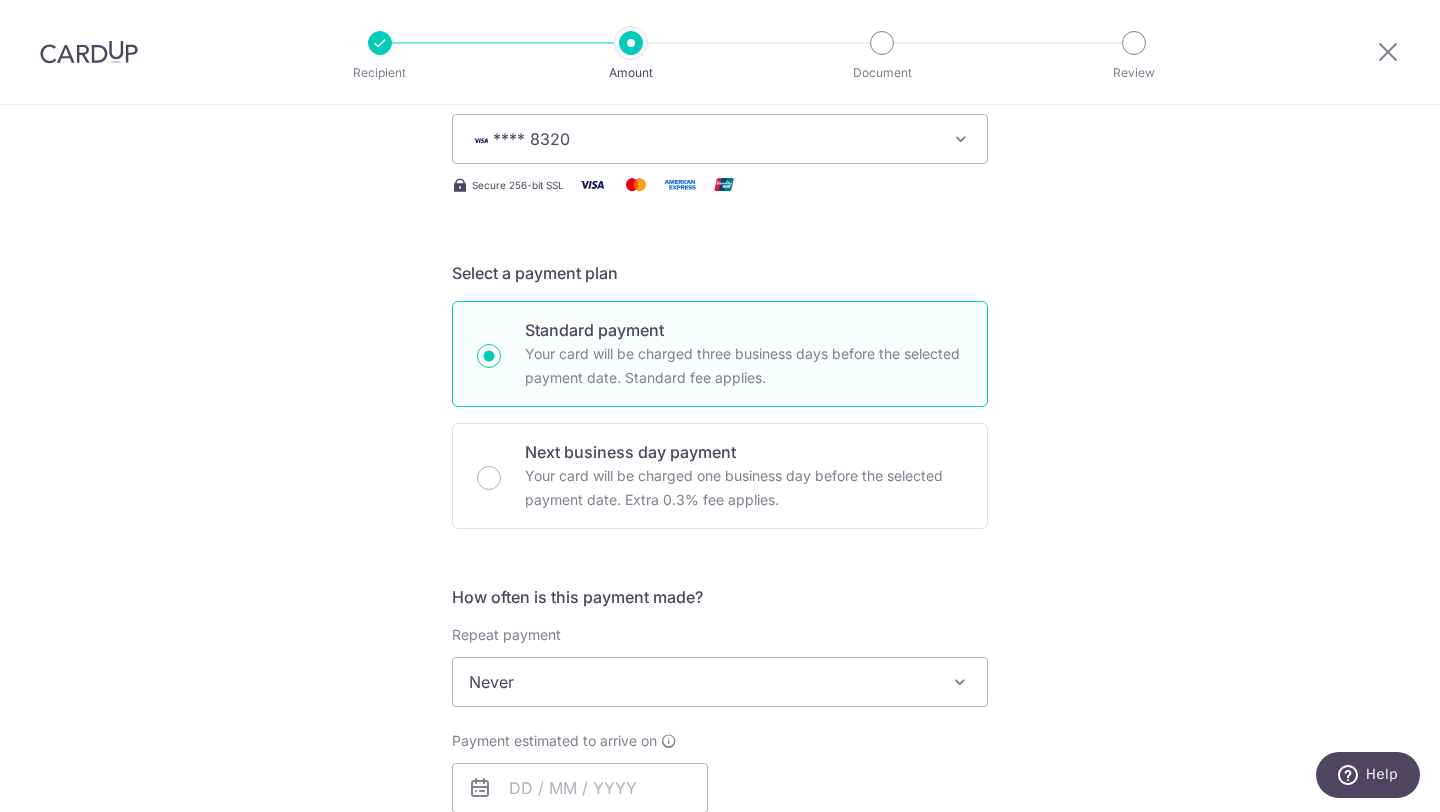 click on "Enter one-time or monthly payment amount
SGD
314.50
314.50
The  total tax payment amounts scheduled  should not exceed the outstanding balance in your latest Statement of Account.
Select Card
**** 8320
Add credit card
Your Cards
**** 8274
**** 5658
**** 7860
**** 8320
Secure 256-bit SSL" at bounding box center [720, 710] 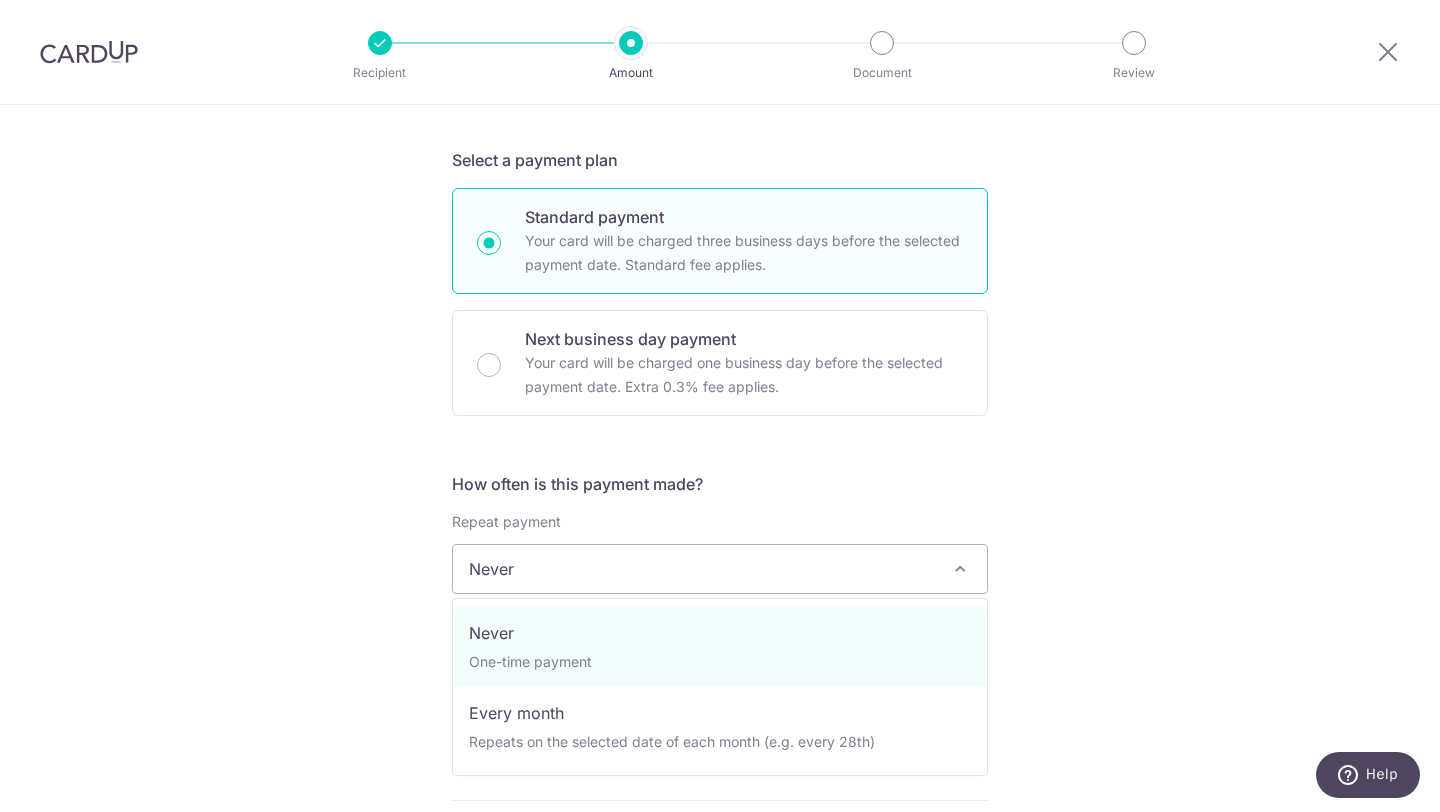 click on "Never" at bounding box center [720, 569] 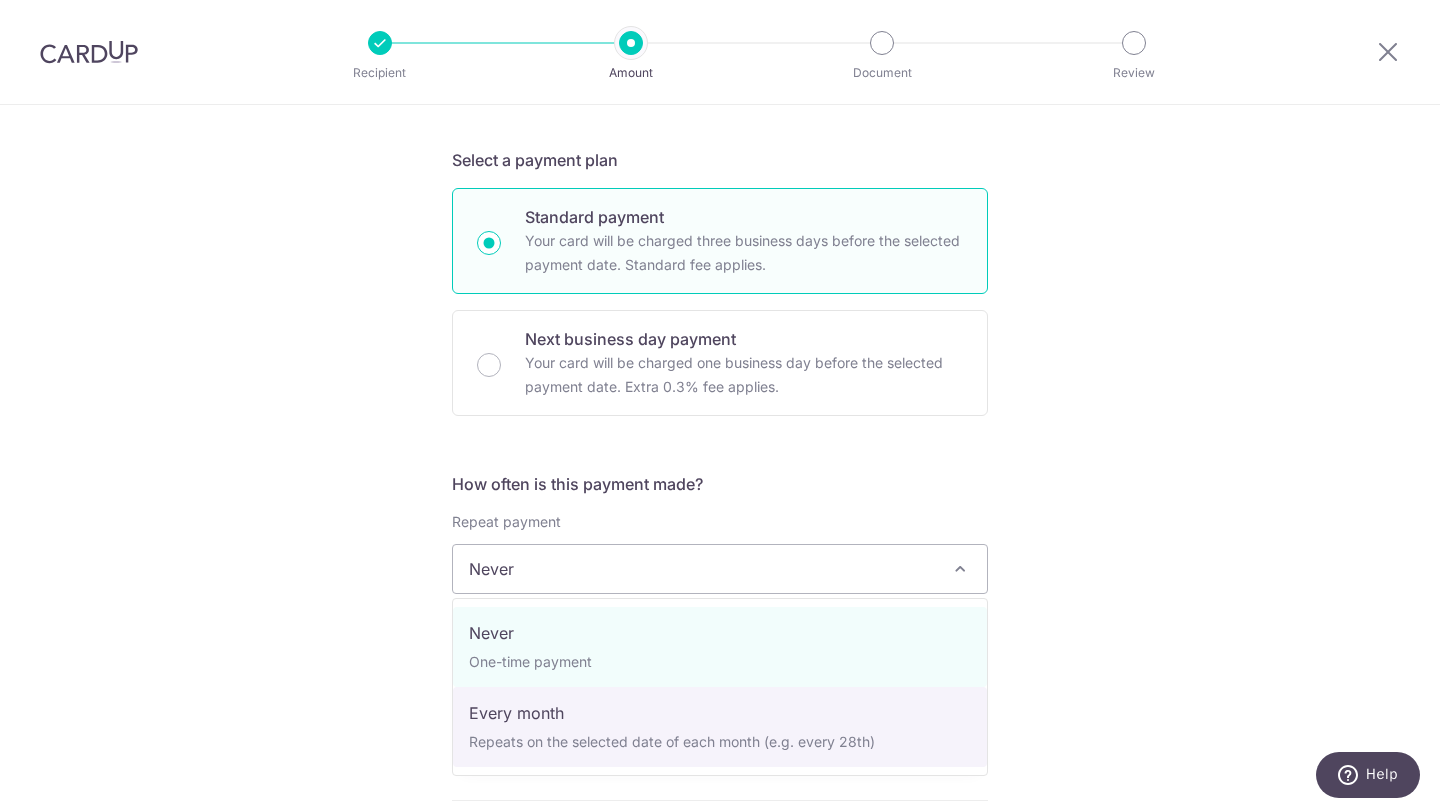 select on "3" 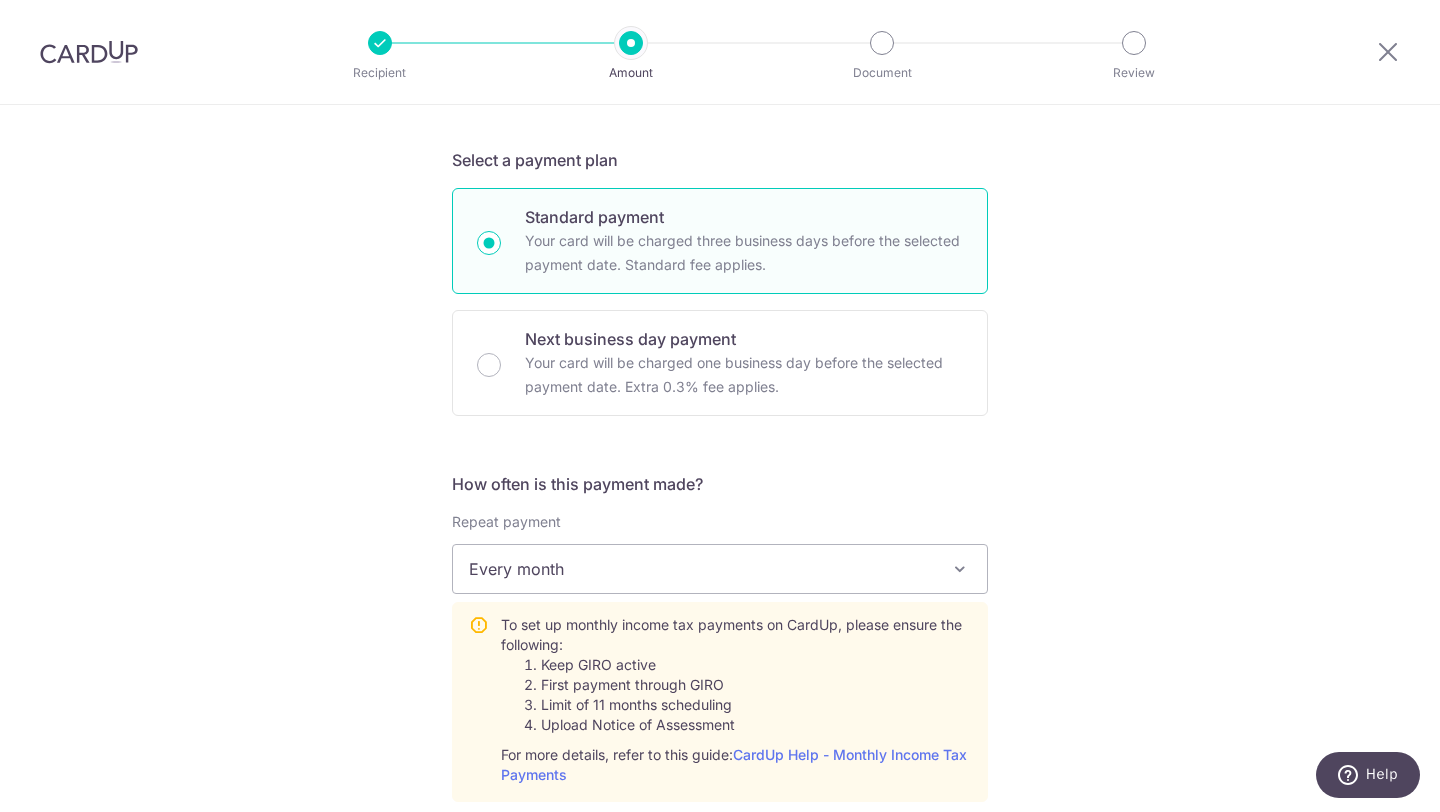 click on "Tell us more about your payment
Enter one-time or monthly payment amount
SGD
314.50
314.50
The  total tax payment amounts scheduled  should not exceed the outstanding balance in your latest Statement of Account.
Select Card
**** 8320
Add credit card
Your Cards
**** 8274
**** 5658
**** 7860
**** 8320
Secure 256-bit SSL" at bounding box center (720, 692) 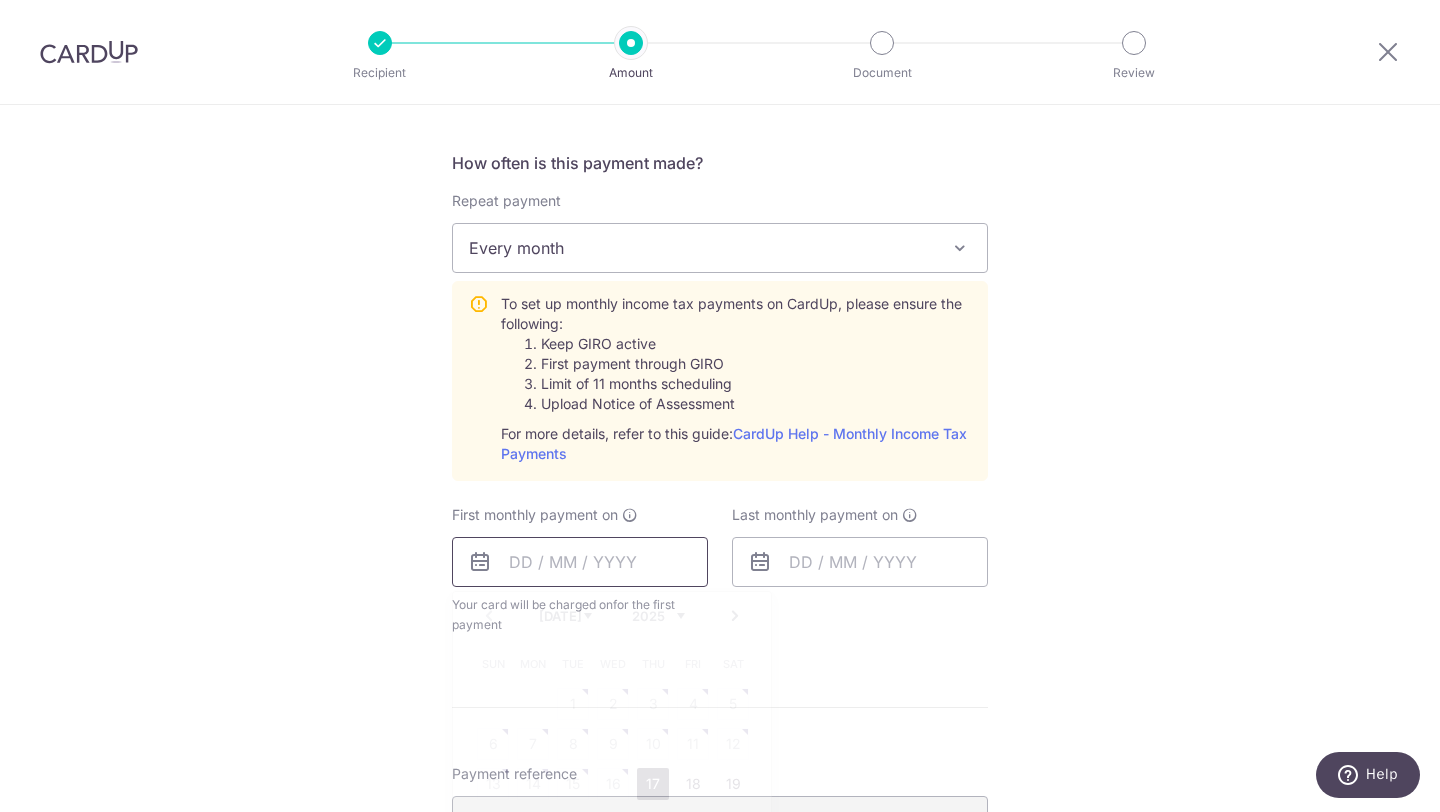 click at bounding box center [580, 562] 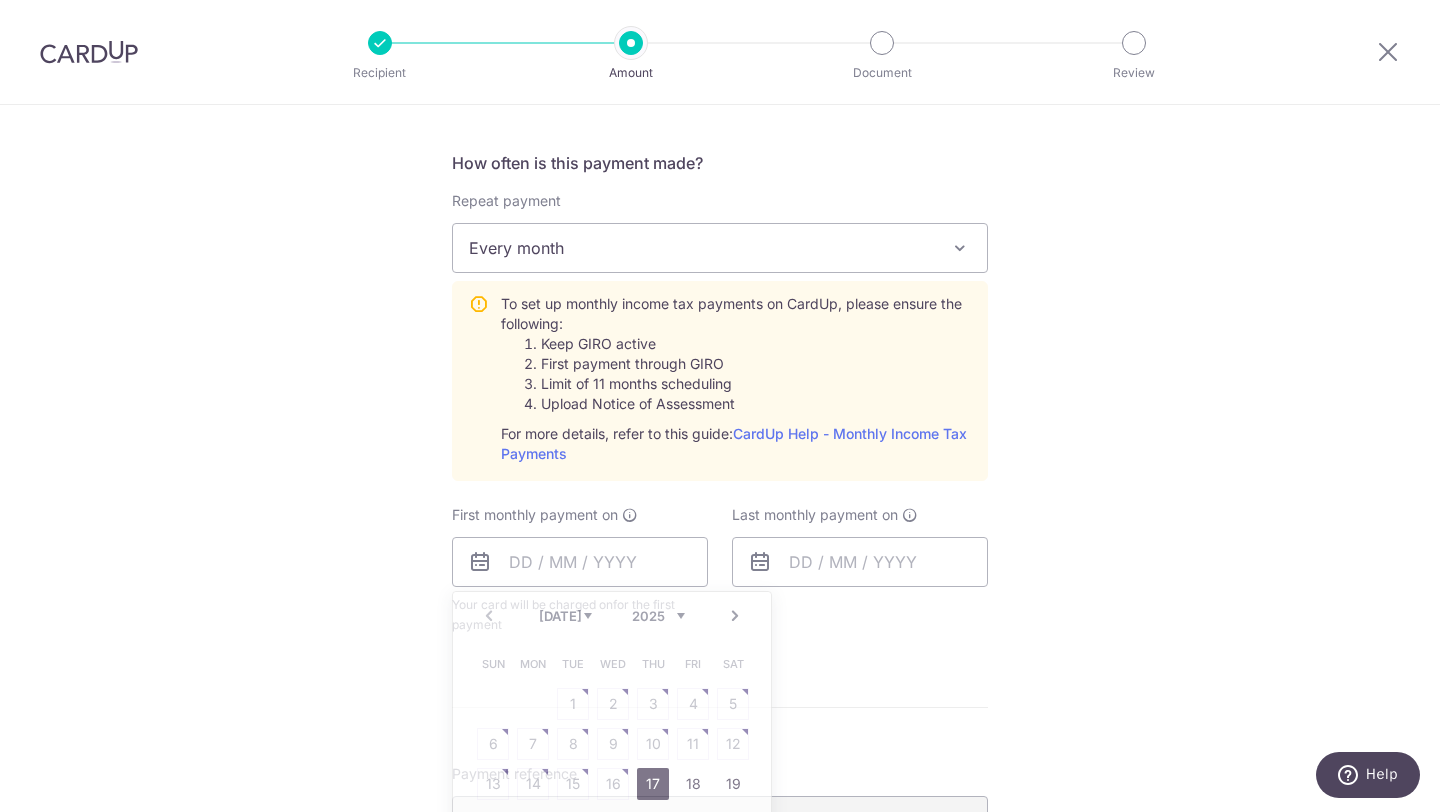 click on "Last monthly payment on" at bounding box center (860, 570) 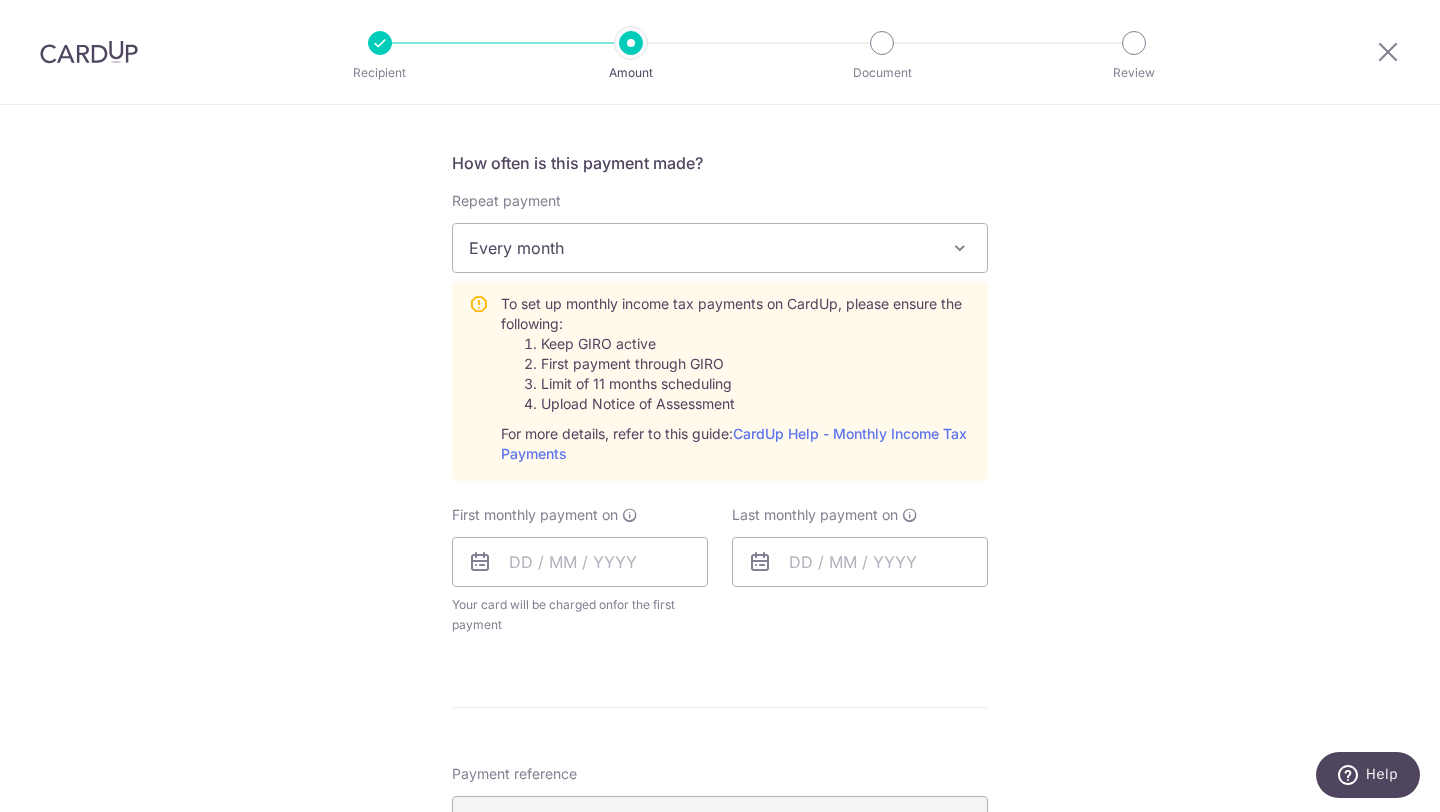 scroll, scrollTop: 1082, scrollLeft: 0, axis: vertical 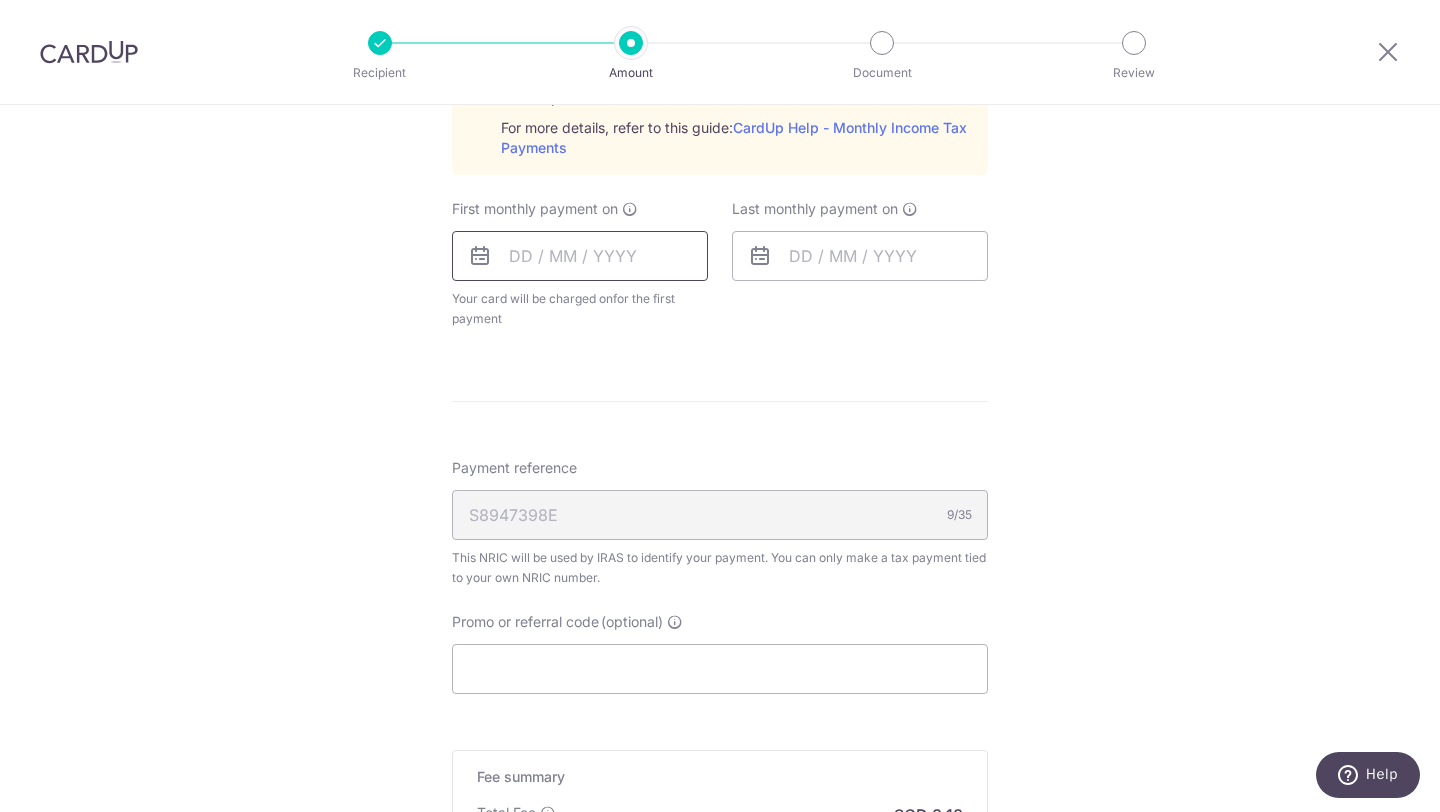 click at bounding box center (580, 256) 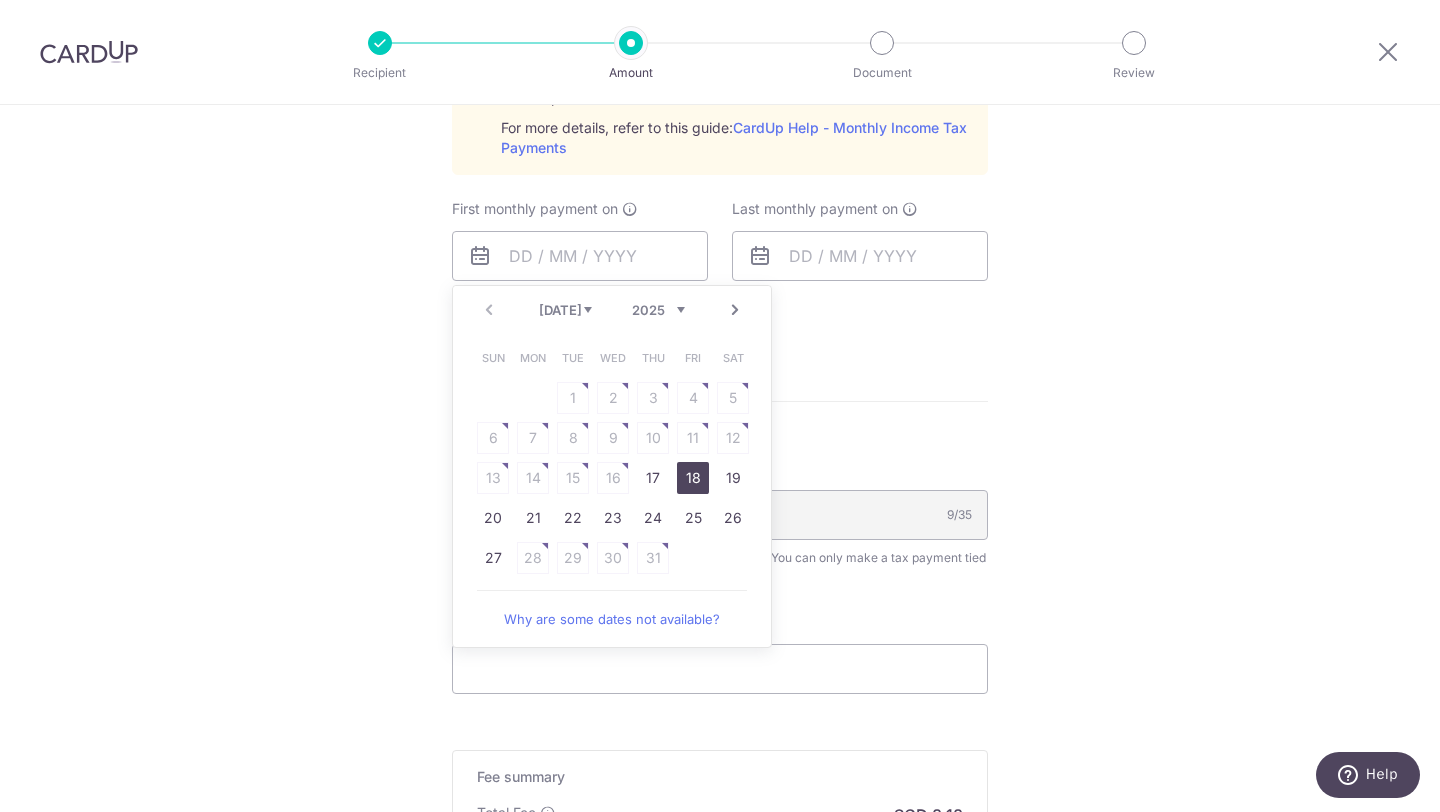 click on "18" at bounding box center [693, 478] 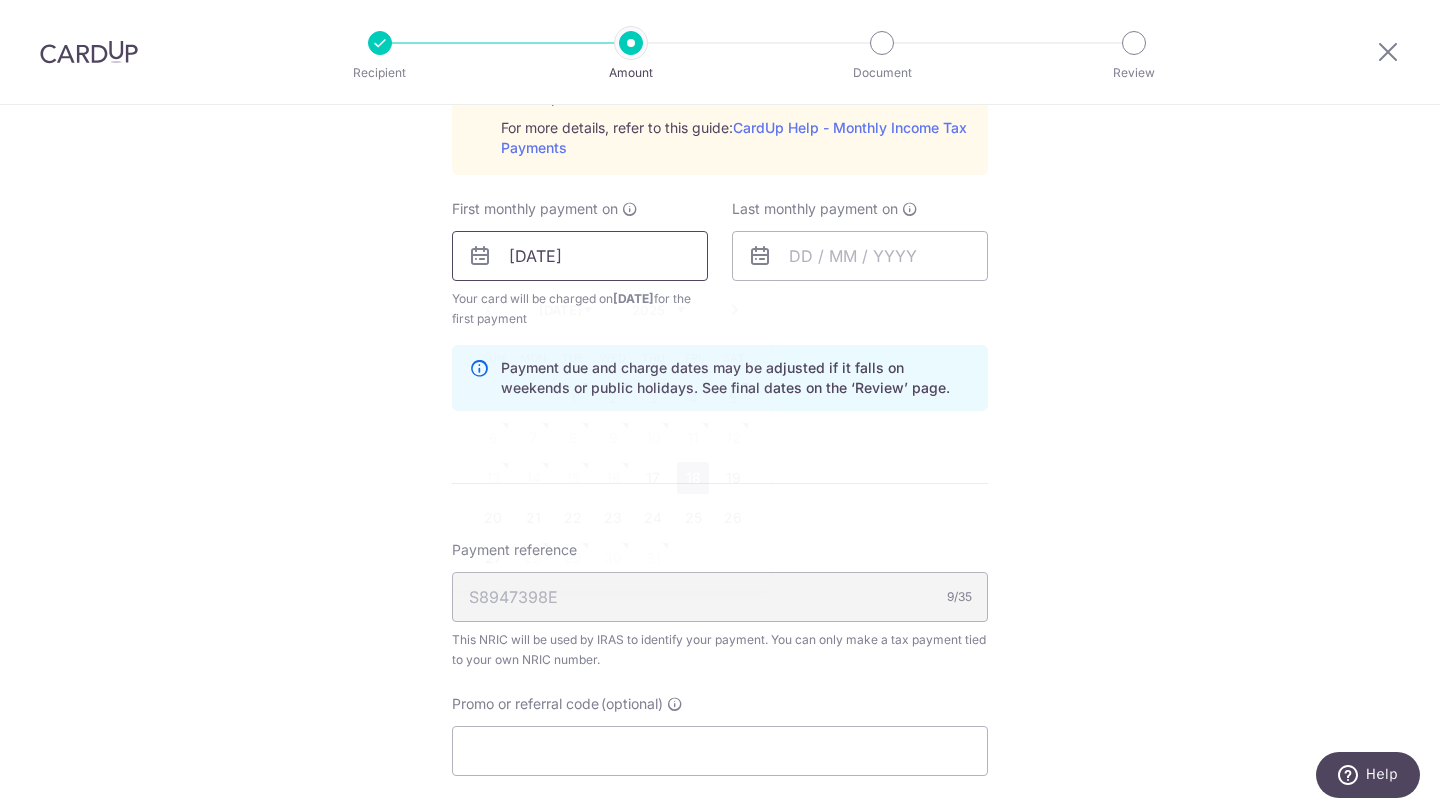 click on "18/07/2025" at bounding box center (580, 256) 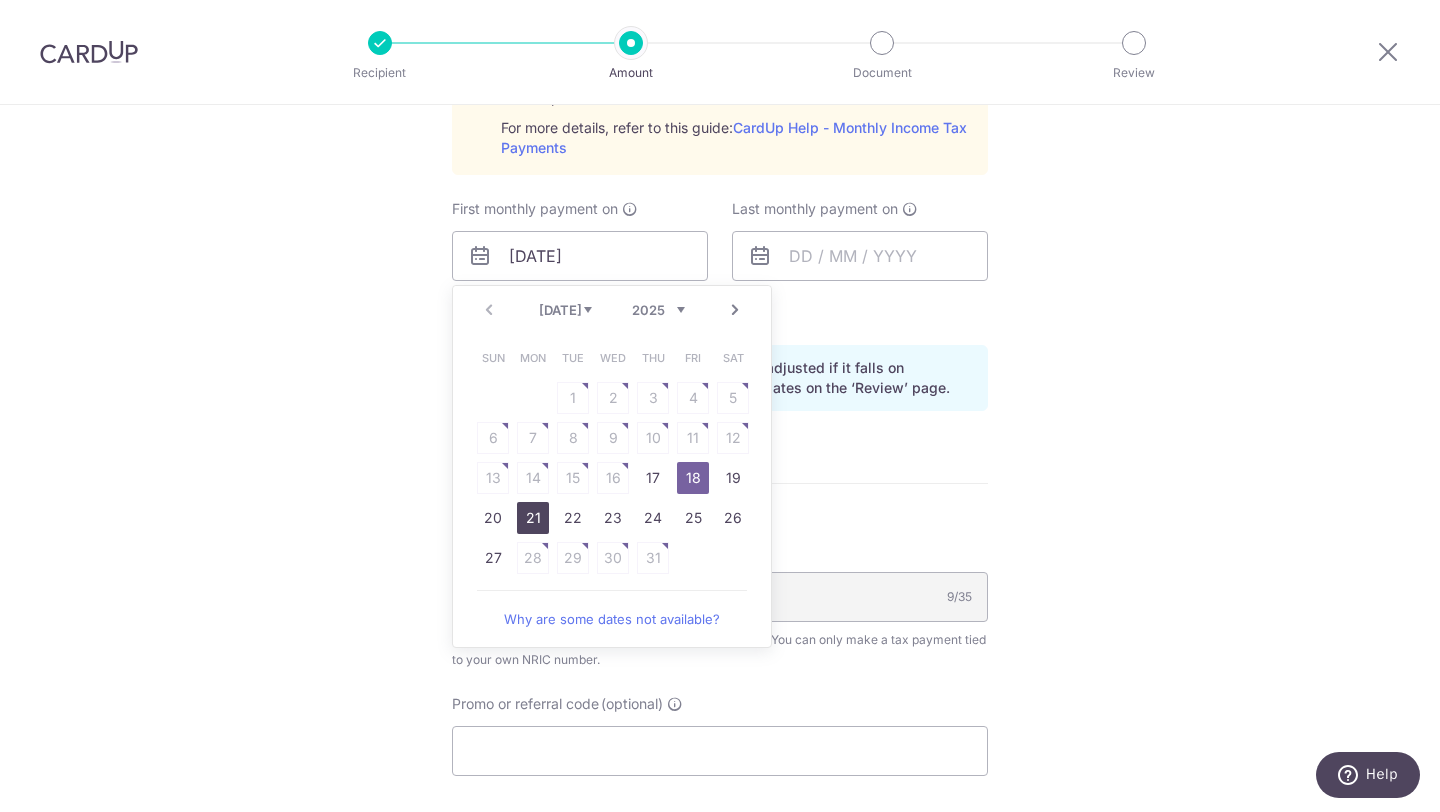 click on "21" at bounding box center [533, 518] 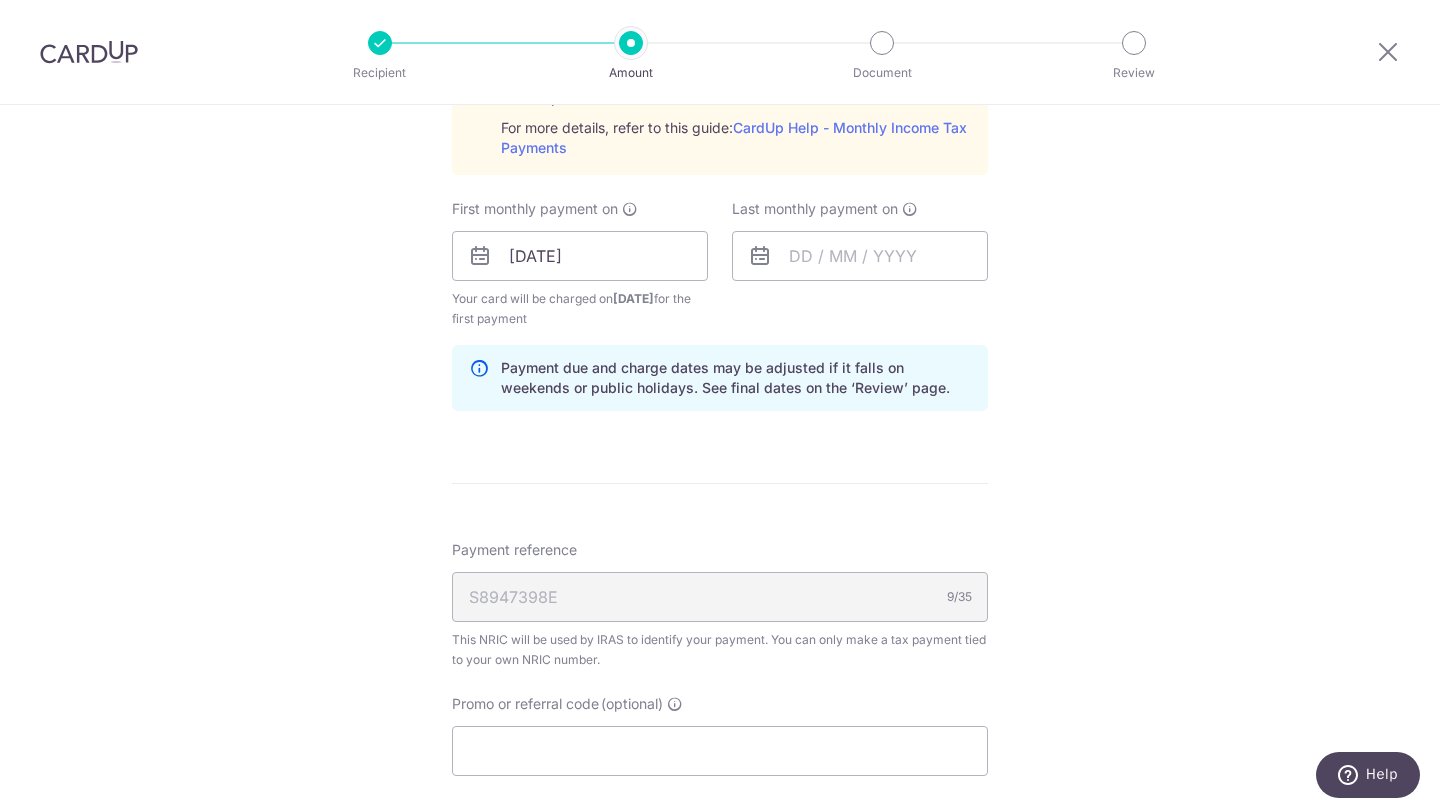 click on "Enter one-time or monthly payment amount
SGD
314.50
314.50
The  total tax payment amounts scheduled  should not exceed the outstanding balance in your latest Statement of Account.
Select Card
**** 8320
Add credit card
Your Cards
**** 8274
**** 5658
**** 7860
**** 8320
Secure 256-bit SSL" at bounding box center (720, 125) 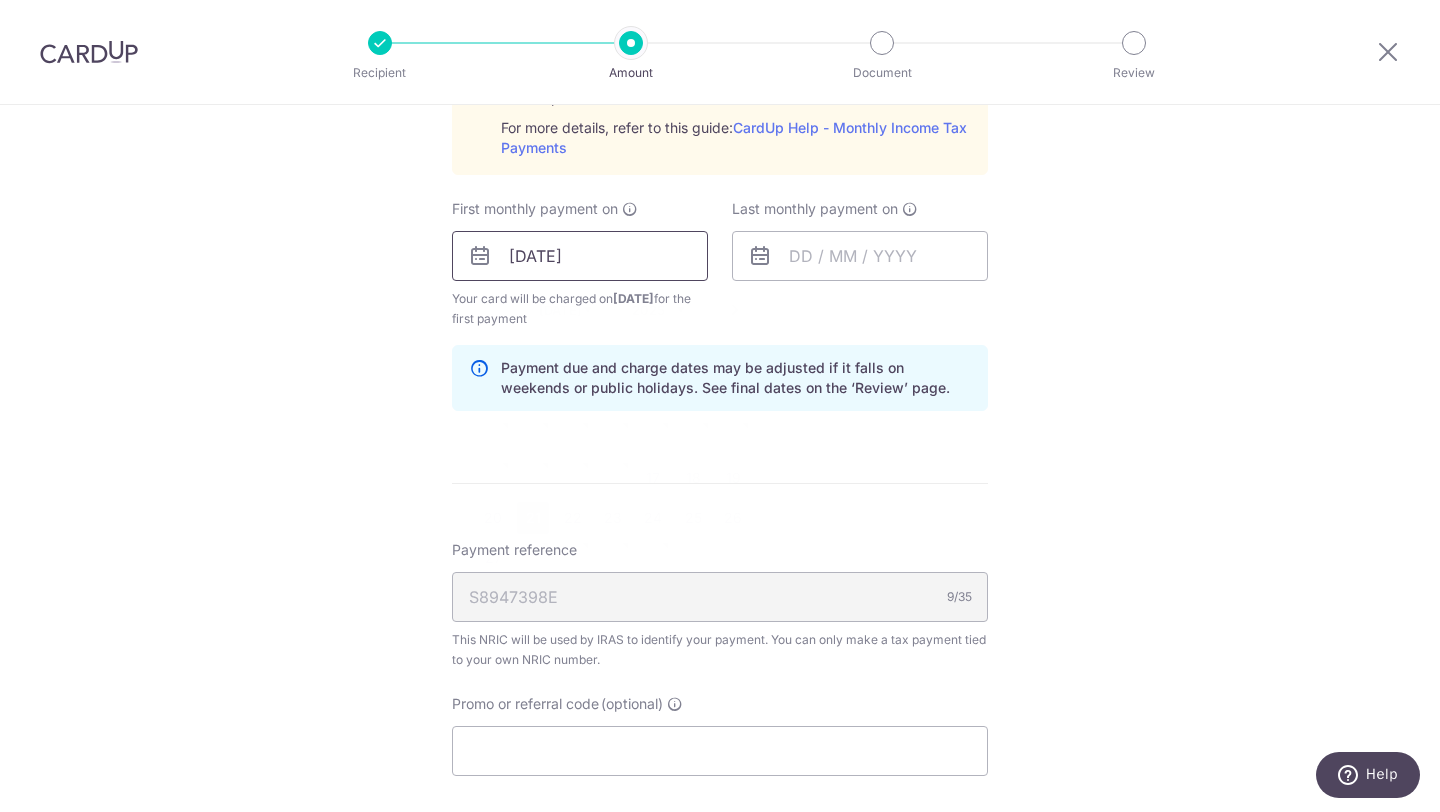 click on "[DATE]" at bounding box center (580, 256) 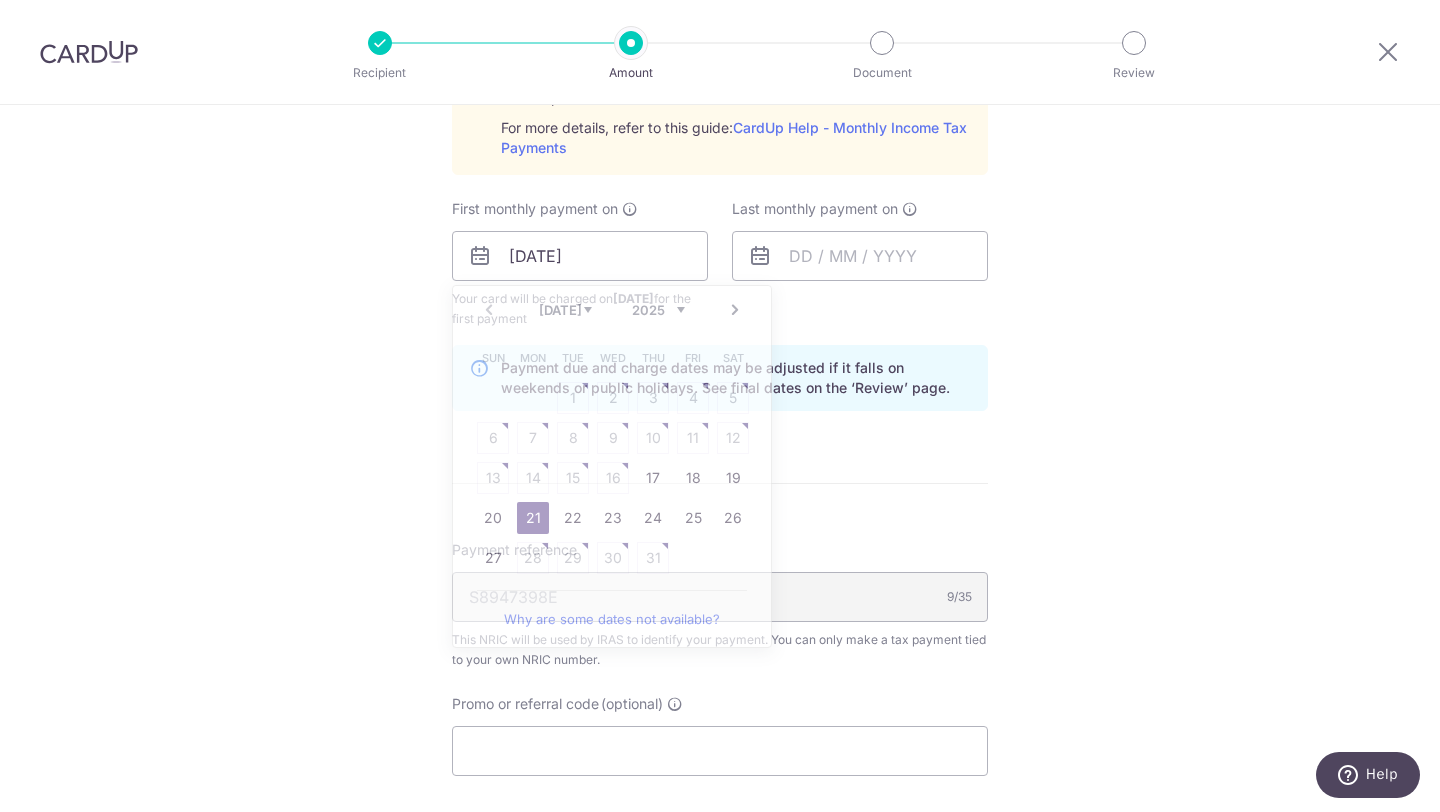 click on "Enter one-time or monthly payment amount
SGD
314.50
314.50
The  total tax payment amounts scheduled  should not exceed the outstanding balance in your latest Statement of Account.
Select Card
**** 8320
Add credit card
Your Cards
**** 8274
**** 5658
**** 7860
**** 8320
Secure 256-bit SSL" at bounding box center [720, 125] 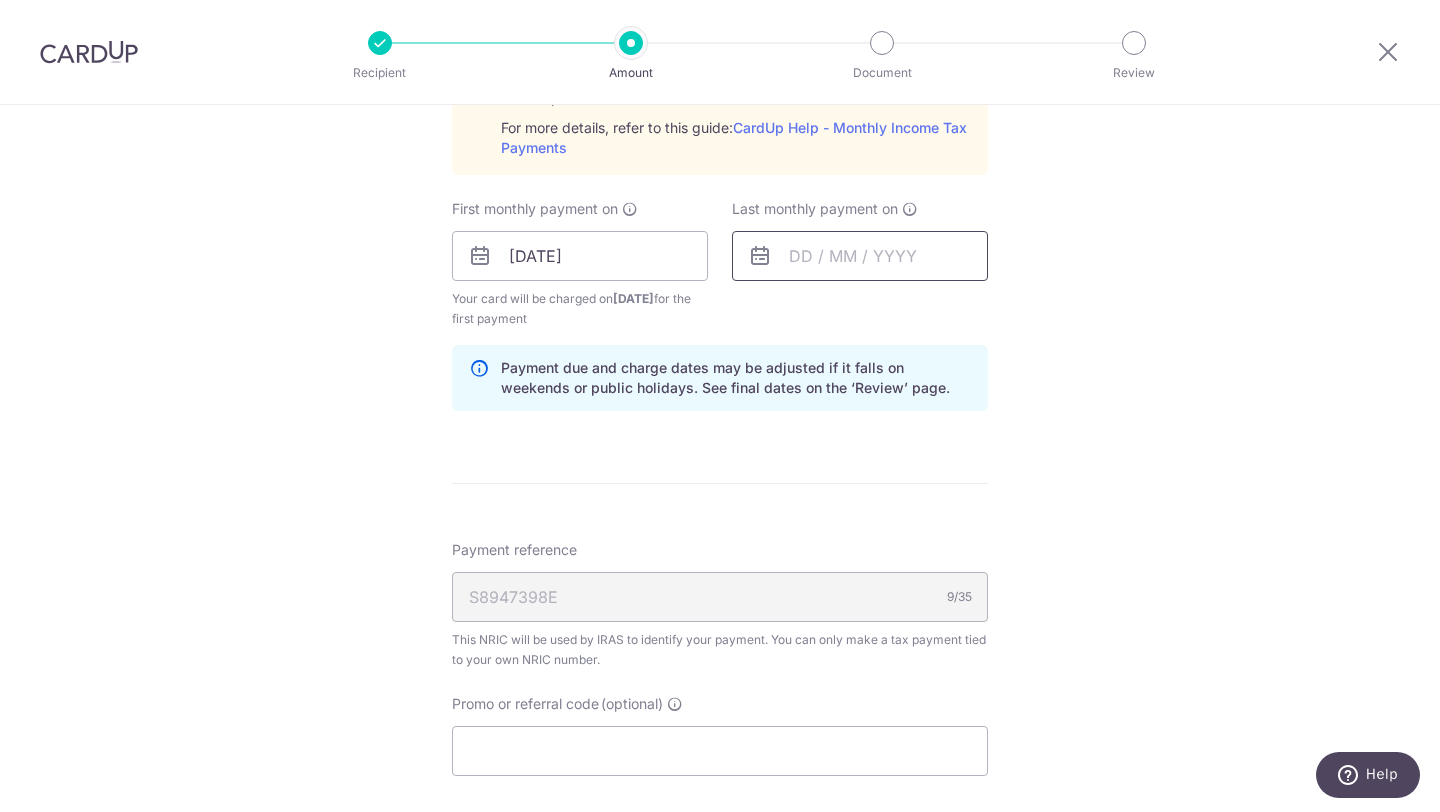 click at bounding box center [860, 256] 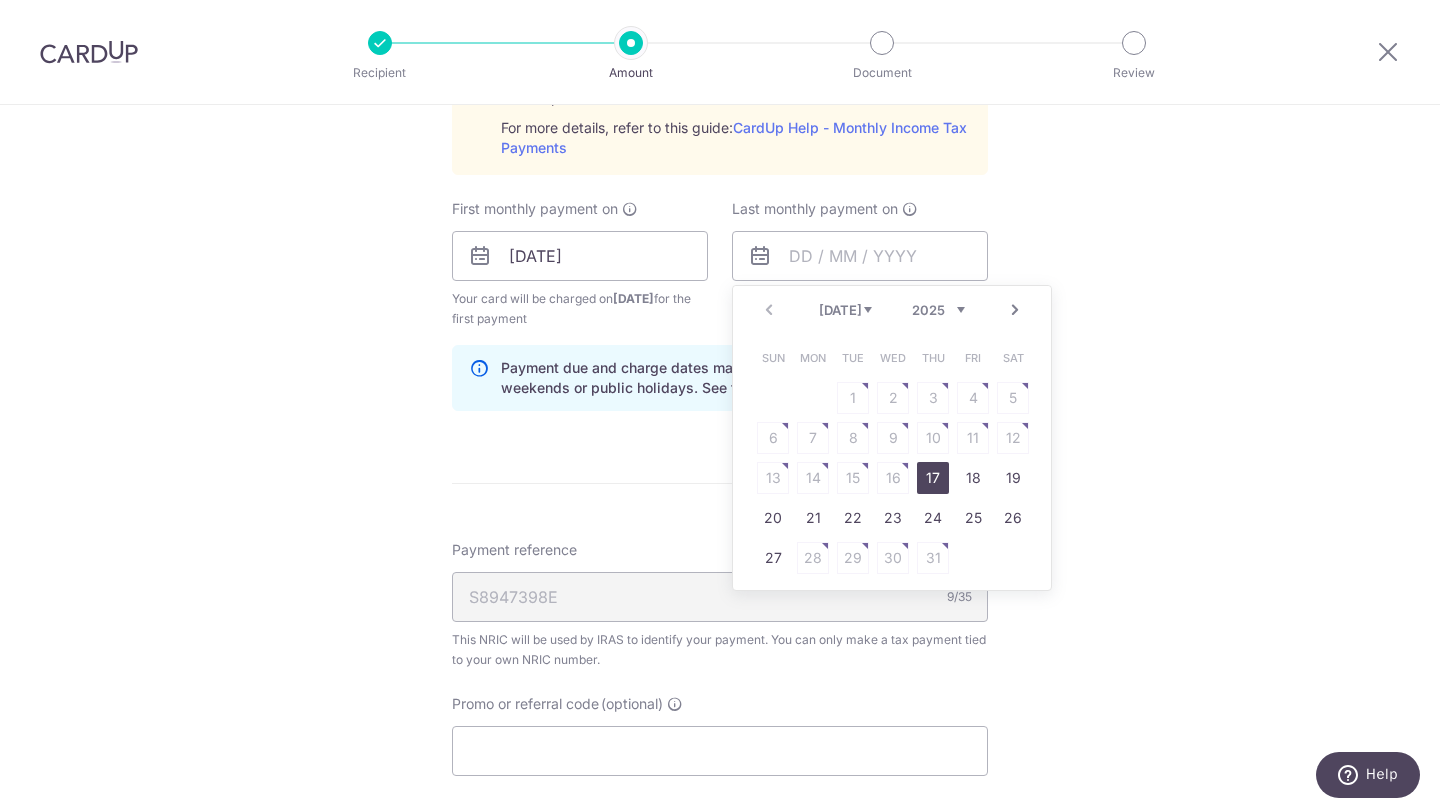 click on "Next" at bounding box center [1015, 310] 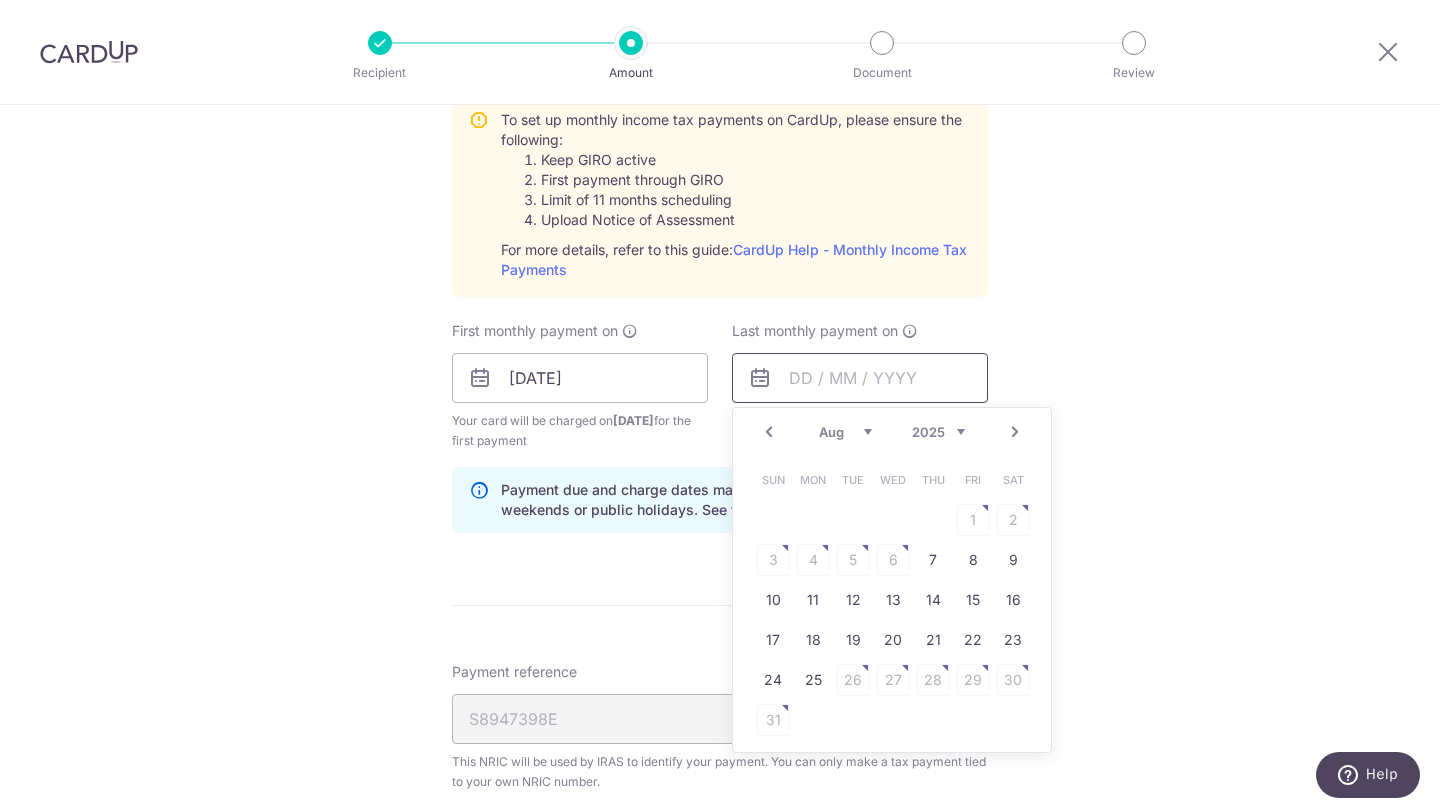 scroll, scrollTop: 1021, scrollLeft: 0, axis: vertical 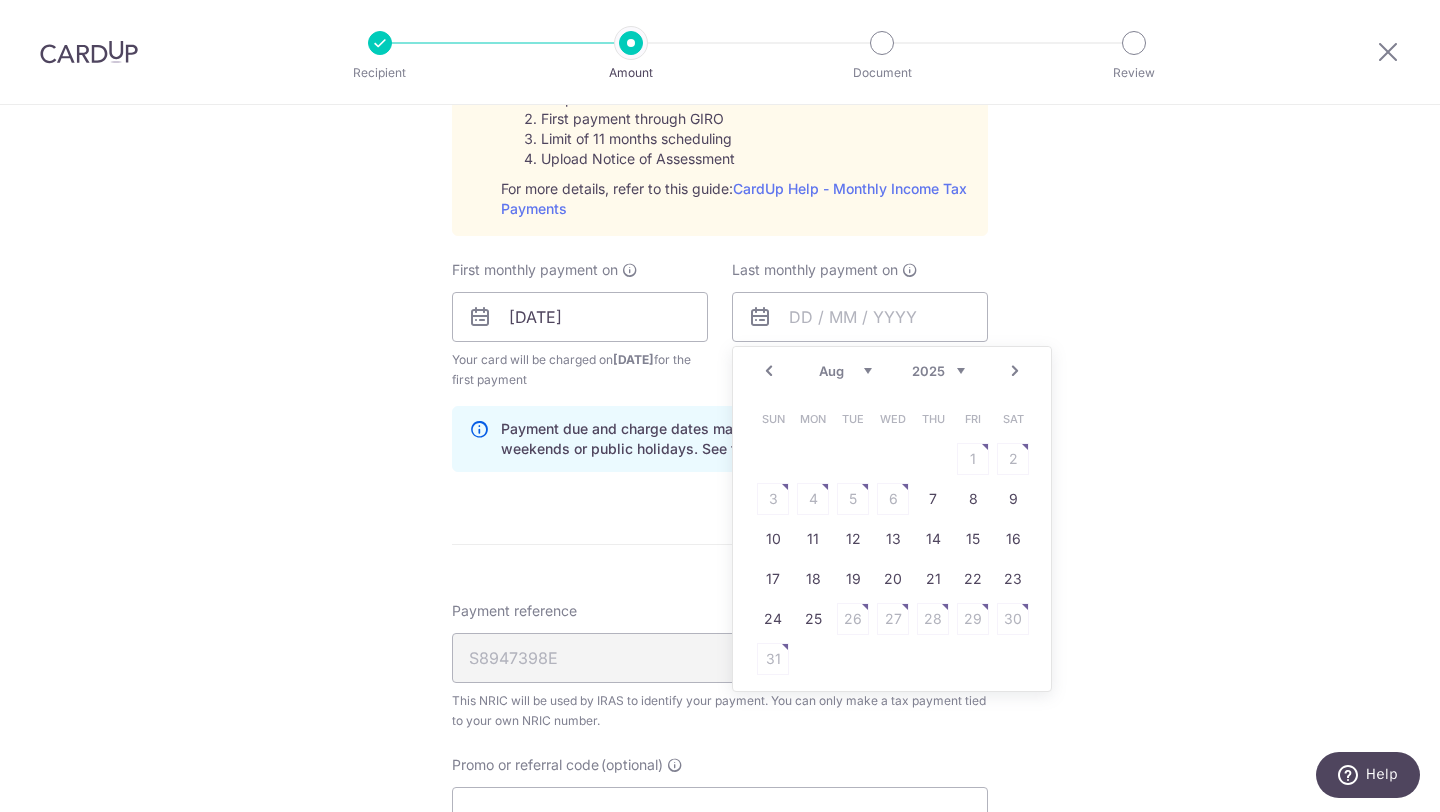 click on "Next" at bounding box center [1015, 371] 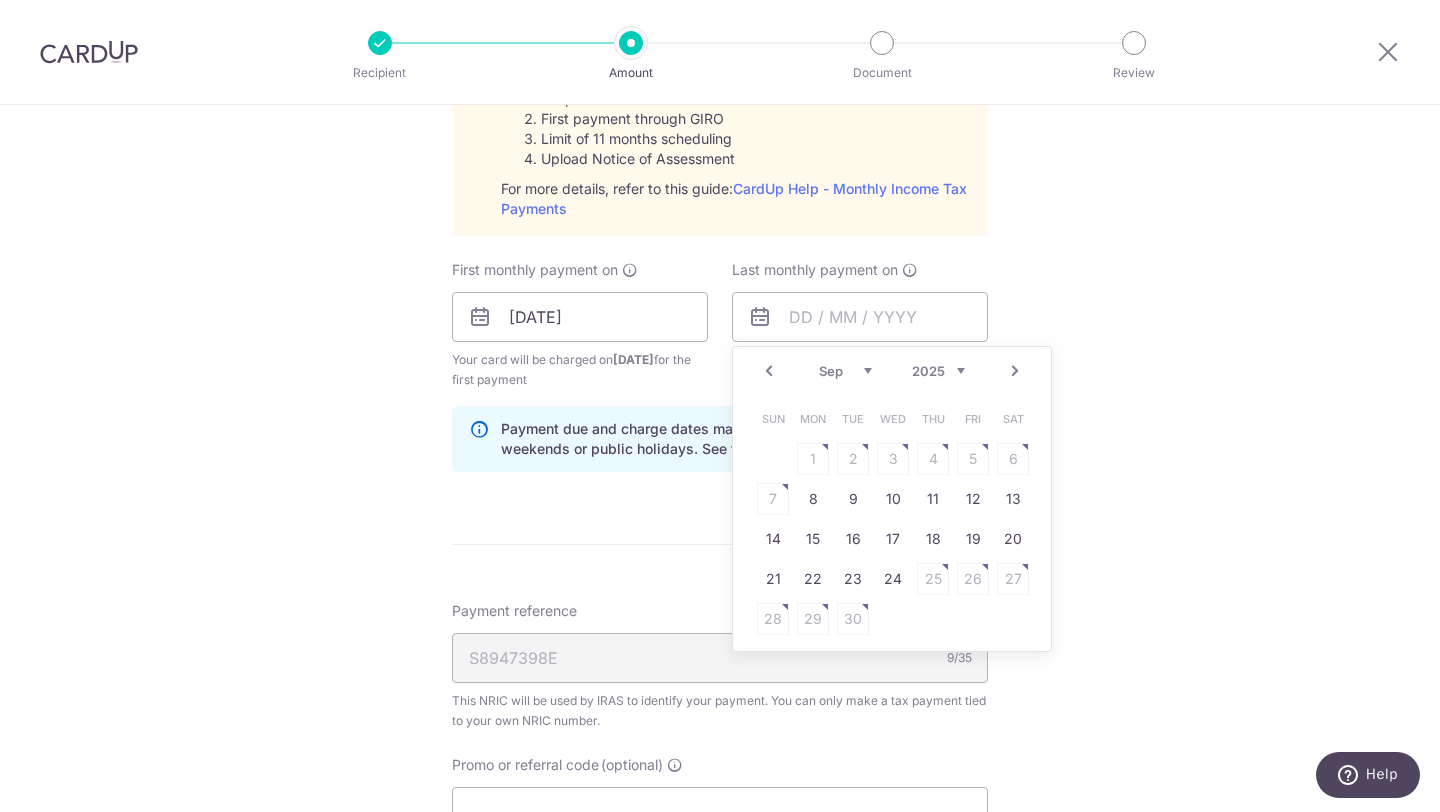click on "Next" at bounding box center [1015, 371] 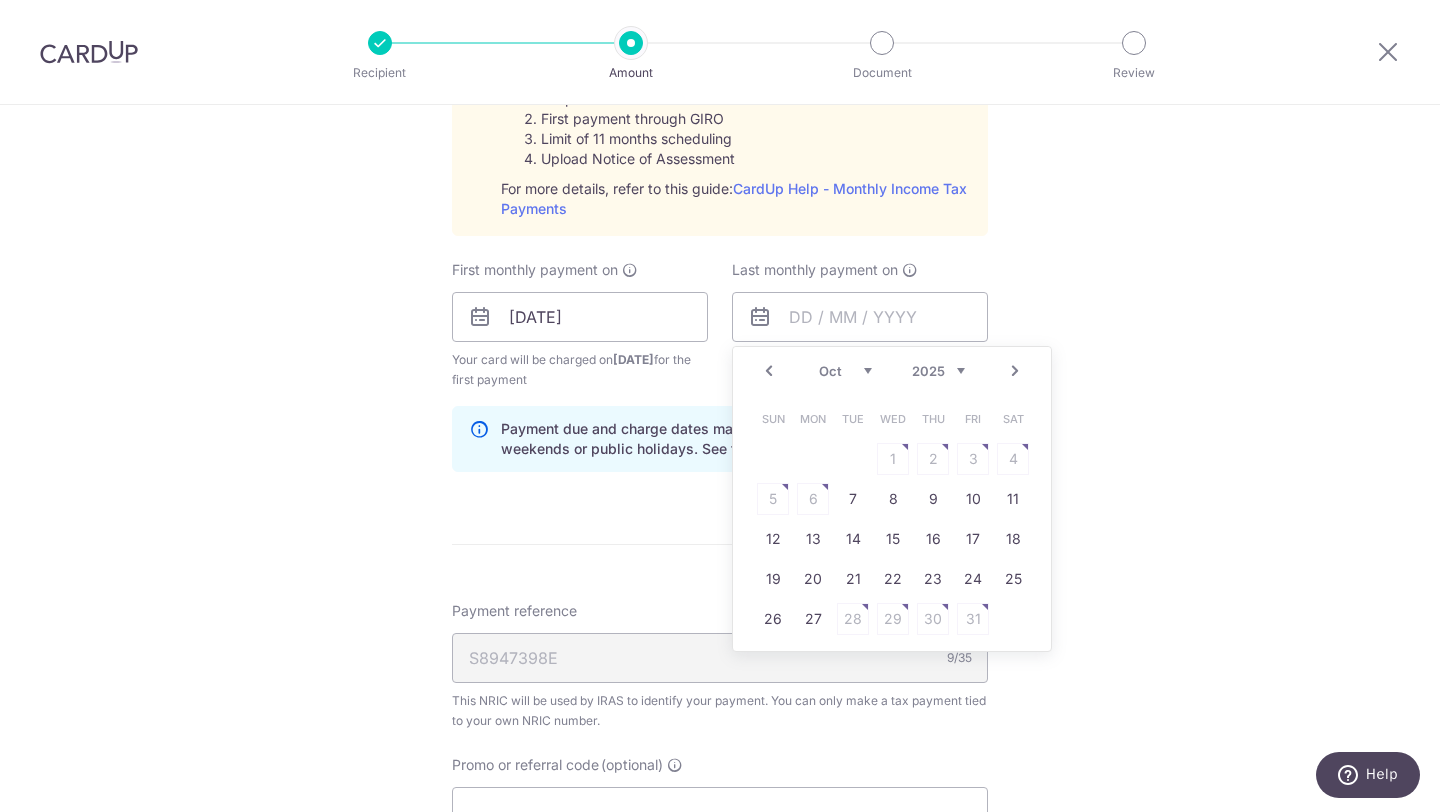 click on "Next" at bounding box center [1015, 371] 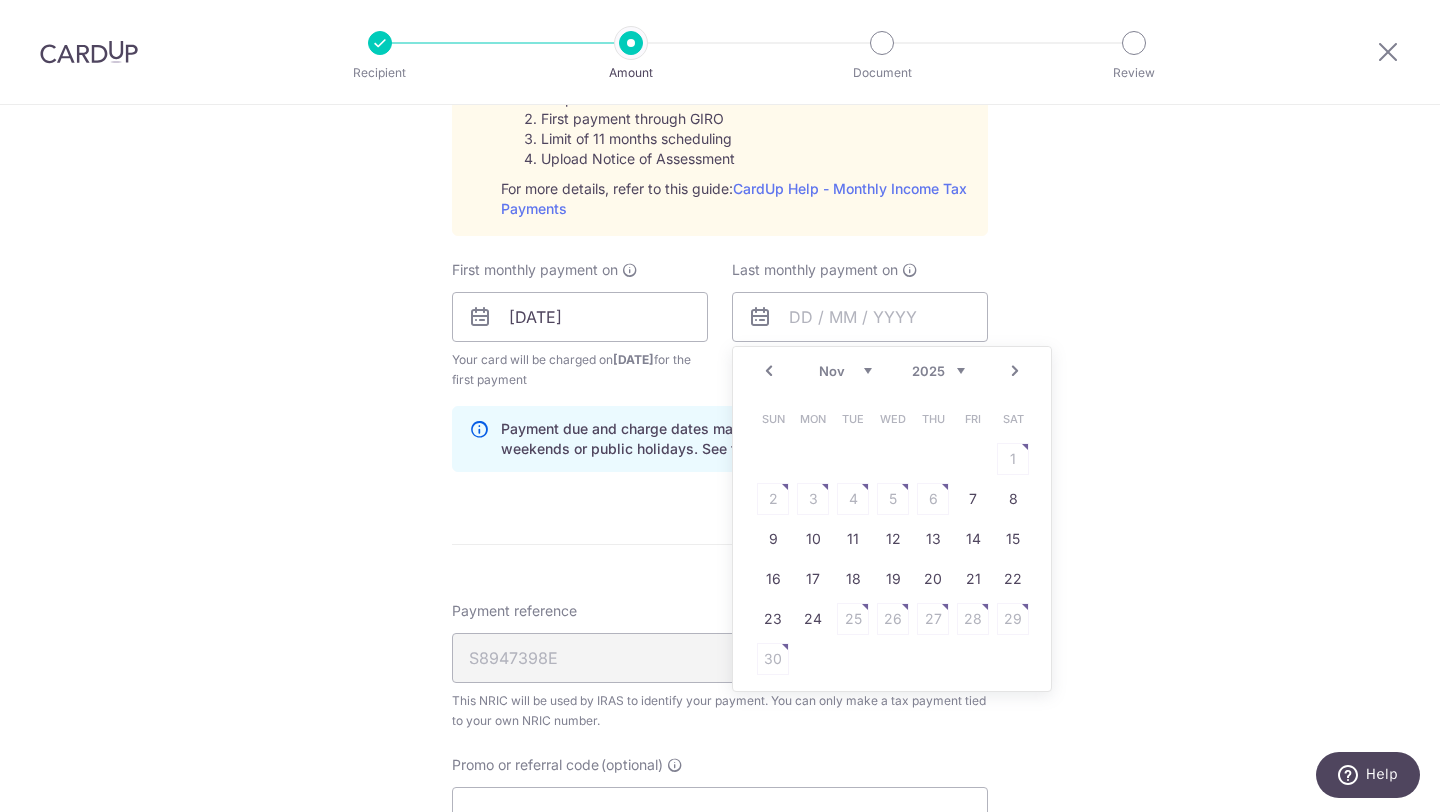 click on "Next" at bounding box center [1015, 371] 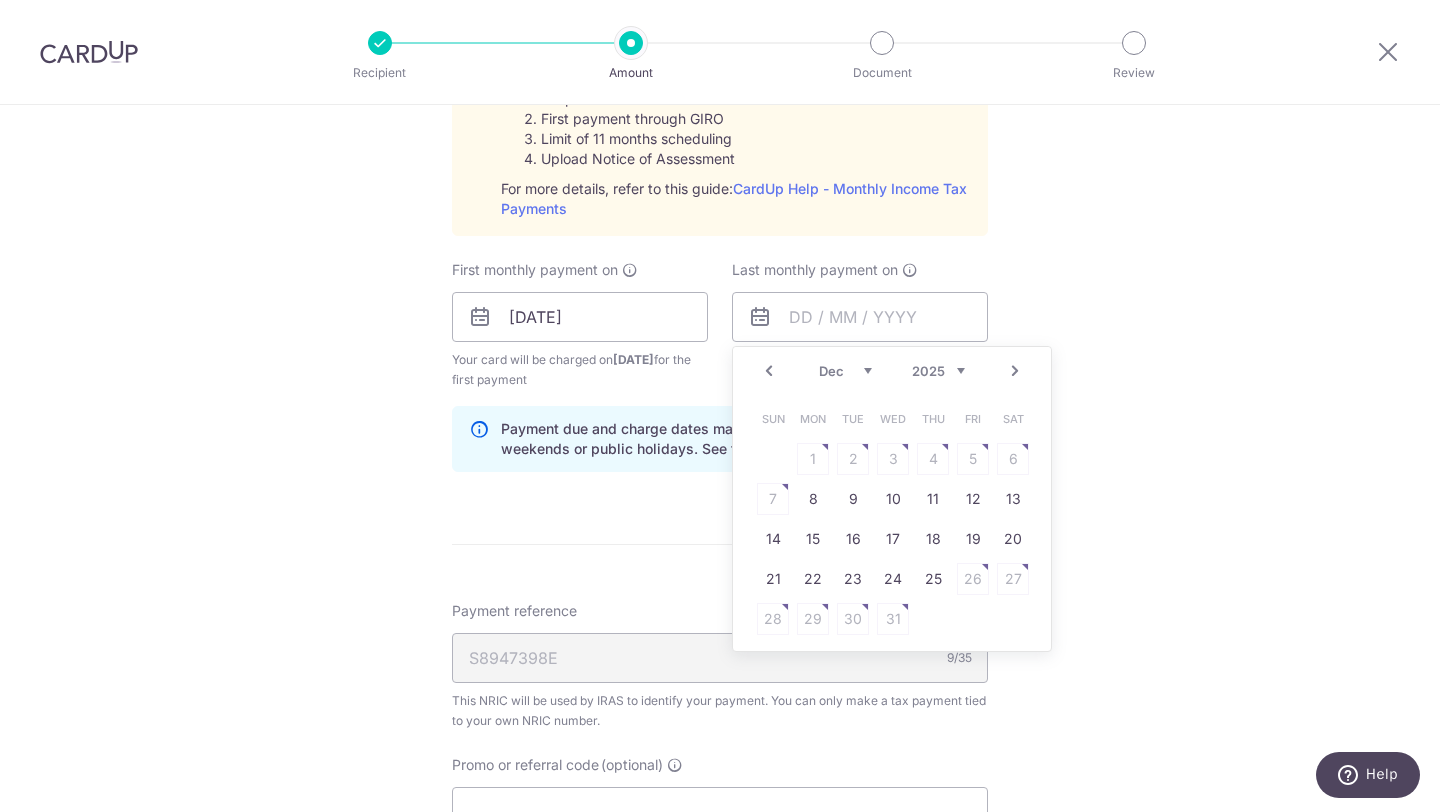 click on "Next" at bounding box center (1015, 371) 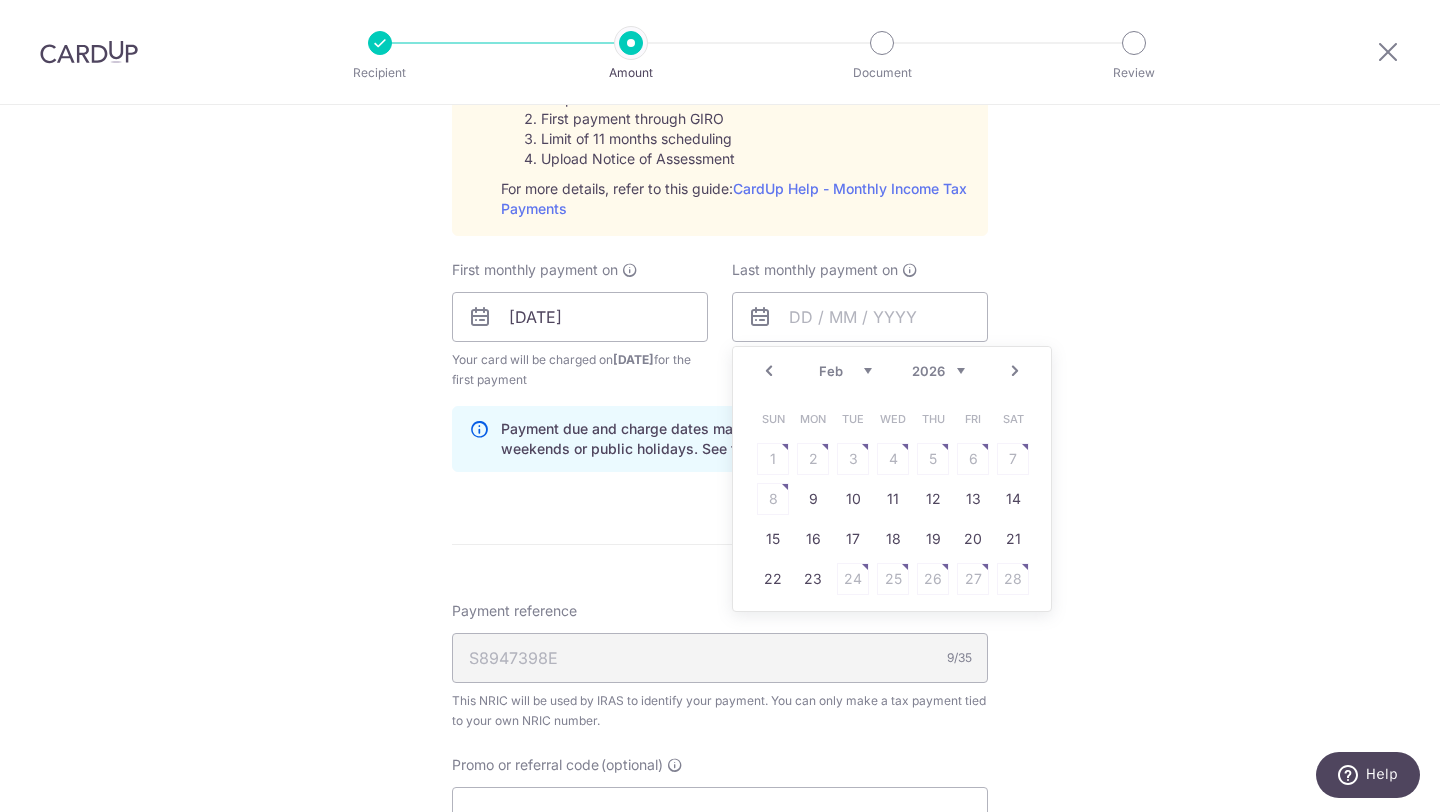 click on "Next" at bounding box center [1015, 371] 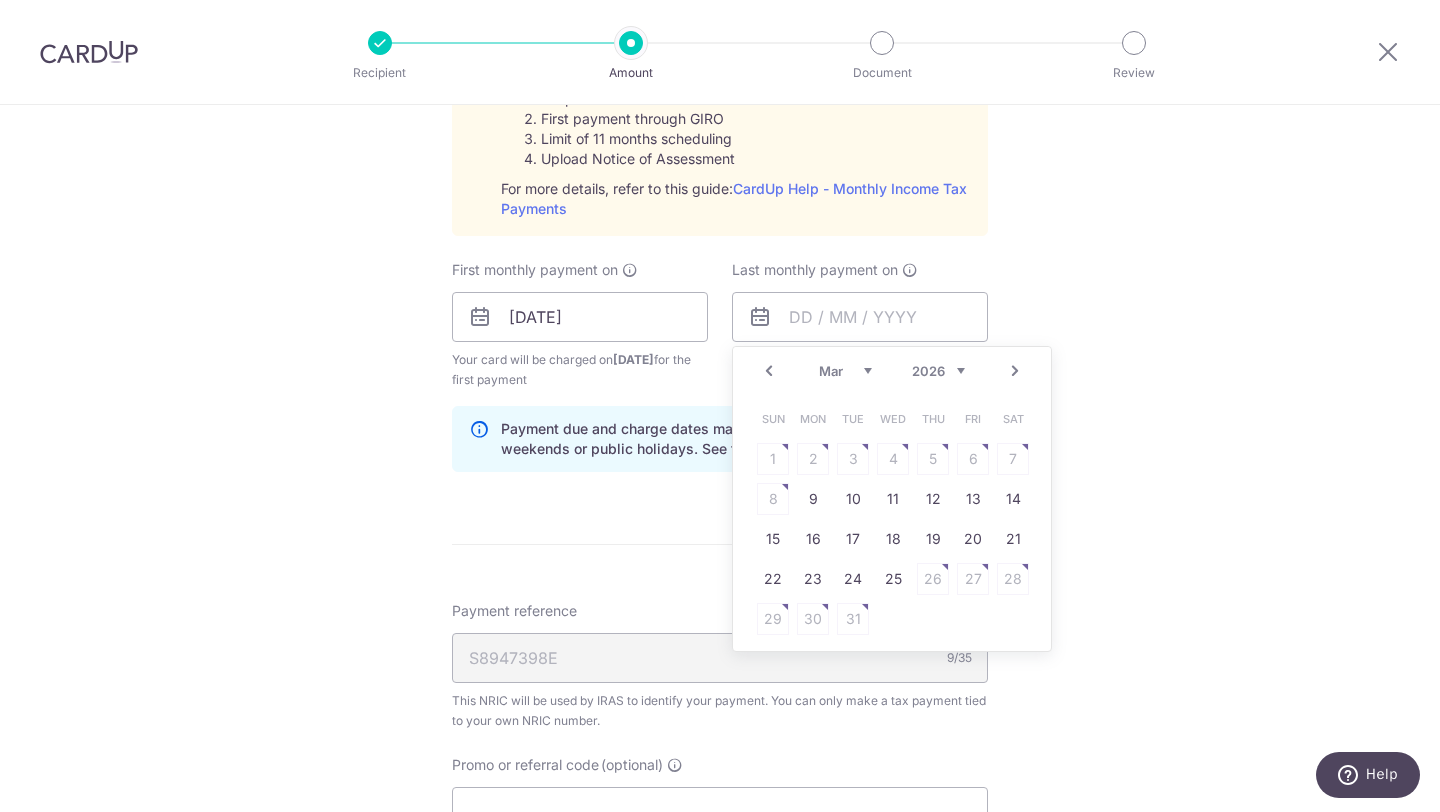 click on "Next" at bounding box center (1015, 371) 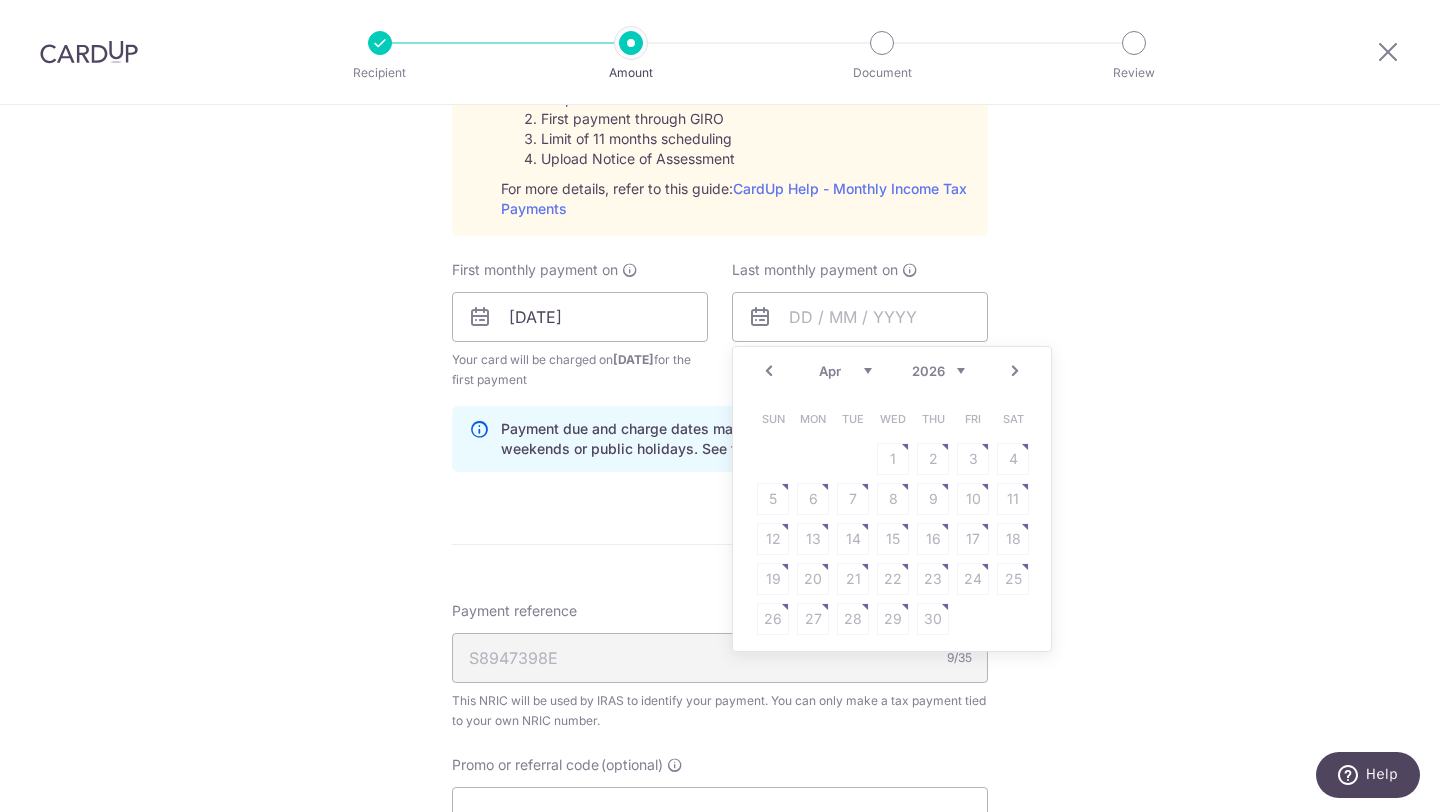 click on "Next" at bounding box center [1015, 371] 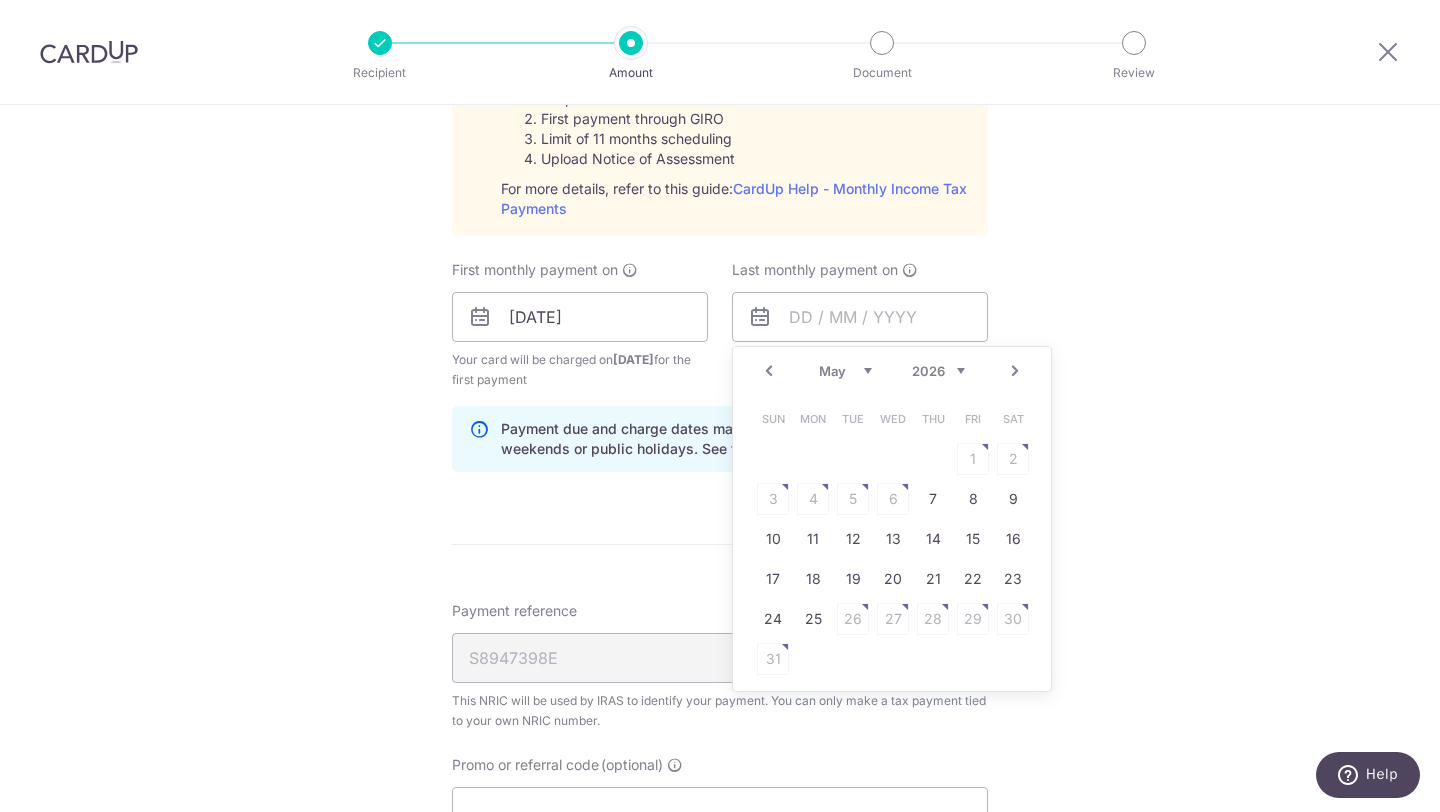 click on "Next" at bounding box center (1015, 371) 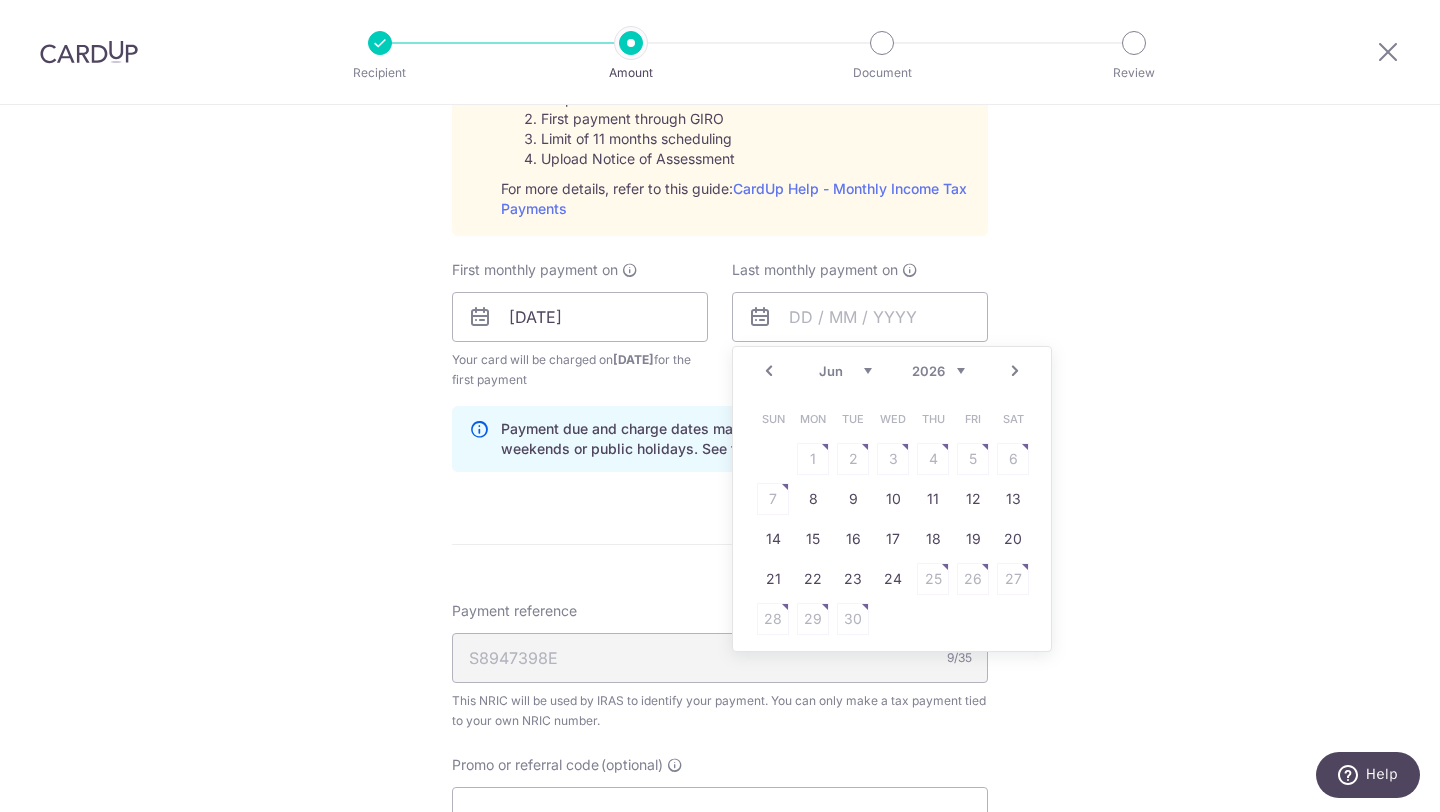 click on "Prev" at bounding box center [769, 371] 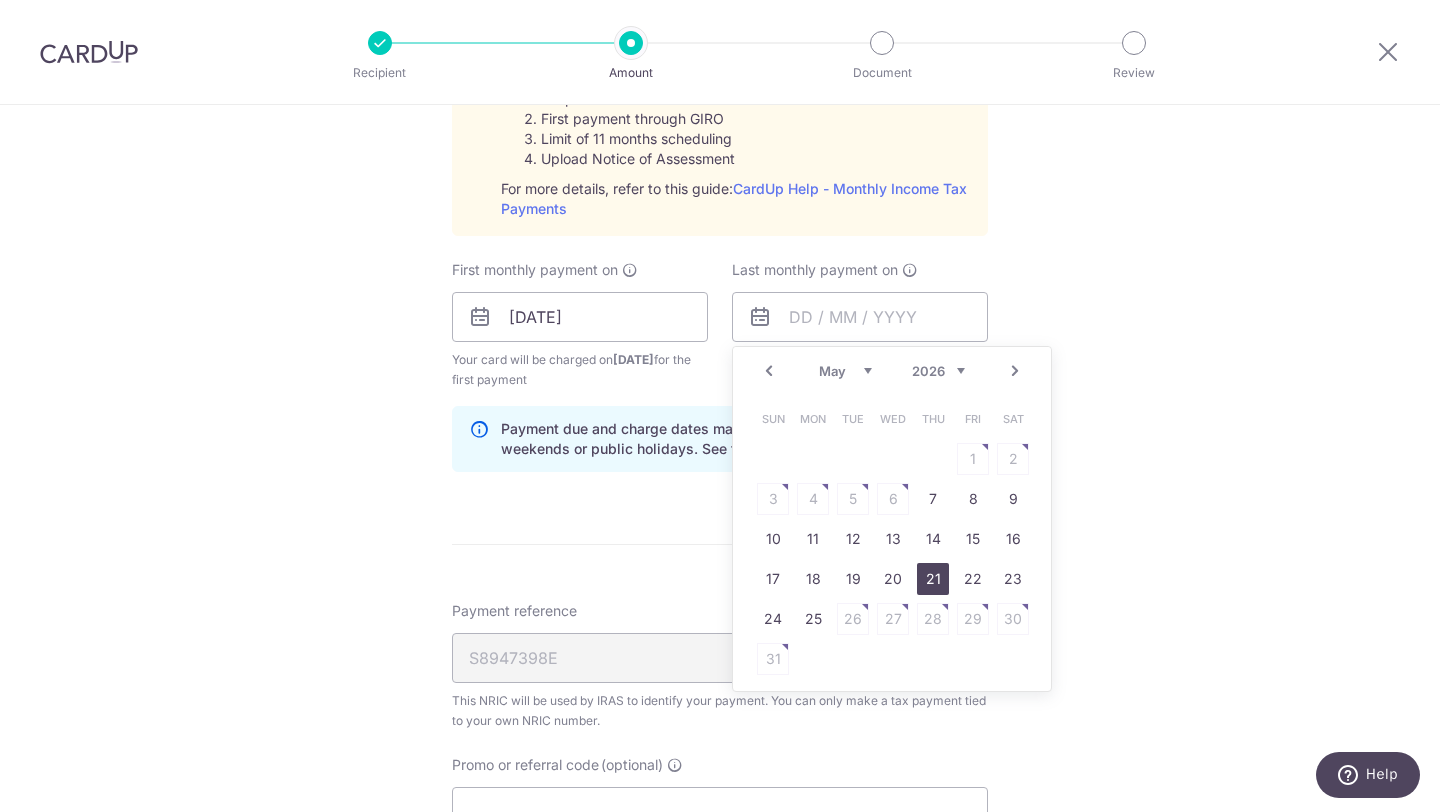 click on "21" at bounding box center (933, 579) 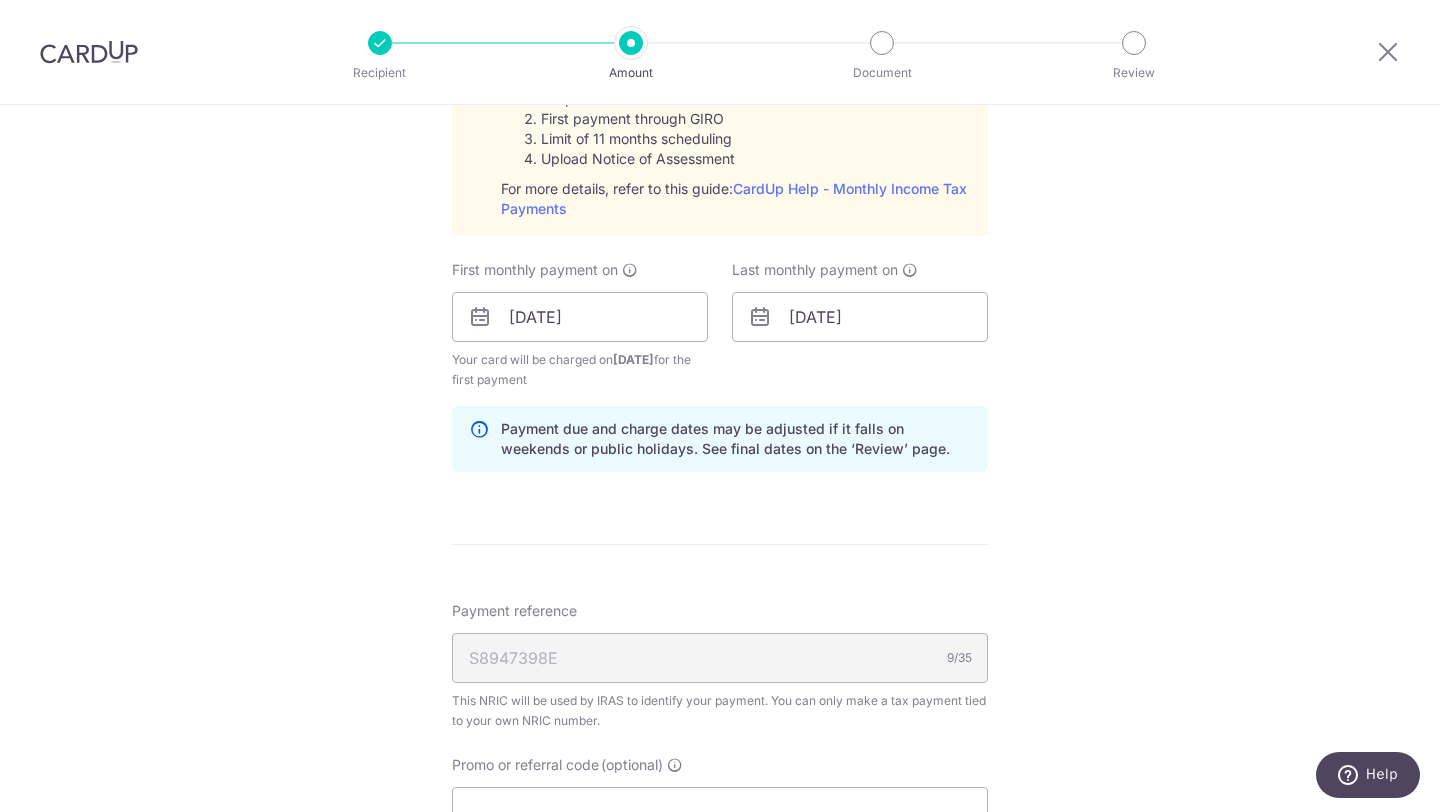click on "Tell us more about your payment
Enter one-time or monthly payment amount
SGD
314.50
314.50
The  total tax payment amounts scheduled  should not exceed the outstanding balance in your latest Statement of Account.
Select Card
**** 8320
Add credit card
Your Cards
**** 8274
**** 5658
**** 7860
**** 8320
Secure 256-bit SSL" at bounding box center [720, 167] 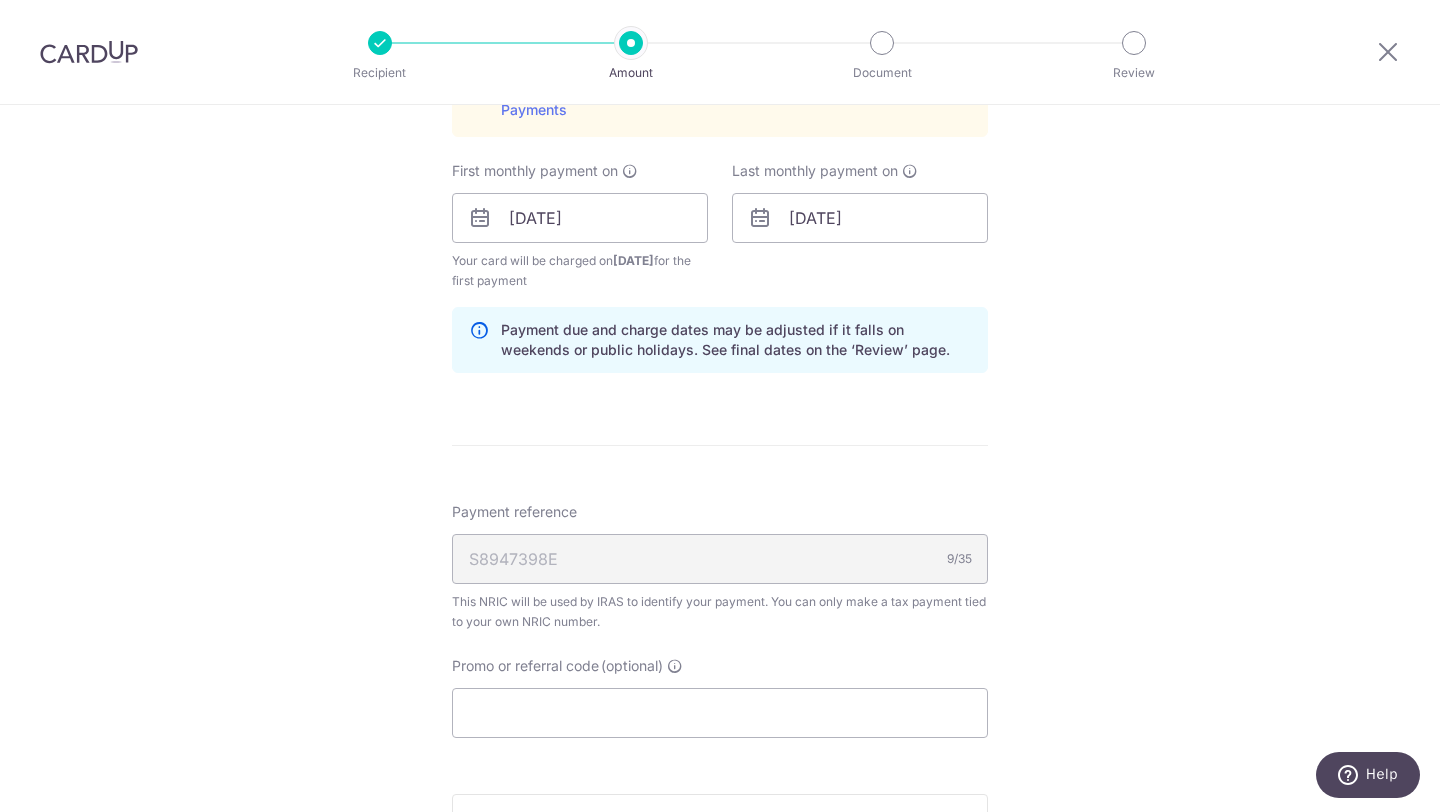 scroll, scrollTop: 1137, scrollLeft: 0, axis: vertical 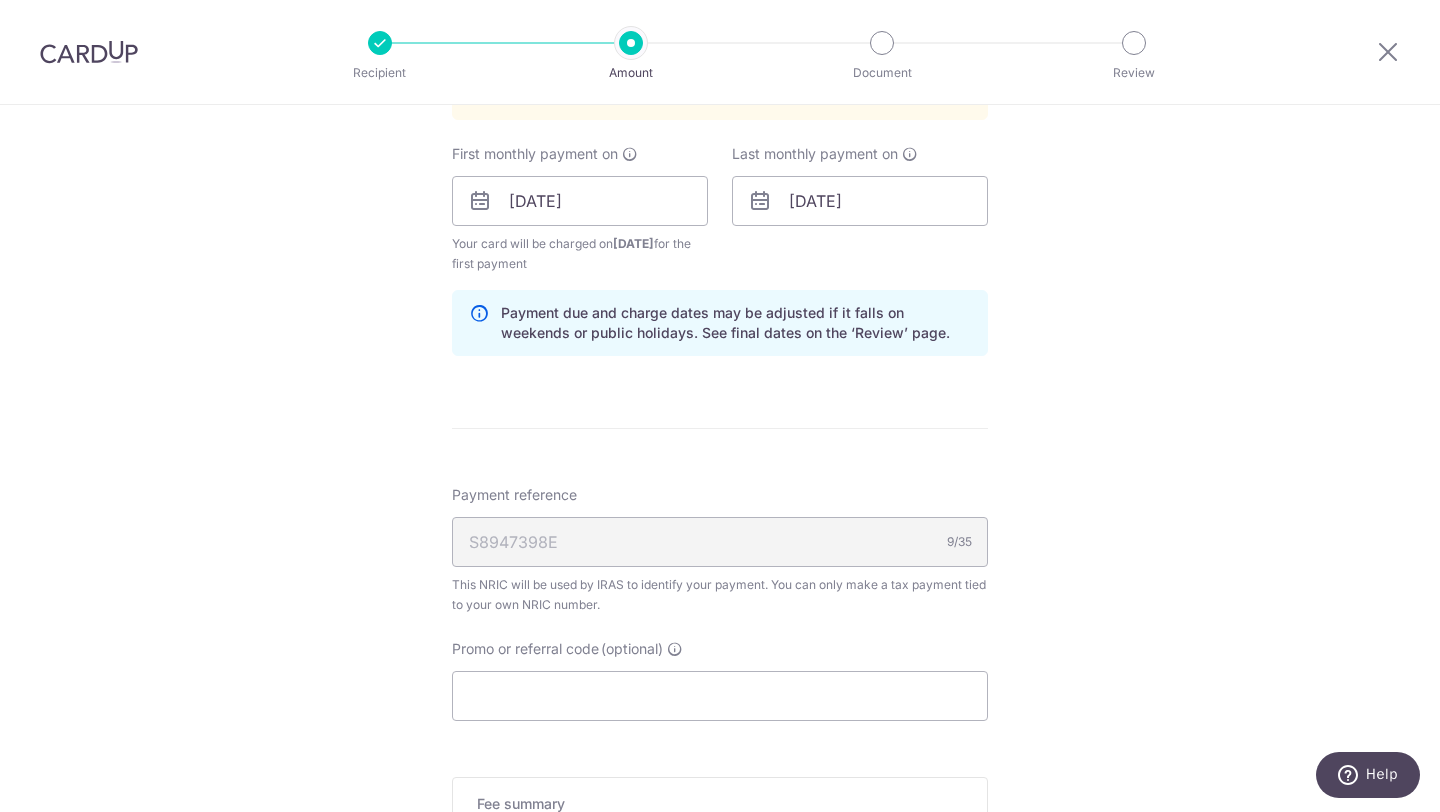 click on "Enter one-time or monthly payment amount
SGD
314.50
314.50
The  total tax payment amounts scheduled  should not exceed the outstanding balance in your latest Statement of Account.
Select Card
**** 8320
Add credit card
Your Cards
**** 8274
**** 5658
**** 7860
**** 8320
Secure 256-bit SSL" at bounding box center (720, 70) 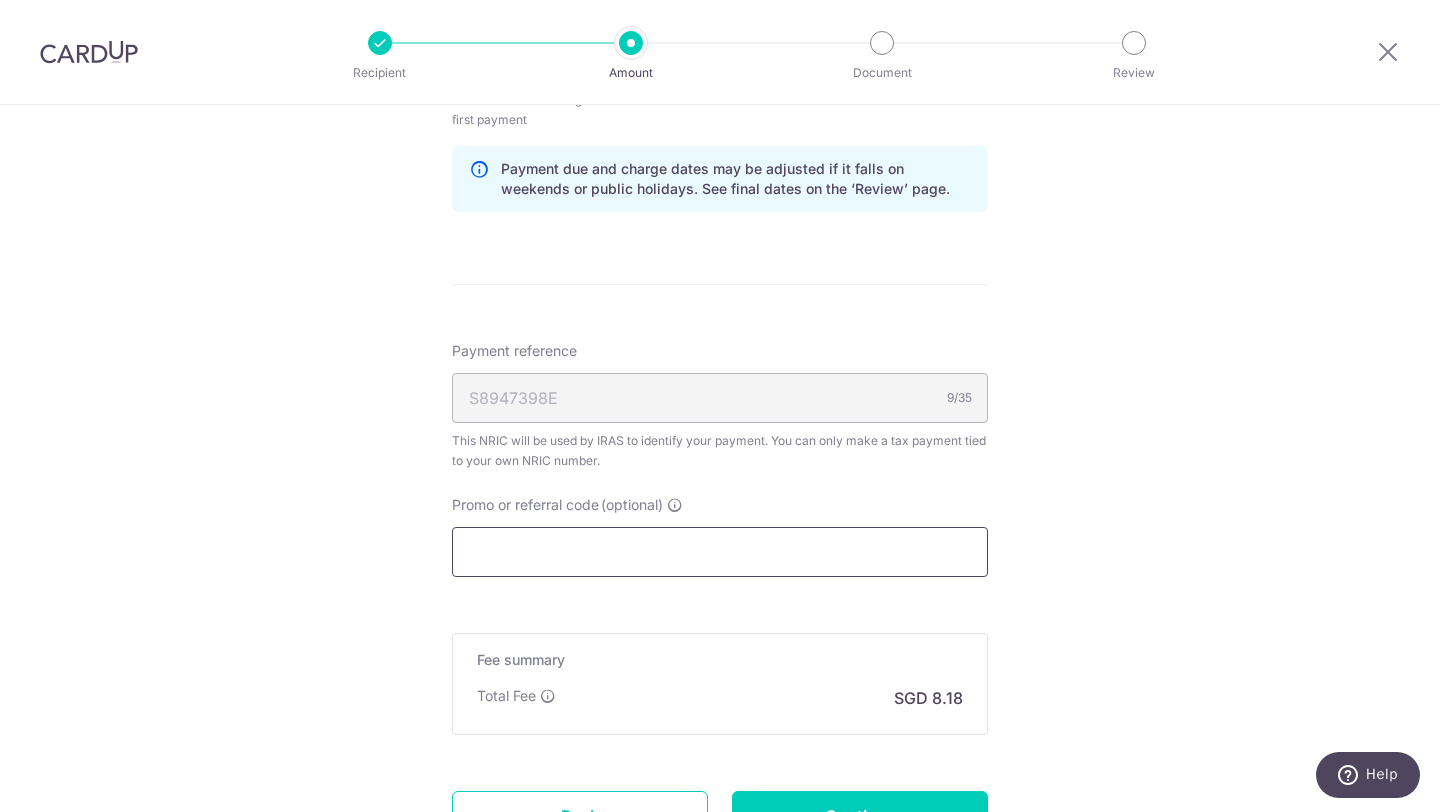 click on "Promo or referral code
(optional)" at bounding box center [720, 552] 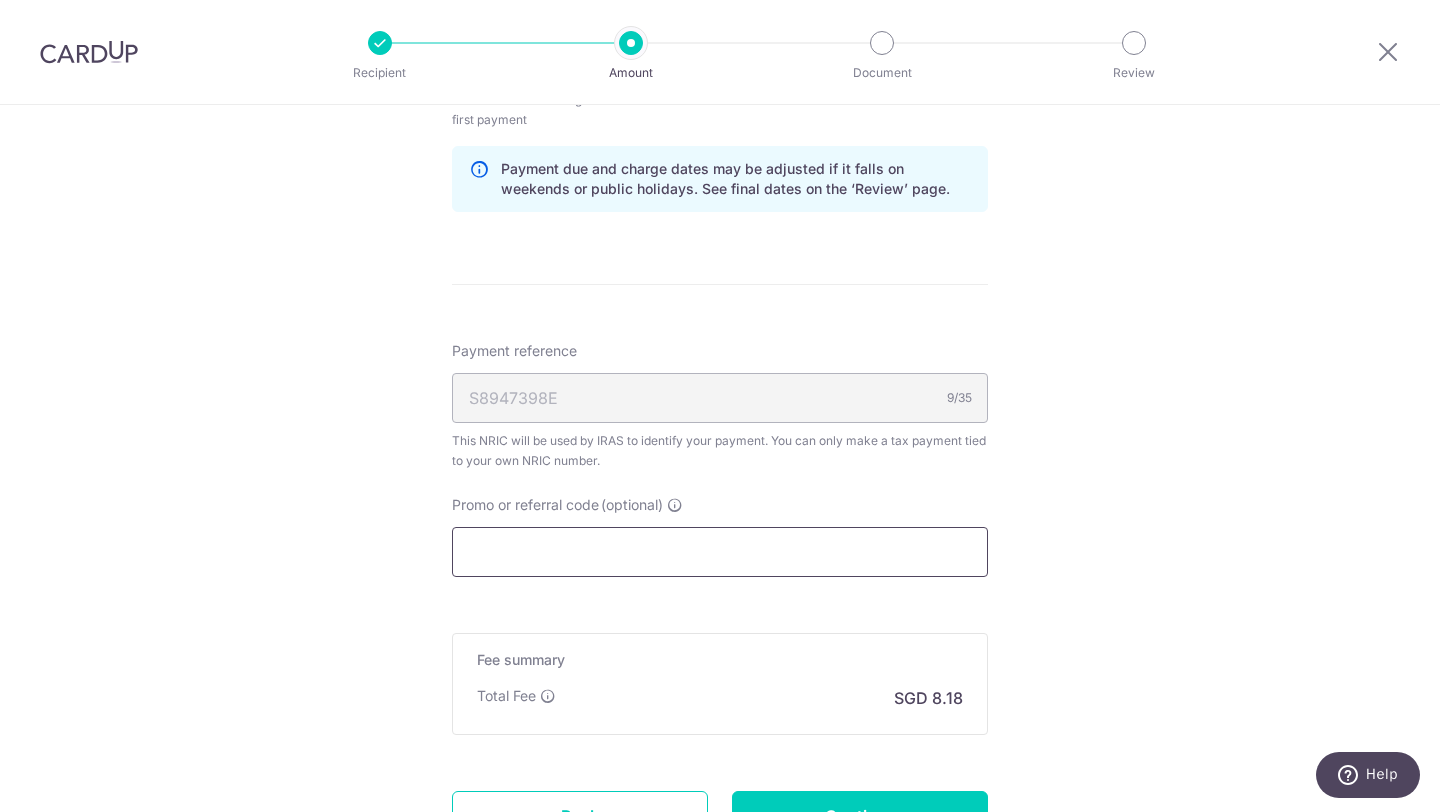 paste on "VTAX25R" 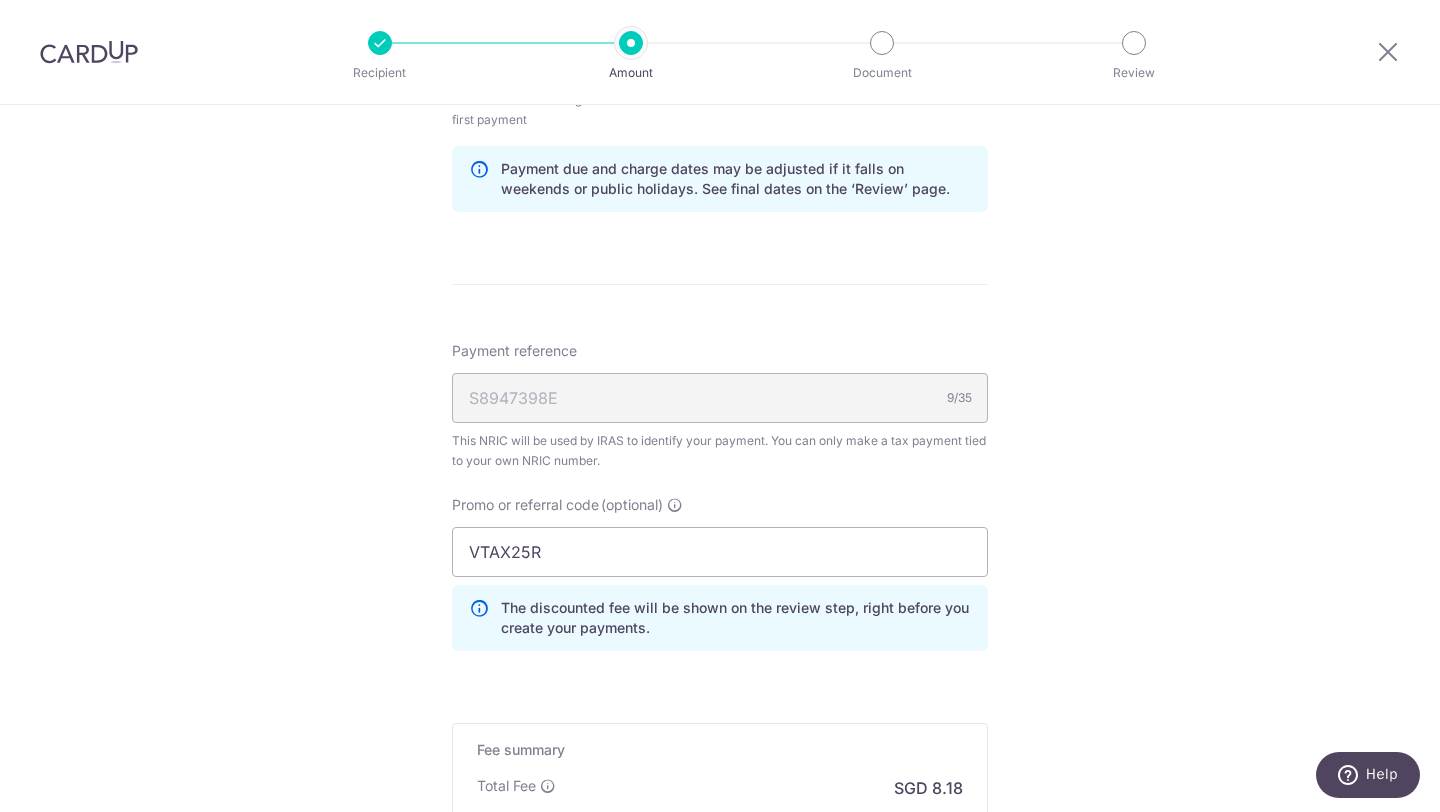 click on "Tell us more about your payment
Enter one-time or monthly payment amount
SGD
314.50
314.50
The  total tax payment amounts scheduled  should not exceed the outstanding balance in your latest Statement of Account.
Select Card
**** 8320
Add credit card
Your Cards
**** 8274
**** 5658
**** 7860
**** 8320
Secure 256-bit SSL" at bounding box center [720, -48] 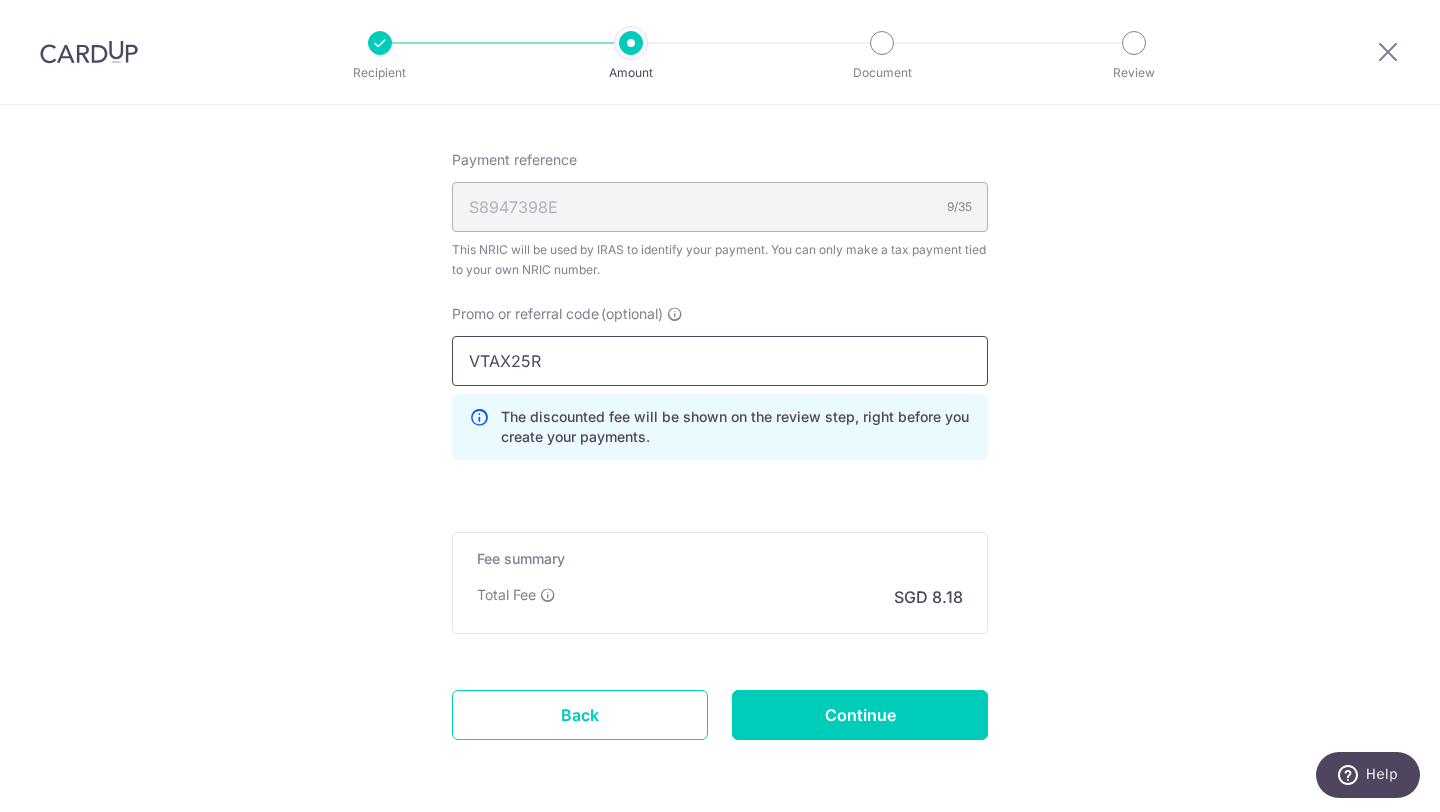 drag, startPoint x: 632, startPoint y: 372, endPoint x: 90, endPoint y: 372, distance: 542 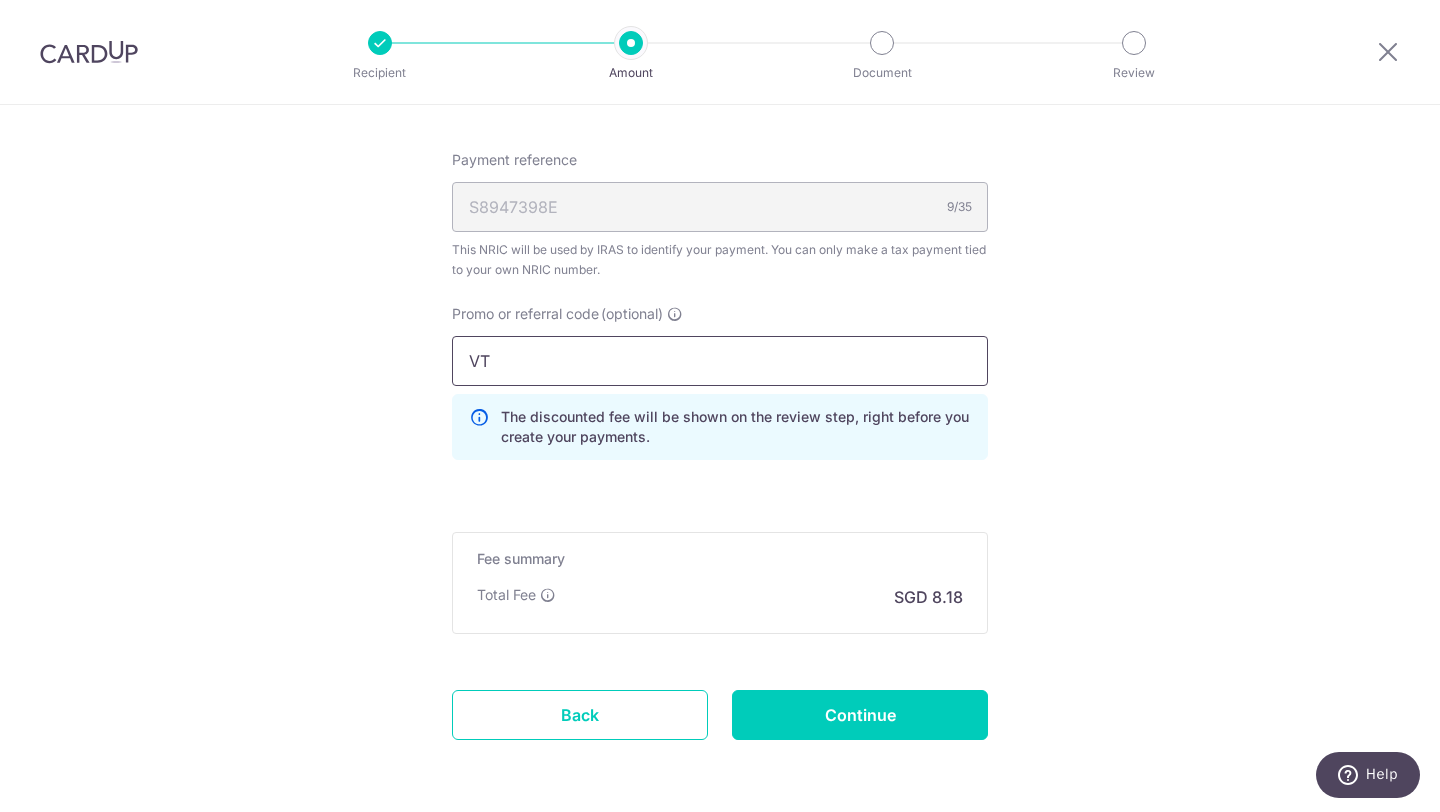 type on "V" 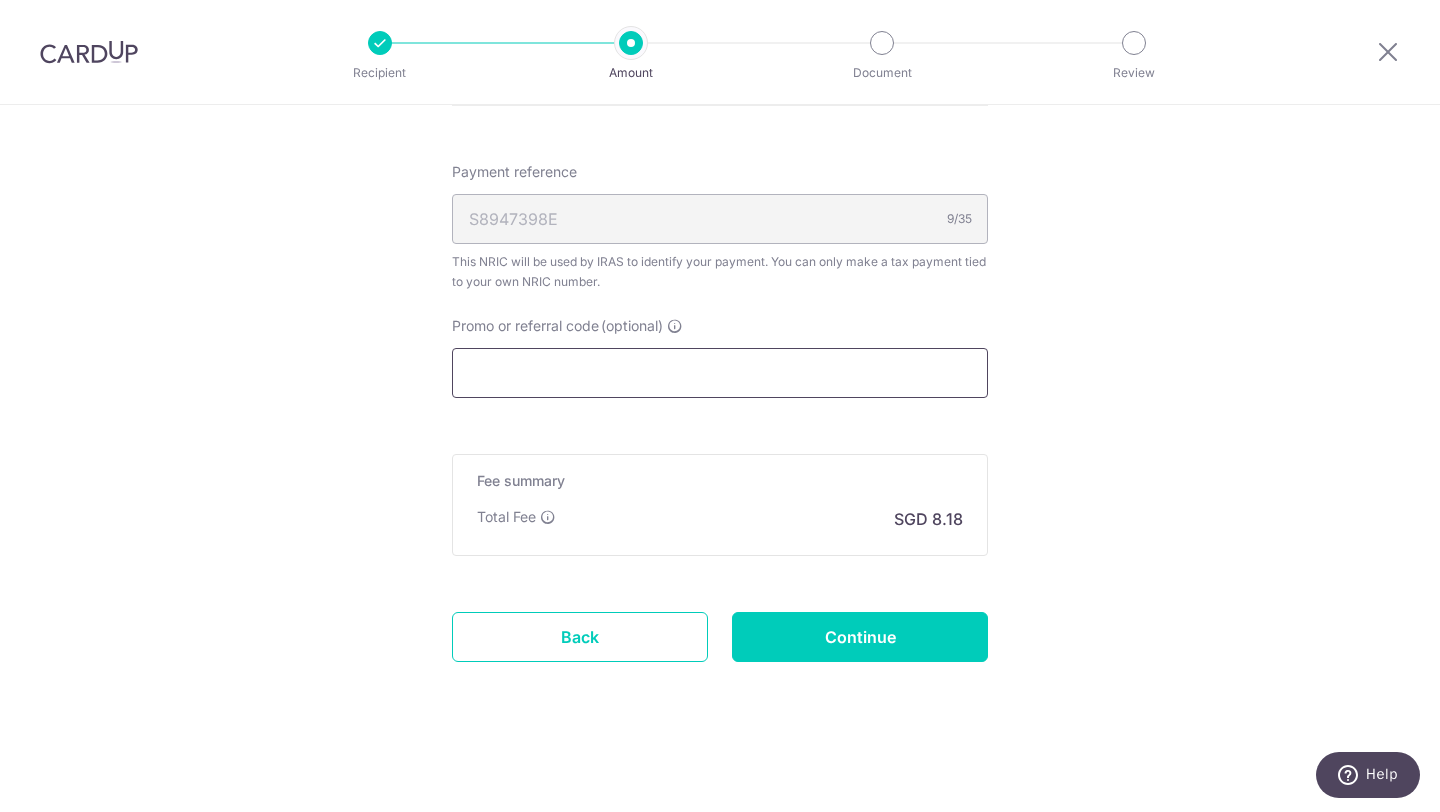 scroll, scrollTop: 1460, scrollLeft: 0, axis: vertical 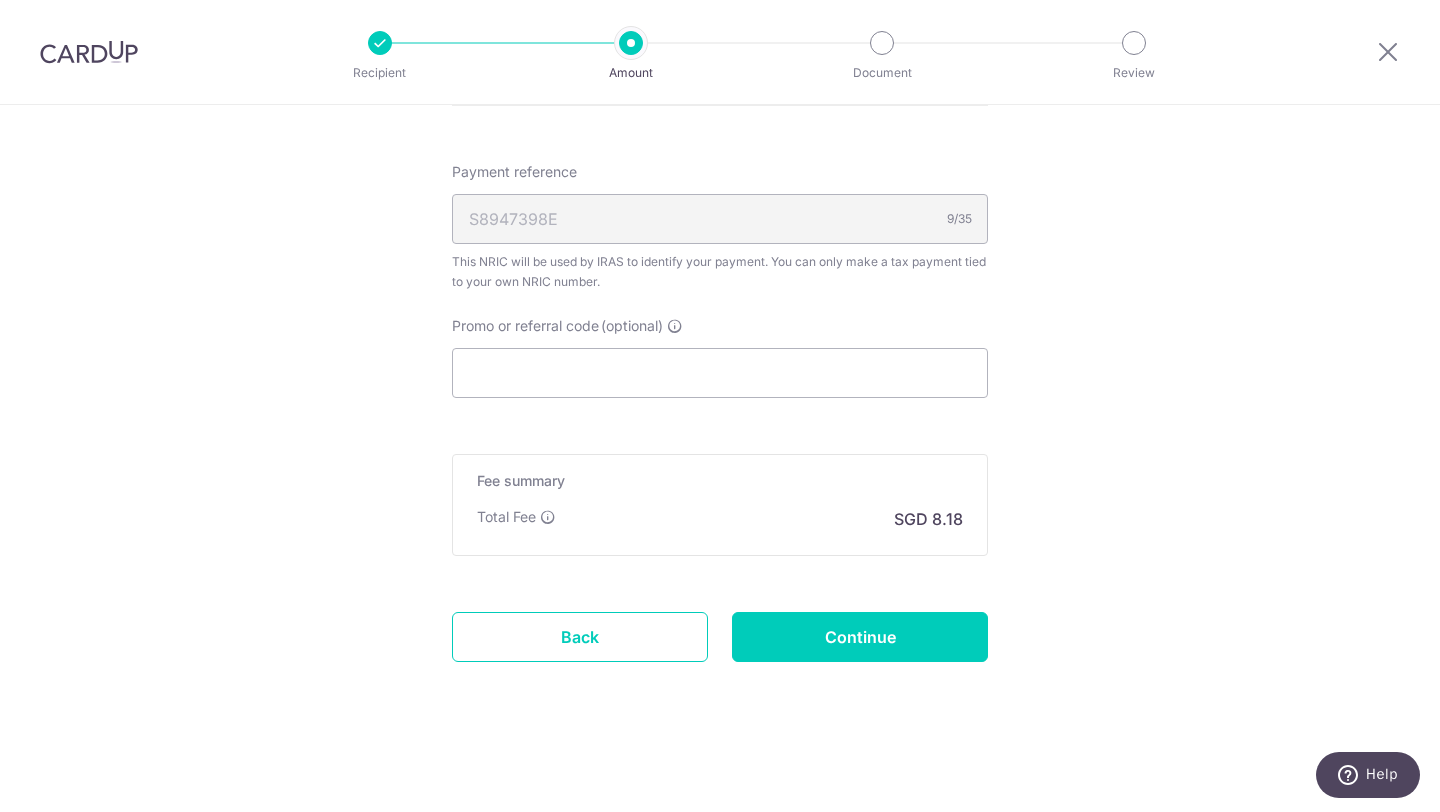 click on "Tell us more about your payment
Enter one-time or monthly payment amount
SGD
314.50
314.50
The  total tax payment amounts scheduled  should not exceed the outstanding balance in your latest Statement of Account.
Select Card
**** 8320
Add credit card
Your Cards
**** 8274
**** 5658
**** 7860
**** 8320
Secure 256-bit SSL" at bounding box center (720, -272) 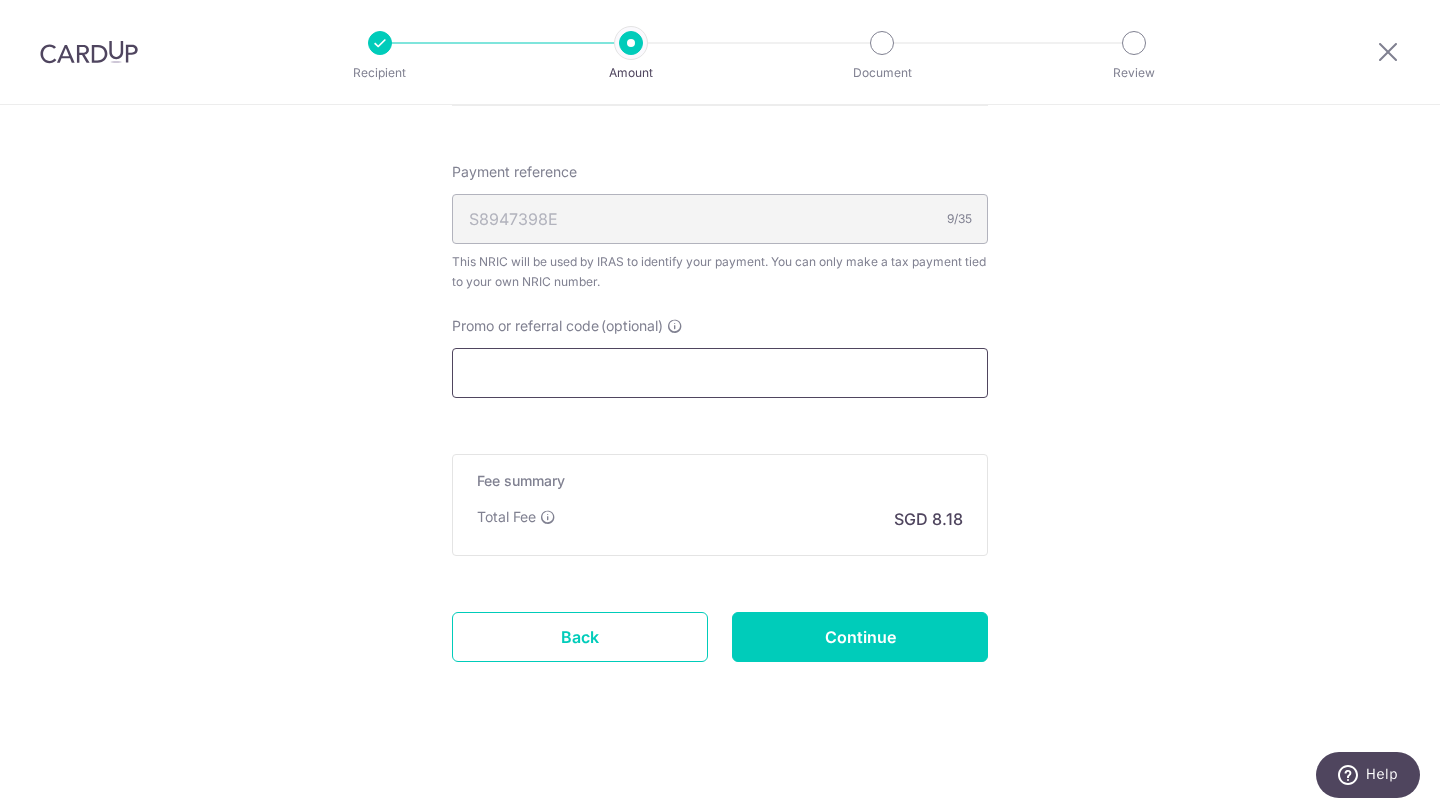click on "Promo or referral code
(optional)" at bounding box center [720, 373] 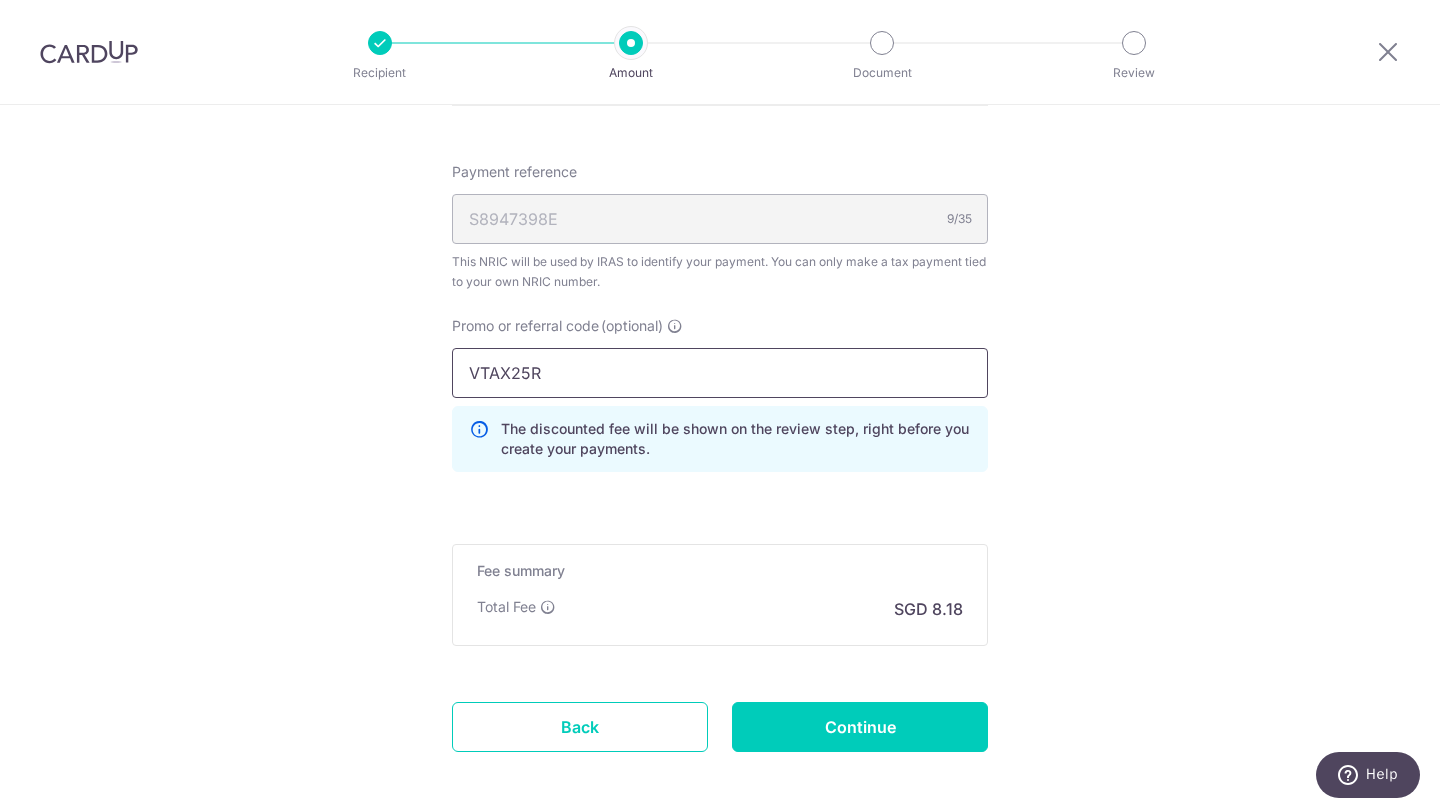 type on "VTAX25R" 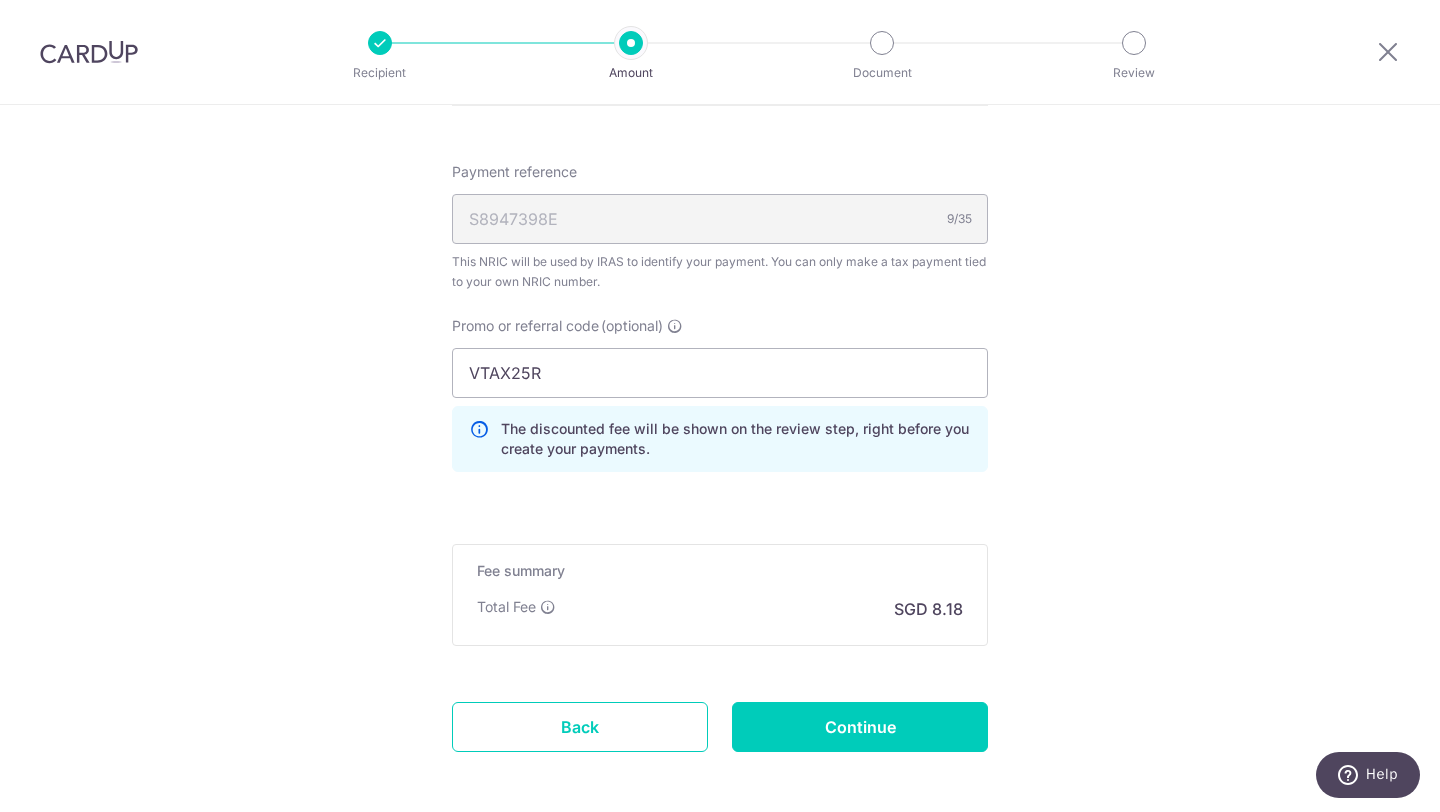 click on "Tell us more about your payment
Enter one-time or monthly payment amount
SGD
314.50
314.50
The  total tax payment amounts scheduled  should not exceed the outstanding balance in your latest Statement of Account.
Select Card
**** 8320
Add credit card
Your Cards
**** 8274
**** 5658
**** 7860
**** 8320
Secure 256-bit SSL" at bounding box center (720, -227) 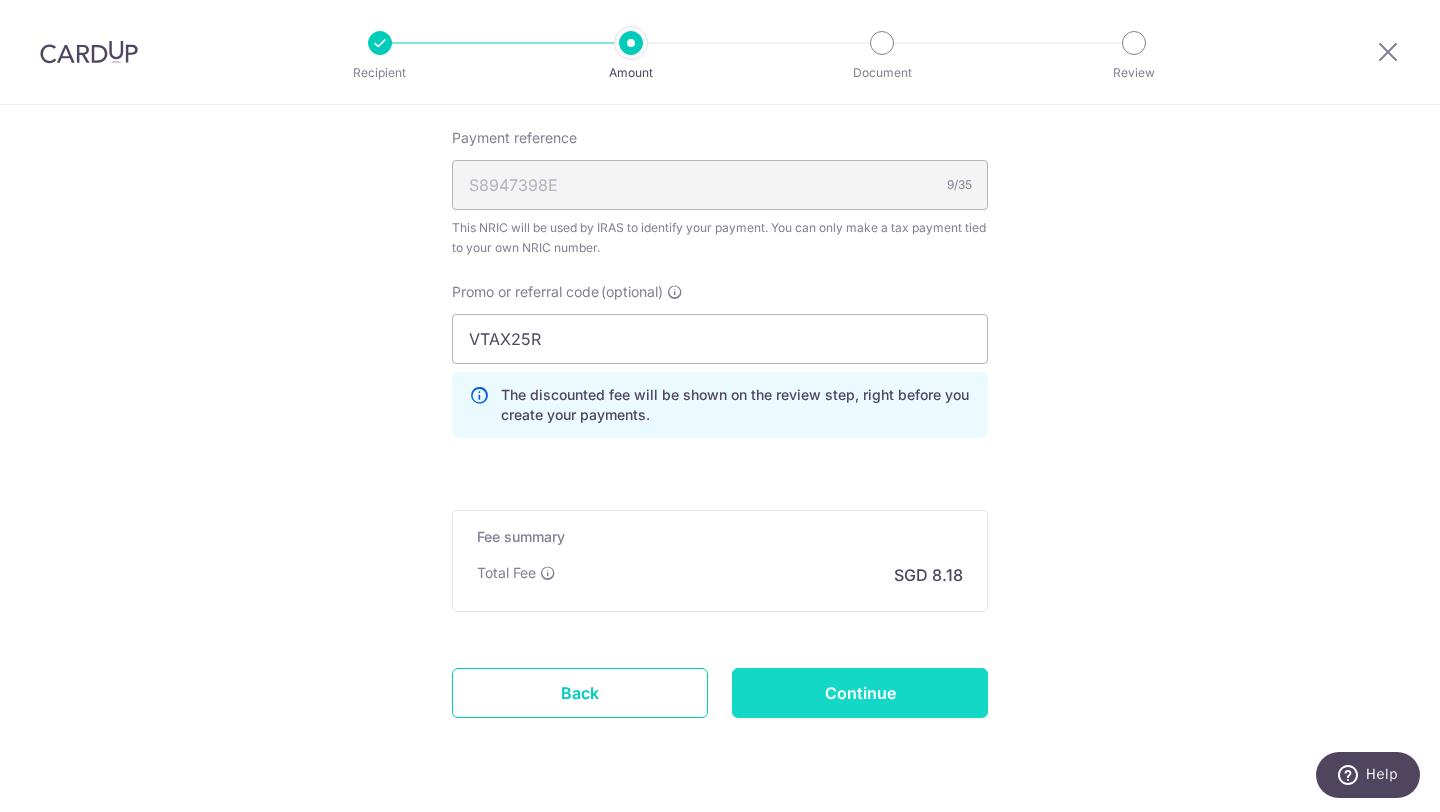 click on "Continue" at bounding box center [860, 693] 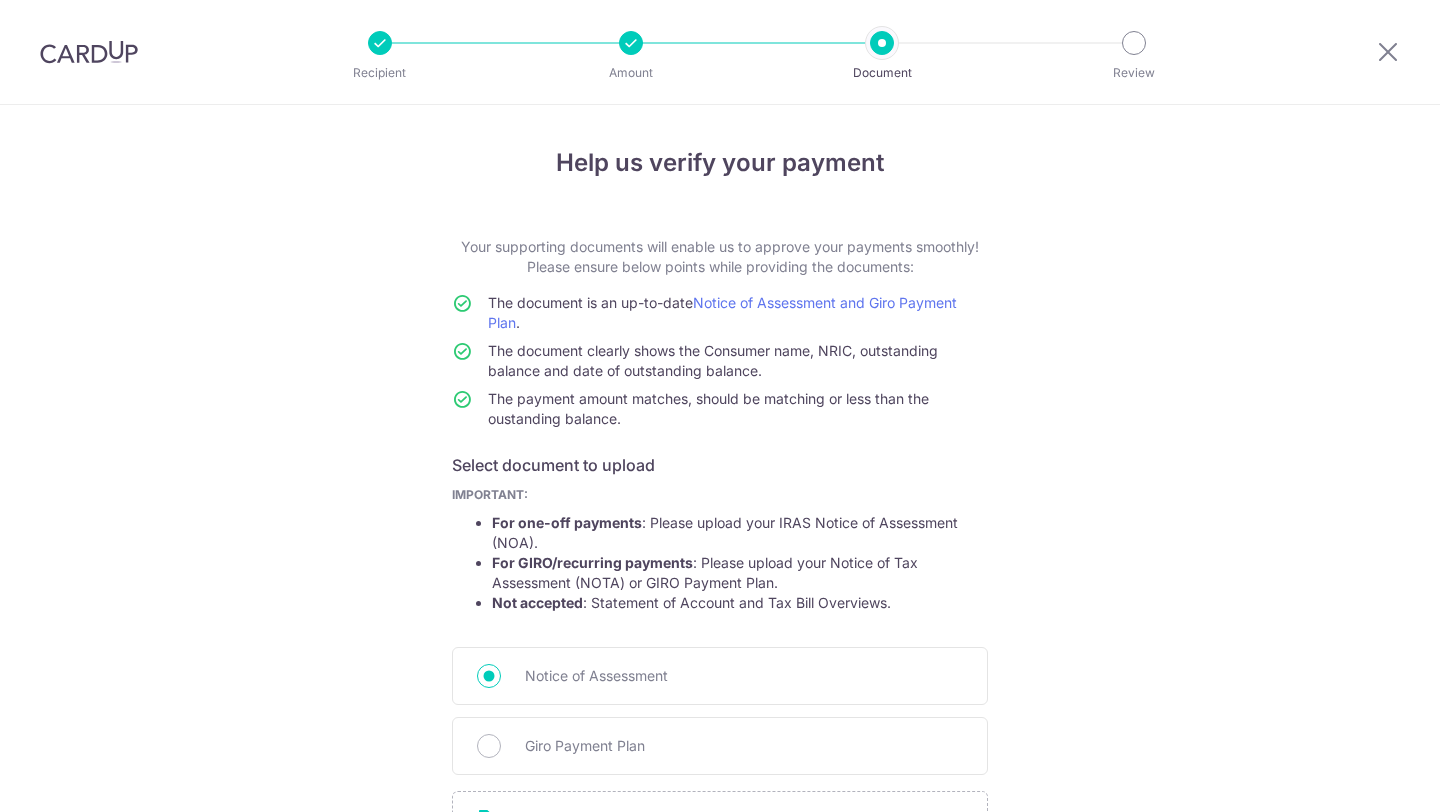 scroll, scrollTop: 0, scrollLeft: 0, axis: both 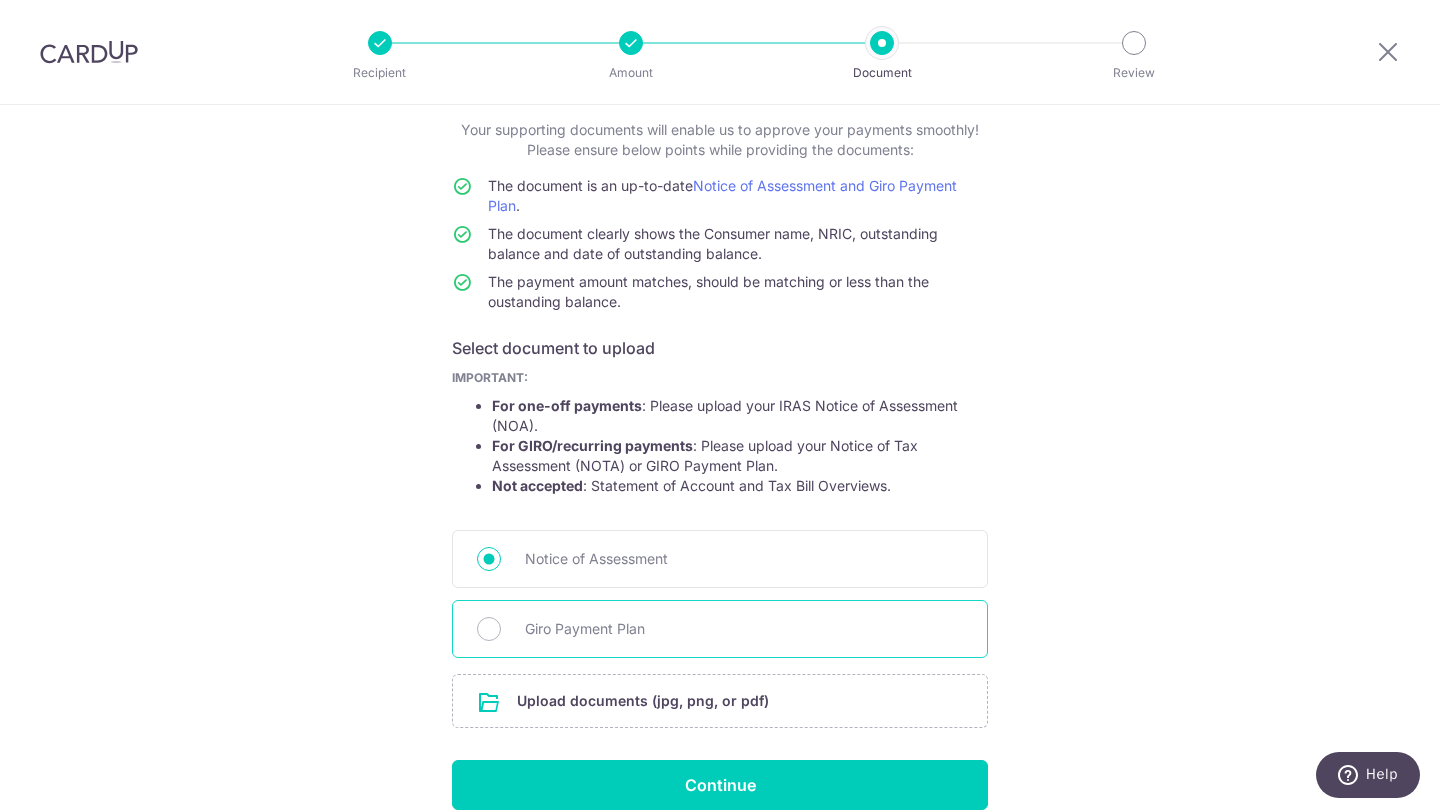 click on "Giro Payment Plan" at bounding box center (744, 629) 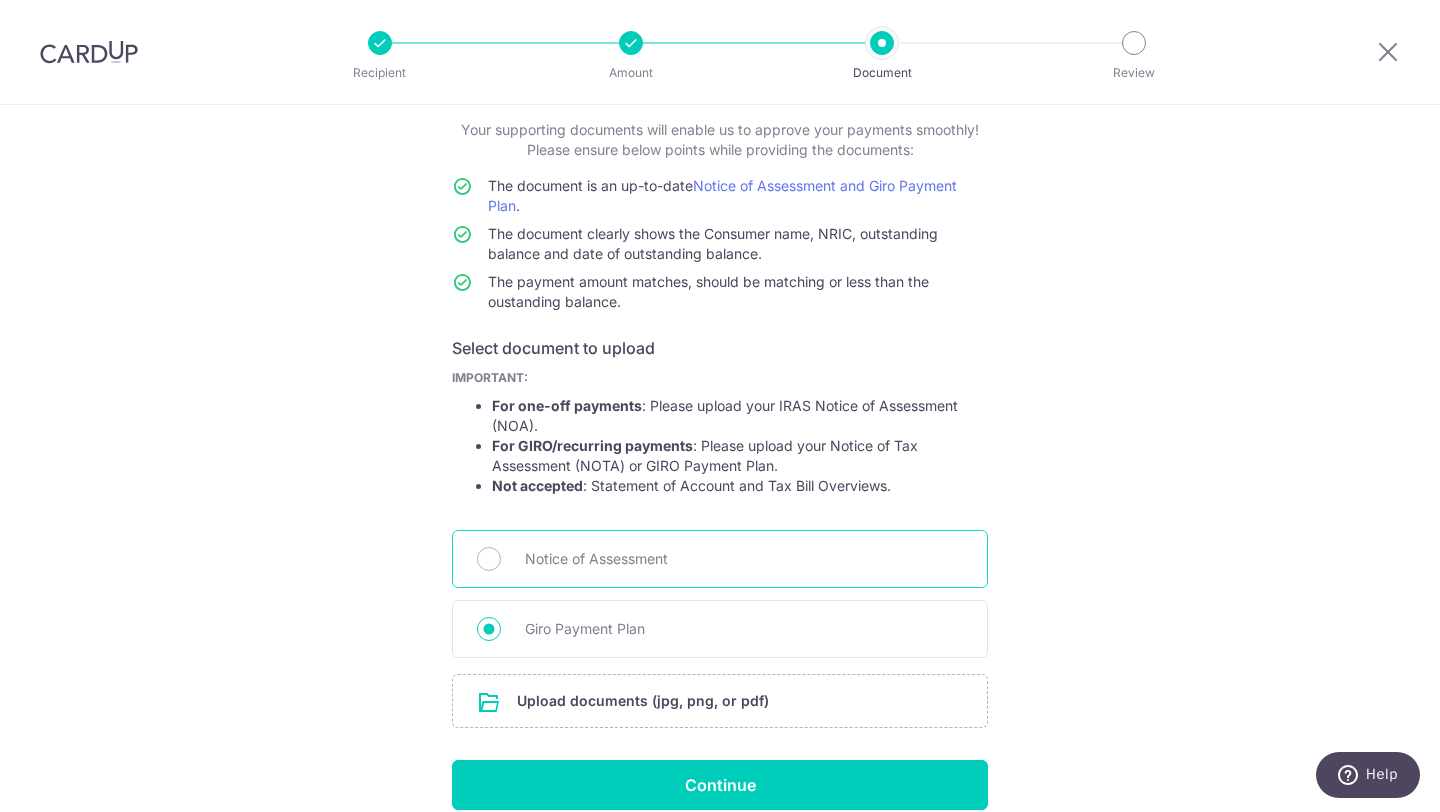 click on "Notice of Assessment" at bounding box center [744, 559] 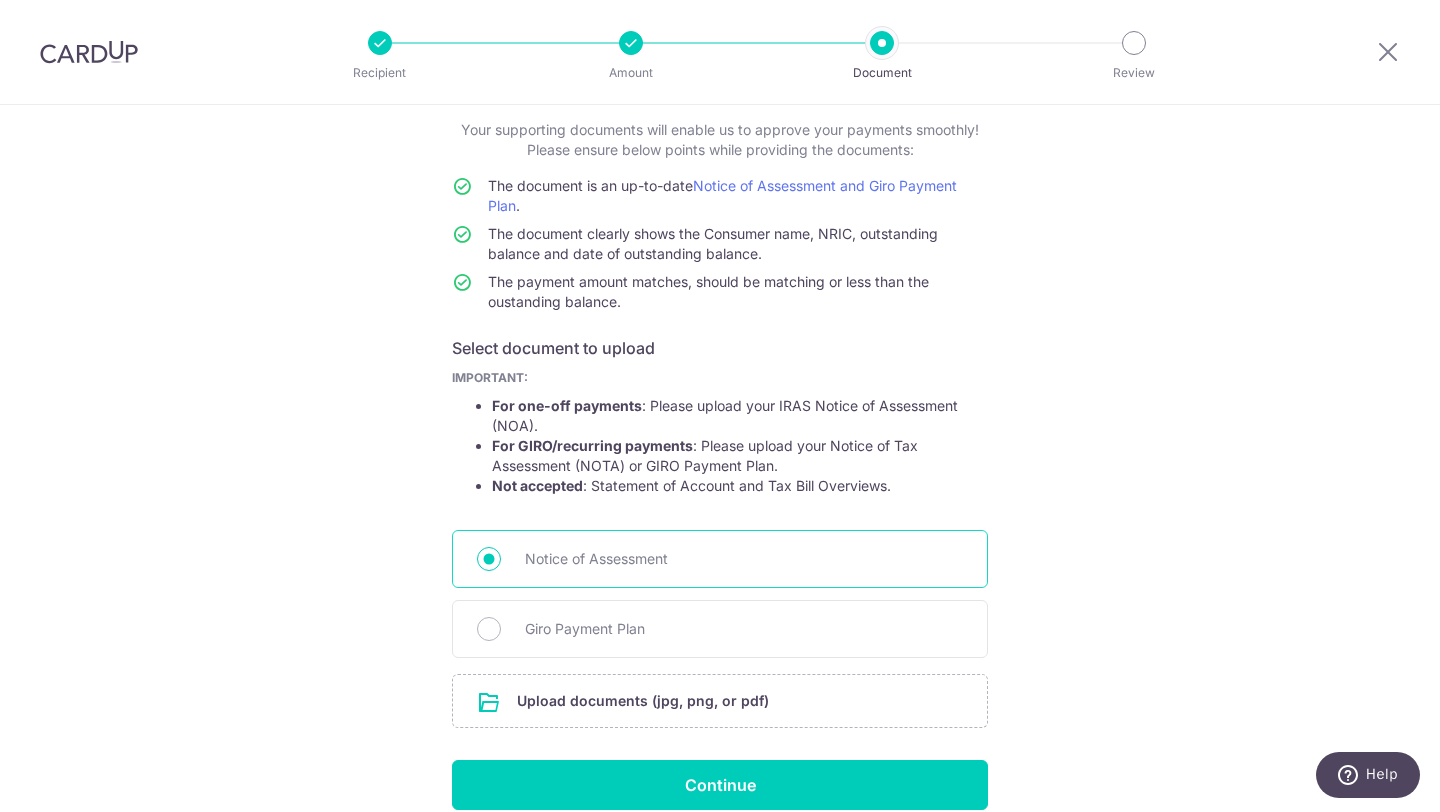 scroll, scrollTop: 37, scrollLeft: 0, axis: vertical 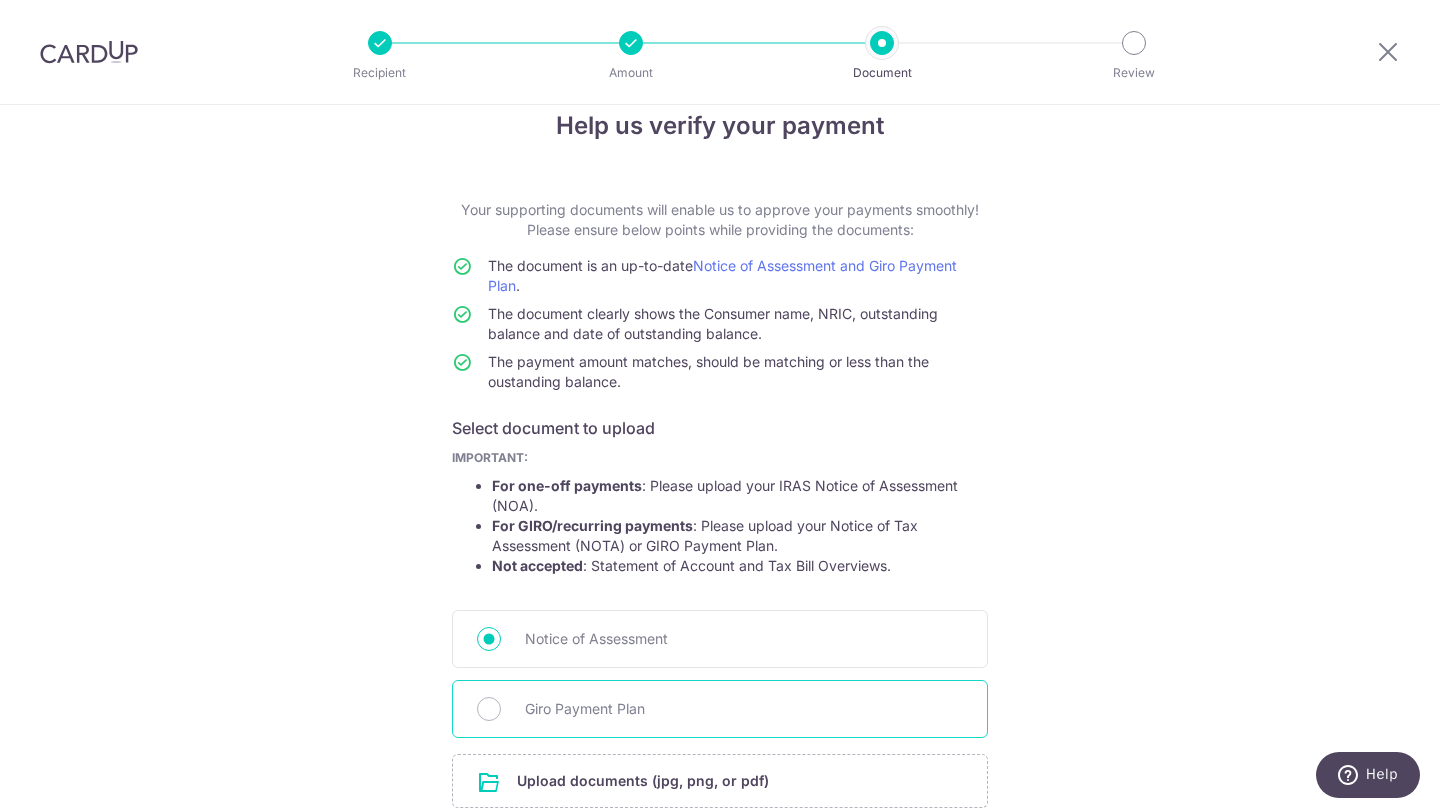 click on "Giro Payment Plan" at bounding box center (744, 709) 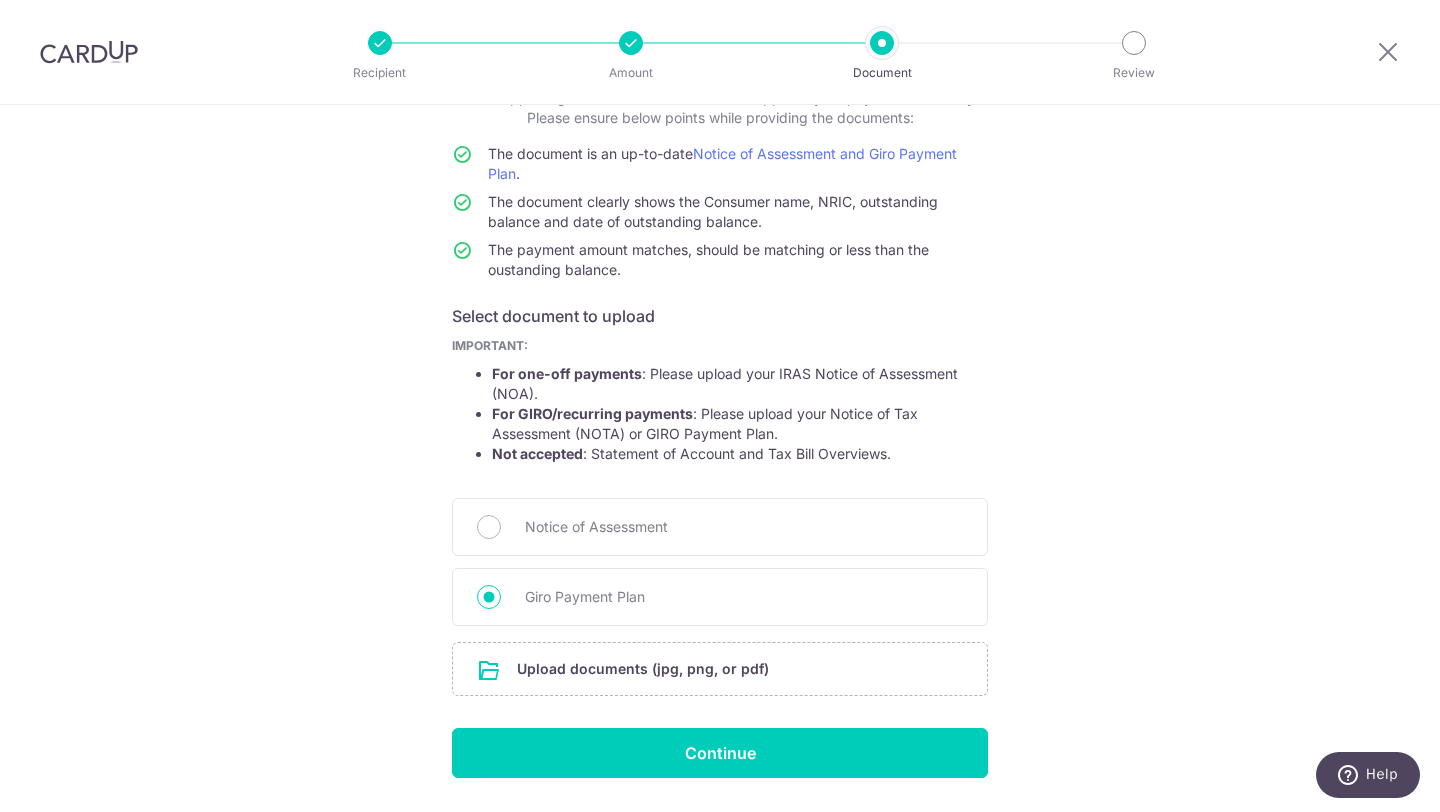scroll, scrollTop: 159, scrollLeft: 0, axis: vertical 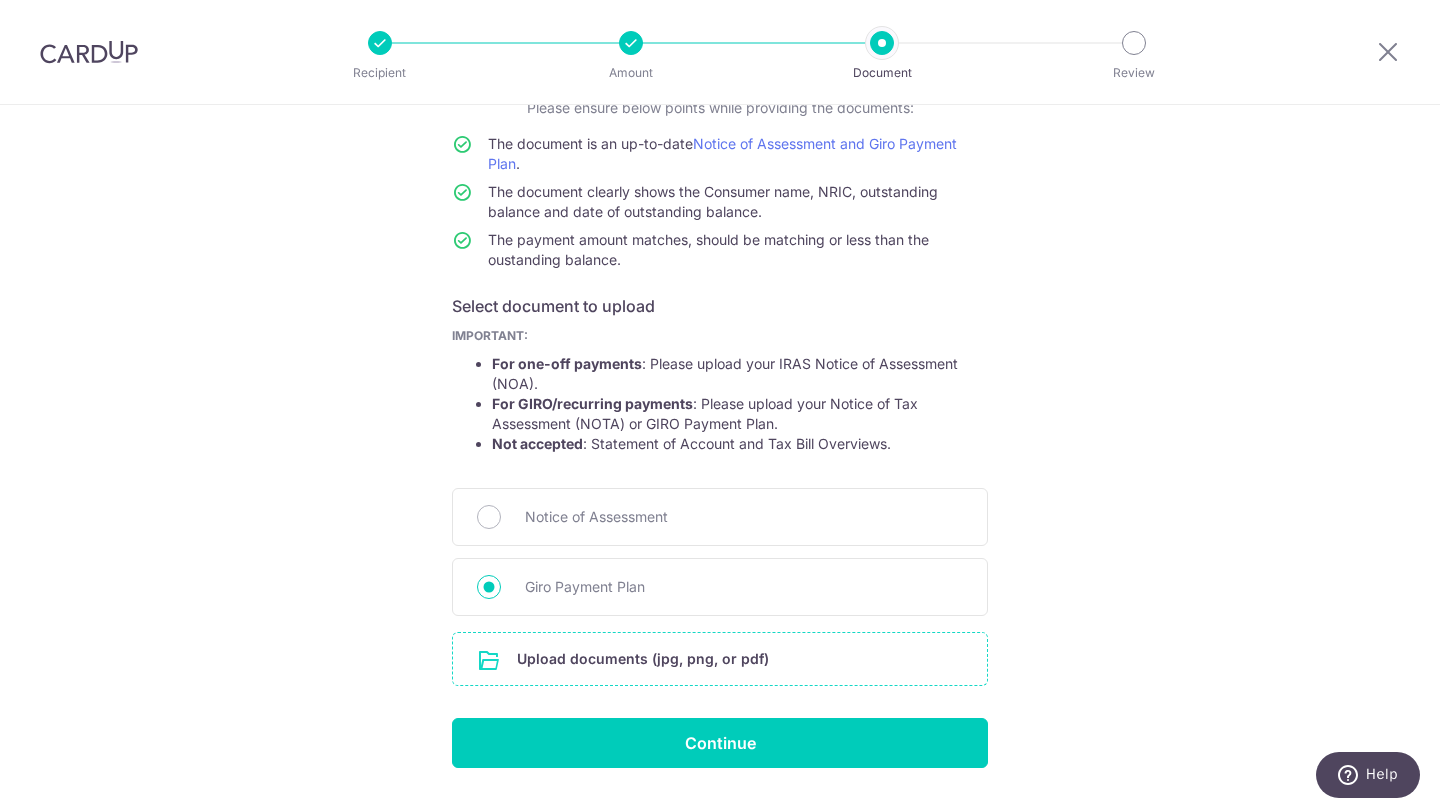 click at bounding box center [720, 659] 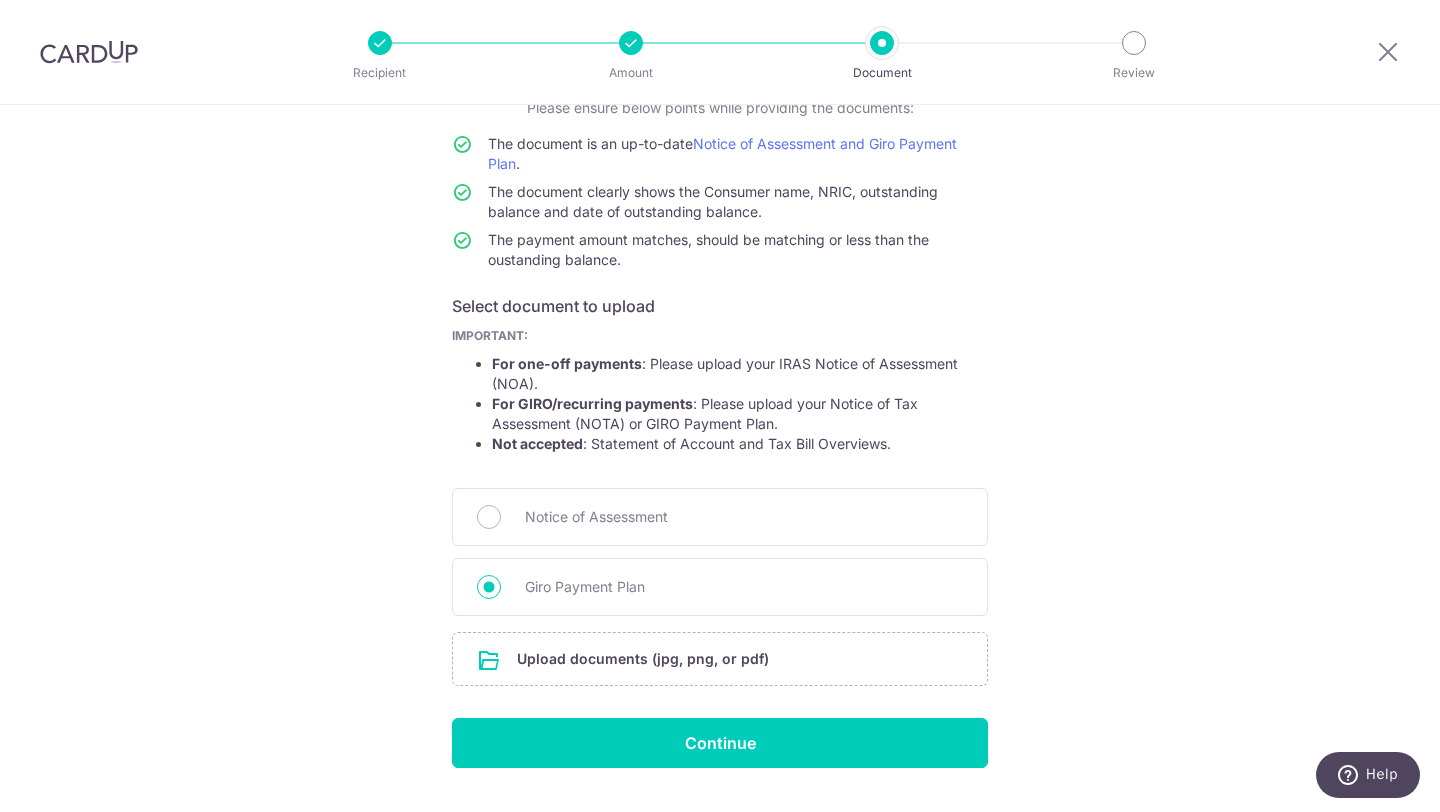 click on "Help us verify your payment
Your supporting documents will enable us to approve your payments smoothly!  Please ensure below points while providing the documents:
The document is an up-to-date  Notice of Assessment and Giro Payment Plan .
The document clearly shows the Consumer name, NRIC, outstanding balance and date of outstanding balance.
The payment amount matches, should be matching or less than the oustanding balance.
Select document to upload
IMPORTANT:   For one-off payments : Please upload your IRAS Notice of Assessment (NOA).   For GIRO/recurring payments : Please upload your Notice of Tax Assessment (NOTA) or GIRO Payment Plan.   Not accepted : Statement of Account and Tax Bill Overviews." at bounding box center [720, 404] 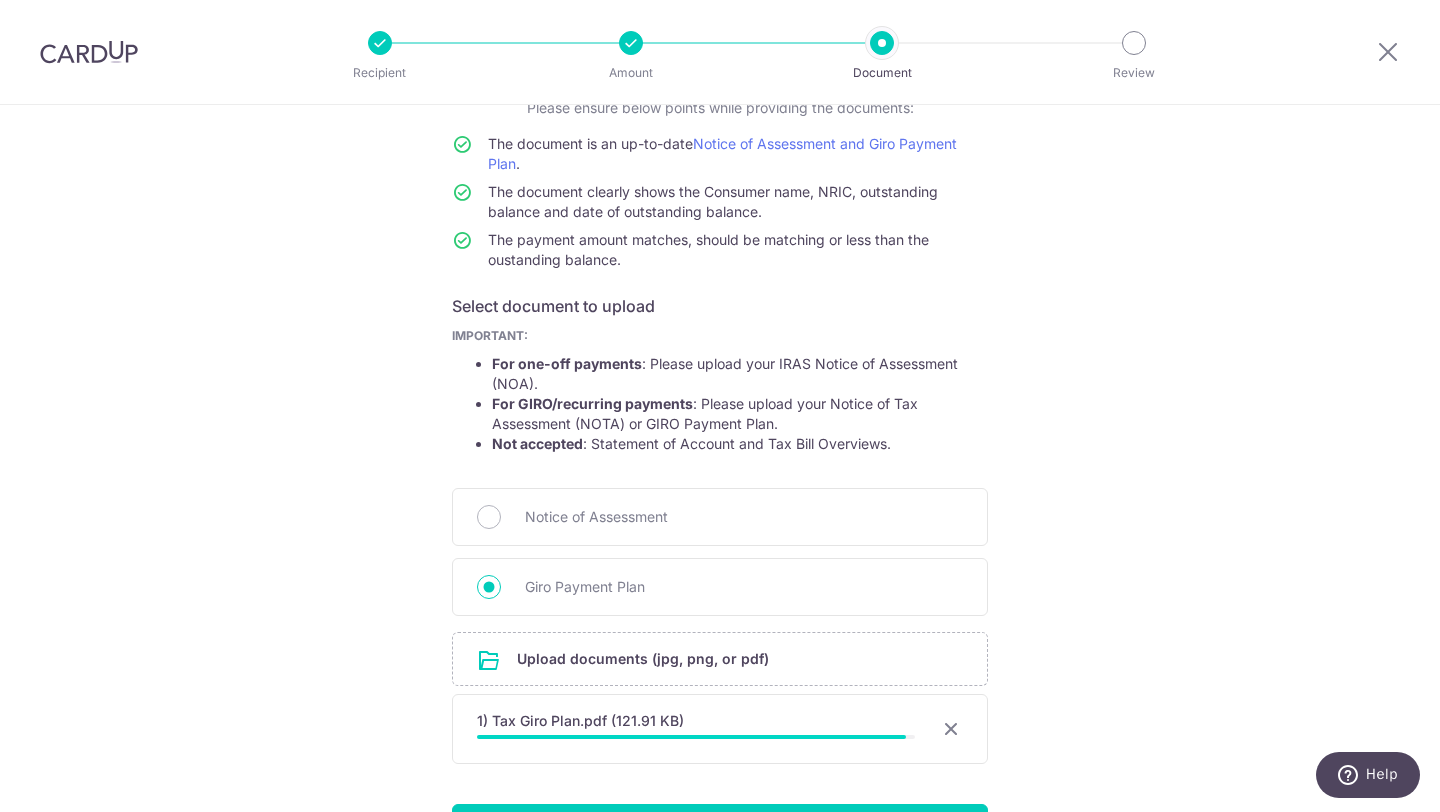 scroll, scrollTop: 347, scrollLeft: 0, axis: vertical 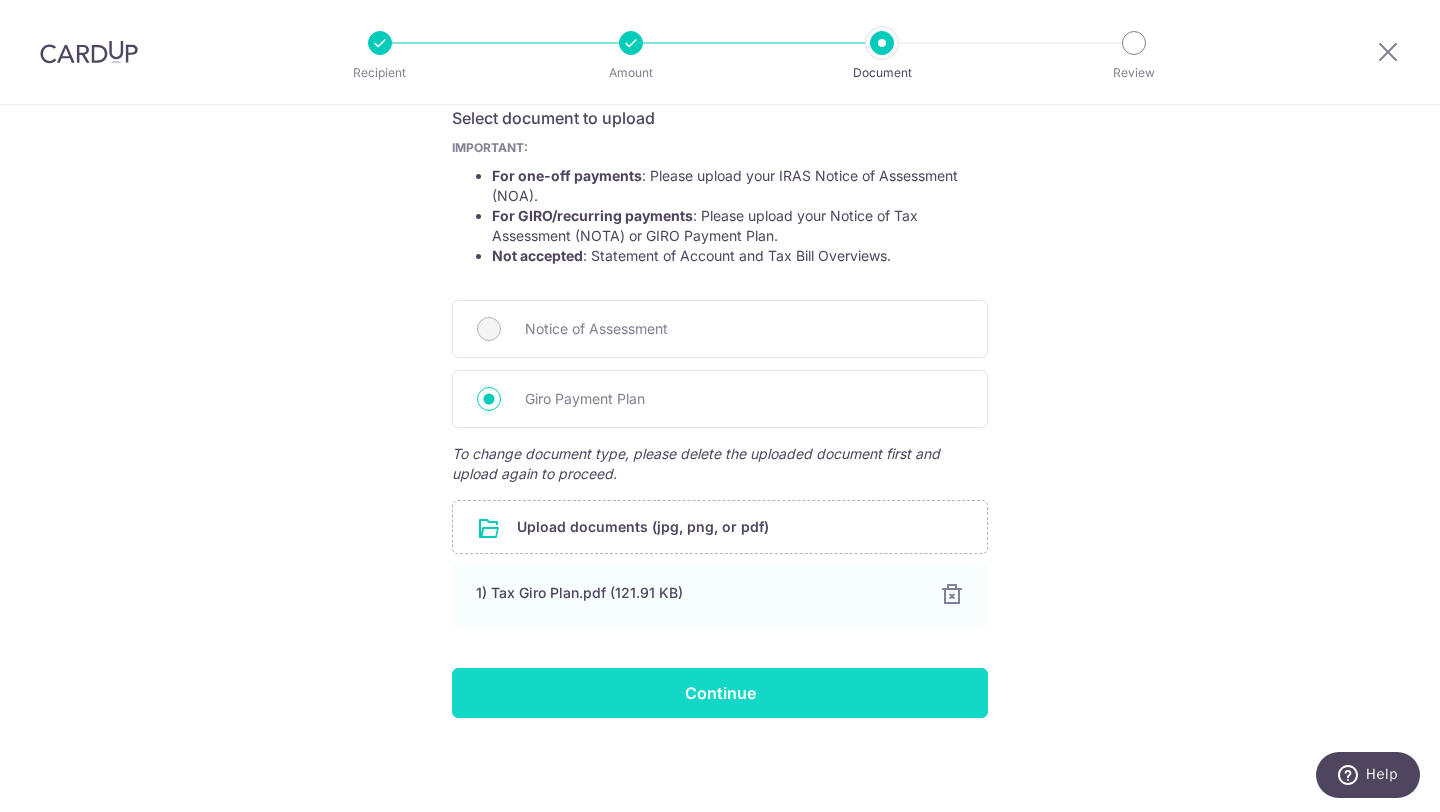 click on "Continue" at bounding box center (720, 693) 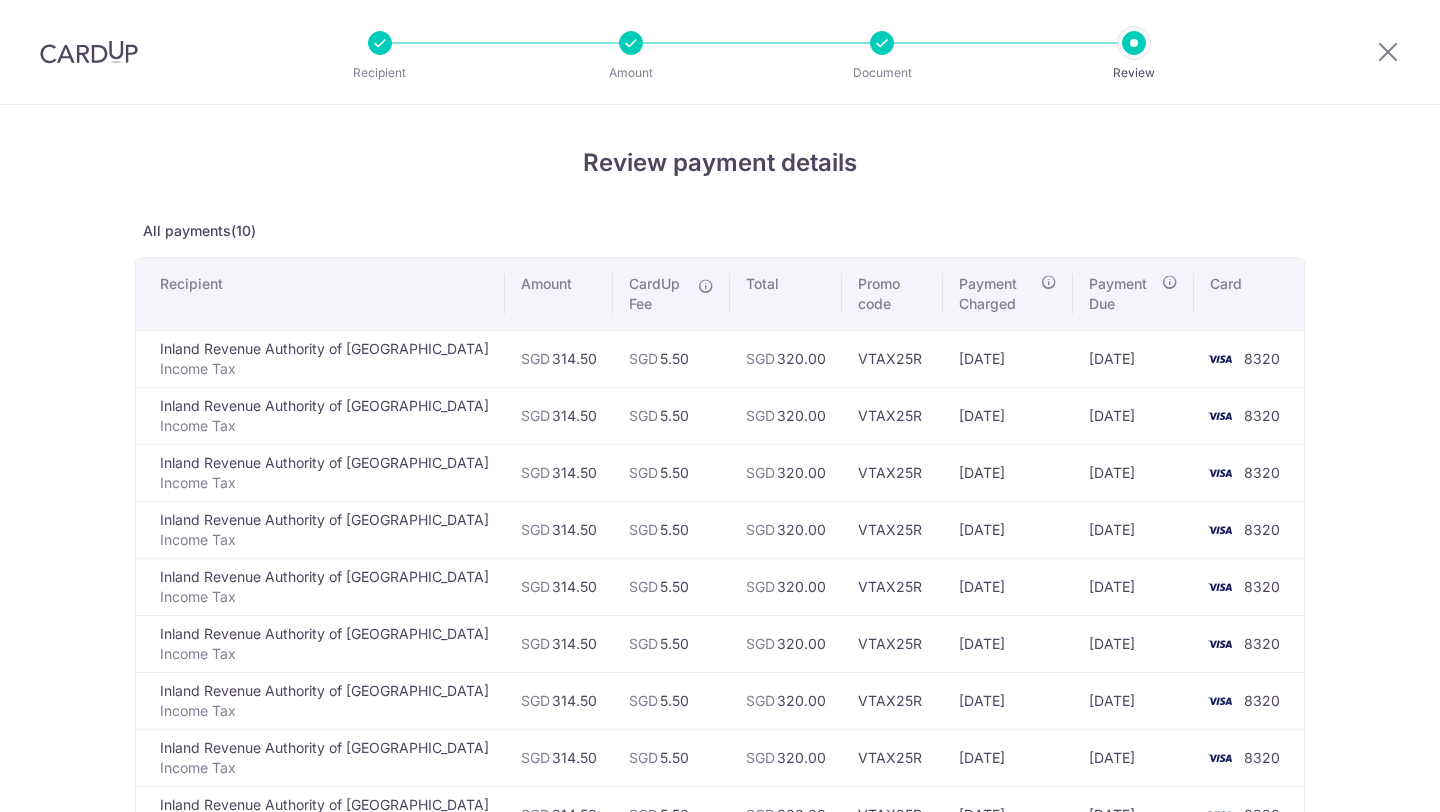 scroll, scrollTop: 0, scrollLeft: 0, axis: both 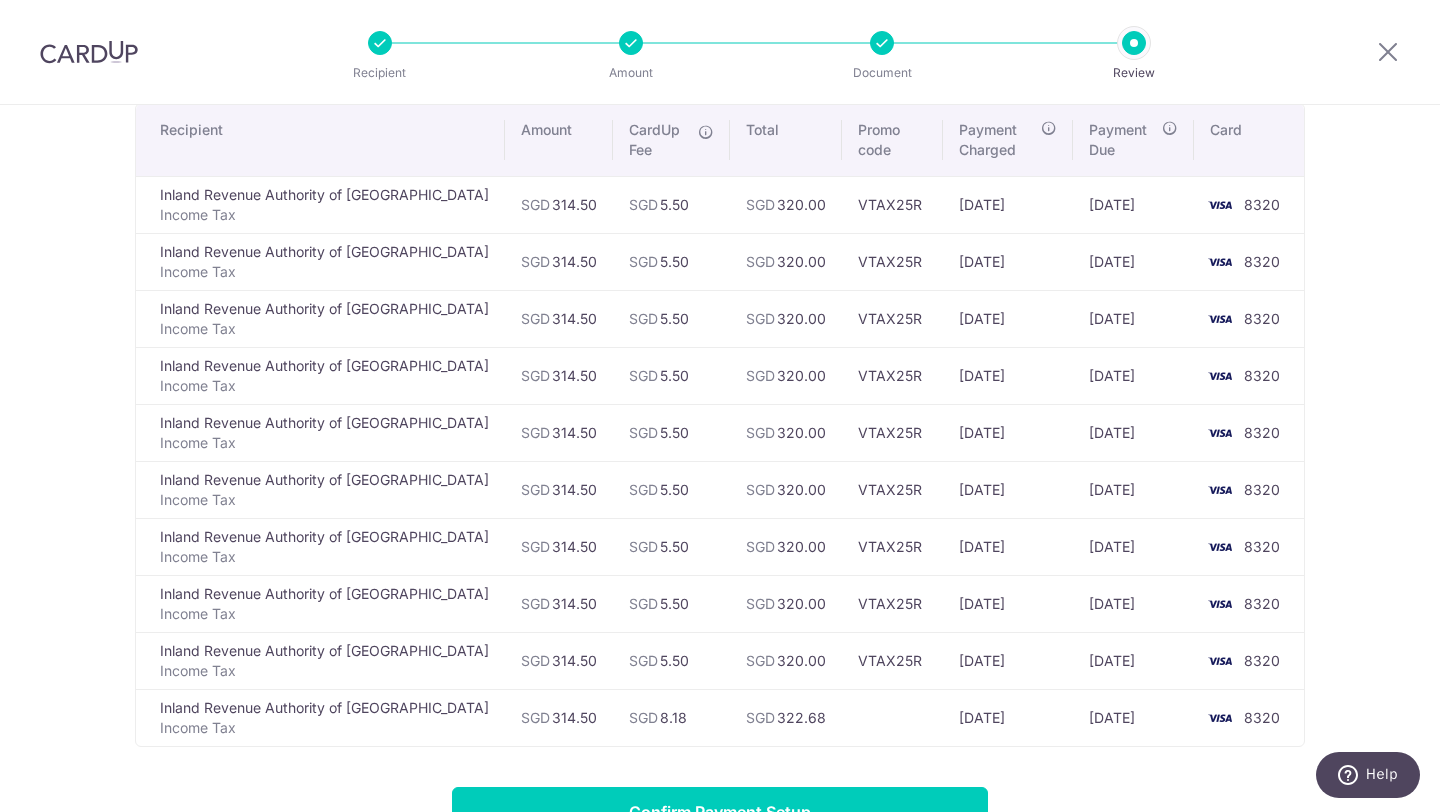 click on "SGD
320.00" at bounding box center (786, 204) 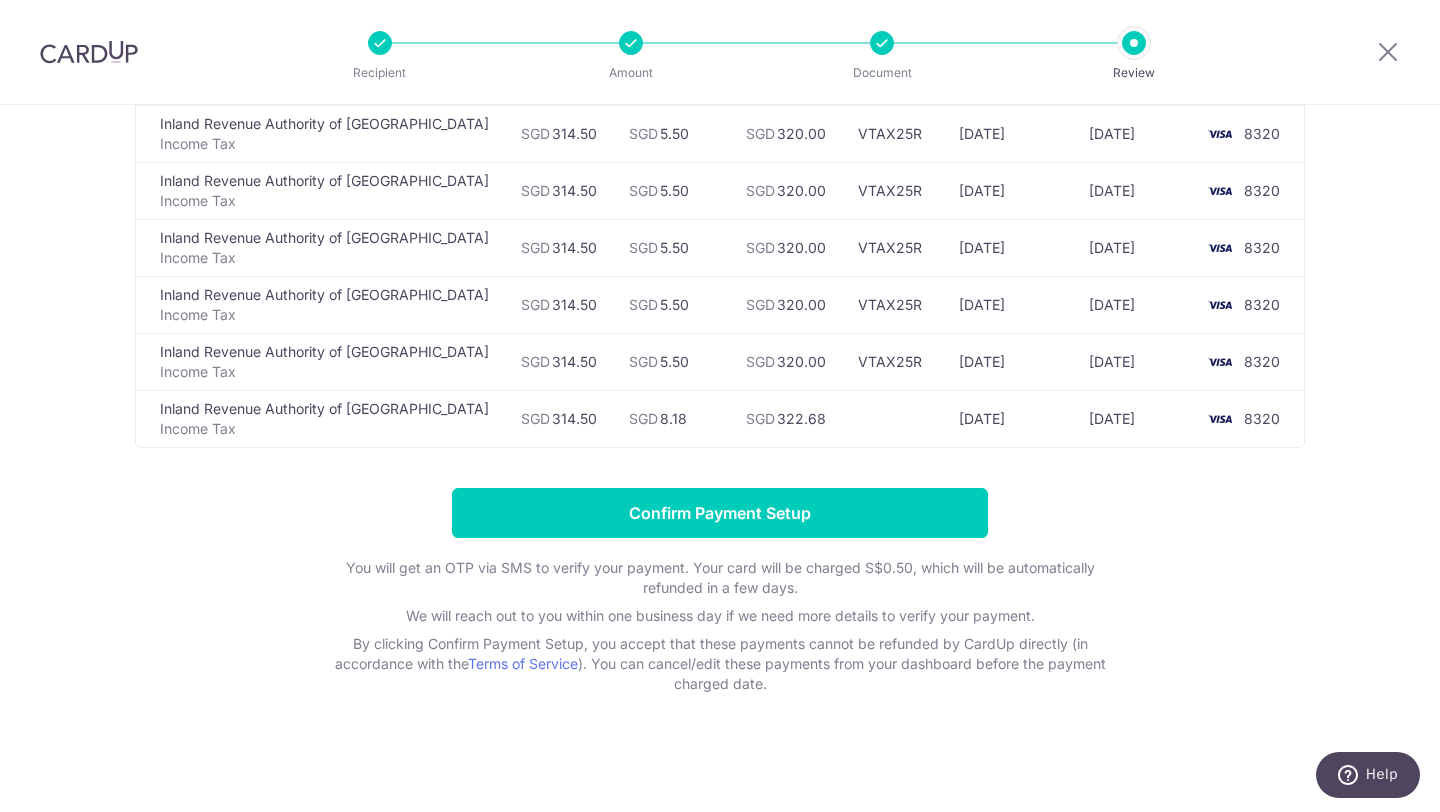 scroll, scrollTop: 0, scrollLeft: 0, axis: both 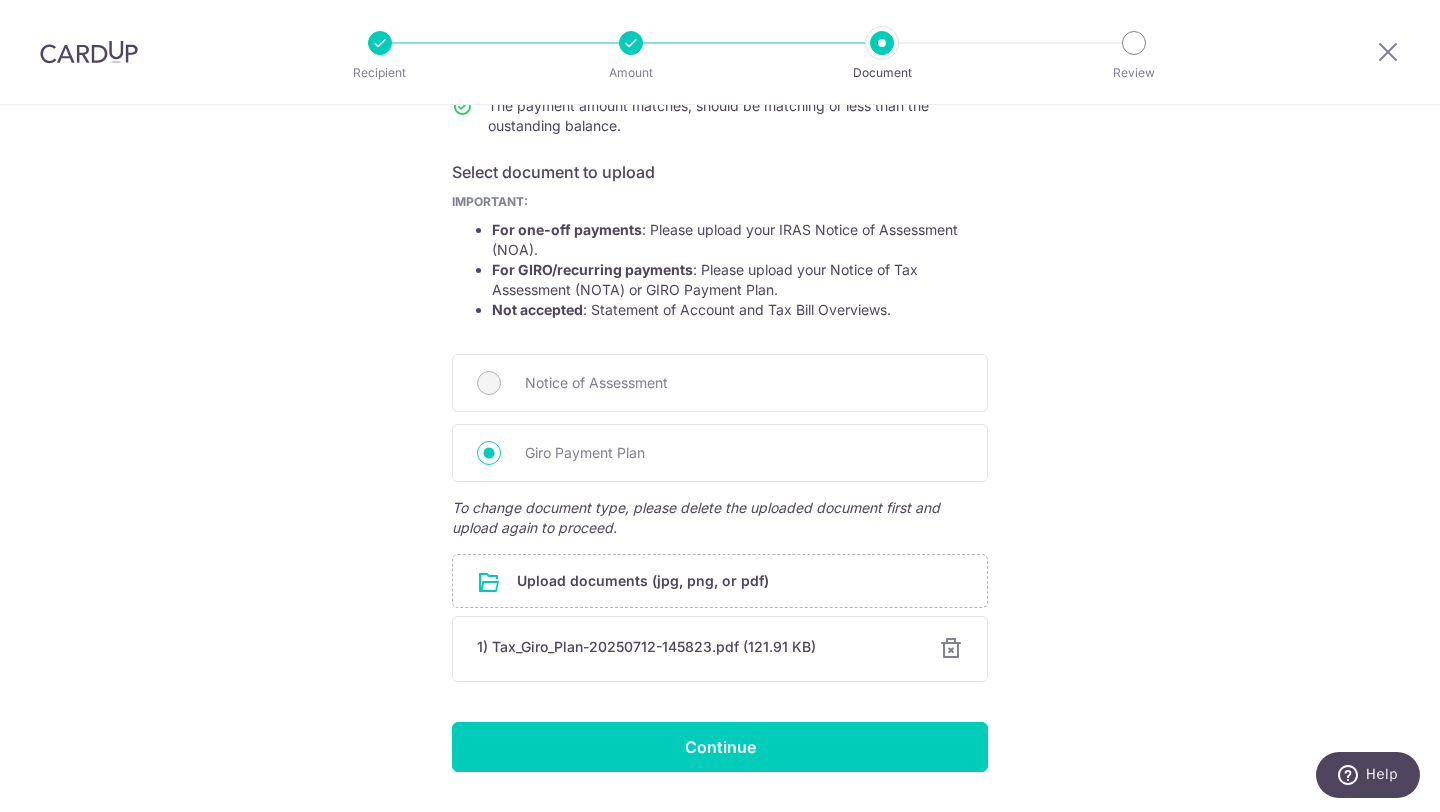click on "Help us verify your payment
Your supporting documents will enable us to approve your payments smoothly!  Please ensure below points while providing the documents:
The document is an up-to-date  Notice of Assessment and Giro Payment Plan .
The document clearly shows the Consumer name, NRIC, outstanding balance and date of outstanding balance.
The payment amount matches, should be matching or less than the oustanding balance.
Select document to upload
IMPORTANT:   For one-off payments : Please upload your IRAS Notice of Assessment (NOA).   For GIRO/recurring payments : Please upload your Notice of Tax Assessment (NOTA) or GIRO Payment Plan.   Not accepted : Statement of Account and Tax Bill Overviews." at bounding box center [720, 339] 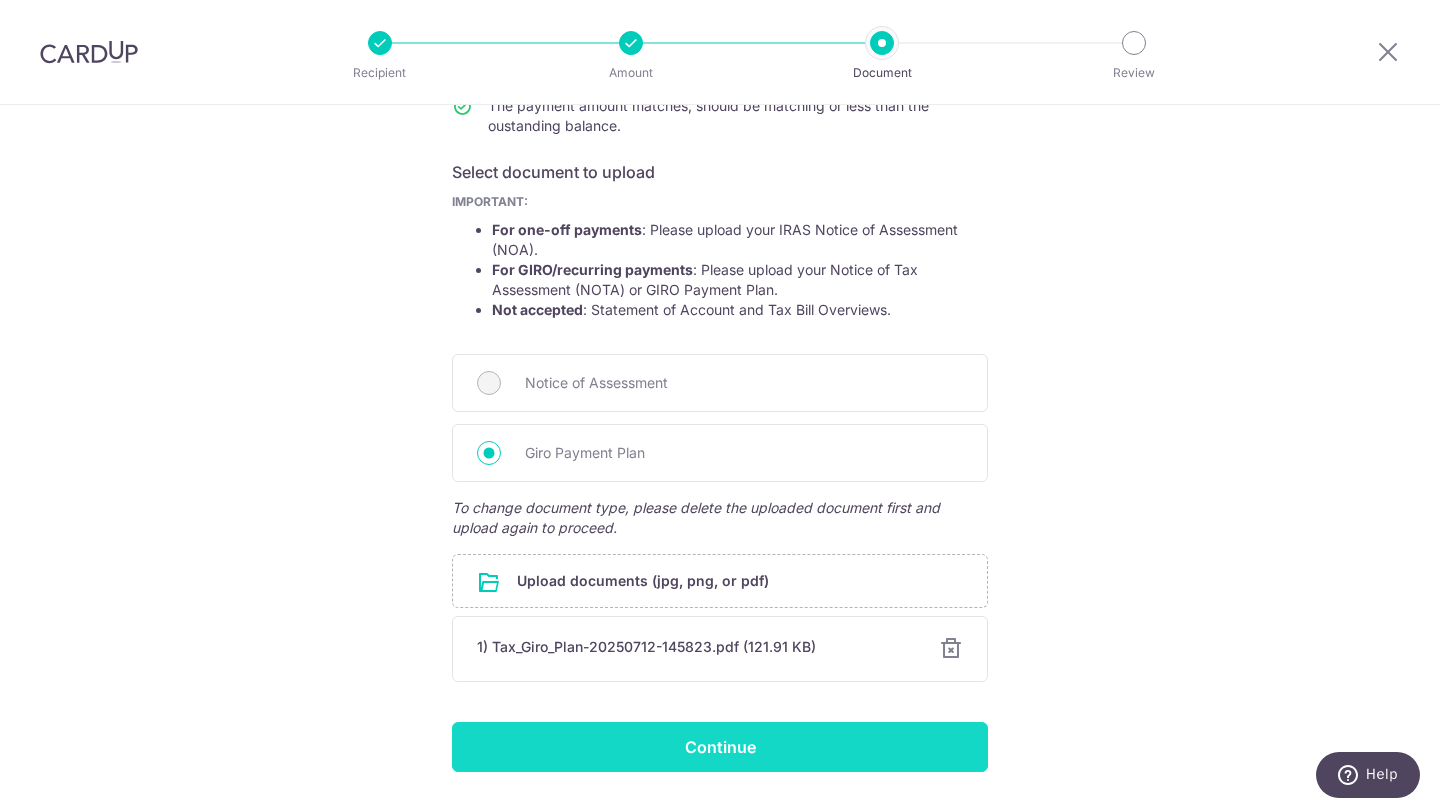 click on "Continue" at bounding box center [720, 747] 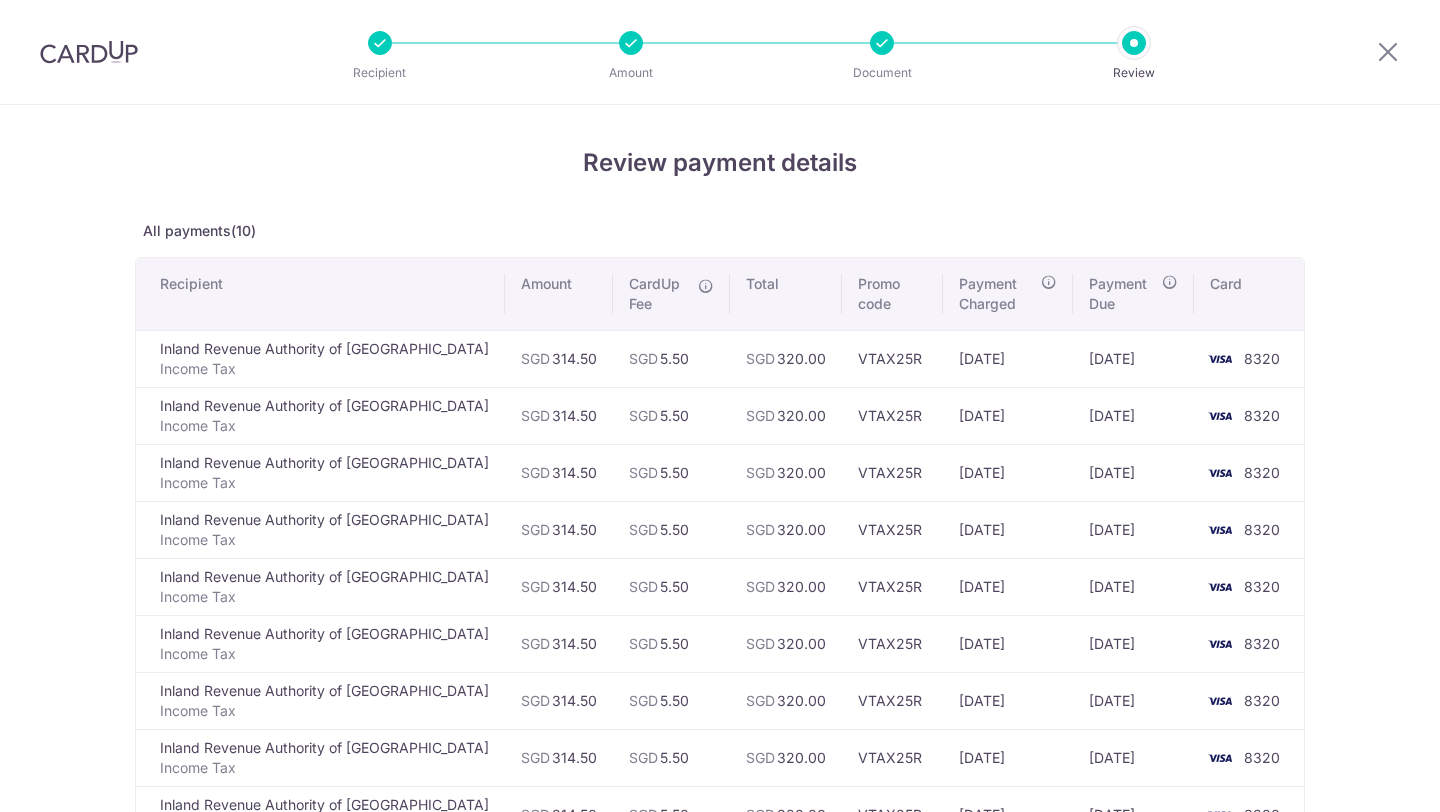 scroll, scrollTop: 0, scrollLeft: 0, axis: both 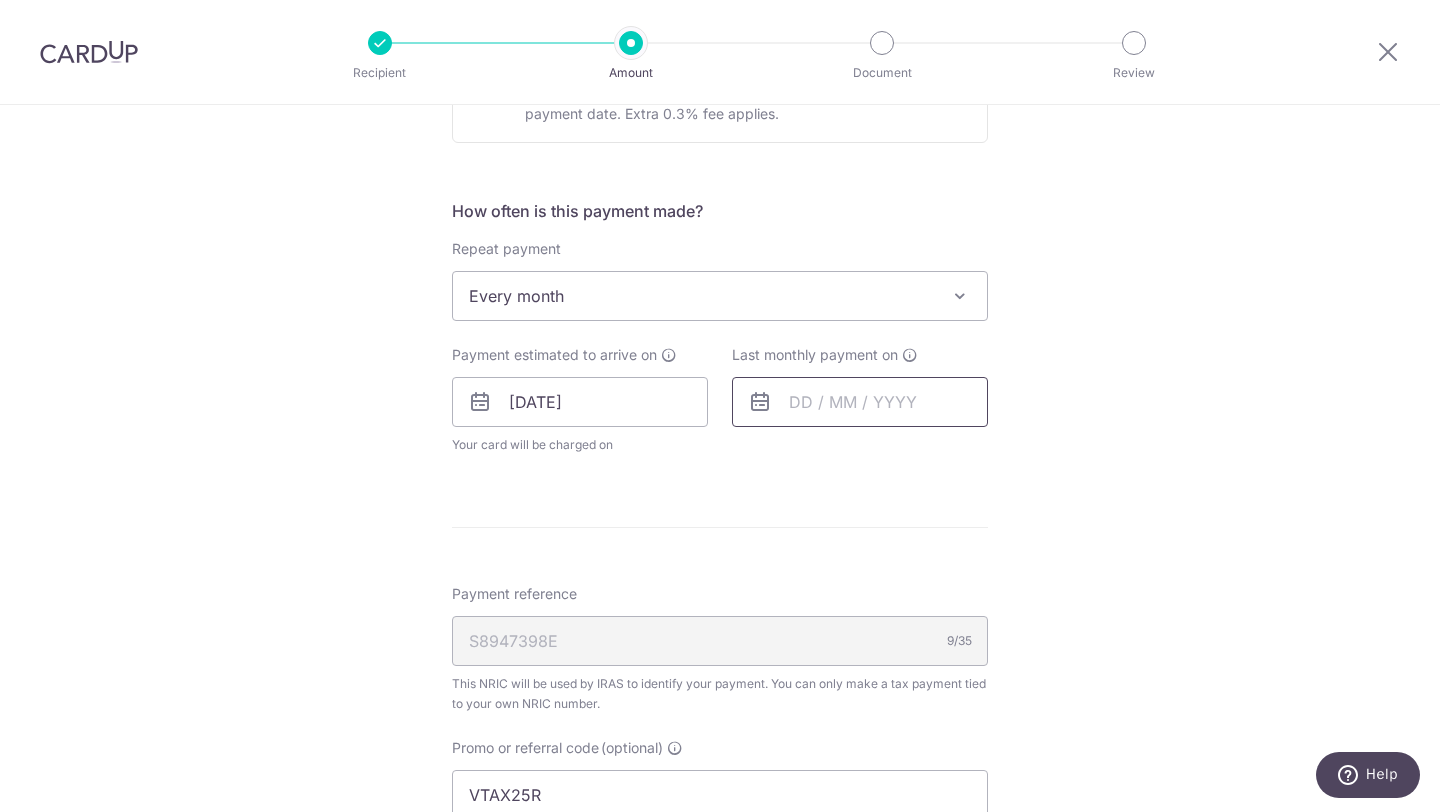 click at bounding box center (860, 402) 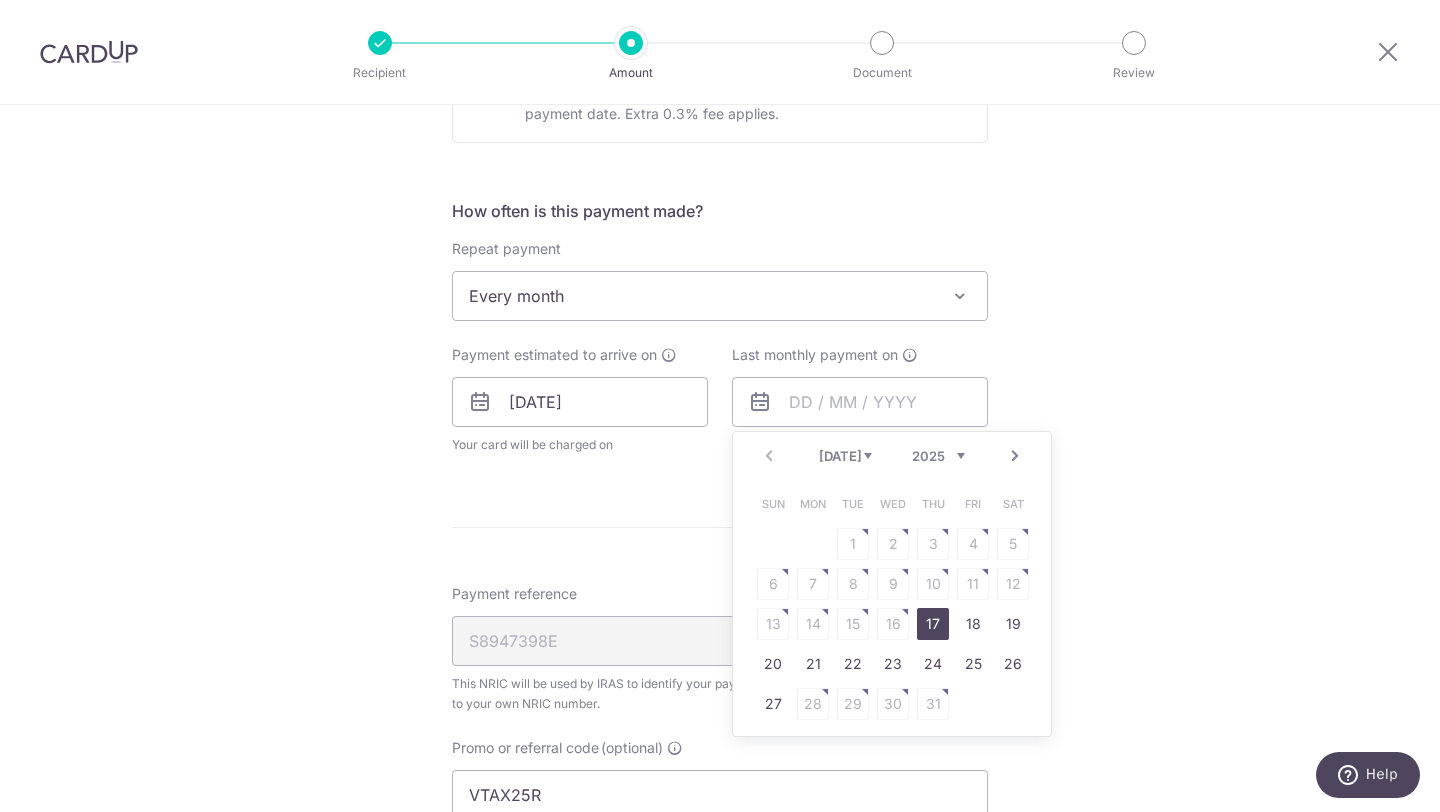 click on "Next" at bounding box center [1015, 456] 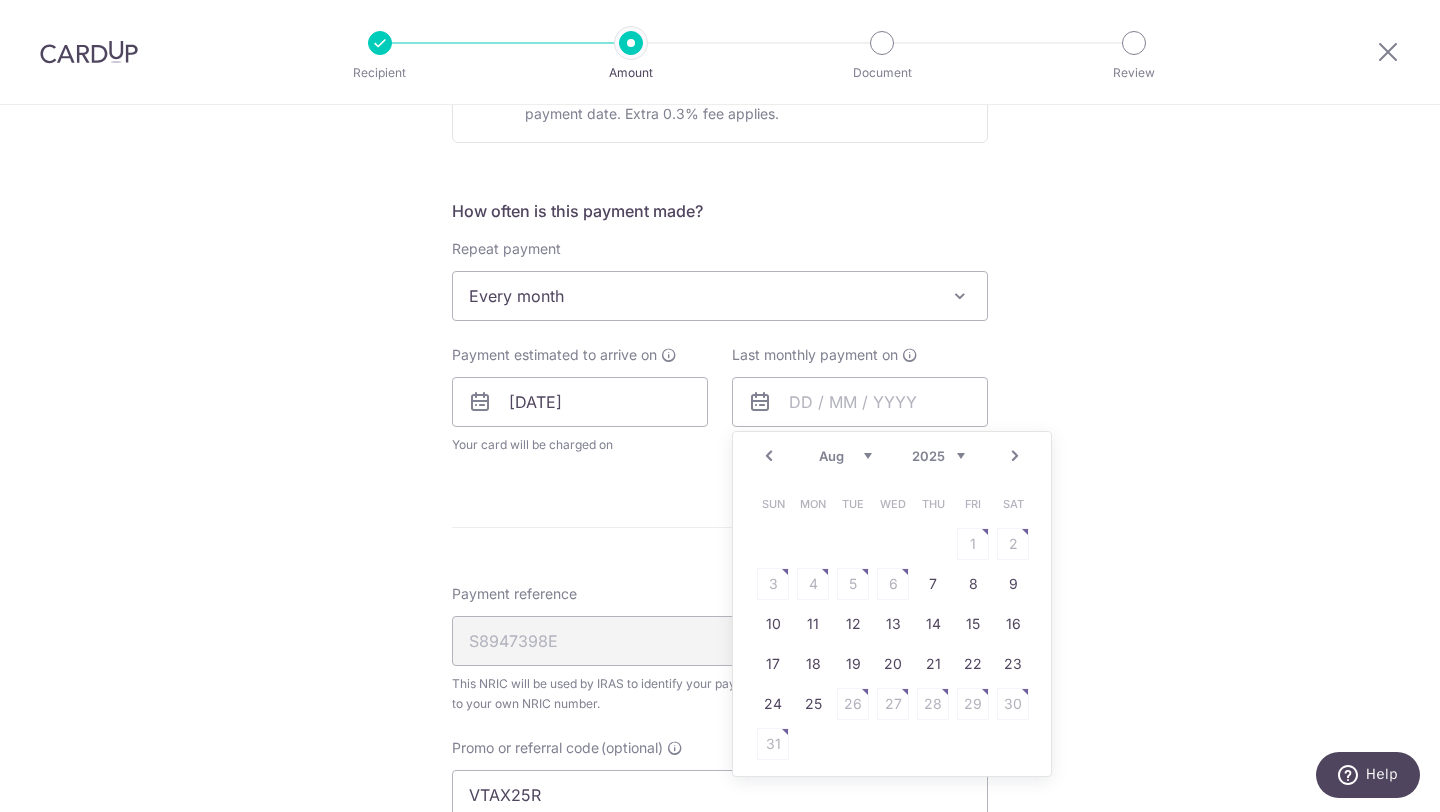 click on "Next" at bounding box center (1015, 456) 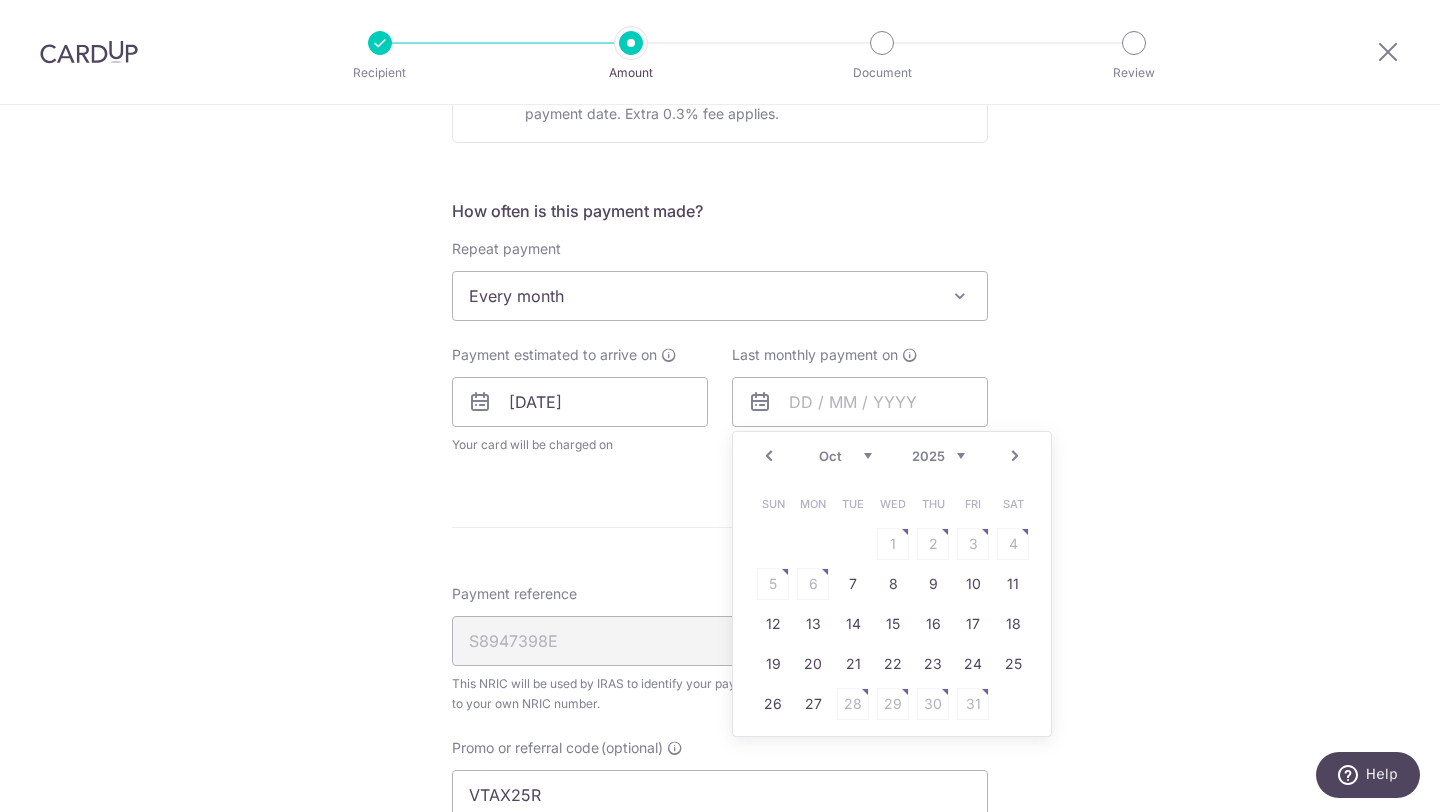click on "Next" at bounding box center [1015, 456] 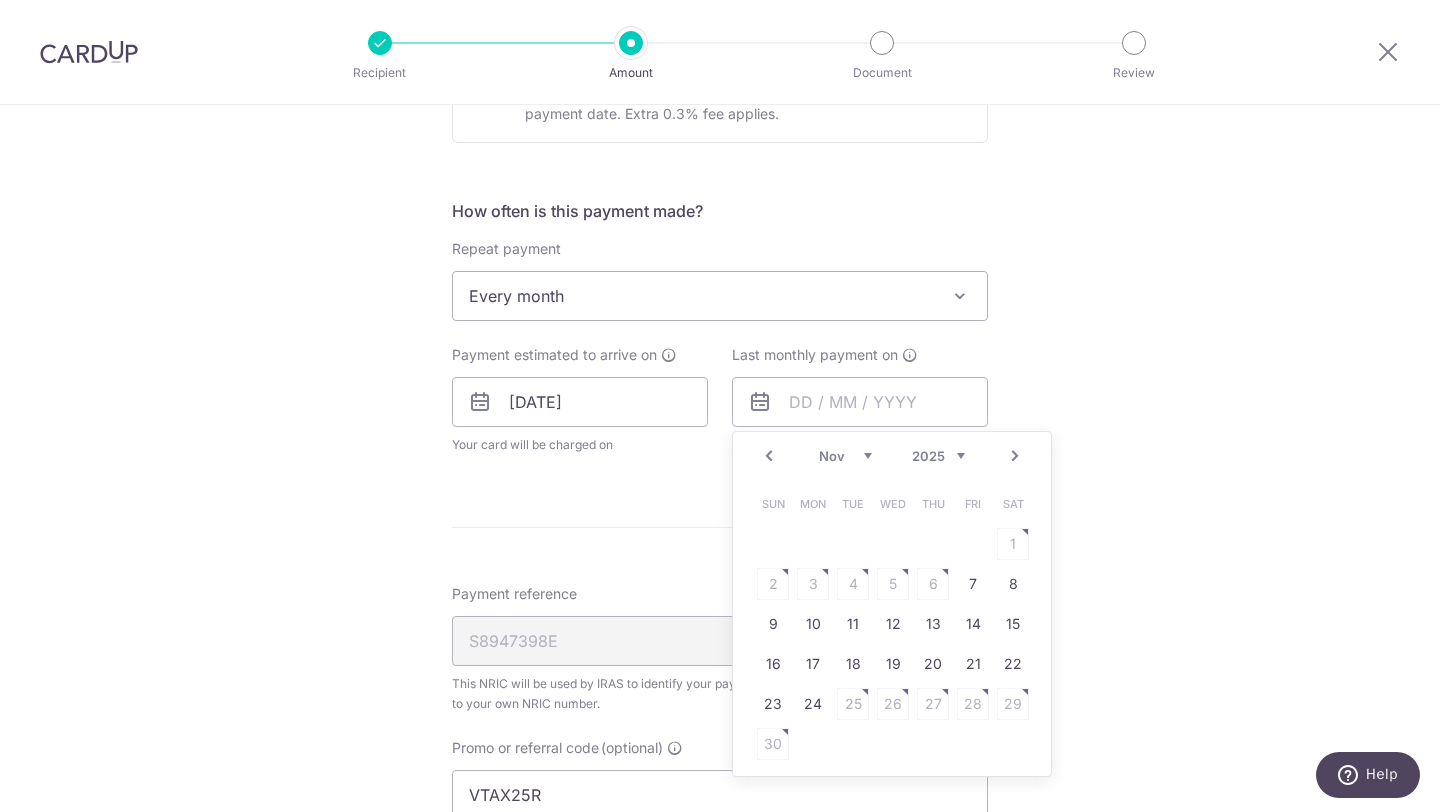 click on "Next" at bounding box center [1015, 456] 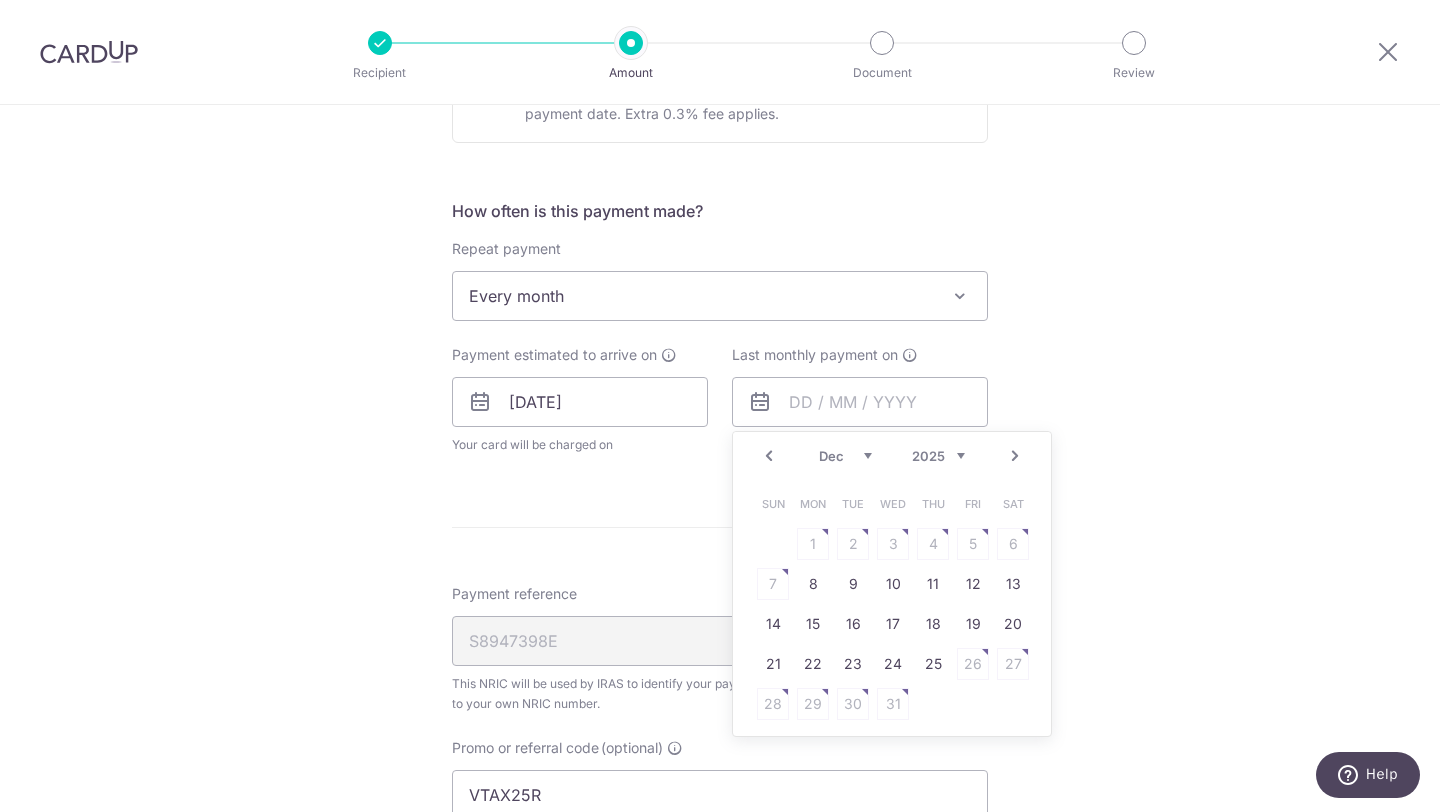 click on "Next" at bounding box center (1015, 456) 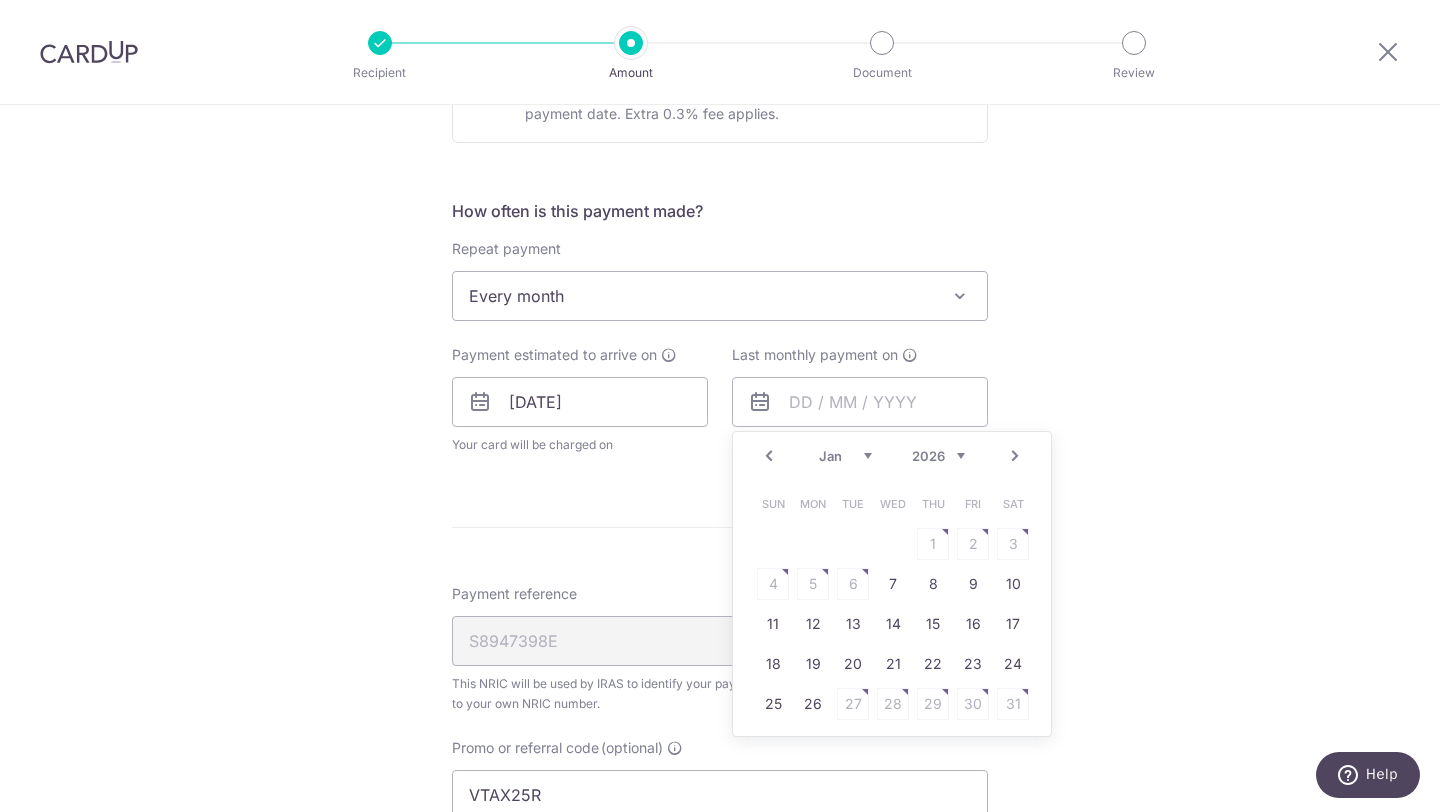 click on "Next" at bounding box center [1015, 456] 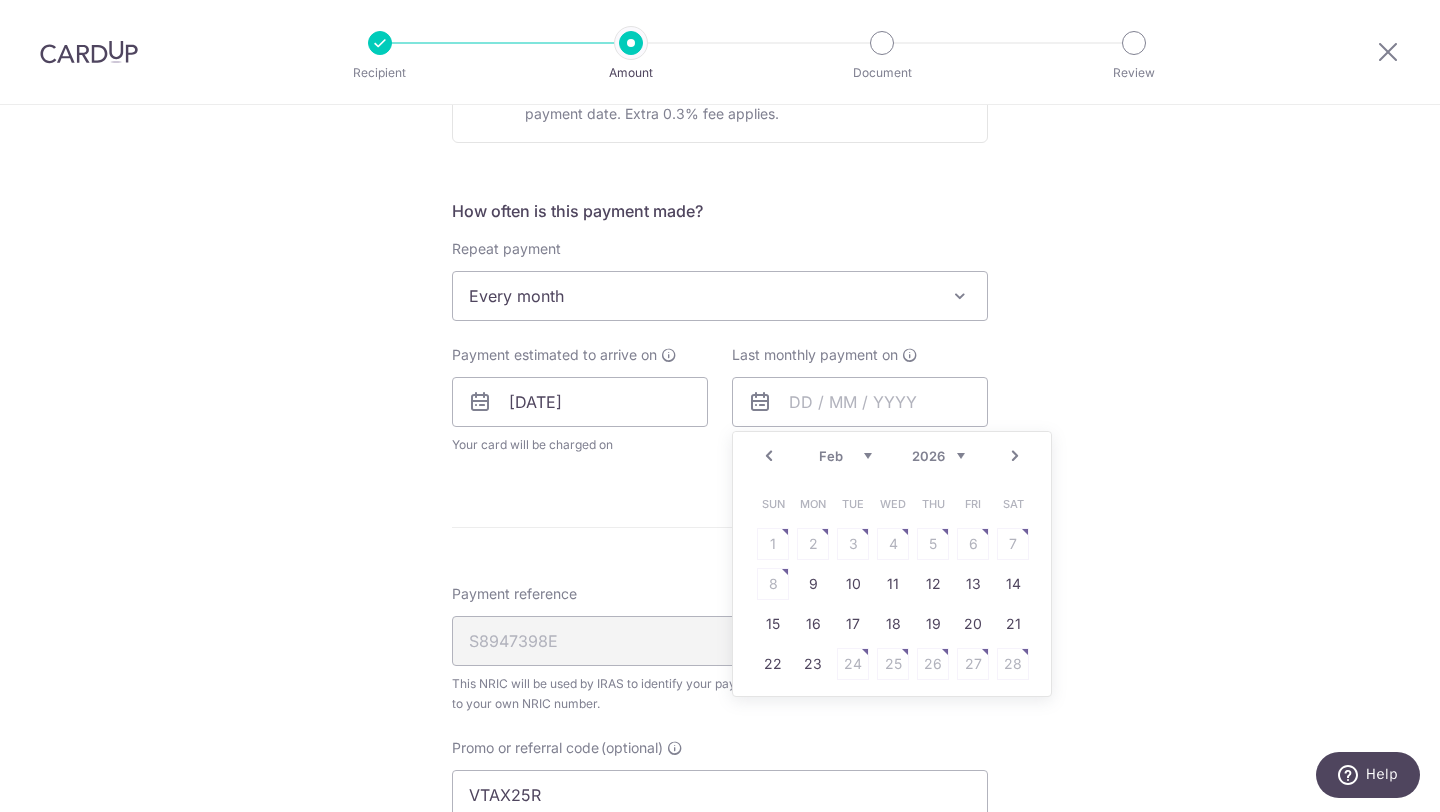 click on "Next" at bounding box center [1015, 456] 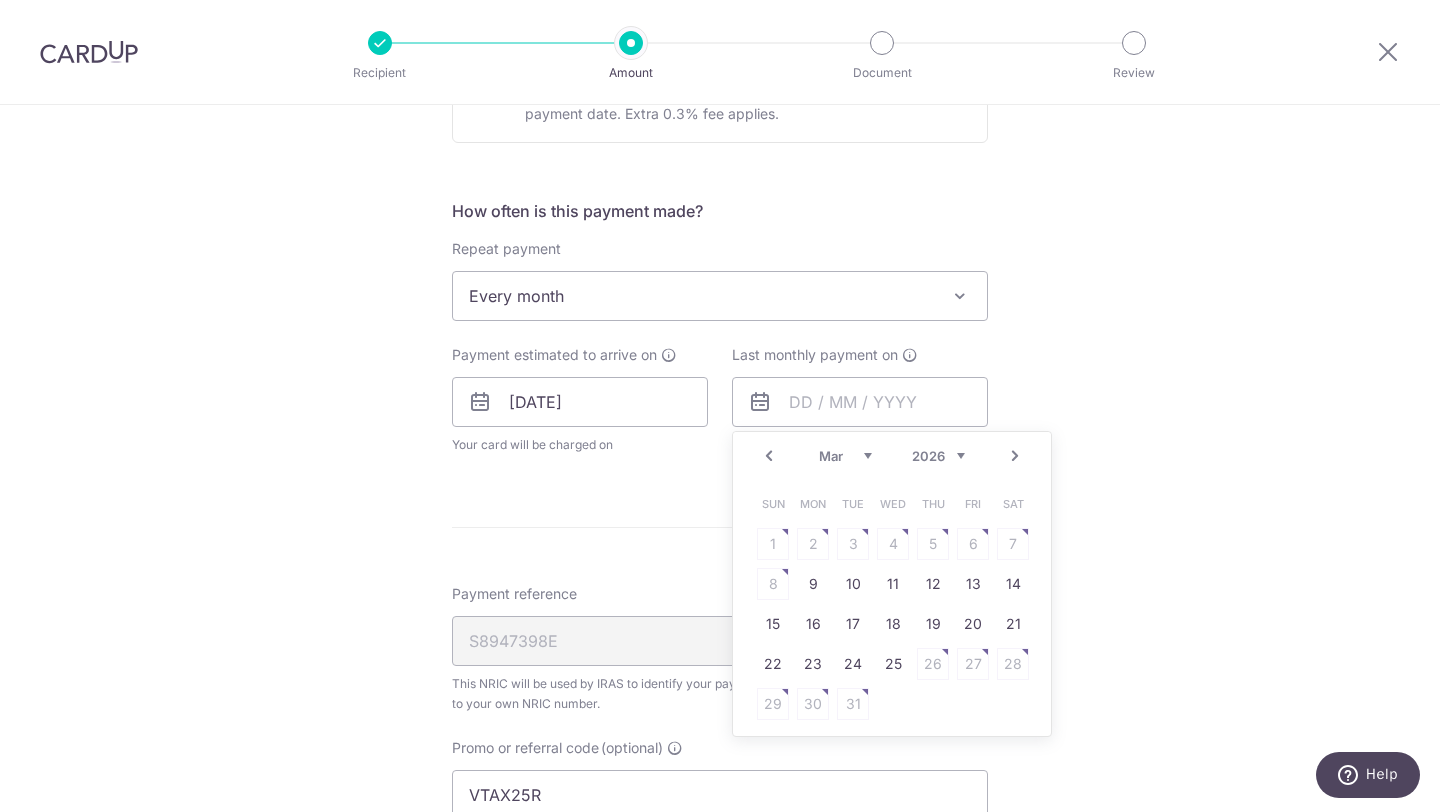 click on "Next" at bounding box center (1015, 456) 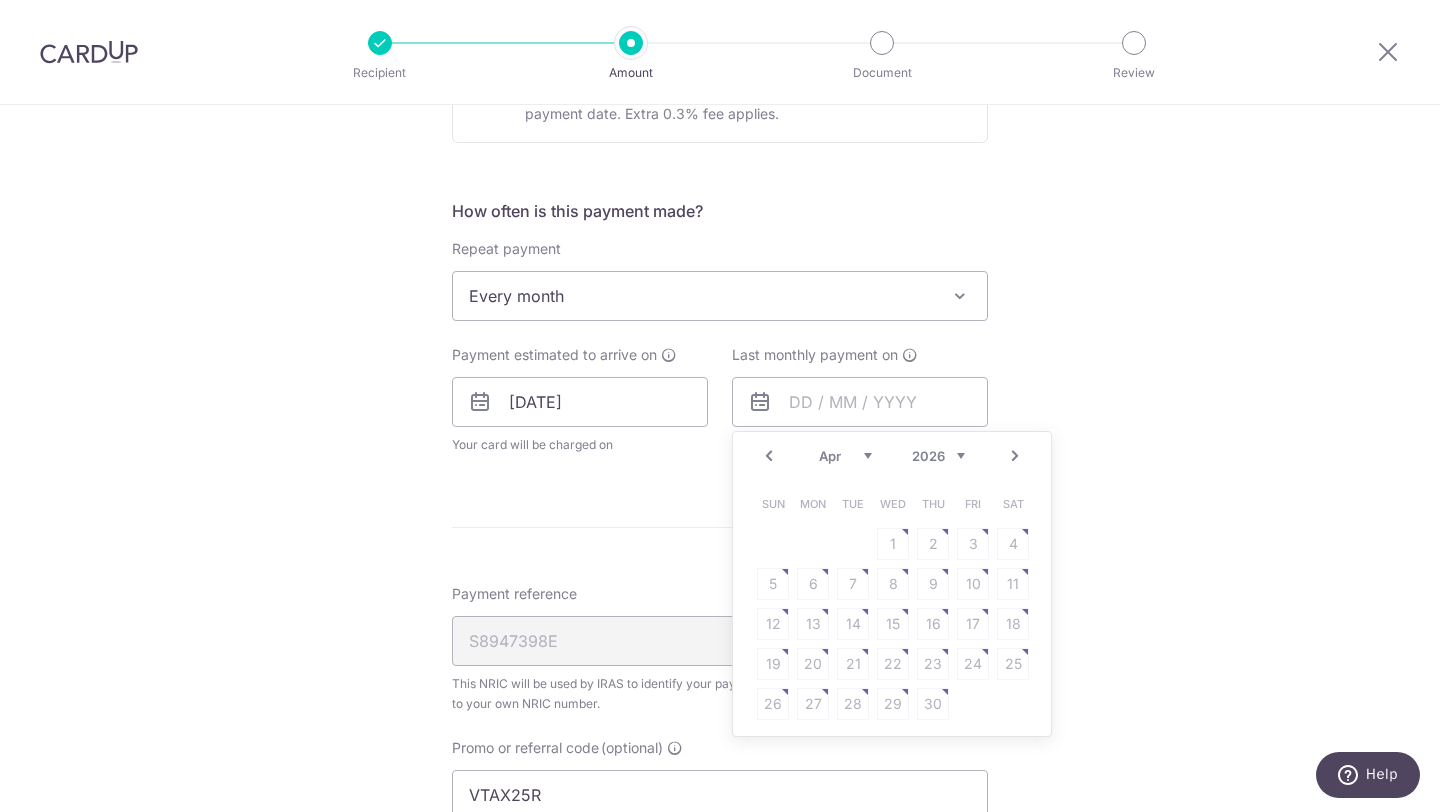 click on "Sun Mon Tue Wed Thu Fri Sat       1 2 3 4 5 6 7 8 9 10 11 12 13 14 15 16 17 18 19 20 21 22 23 24 25 26 27 28 29 30" at bounding box center (893, 604) 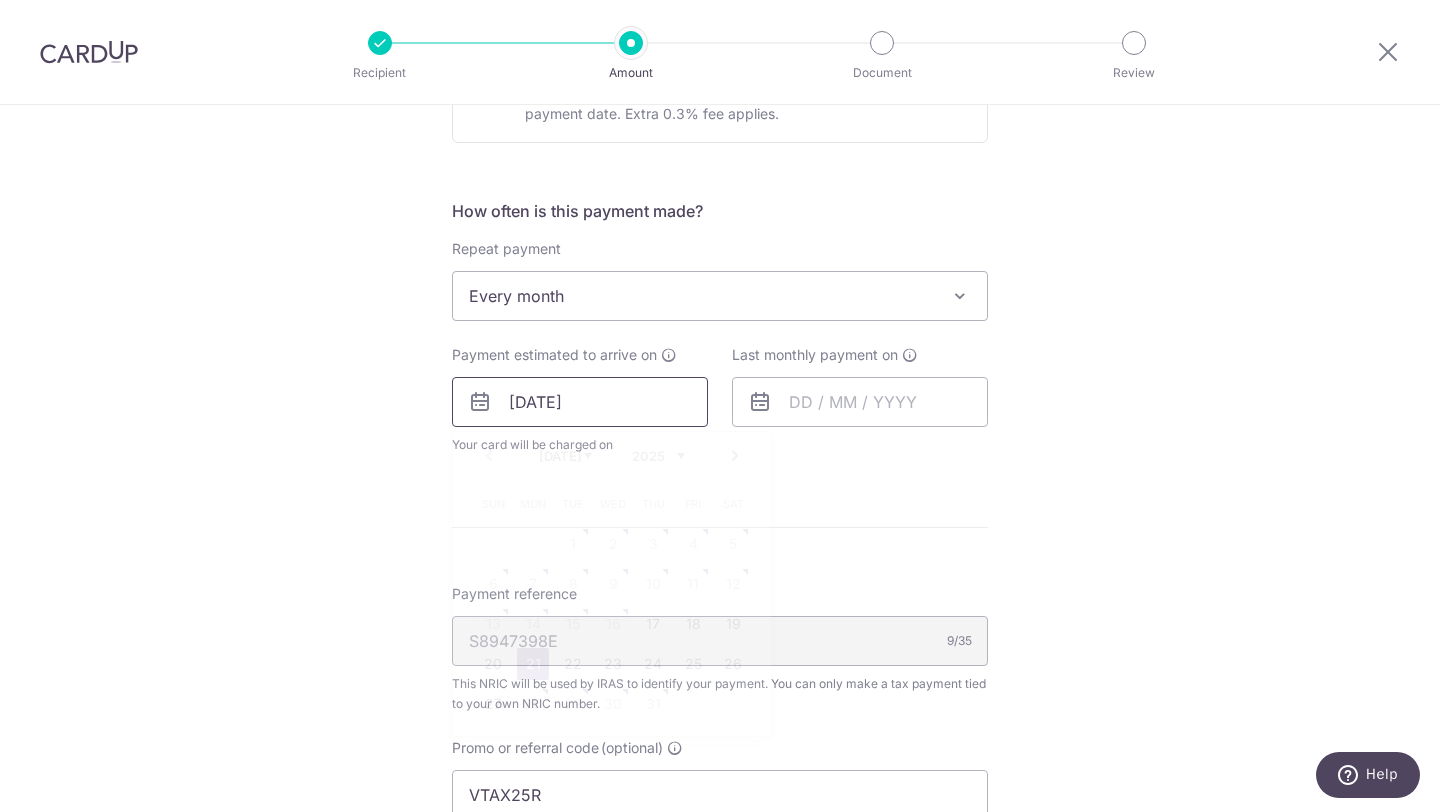 click on "[DATE]" at bounding box center [580, 402] 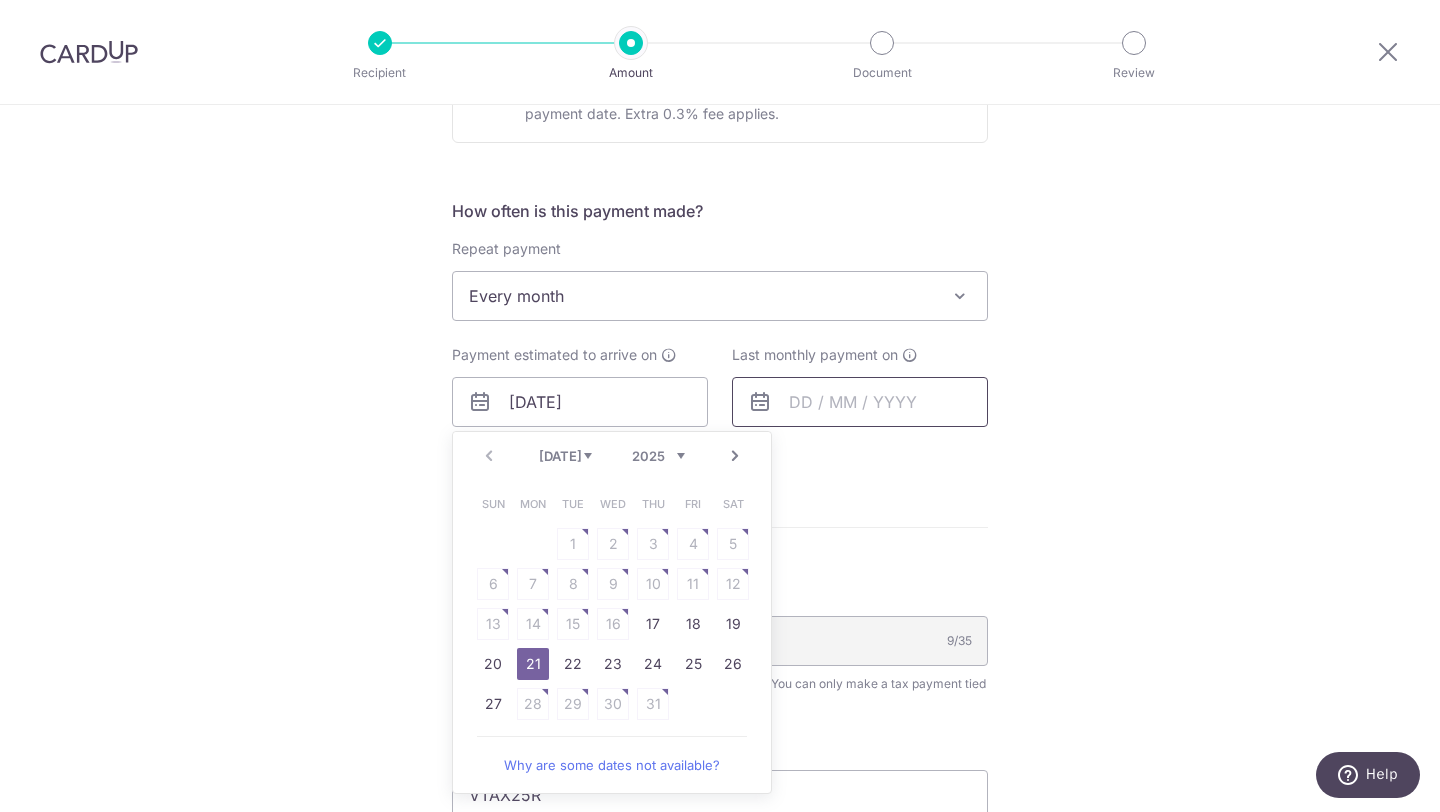 click at bounding box center (860, 402) 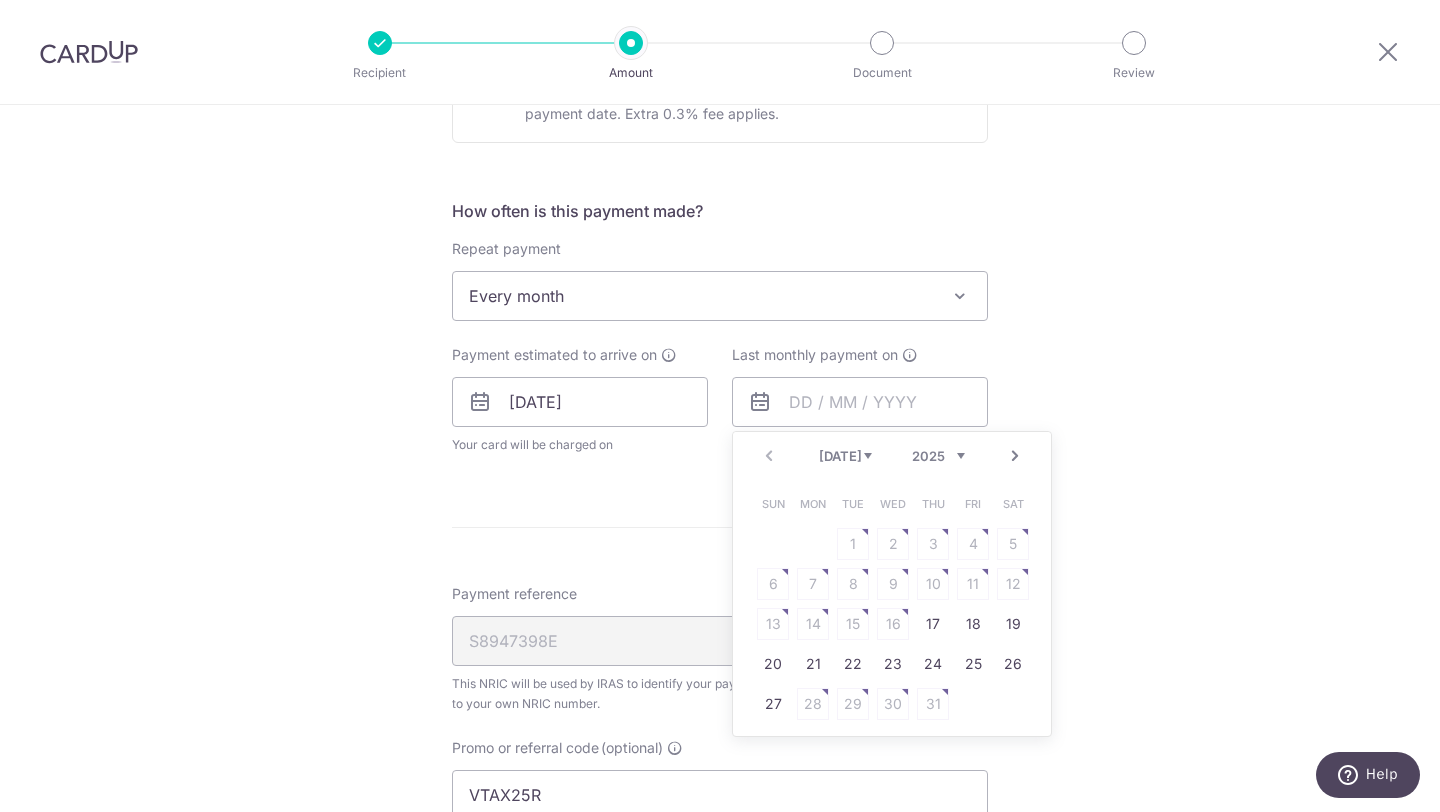 click on "Next" at bounding box center (1015, 456) 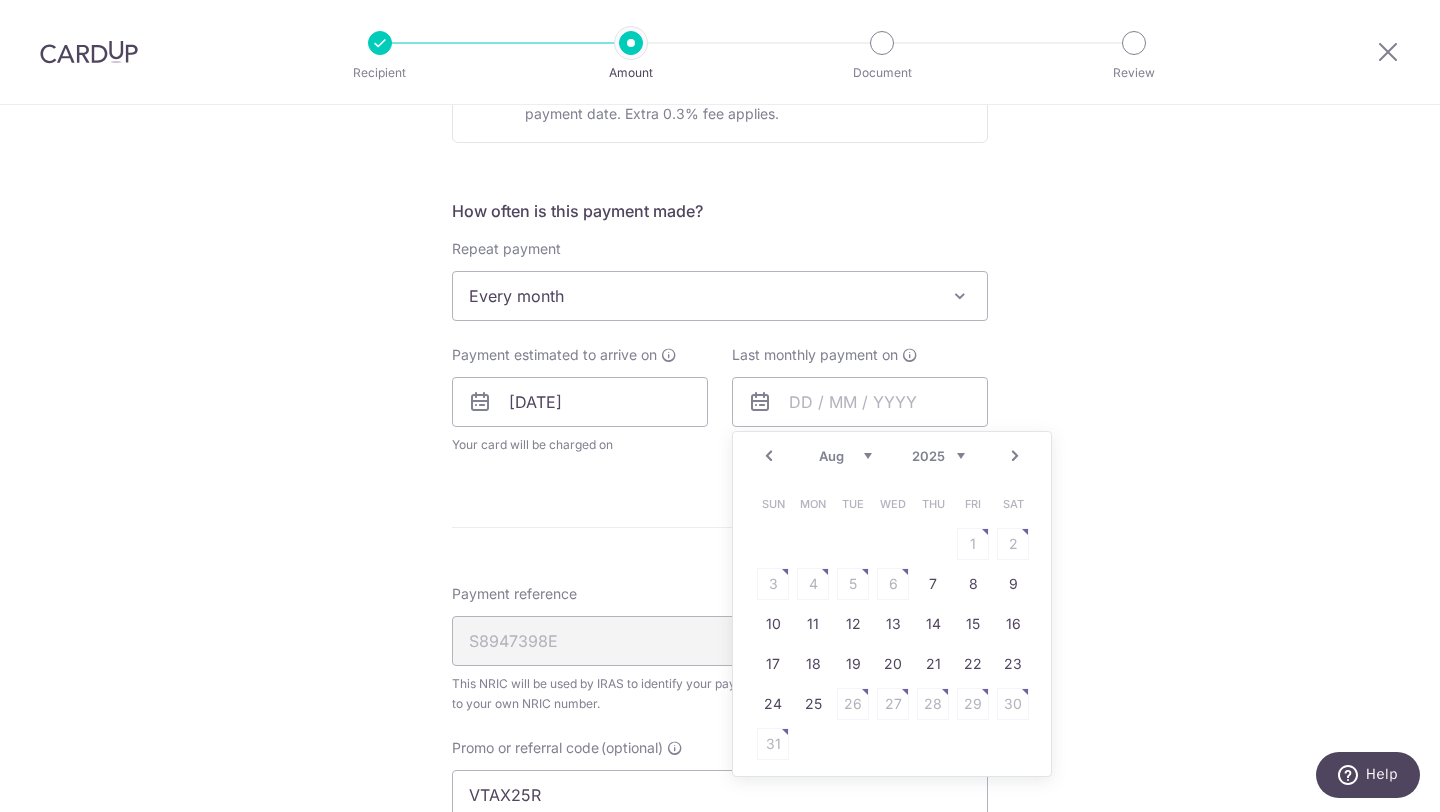 click on "Next" at bounding box center (1015, 456) 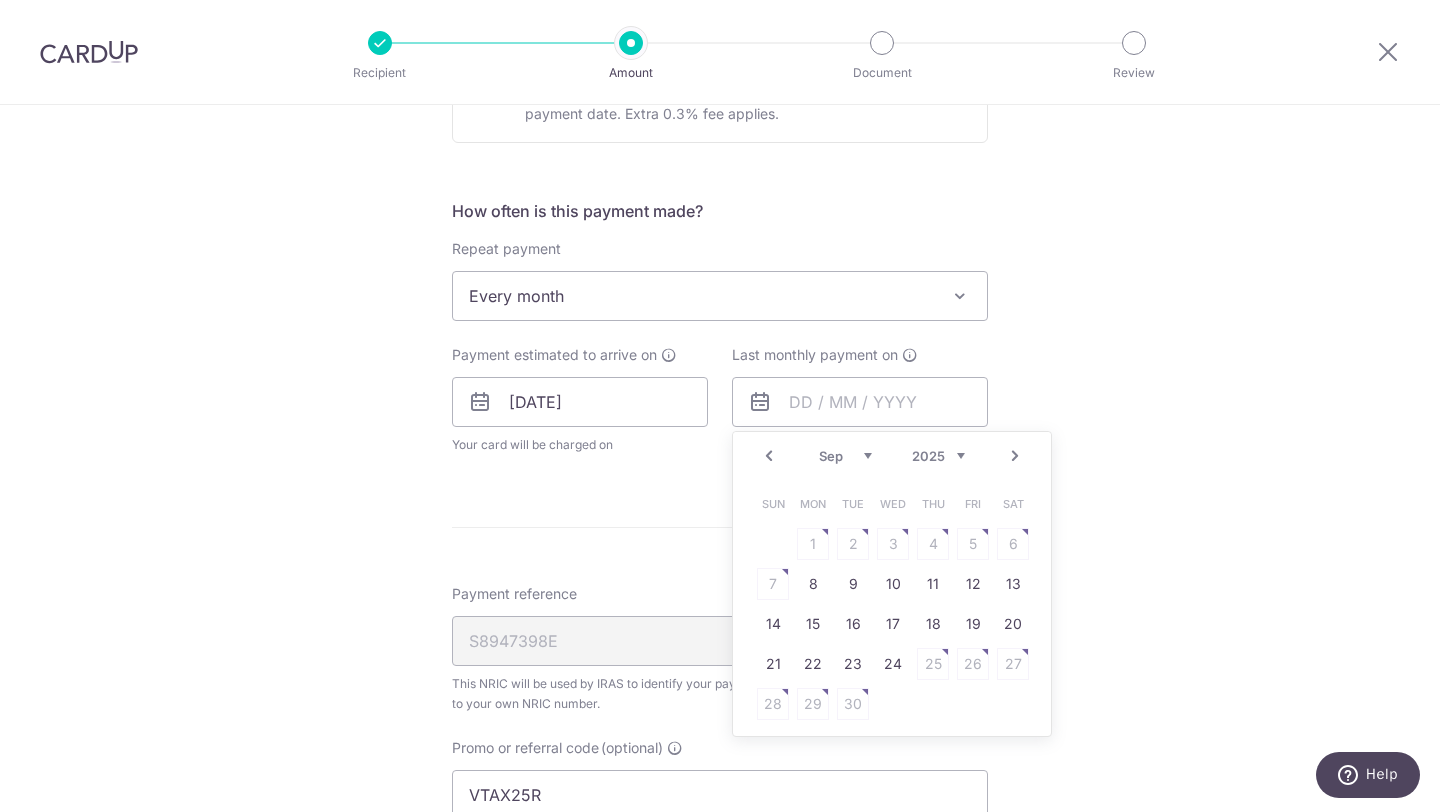 click on "Next" at bounding box center [1015, 456] 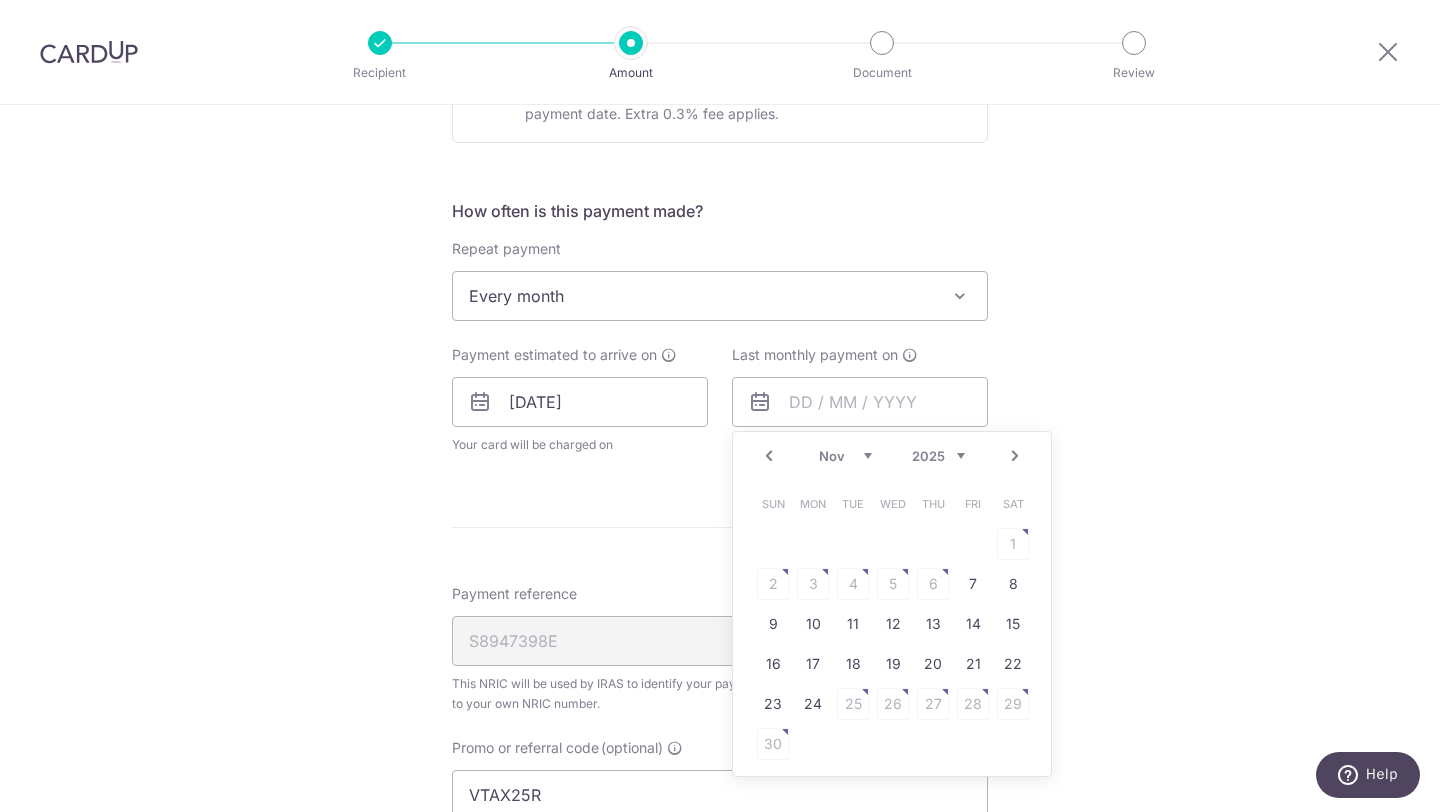 click on "Next" at bounding box center [1015, 456] 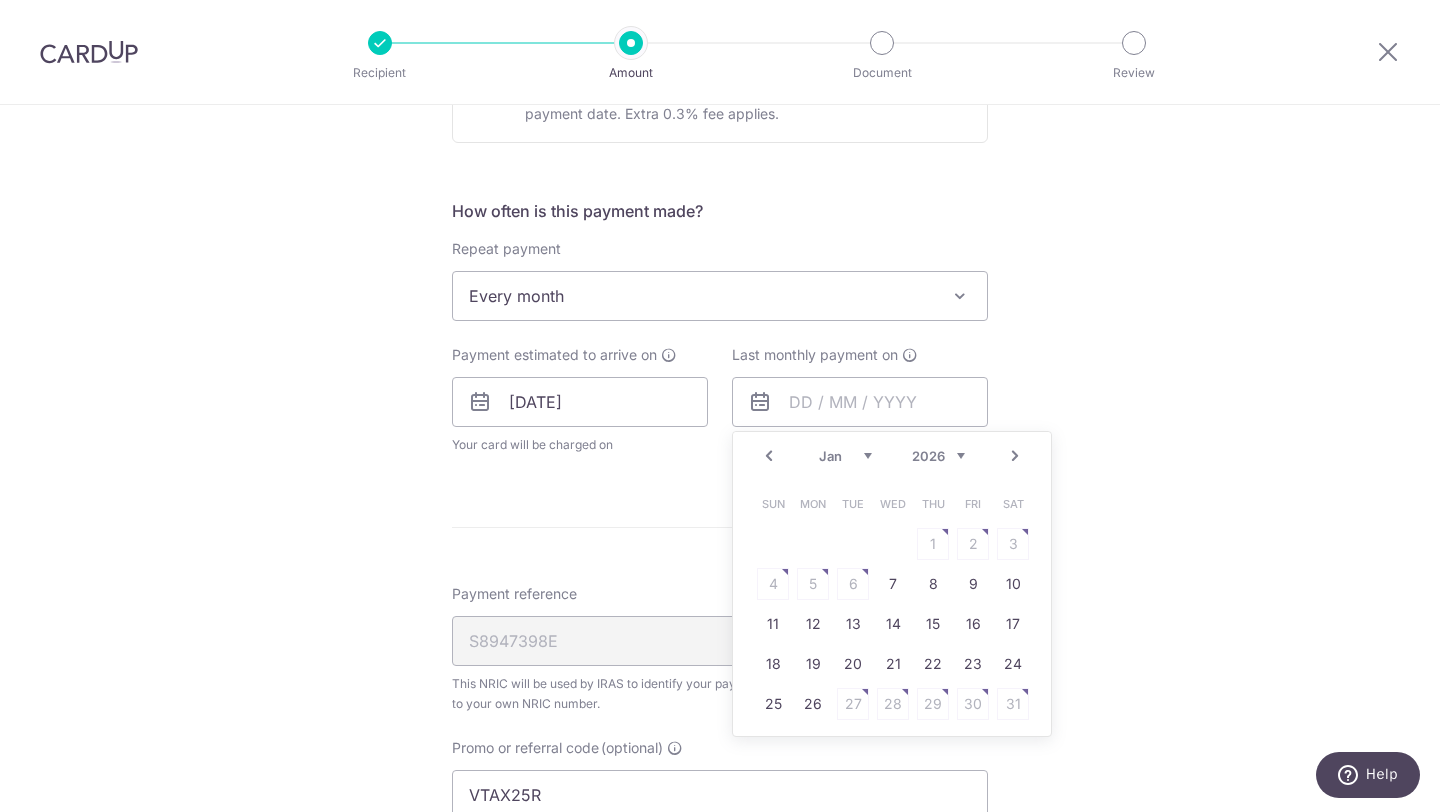 click on "Next" at bounding box center [1015, 456] 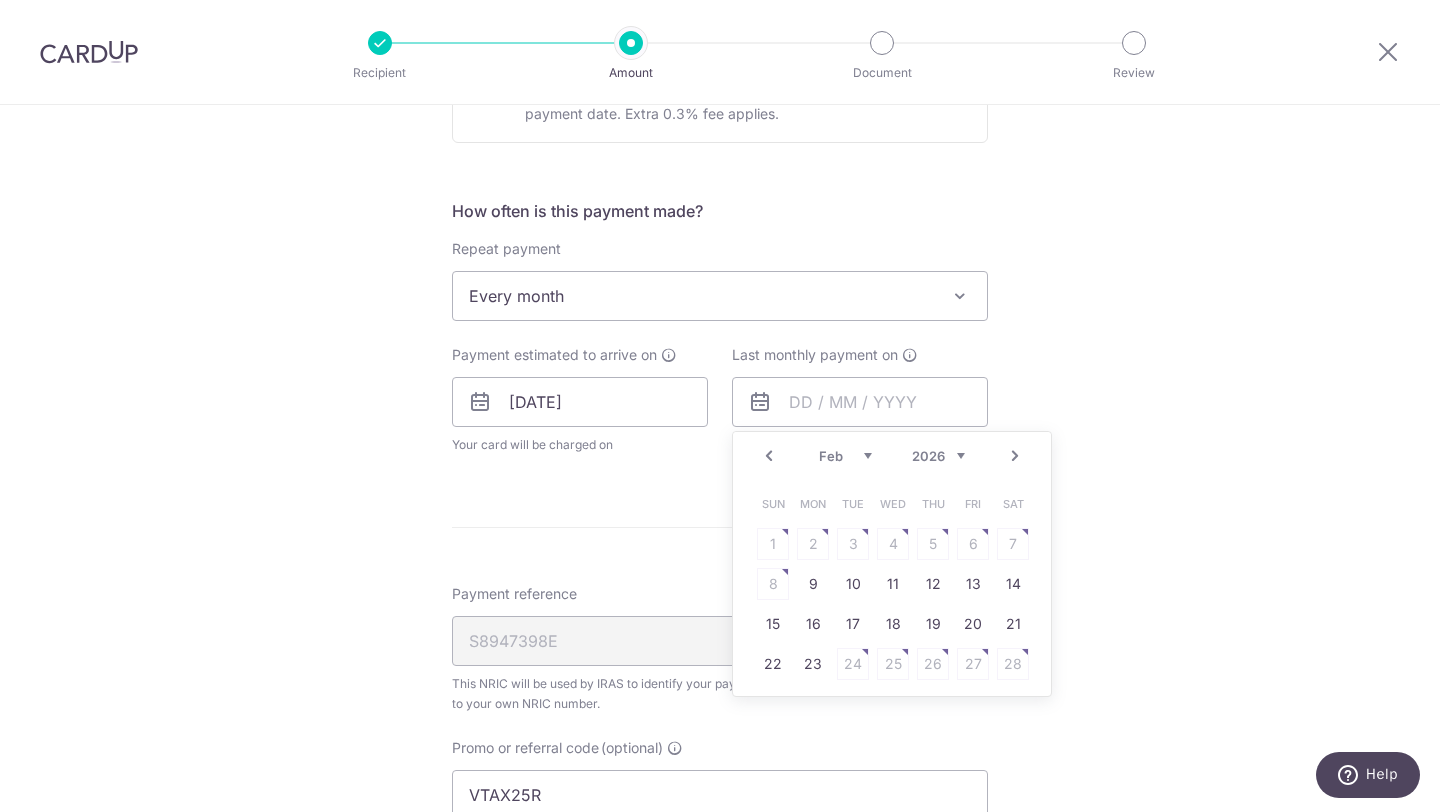click on "Next" at bounding box center (1015, 456) 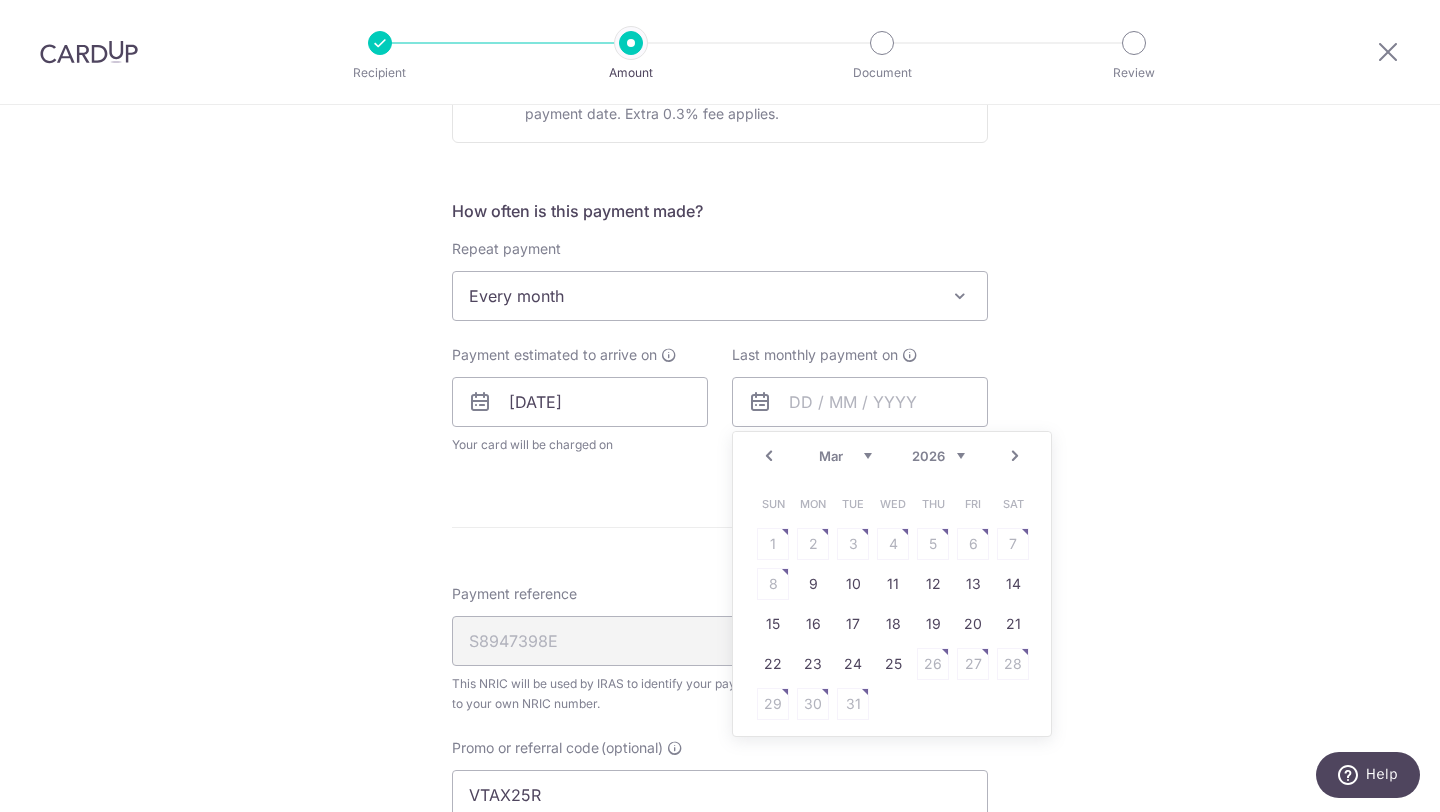click on "Next" at bounding box center [1015, 456] 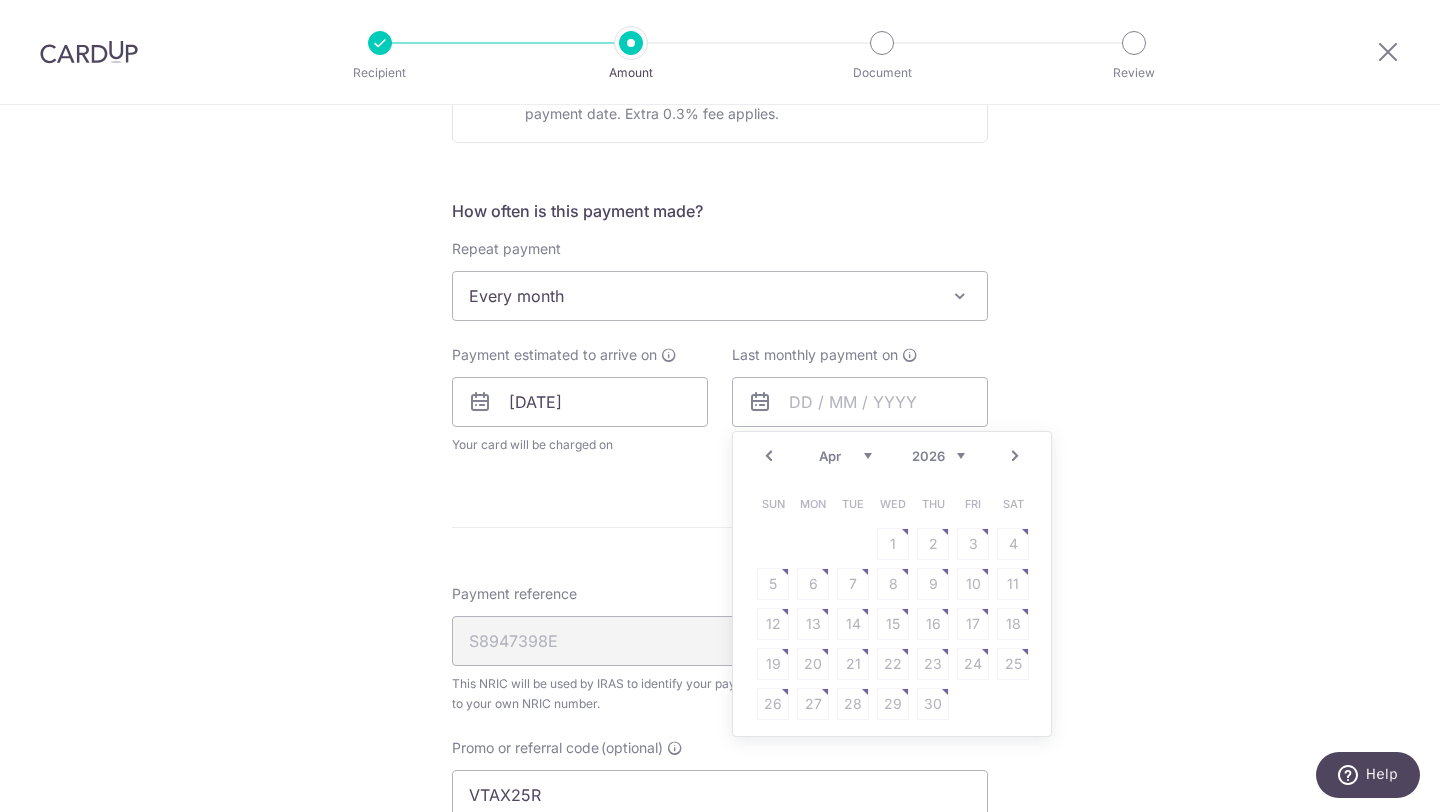 click on "Next" at bounding box center [1015, 456] 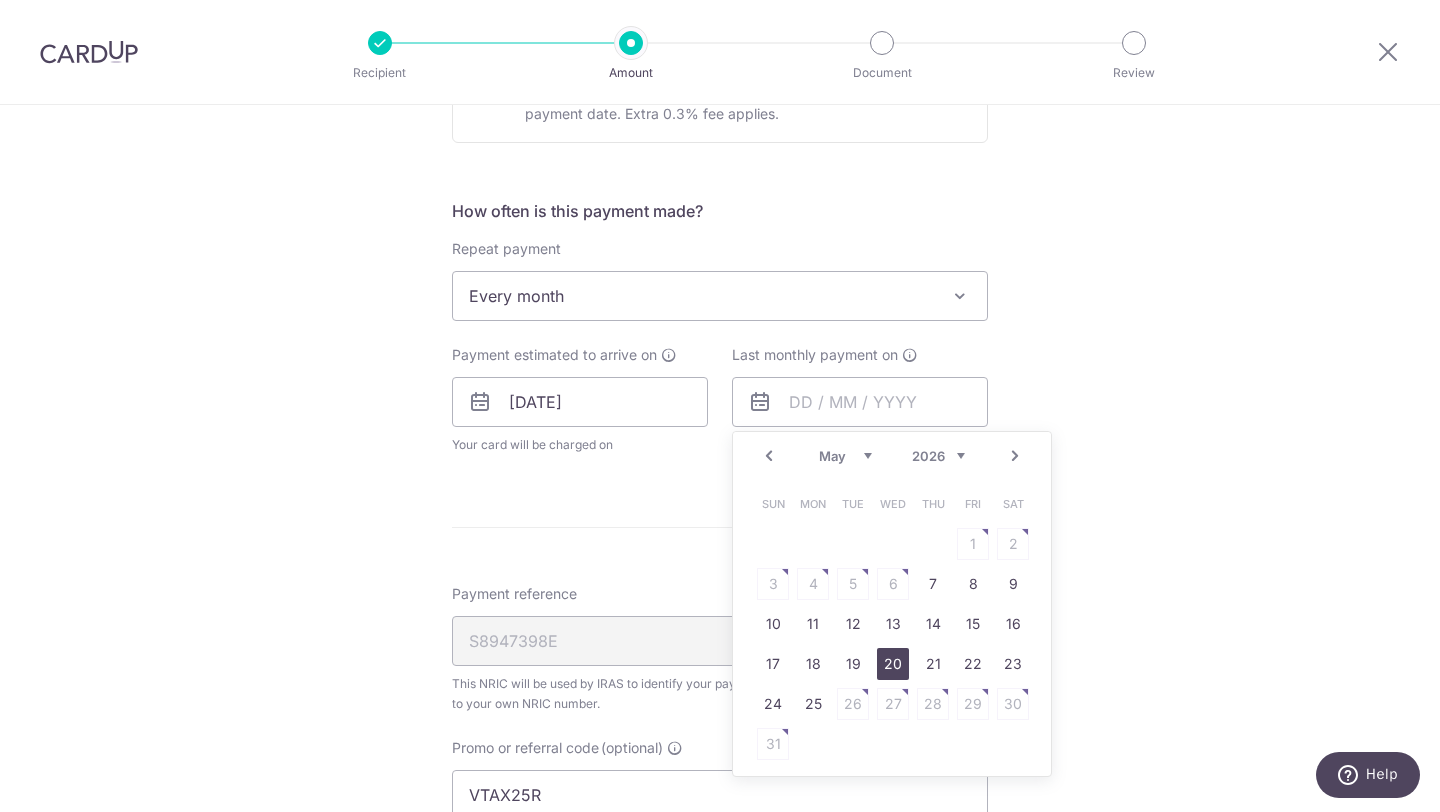 click on "20" at bounding box center (893, 664) 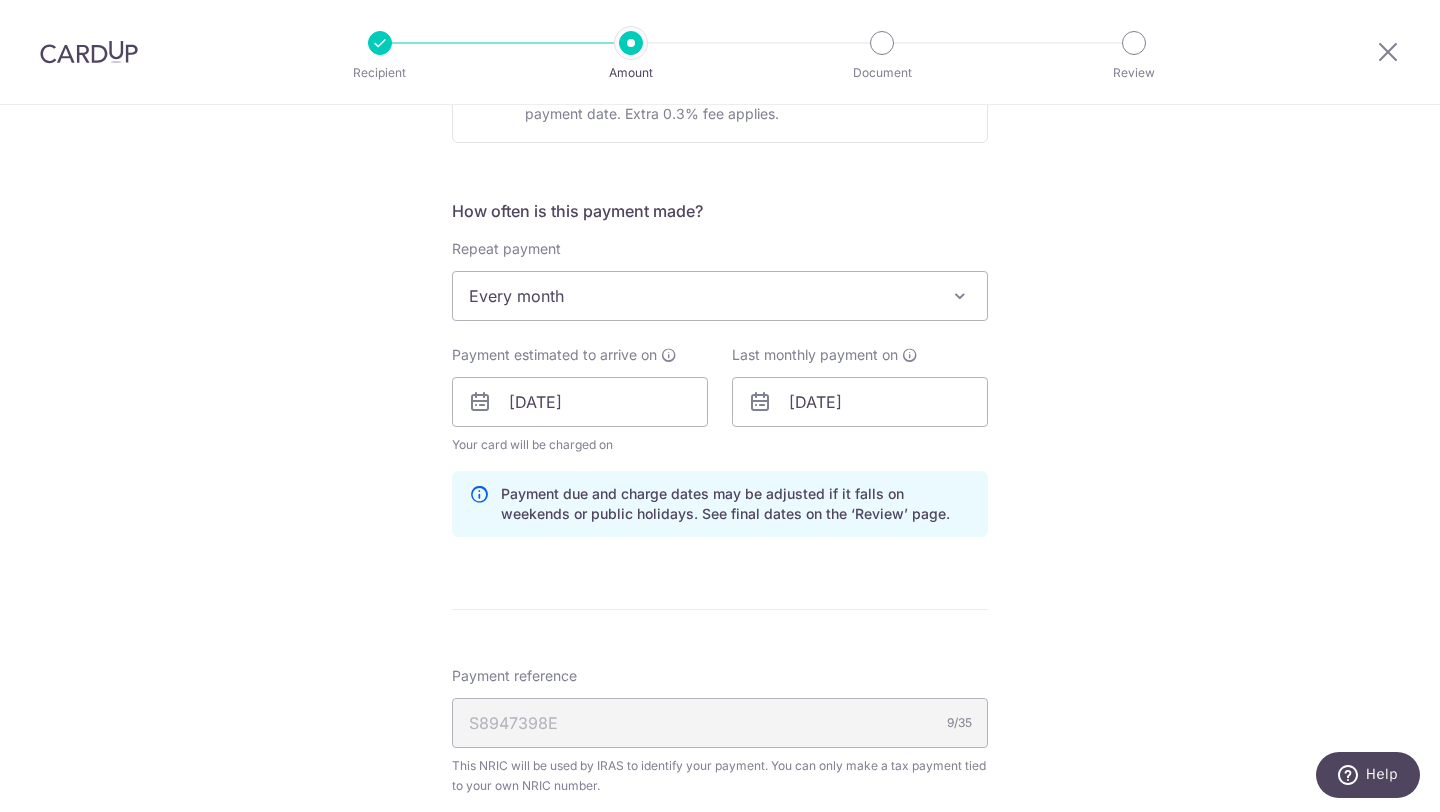 click on "Tell us more about your payment
Enter one-time or monthly payment amount
SGD
314.50
314.50
The  total tax payment amounts scheduled  should not exceed the outstanding balance in your latest Statement of Account.
Select Card
**** 8320
Add credit card
Your Cards
**** 8274
**** 5658
**** 7860
**** 8320
Secure 256-bit SSL" at bounding box center [720, 391] 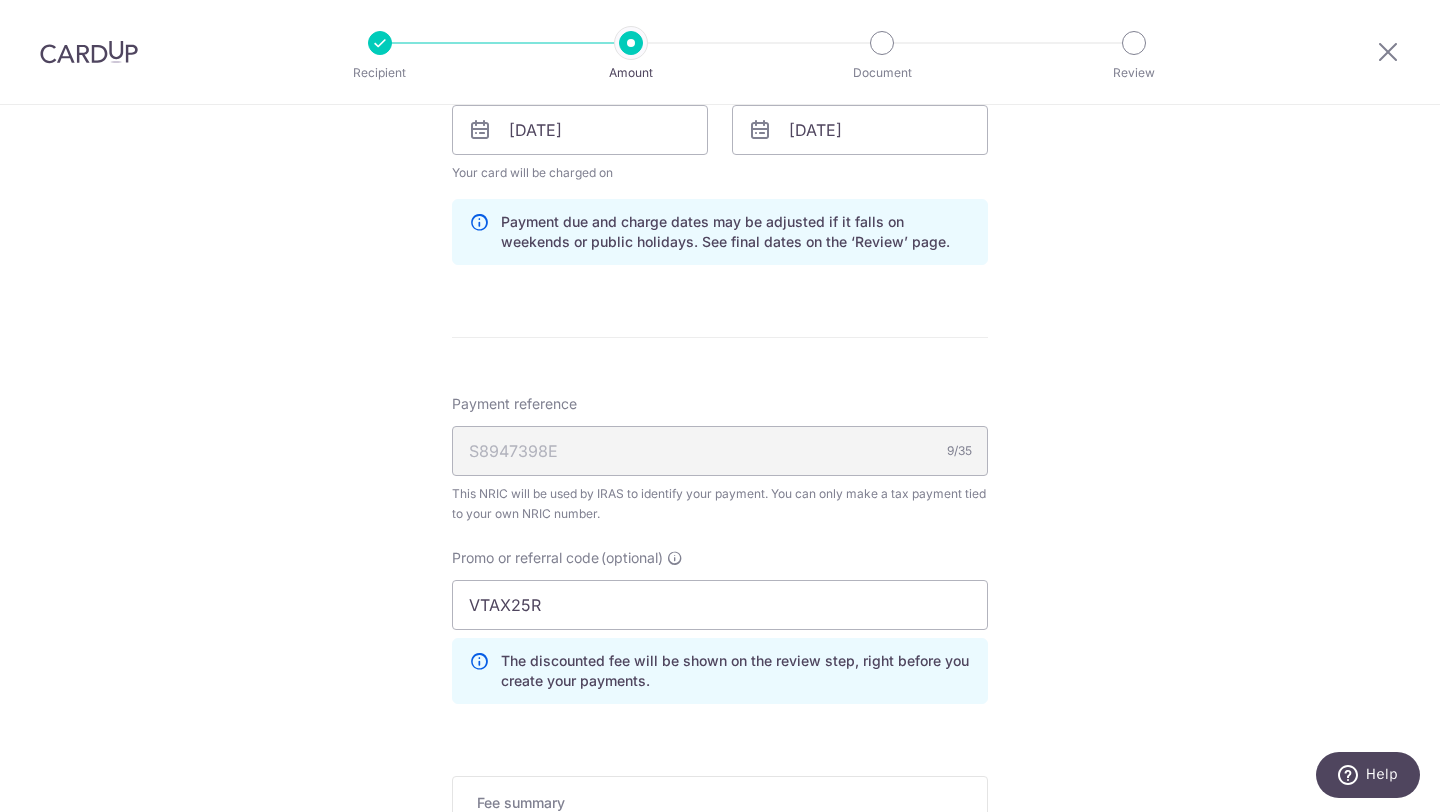 scroll, scrollTop: 1169, scrollLeft: 0, axis: vertical 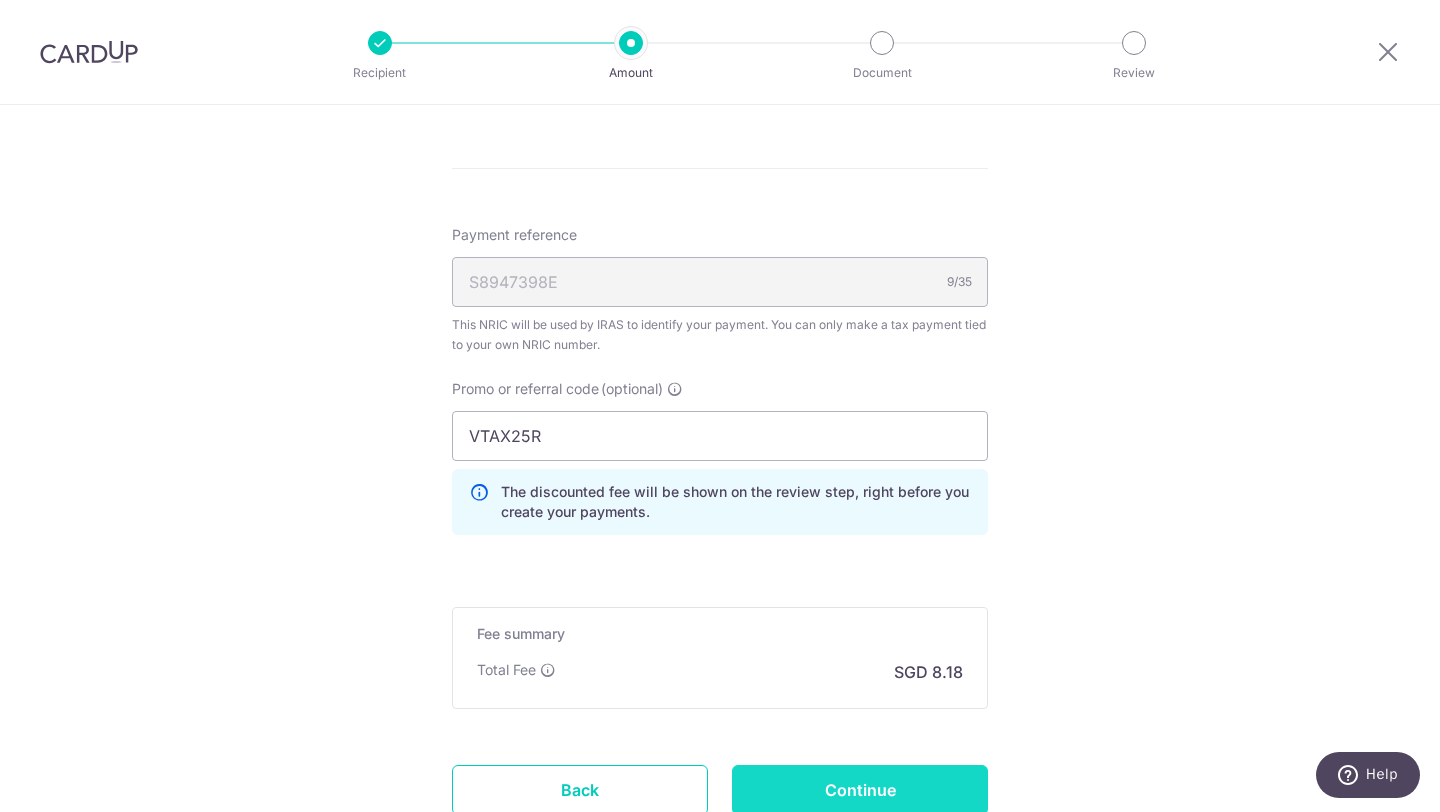 click on "Continue" at bounding box center (860, 790) 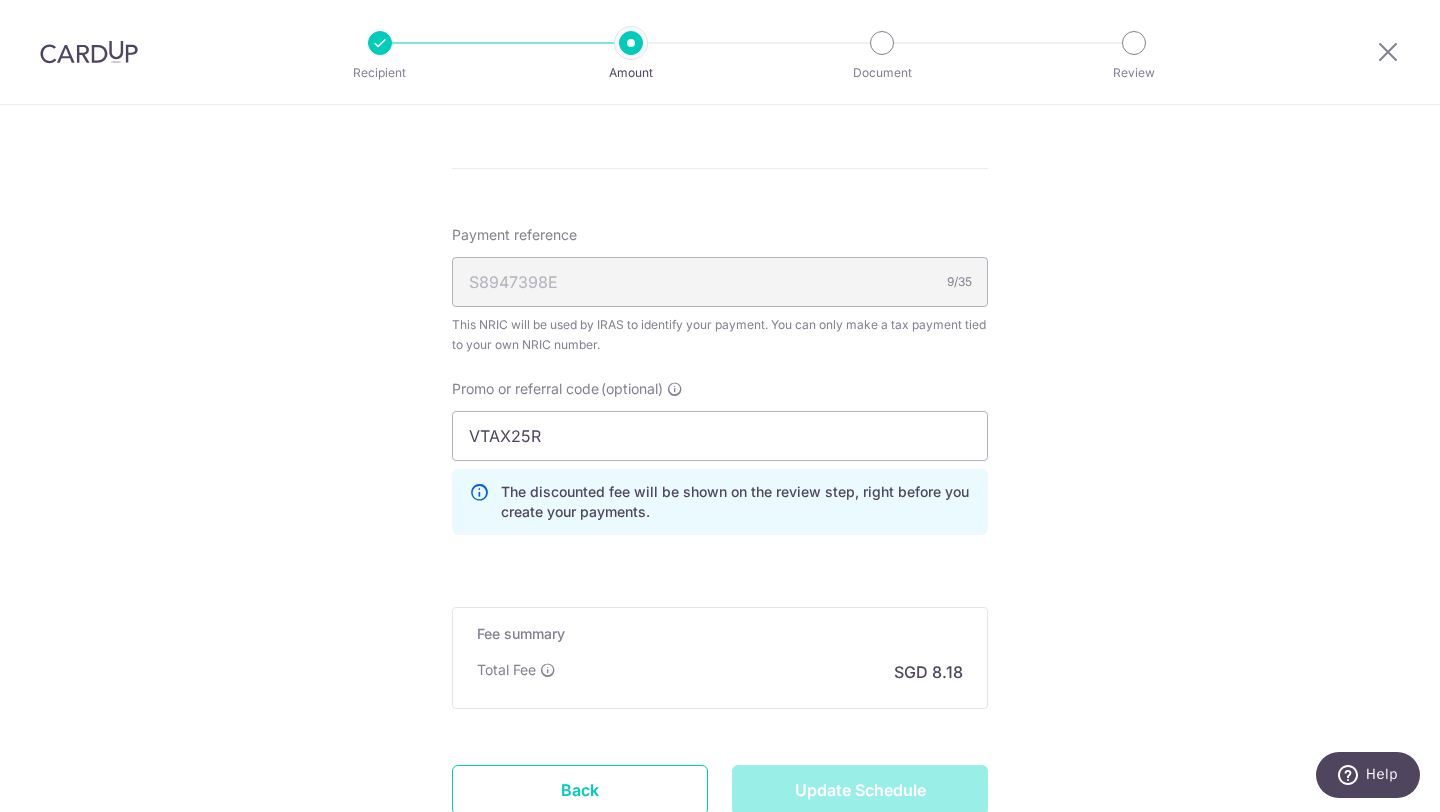 type on "Update Schedule" 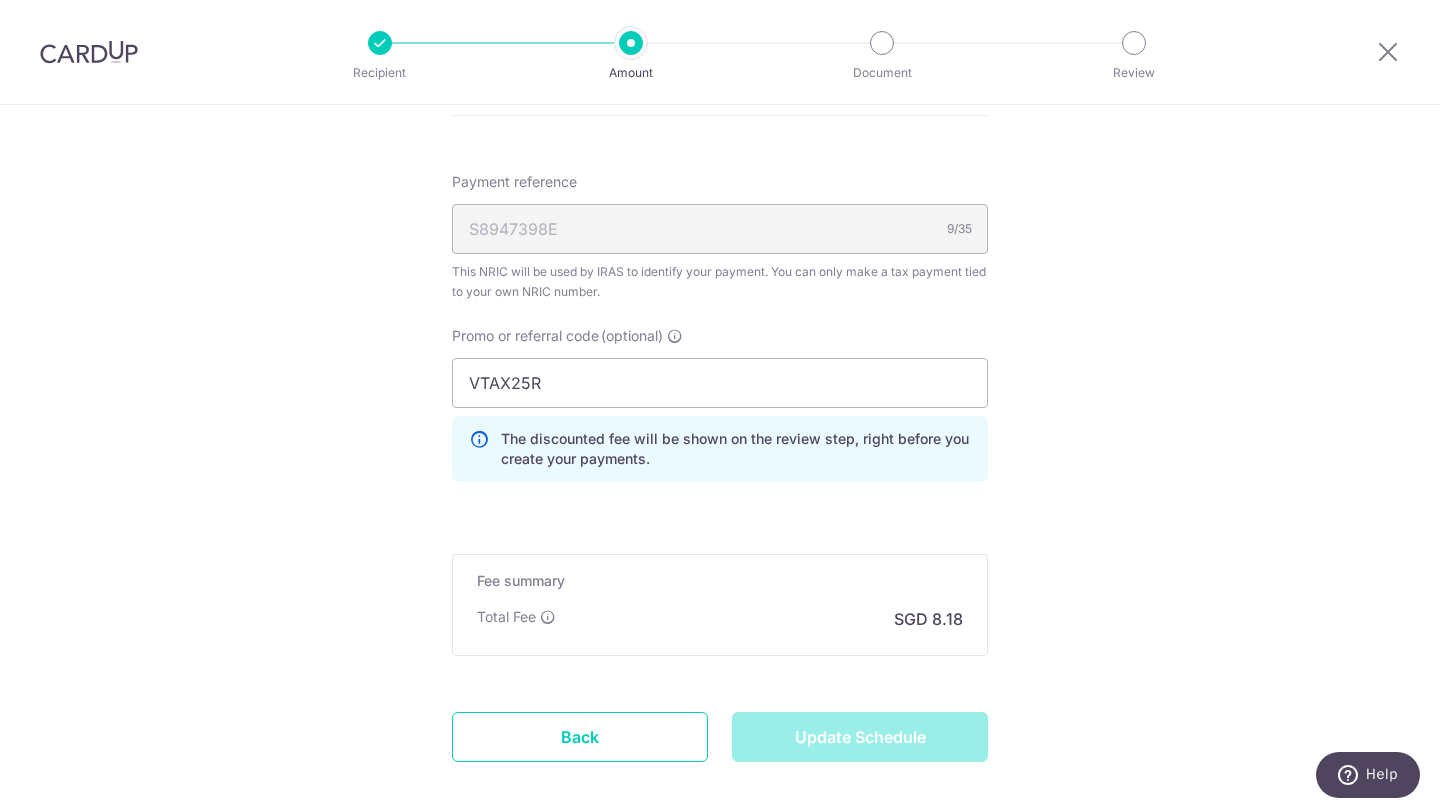 scroll, scrollTop: 1253, scrollLeft: 0, axis: vertical 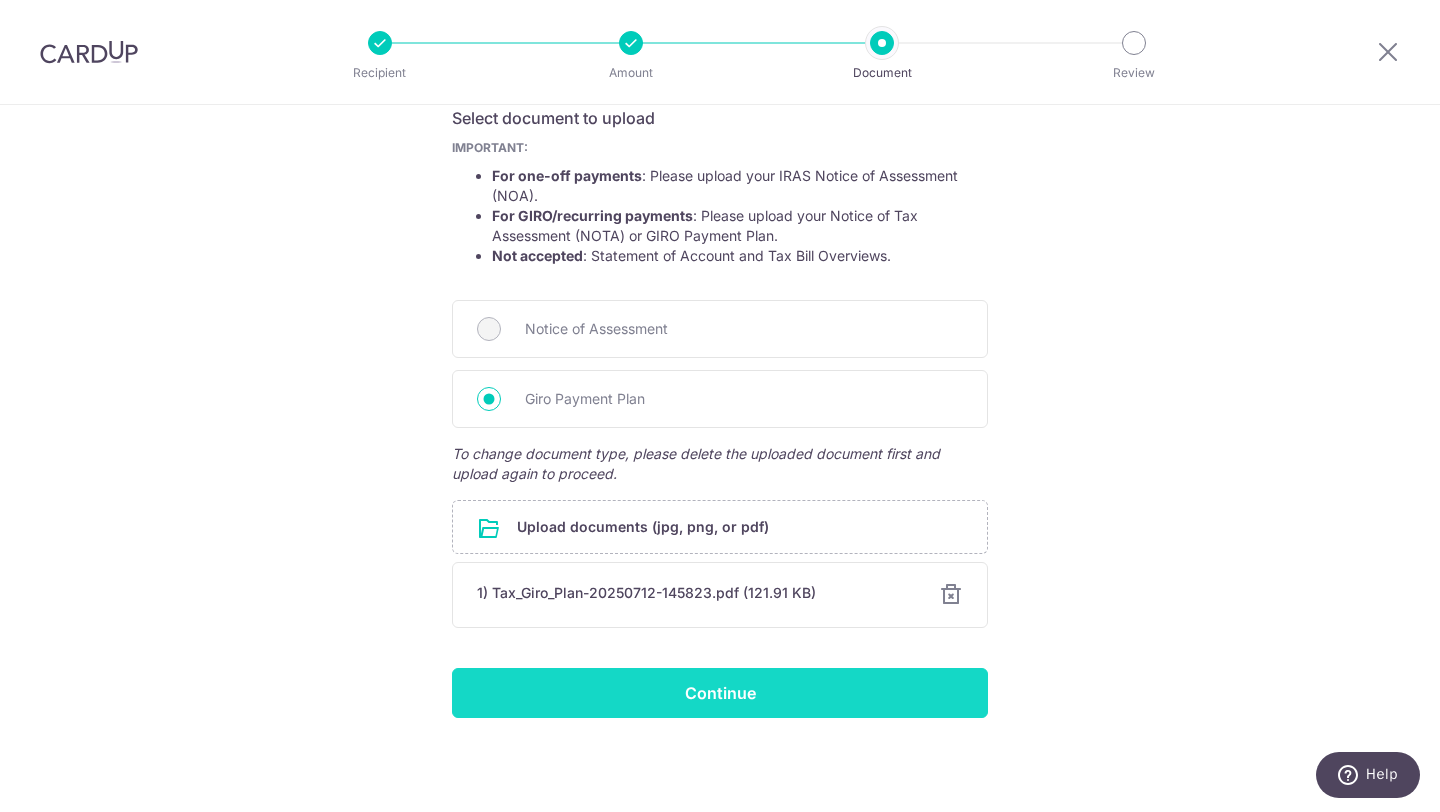 click on "Continue" at bounding box center [720, 693] 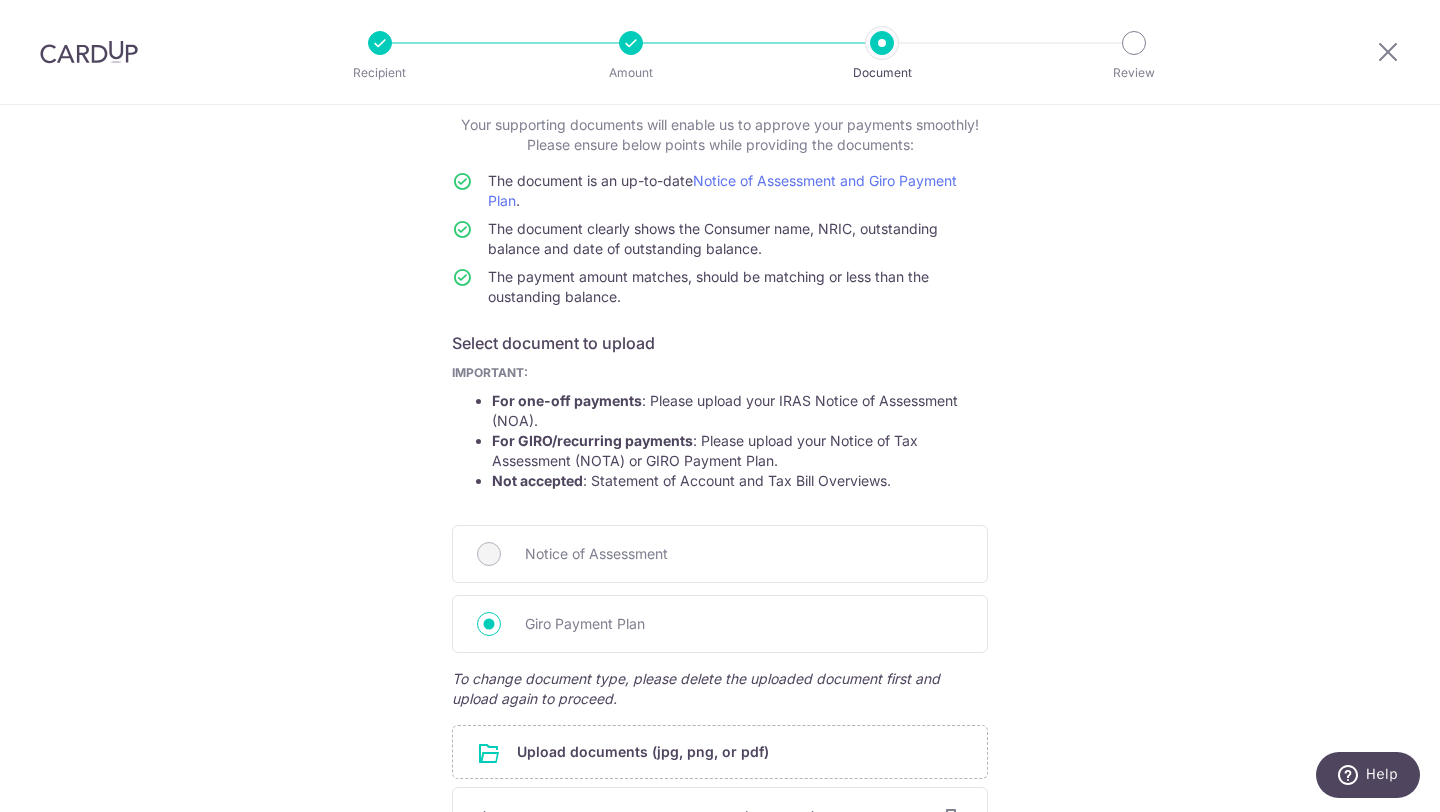 scroll, scrollTop: 0, scrollLeft: 0, axis: both 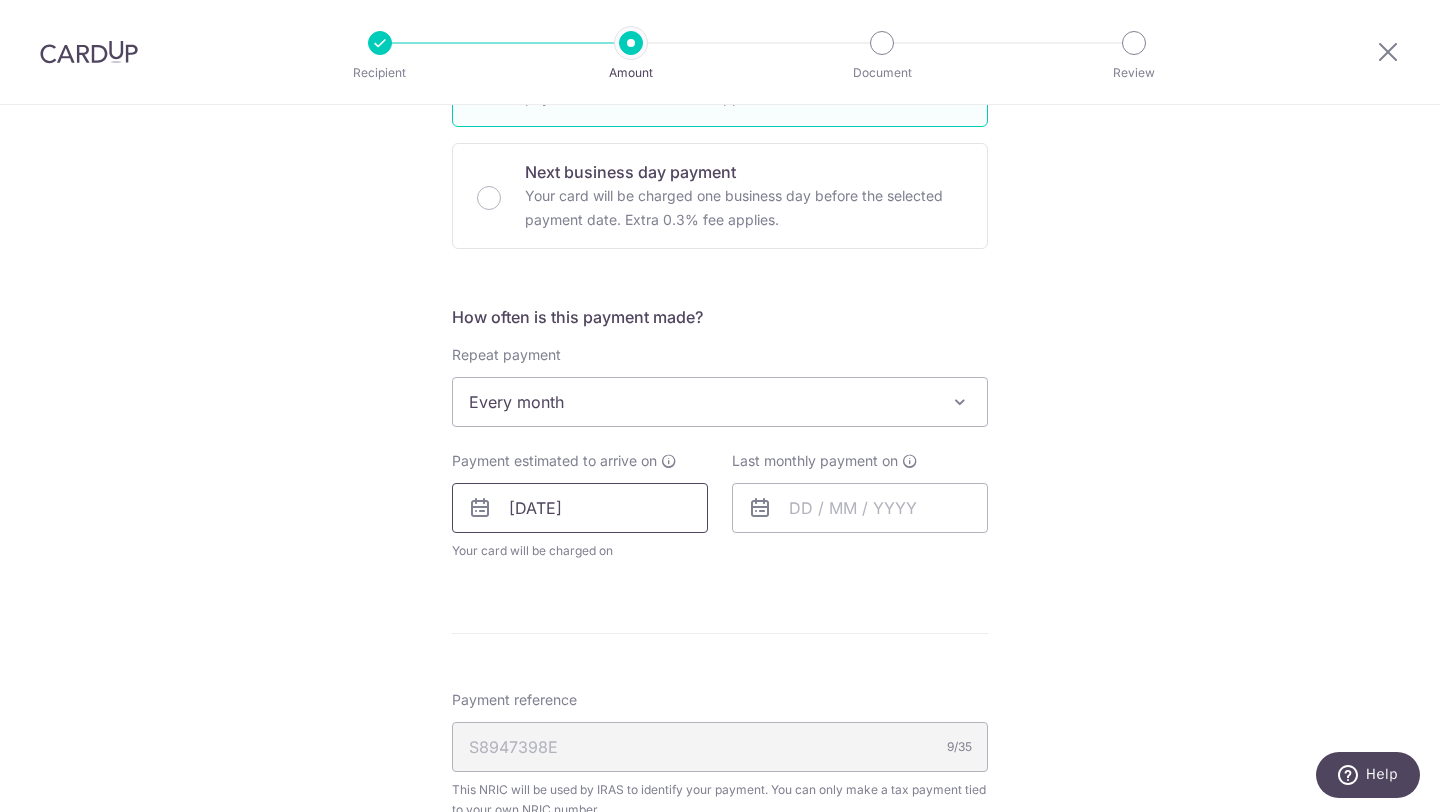 click on "[DATE]" at bounding box center [580, 508] 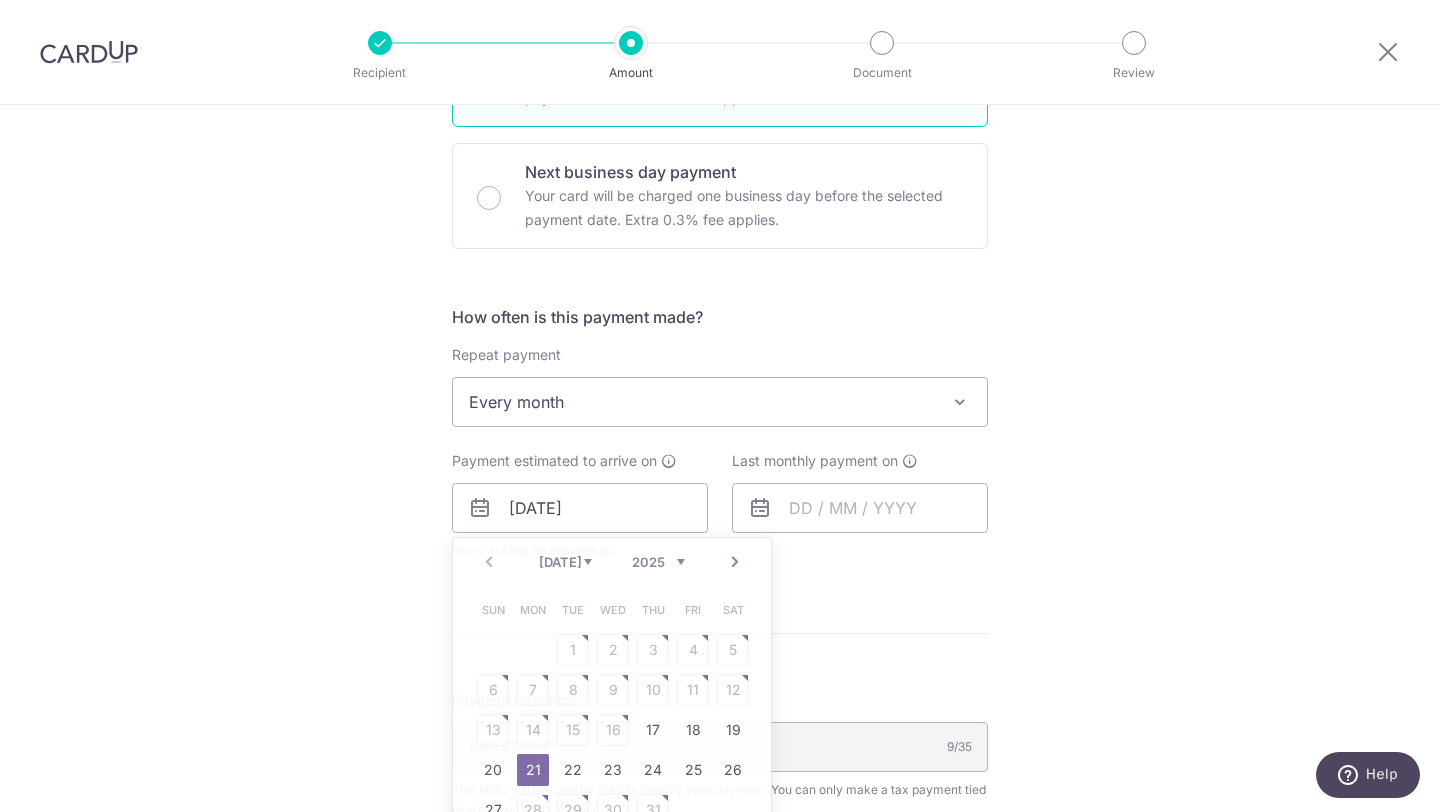 click on "How often is this payment made?
Repeat payment
Never
Every month Every month
To set up monthly income tax payments on CardUp, please ensure the following:     Keep GIRO active   First payment through GIRO   Limit of 11 months scheduling   Upload Notice of Assessment    For more details, refer to this guide:  CardUp Help - Monthly Income Tax Payments
Payment estimated to arrive on
21/07/2025
Prev Next Jul Aug Sep Oct Nov Dec 2025 2026 Sun Mon Tue Wed Thu Fri Sat     1 2 3 4 5 6 7 8 9 10 11 12 13 14 15 16 17 18 19 20 21 22 23 24 25 26 27 28 29 30 31     Why are some dates not available?
Your card will be charged on   for the first payment
* If your payment is funded by  9:00am SGT on Tuesday 15/07/2025" at bounding box center (720, 441) 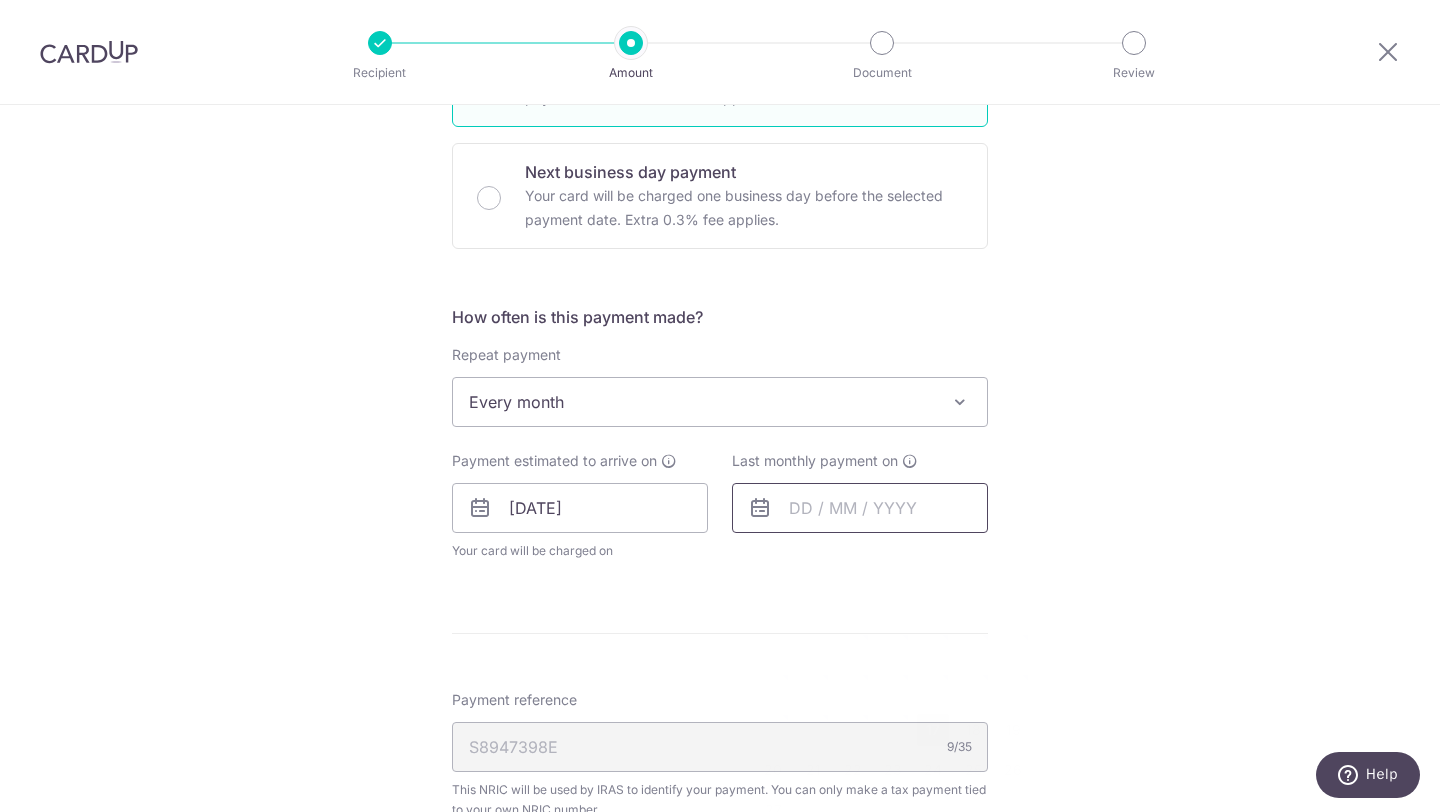 click at bounding box center [860, 508] 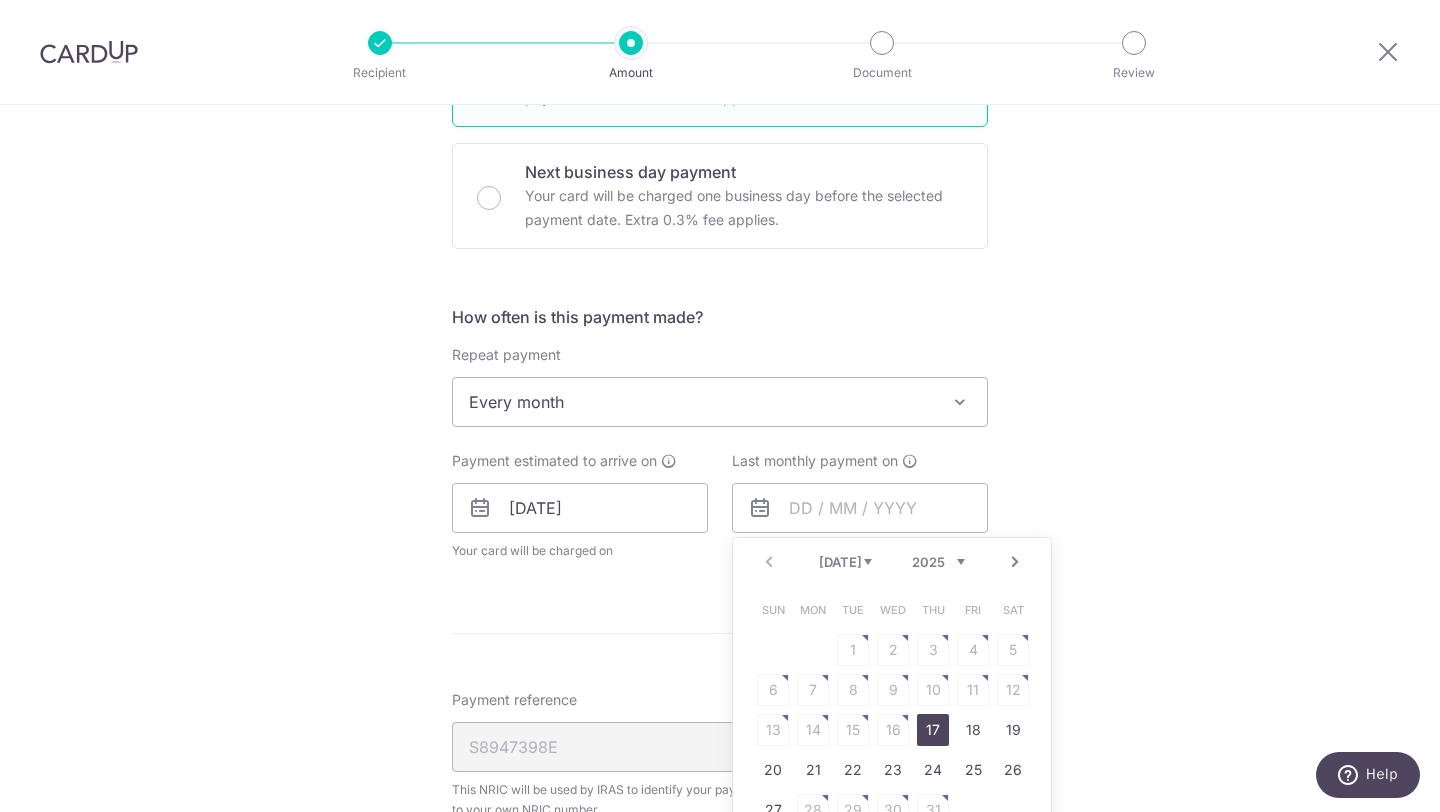 click on "Next" at bounding box center (1015, 562) 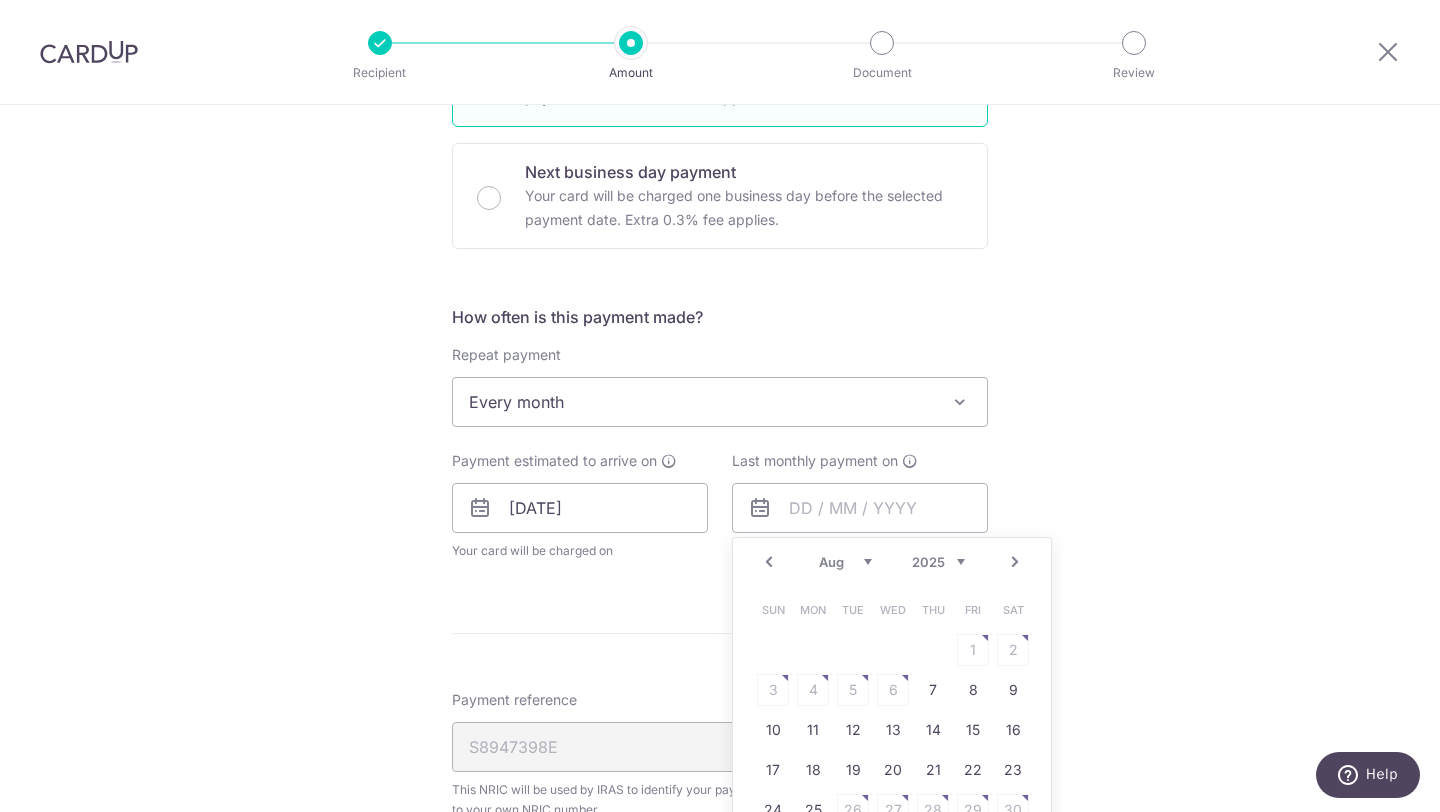 click on "Next" at bounding box center (1015, 562) 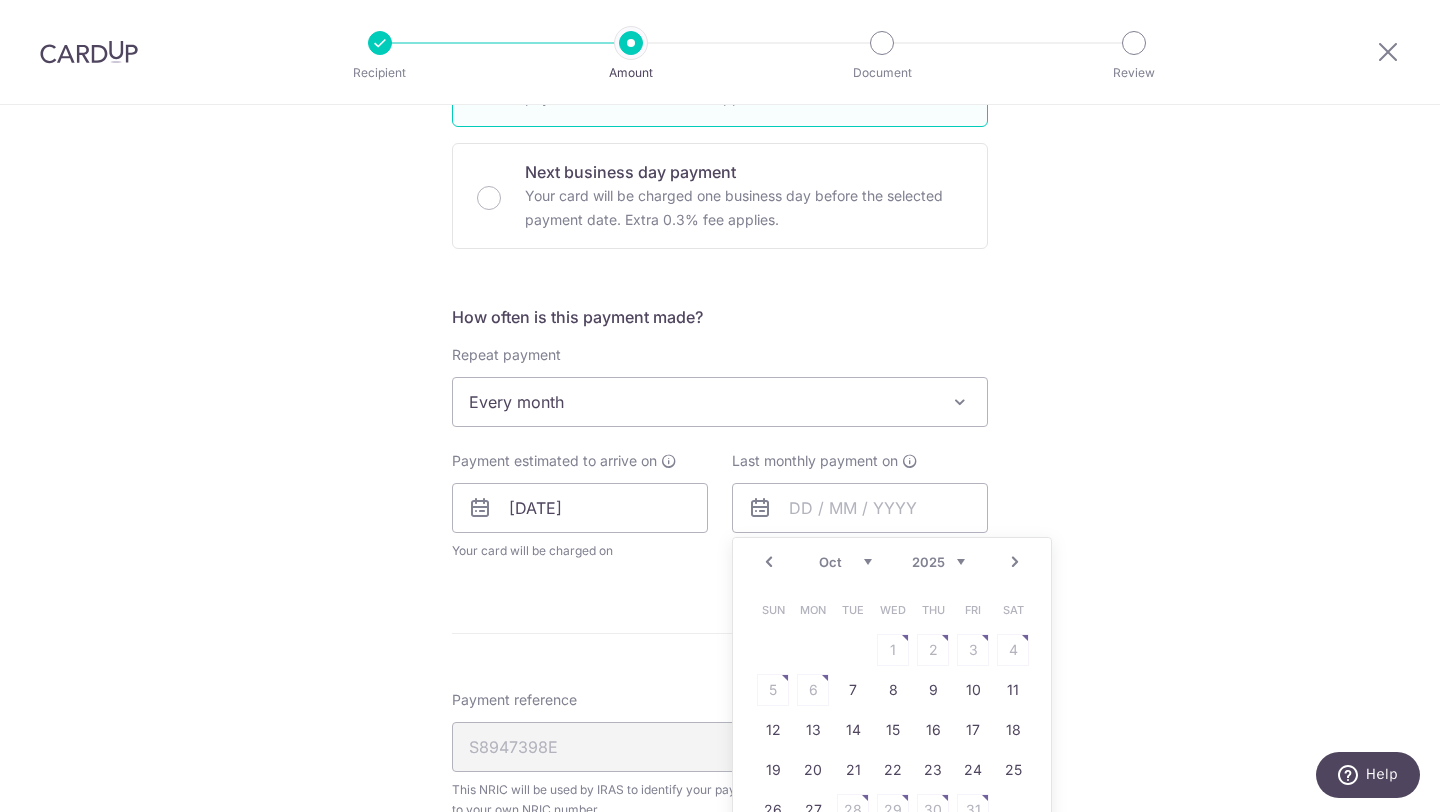 click on "Next" at bounding box center [1015, 562] 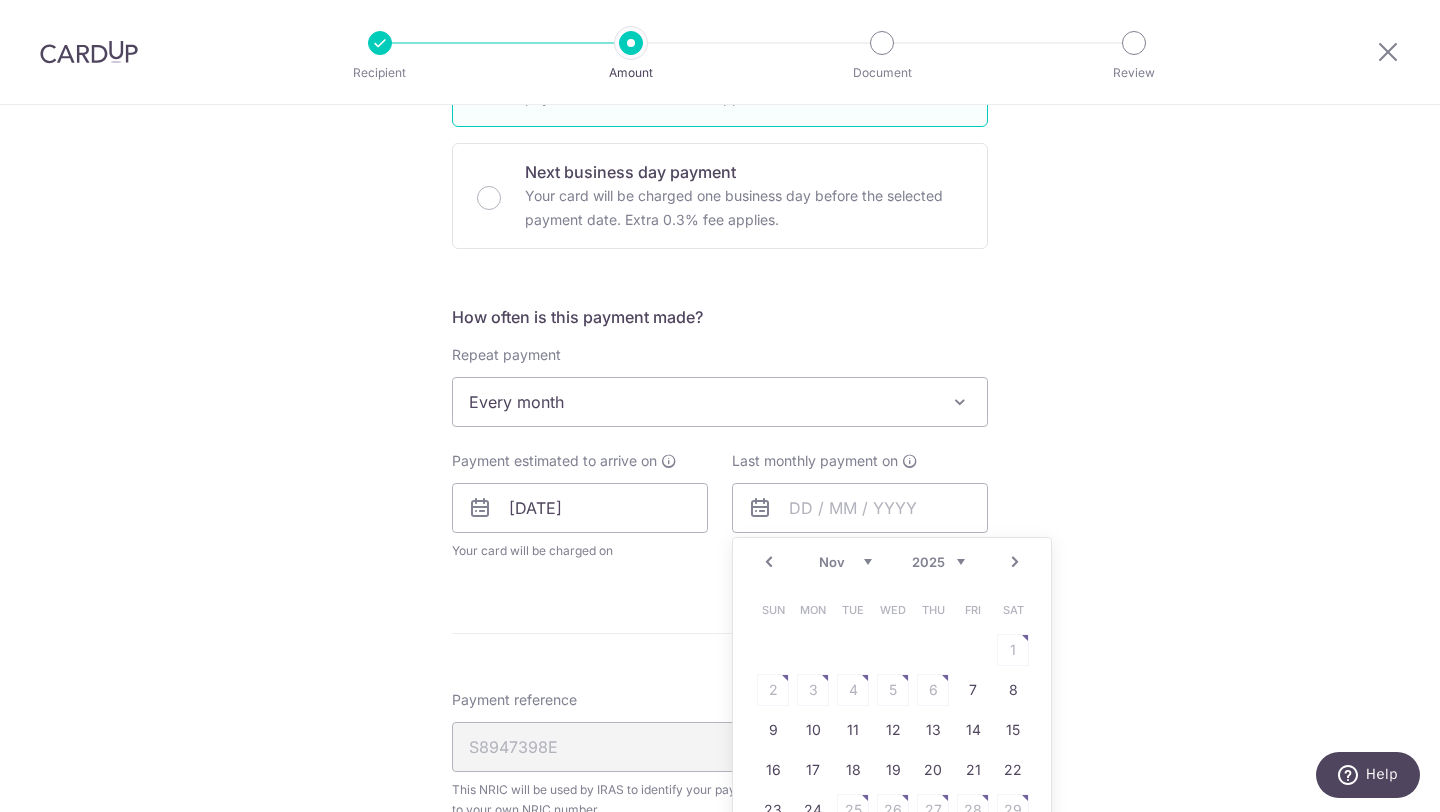 click on "Next" at bounding box center [1015, 562] 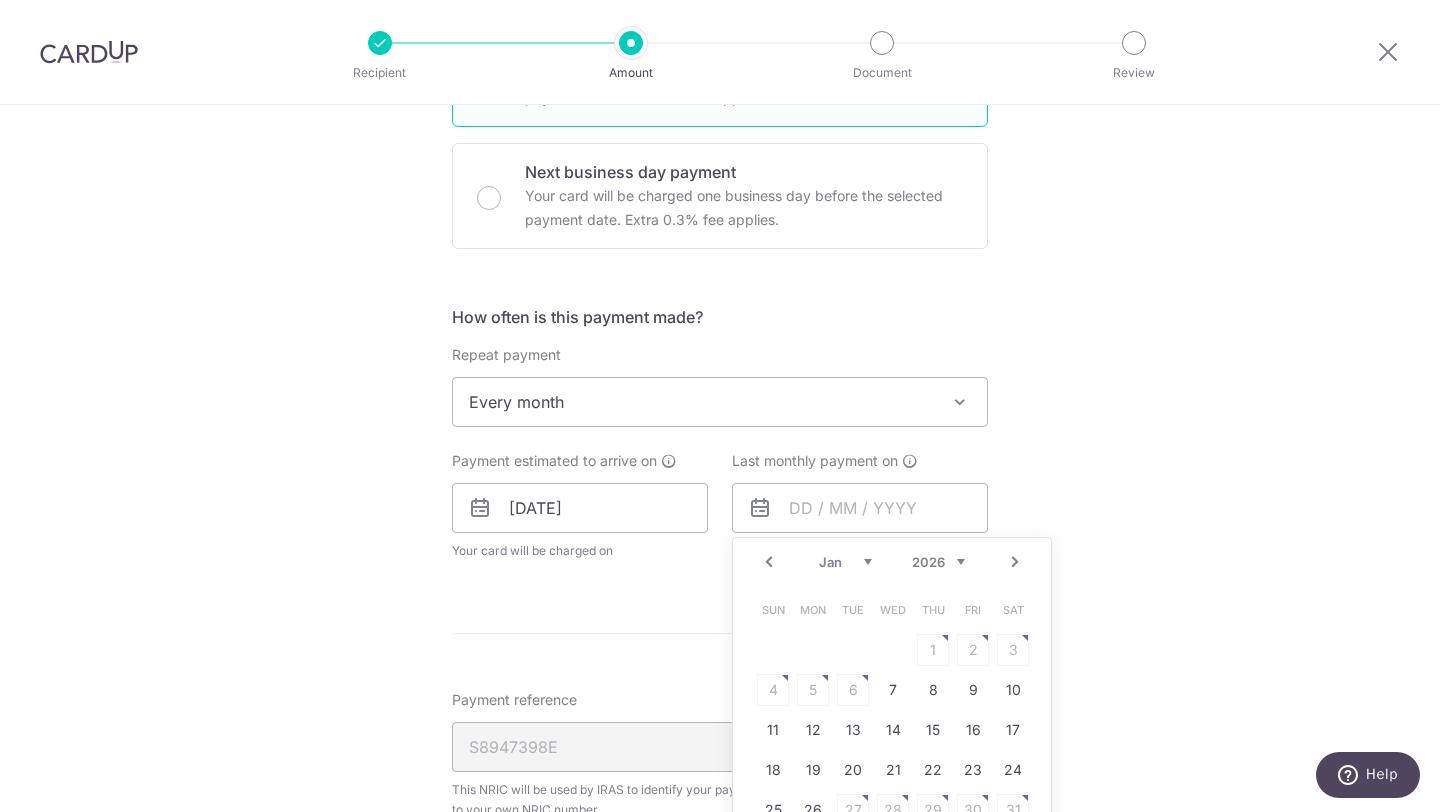 click on "Next" at bounding box center (1015, 562) 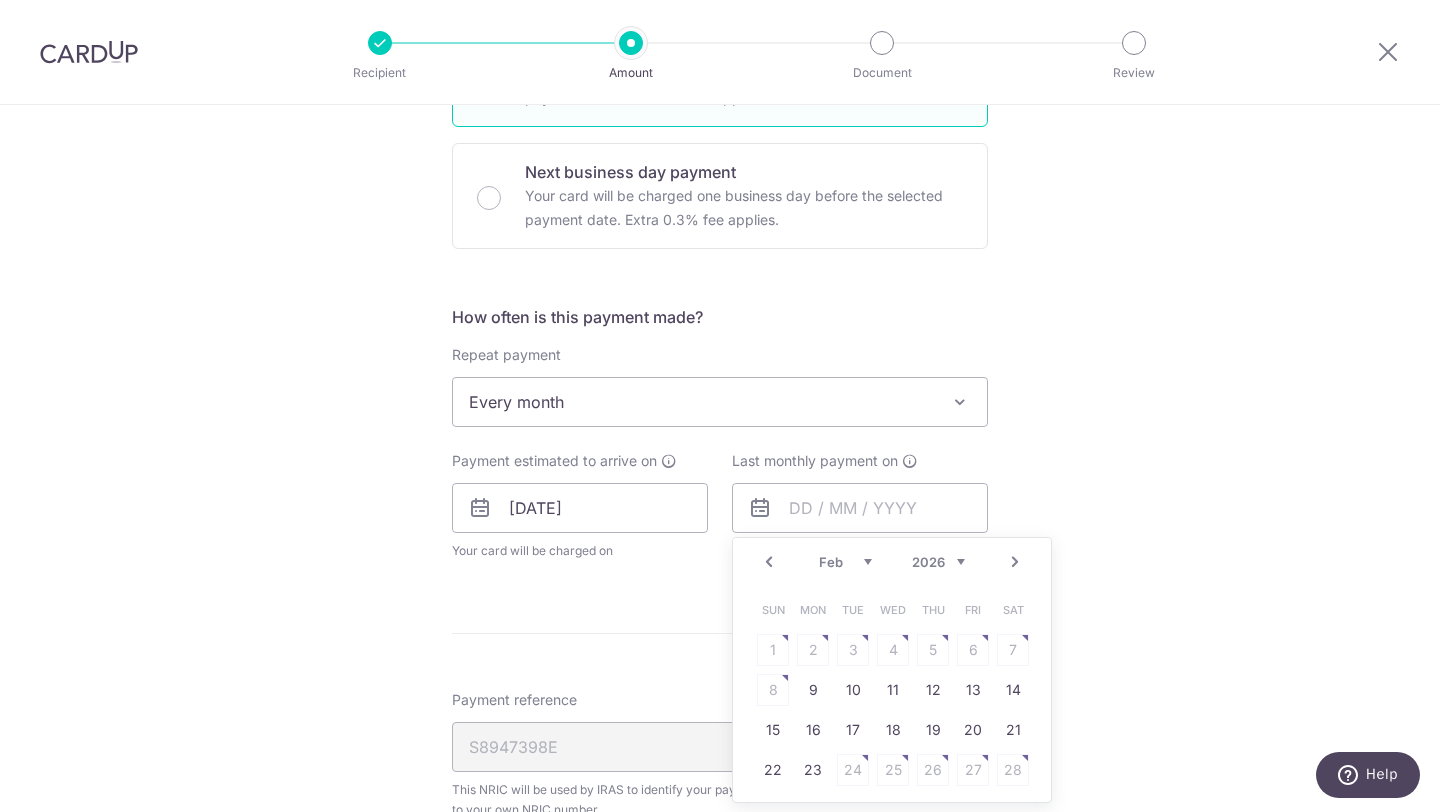 click on "Next" at bounding box center (1015, 562) 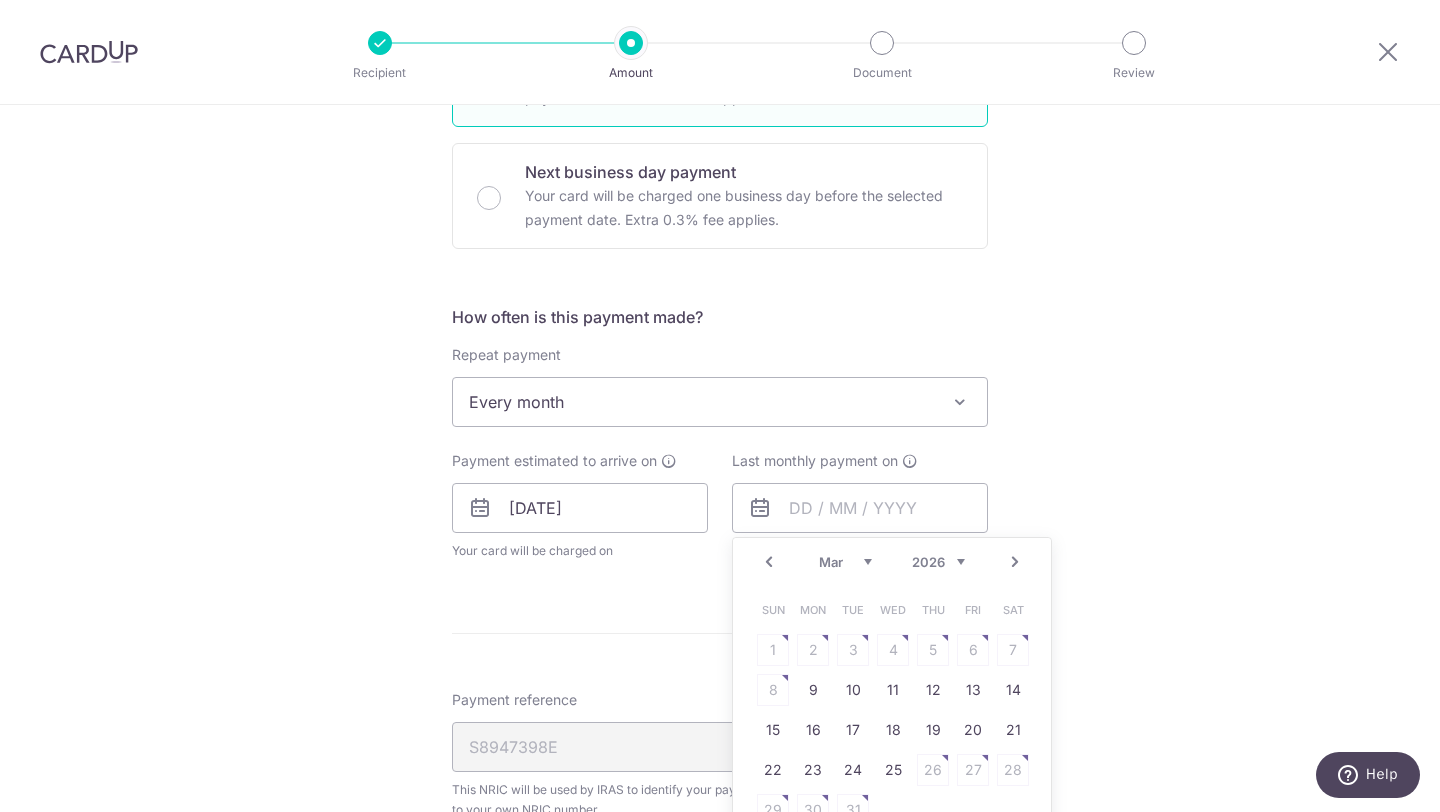 click on "Next" at bounding box center (1015, 562) 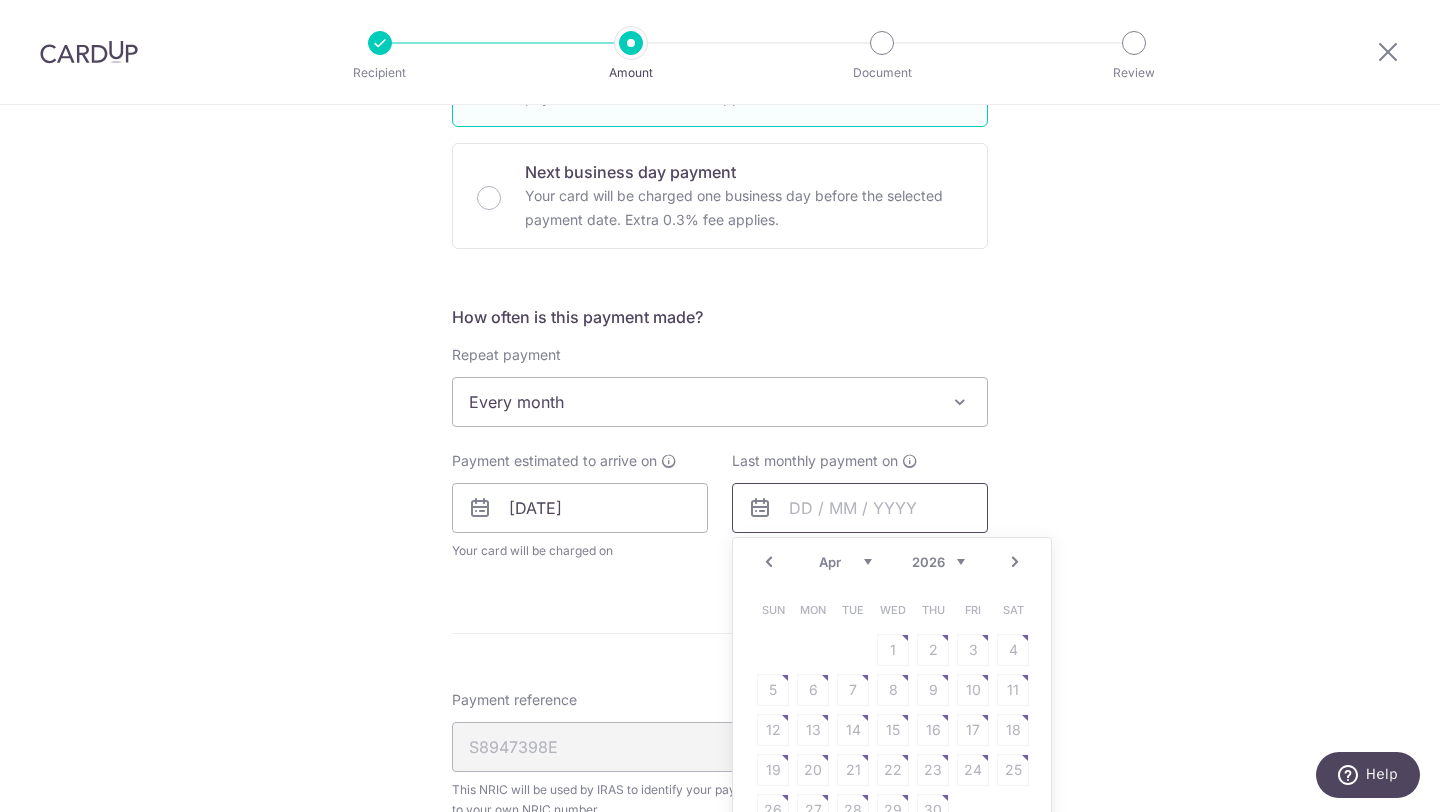 scroll, scrollTop: 822, scrollLeft: 0, axis: vertical 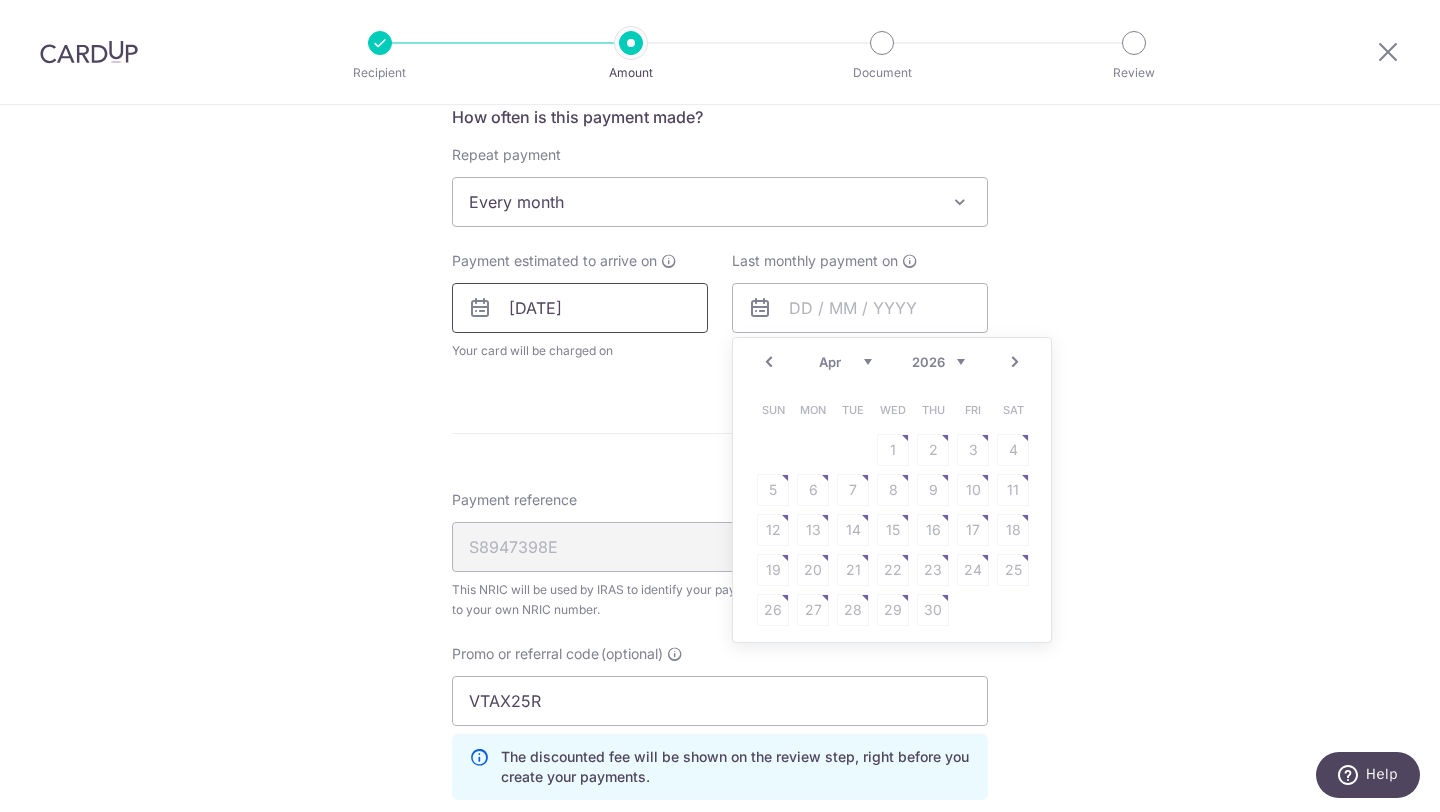 click on "21/07/2025" at bounding box center [580, 308] 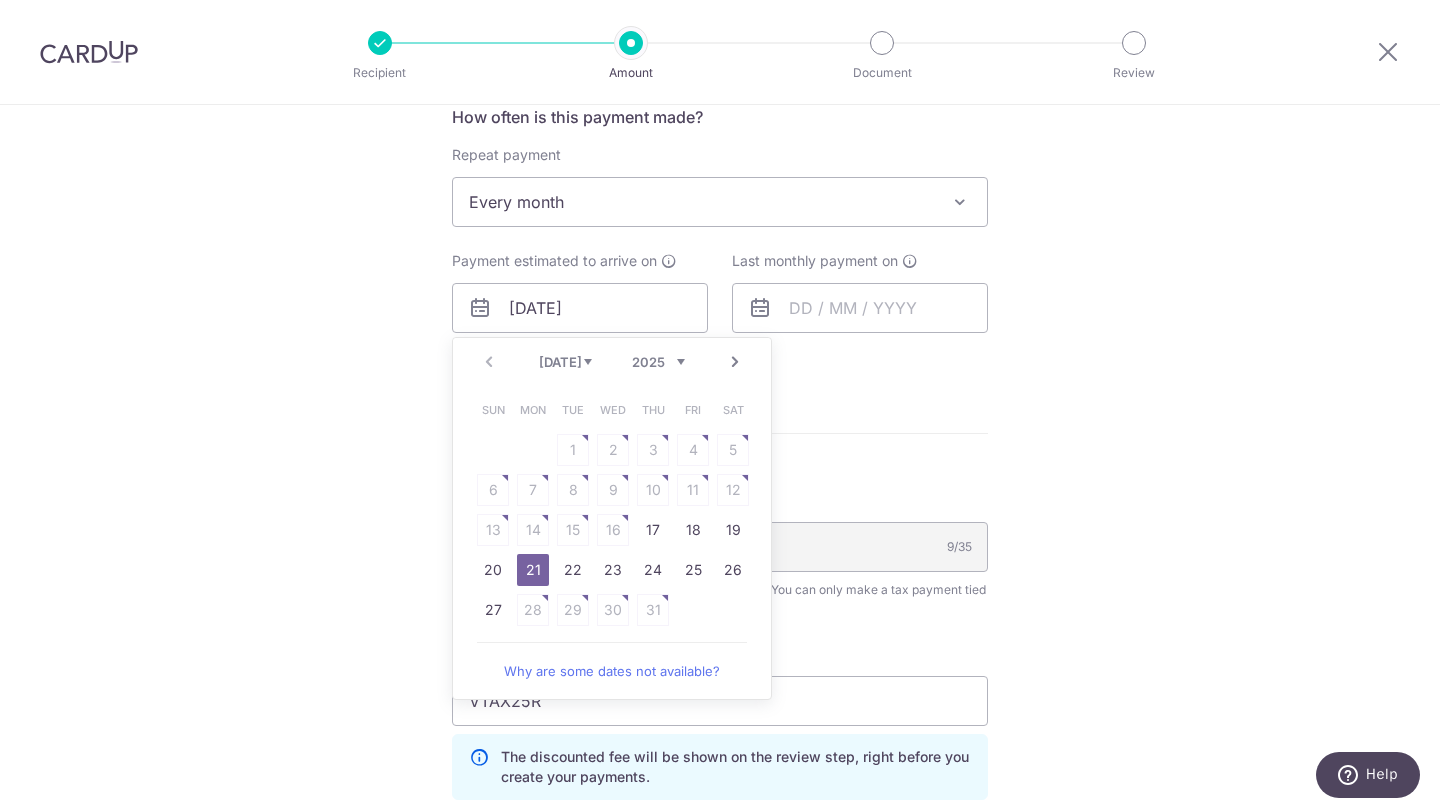 click at bounding box center [760, 308] 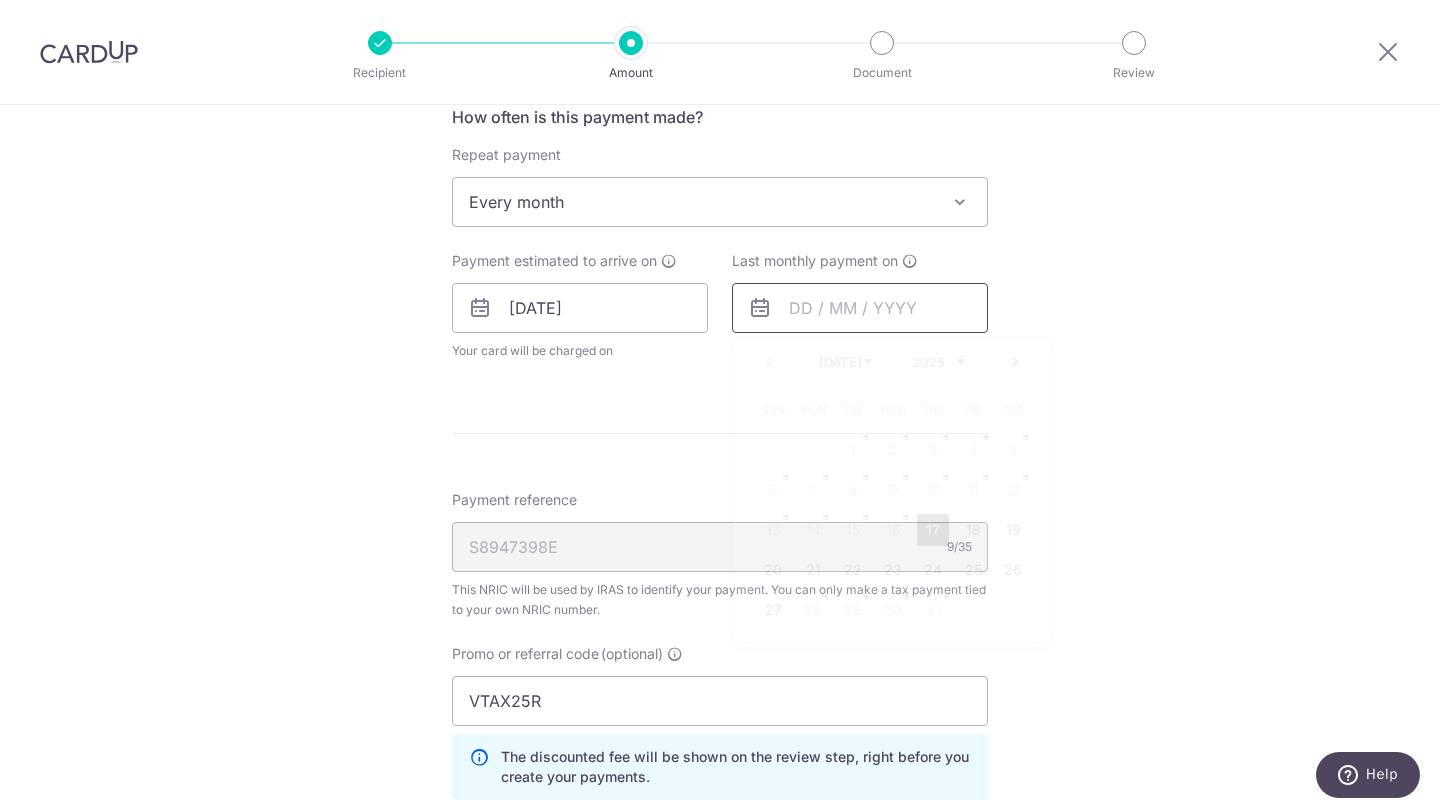 click at bounding box center [860, 308] 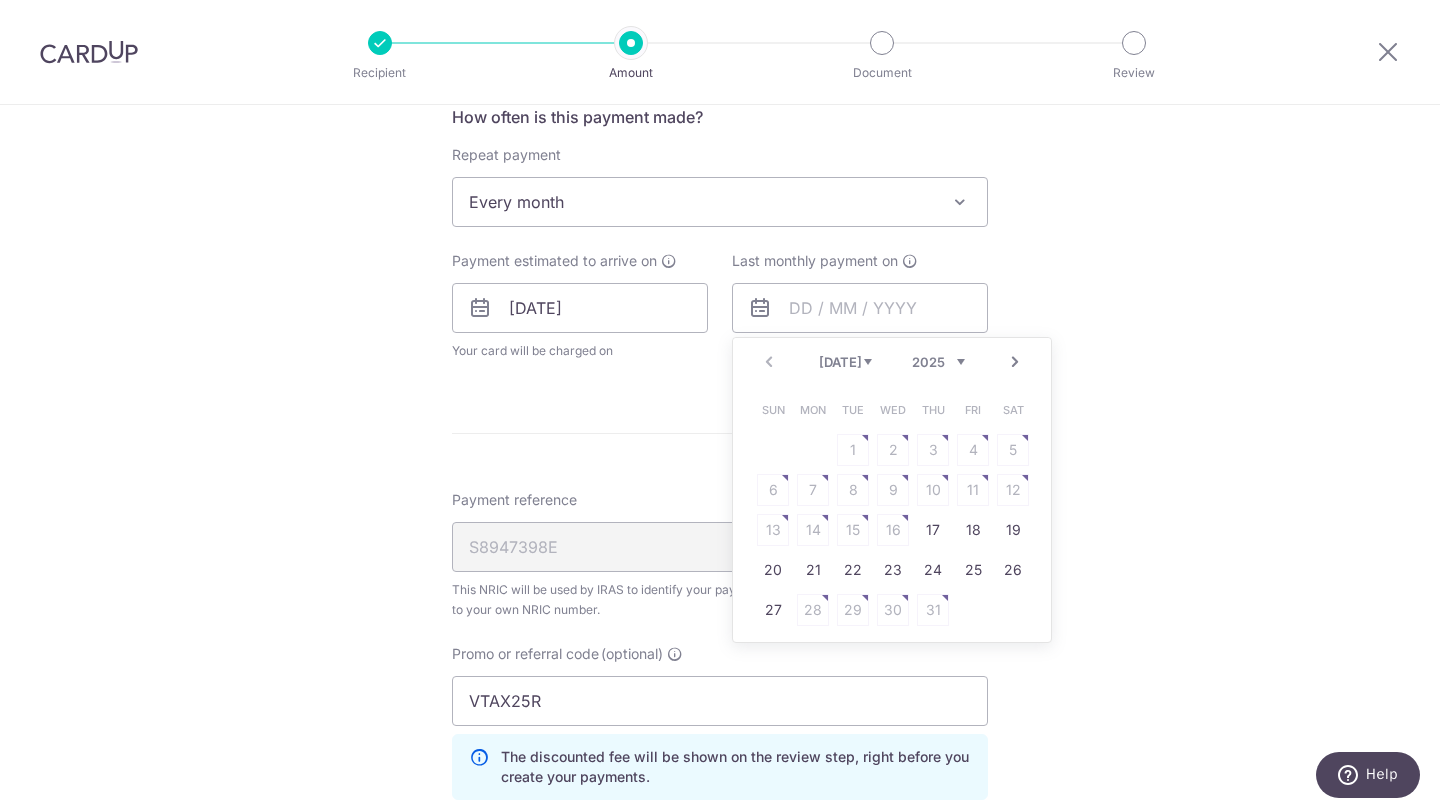 click on "Next" at bounding box center [1015, 362] 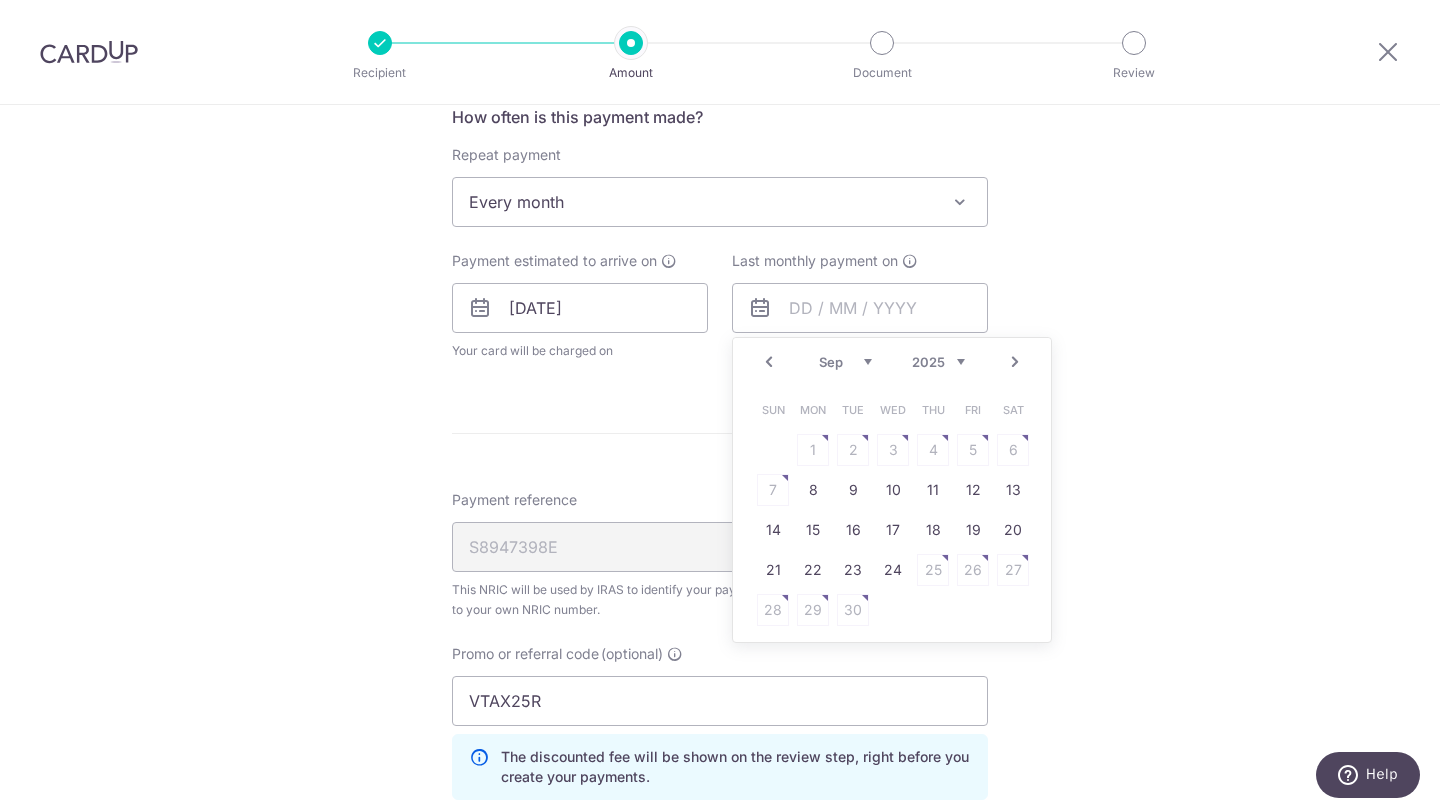 click on "Next" at bounding box center (1015, 362) 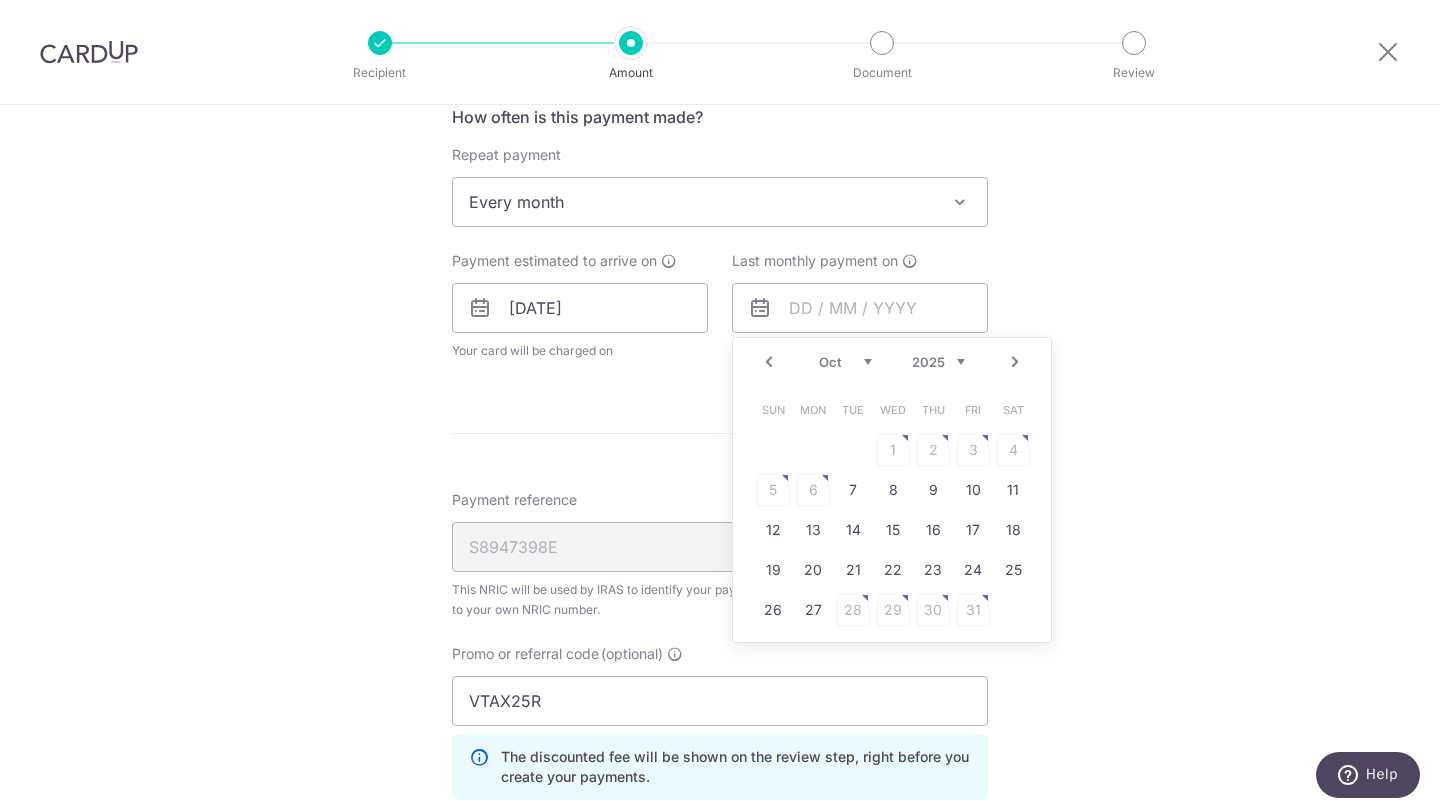 click on "Next" at bounding box center [1015, 362] 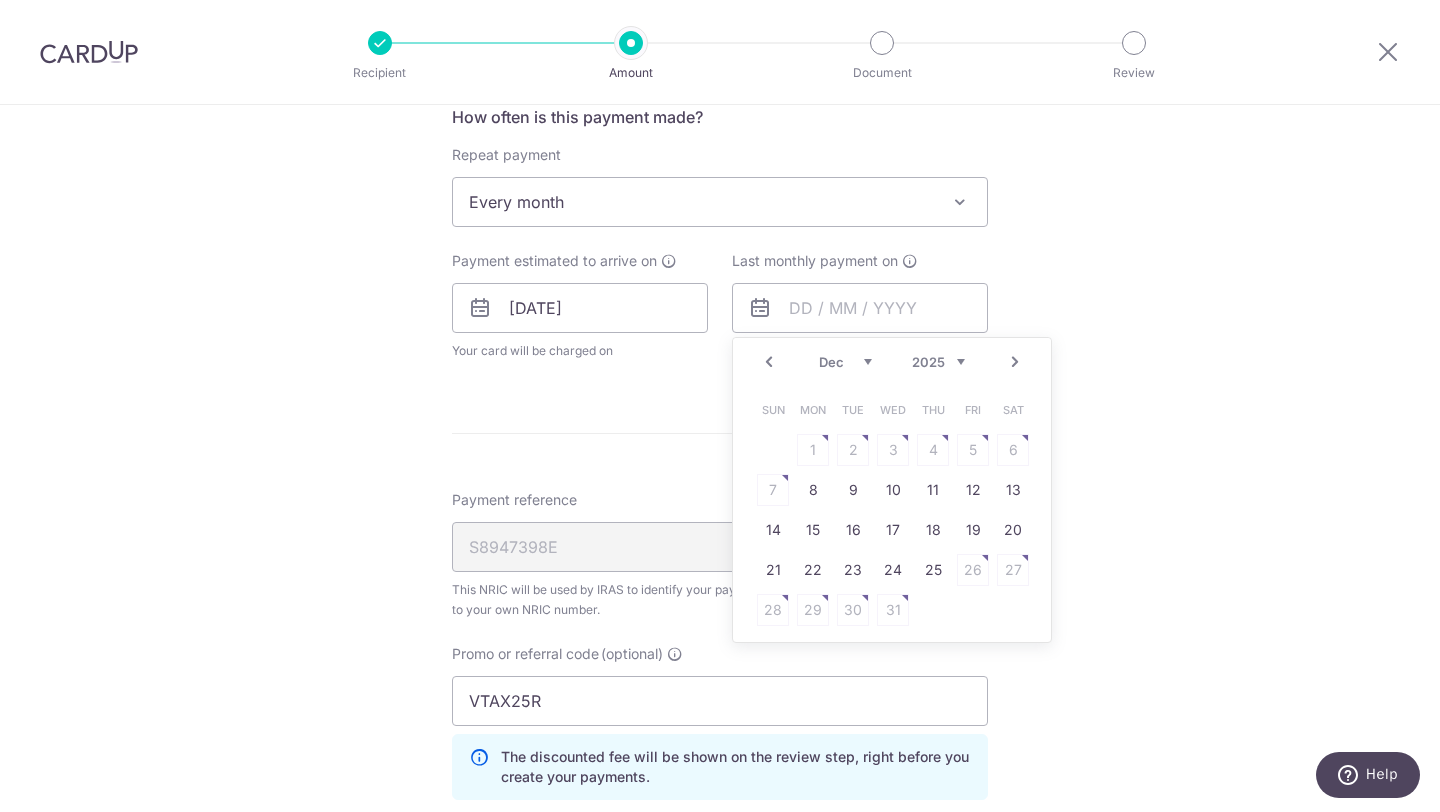 click on "Next" at bounding box center [1015, 362] 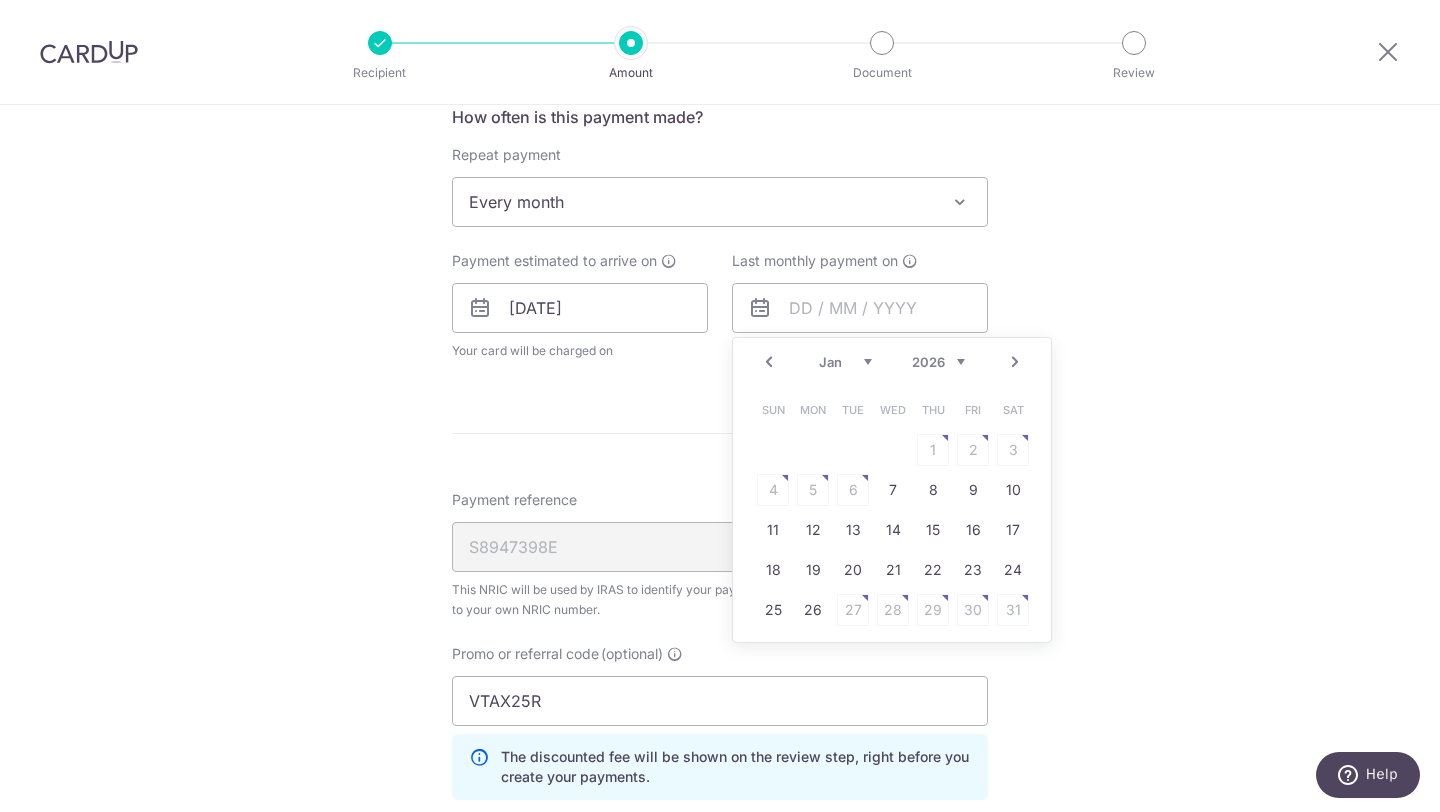 click on "Next" at bounding box center (1015, 362) 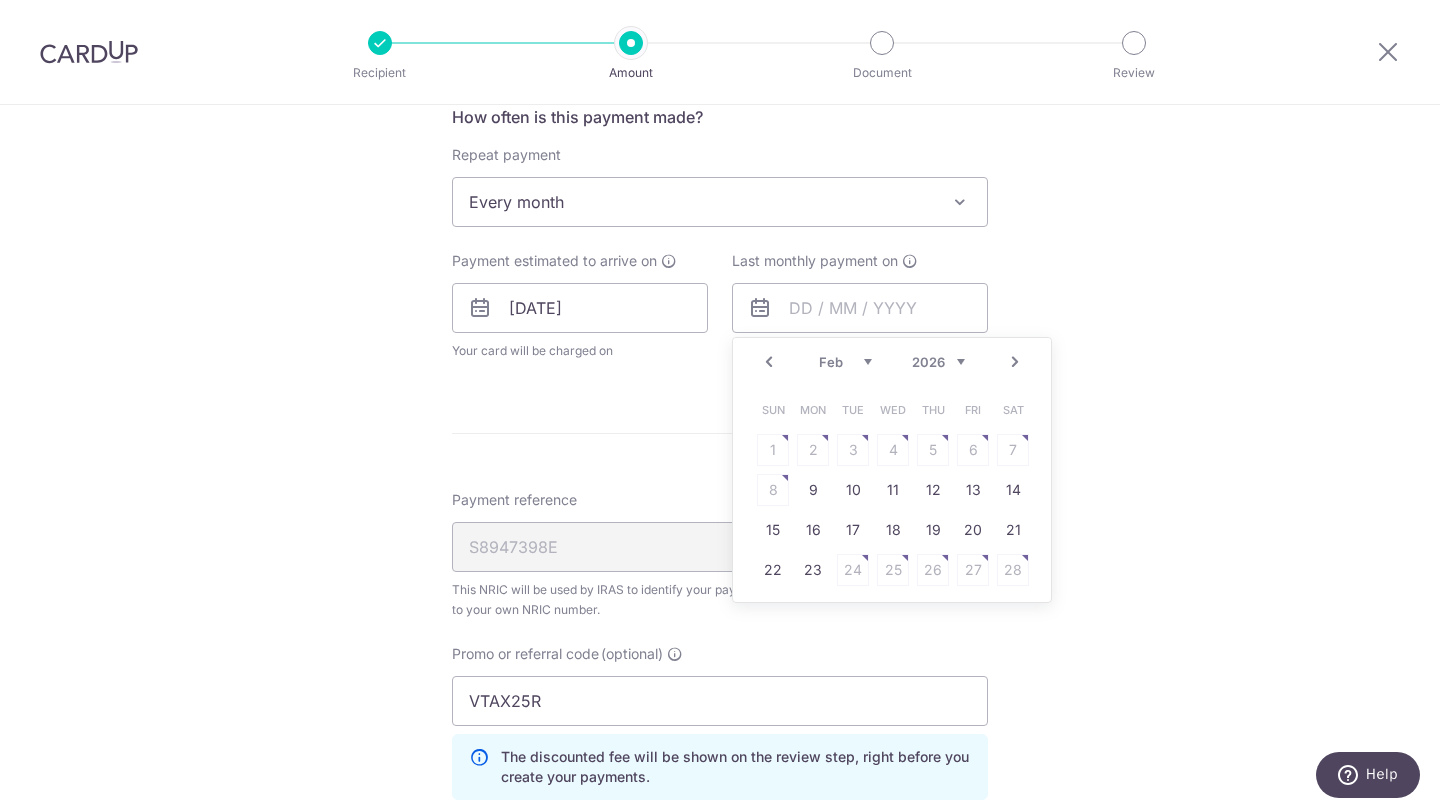 click on "Next" at bounding box center [1015, 362] 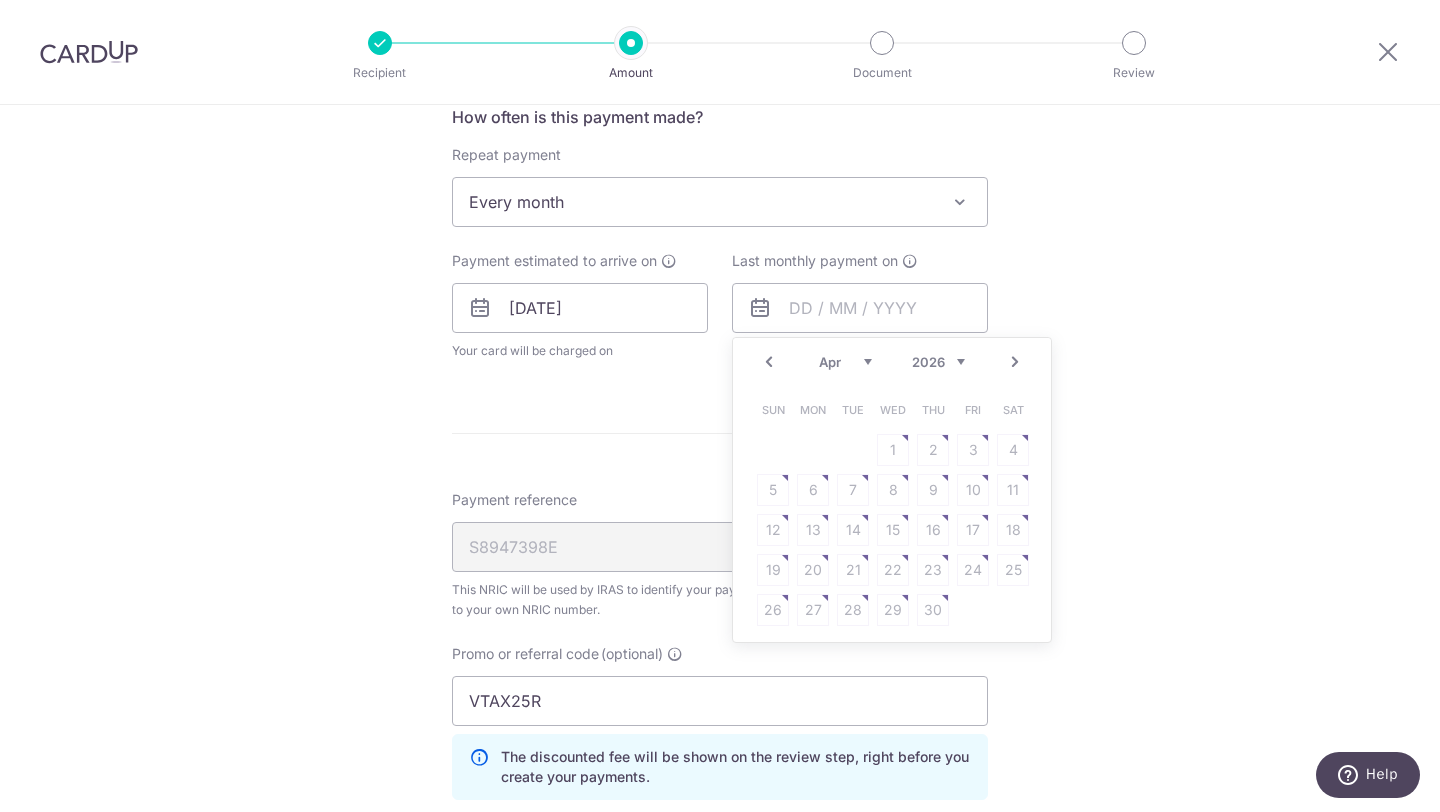 click on "Sun Mon Tue Wed Thu Fri Sat       1 2 3 4 5 6 7 8 9 10 11 12 13 14 15 16 17 18 19 20 21 22 23 24 25 26 27 28 29 30" at bounding box center [893, 510] 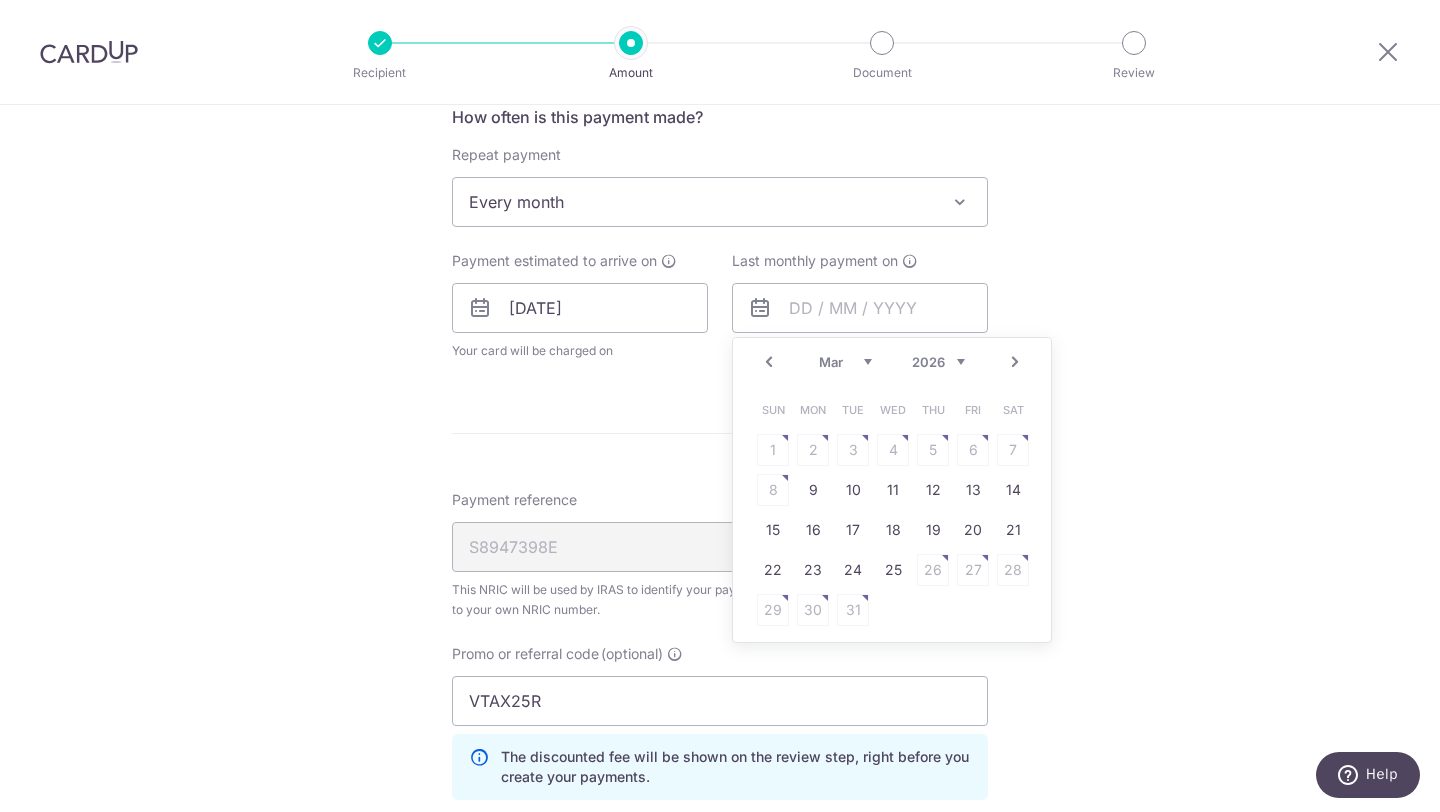 click on "18" at bounding box center (893, 530) 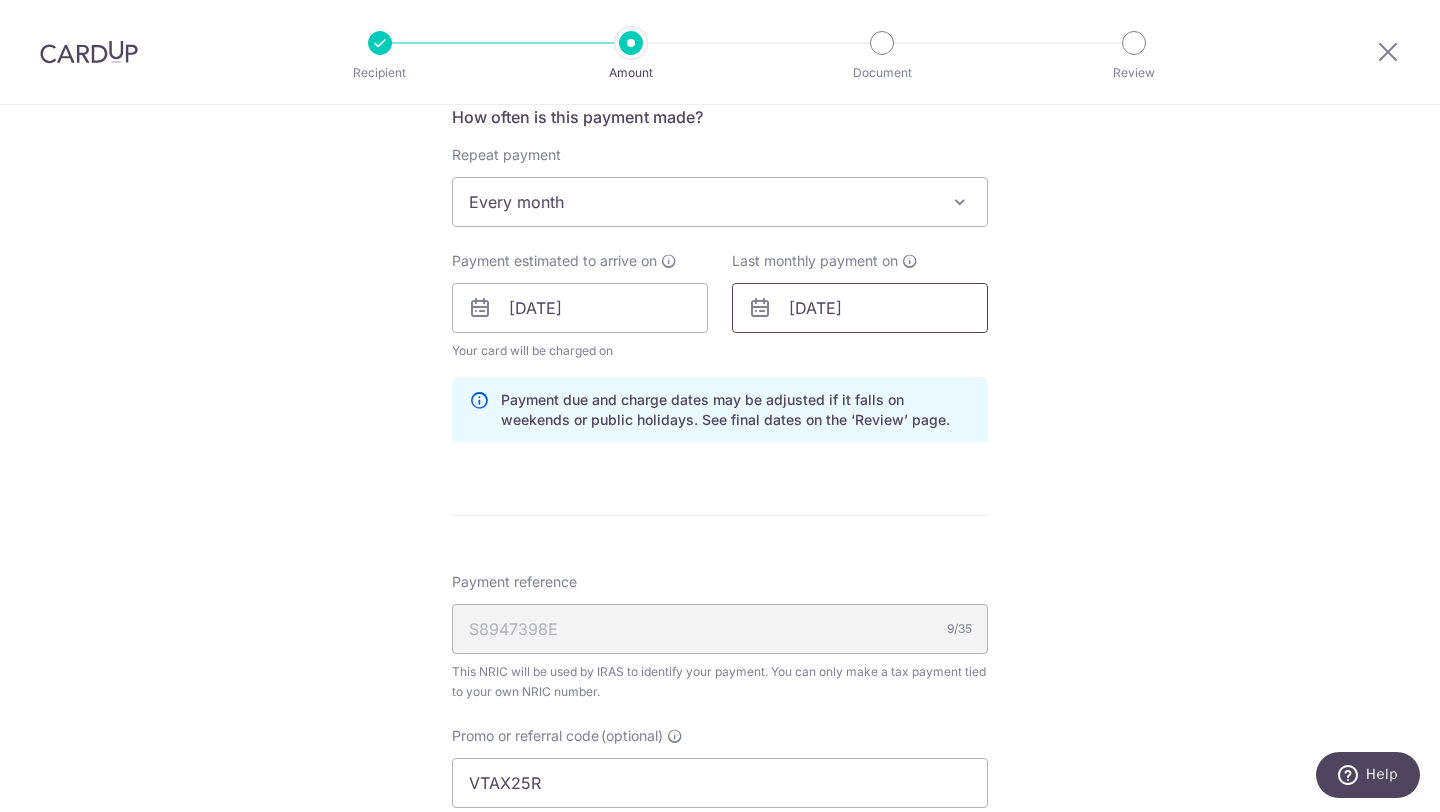 click on "18/03/2026" at bounding box center (860, 308) 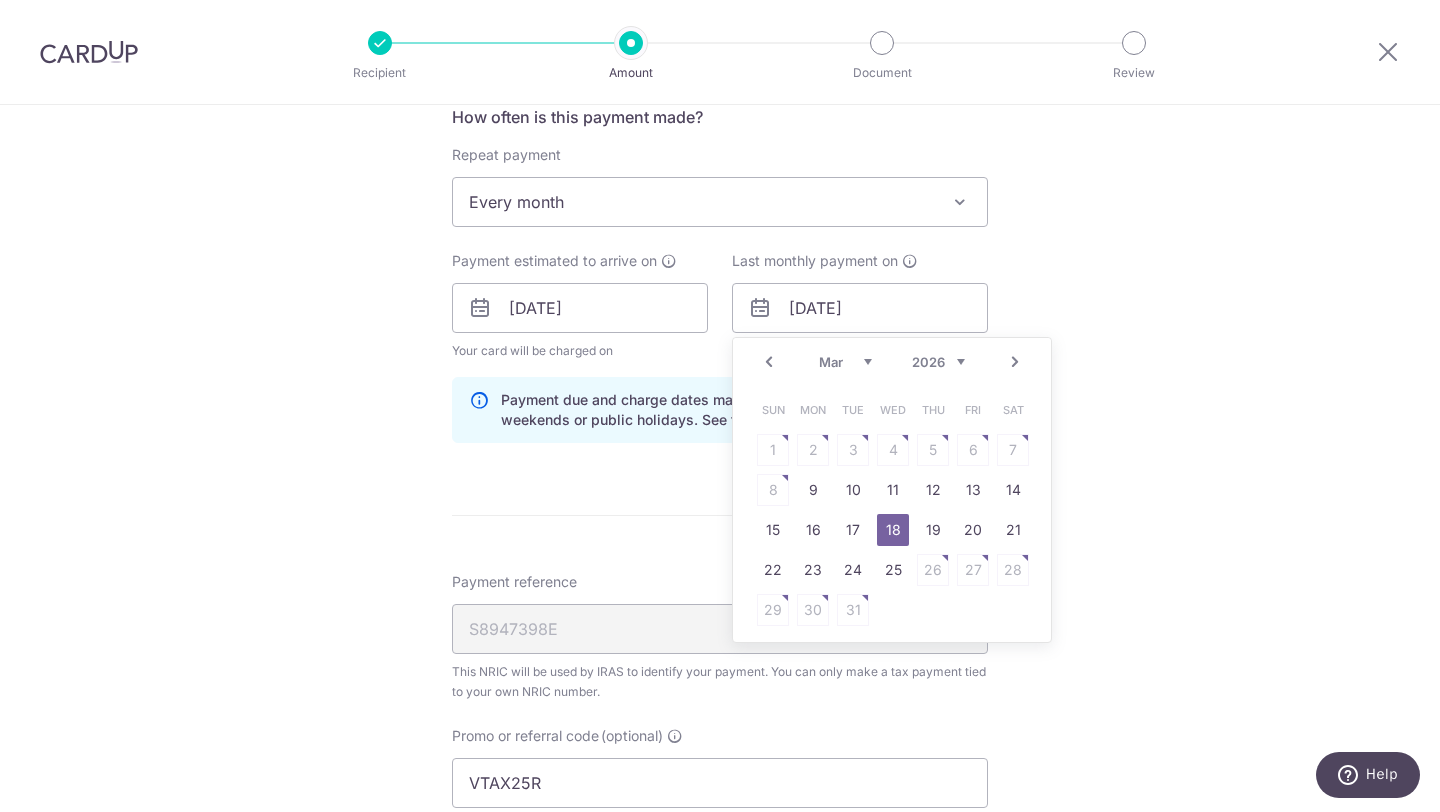 click on "Next" at bounding box center (1015, 362) 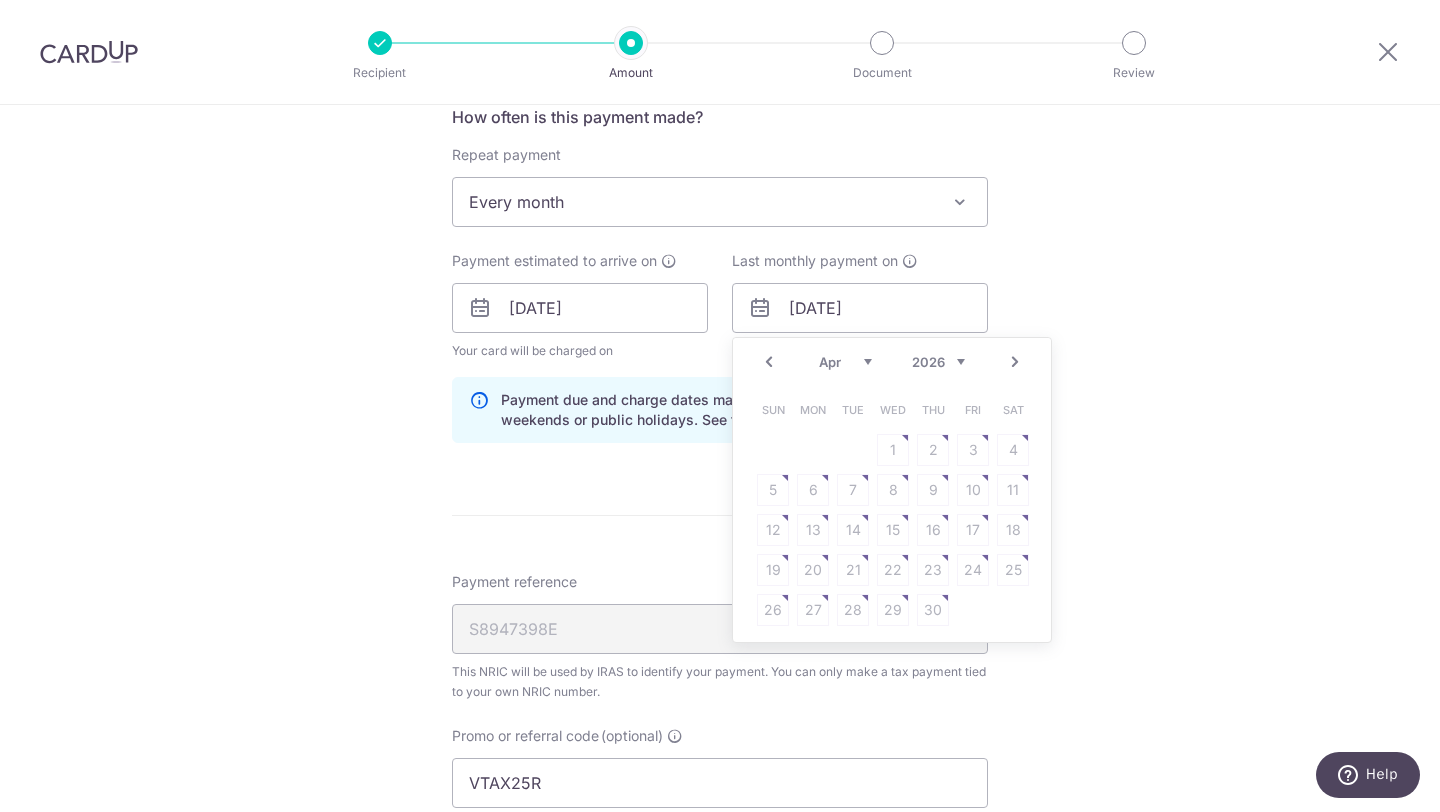 click on "Next" at bounding box center [1015, 362] 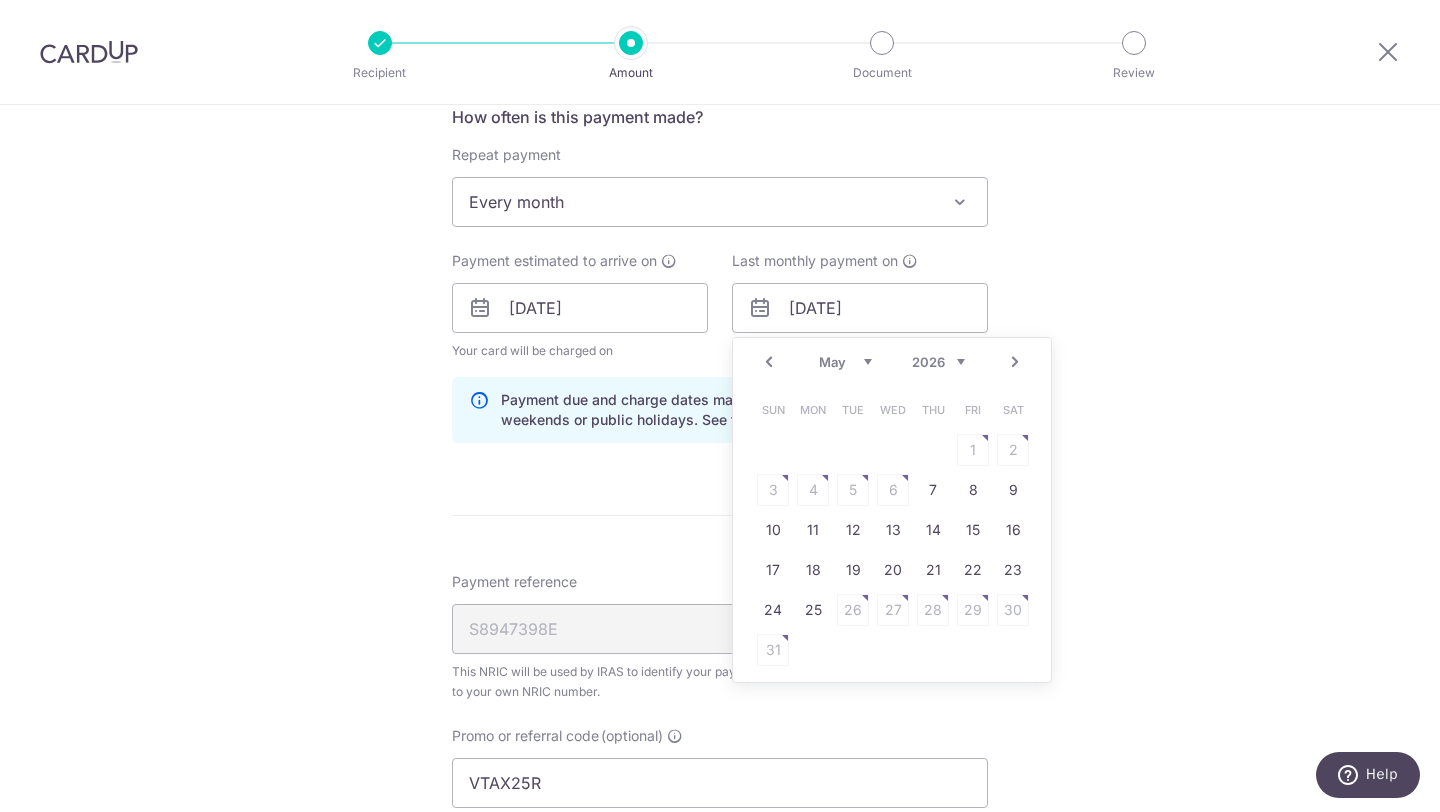click on "Next" at bounding box center [1015, 362] 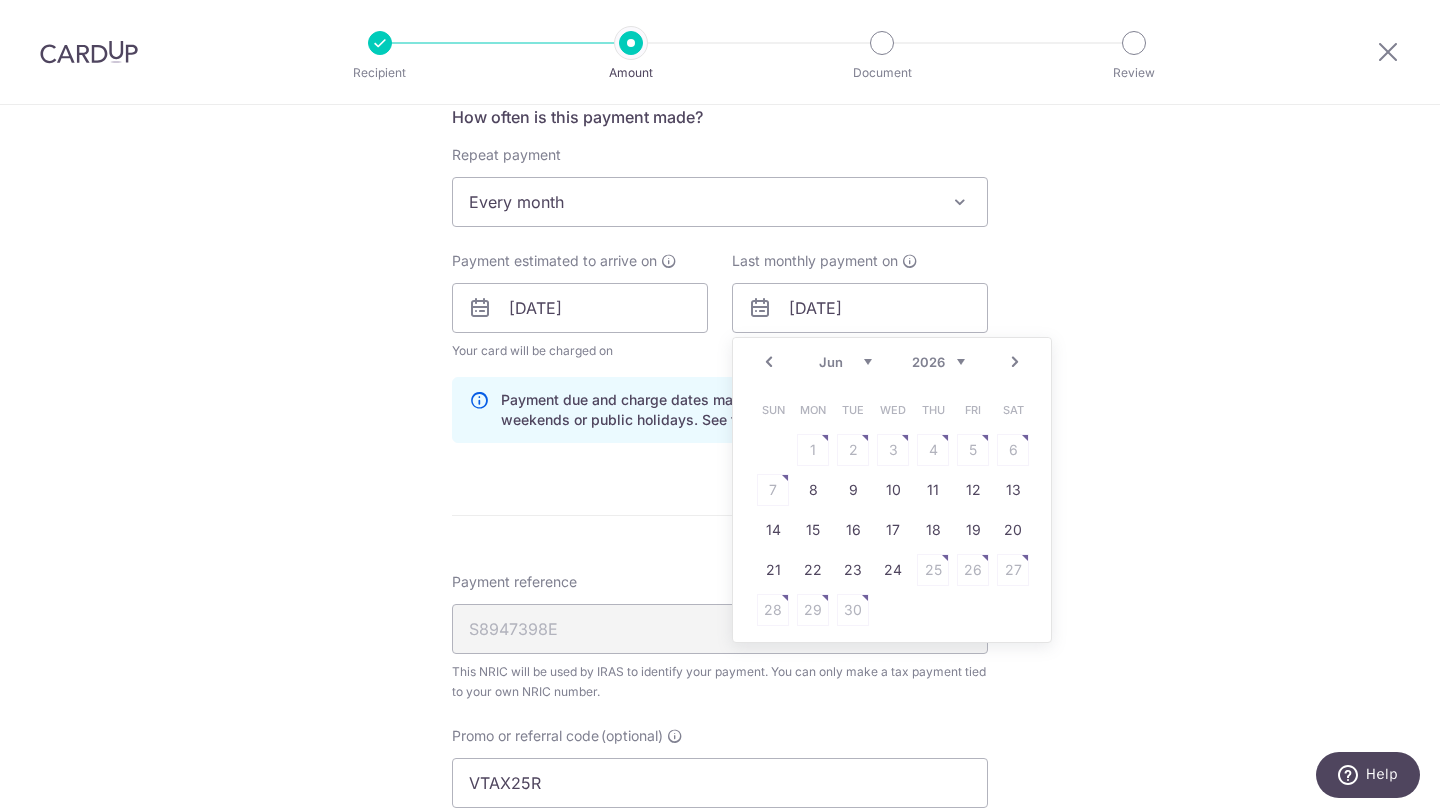 click on "Prev" at bounding box center (769, 362) 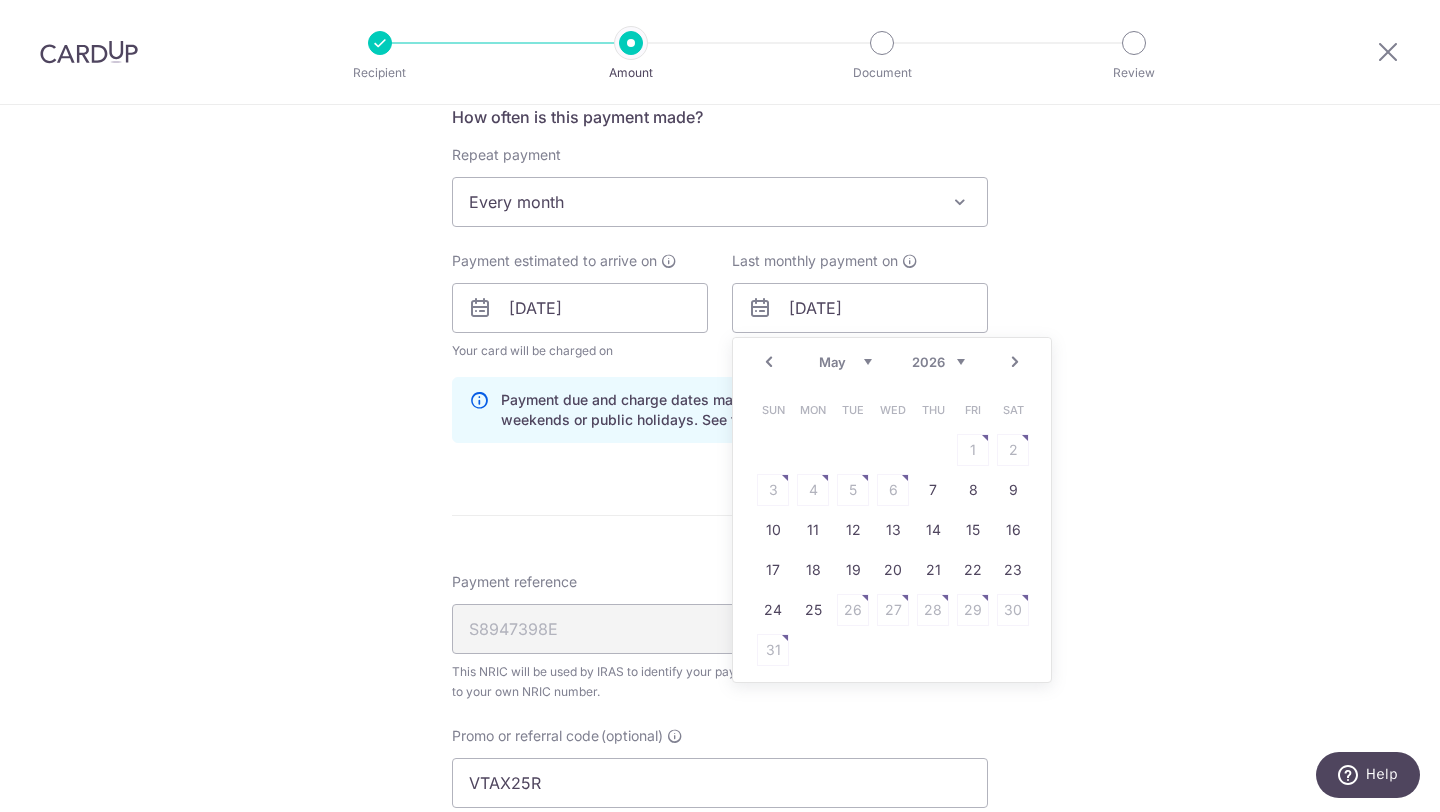click on "Prev" at bounding box center [769, 362] 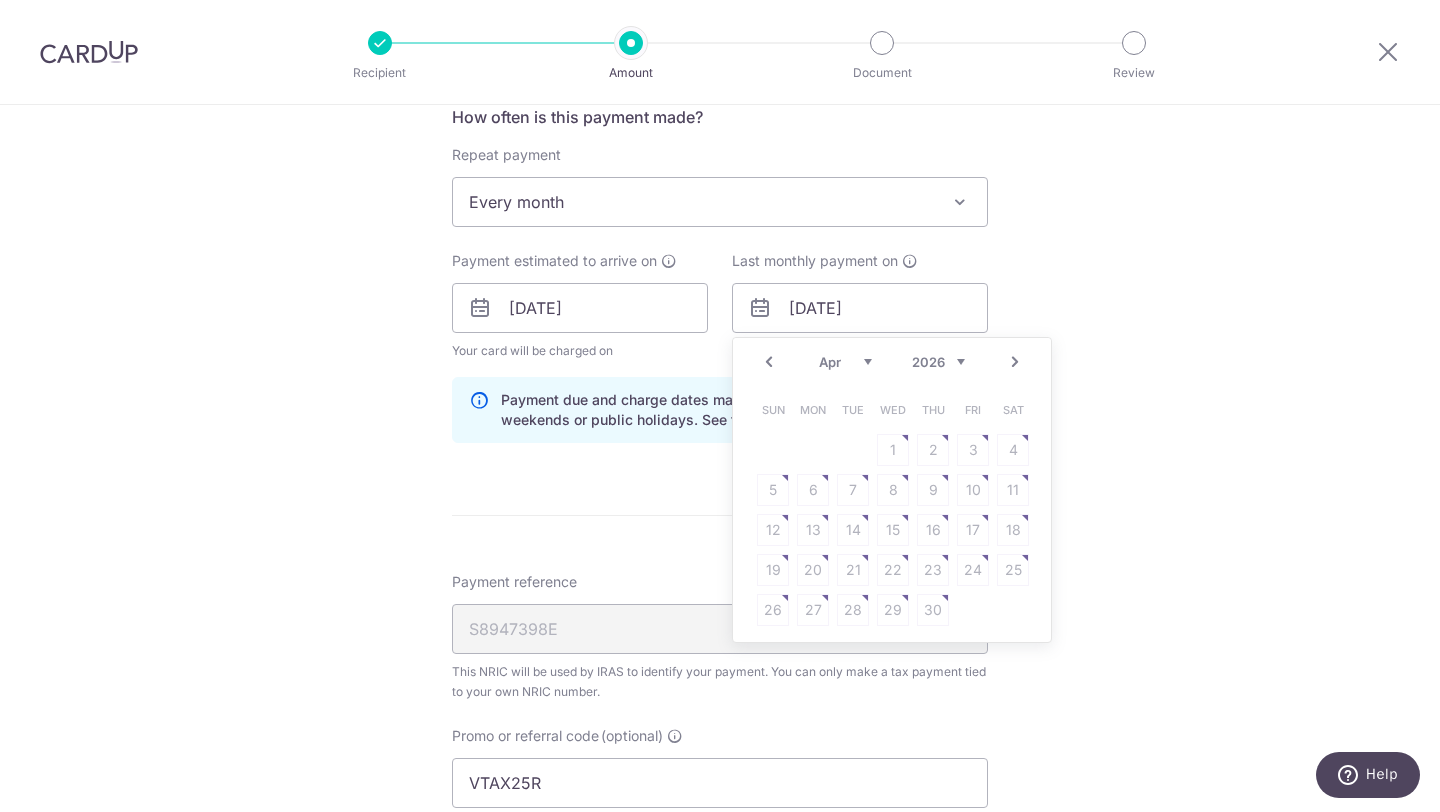 click on "Sun Mon Tue Wed Thu Fri Sat       1 2 3 4 5 6 7 8 9 10 11 12 13 14 15 16 17 18 19 20 21 22 23 24 25 26 27 28 29 30" at bounding box center [893, 510] 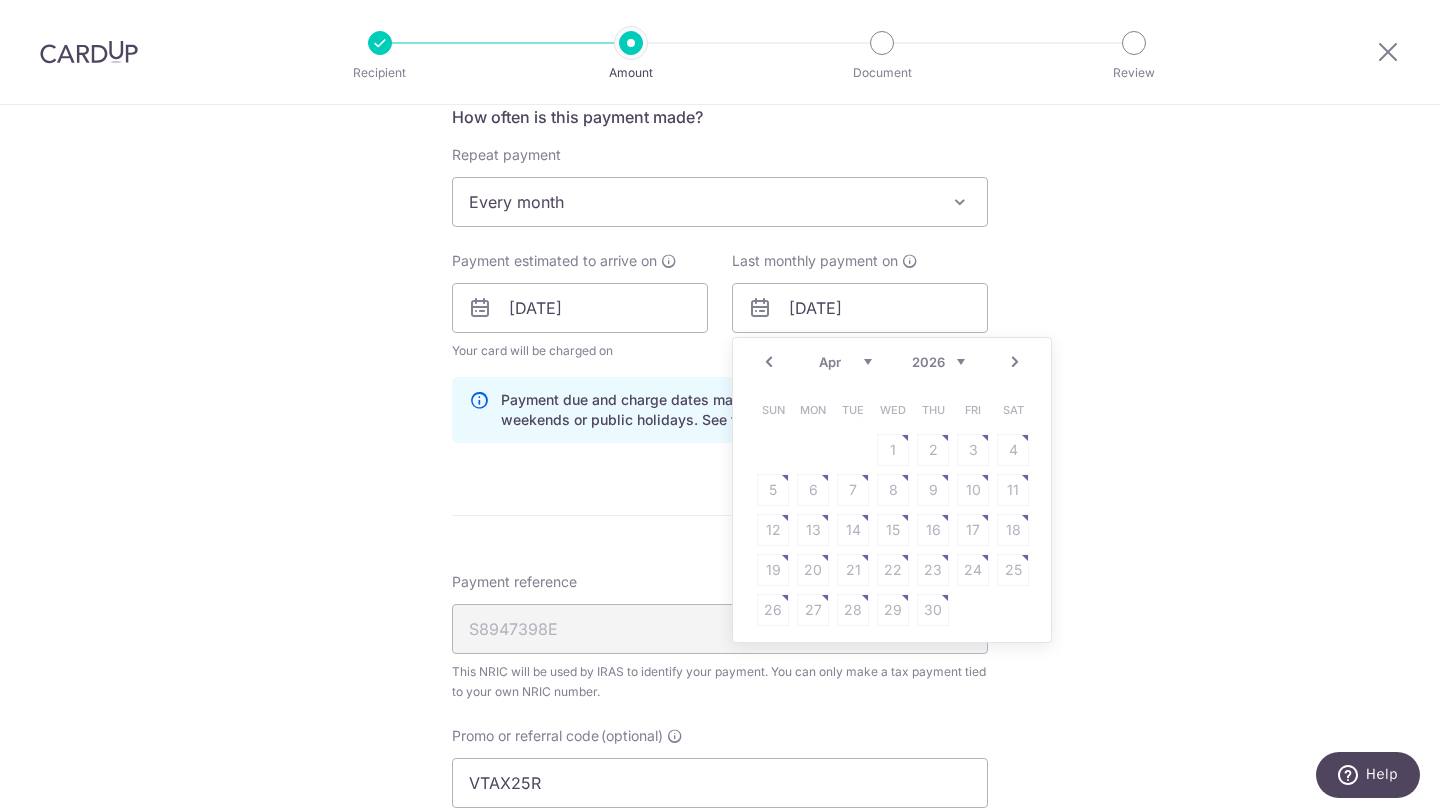 click on "Enter one-time or monthly payment amount
SGD
314.50
314.50
The  total tax payment amounts scheduled  should not exceed the outstanding balance in your latest Statement of Account.
Select Card
**** 8320
Add credit card
Your Cards
**** 8274
**** 5658
**** 7860
**** 8320
Secure 256-bit SSL" at bounding box center [720, 316] 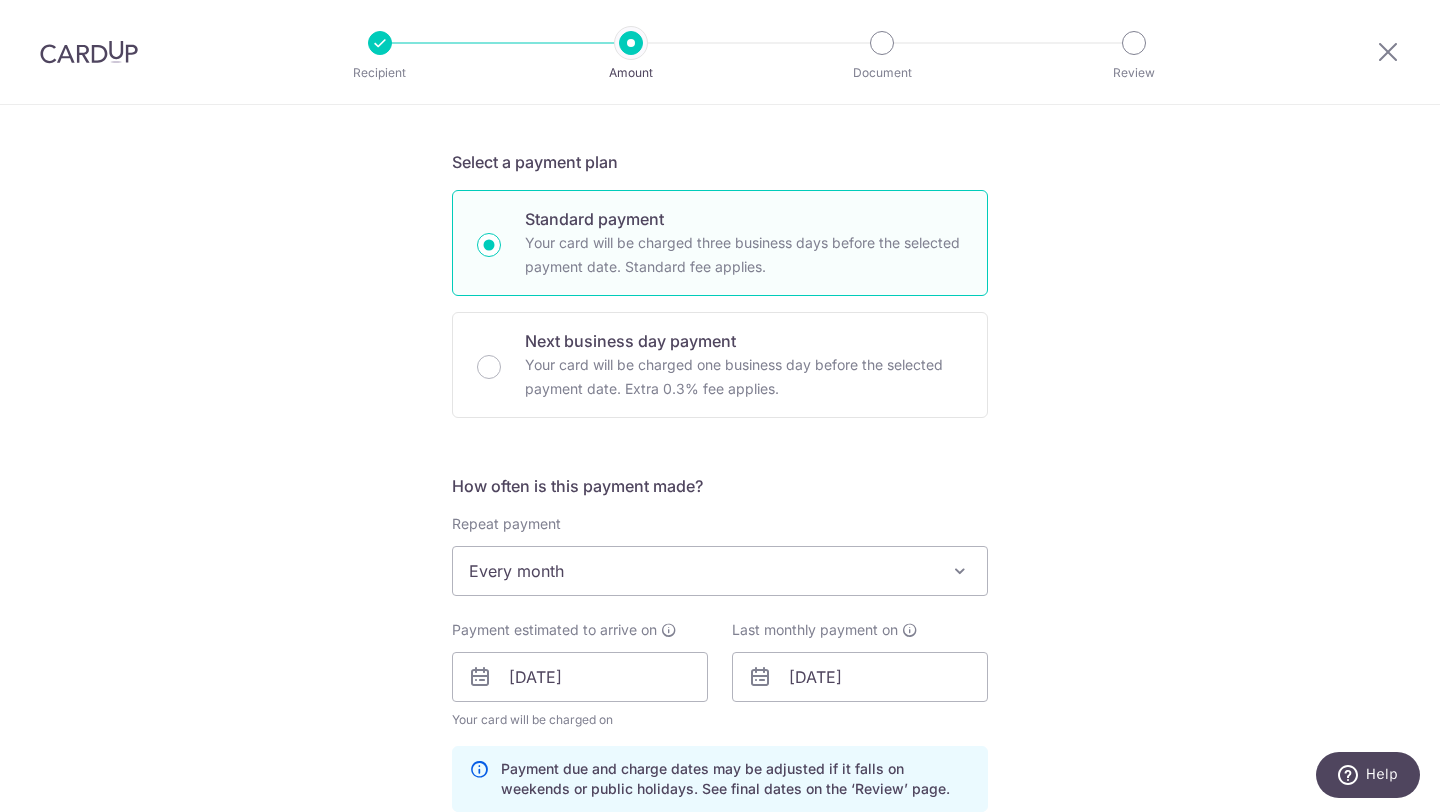 scroll, scrollTop: 732, scrollLeft: 0, axis: vertical 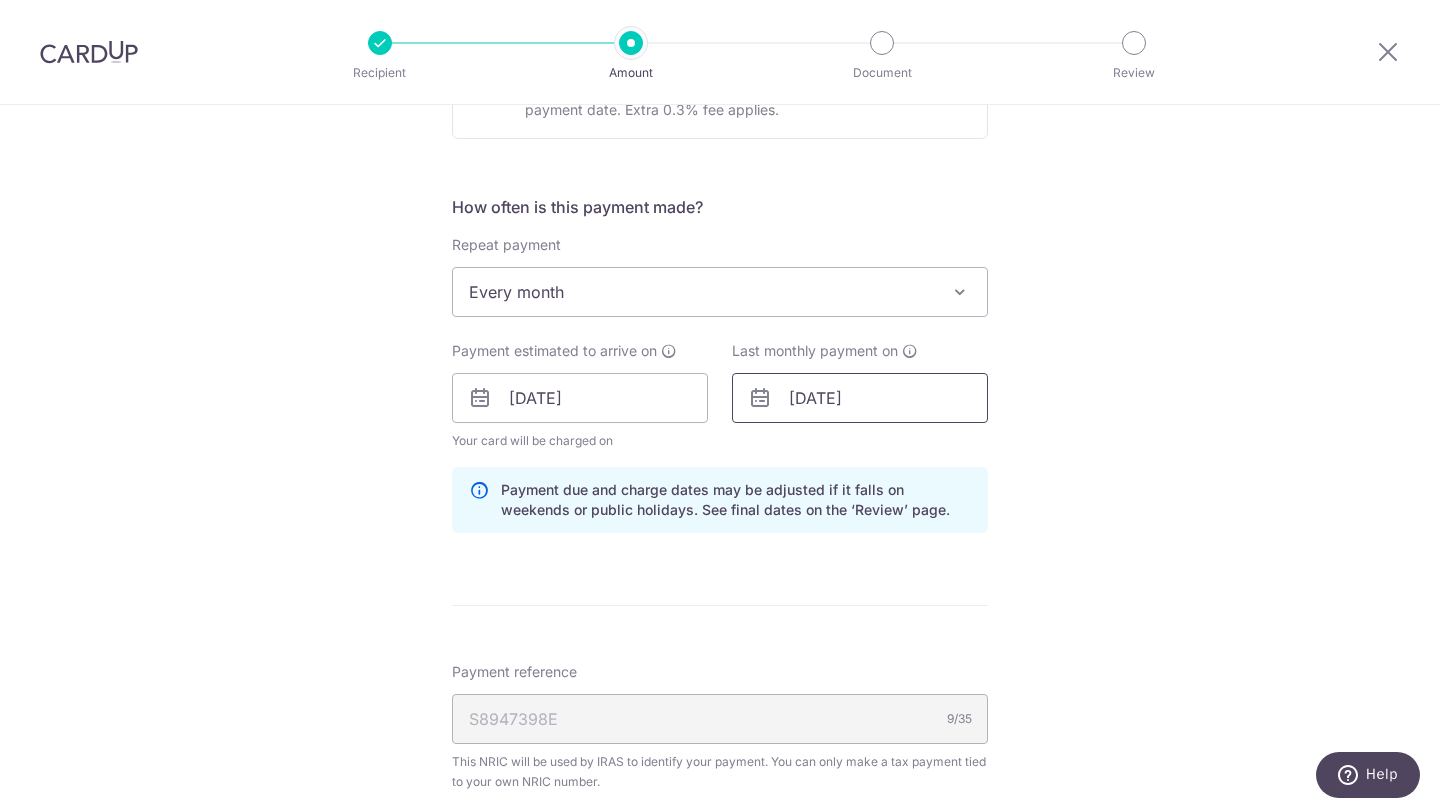click on "18/03/2026" at bounding box center [860, 398] 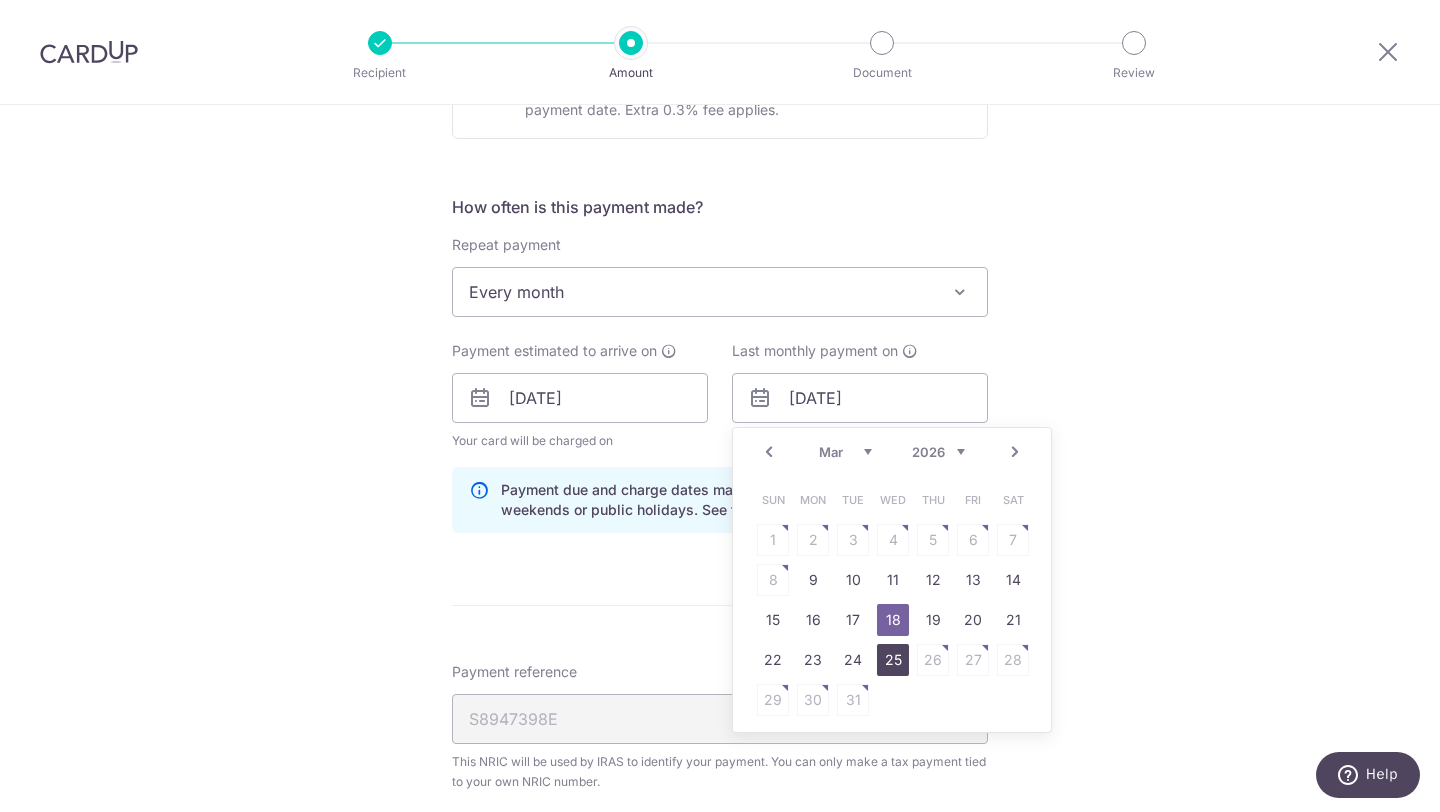 click on "25" at bounding box center [893, 660] 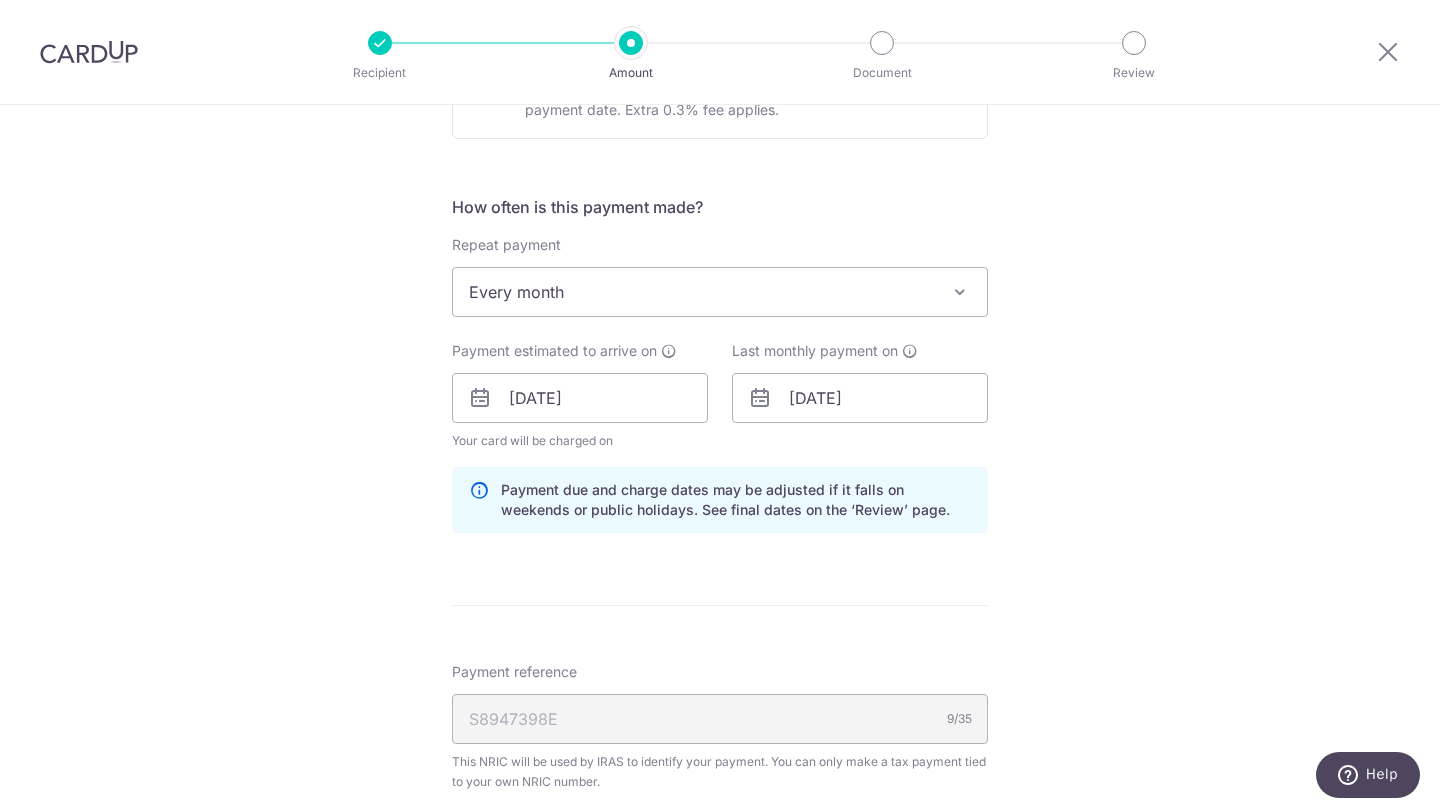 click on "Enter one-time or monthly payment amount
SGD
314.50
314.50
The  total tax payment amounts scheduled  should not exceed the outstanding balance in your latest Statement of Account.
Select Card
**** 8320
Add credit card
Your Cards
**** 8274
**** 5658
**** 7860
**** 8320
Secure 256-bit SSL" at bounding box center [720, 406] 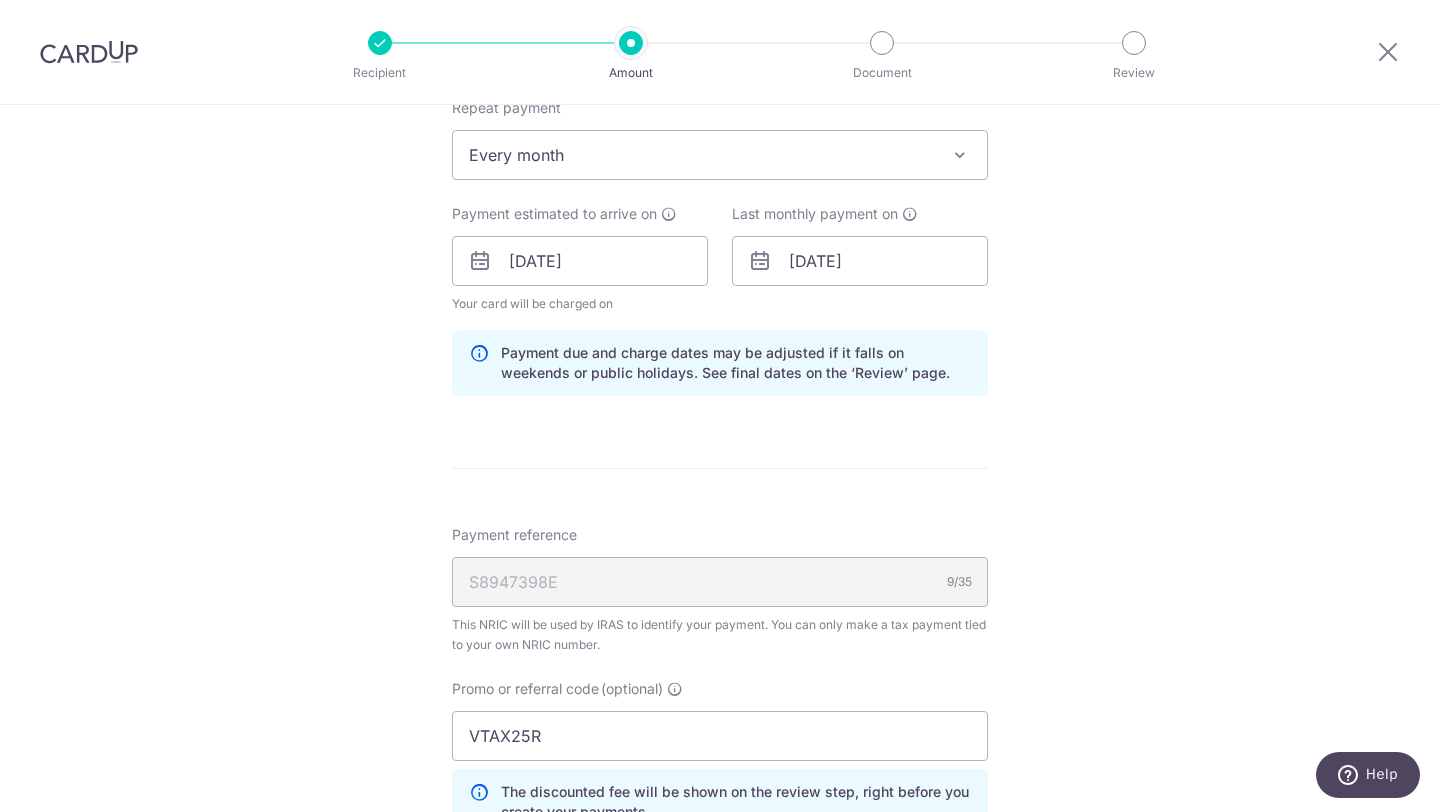 scroll, scrollTop: 965, scrollLeft: 0, axis: vertical 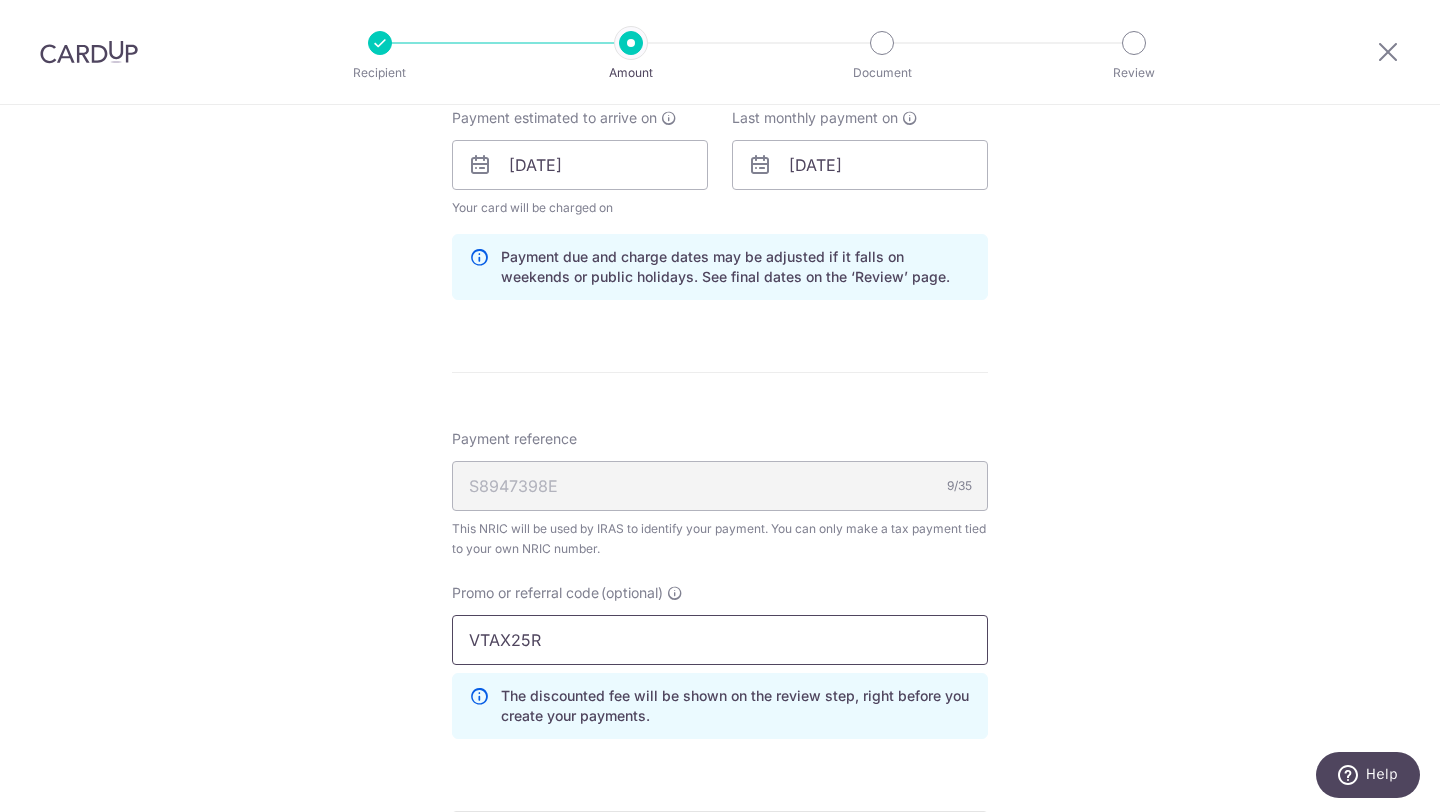 click on "VTAX25R" at bounding box center [720, 640] 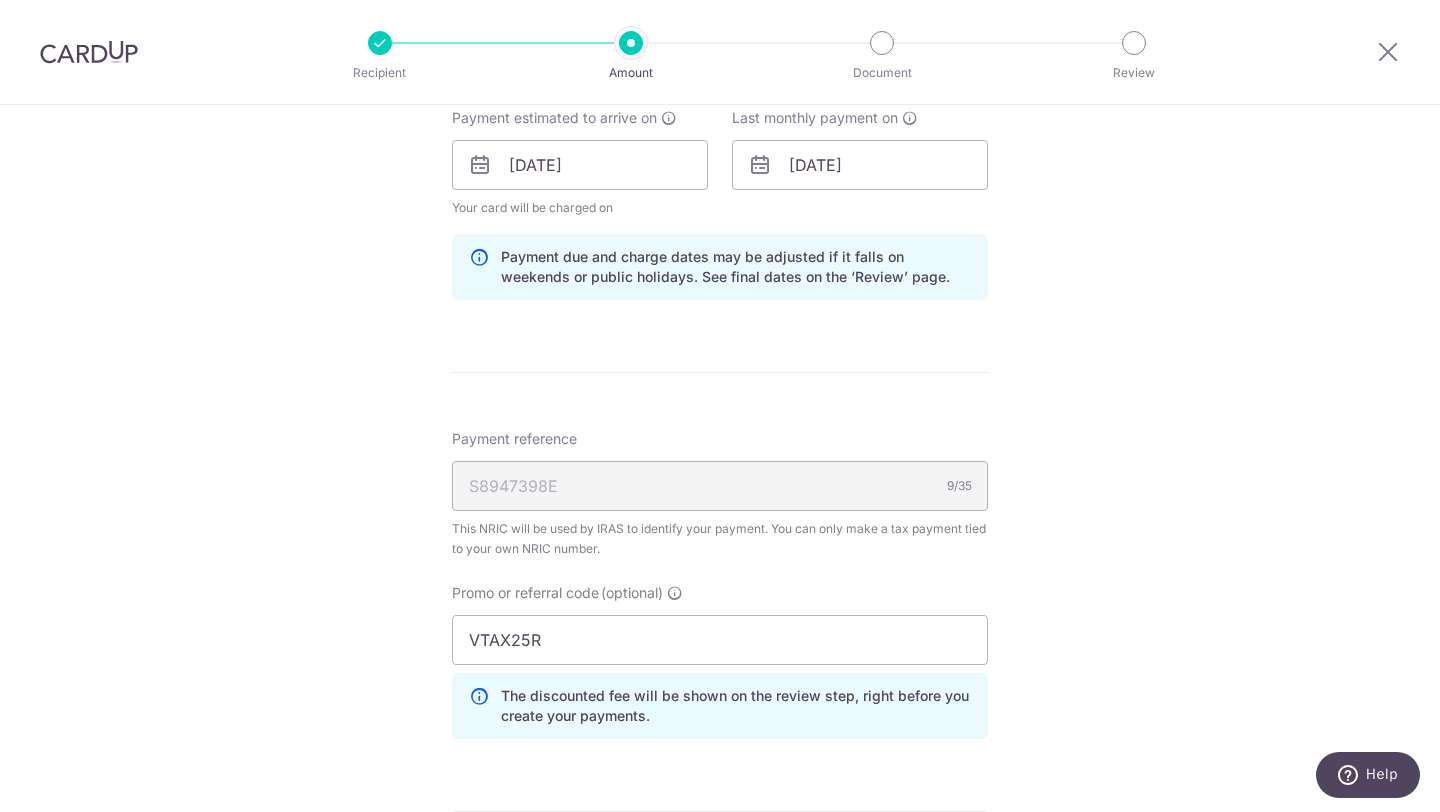 click on "Payment reference
S8947398E
9/35
This NRIC will be used by IRAS to identify your payment. You can only make a tax payment tied to your own NRIC number.
Promo or referral code
(optional)
VTAX25R
The discounted fee will be shown on the review step, right before you create your payments.
Add" at bounding box center (720, 592) 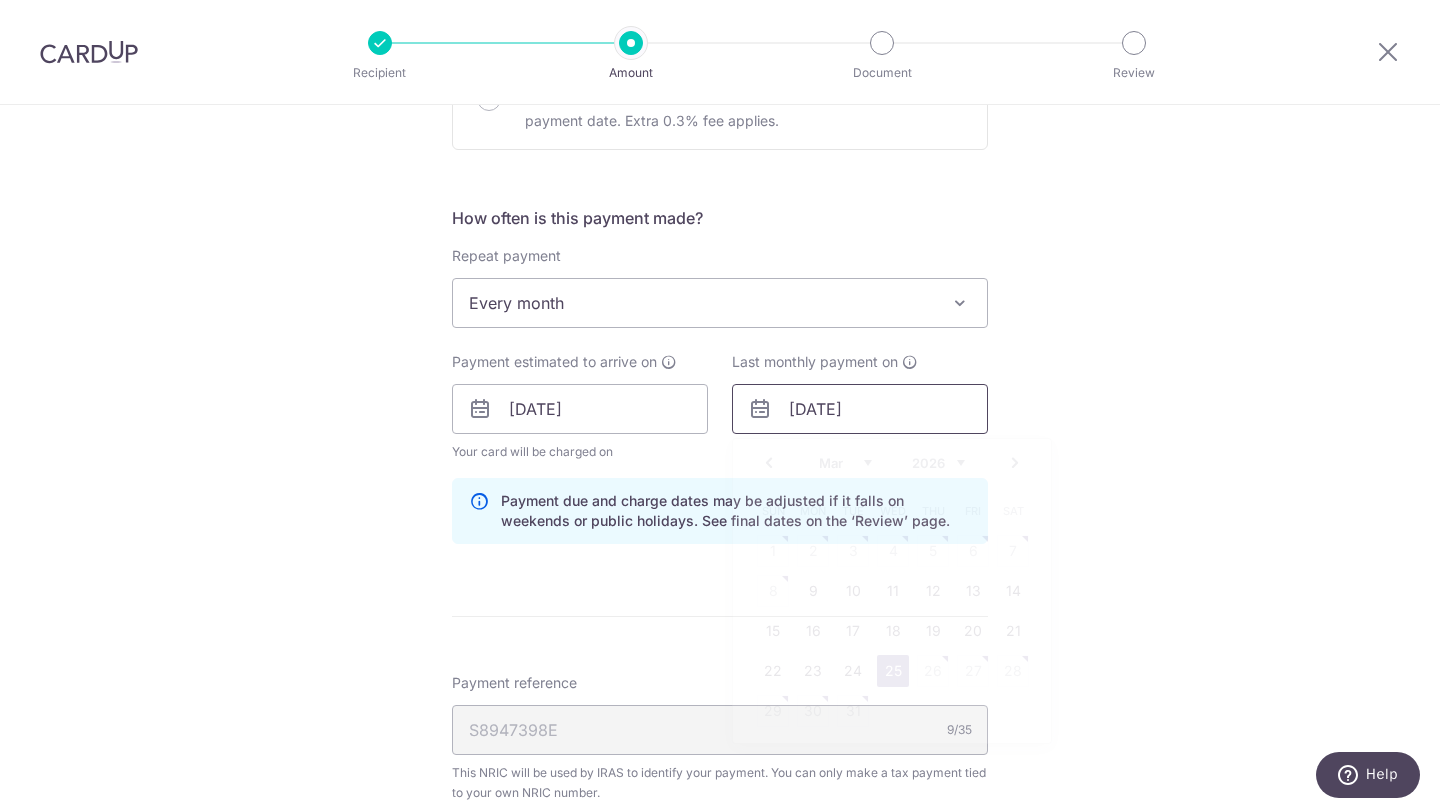 click on "25/03/2026" at bounding box center [860, 409] 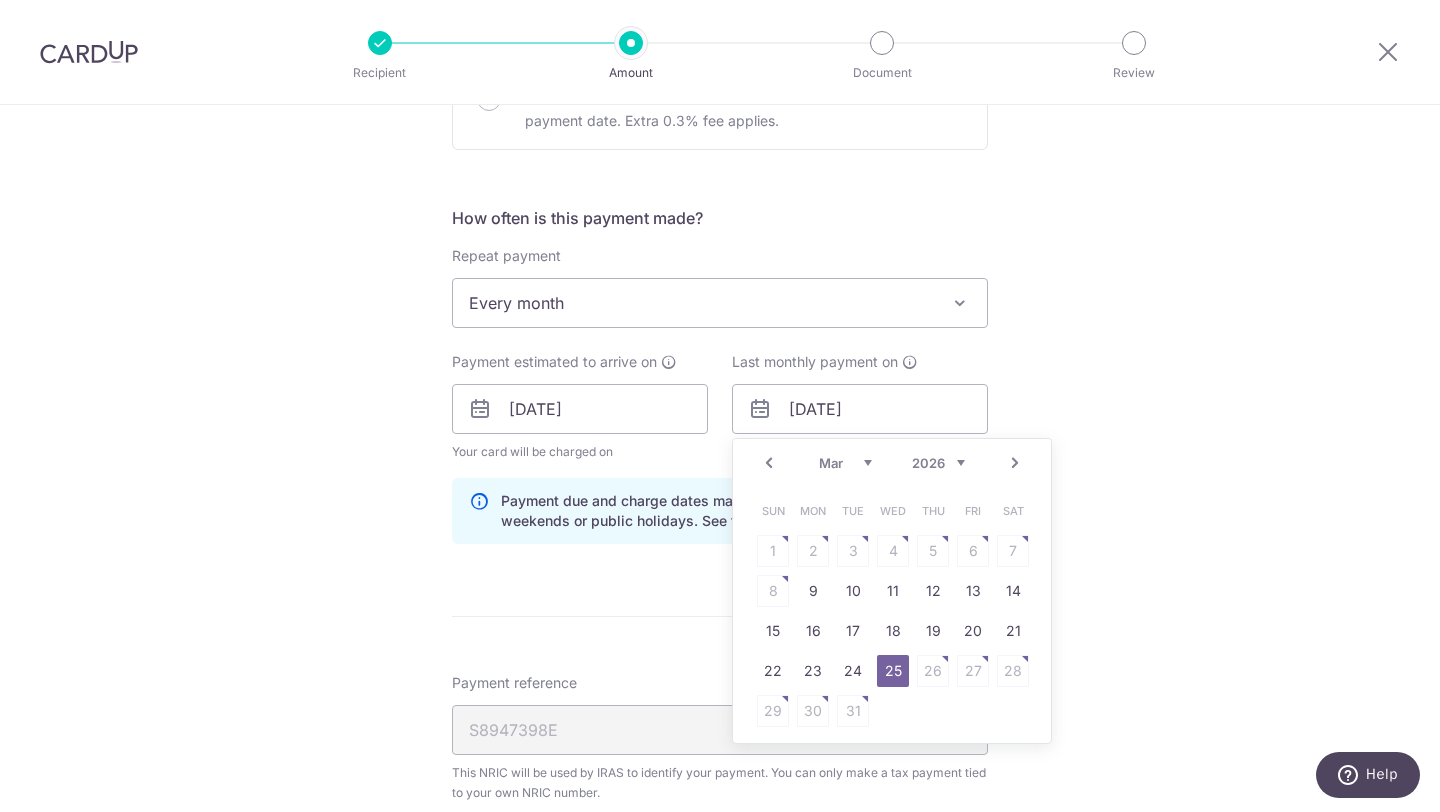 click on "Next" at bounding box center (1015, 463) 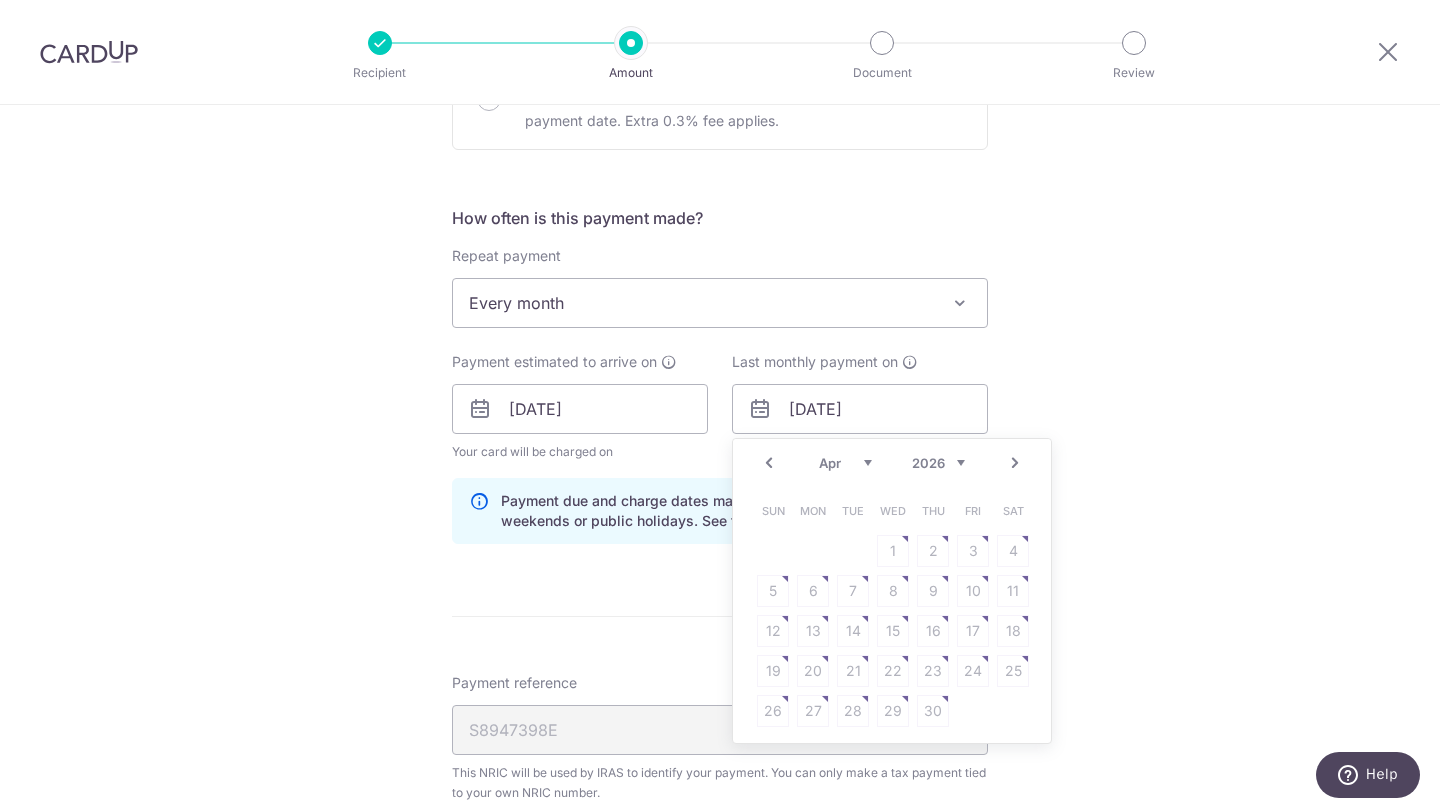 click on "Sun Mon Tue Wed Thu Fri Sat       1 2 3 4 5 6 7 8 9 10 11 12 13 14 15 16 17 18 19 20 21 22 23 24 25 26 27 28 29 30" at bounding box center [893, 611] 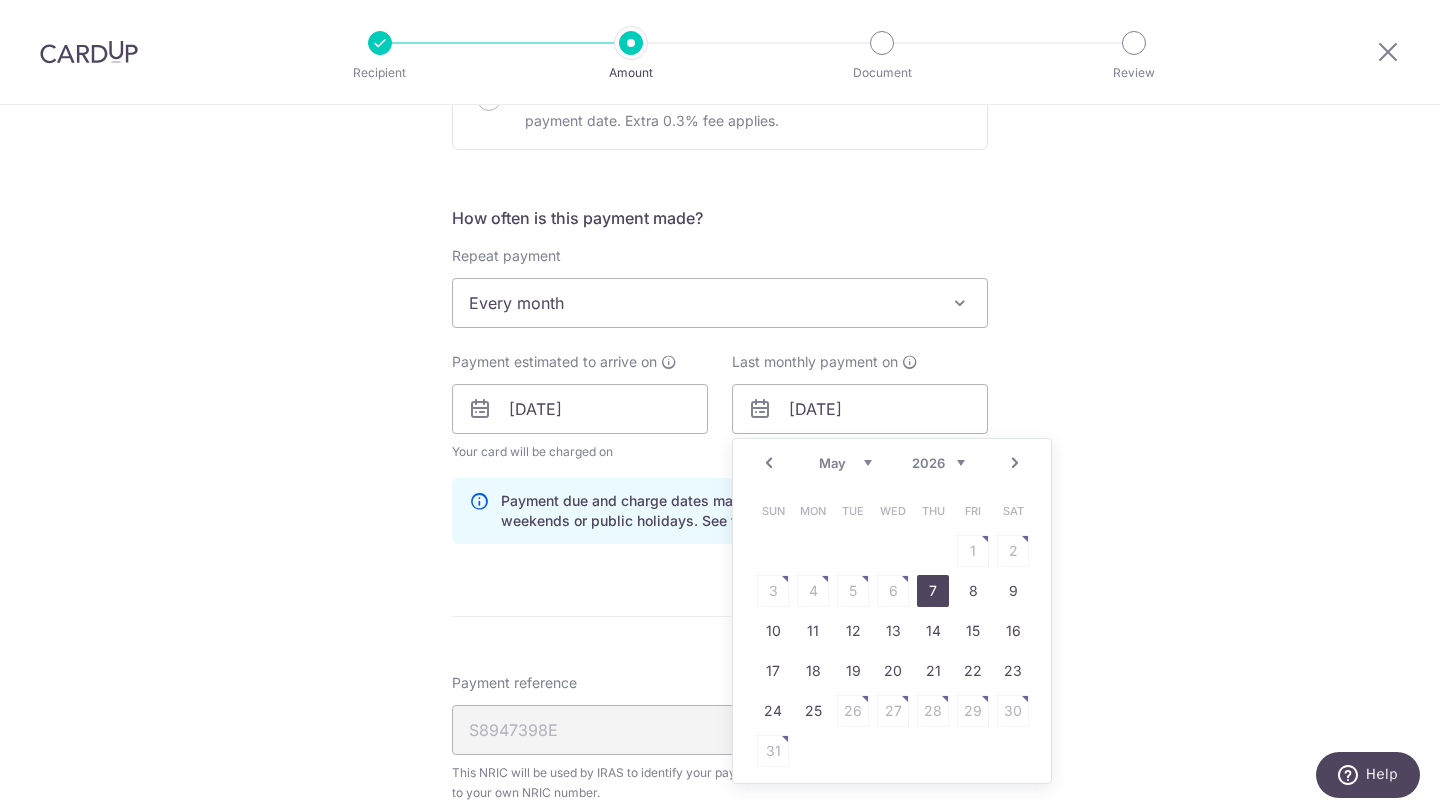 click on "7" at bounding box center [933, 591] 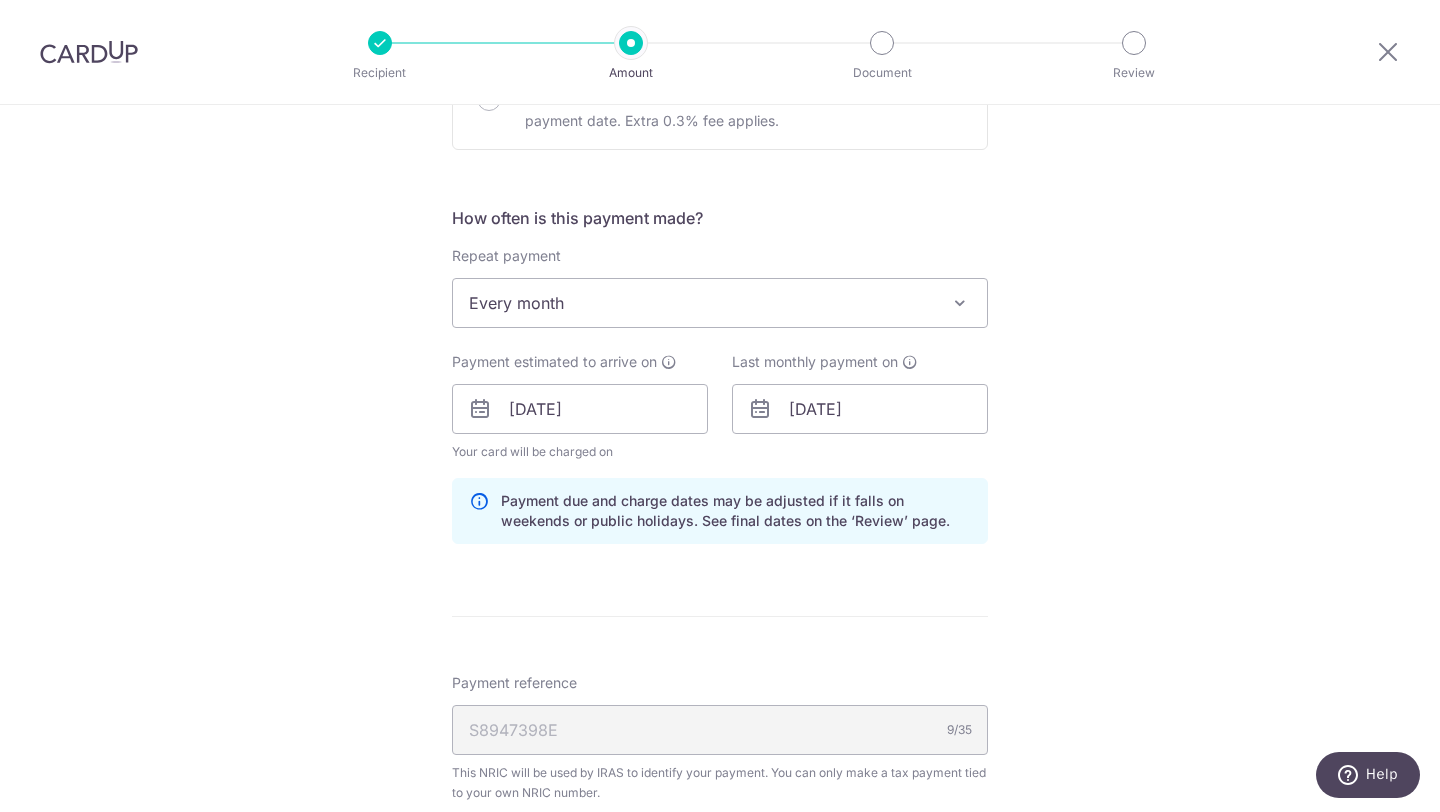 click on "Enter one-time or monthly payment amount
SGD
314.50
314.50
The  total tax payment amounts scheduled  should not exceed the outstanding balance in your latest Statement of Account.
Select Card
**** 8320
Add credit card
Your Cards
**** 8274
**** 5658
**** 7860
**** 8320
Secure 256-bit SSL" at bounding box center [720, 417] 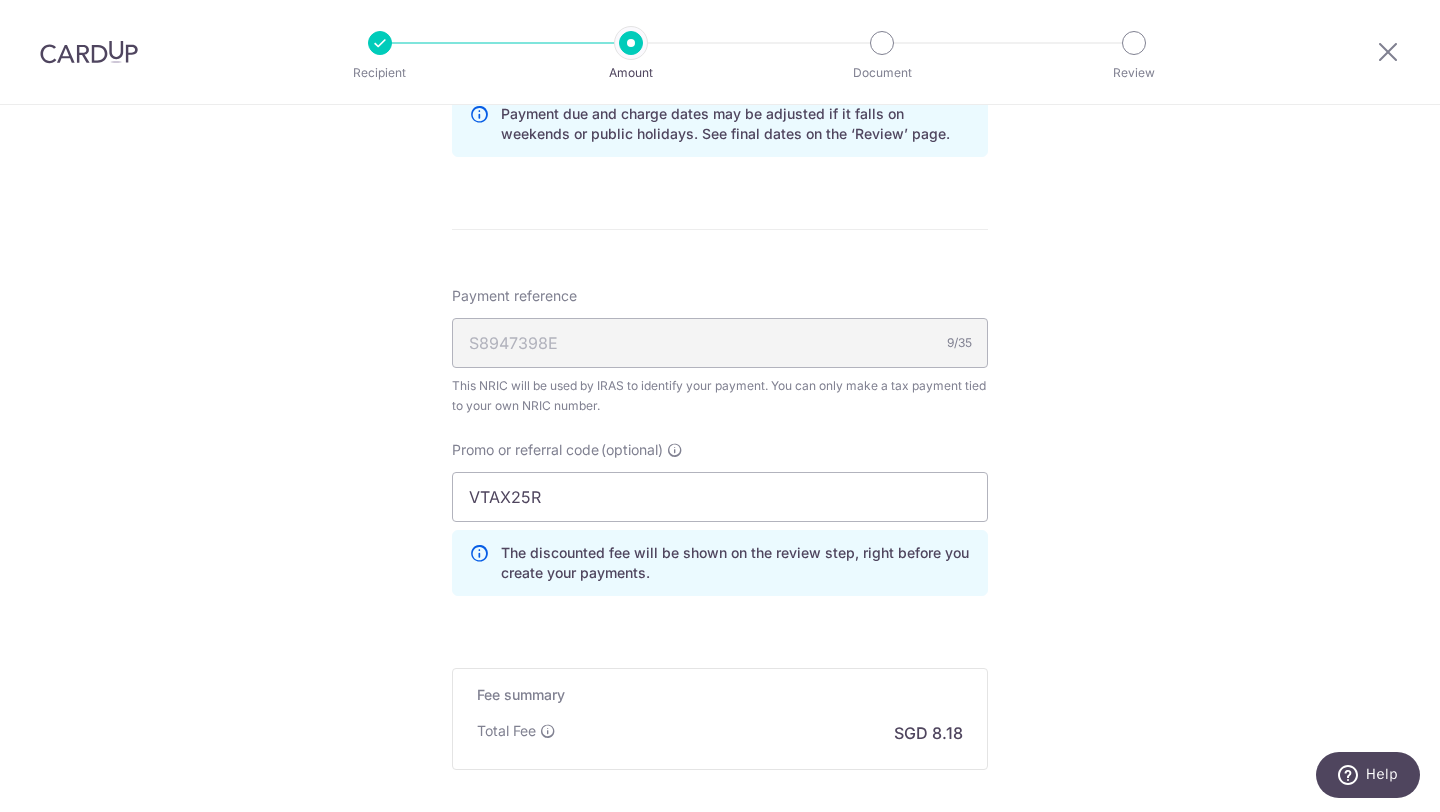 scroll, scrollTop: 1240, scrollLeft: 0, axis: vertical 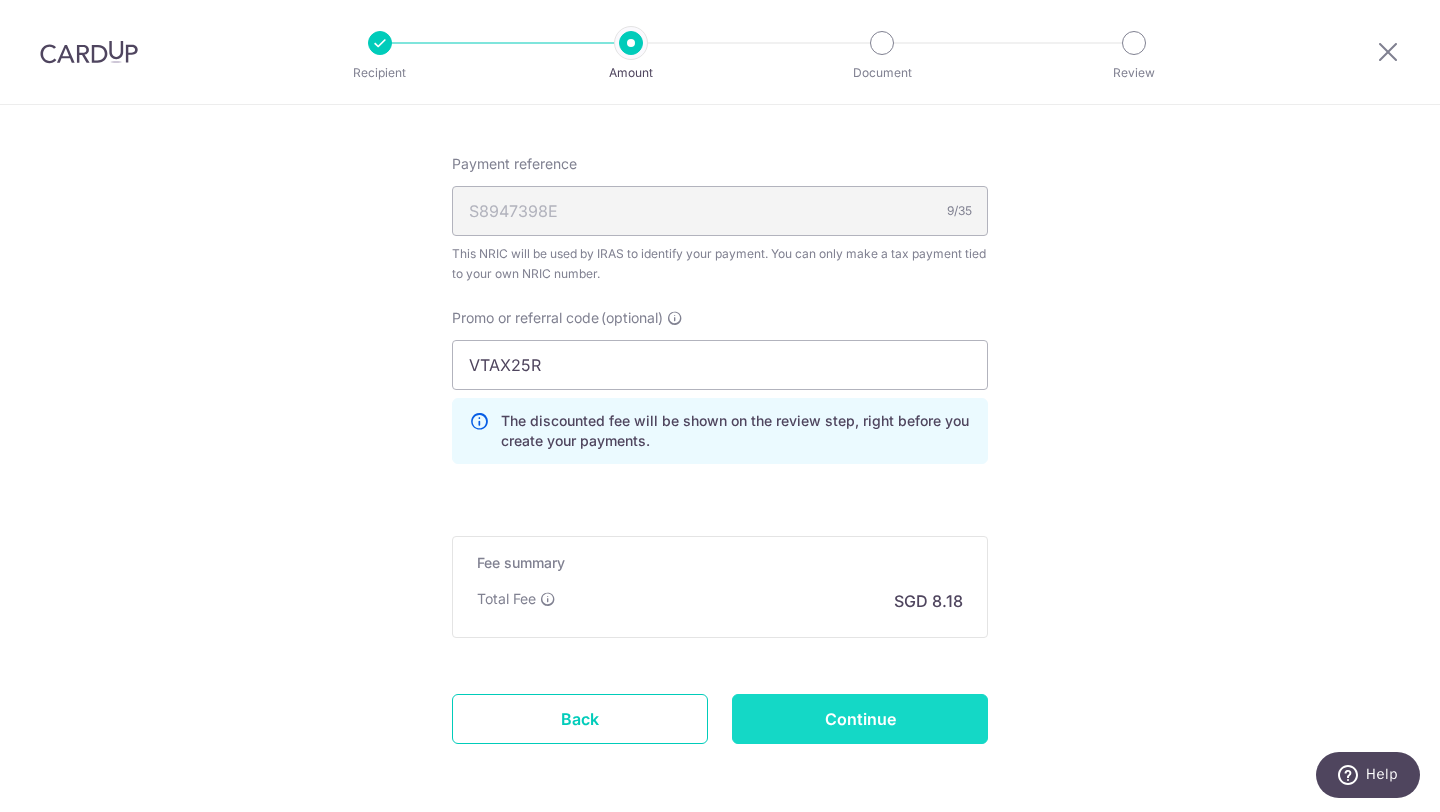 click on "Continue" at bounding box center [860, 719] 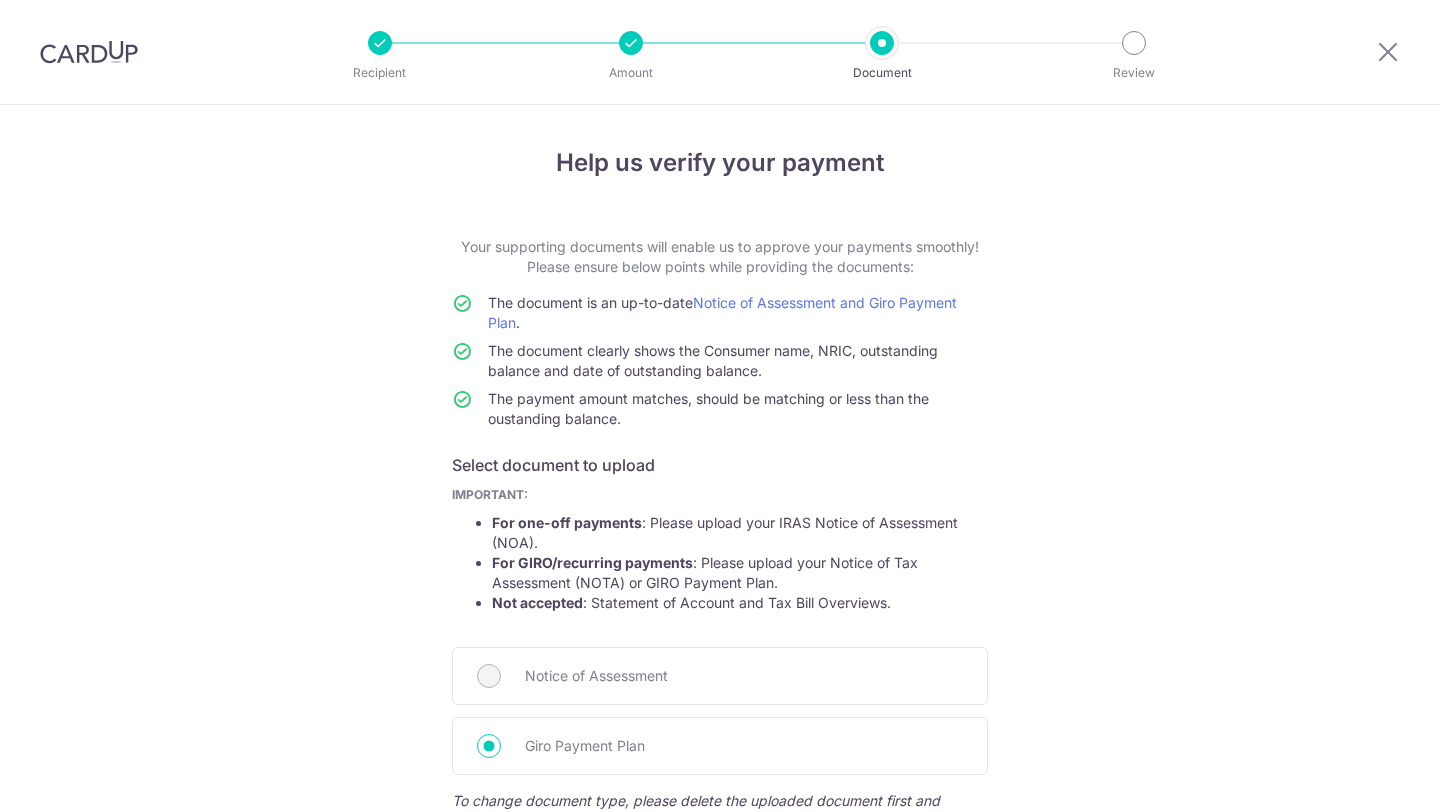 scroll, scrollTop: 0, scrollLeft: 0, axis: both 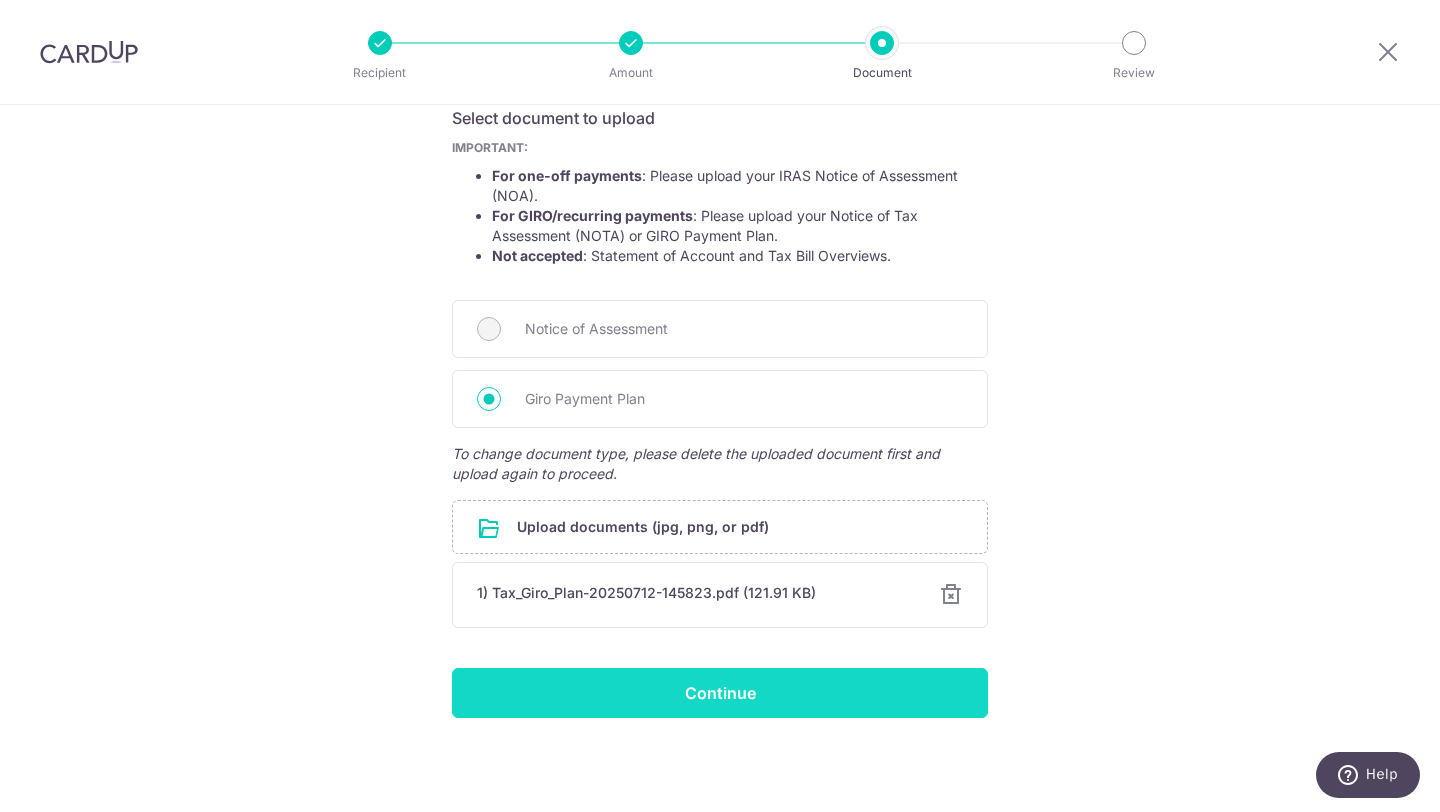 click on "Continue" at bounding box center [720, 693] 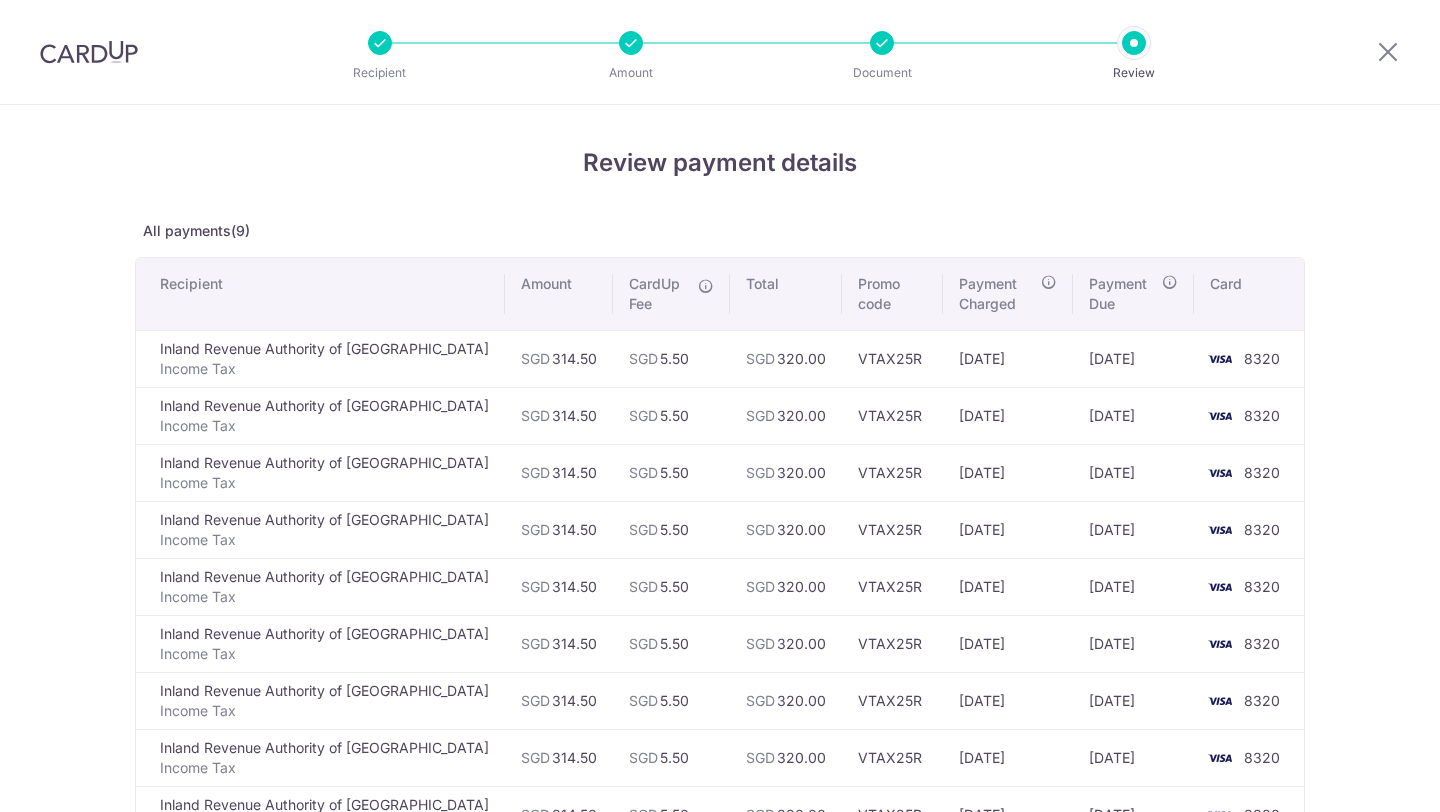 scroll, scrollTop: 0, scrollLeft: 0, axis: both 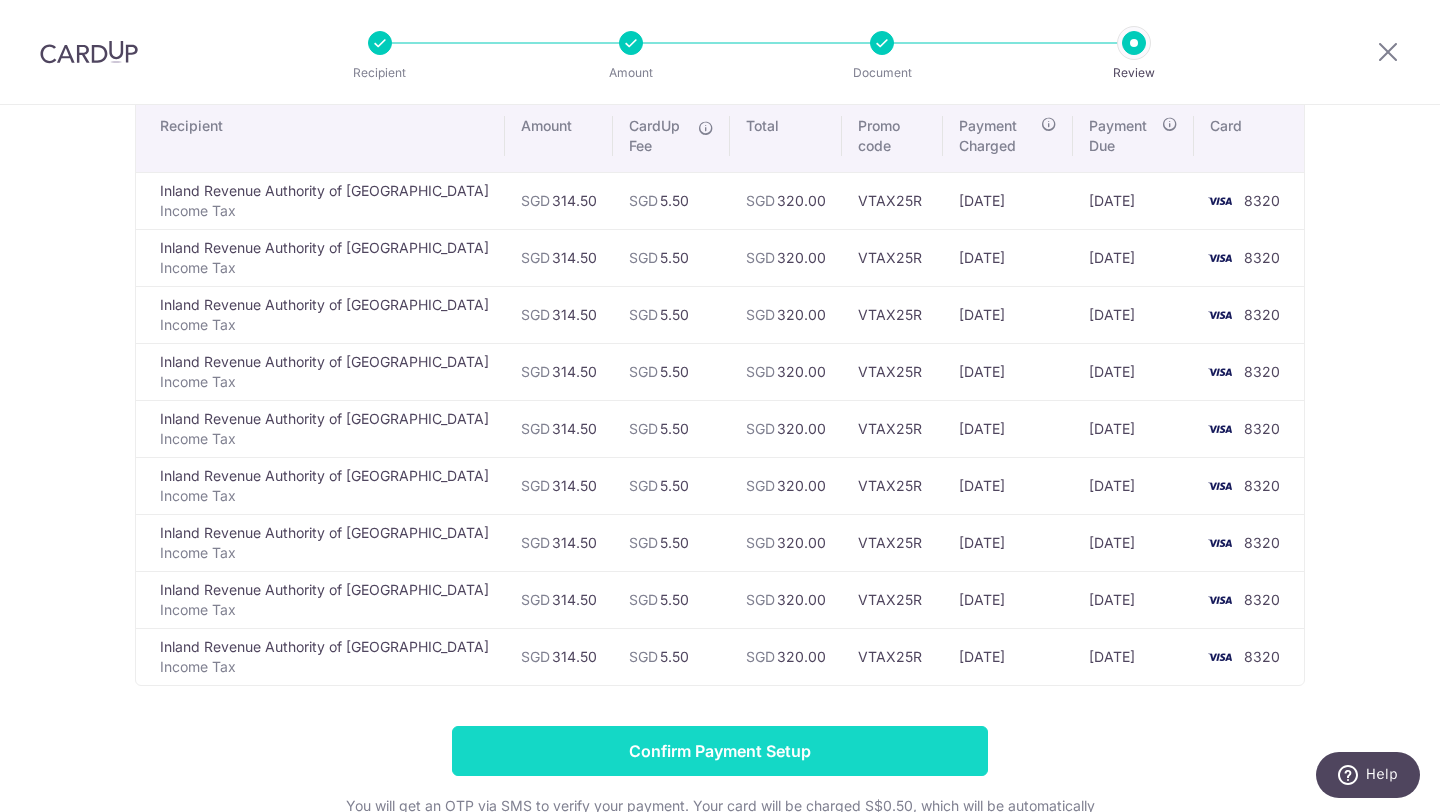 click on "Confirm Payment Setup" at bounding box center [720, 751] 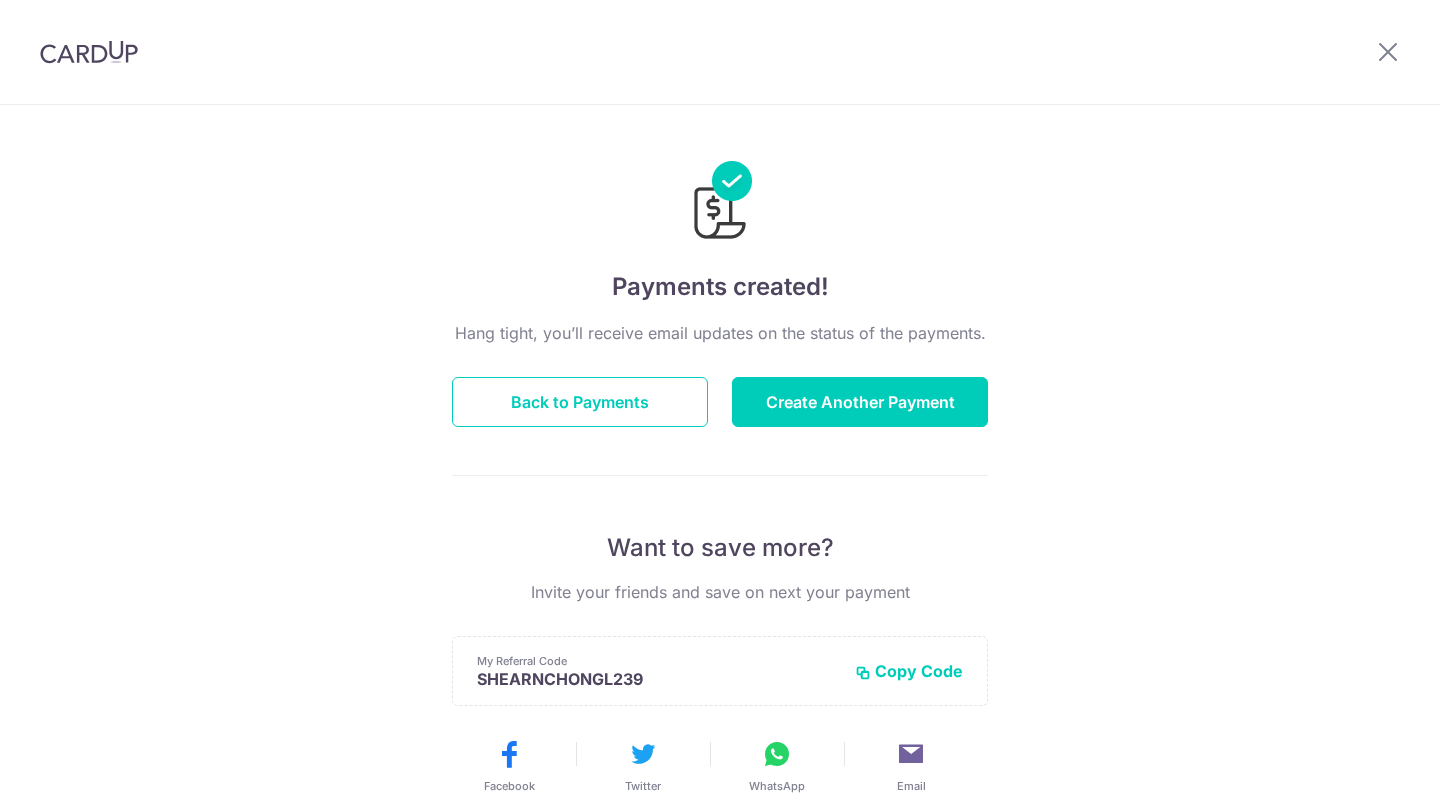 scroll, scrollTop: 0, scrollLeft: 0, axis: both 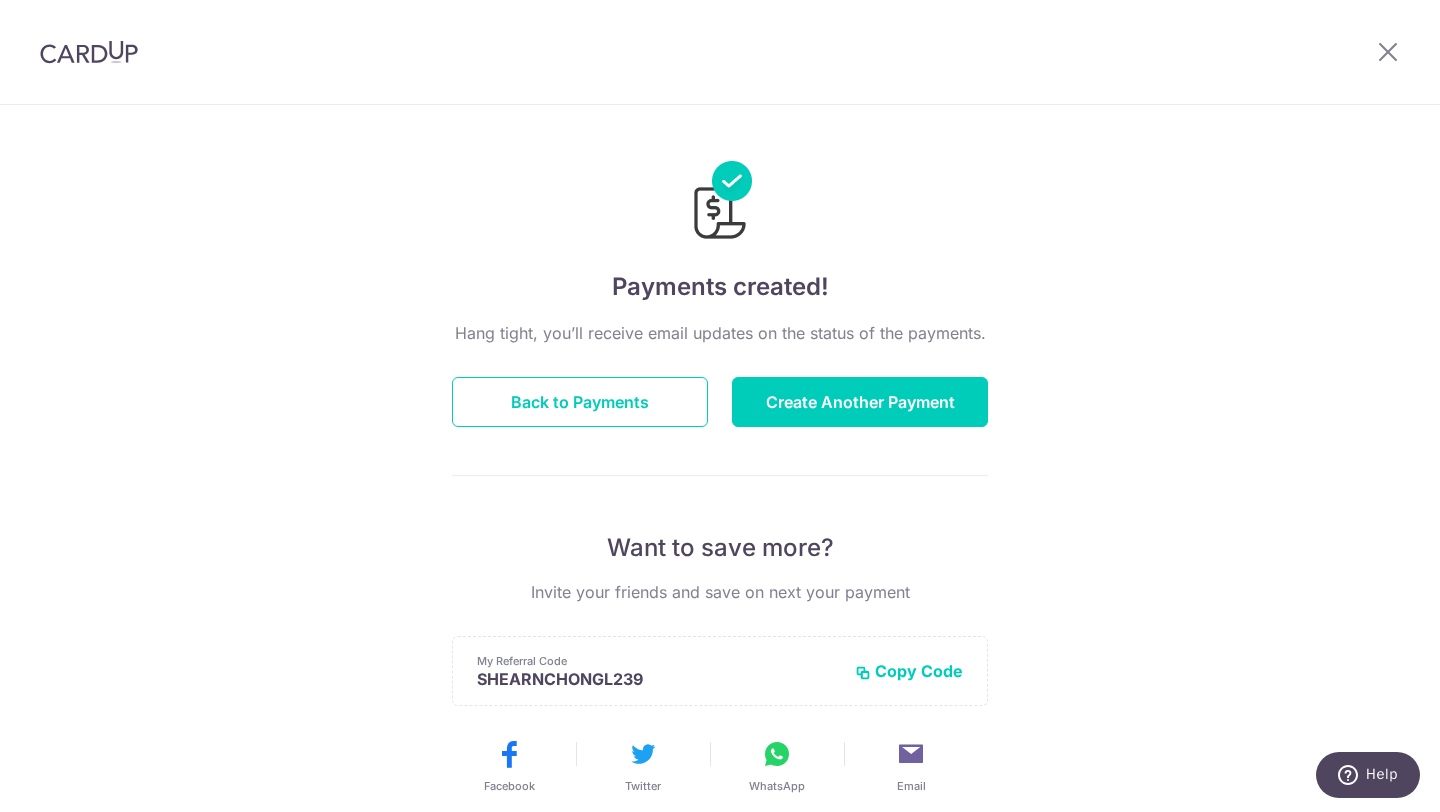 click on "Hang tight, you’ll receive email updates on the status of the payments.
Back to Payments
Create Another Payment
Want to save more?
Invite your friends and save on next your payment
My Referral Code
SHEARNCHONGL239
Copy Code
Copied
Facebook
Twitter
WhatsApp
Email" at bounding box center [720, 700] 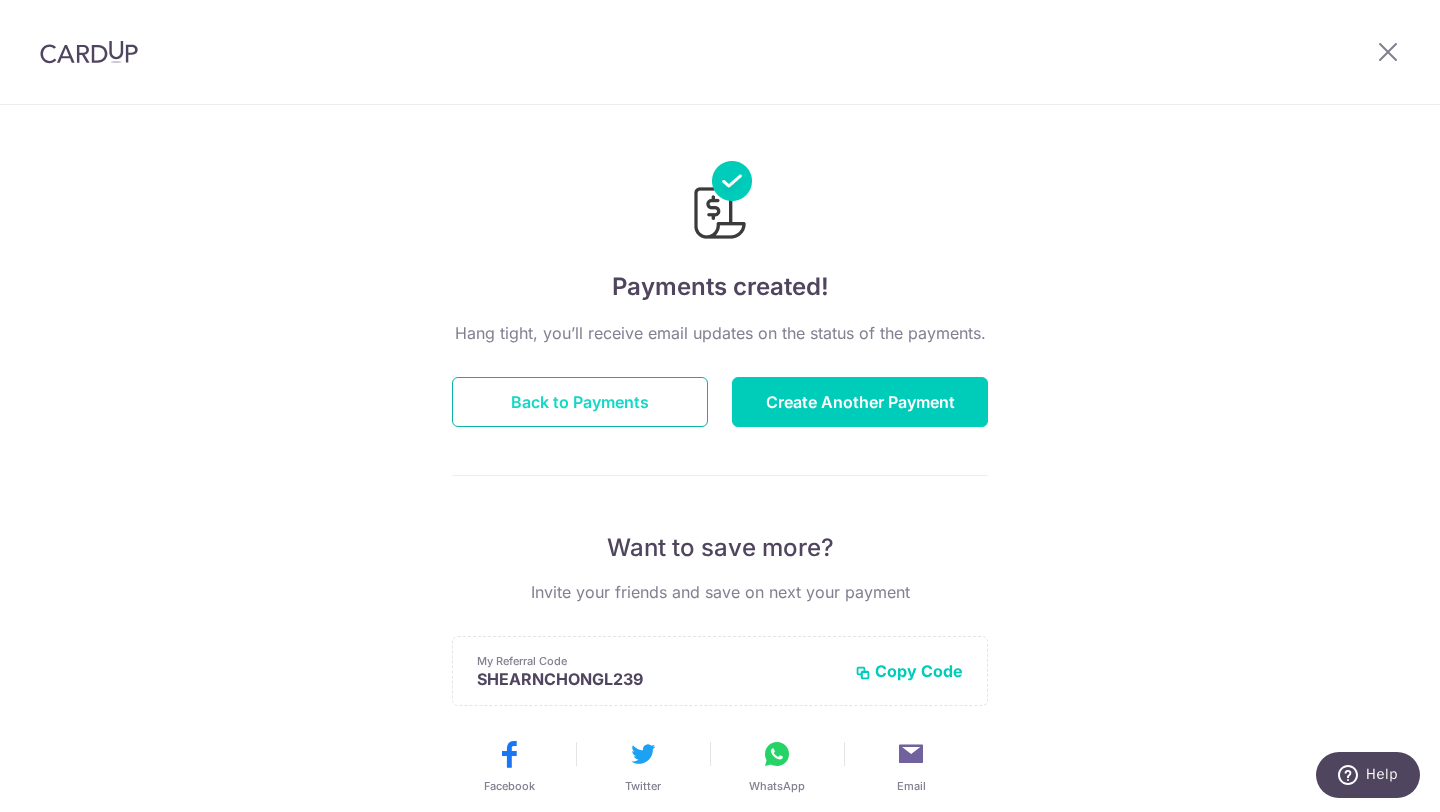 click on "Back to Payments" at bounding box center [580, 402] 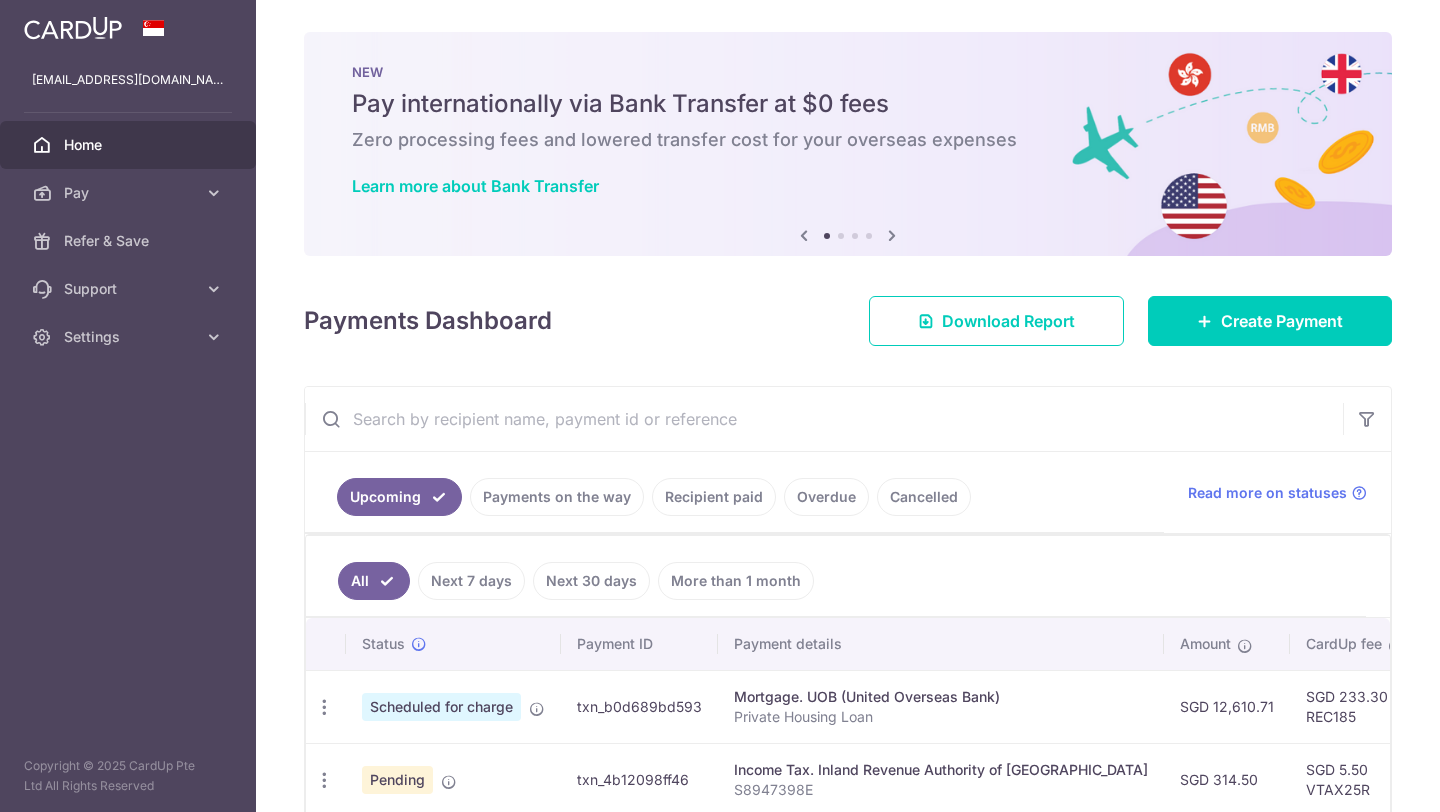 scroll, scrollTop: 0, scrollLeft: 0, axis: both 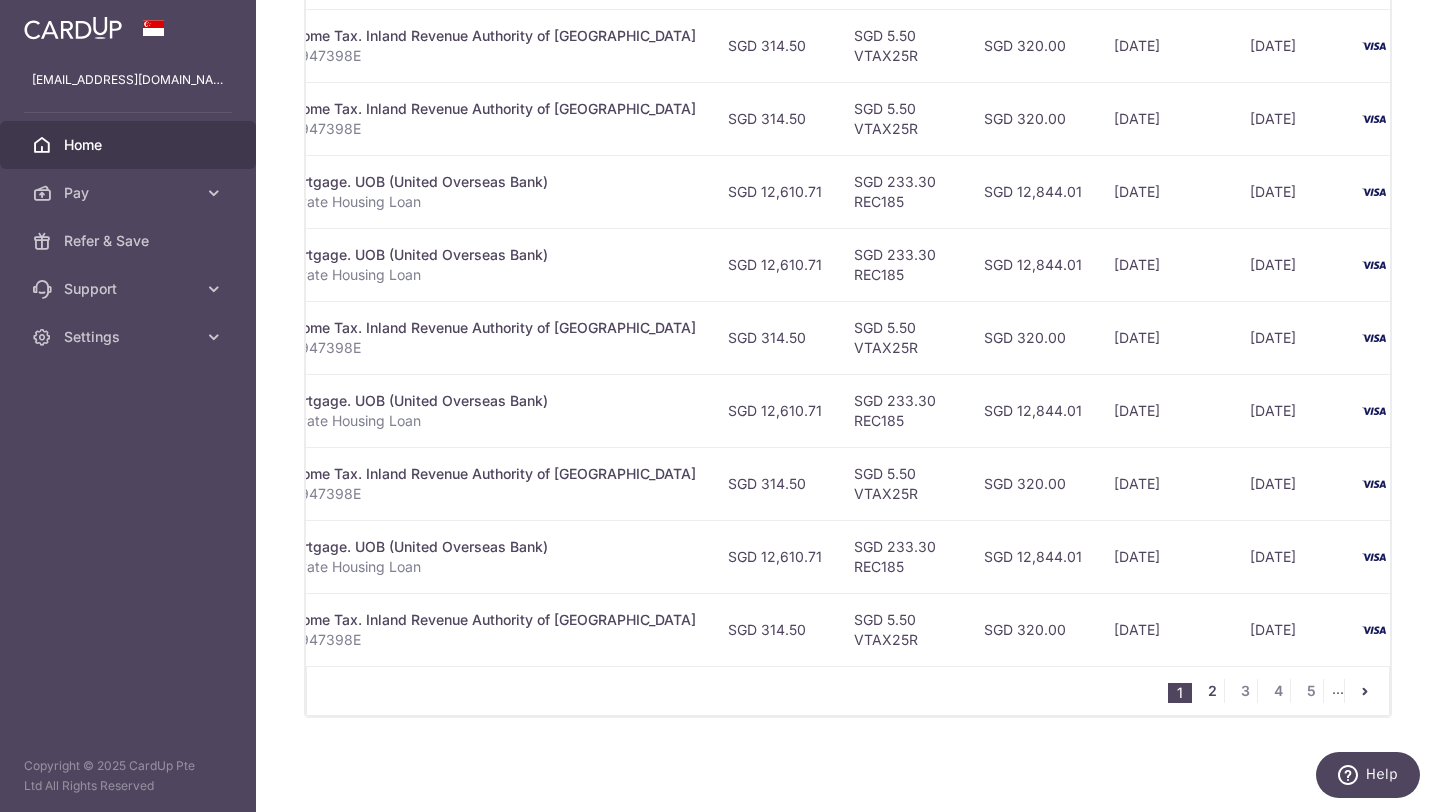 click on "2" at bounding box center [1212, 691] 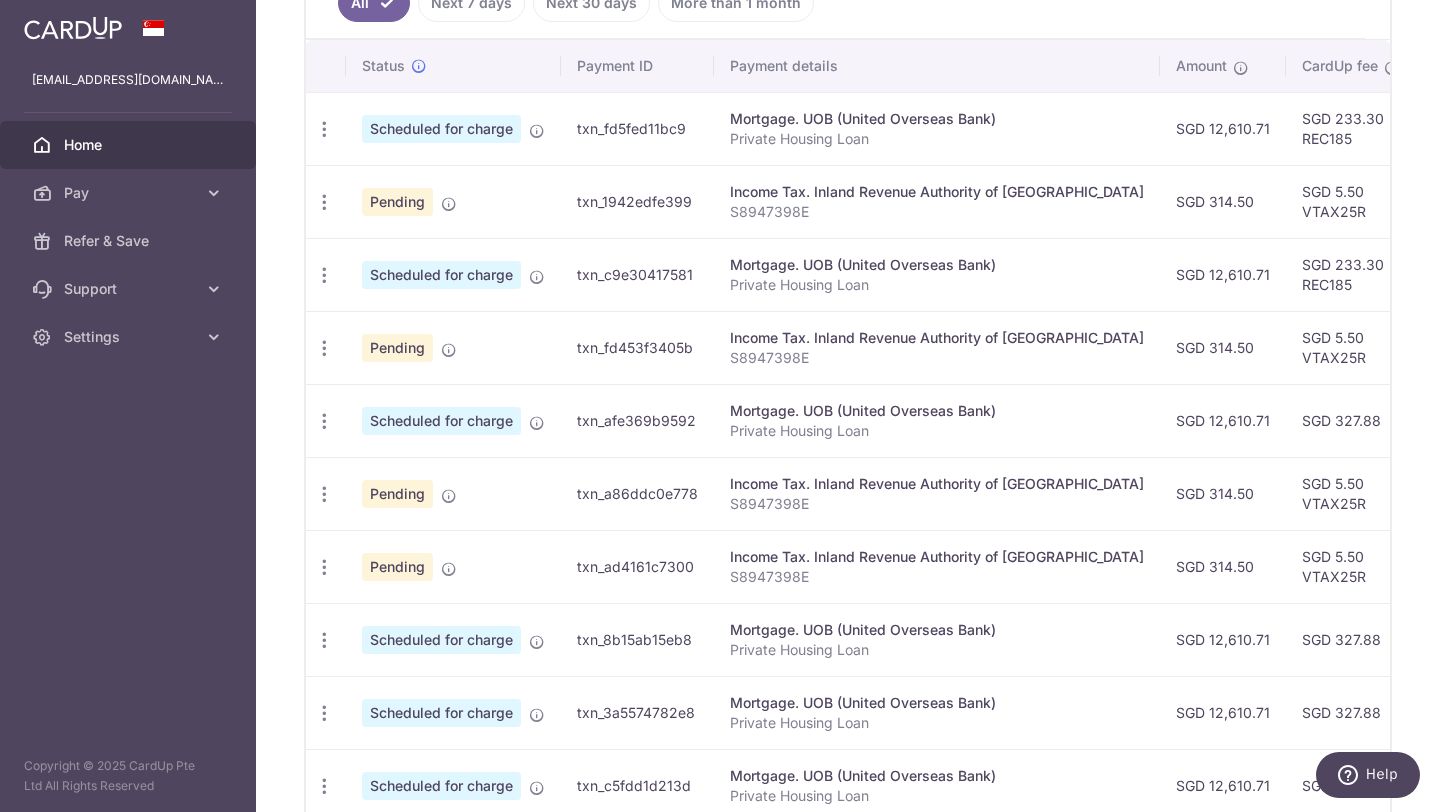scroll, scrollTop: 580, scrollLeft: 0, axis: vertical 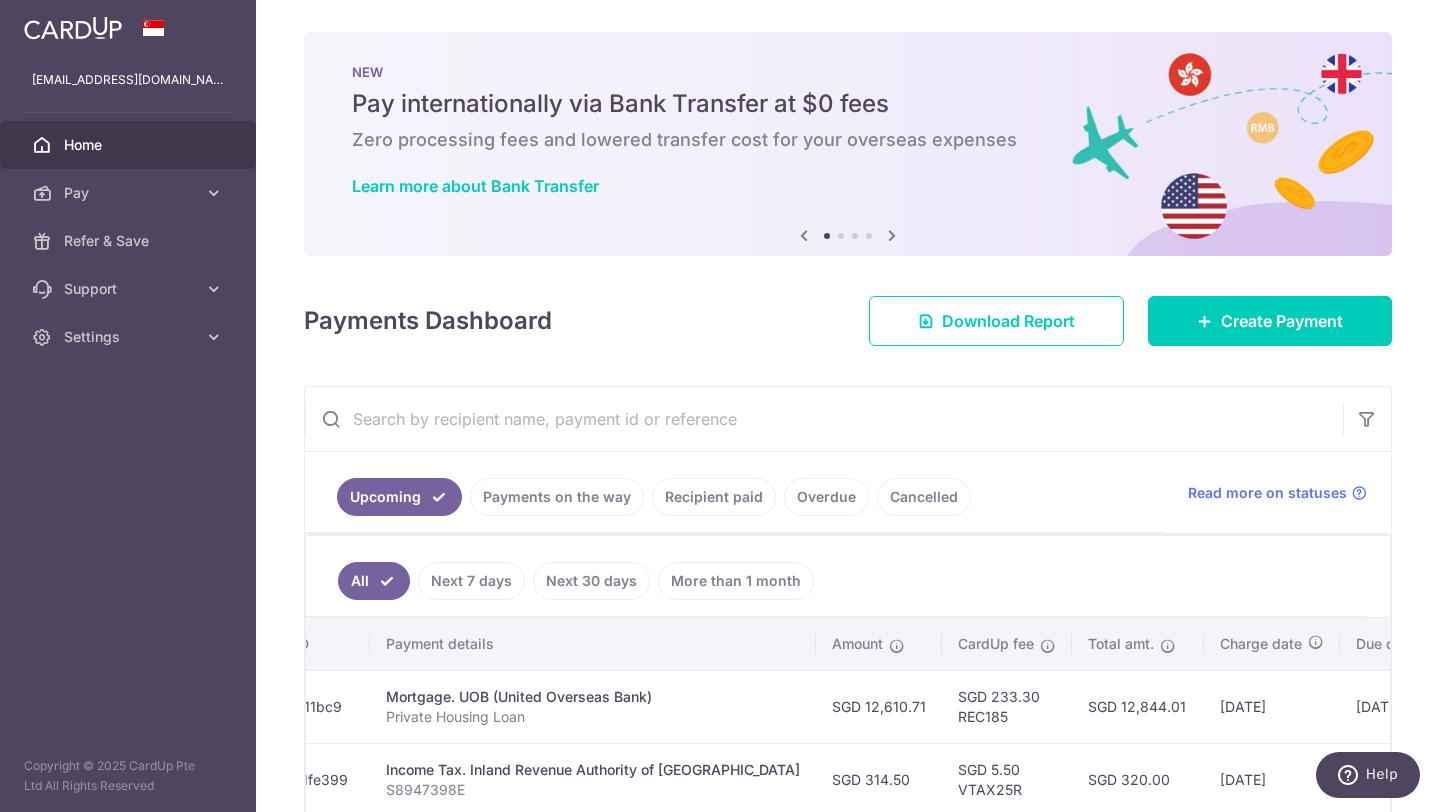 click on "Home" at bounding box center (130, 145) 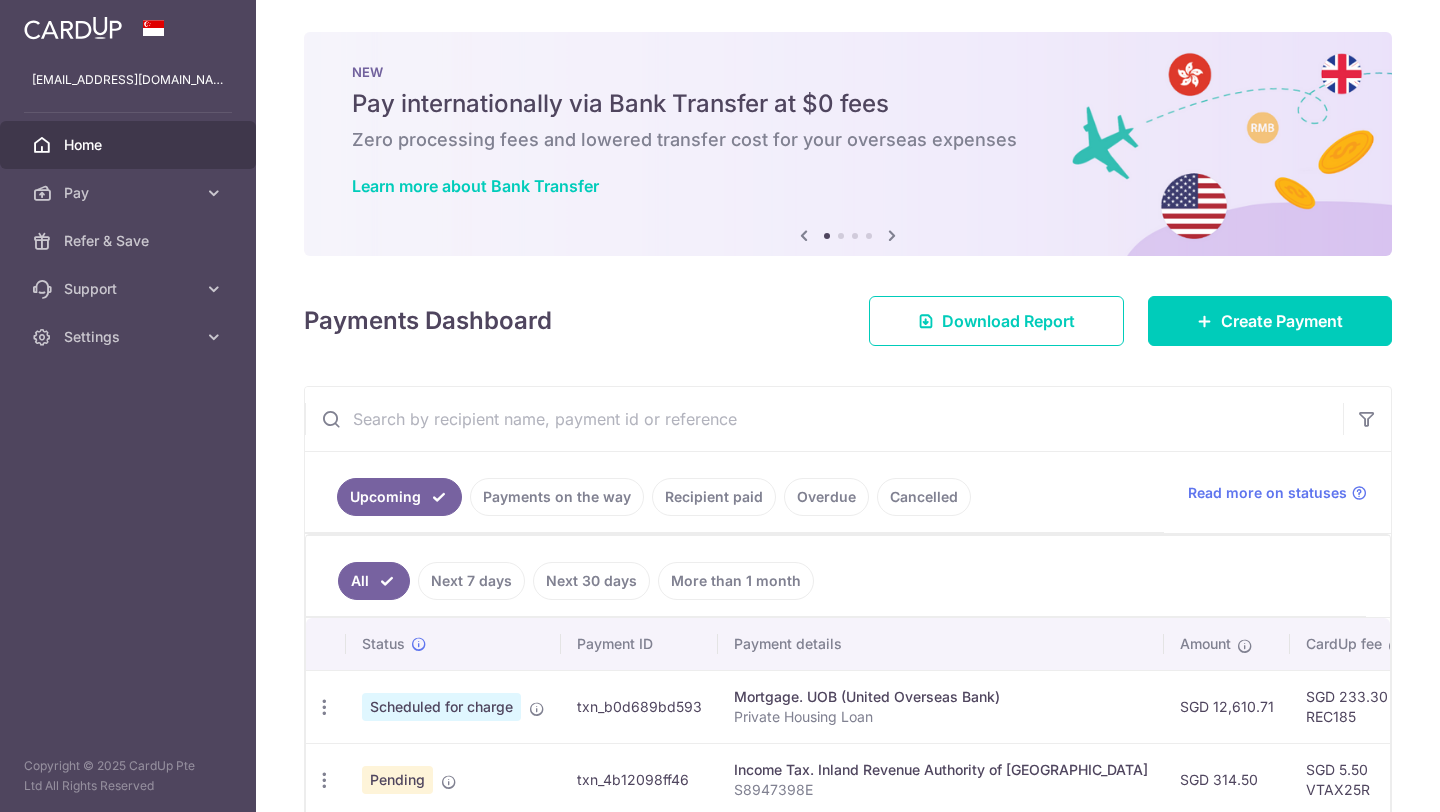 scroll, scrollTop: 0, scrollLeft: 0, axis: both 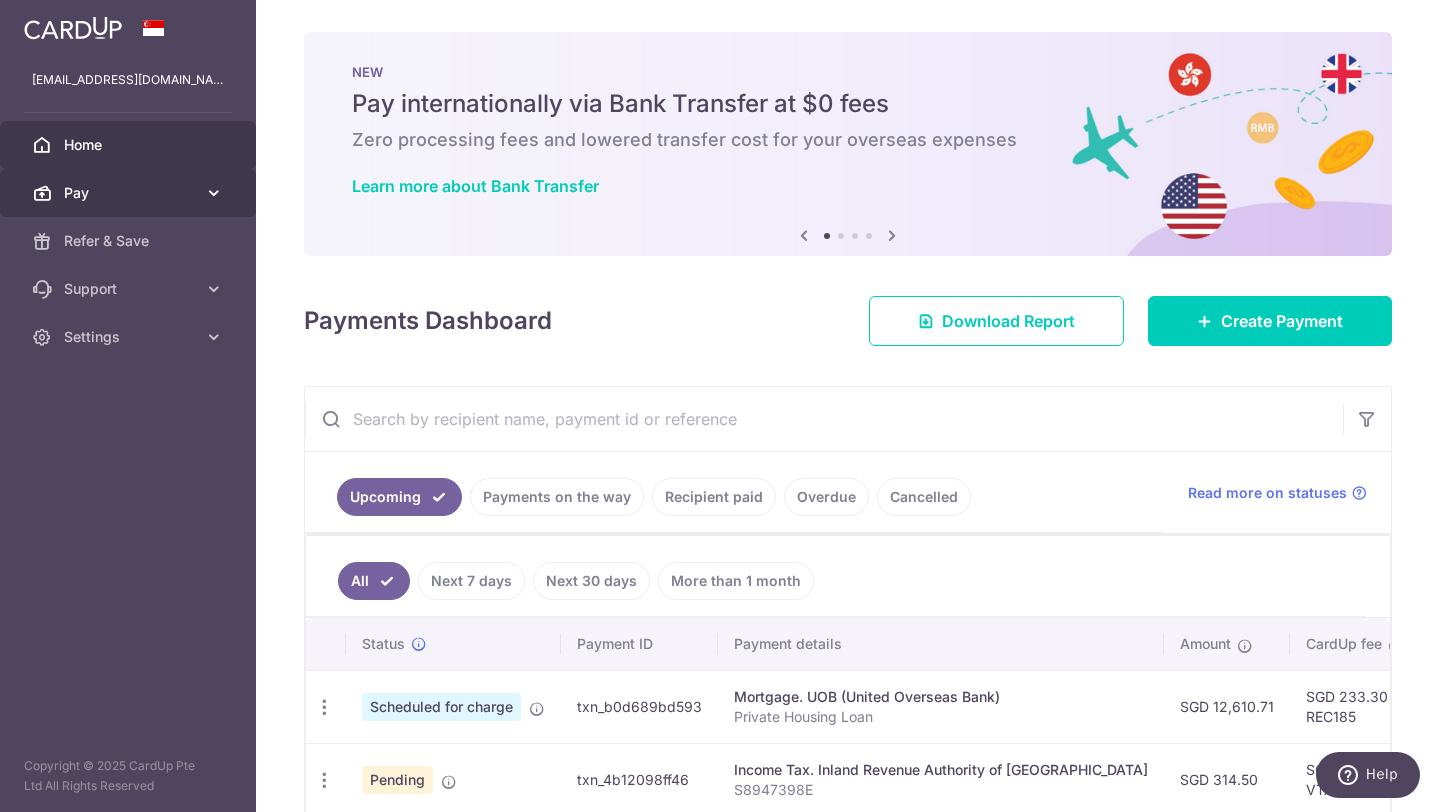 click on "Pay" at bounding box center (128, 193) 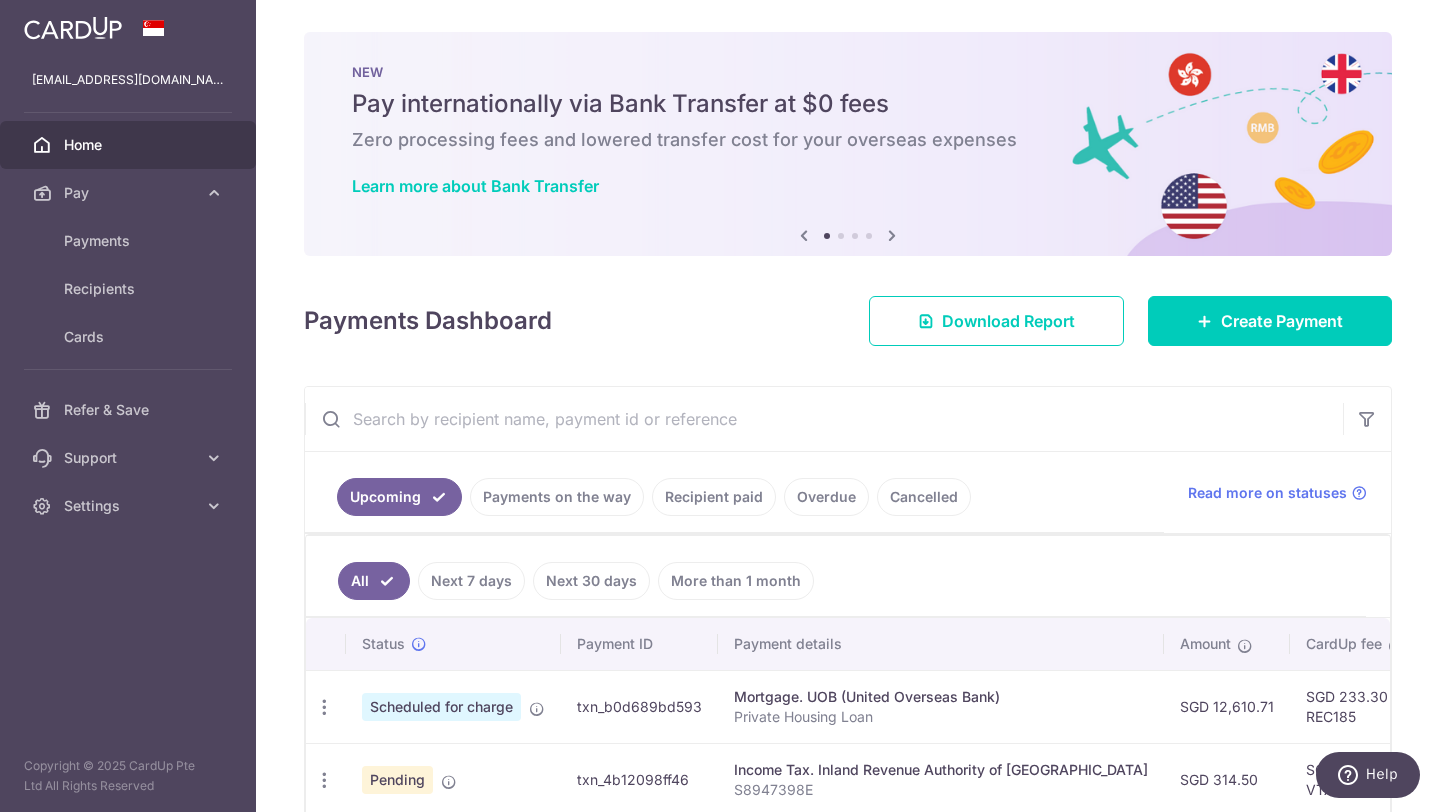 click on "Recipient paid" at bounding box center [714, 497] 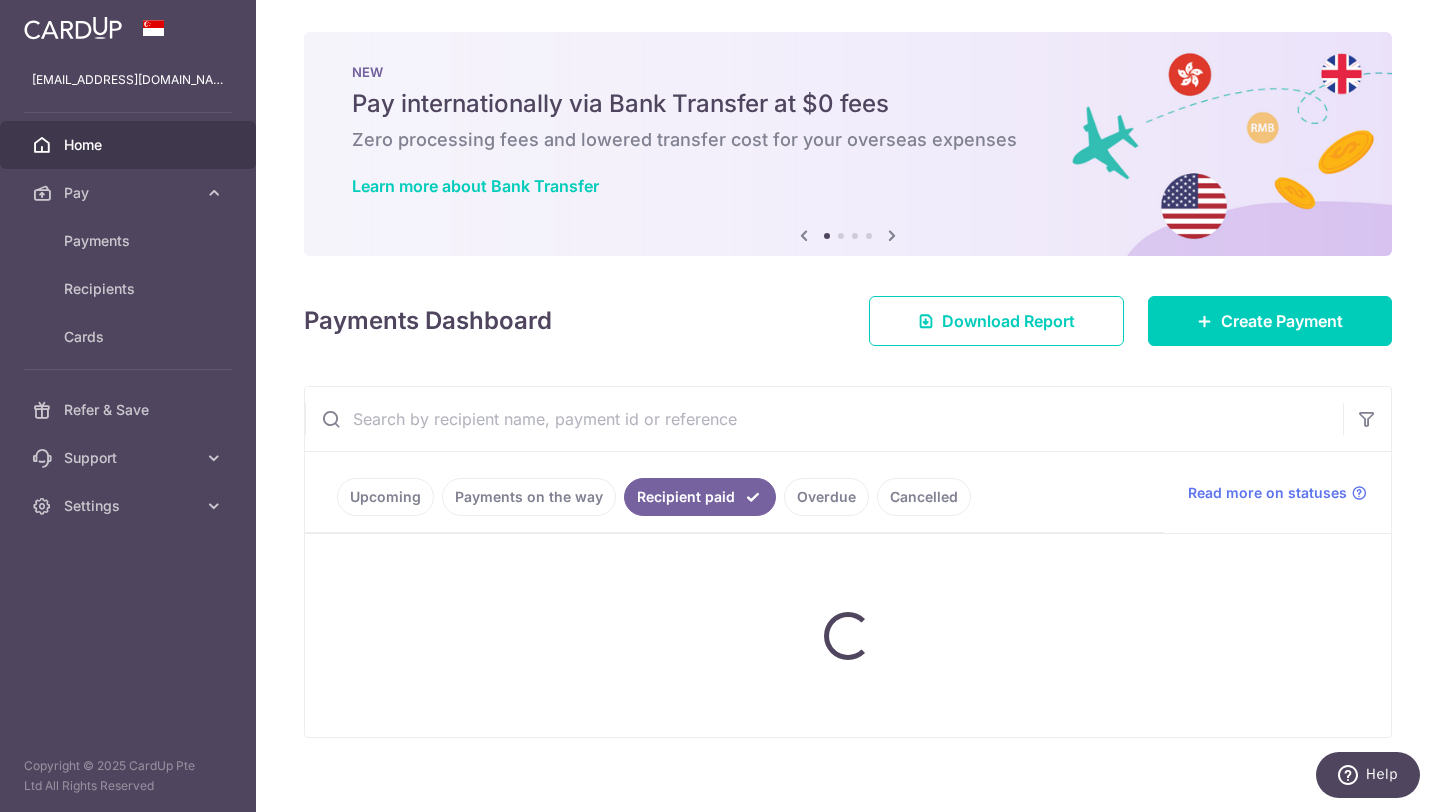 click on "Upcoming
Payments on the way
Recipient paid
Overdue
Cancelled" at bounding box center [734, 492] 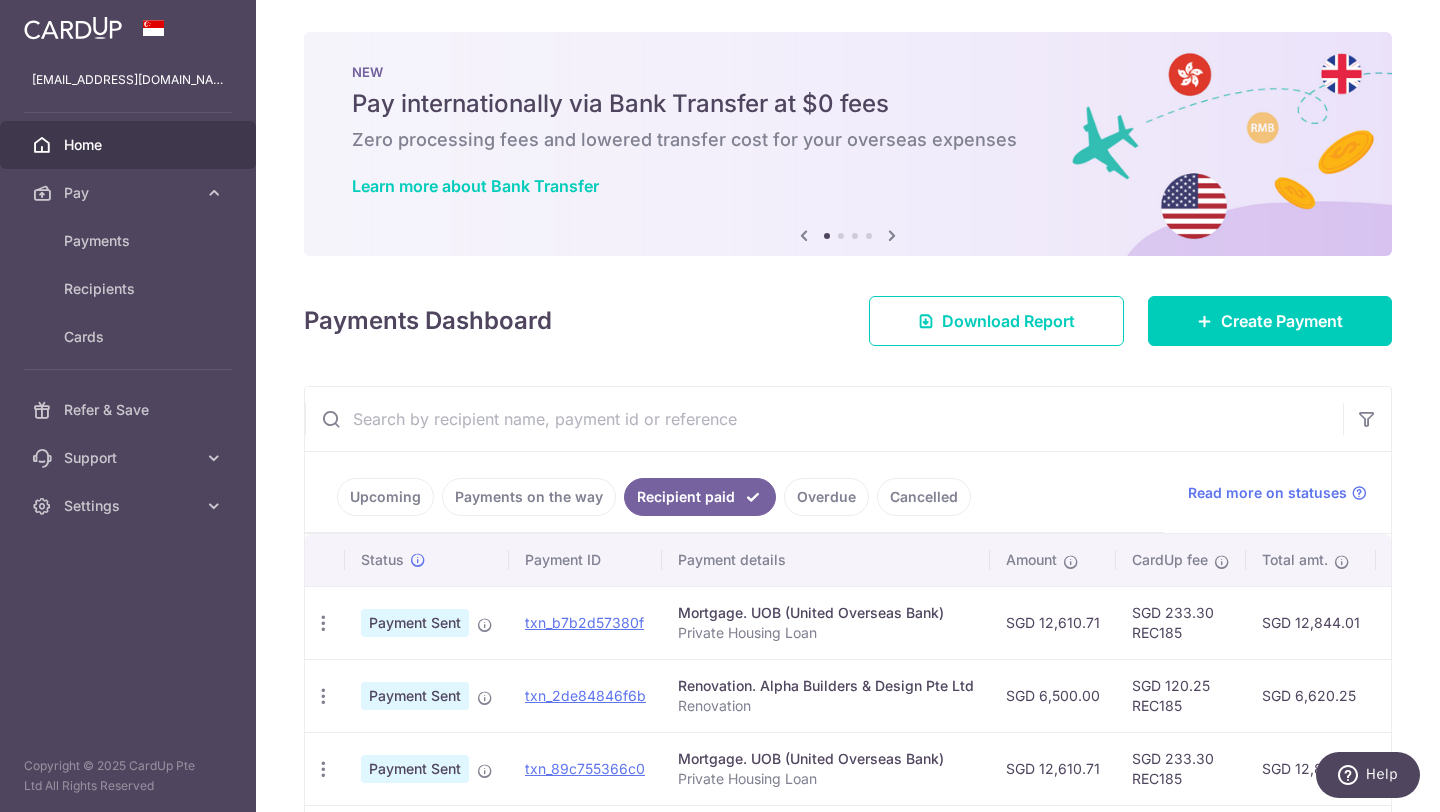 click on "Upcoming
Payments on the way
Recipient paid
Overdue
Cancelled" at bounding box center (734, 492) 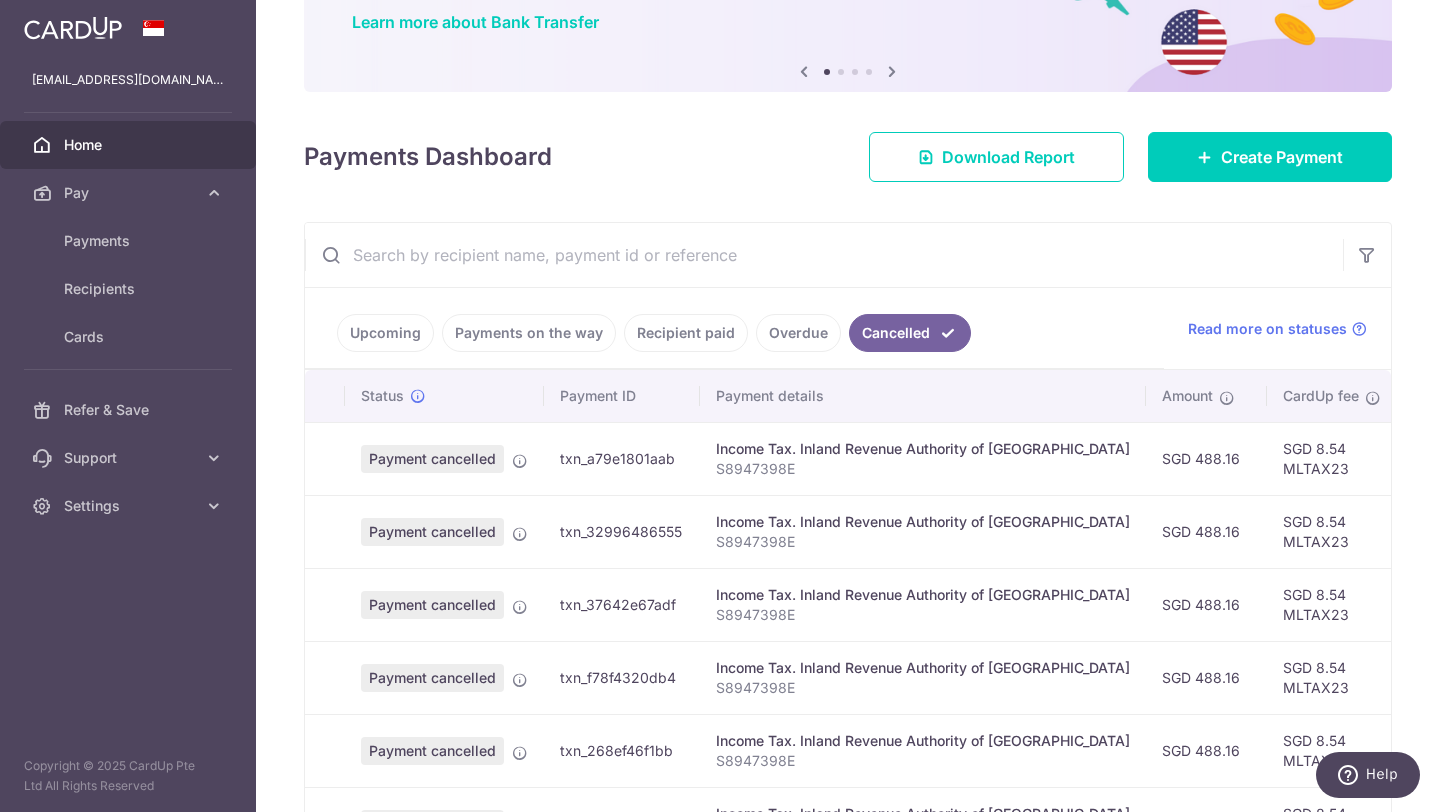 scroll, scrollTop: 0, scrollLeft: 0, axis: both 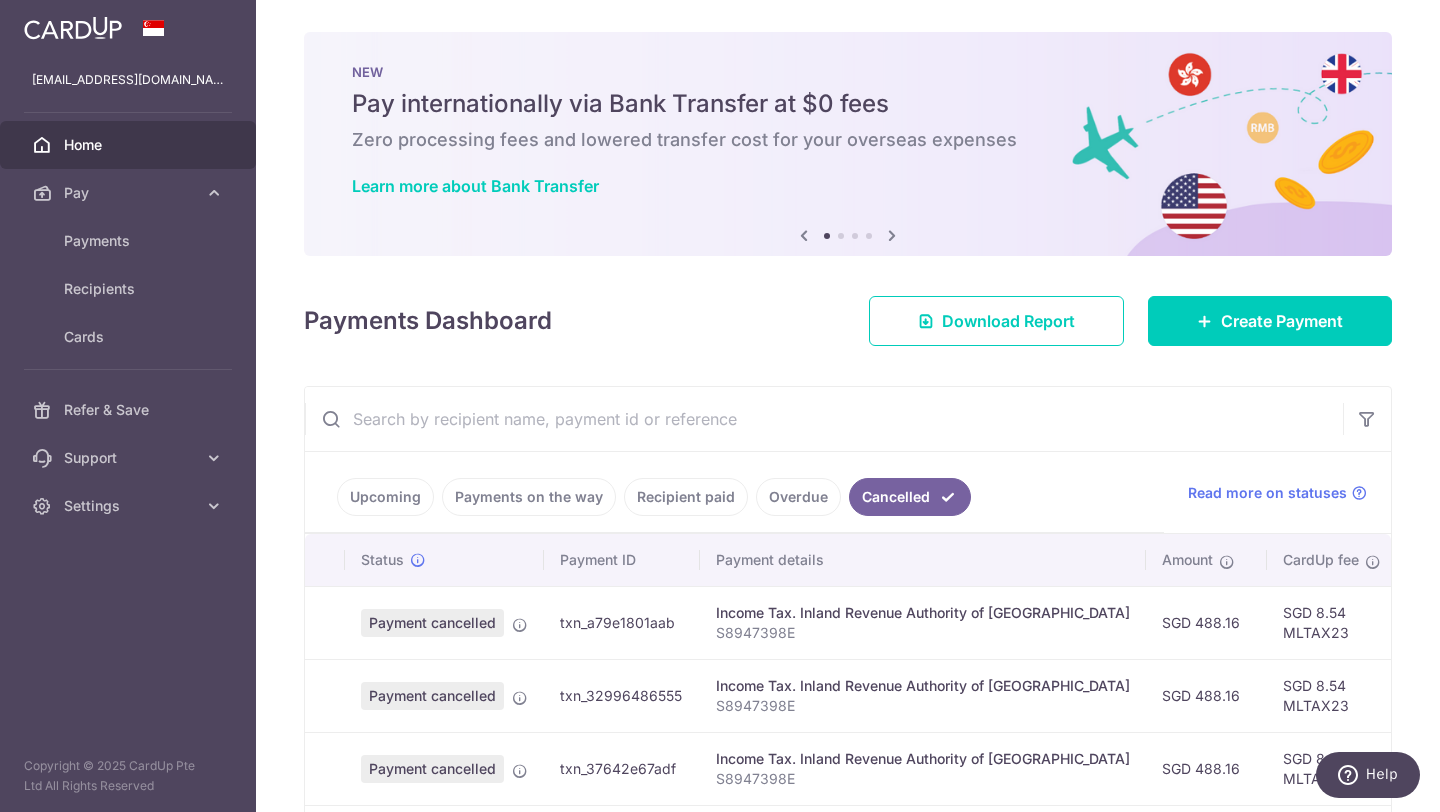 click on "Payments on the way" at bounding box center (529, 497) 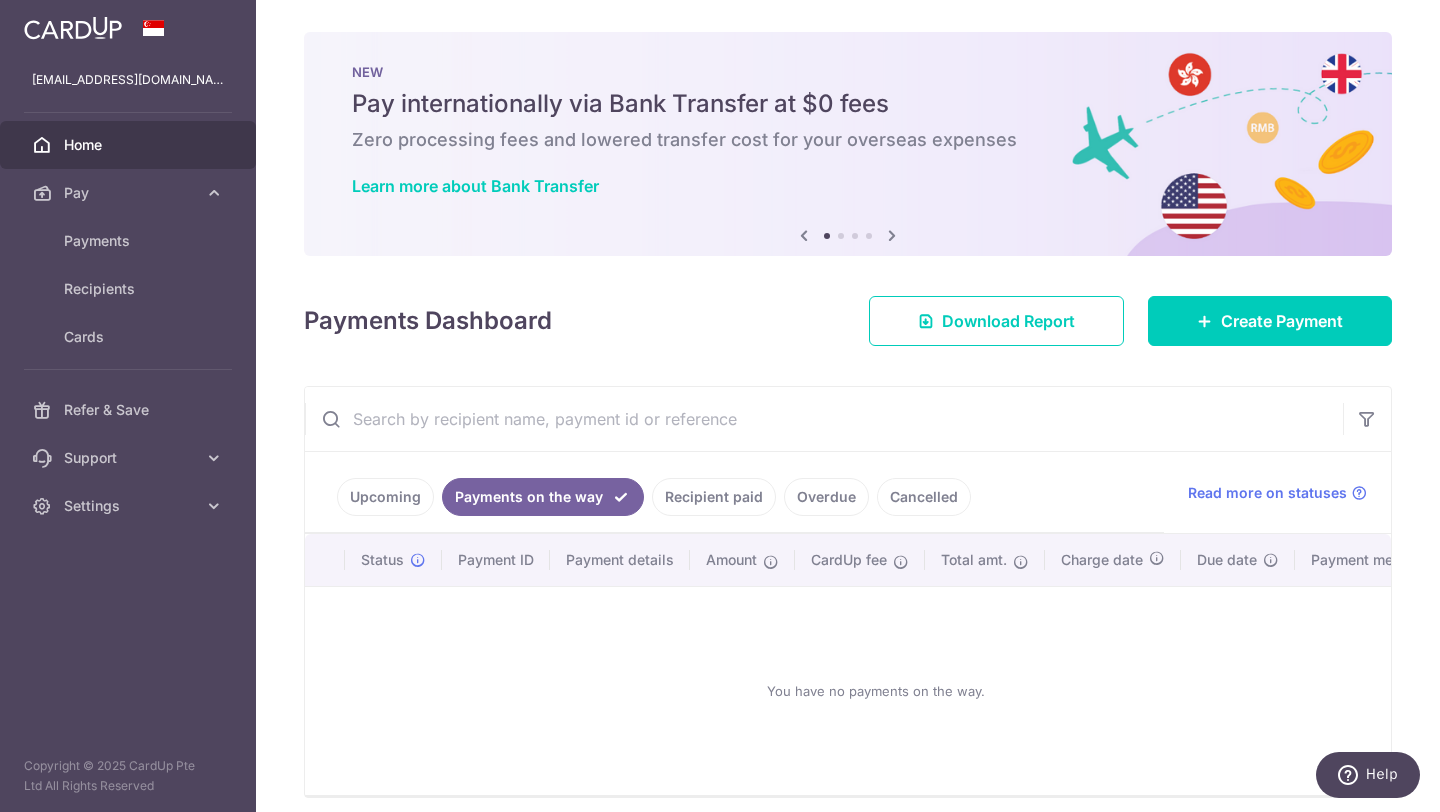 click on "Upcoming" at bounding box center [385, 497] 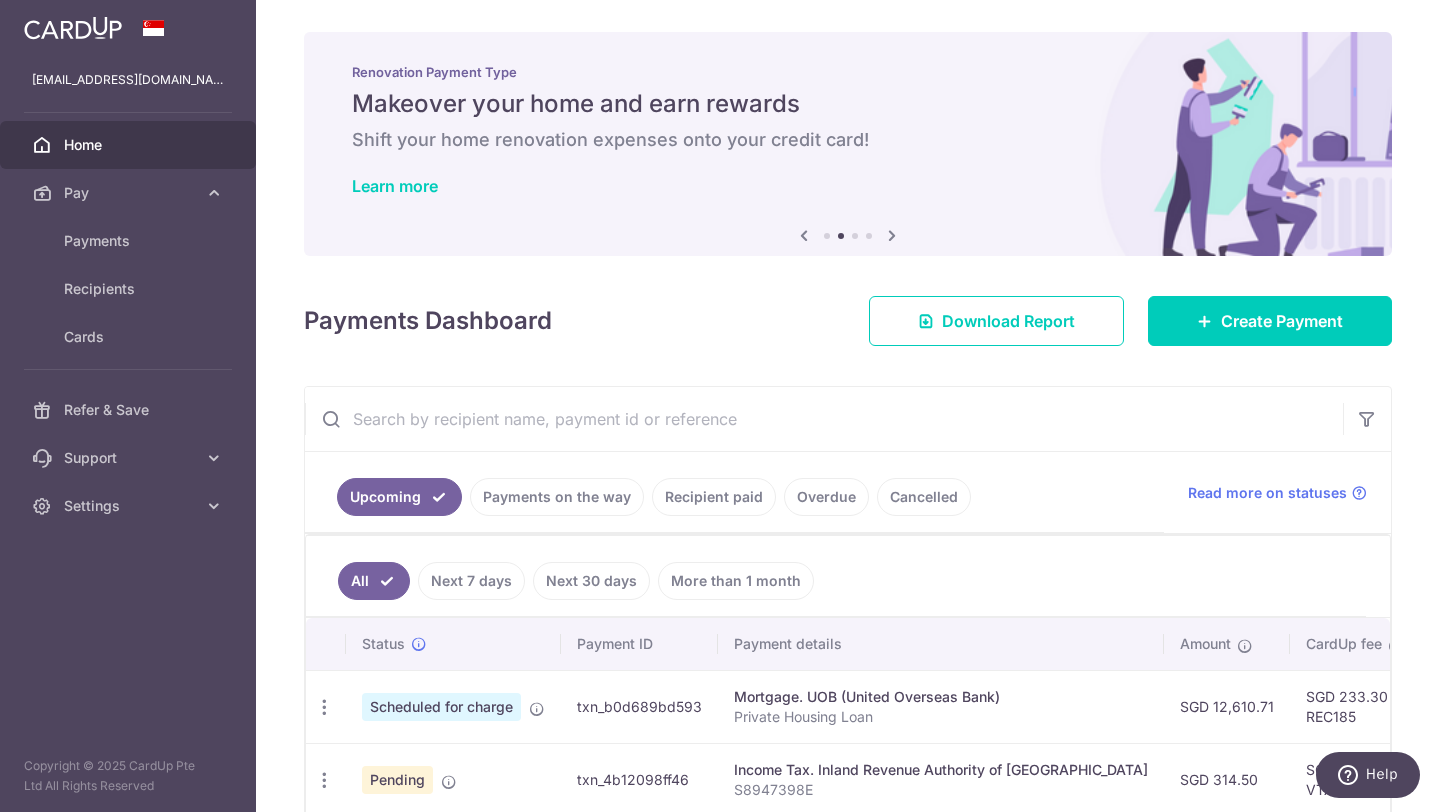 click on "Payments on the way" at bounding box center [557, 497] 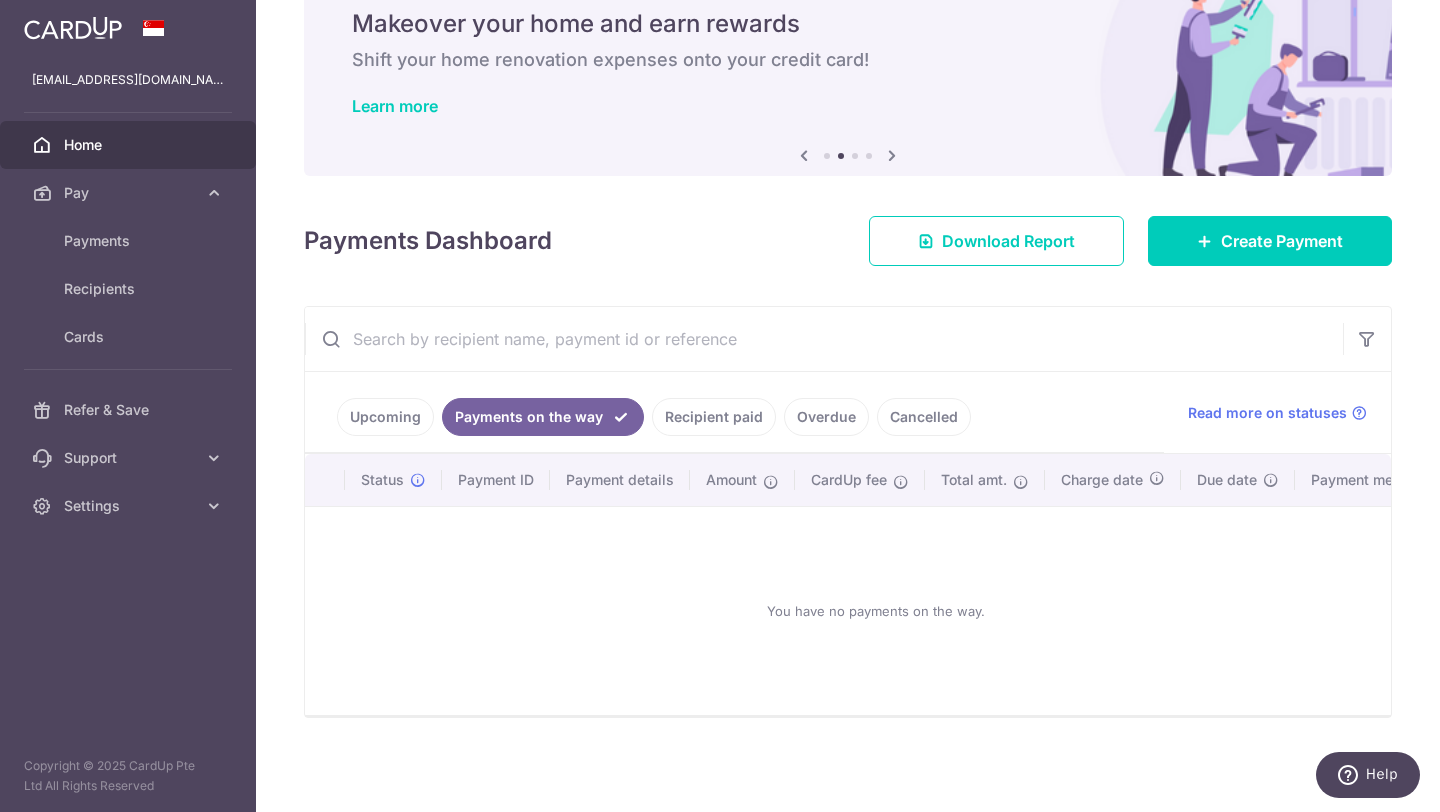 click on "Recipient paid" at bounding box center (714, 417) 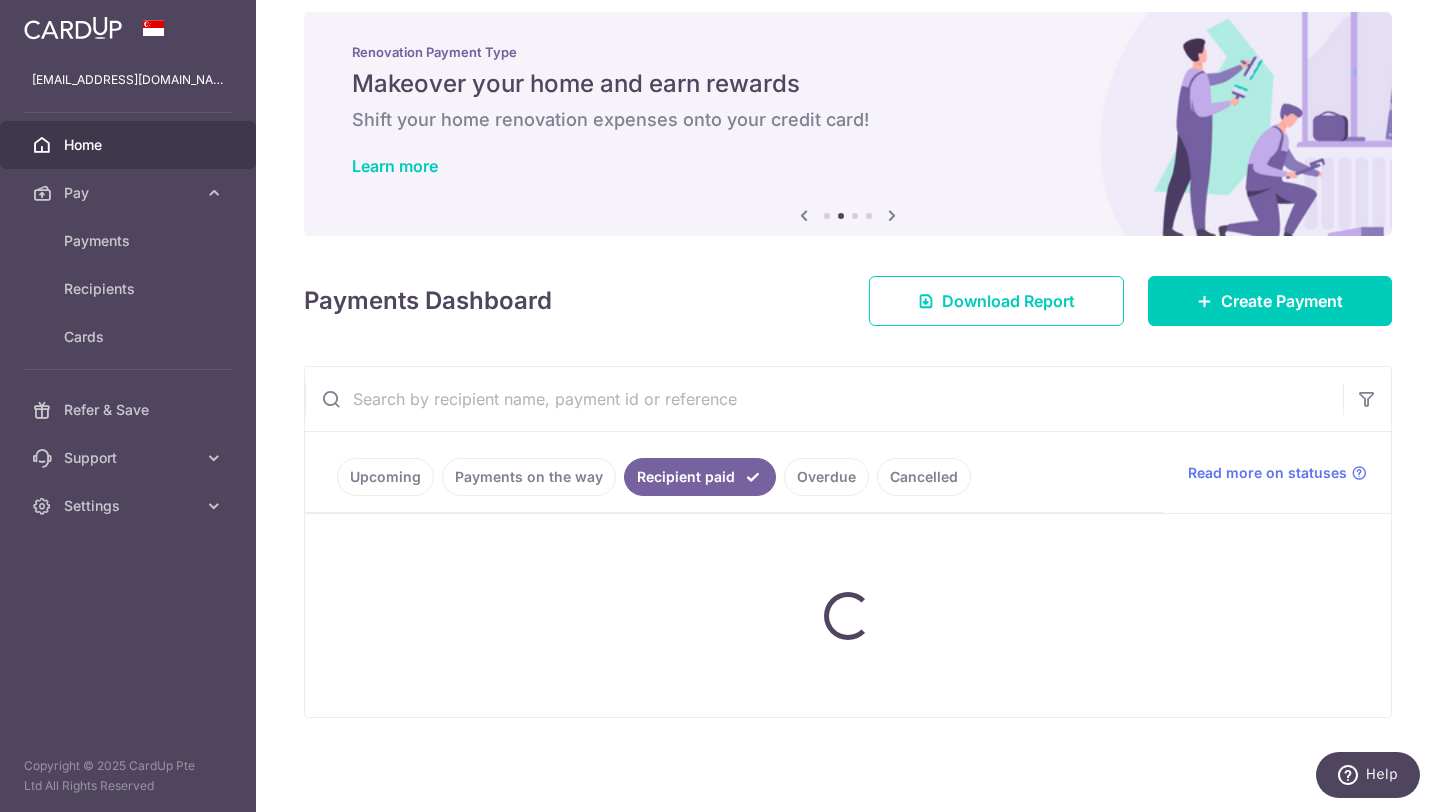 scroll, scrollTop: 20, scrollLeft: 0, axis: vertical 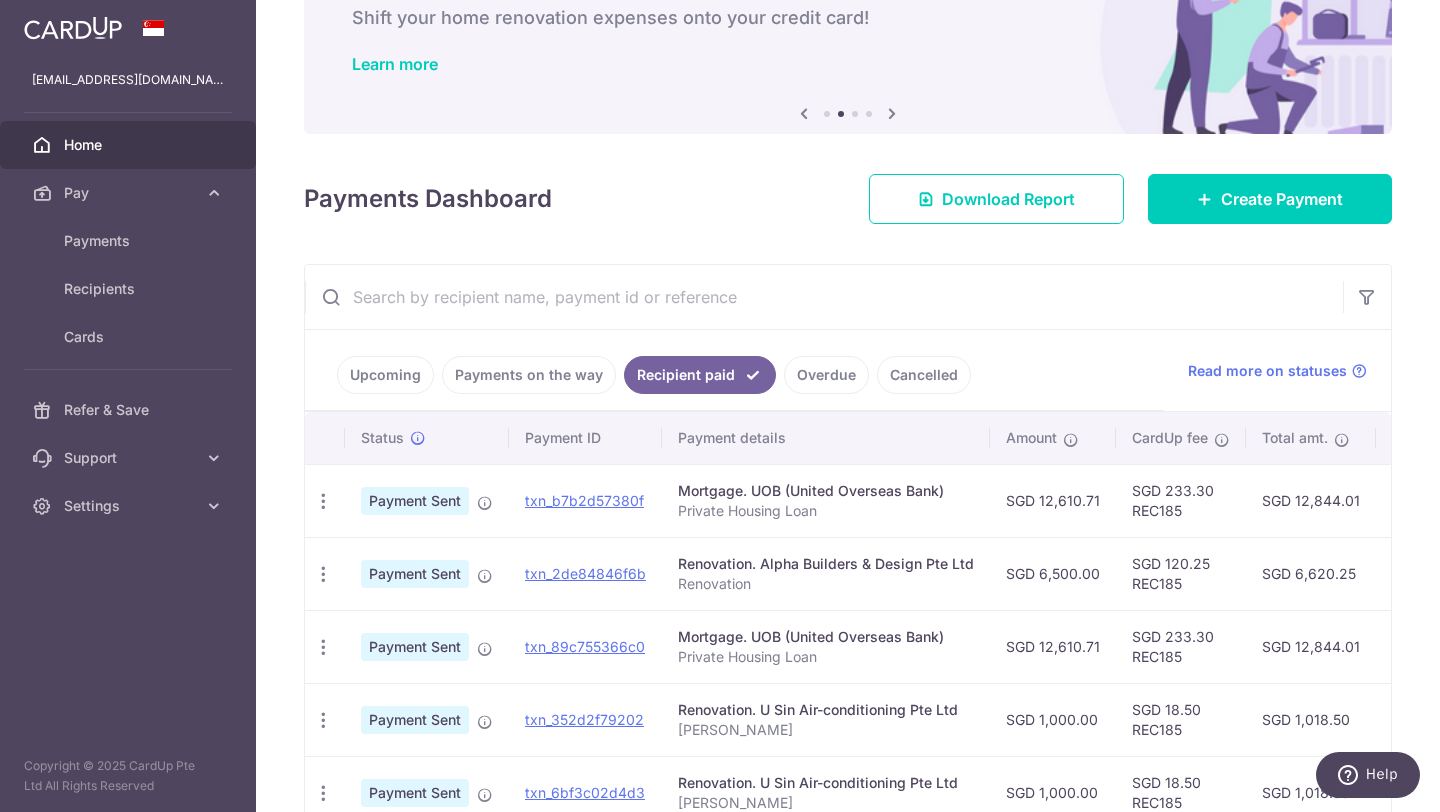 click on "Overdue" at bounding box center [826, 375] 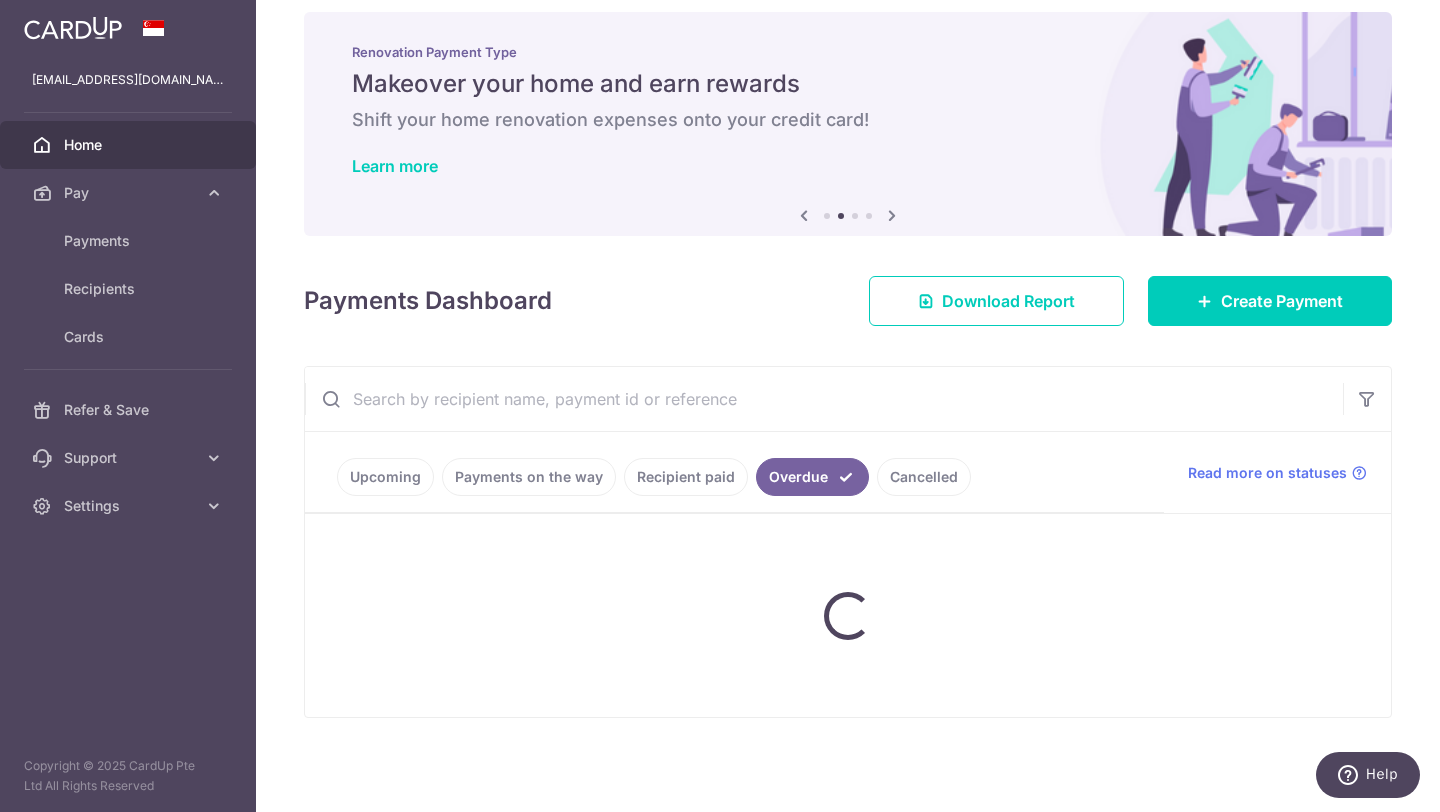 scroll, scrollTop: 0, scrollLeft: 0, axis: both 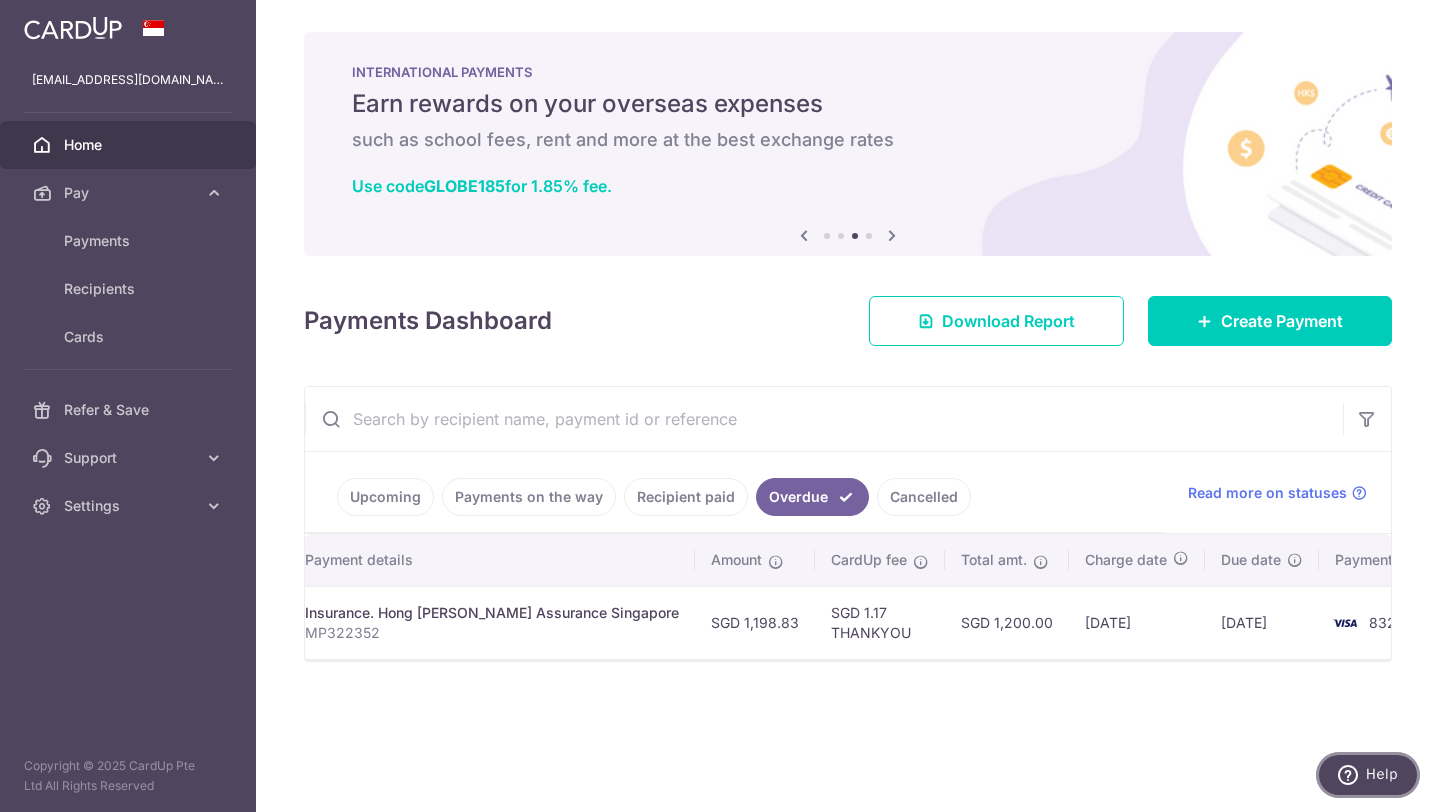 click on "Help" at bounding box center (1368, 775) 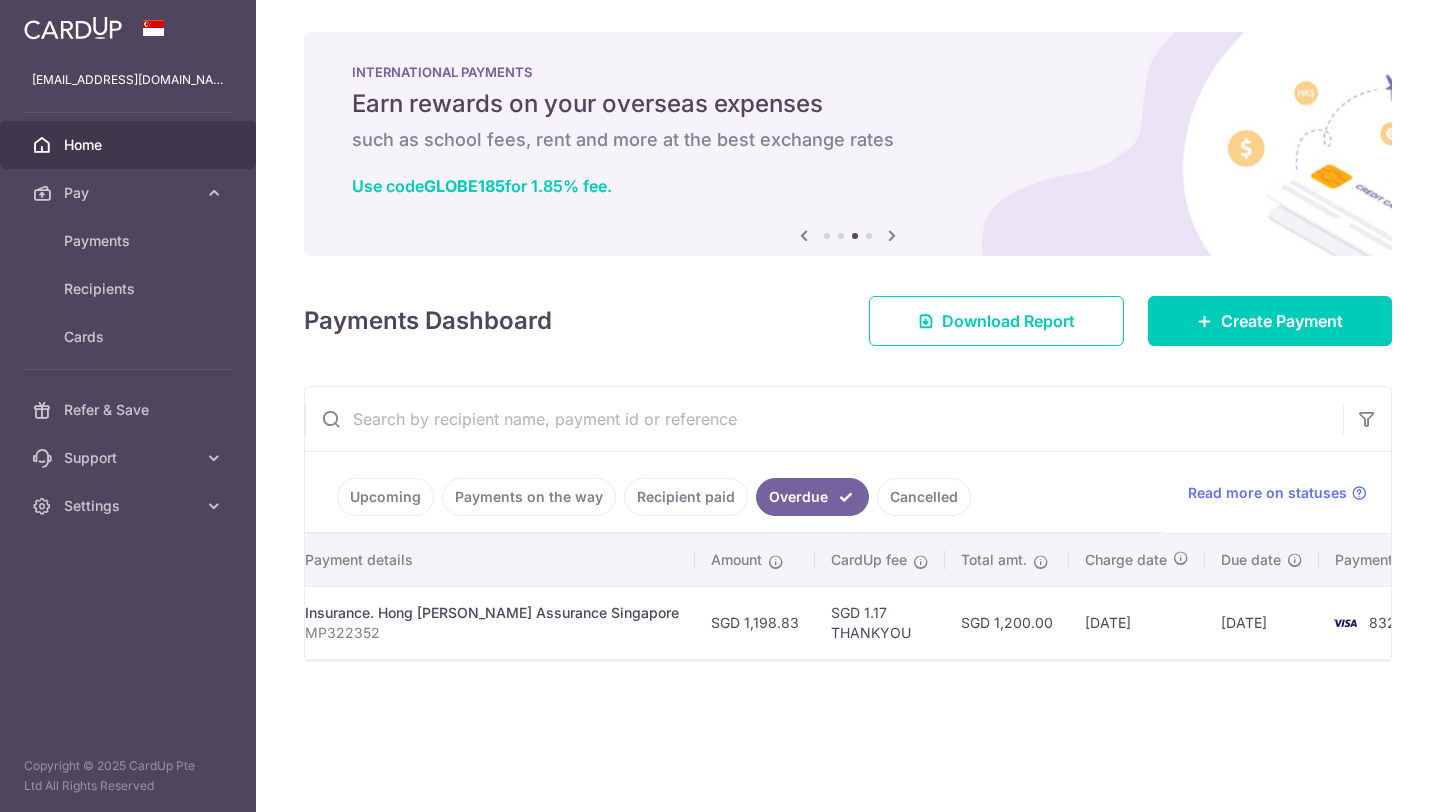 scroll, scrollTop: 0, scrollLeft: 0, axis: both 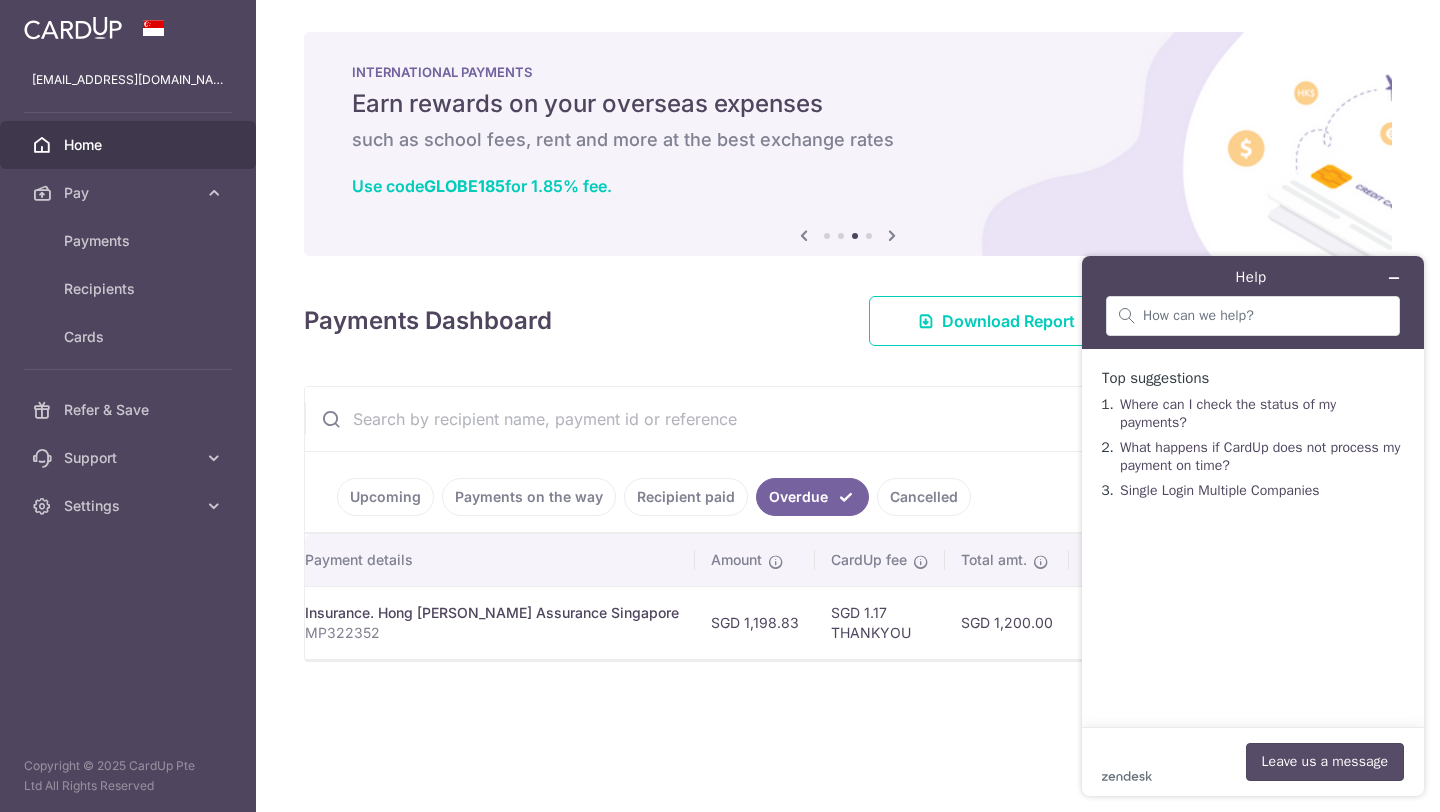 click on "Leave us a message" at bounding box center [1325, 762] 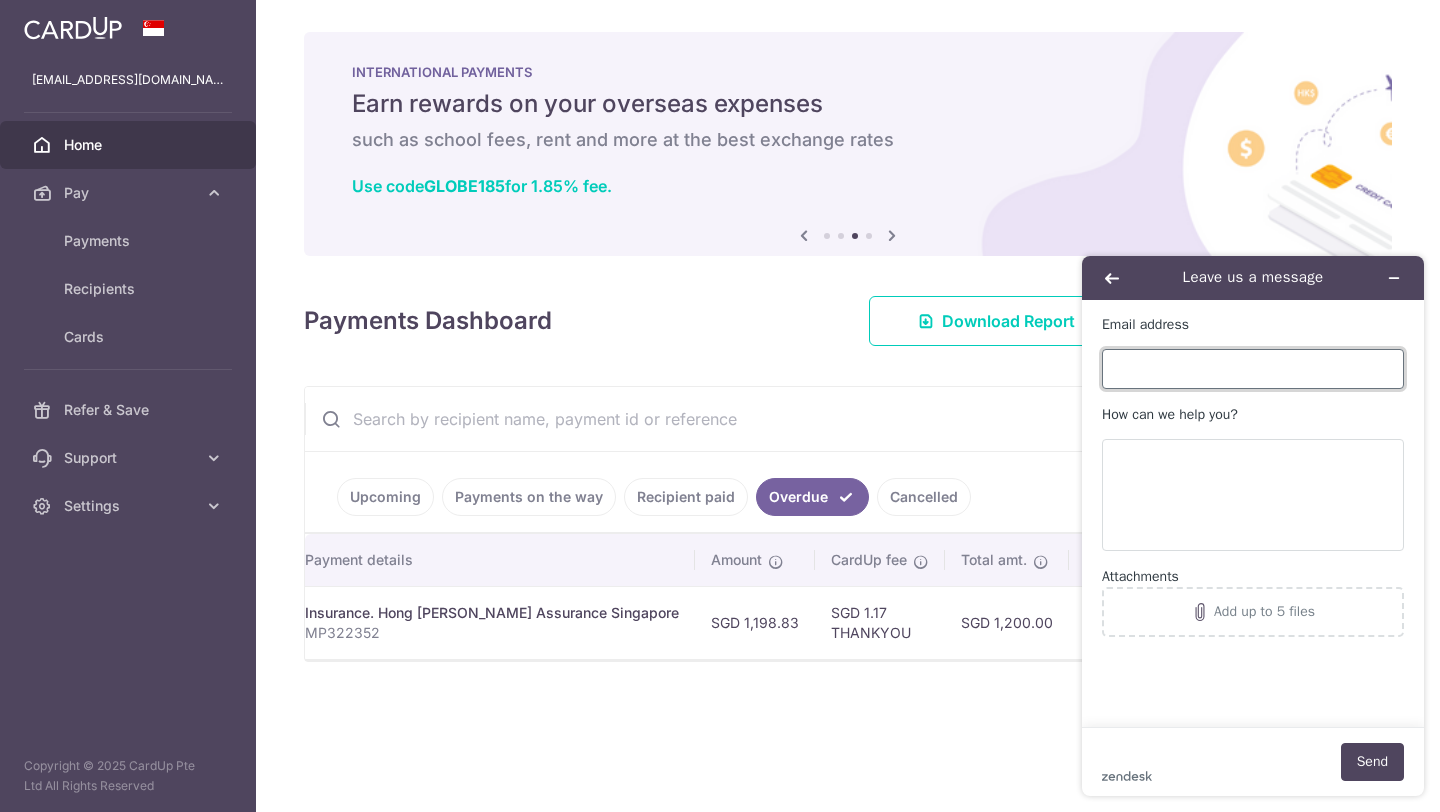 click on "Email address" at bounding box center [1253, 369] 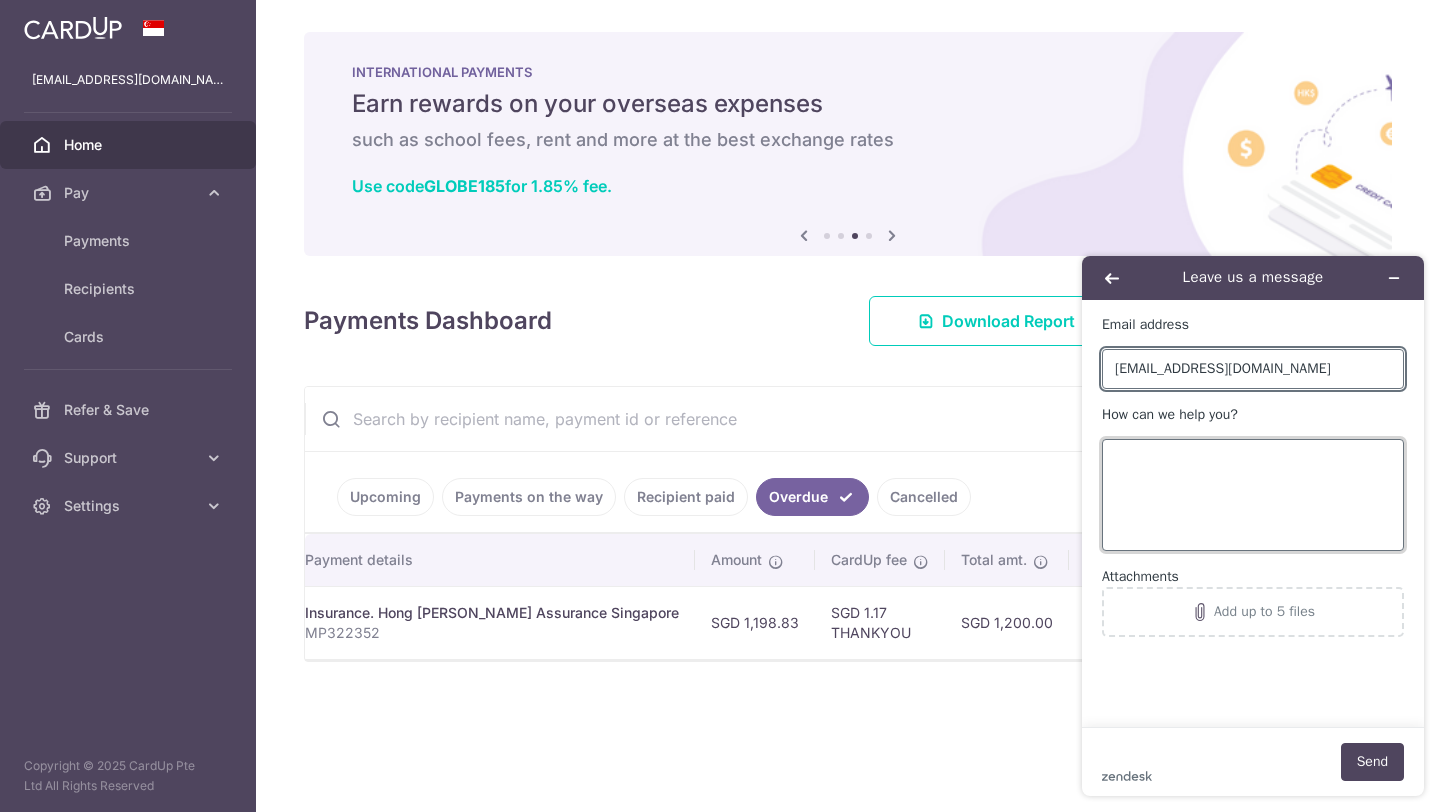 click on "How can we help you?" at bounding box center (1253, 495) 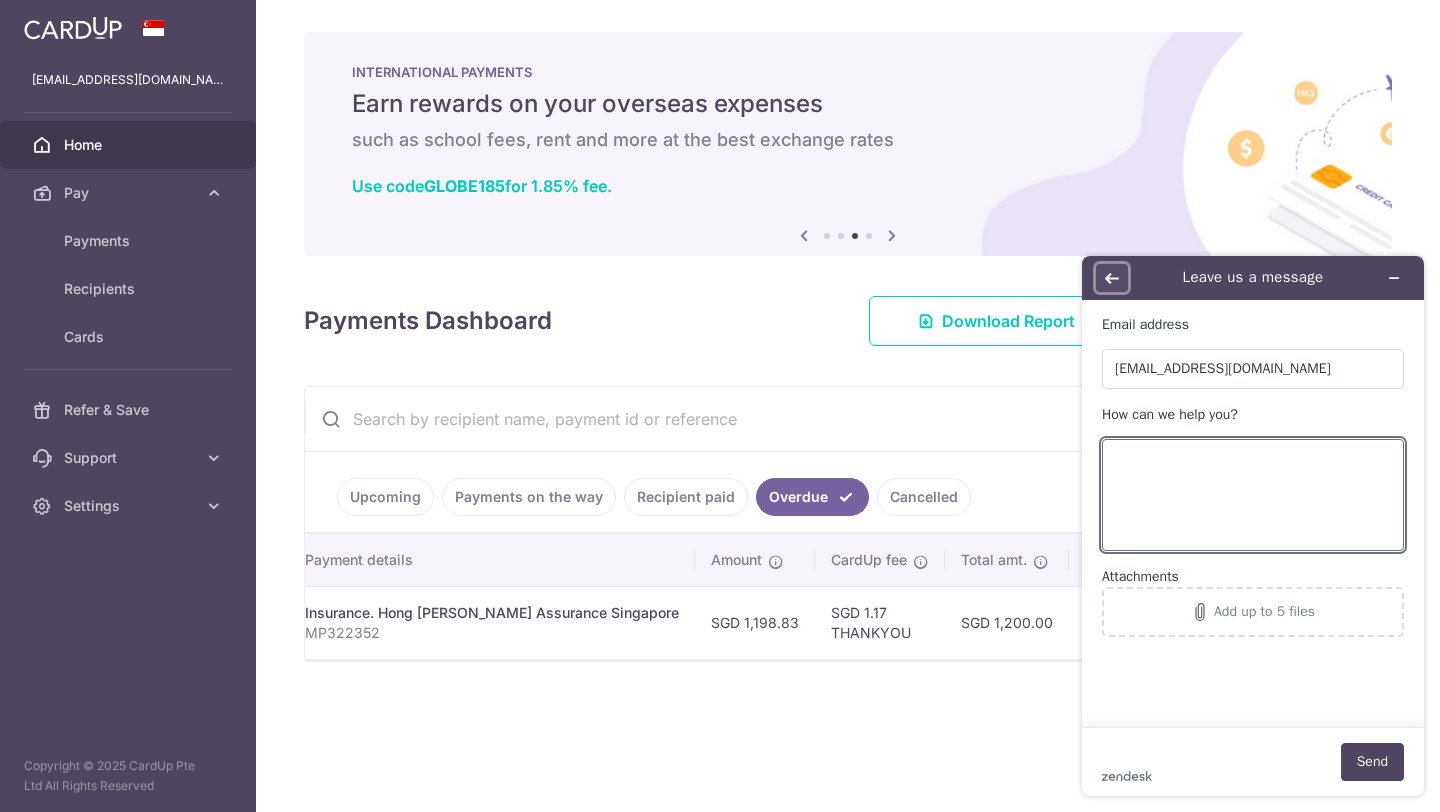 click 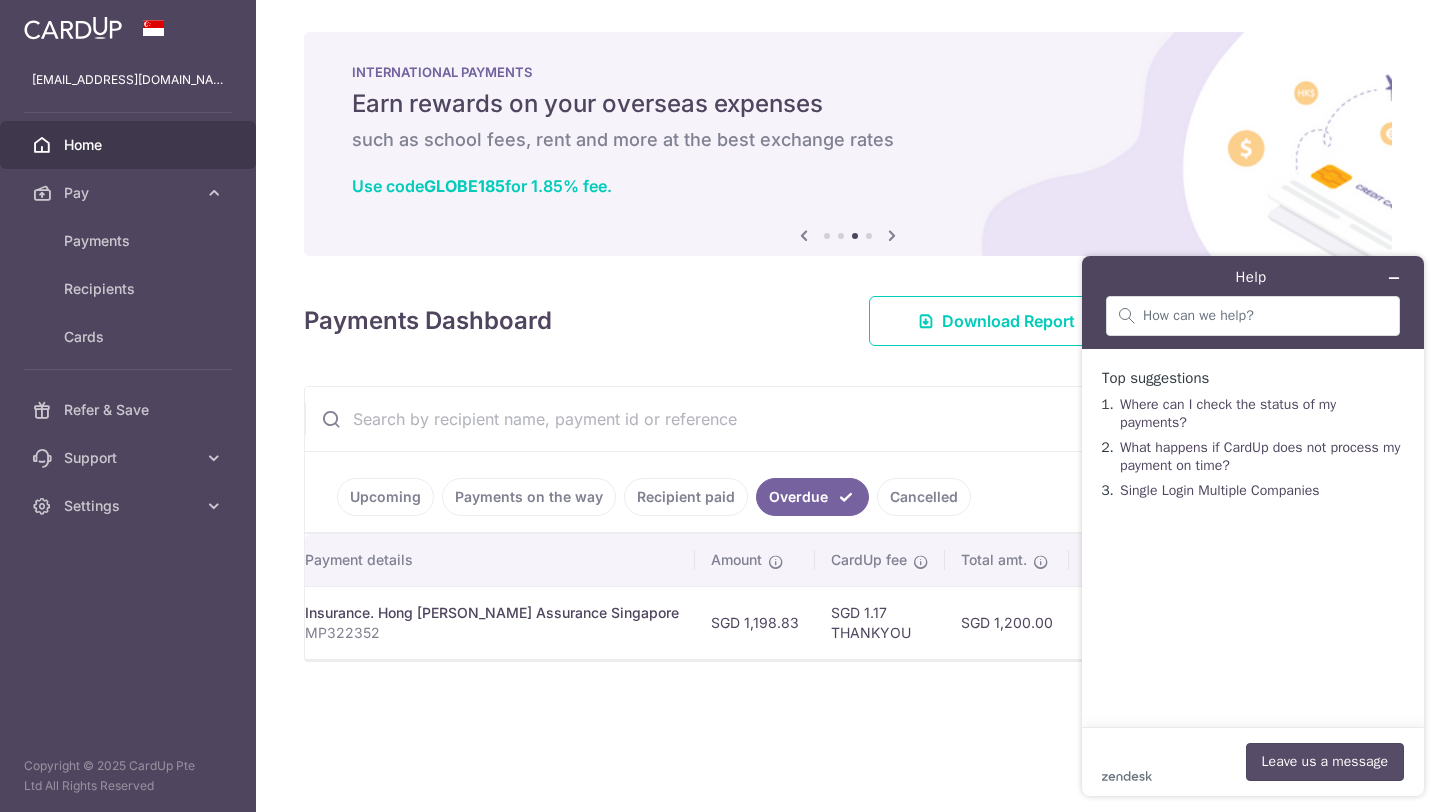 click on "Leave us a message" at bounding box center (1325, 762) 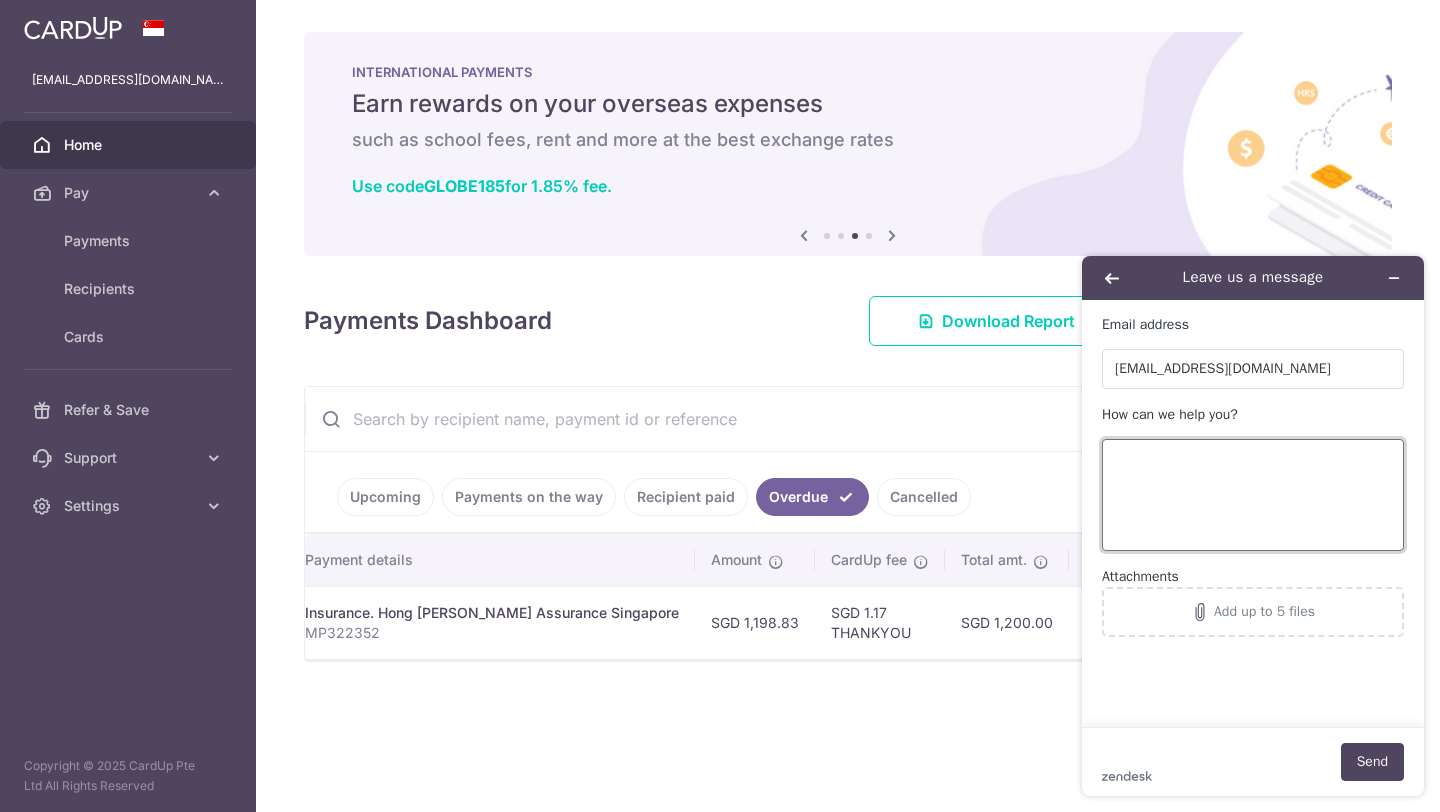 click on "How can we help you?" at bounding box center [1253, 495] 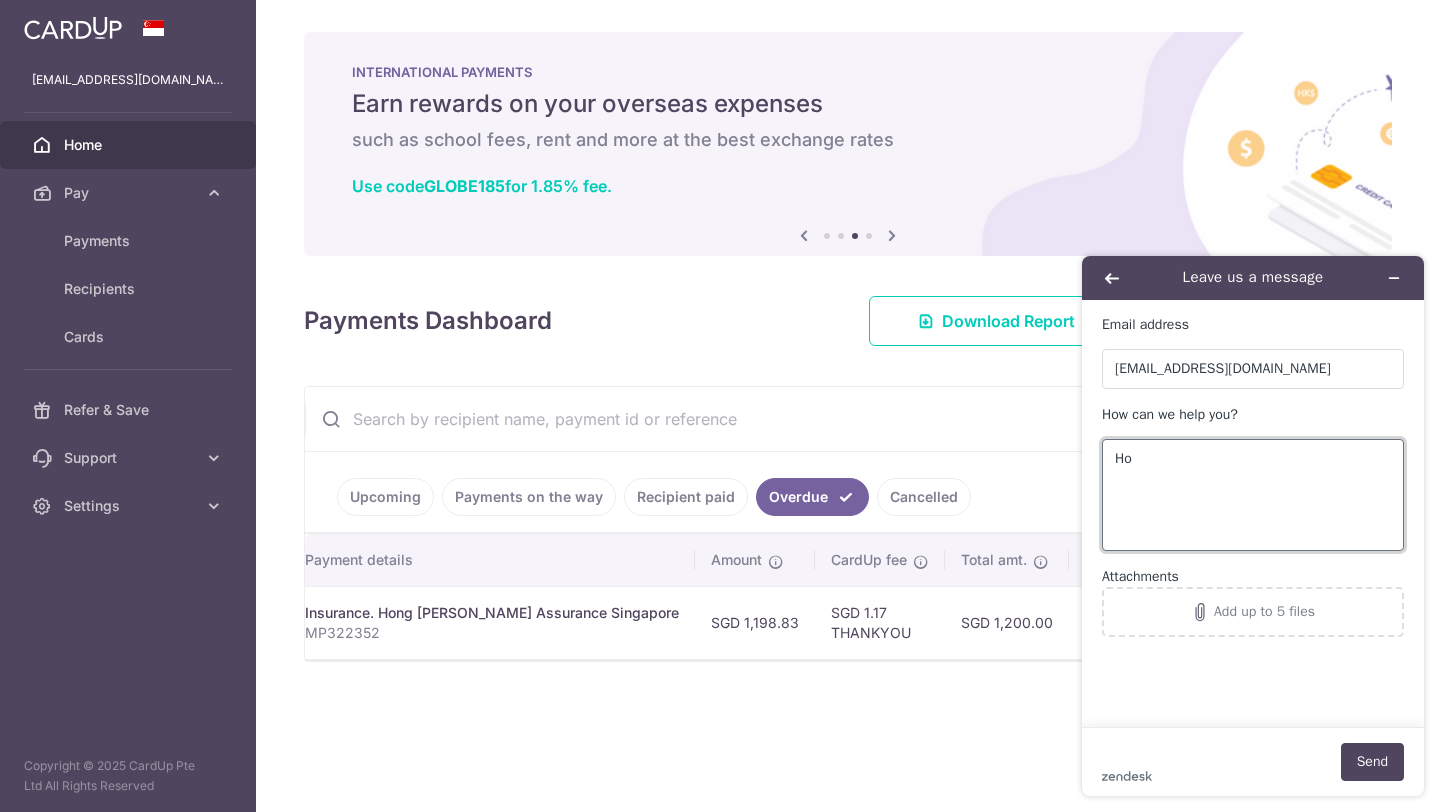 type on "H" 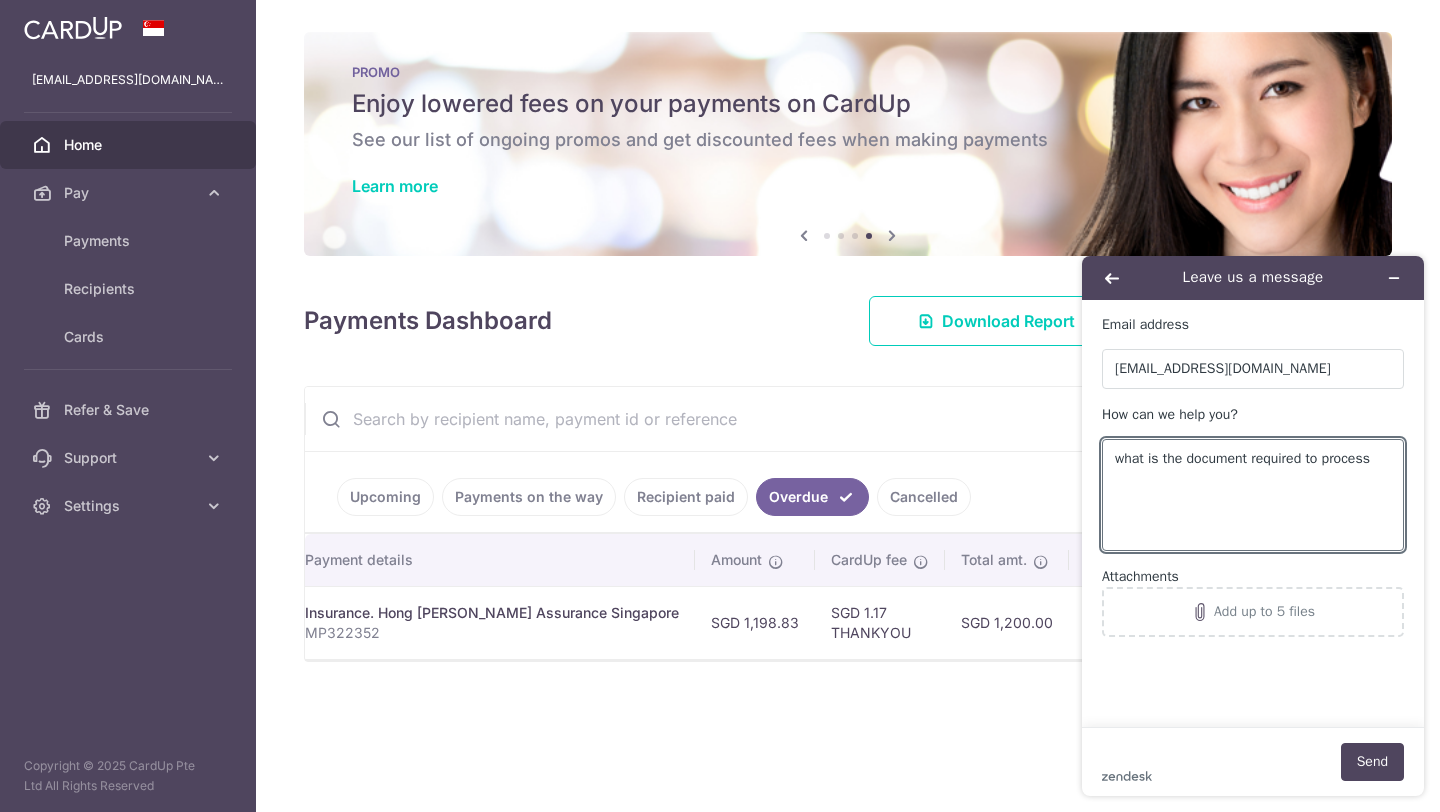 click on "×
Pause Schedule
Pause all future payments in this series
Pause just this one payment
By clicking below, you confirm you are pausing this payment to   on  . Payments can be unpaused at anytime prior to payment taken date.
Confirm
Cancel Schedule
Cancel all future payments in this series
Cancel just this one payment
Confirm
Approve Payment
Recipient Bank Details" at bounding box center [848, 406] 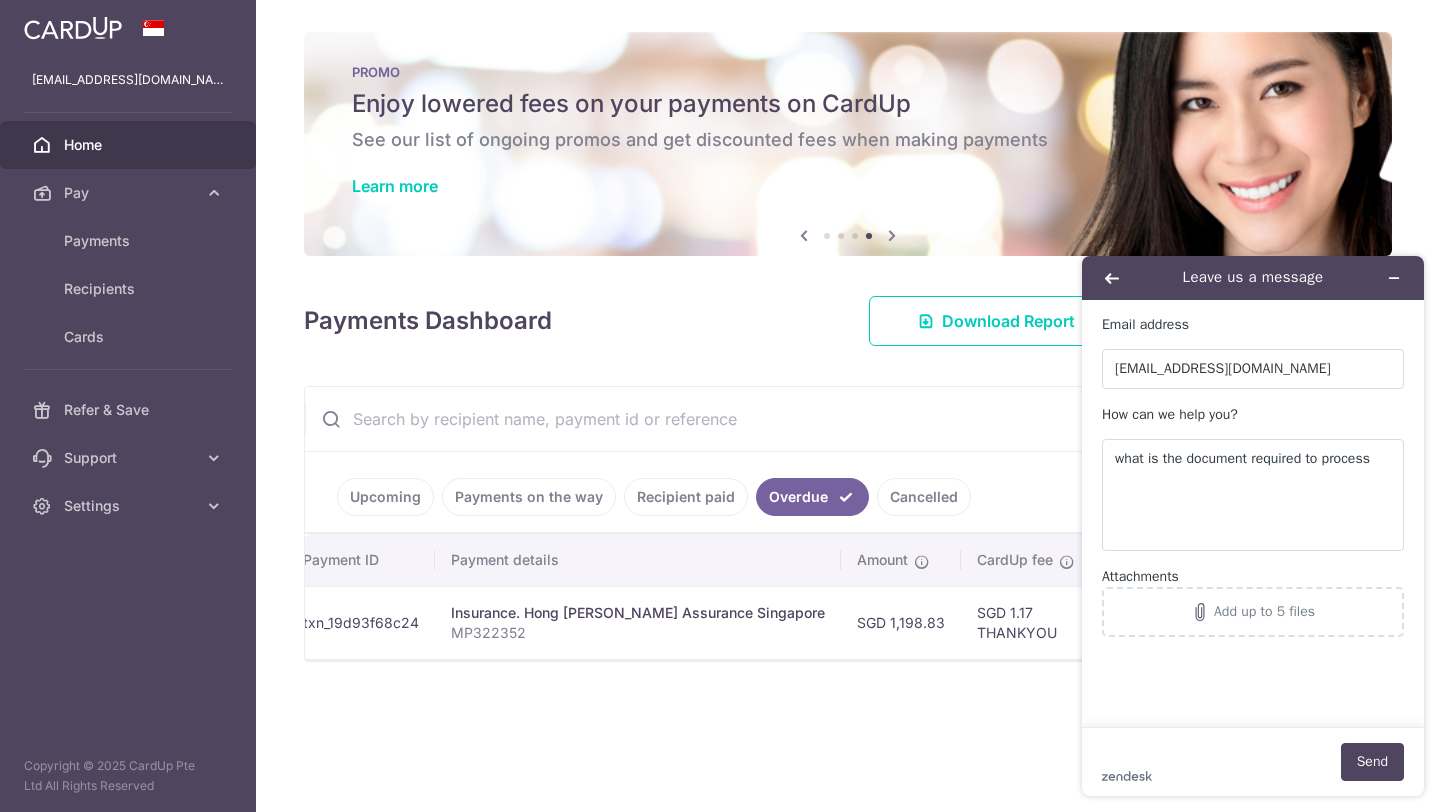 scroll, scrollTop: 0, scrollLeft: 0, axis: both 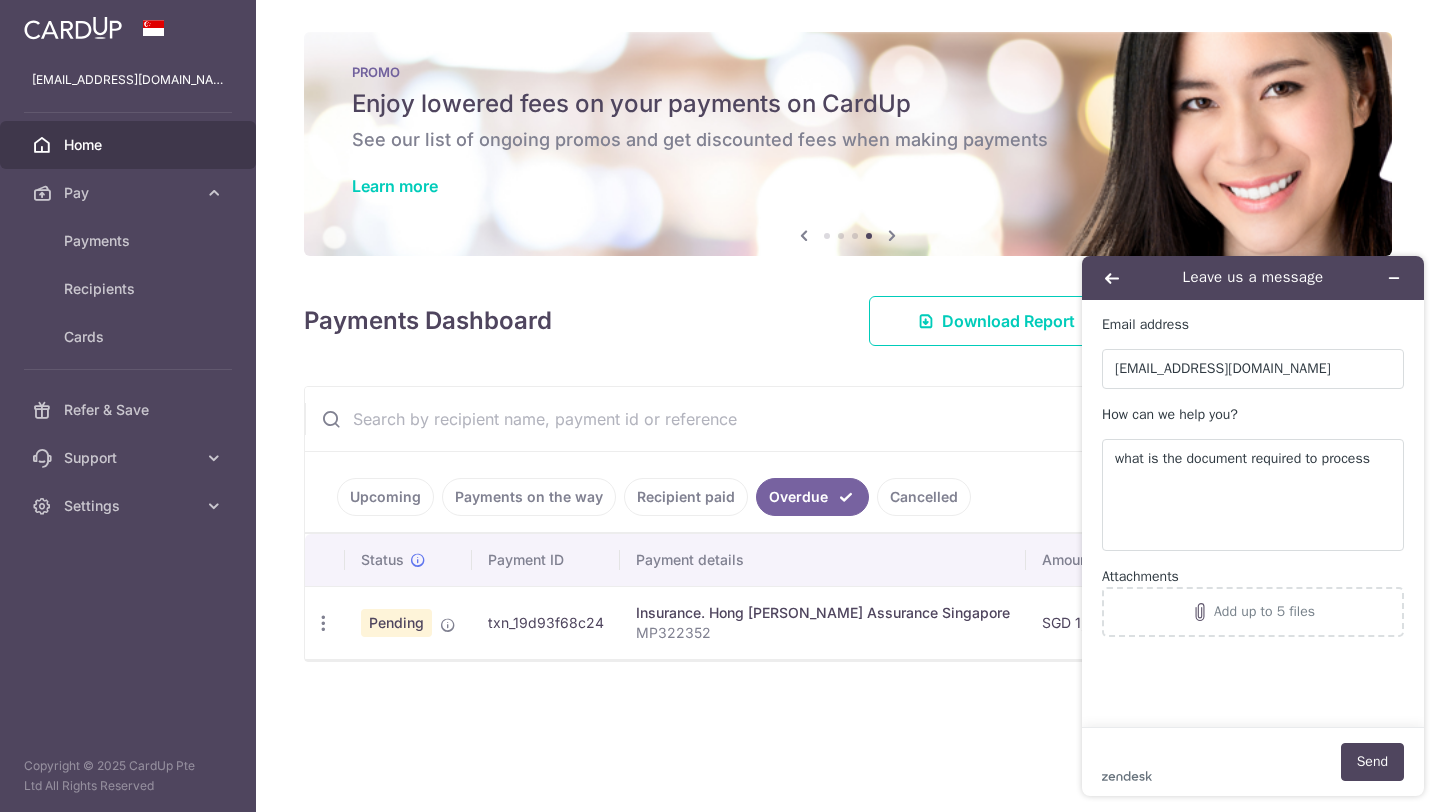 drag, startPoint x: 607, startPoint y: 622, endPoint x: 486, endPoint y: 625, distance: 121.037186 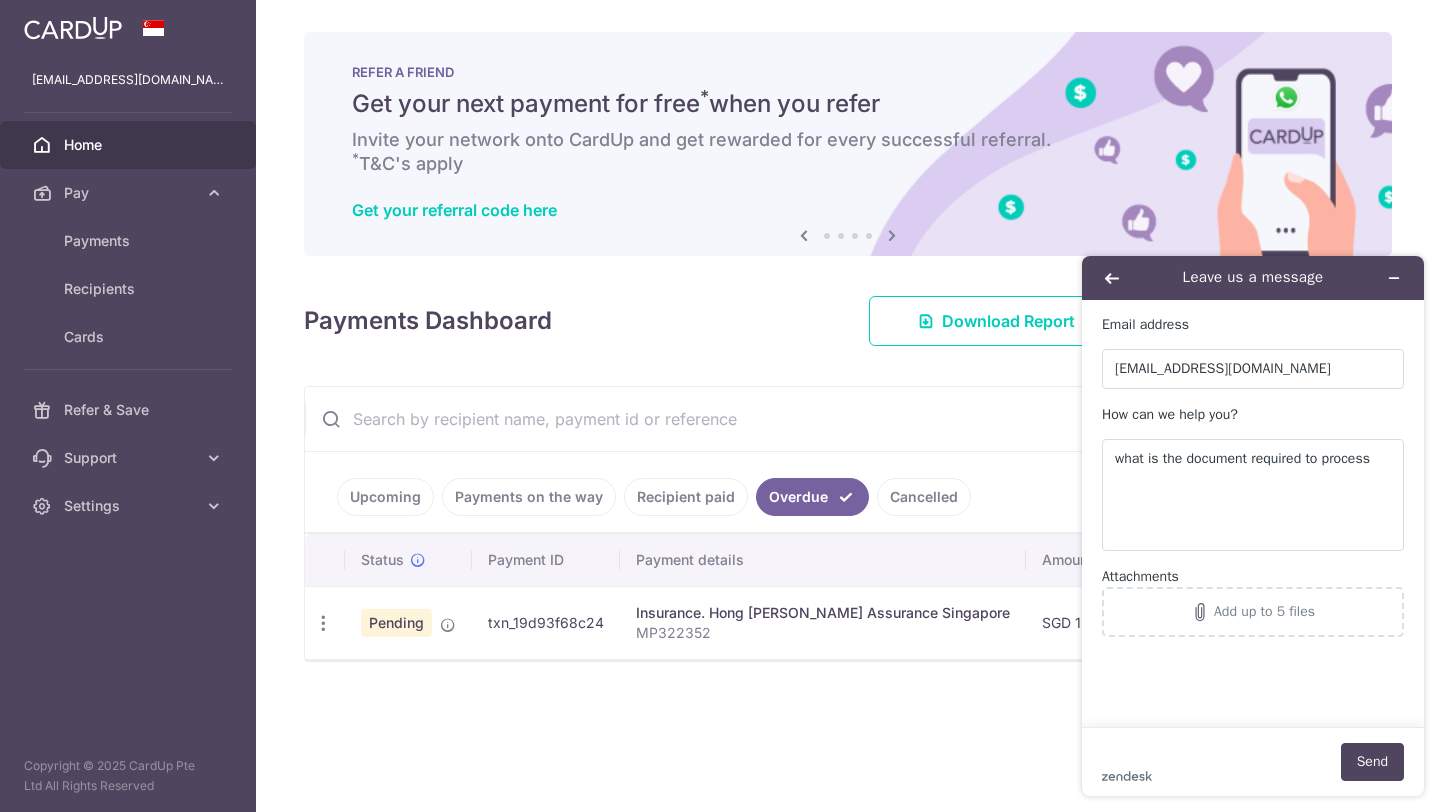 copy on "txn_19d93f68c24" 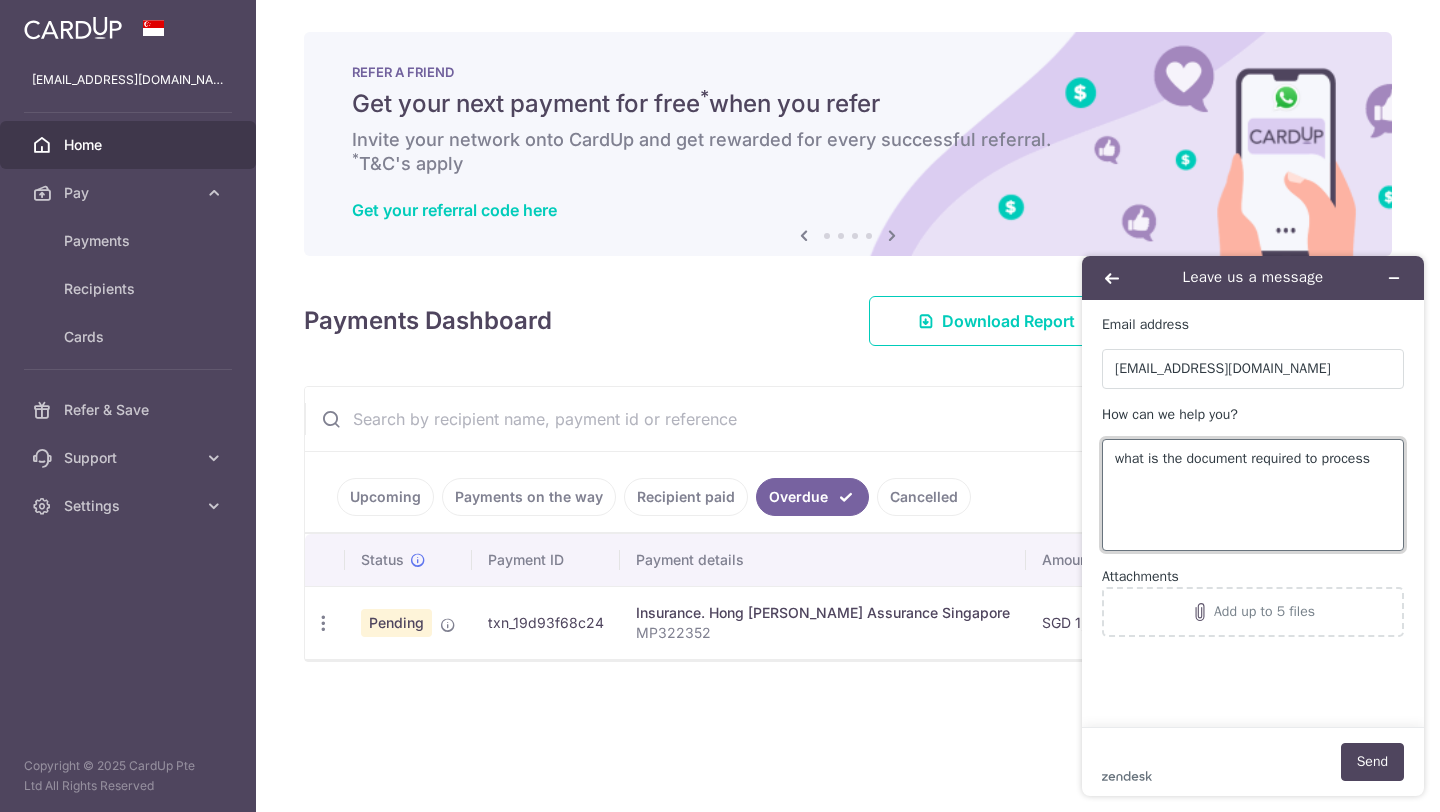click on "what is the document required to process" at bounding box center [1253, 495] 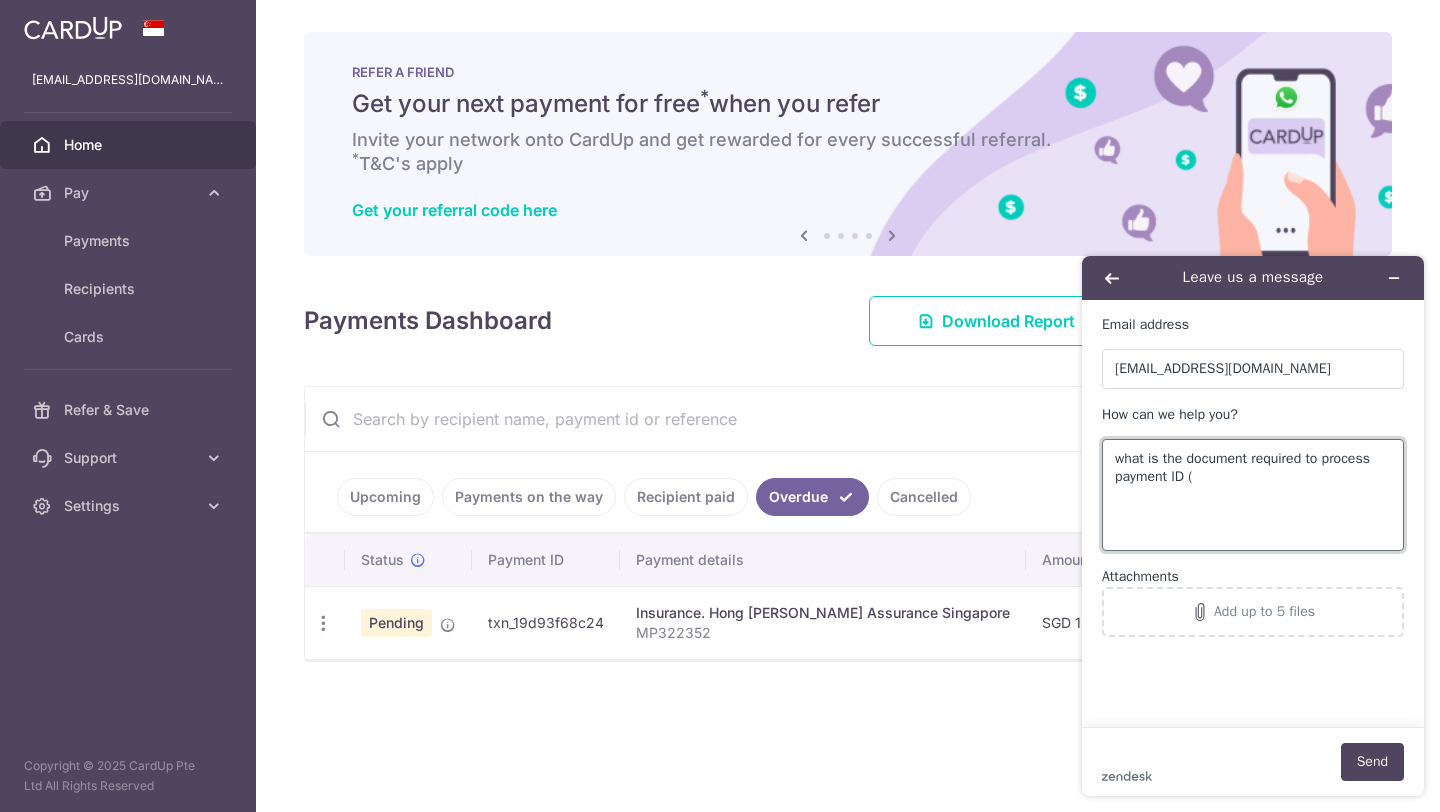 paste on "txn_19d93f68c24" 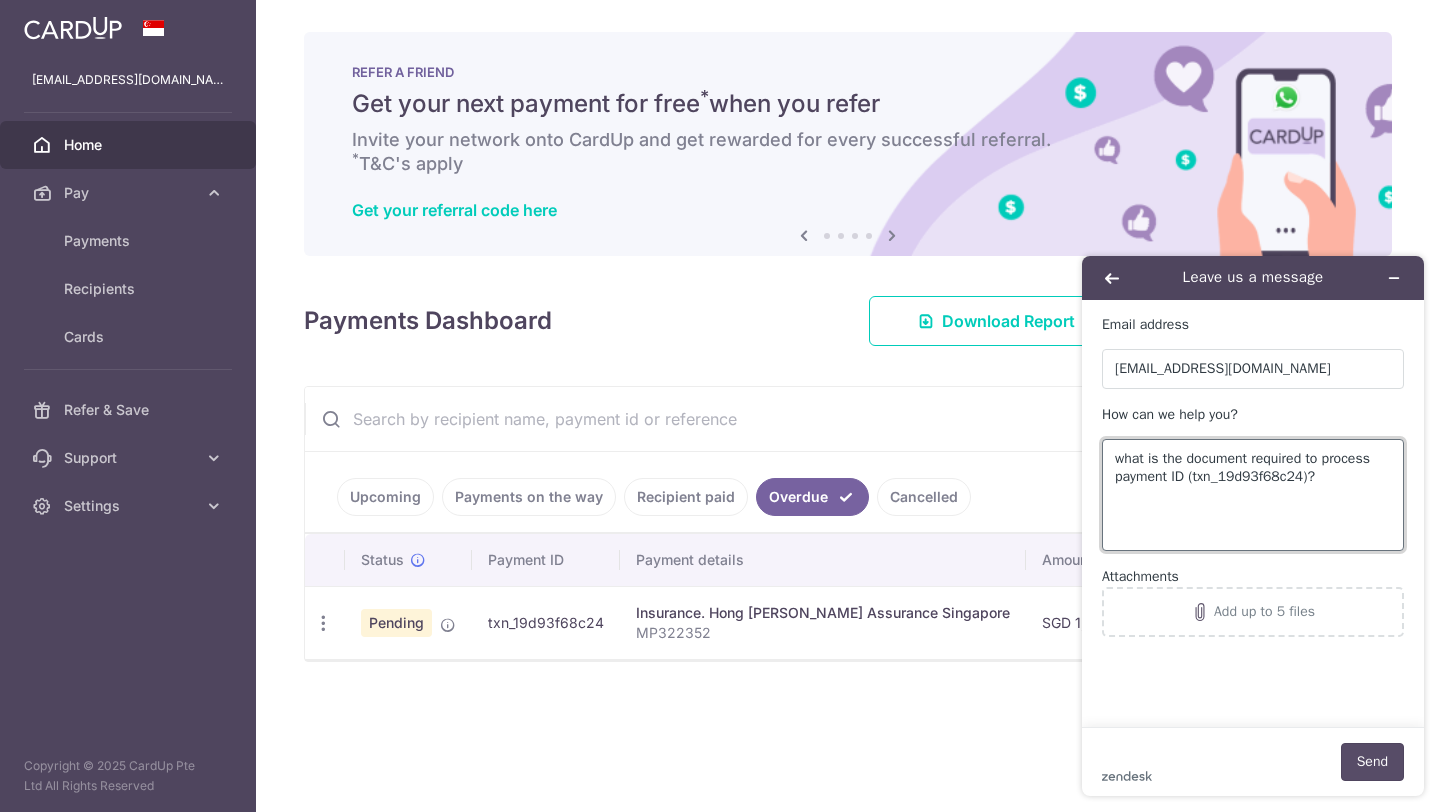 type on "what is the document required to process payment ID (txn_19d93f68c24)?" 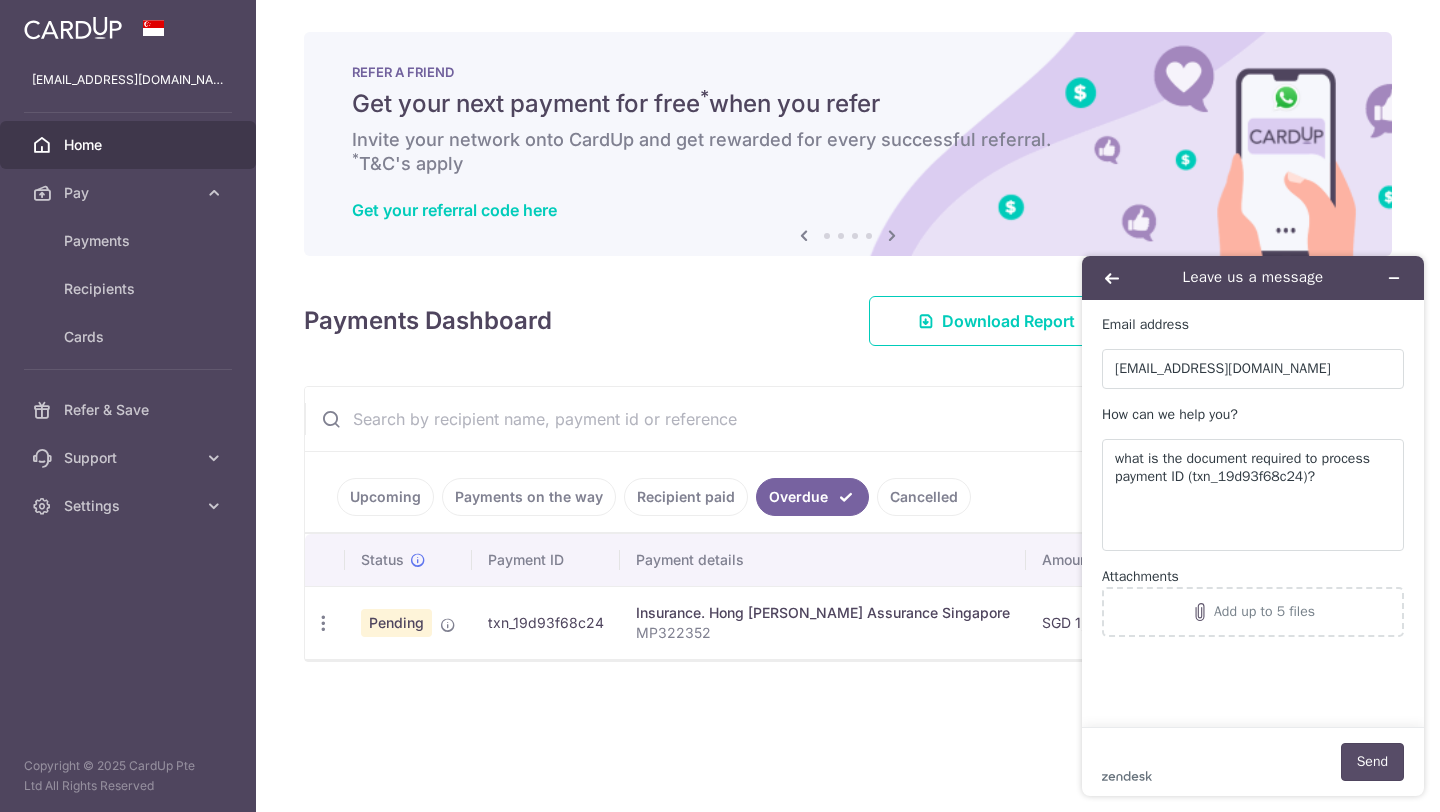 click on "Send" at bounding box center [1372, 762] 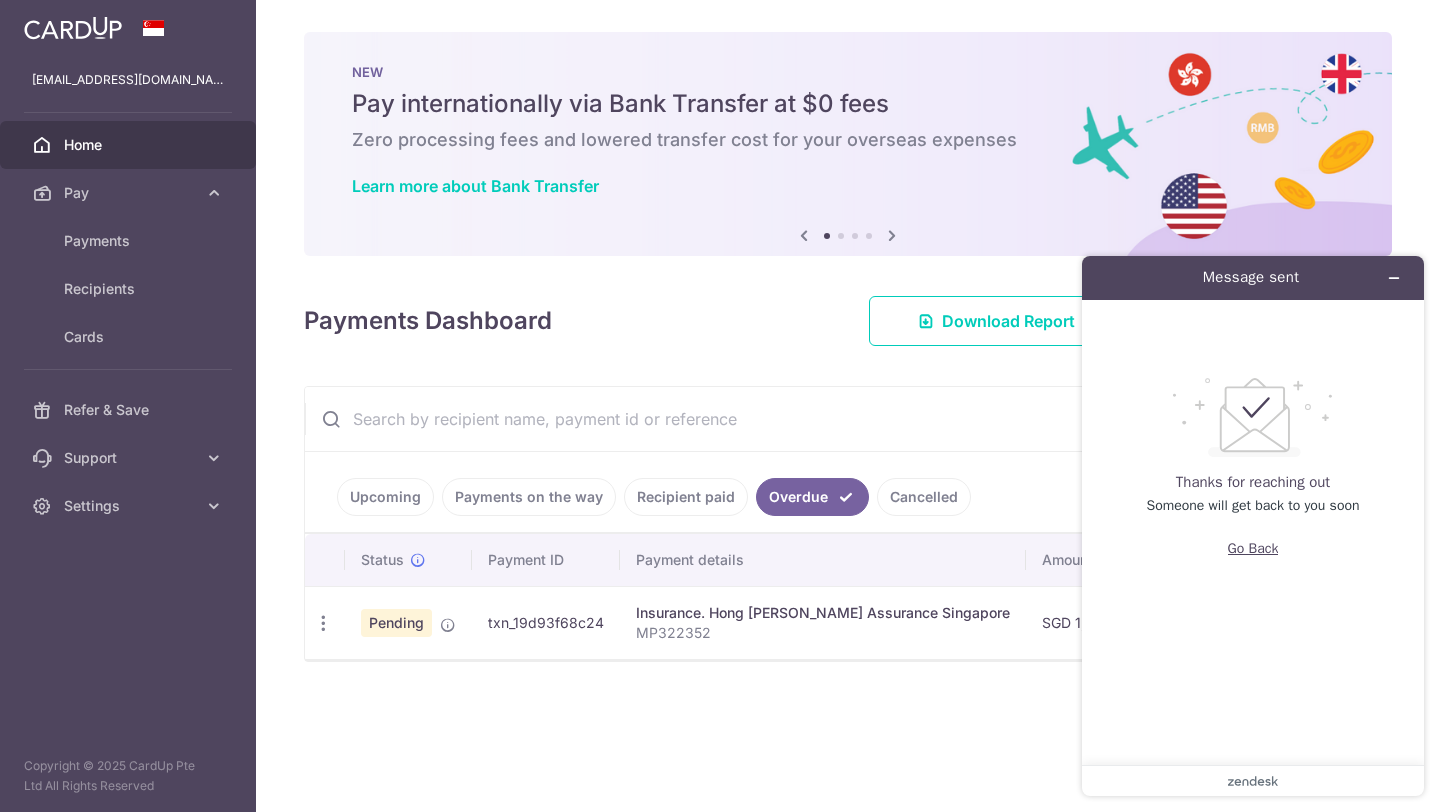 click on "Go Back" at bounding box center [1253, 549] 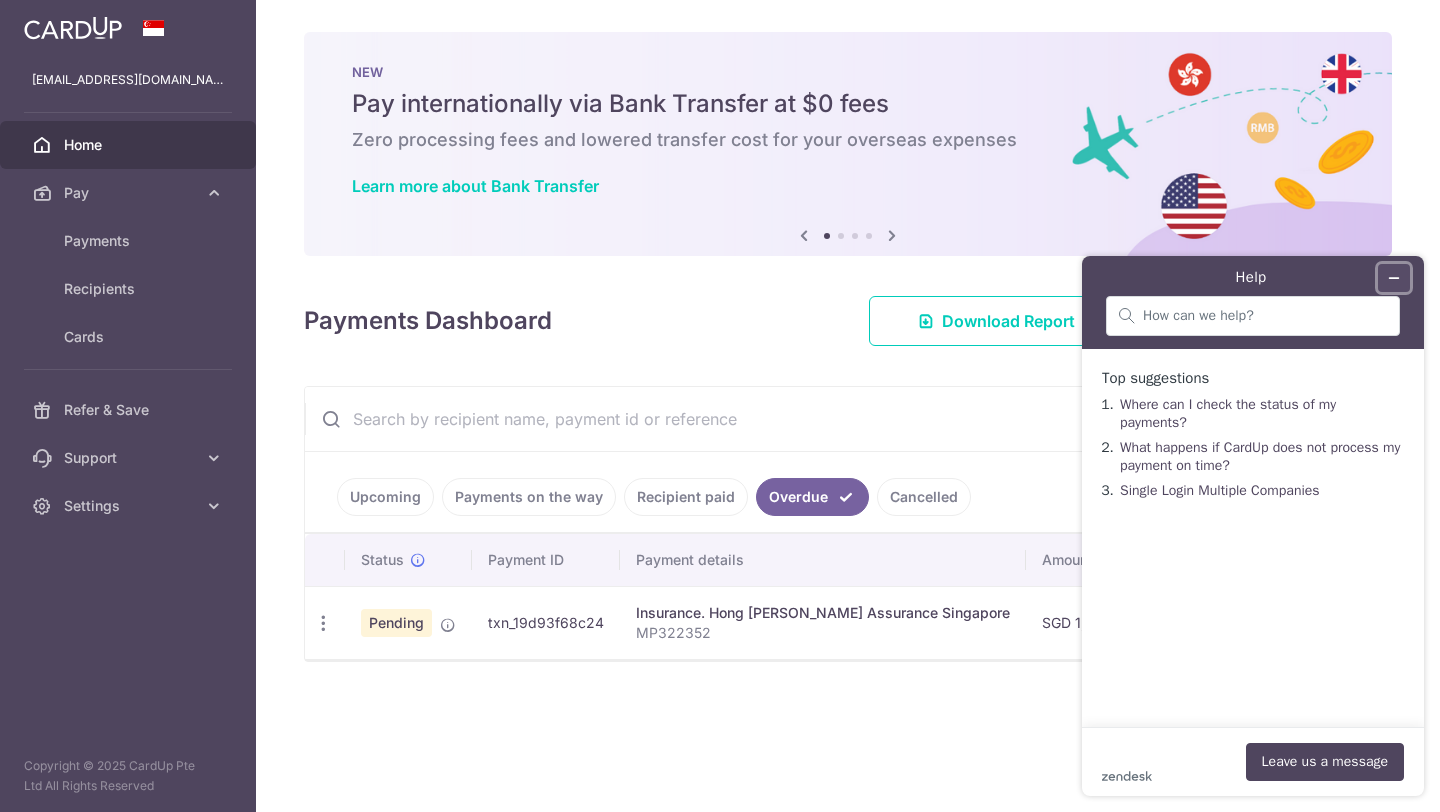 click 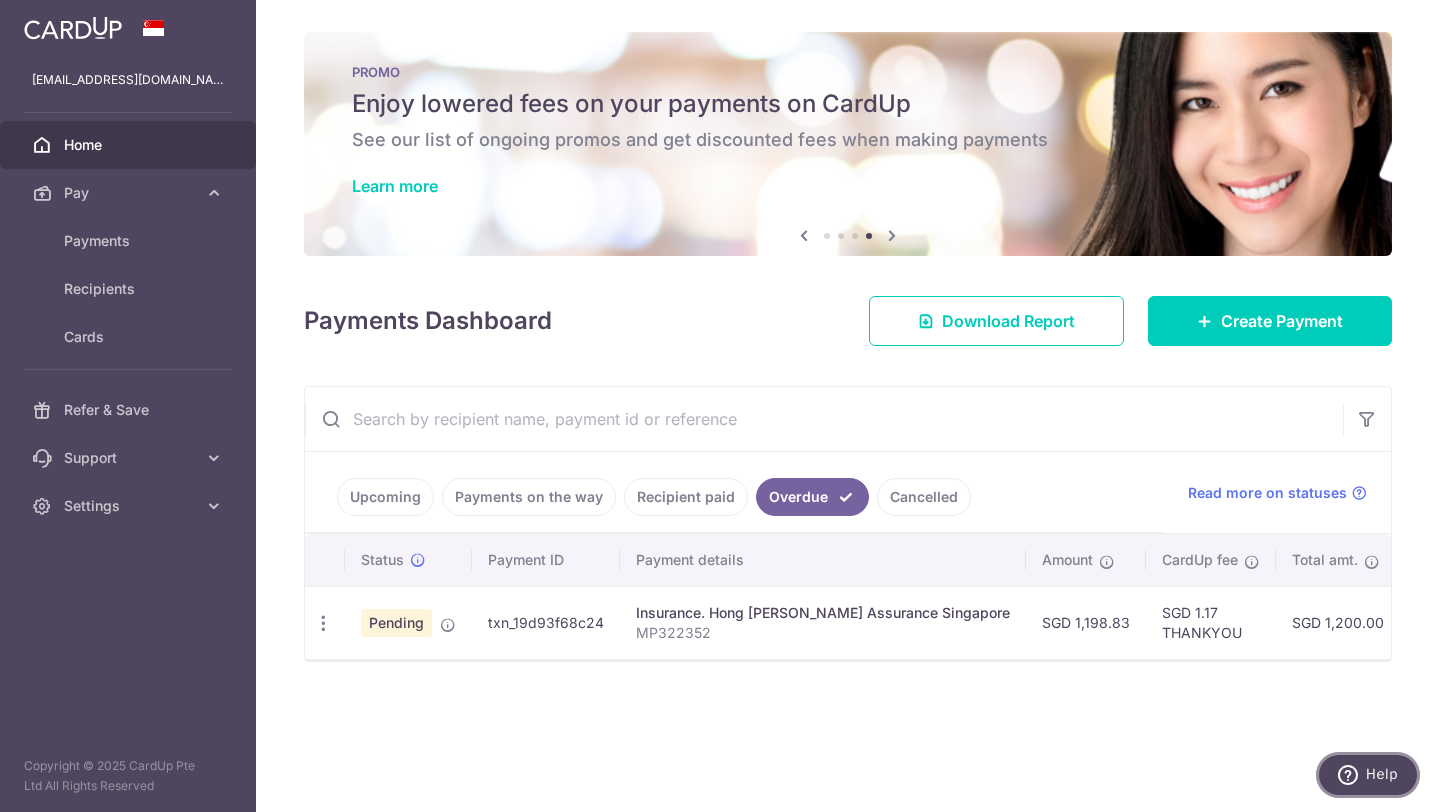 scroll, scrollTop: 0, scrollLeft: 0, axis: both 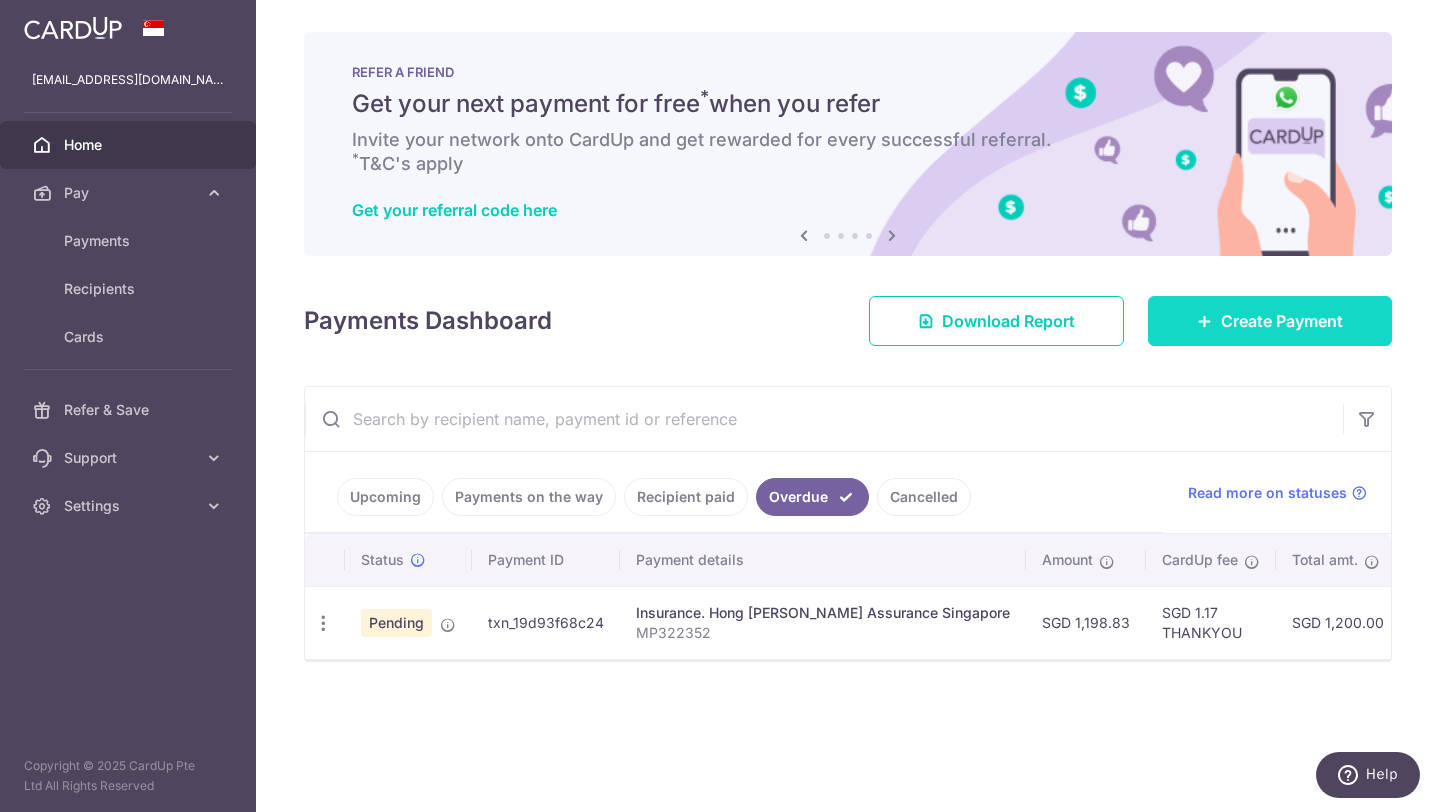 click on "Create Payment" at bounding box center [1270, 321] 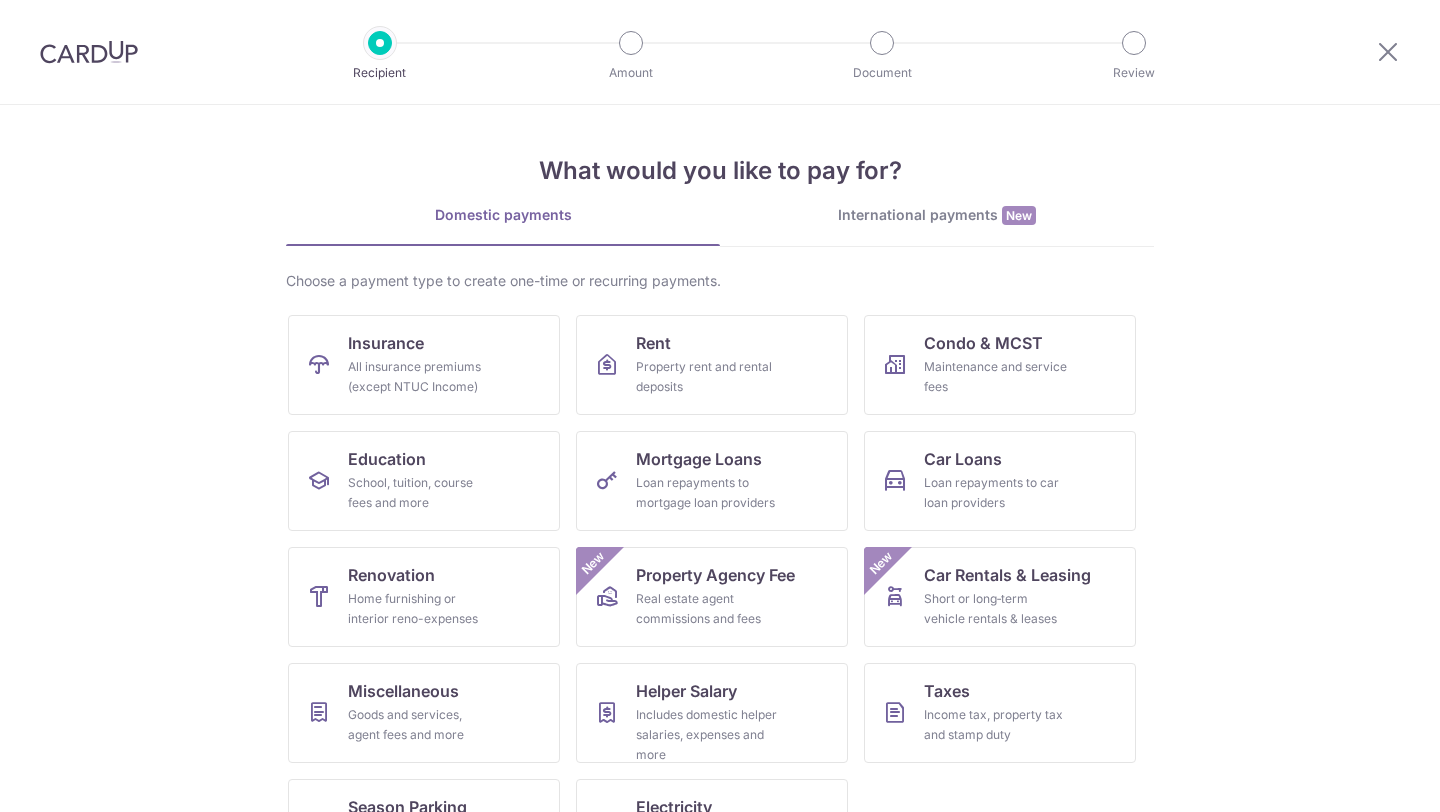 scroll, scrollTop: 0, scrollLeft: 0, axis: both 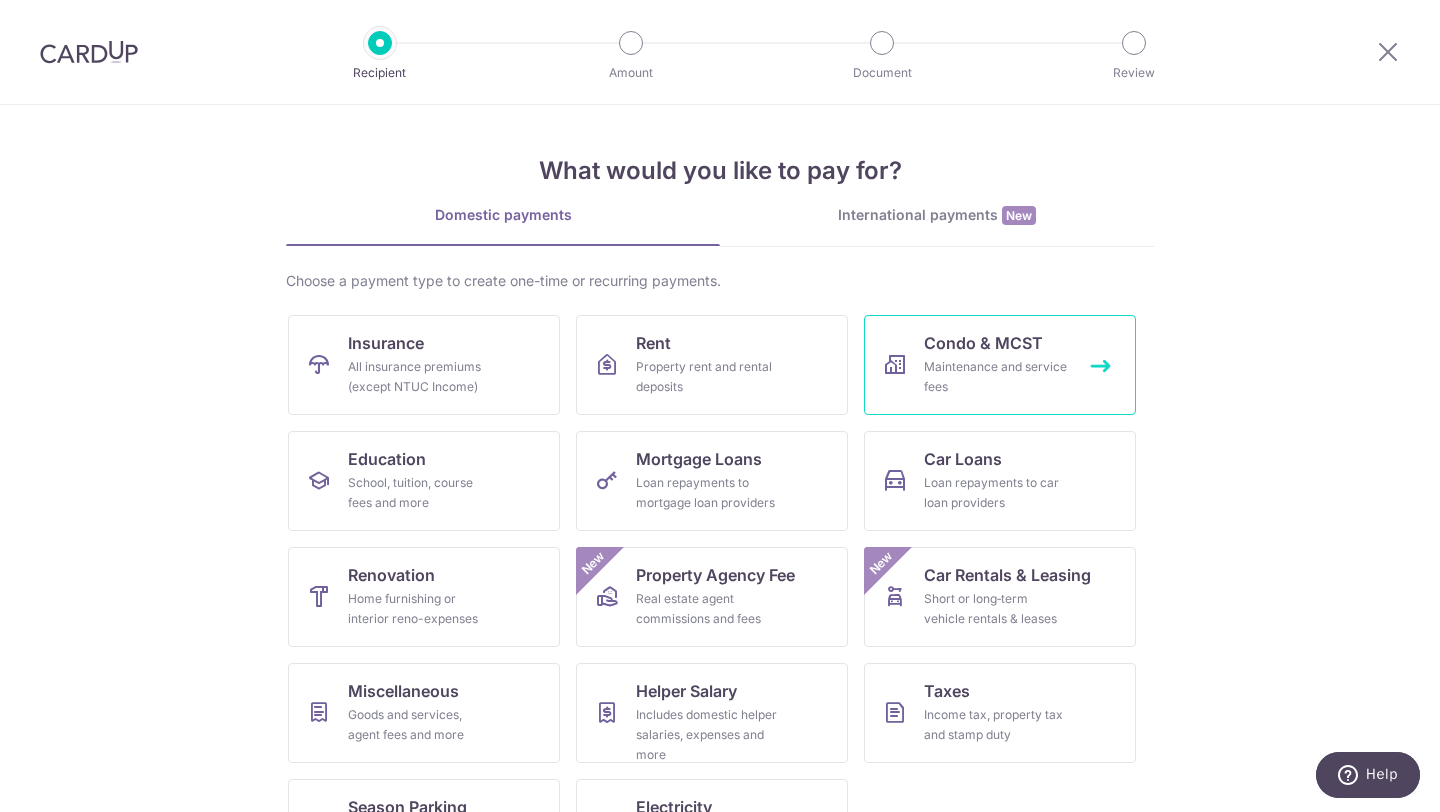 click on "Maintenance and service fees" at bounding box center (996, 377) 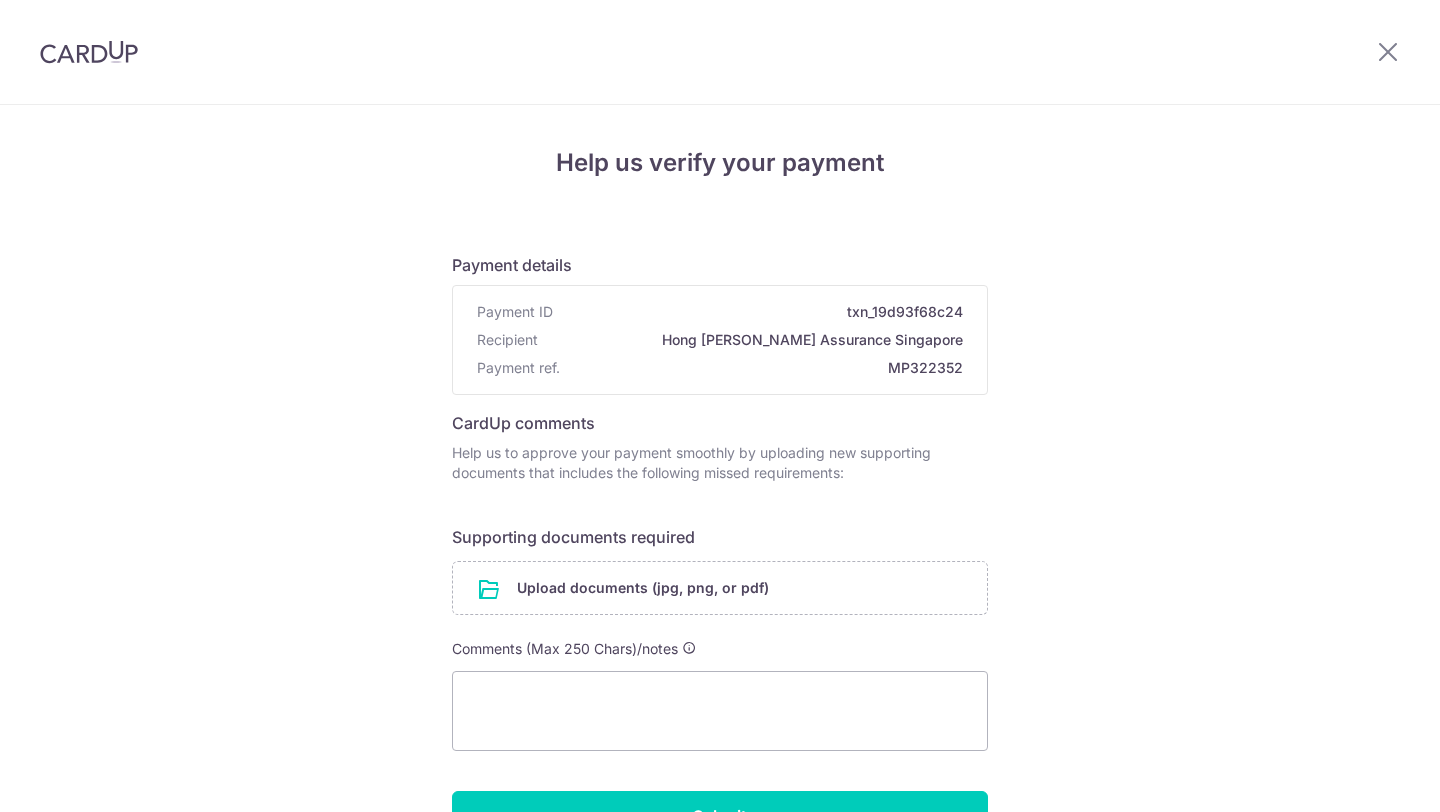 scroll, scrollTop: 0, scrollLeft: 0, axis: both 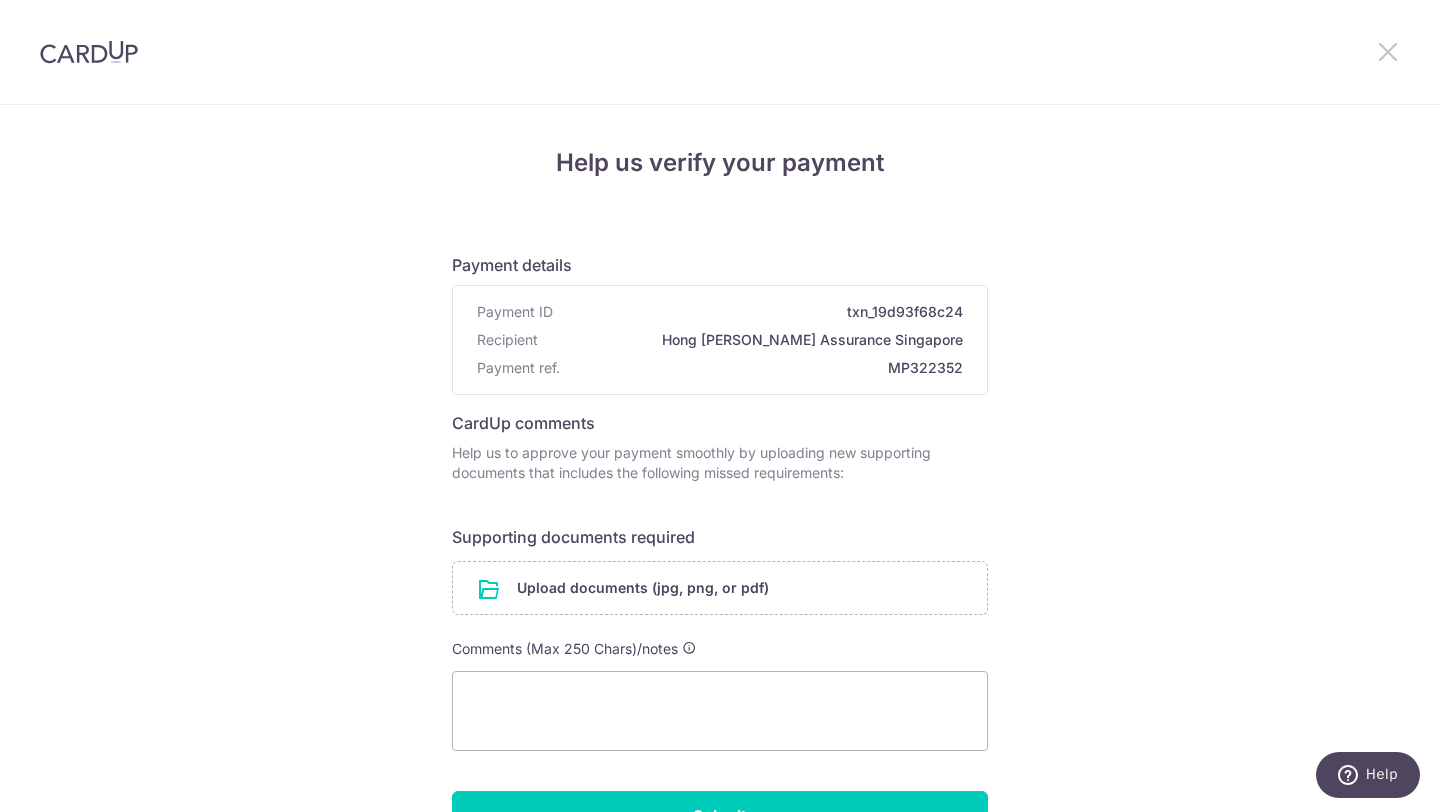 click at bounding box center [1388, 51] 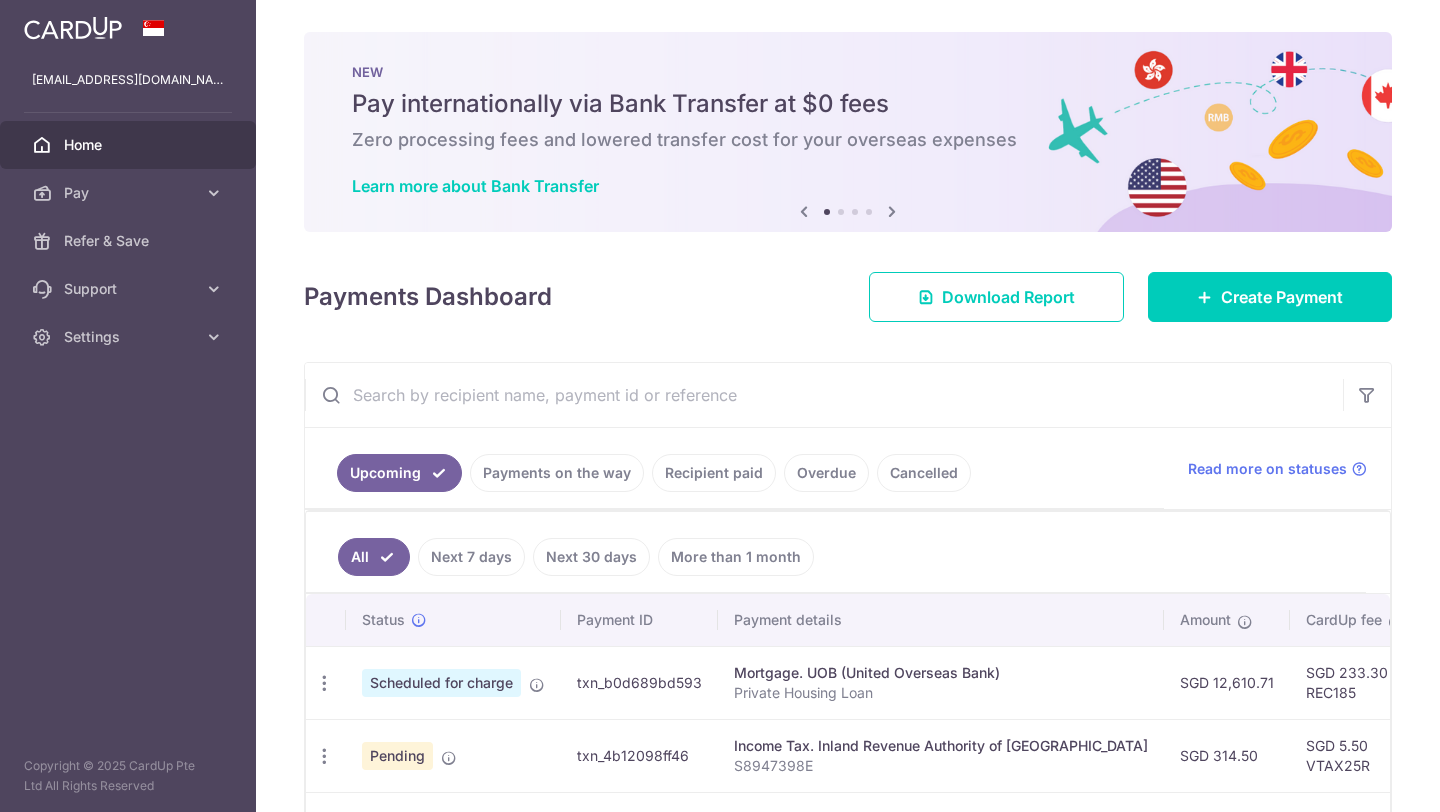 scroll, scrollTop: 0, scrollLeft: 0, axis: both 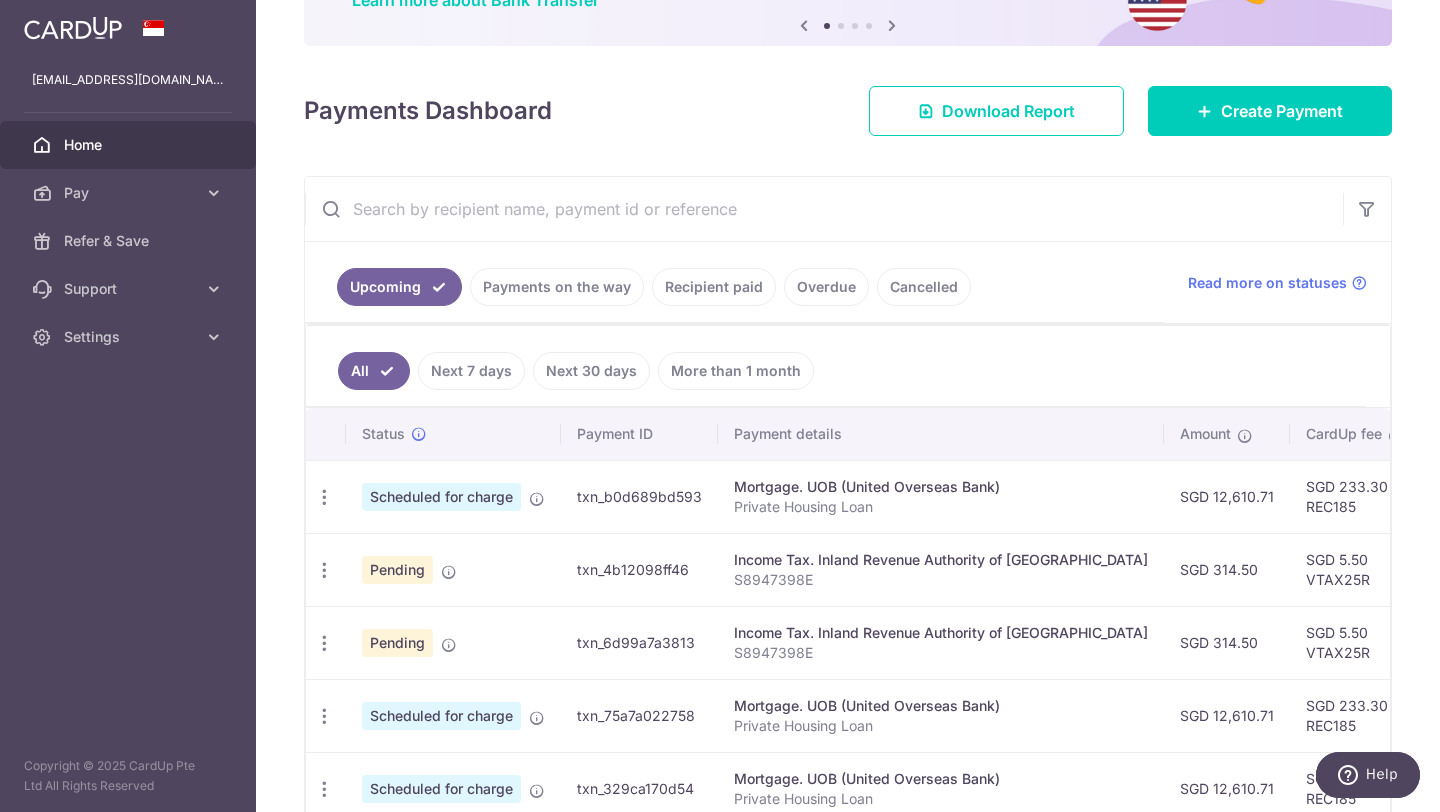 click on "Payments on the way" at bounding box center [557, 287] 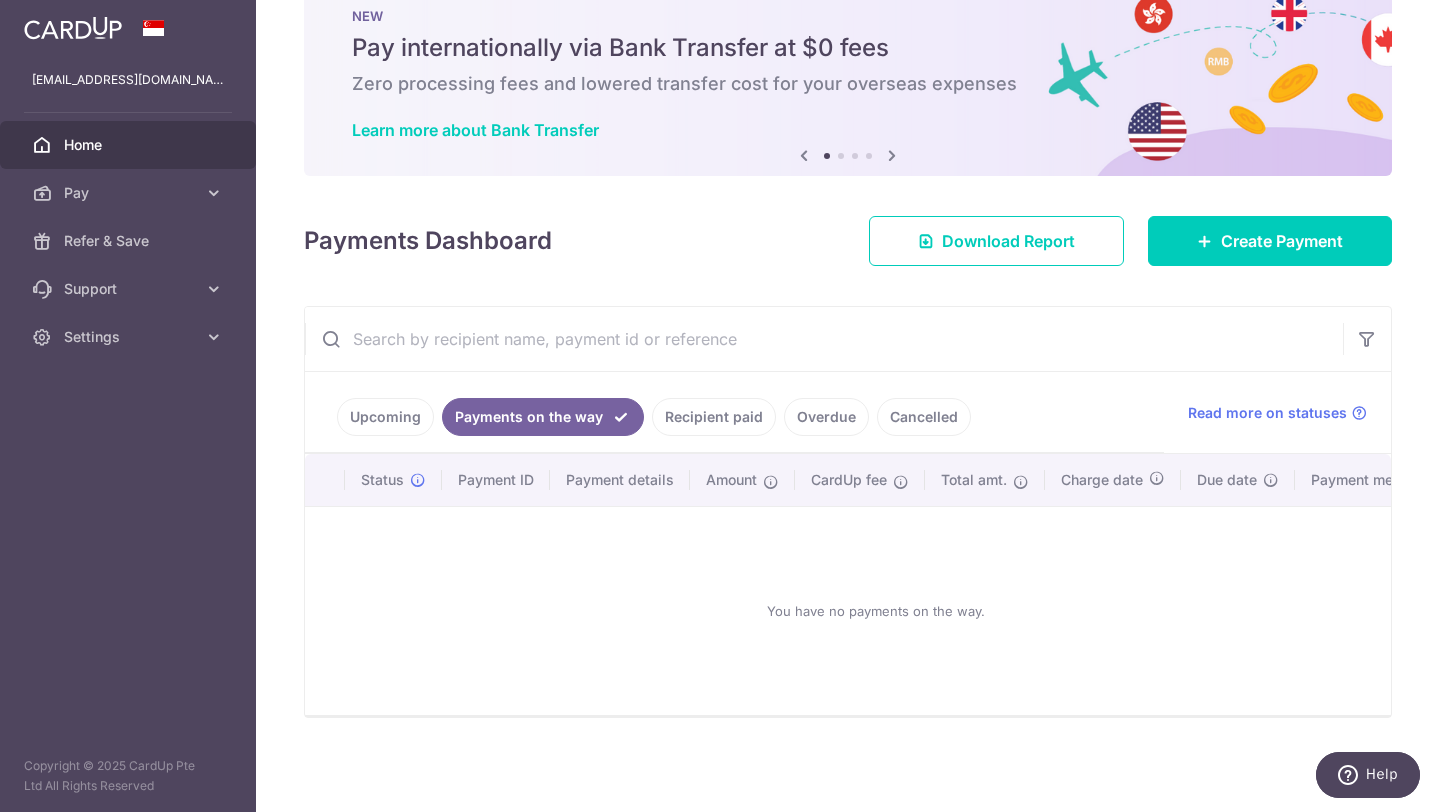 scroll, scrollTop: 0, scrollLeft: 0, axis: both 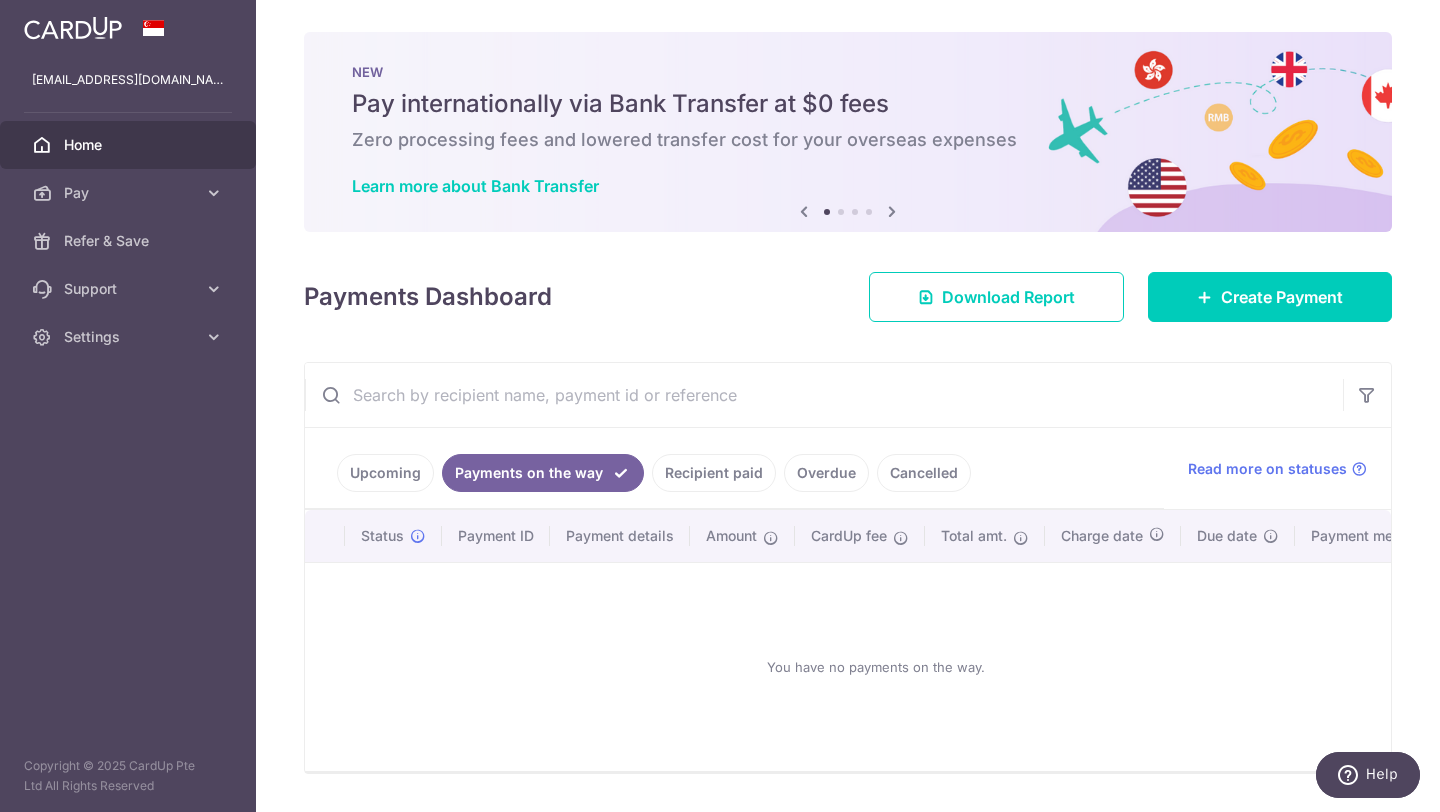 click on "Recipient paid" at bounding box center [714, 473] 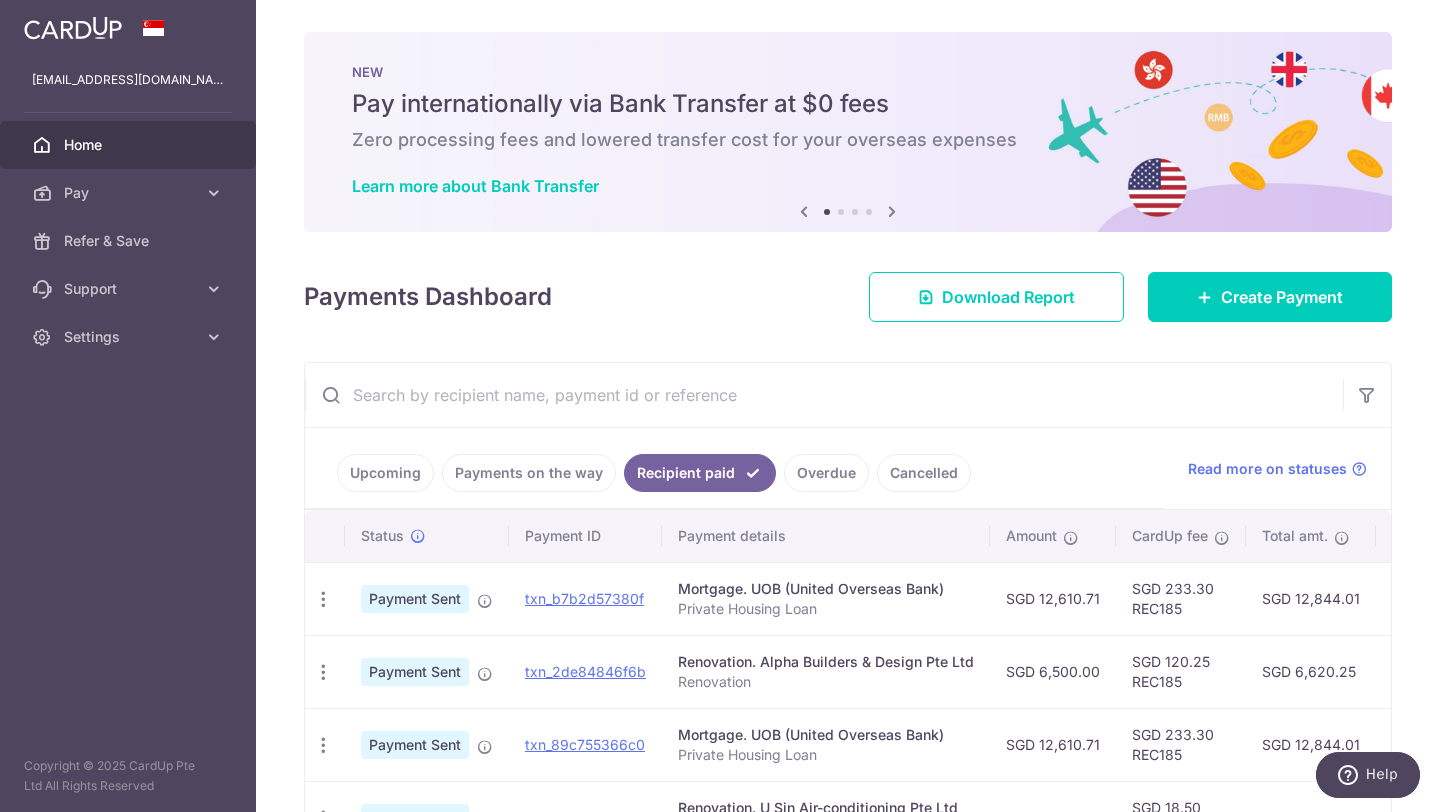 scroll, scrollTop: 625, scrollLeft: 0, axis: vertical 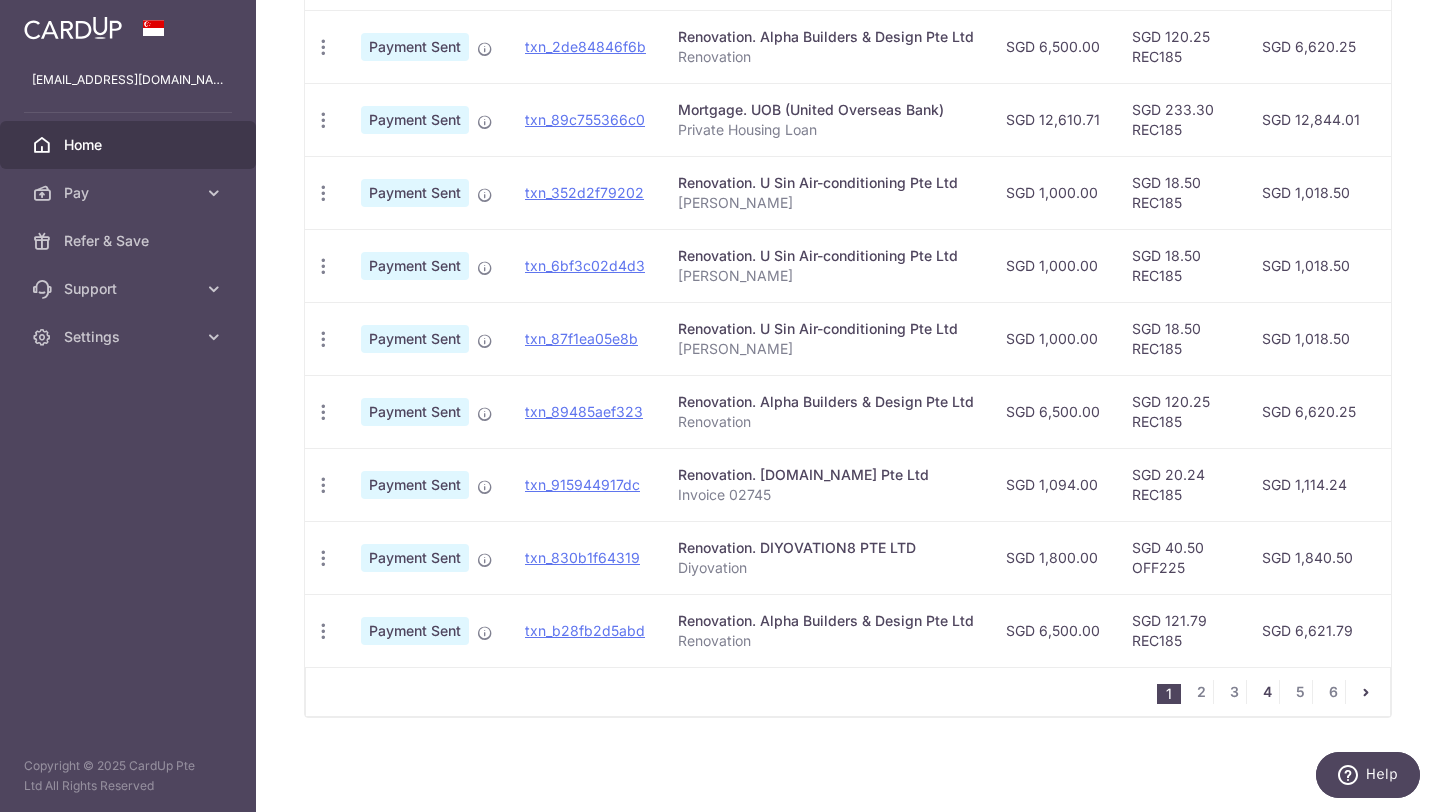 click on "4" at bounding box center [1267, 692] 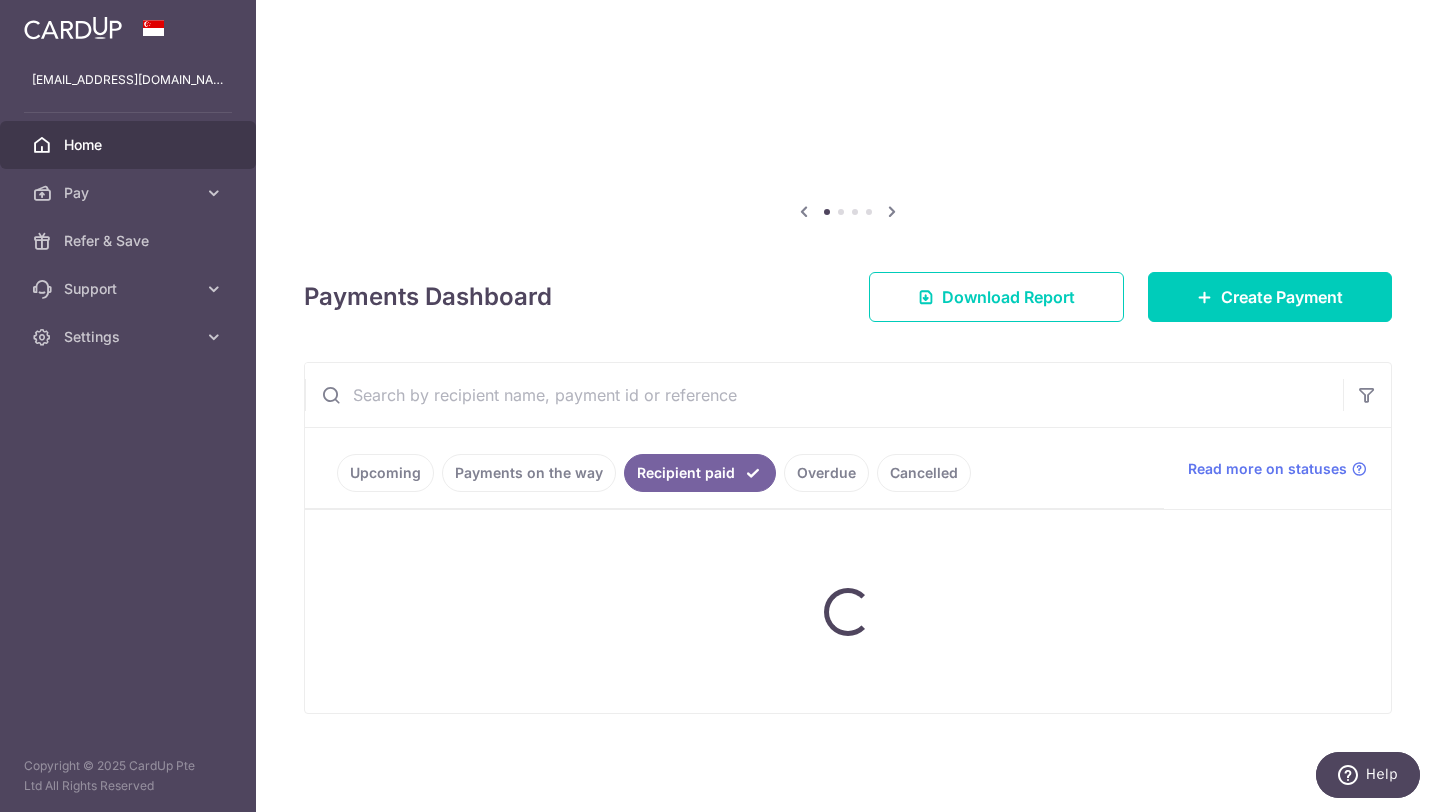 scroll, scrollTop: 0, scrollLeft: 0, axis: both 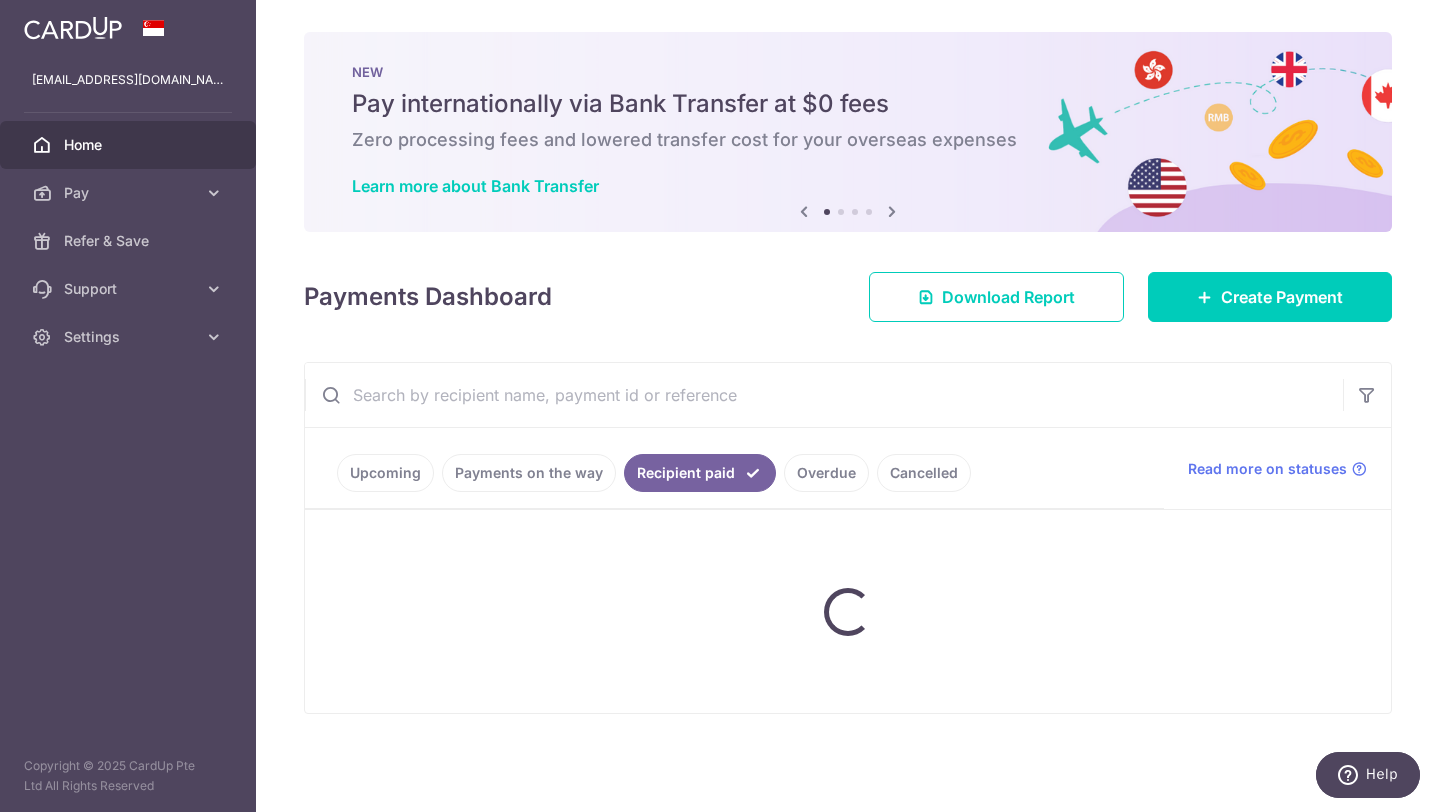 click on "CAR LOAN" at bounding box center (0, 0) 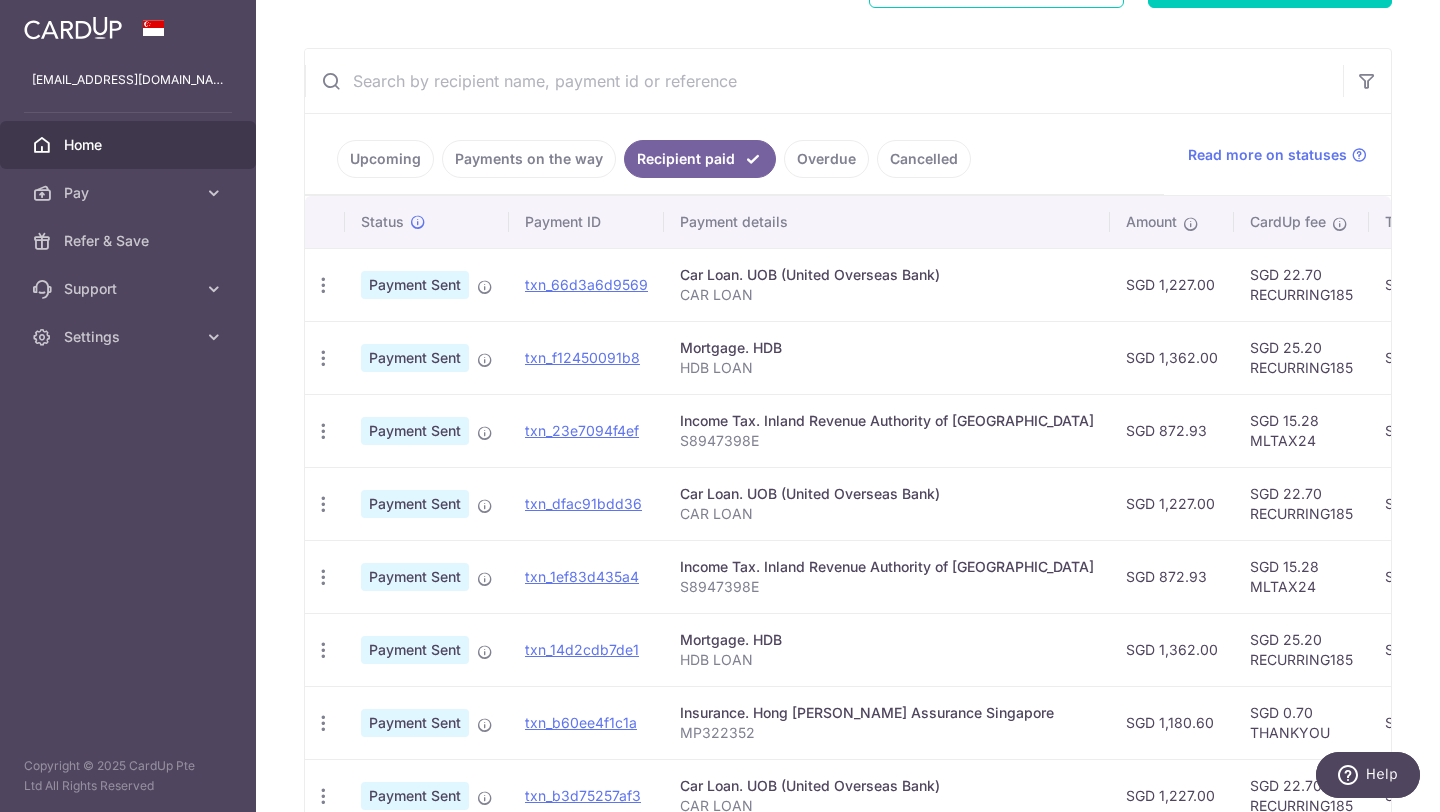 scroll, scrollTop: 323, scrollLeft: 0, axis: vertical 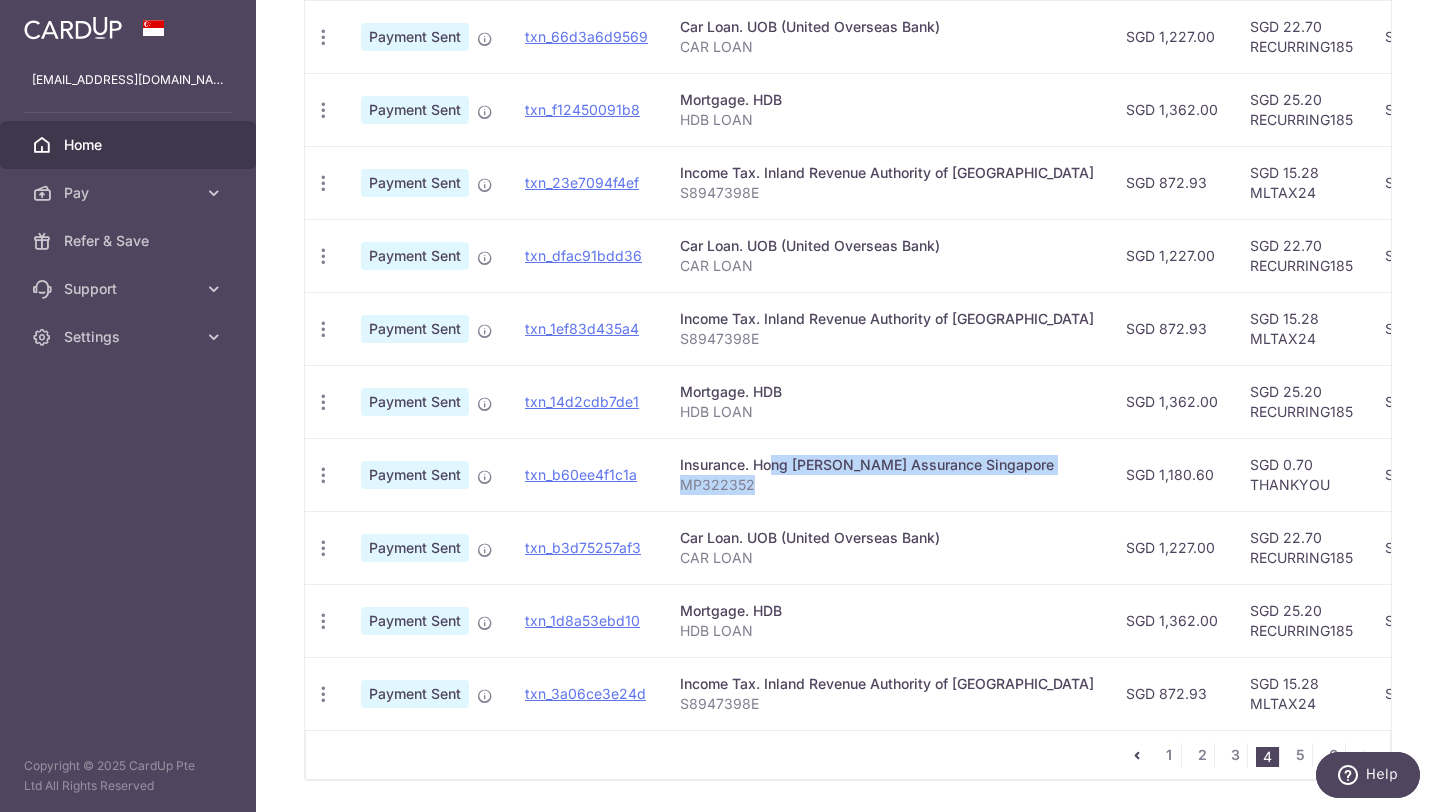 drag, startPoint x: 954, startPoint y: 486, endPoint x: 701, endPoint y: 462, distance: 254.13579 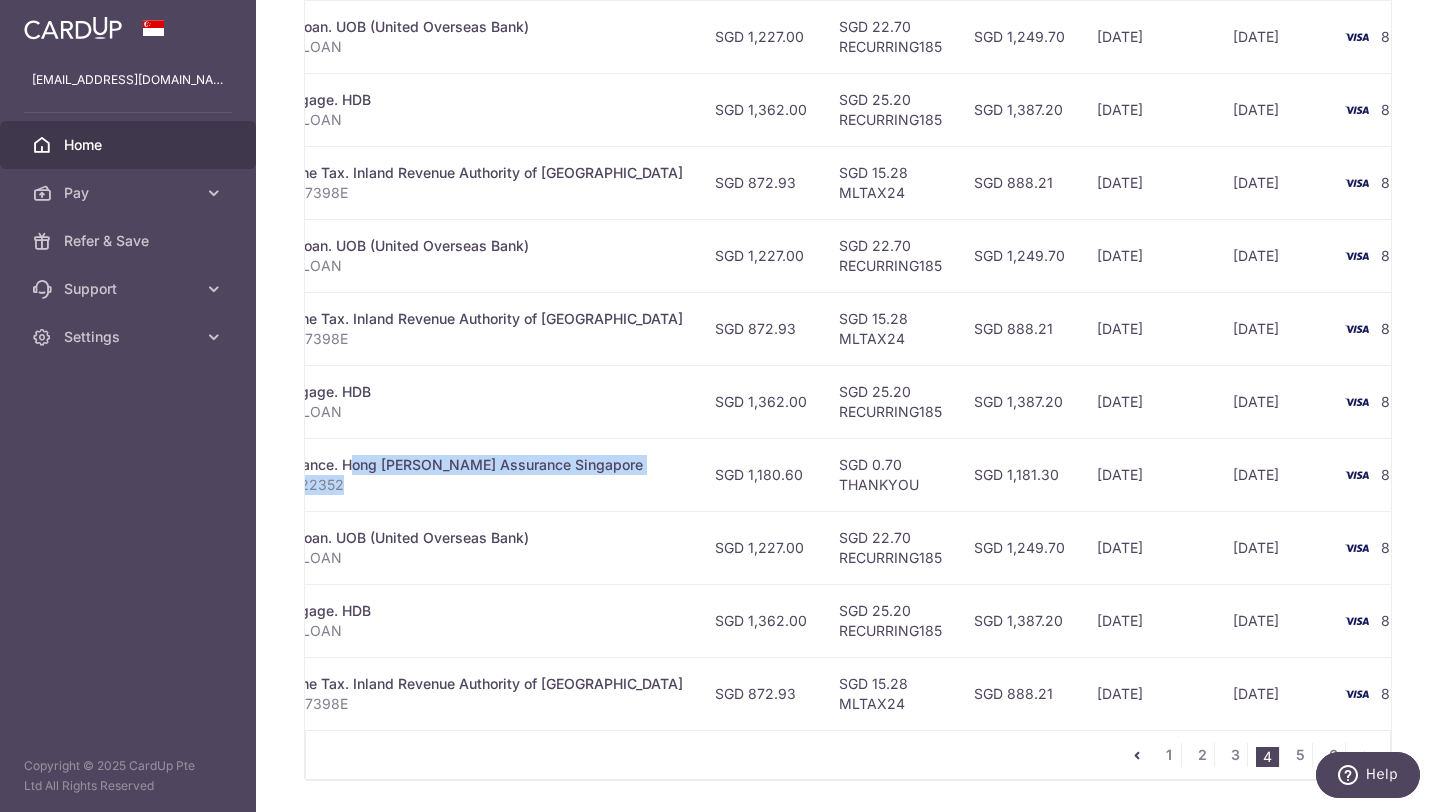 scroll, scrollTop: 0, scrollLeft: 421, axis: horizontal 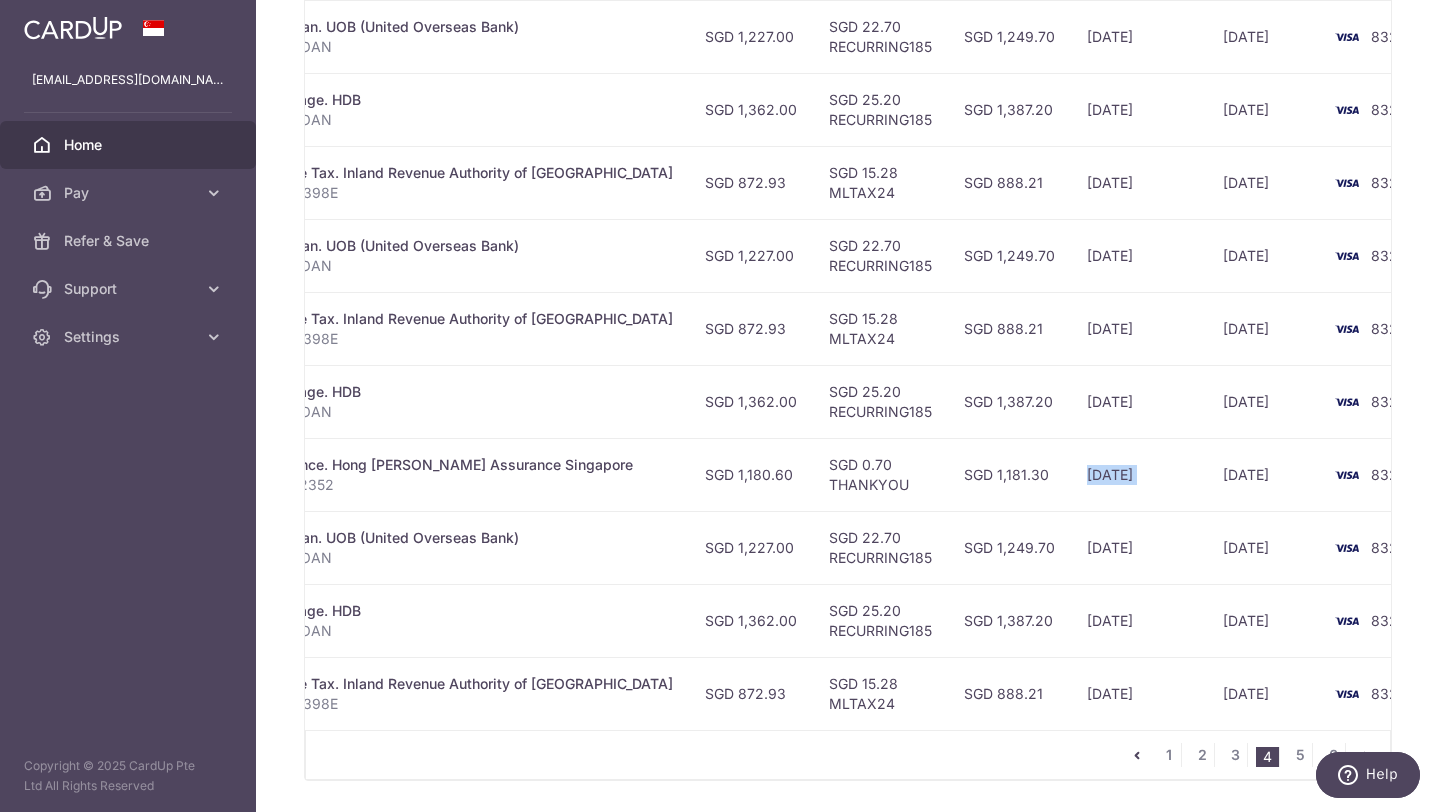 drag, startPoint x: 1022, startPoint y: 462, endPoint x: 1225, endPoint y: 461, distance: 203.00246 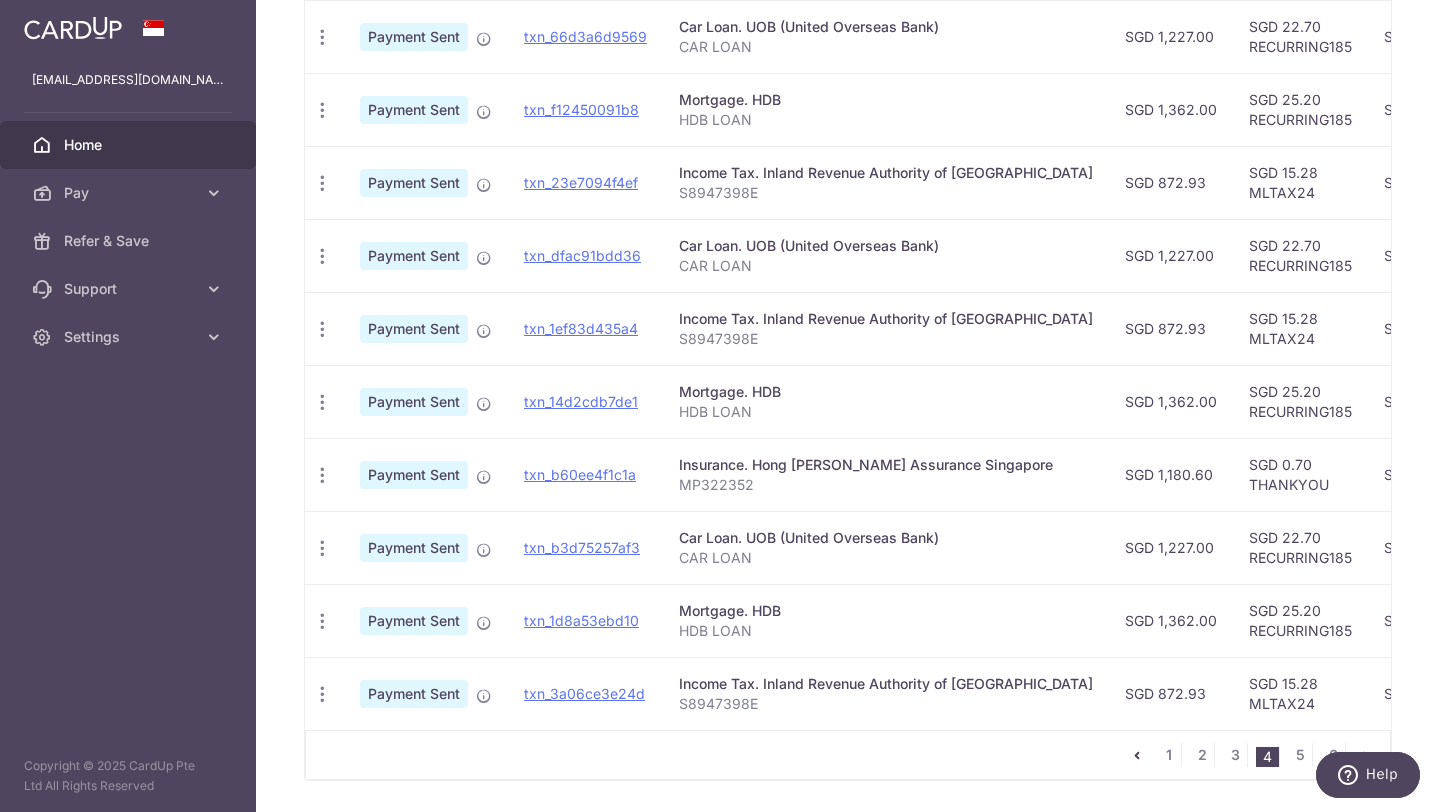 scroll, scrollTop: 0, scrollLeft: 0, axis: both 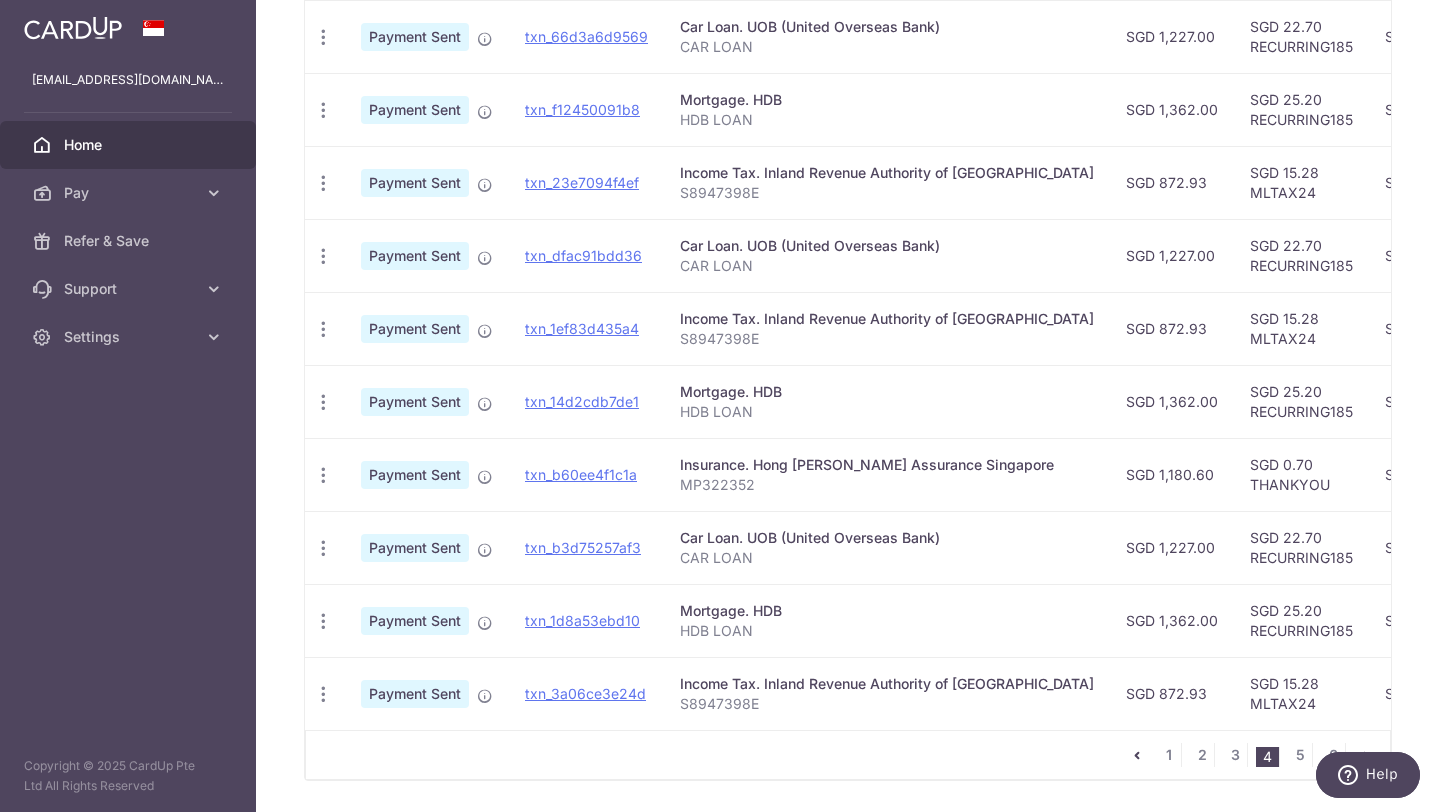 click on "txn_b60ee4f1c1a" at bounding box center [586, 474] 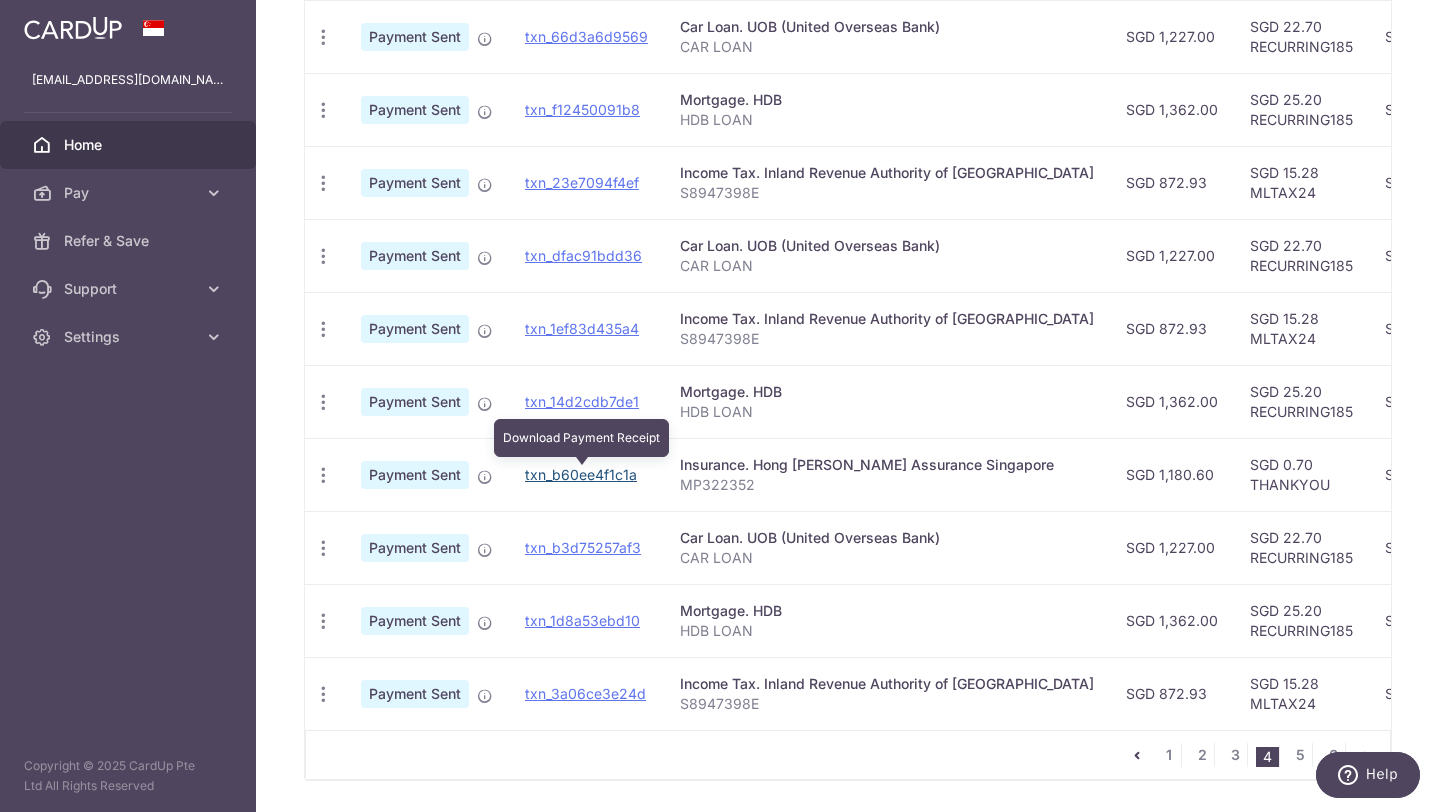 click on "txn_b60ee4f1c1a" at bounding box center (581, 474) 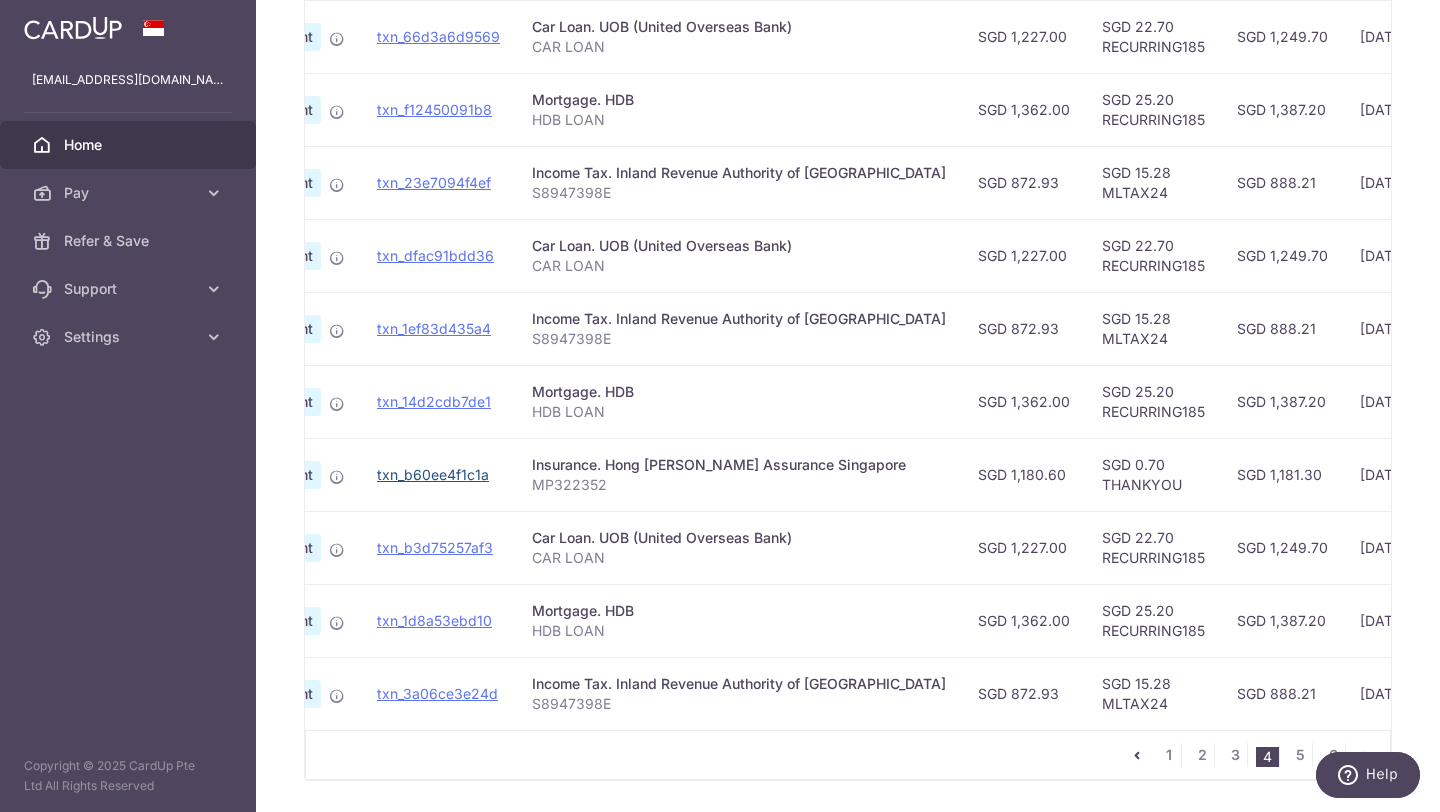 scroll, scrollTop: 0, scrollLeft: 0, axis: both 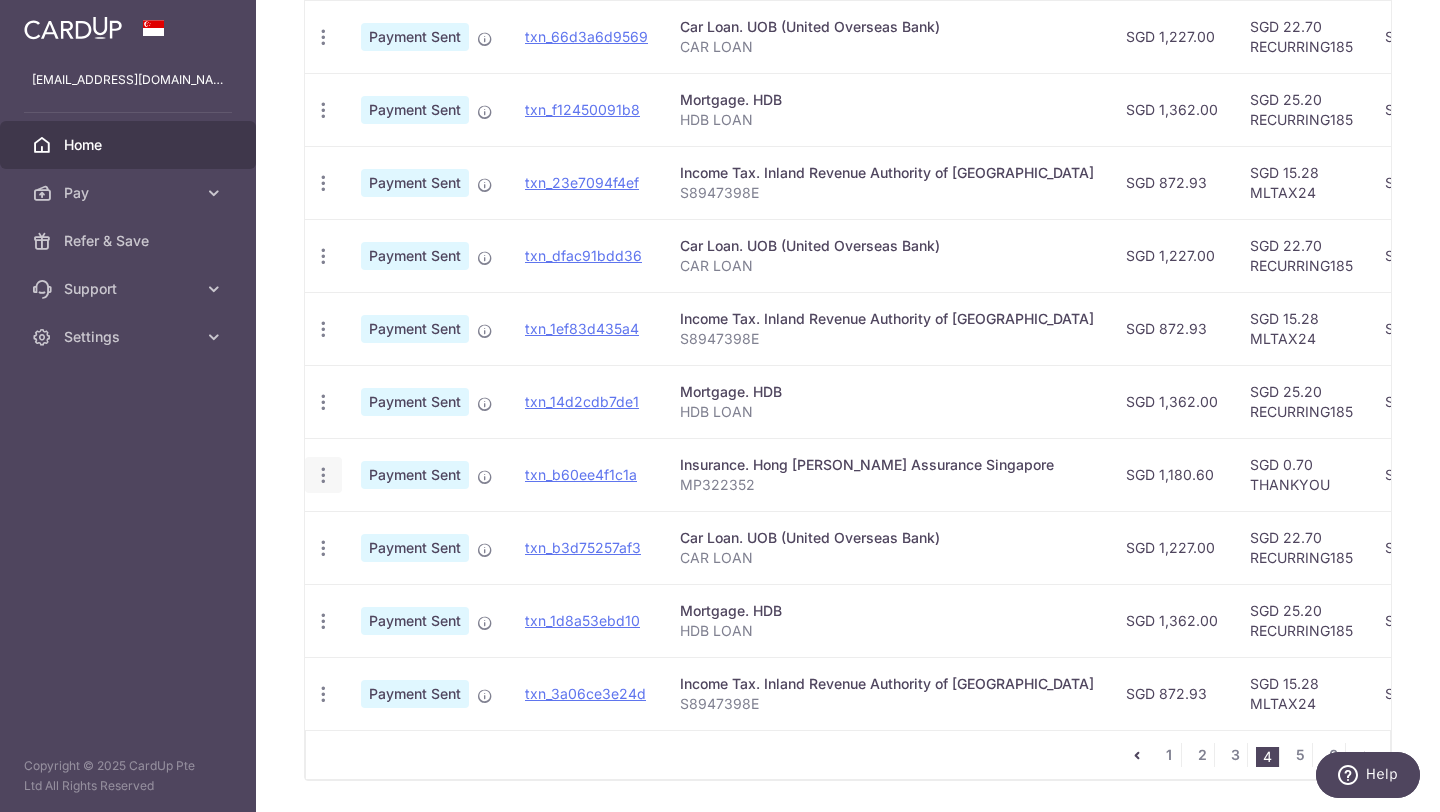 click at bounding box center [323, 37] 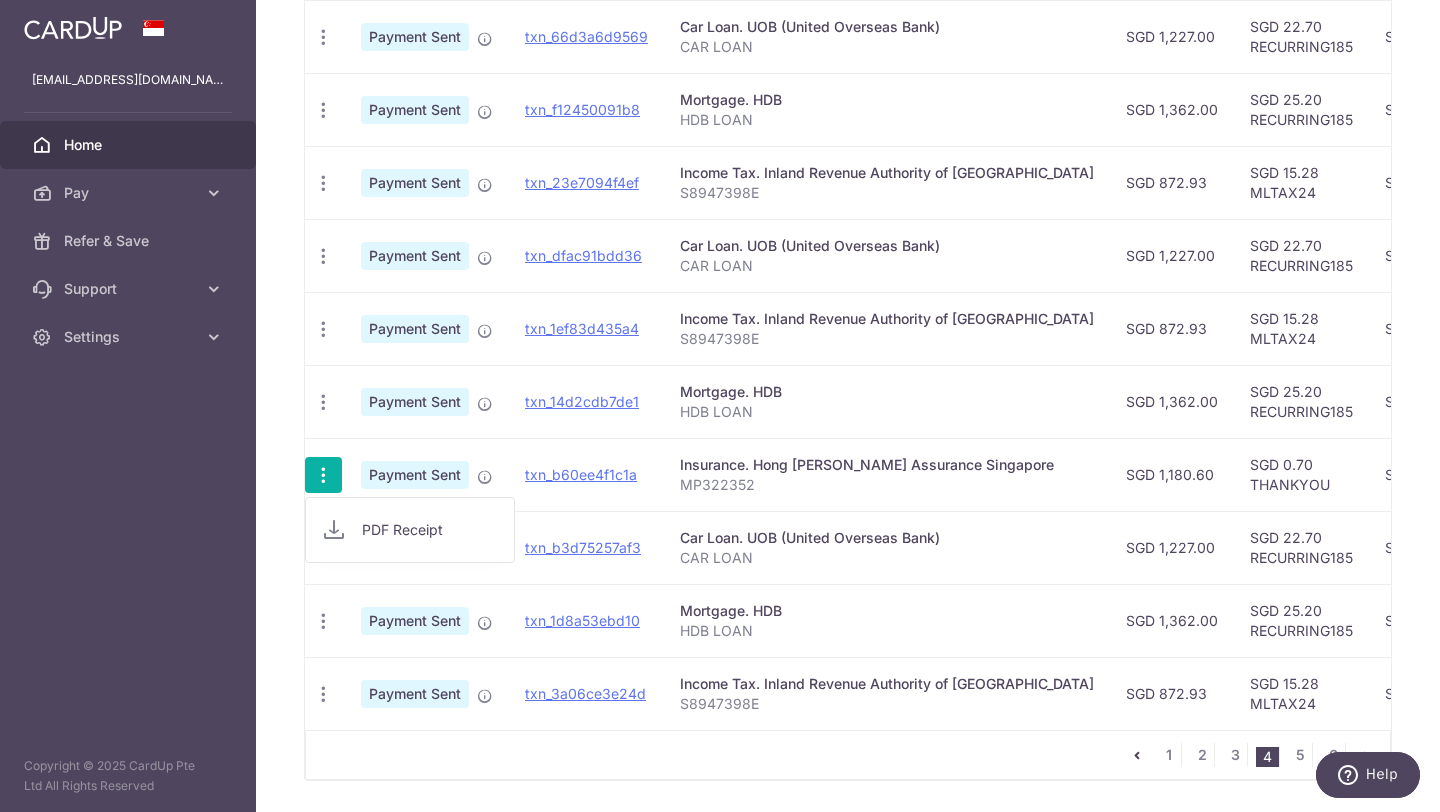 click on "Insurance. Hong Leong Assurance Singapore" at bounding box center (887, 465) 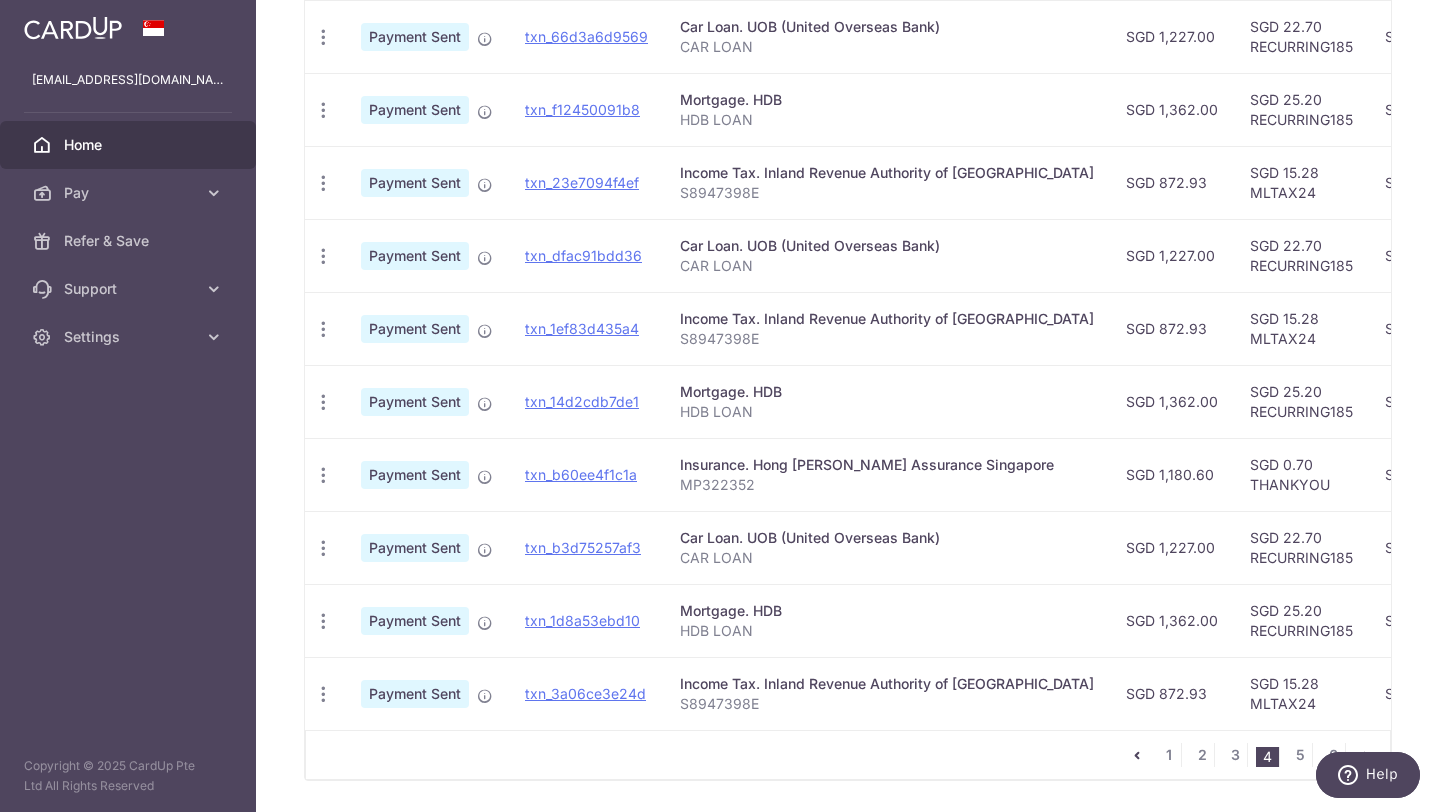 scroll, scrollTop: 0, scrollLeft: 0, axis: both 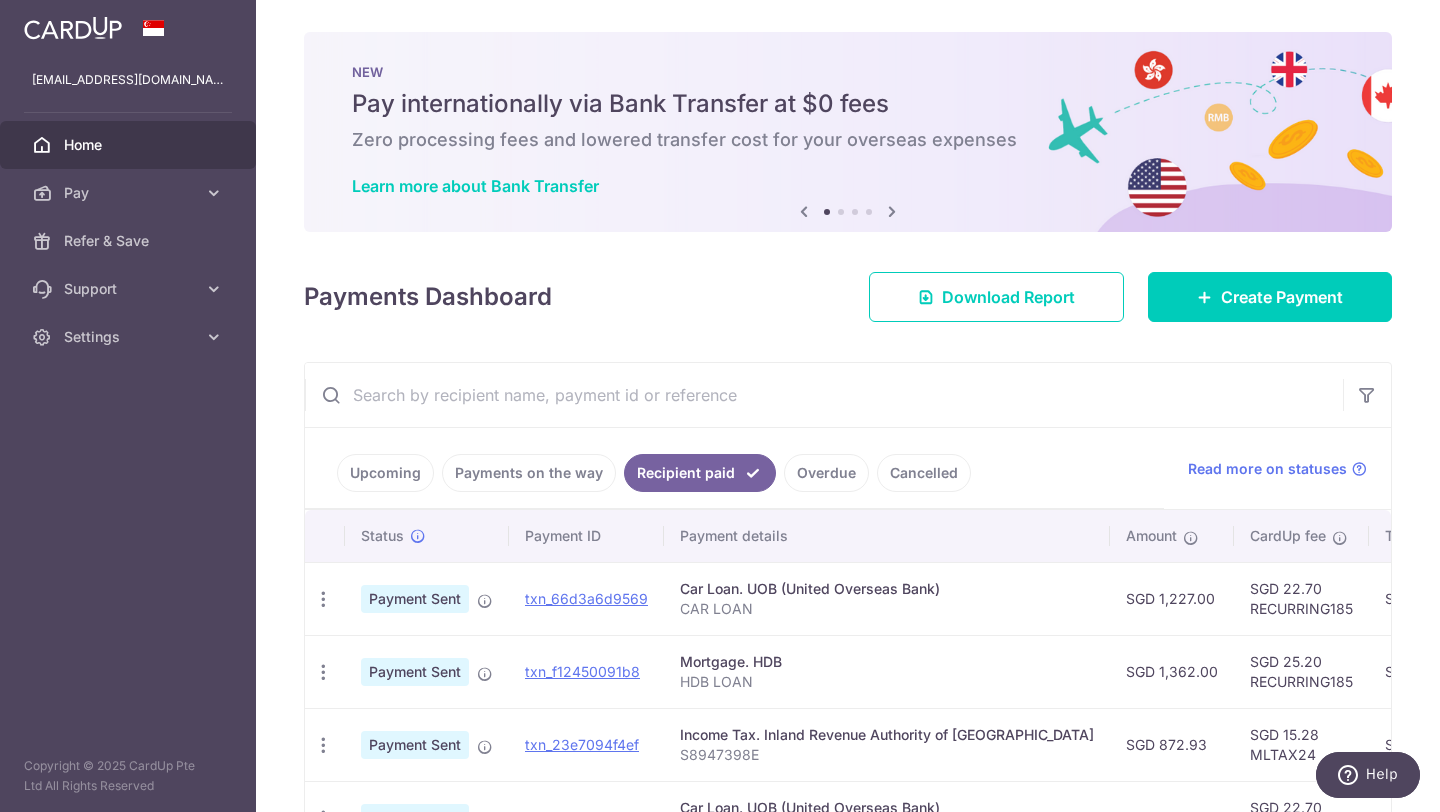 click on "Overdue" at bounding box center (826, 473) 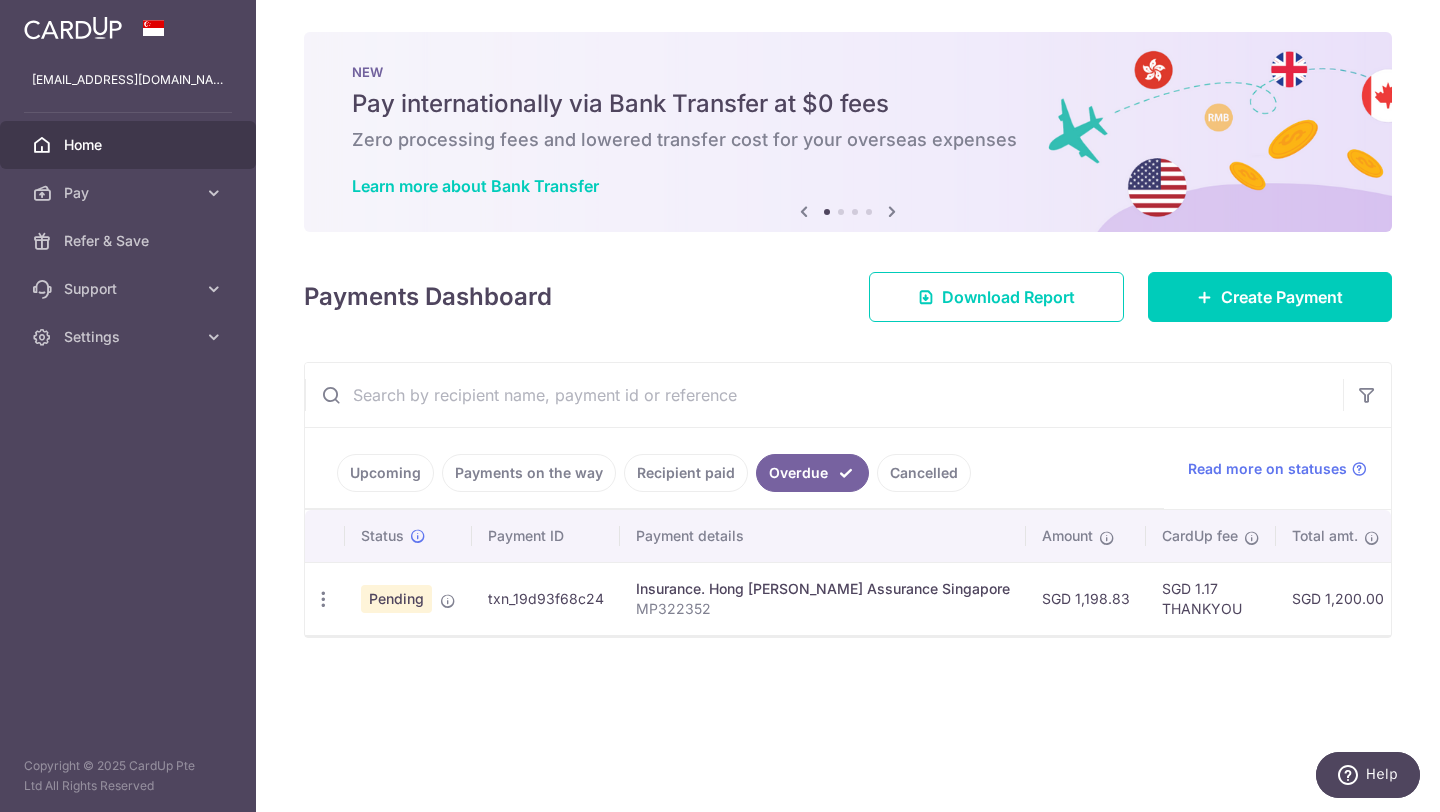 click on "×
Pause Schedule
Pause all future payments in this series
Pause just this one payment
By clicking below, you confirm you are pausing this payment to   on  . Payments can be unpaused at anytime prior to payment taken date.
Confirm
Cancel Schedule
Cancel all future payments in this series
Cancel just this one payment
Confirm
Approve Payment
Recipient Bank Details" at bounding box center [848, 406] 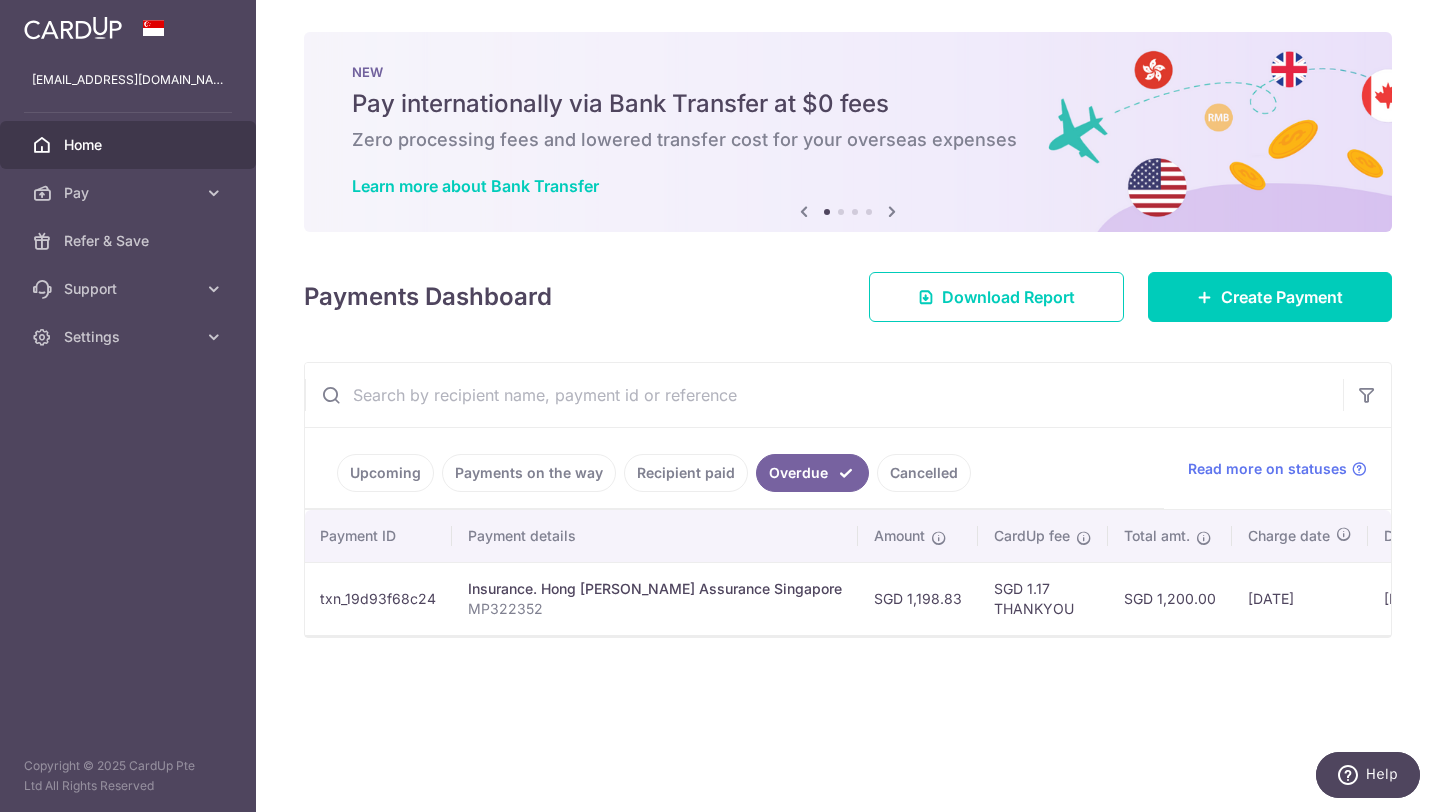 scroll, scrollTop: 0, scrollLeft: 0, axis: both 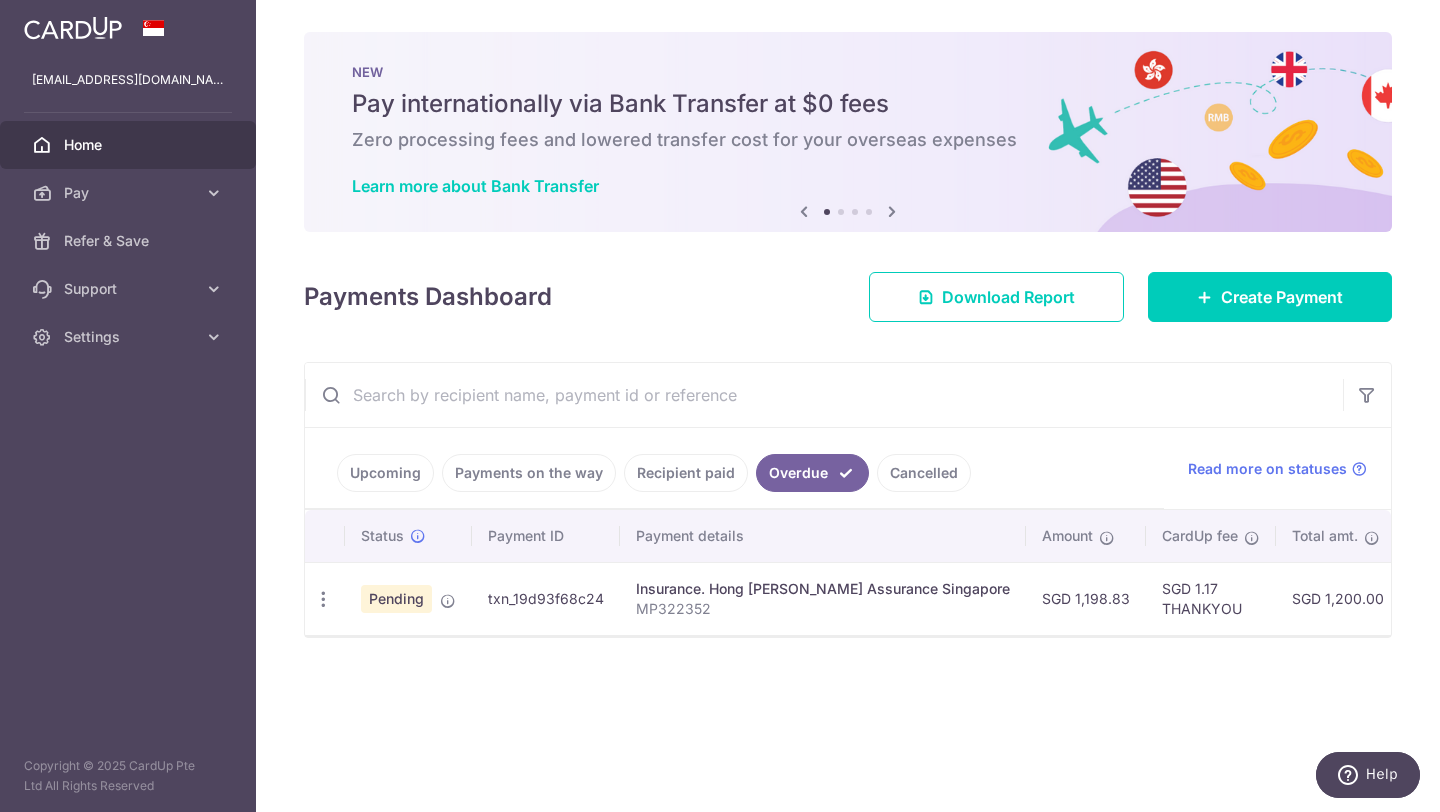 click on "Pending" at bounding box center (396, 599) 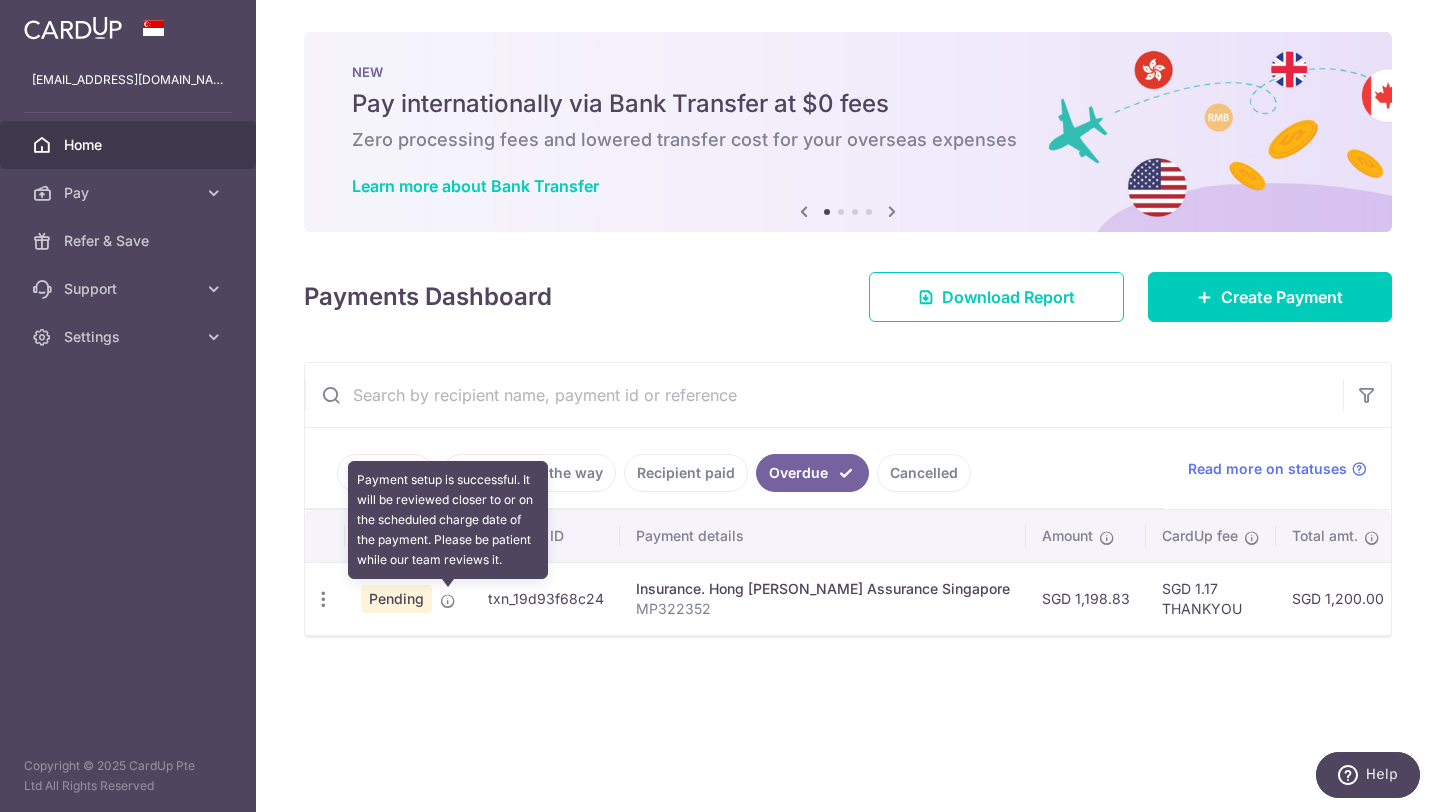 click at bounding box center [448, 601] 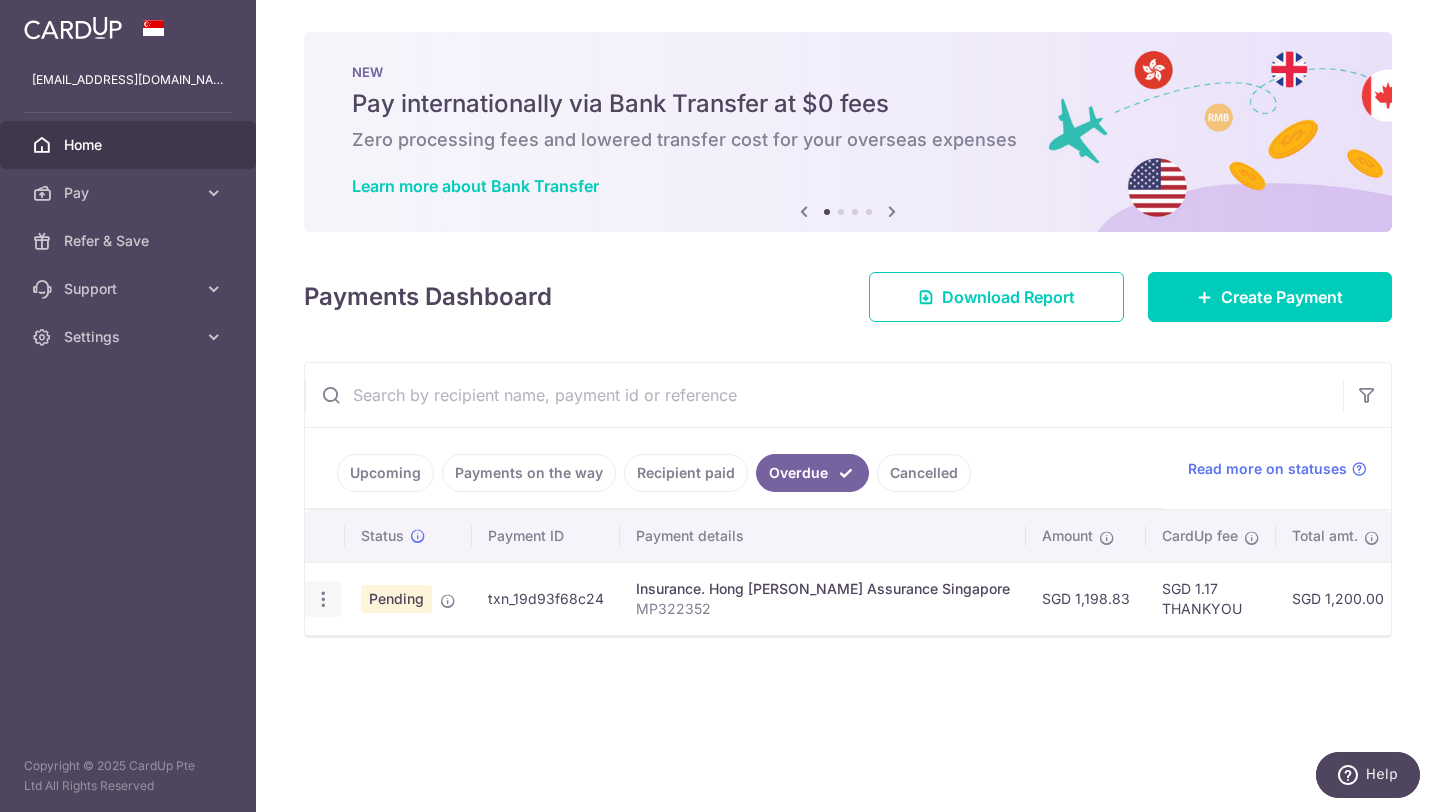 click at bounding box center (323, 599) 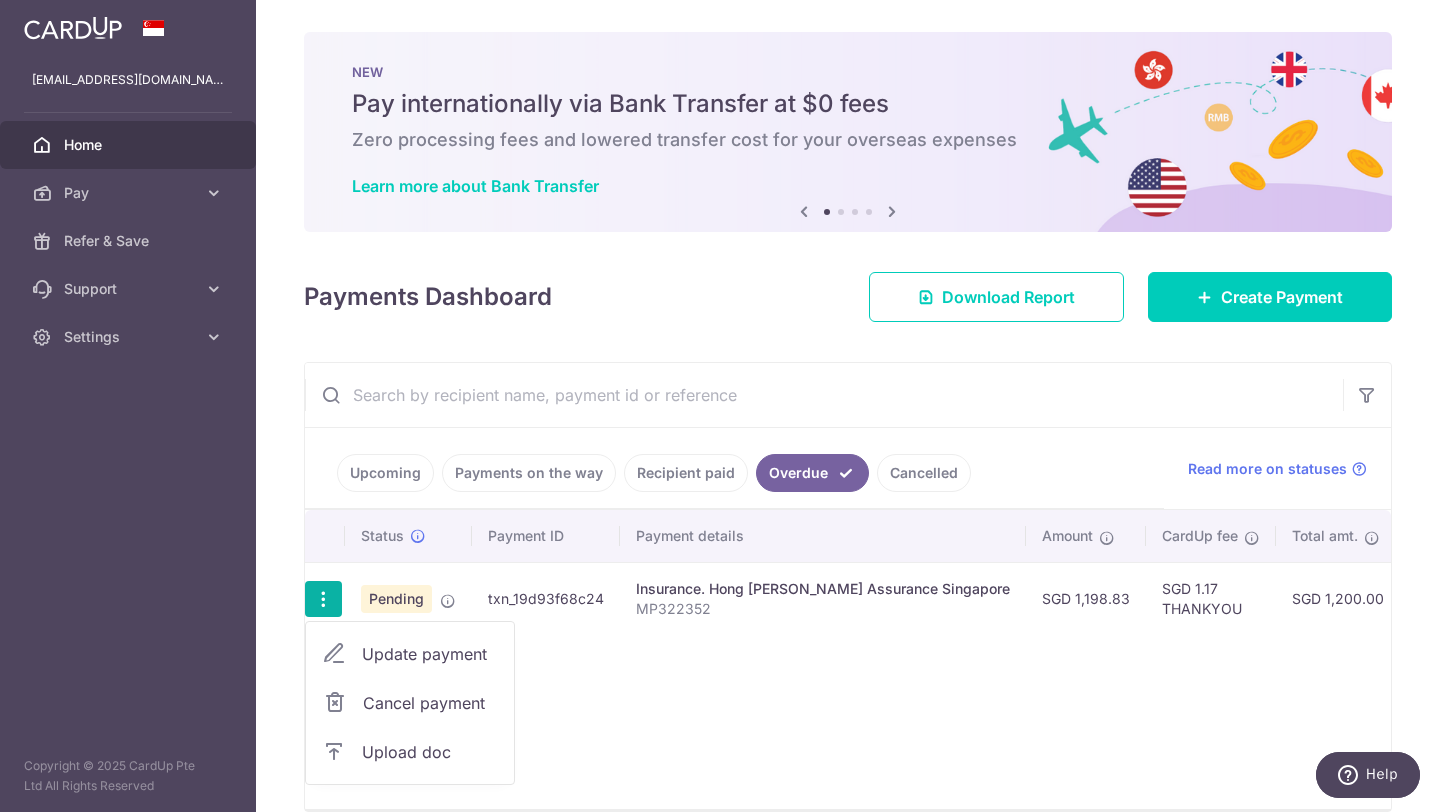 click on "Upload doc" at bounding box center [430, 752] 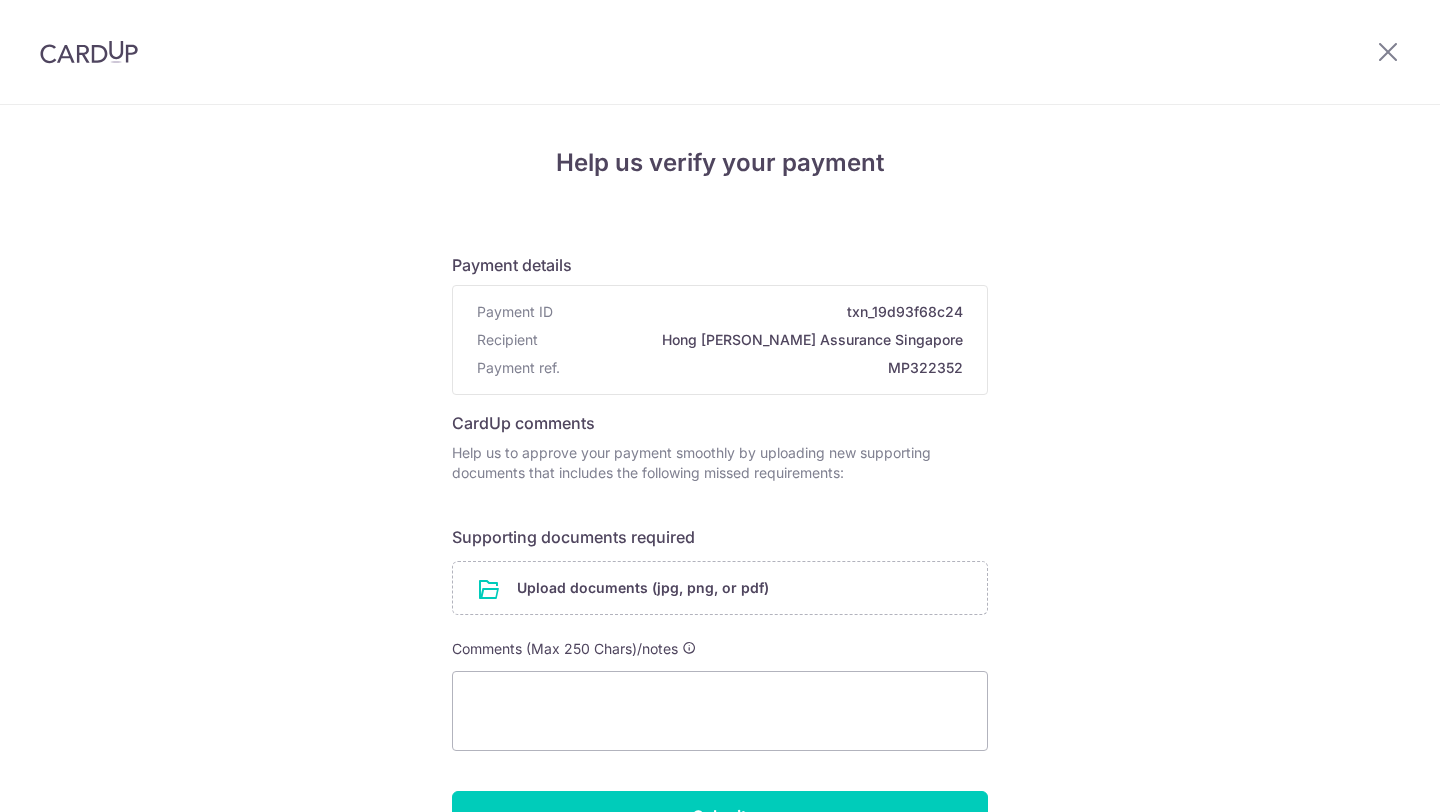 scroll, scrollTop: 0, scrollLeft: 0, axis: both 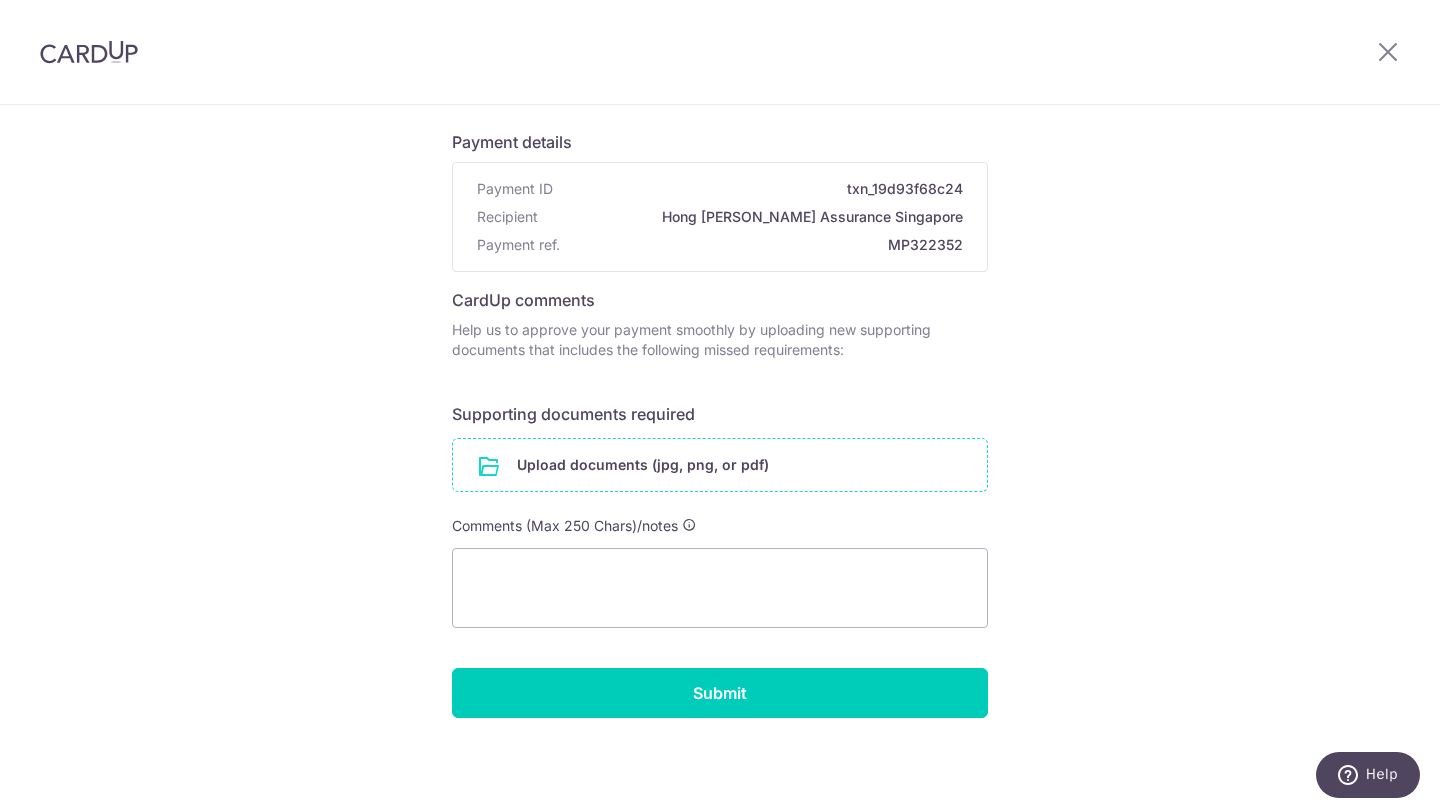 click at bounding box center (720, 465) 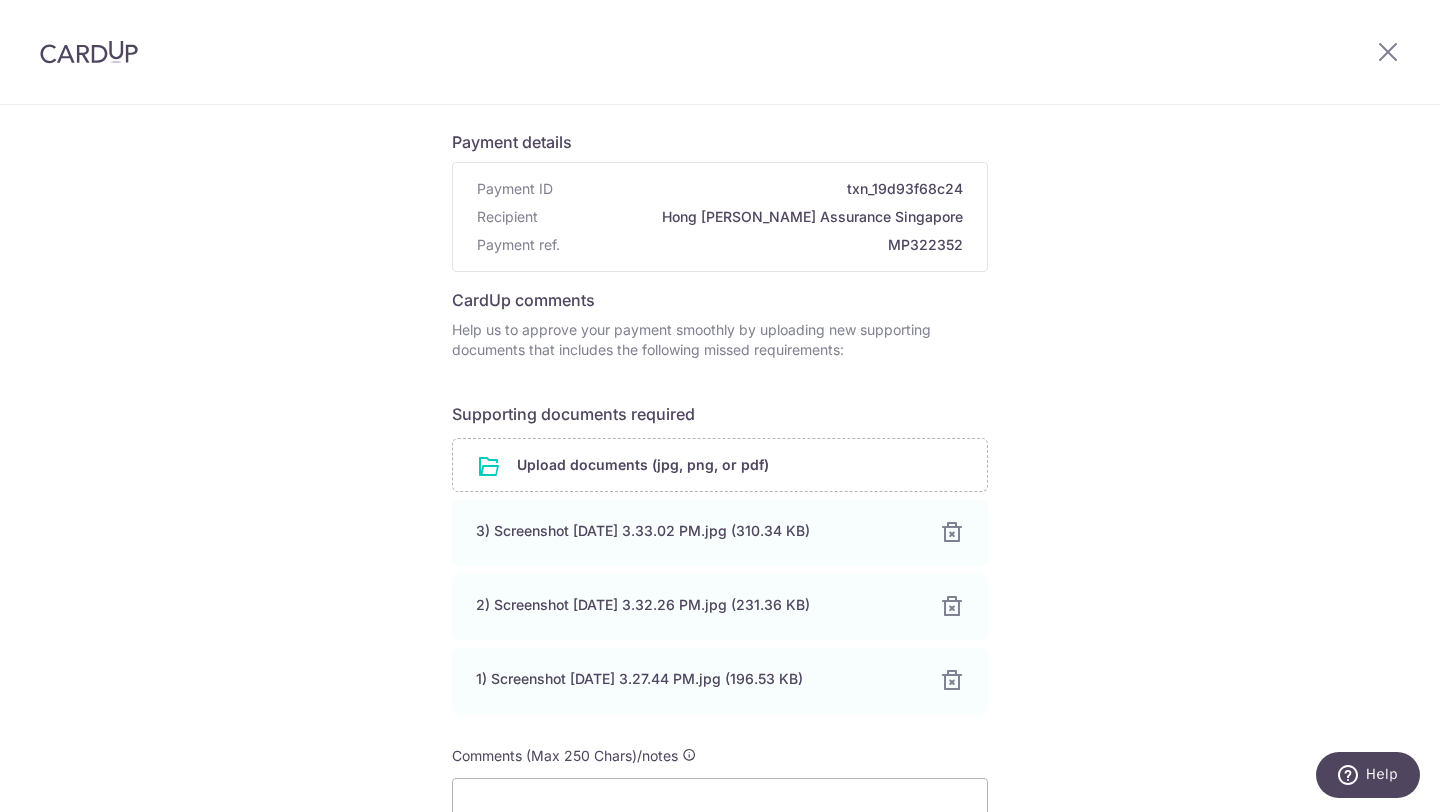scroll, scrollTop: 314, scrollLeft: 0, axis: vertical 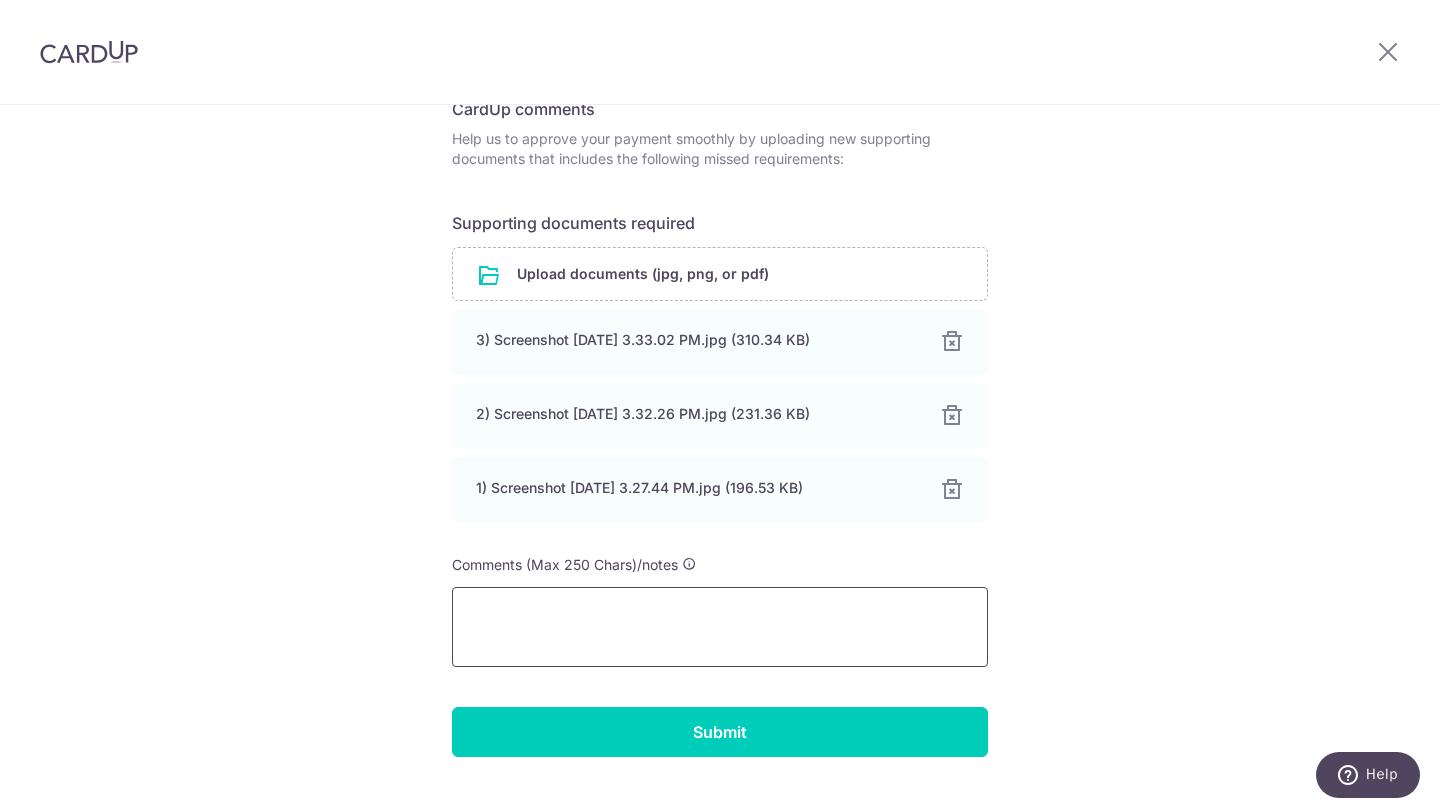 click at bounding box center [720, 627] 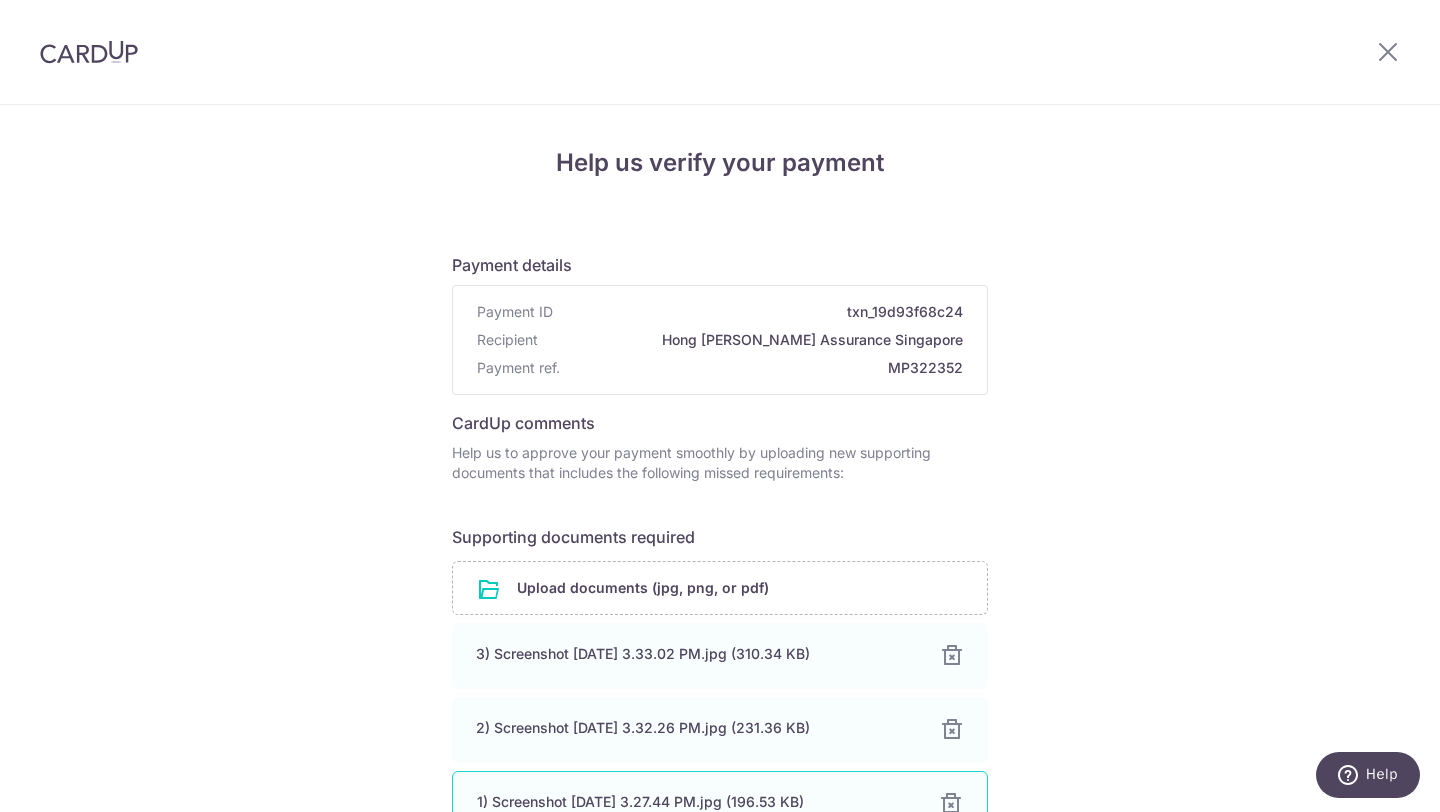 scroll, scrollTop: 353, scrollLeft: 0, axis: vertical 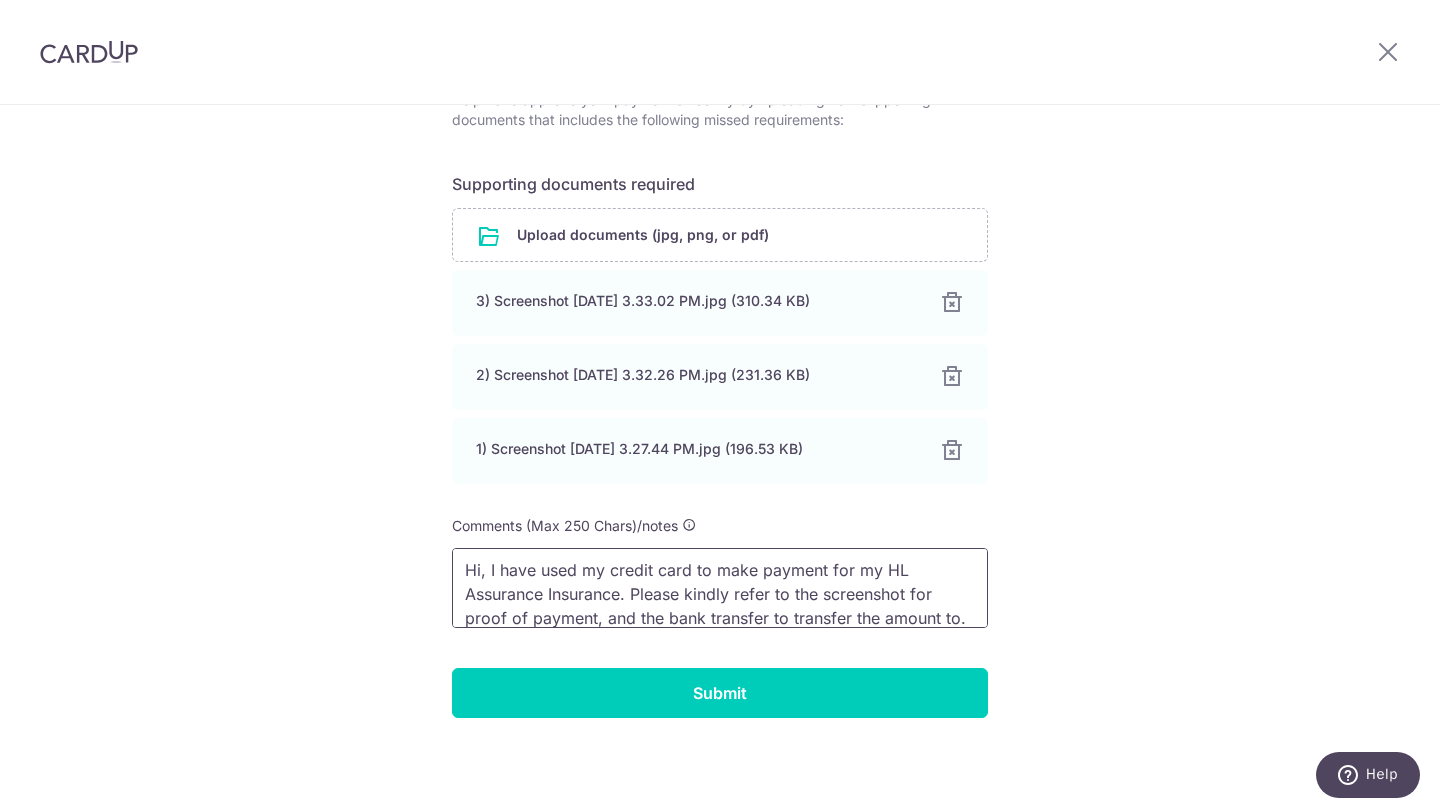 click on "Hi, I have used my credit card to make payment for my HL Assurance Insurance. Please kindly refer to the screenshot for proof of payment, and the bank transfer to transfer the amount to." at bounding box center (720, 588) 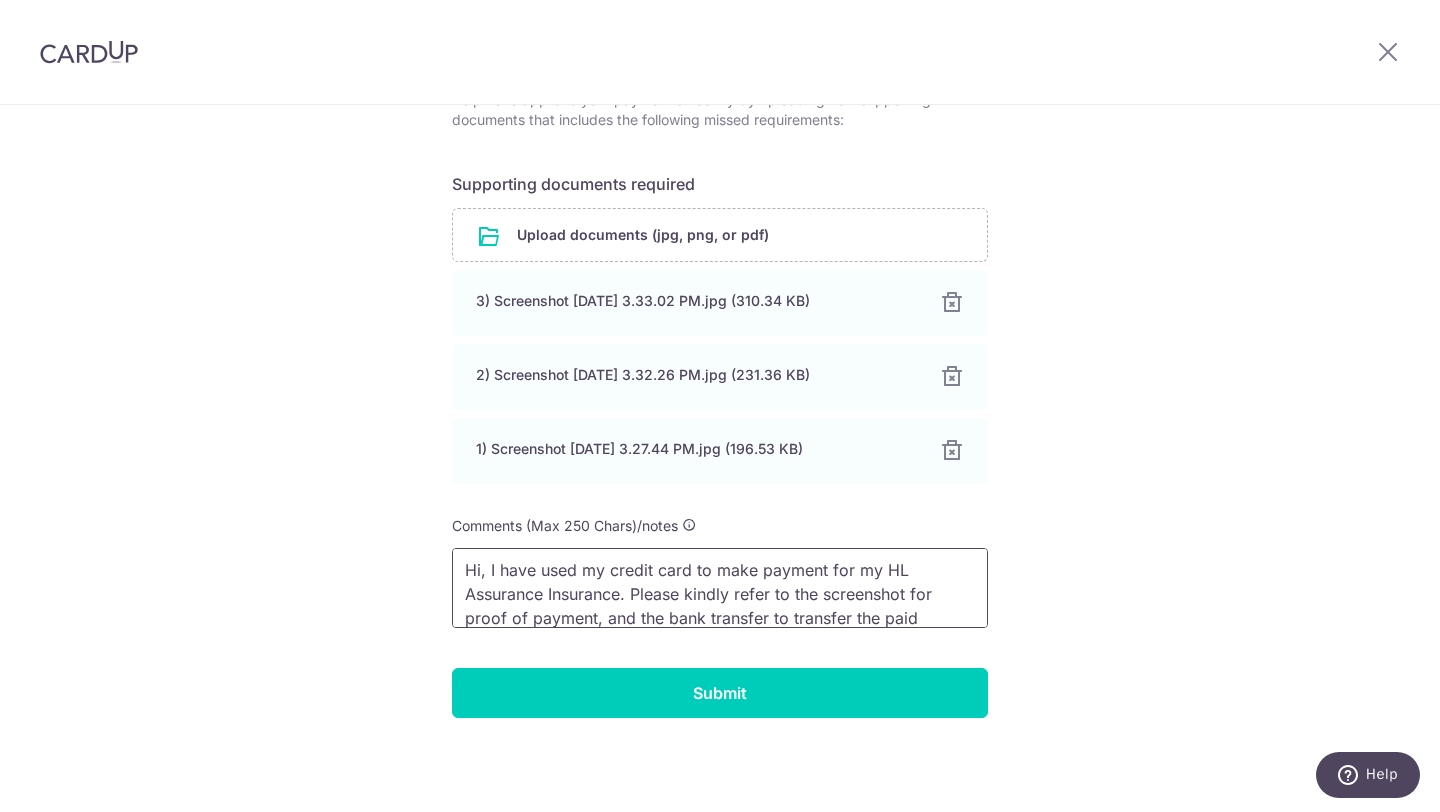 click on "Hi, I have used my credit card to make payment for my HL Assurance Insurance. Please kindly refer to the screenshot for proof of payment, and the bank transfer to transfer the paid amount to." at bounding box center (720, 588) 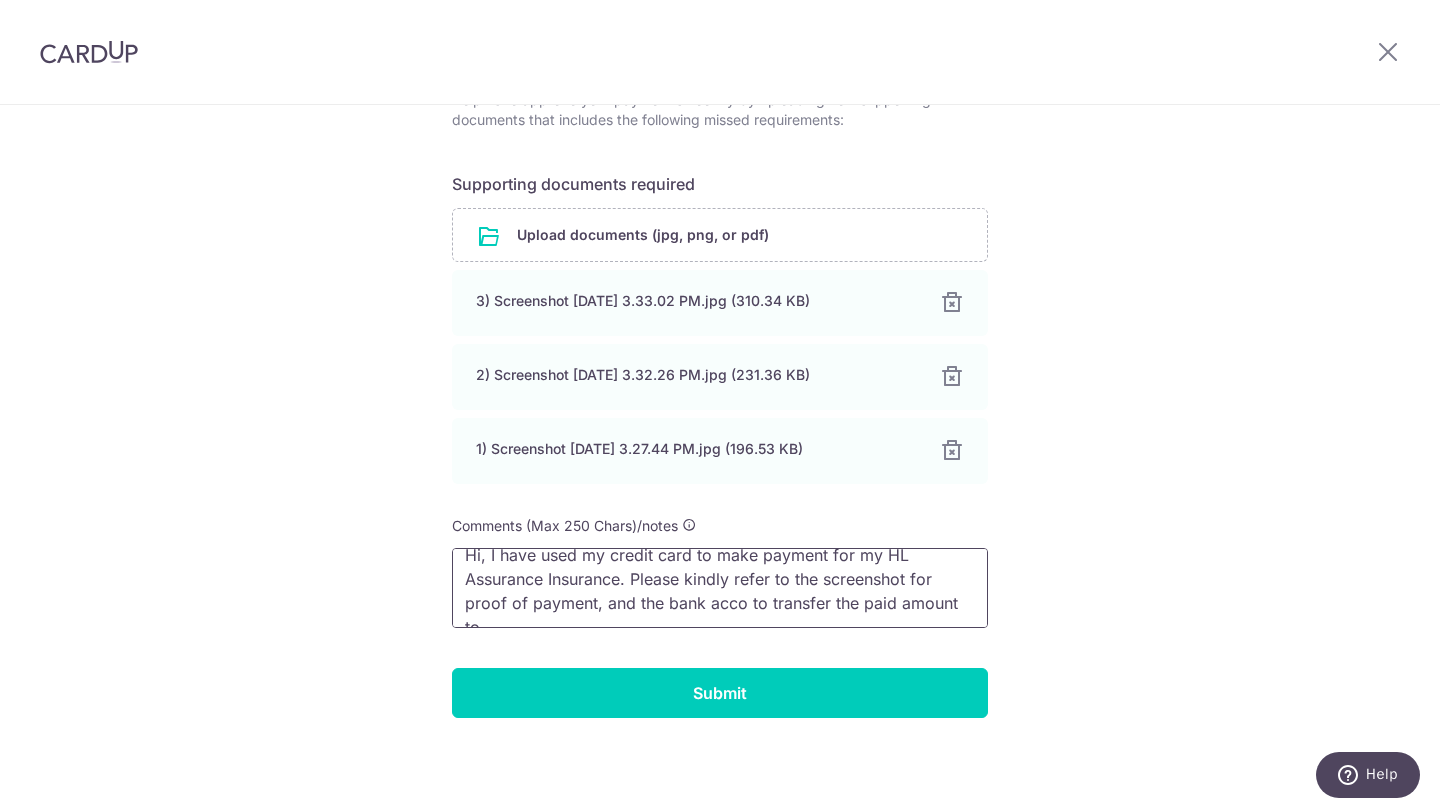scroll, scrollTop: 42, scrollLeft: 0, axis: vertical 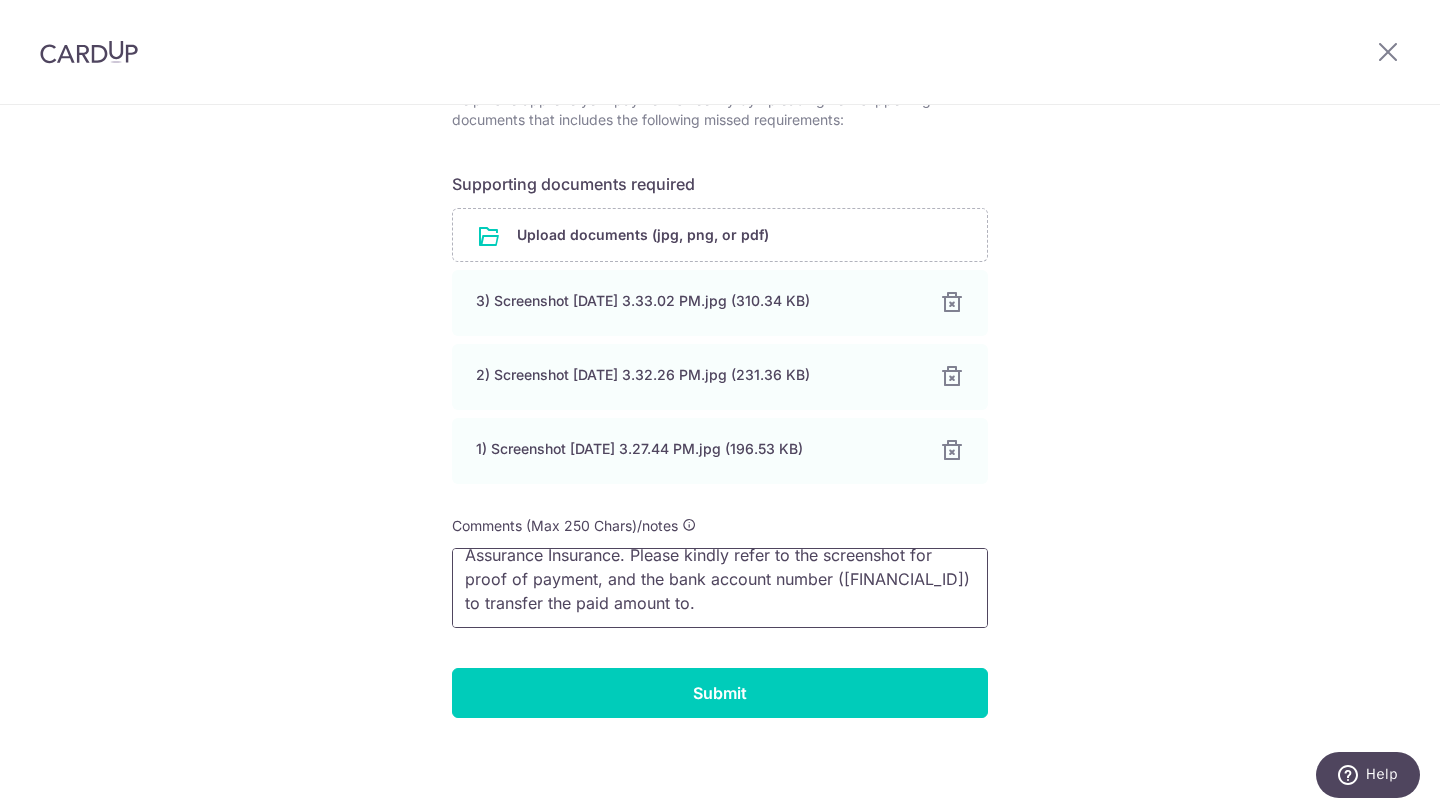 type on "Hi, I have used my credit card to make payment for my HL Assurance Insurance. Please kindly refer to the screenshot for proof of payment, and the bank account number ([FINANCIAL_ID]) to transfer the paid amount to." 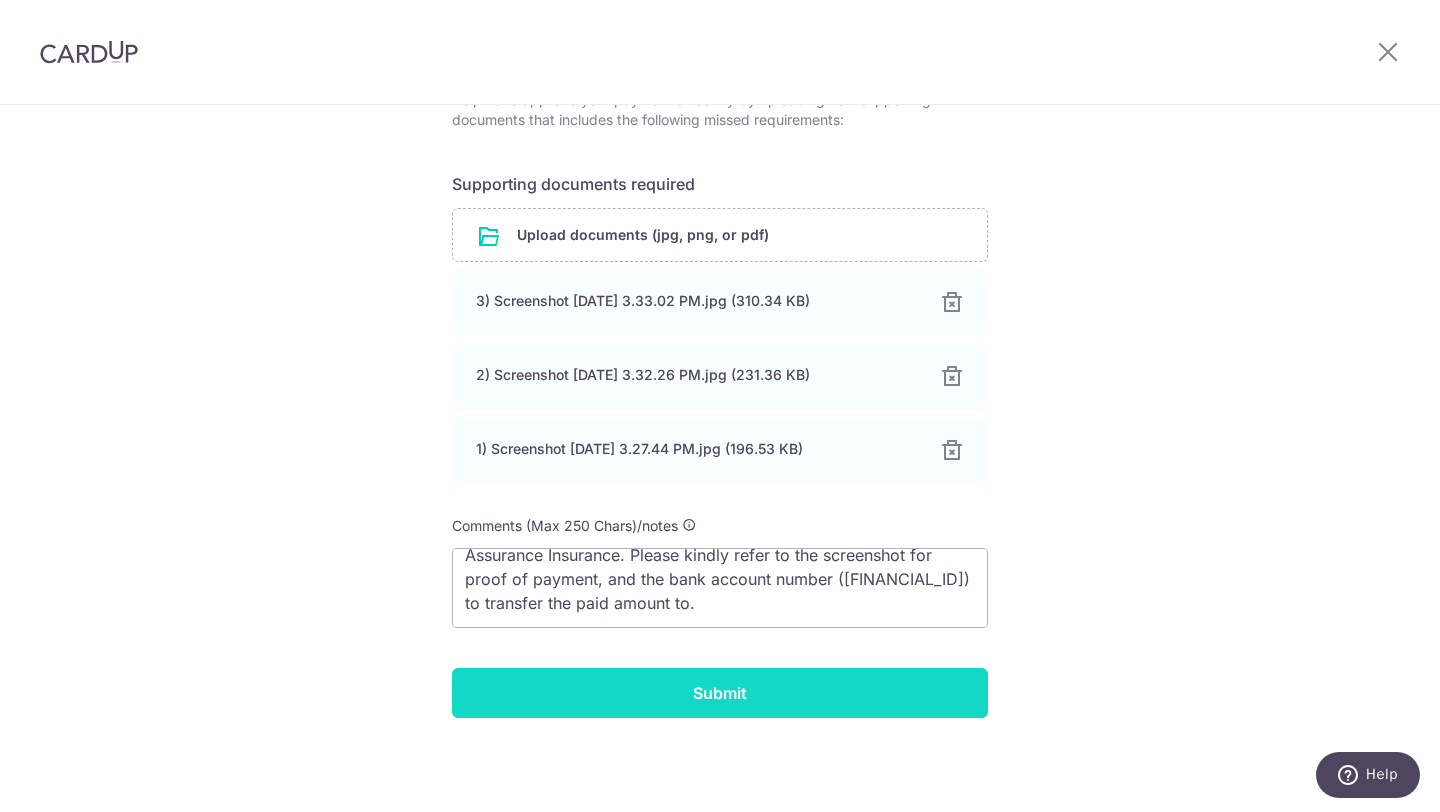 click on "Submit" at bounding box center (720, 693) 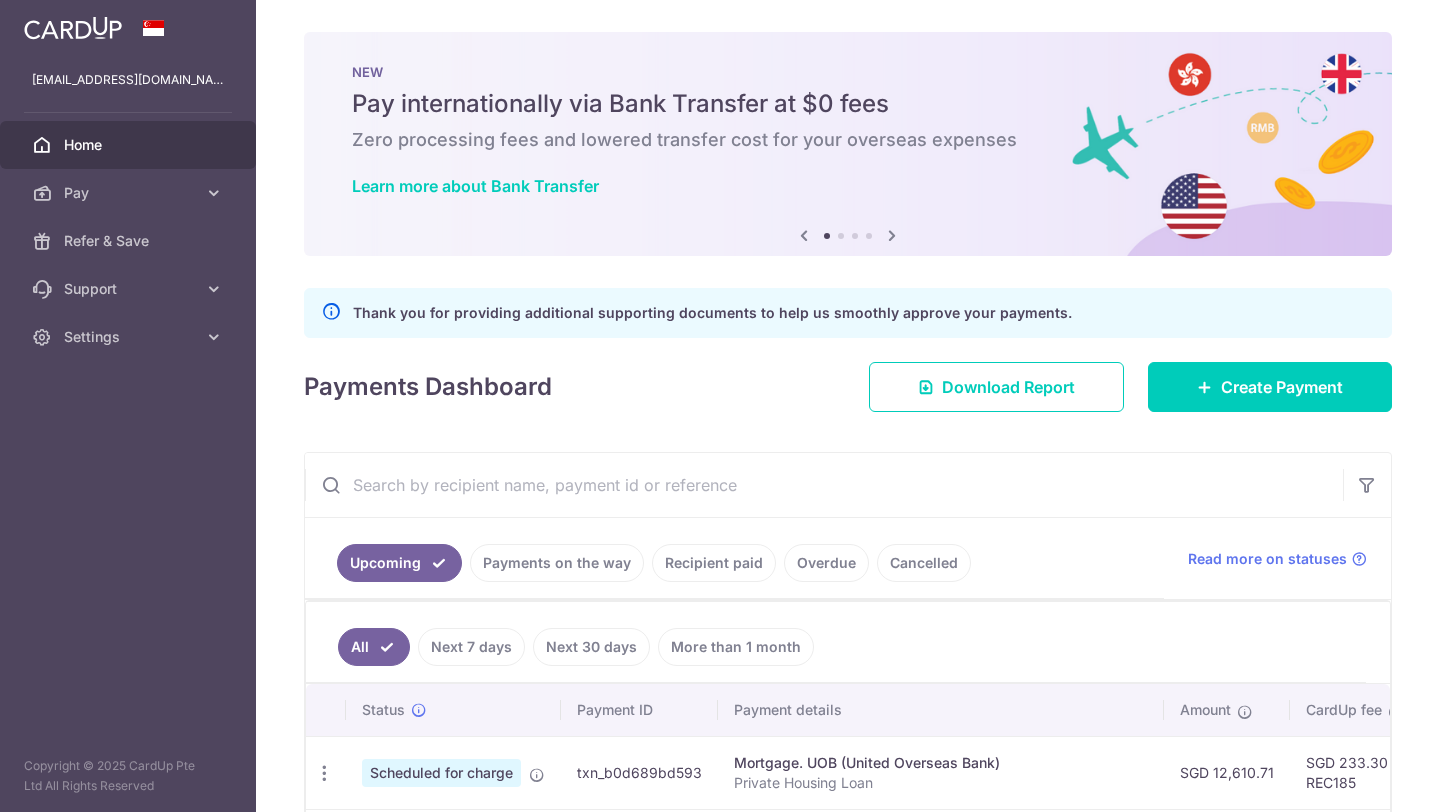scroll, scrollTop: 0, scrollLeft: 0, axis: both 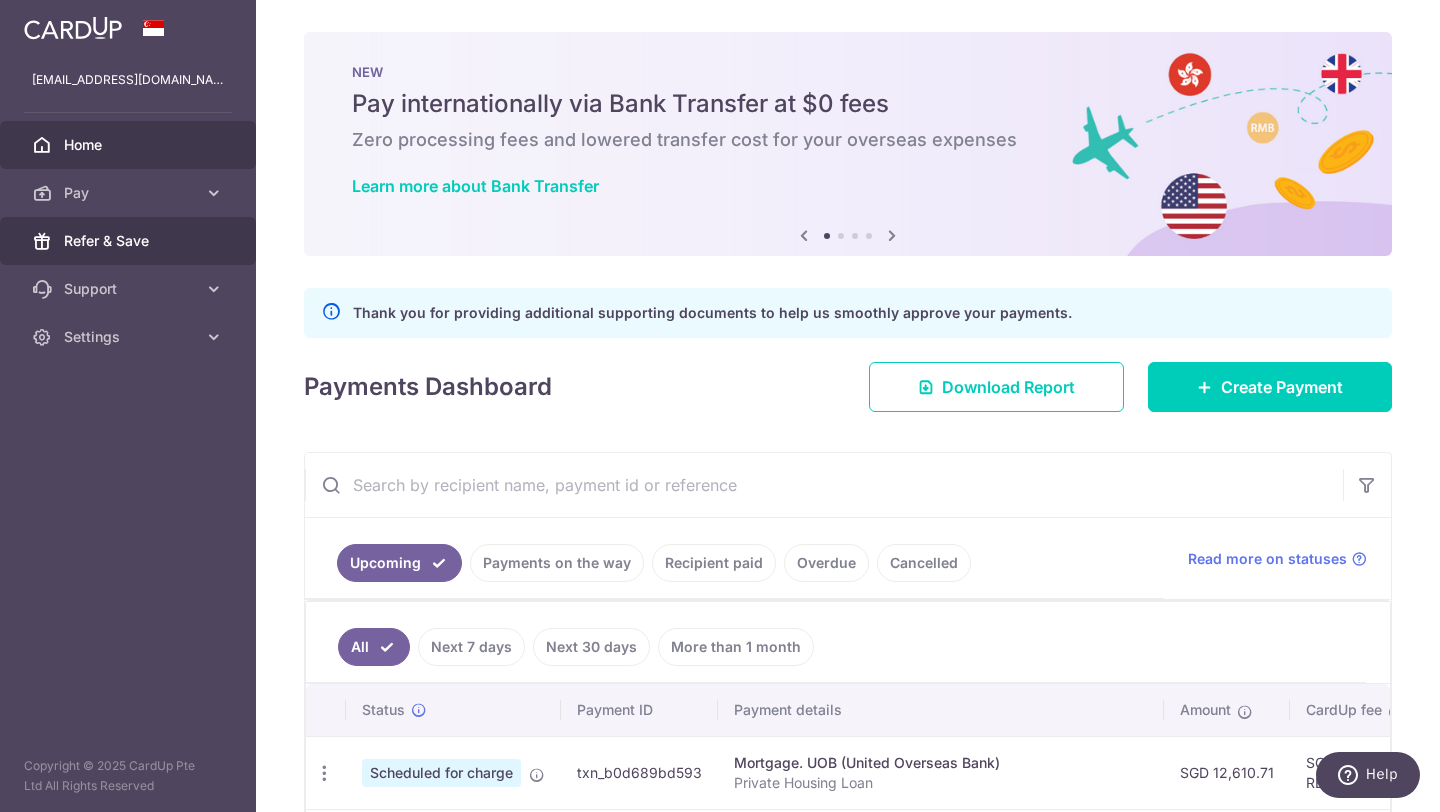 click on "Refer & Save" at bounding box center (128, 241) 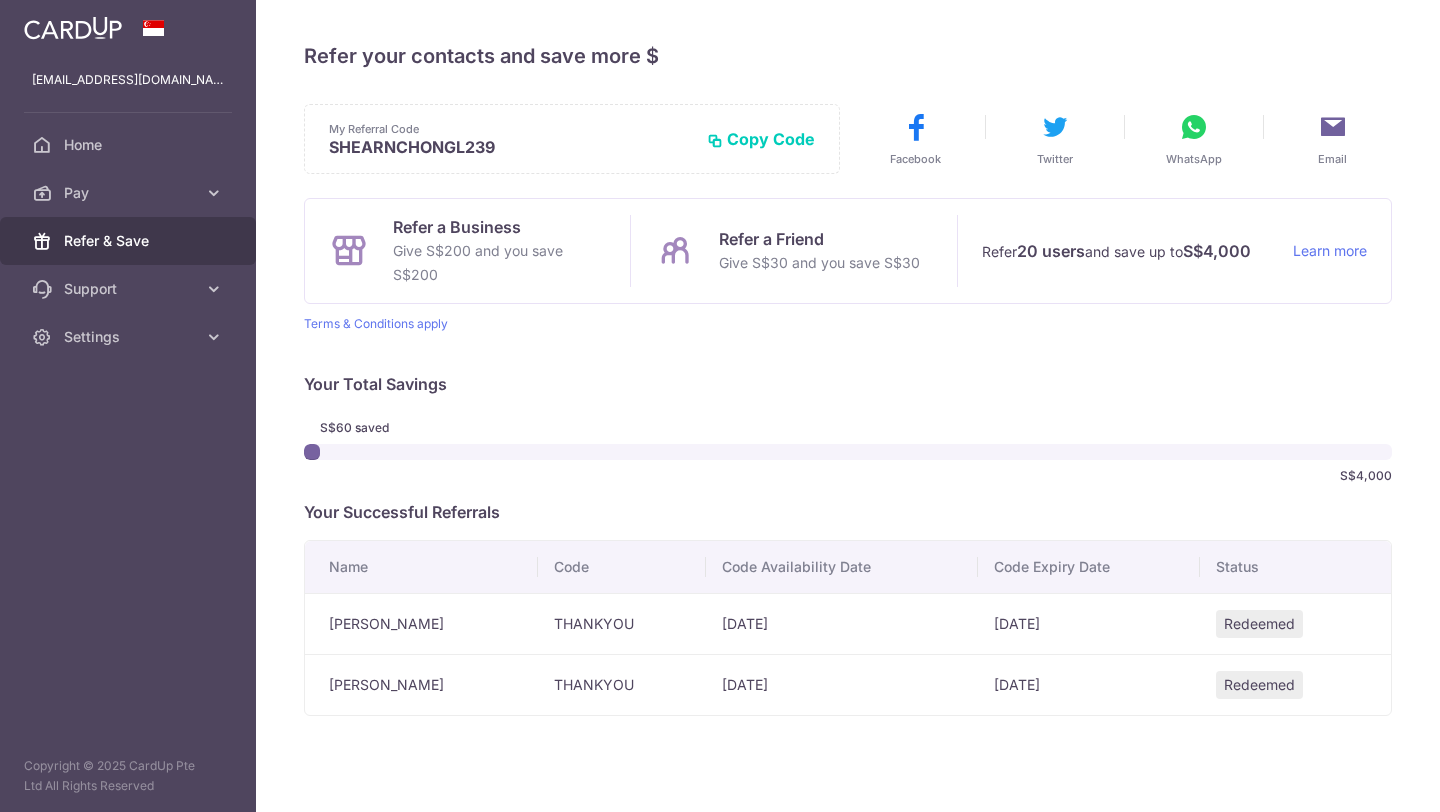 scroll, scrollTop: 0, scrollLeft: 0, axis: both 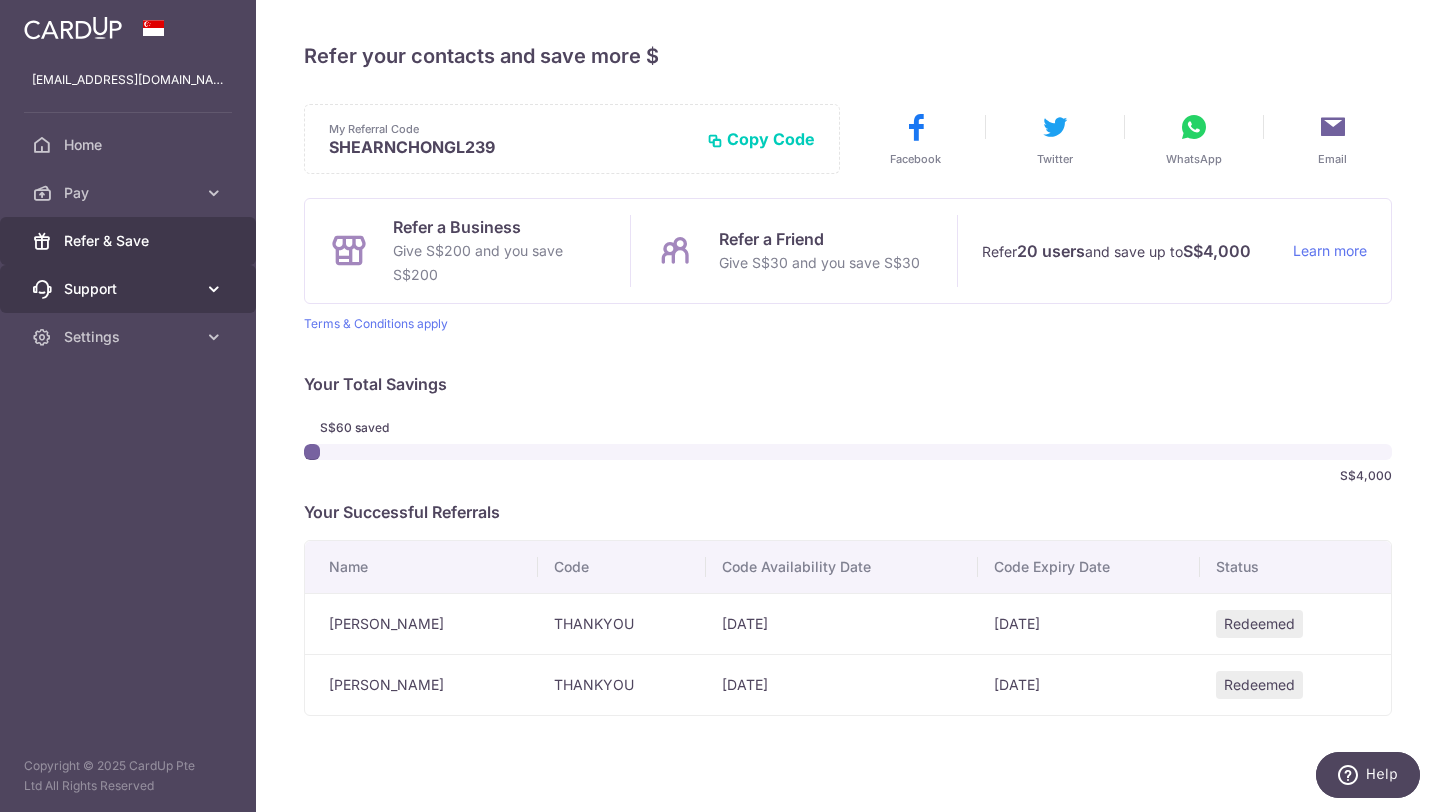 click on "Support" at bounding box center (130, 289) 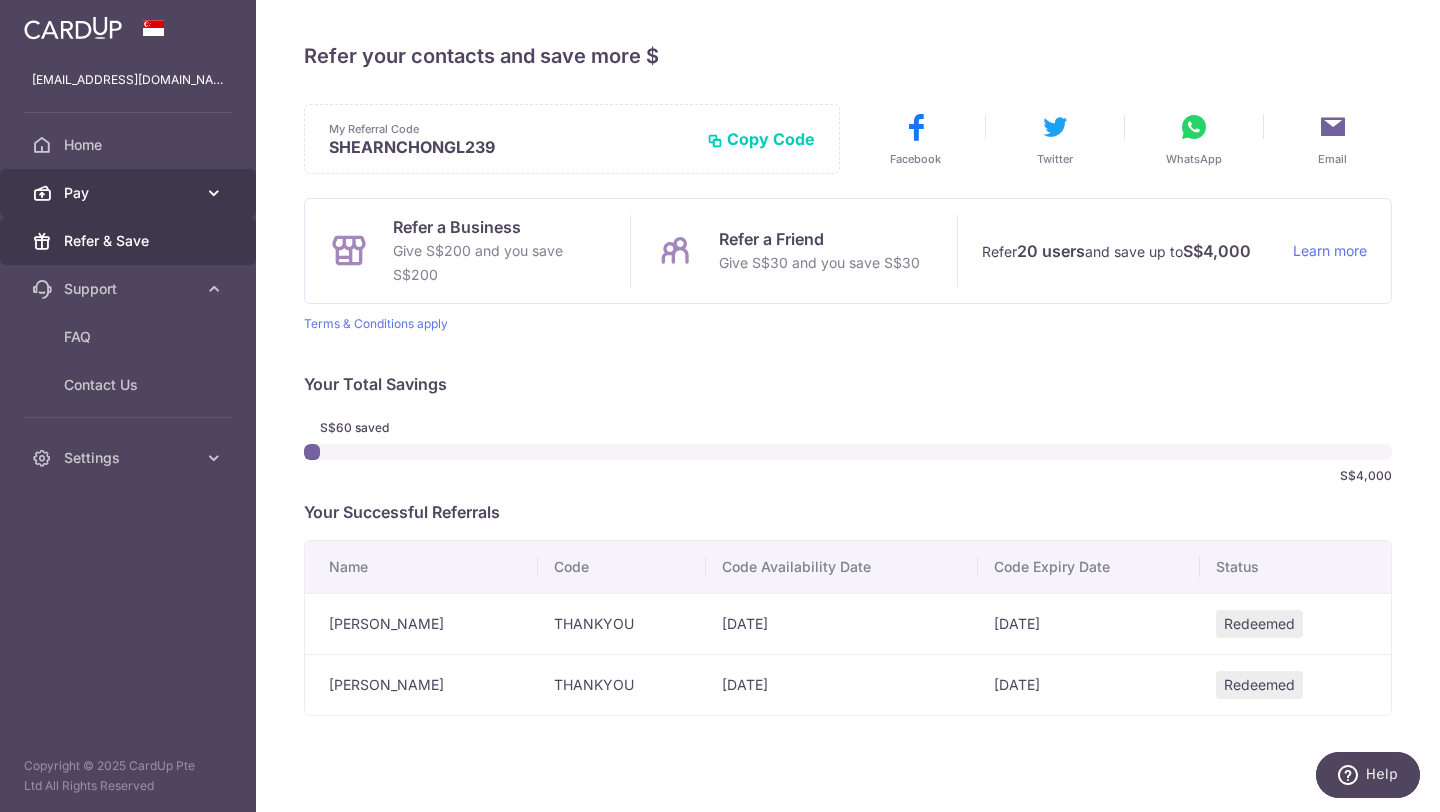 click on "Pay" at bounding box center (128, 193) 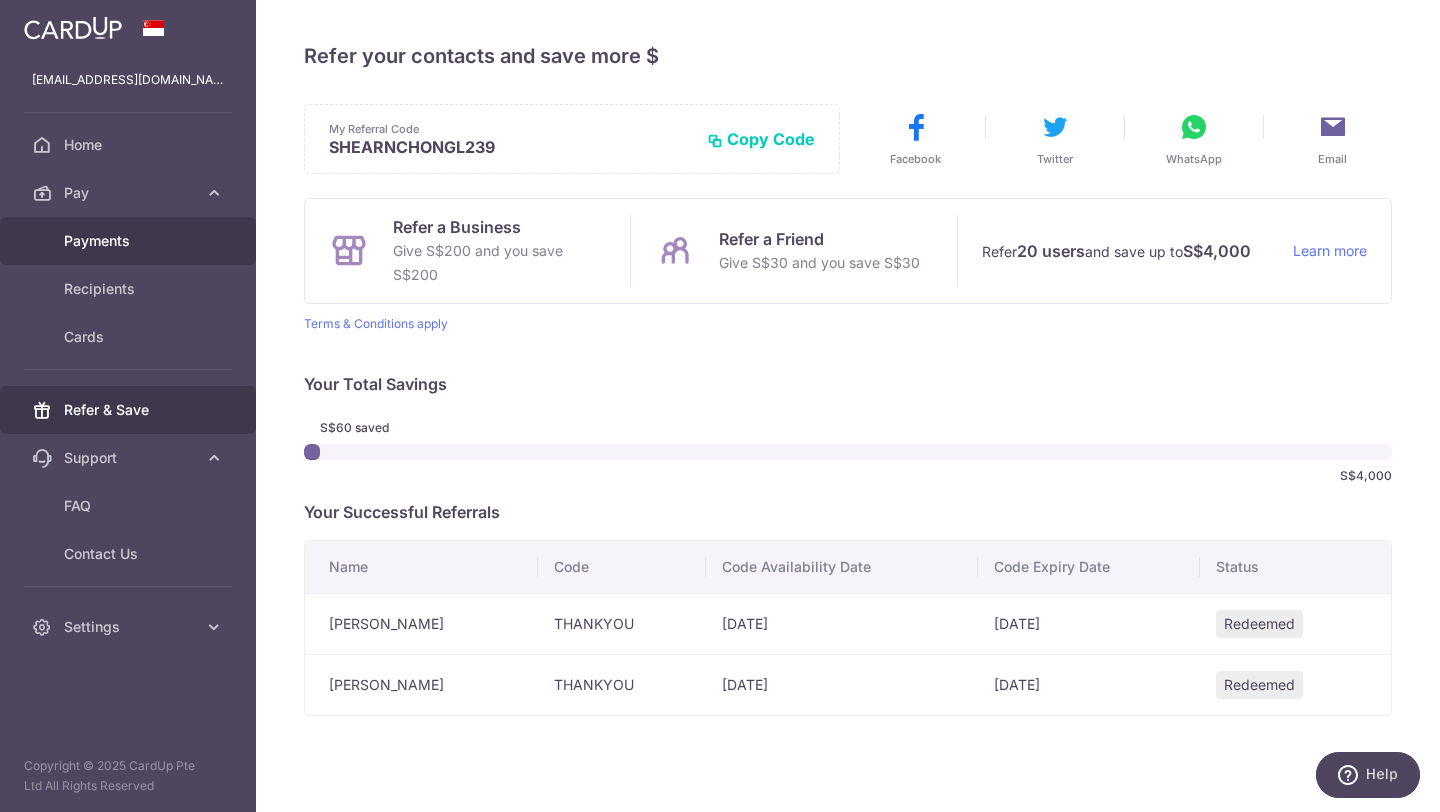 click on "Payments" at bounding box center (130, 241) 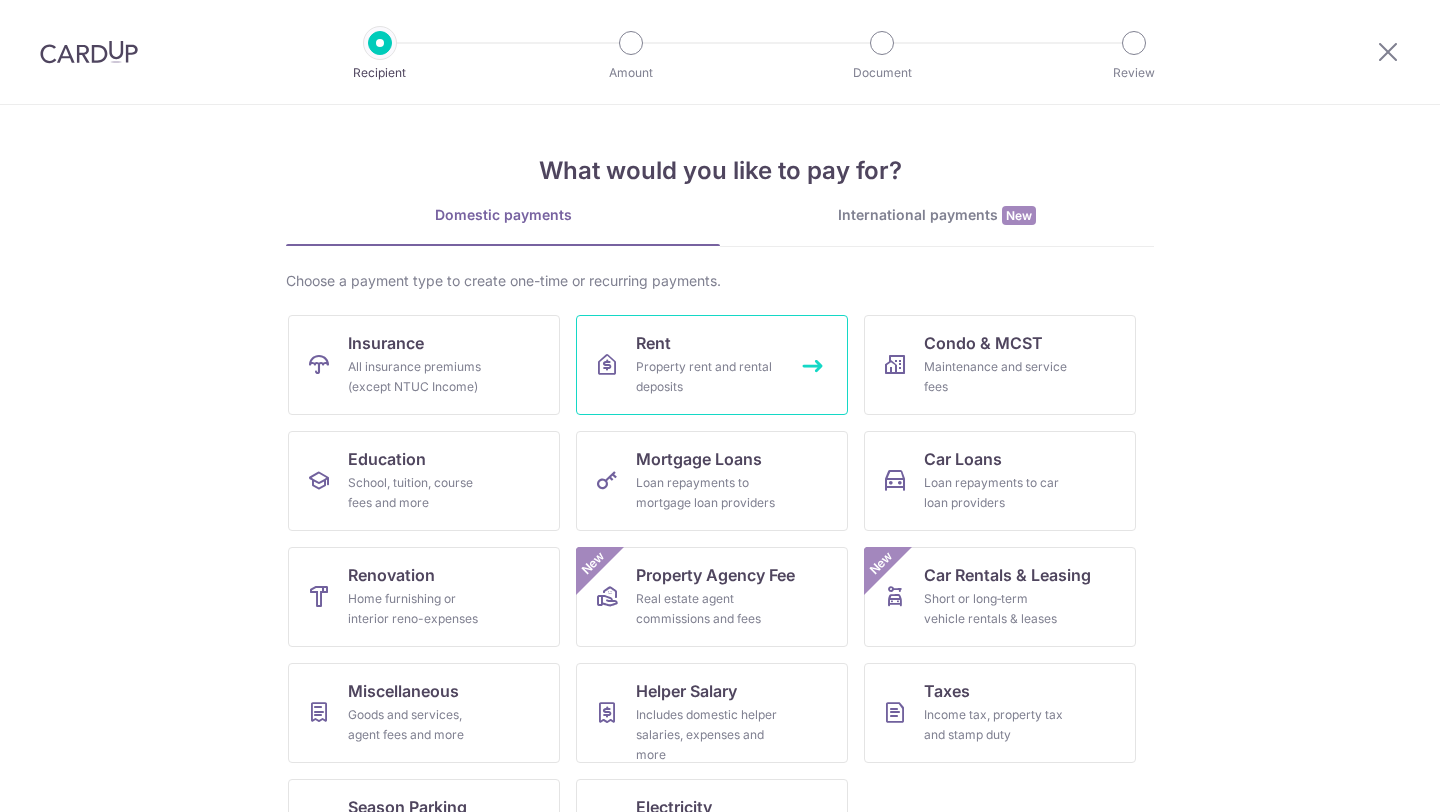 scroll, scrollTop: 0, scrollLeft: 0, axis: both 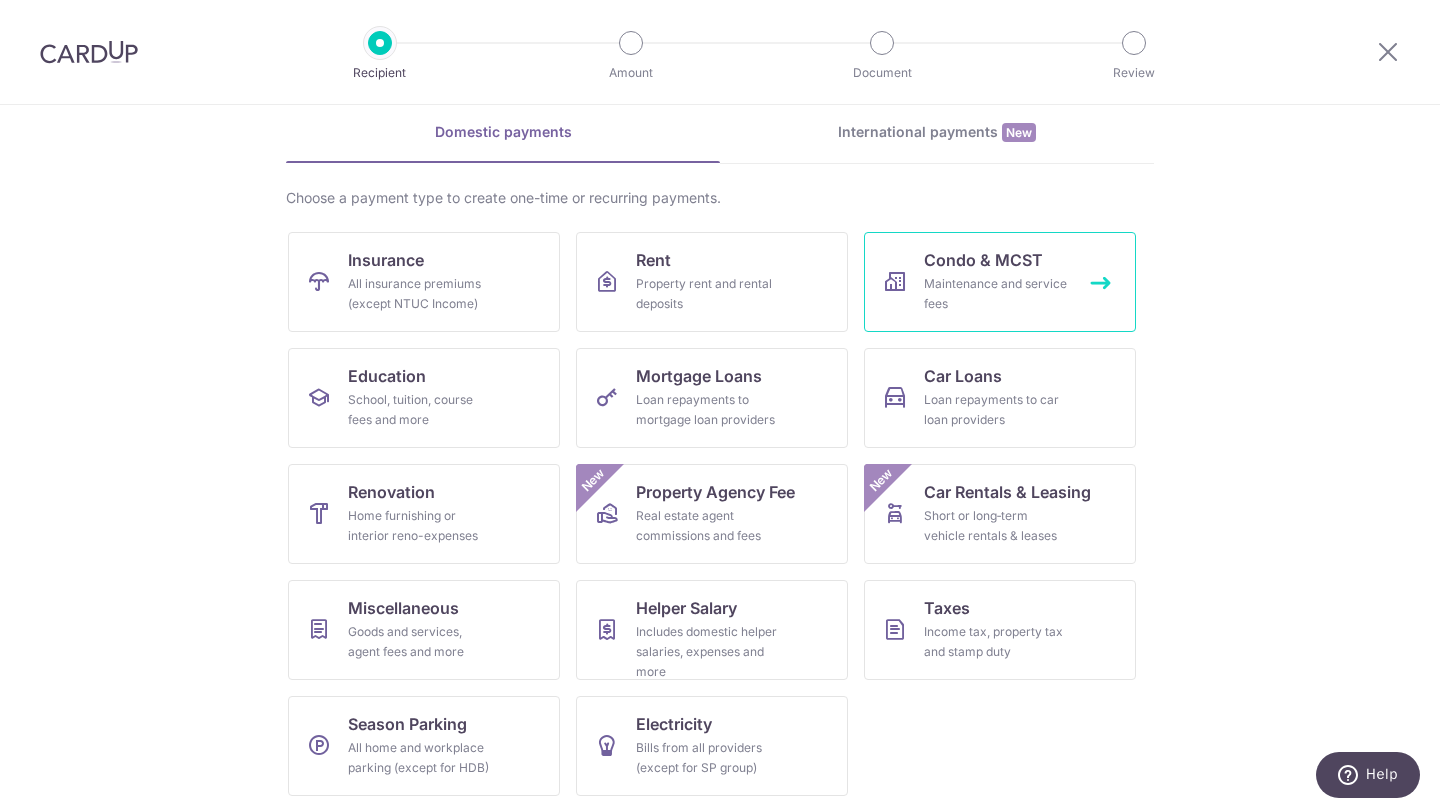 click on "Maintenance and service fees" at bounding box center [996, 294] 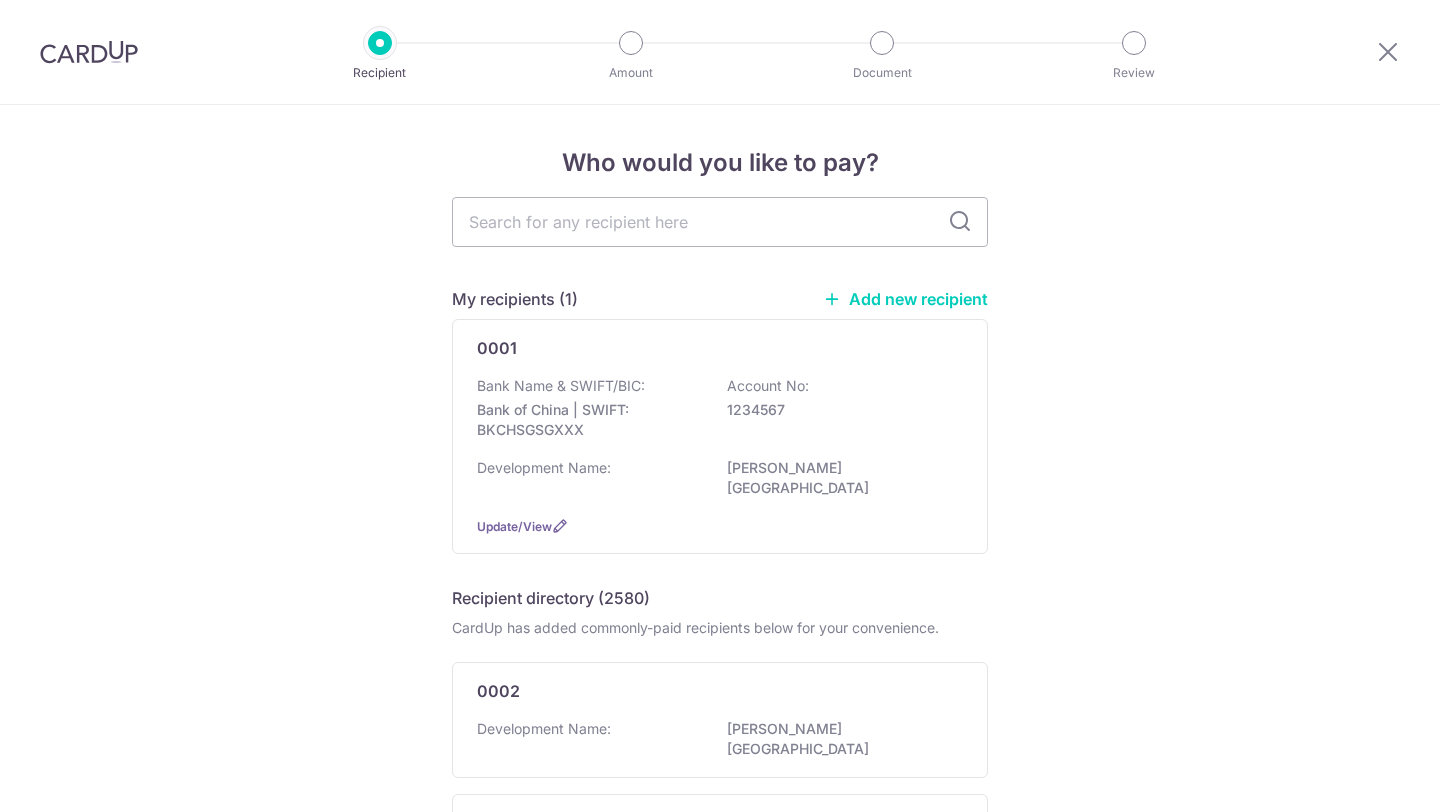 scroll, scrollTop: 0, scrollLeft: 0, axis: both 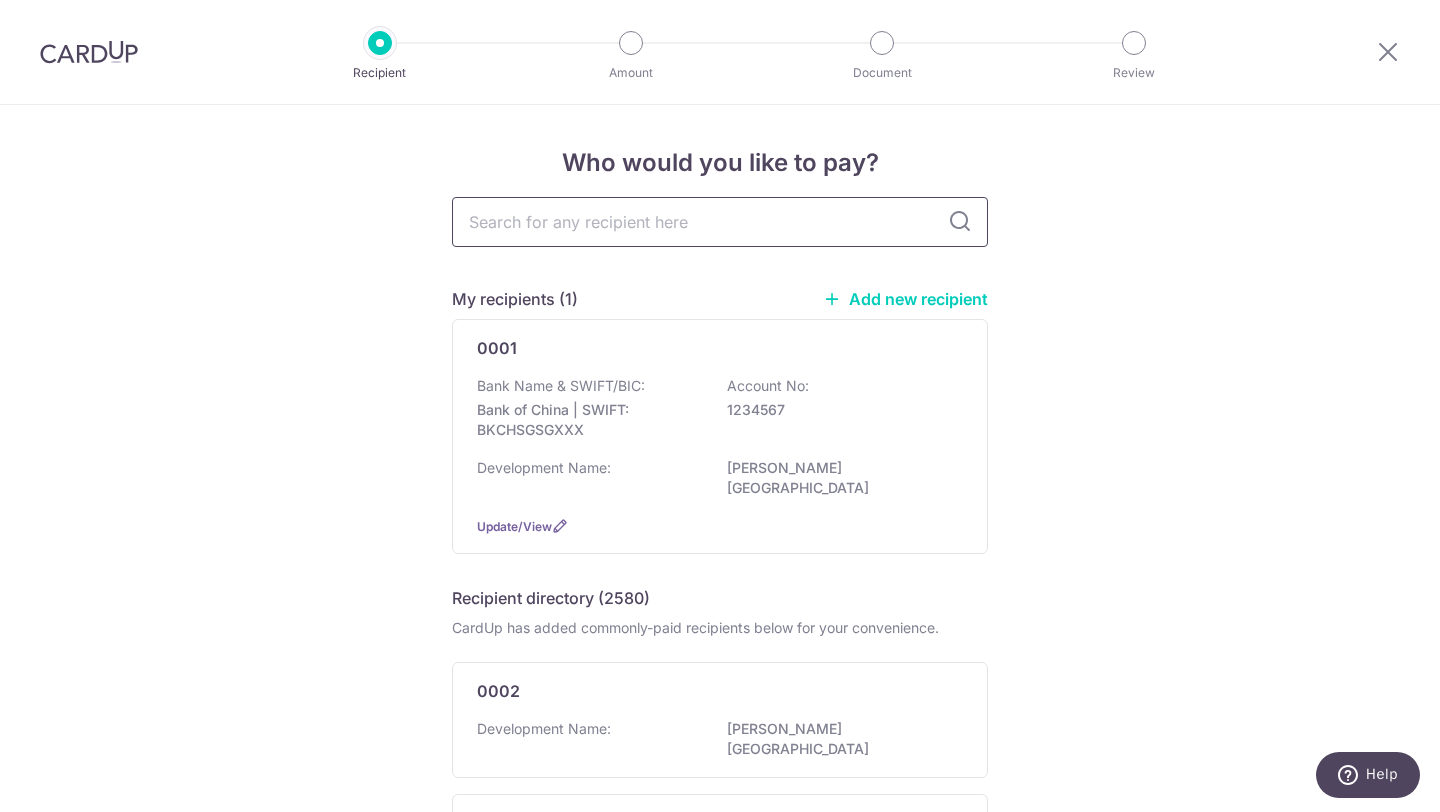 click at bounding box center (720, 222) 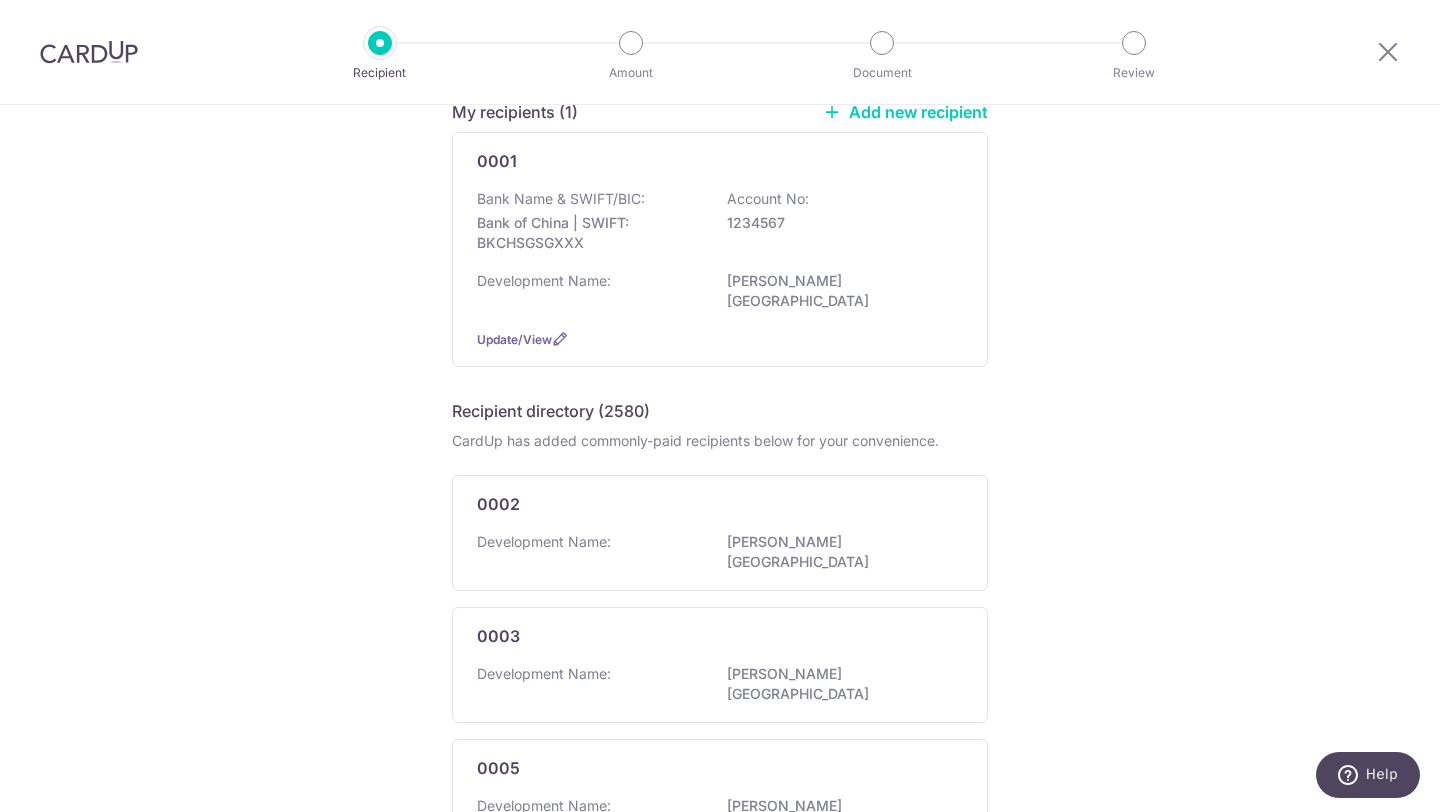 scroll, scrollTop: 28, scrollLeft: 0, axis: vertical 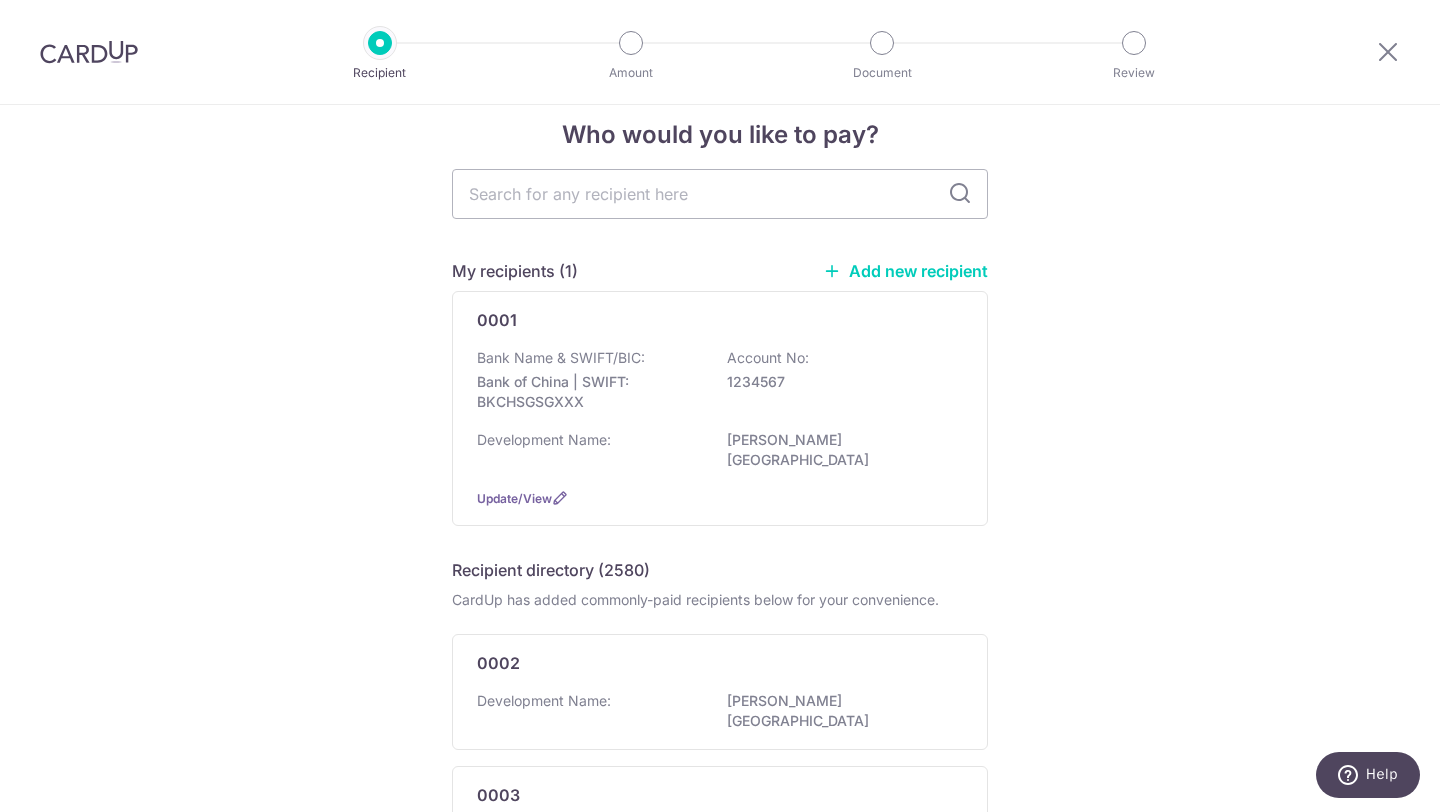 click on "My recipients (1)
Add new recipient
0001
Bank Name & SWIFT/BIC:
Bank of China | SWIFT: BKCHSGSGXXX
Account No:
1234567
Development Name:
BENG TONG MANSION
Update/View
Recipient directory (2580)
CardUp has added commonly-paid recipients below for your convenience.
0002
Development Name:
BENG TONG MANSION
0003
Development Name:" at bounding box center [720, 1075] 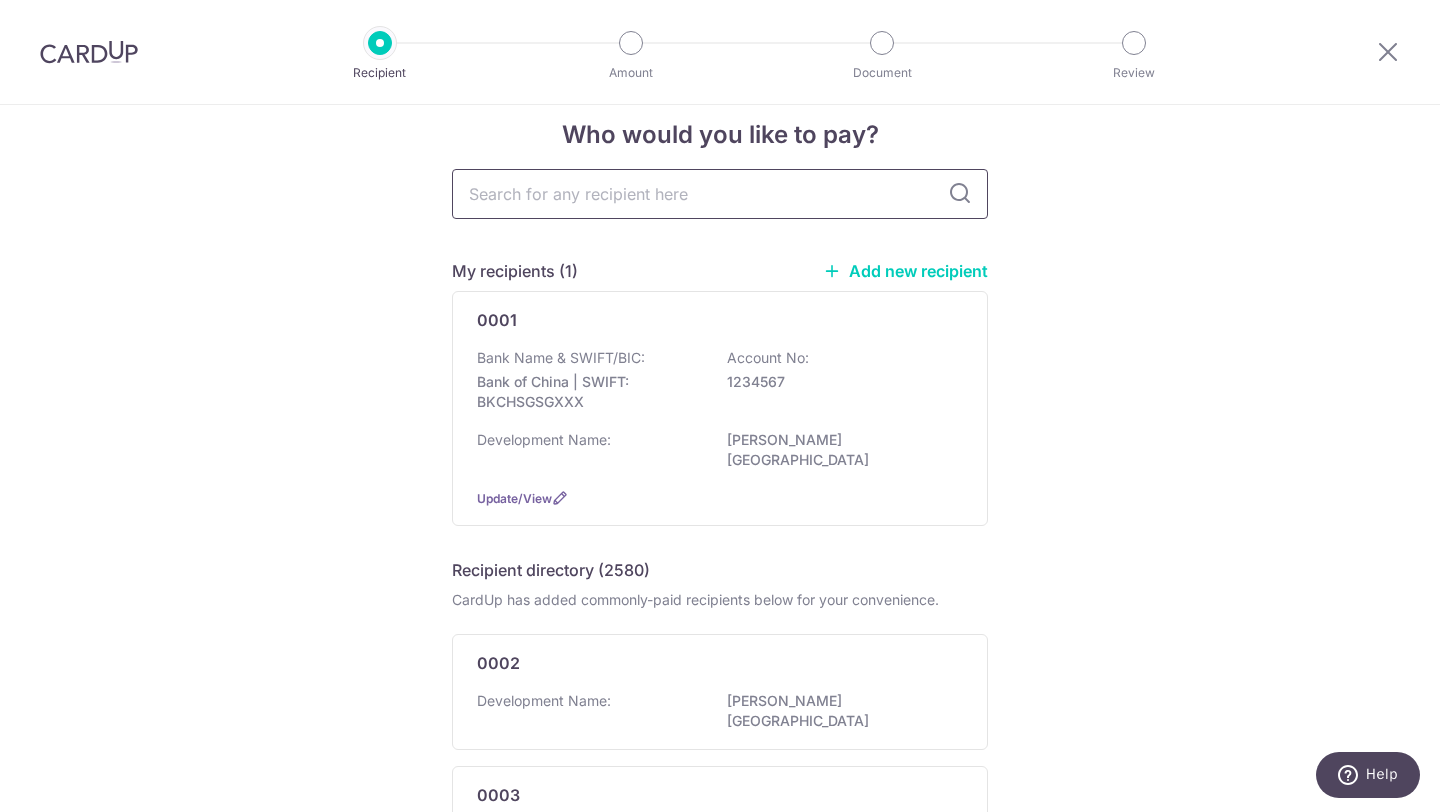 click at bounding box center [720, 194] 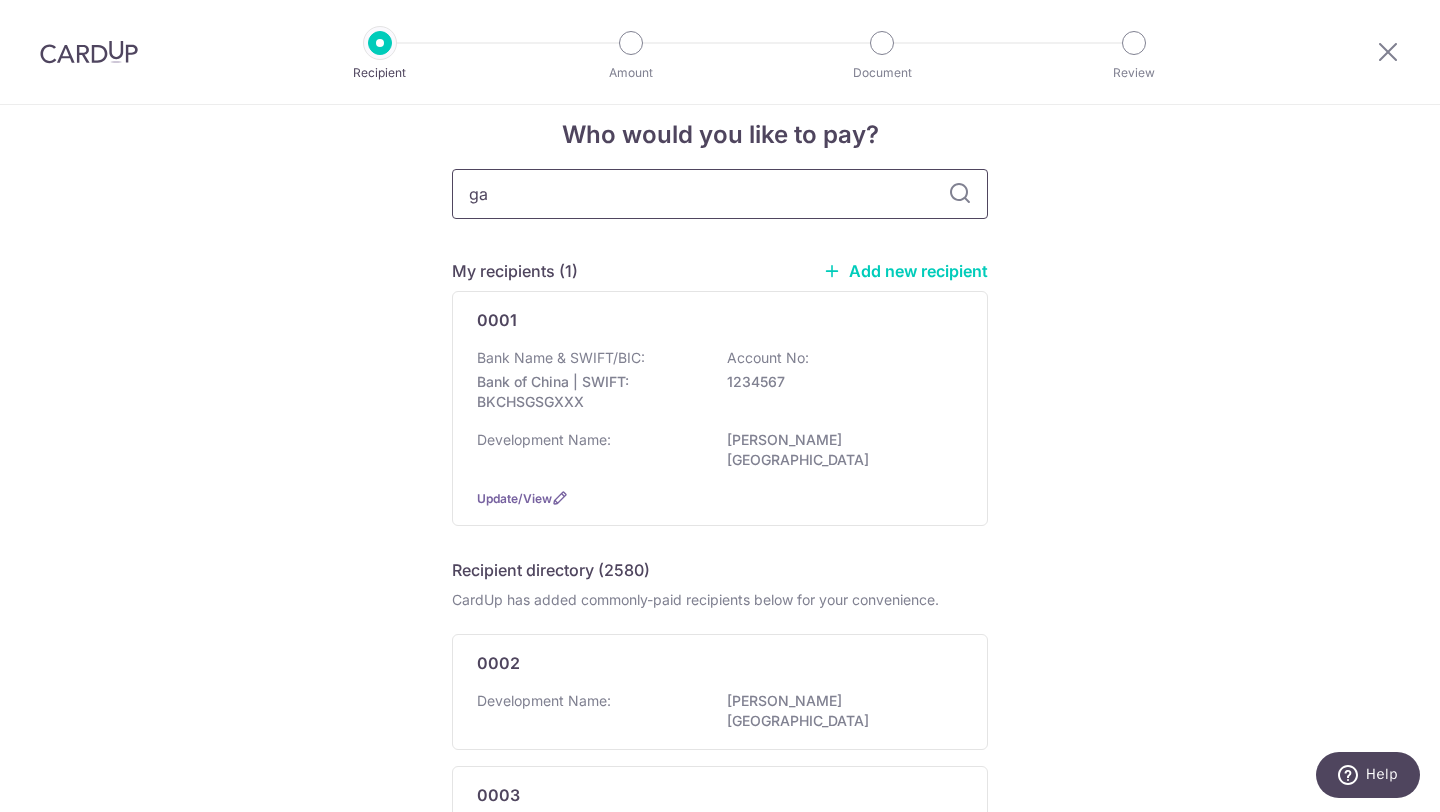type on "g" 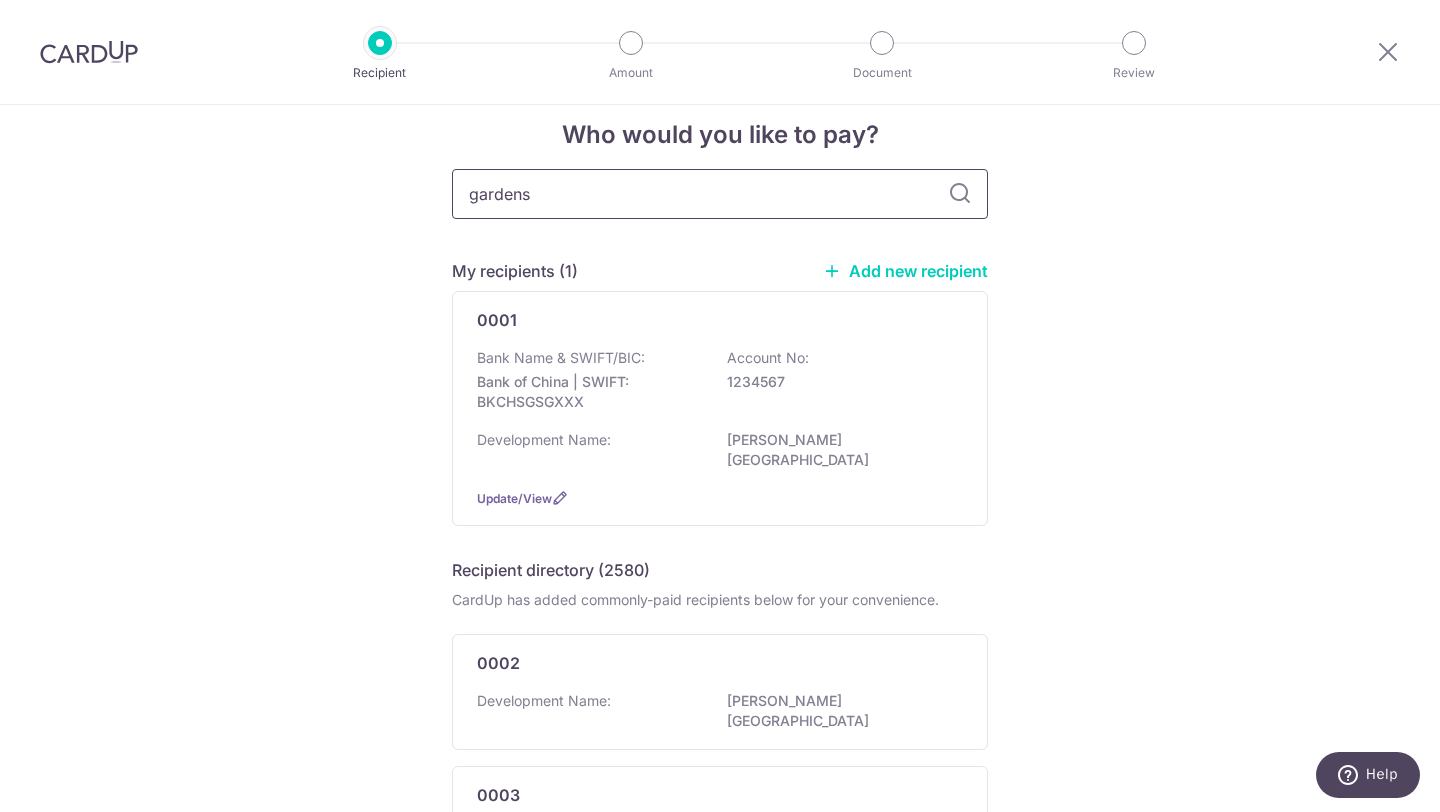 click on "gardens" at bounding box center (720, 194) 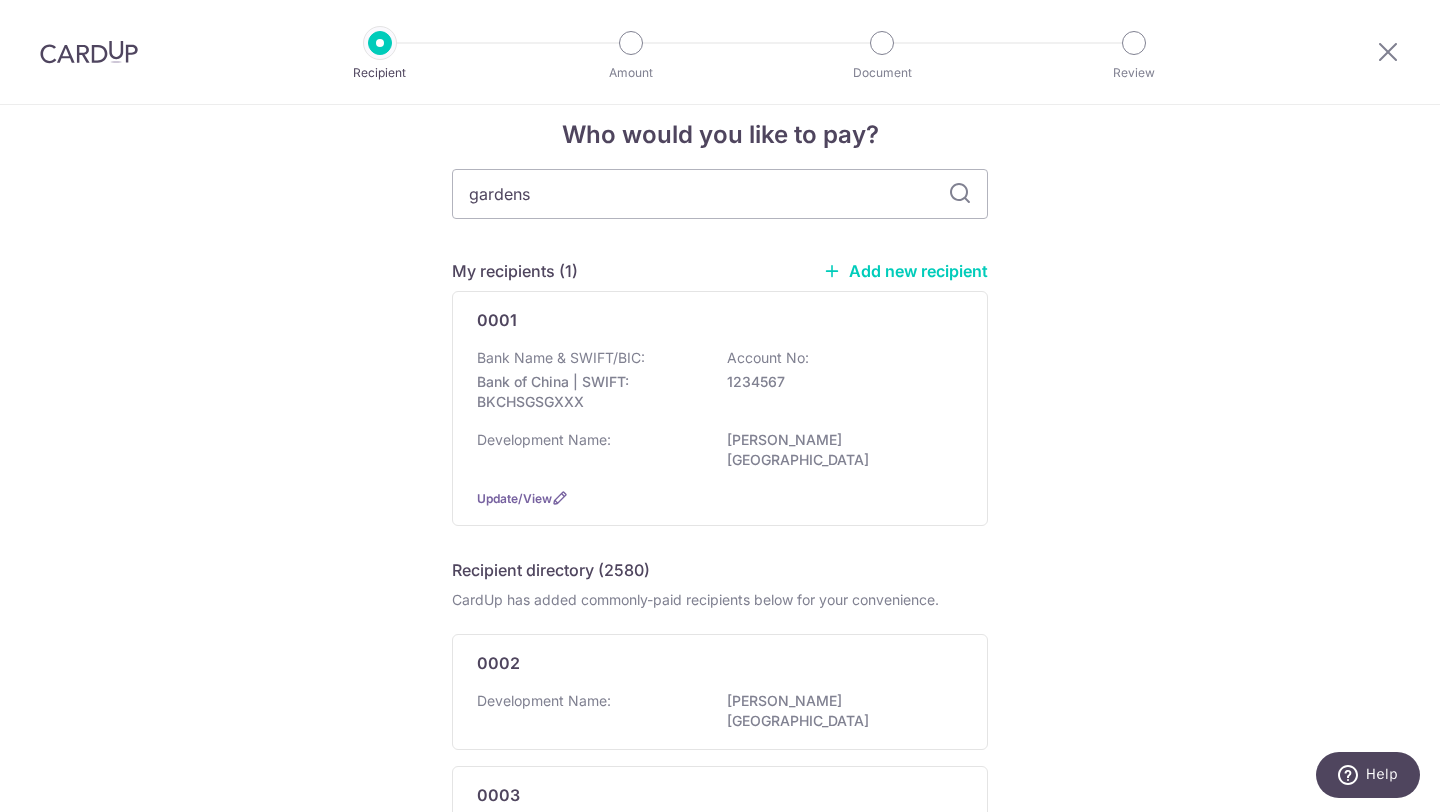 click at bounding box center (960, 194) 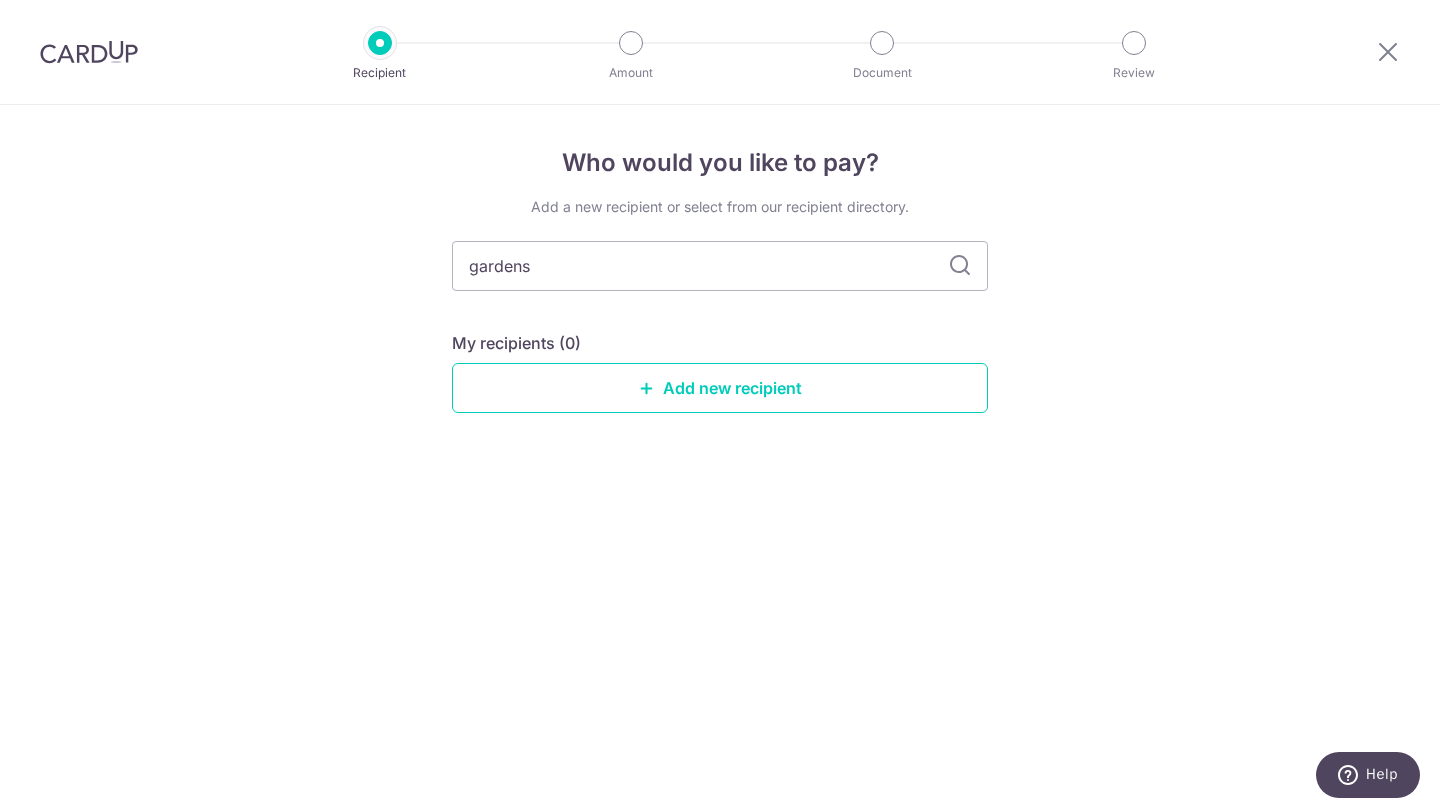 scroll, scrollTop: 0, scrollLeft: 0, axis: both 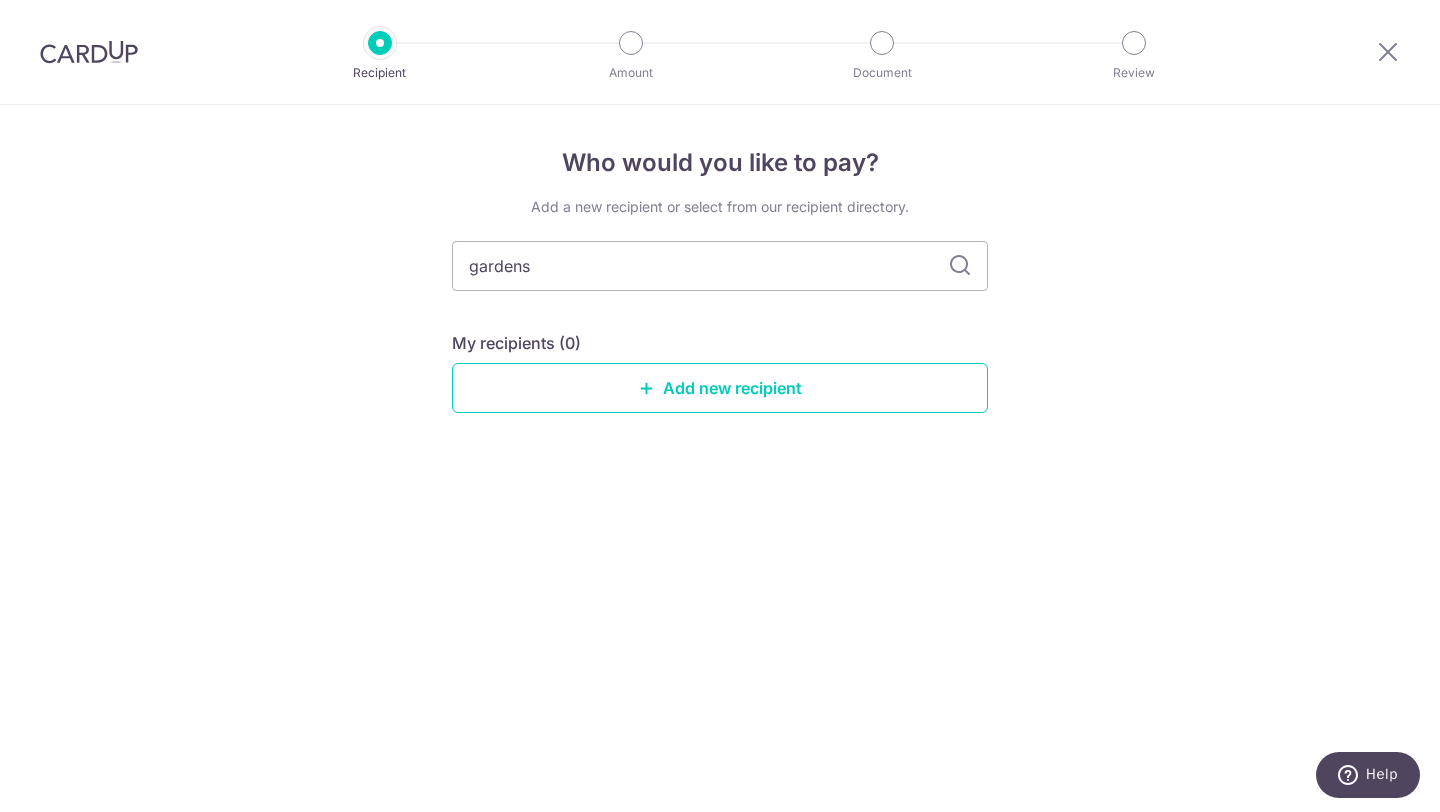 click at bounding box center (960, 266) 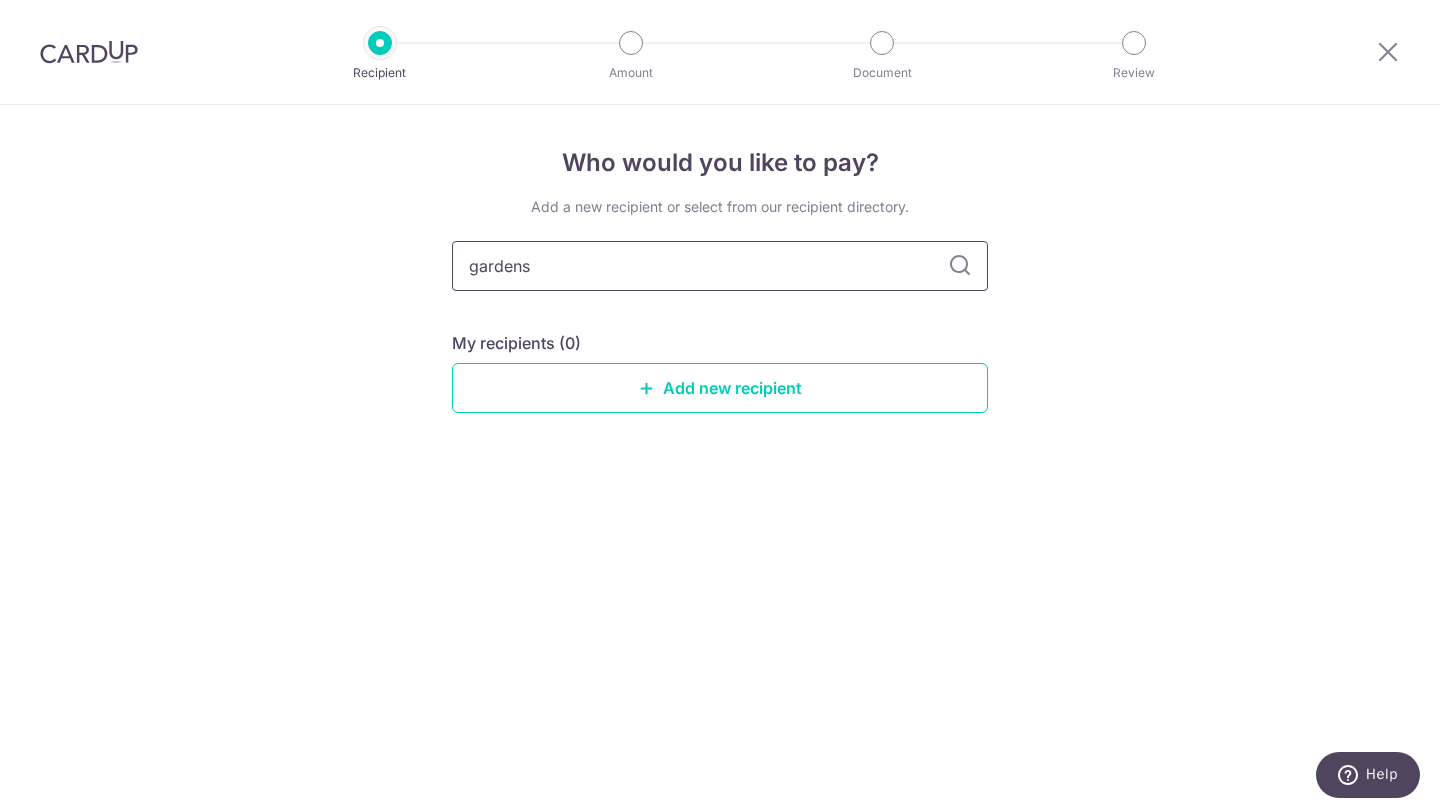 drag, startPoint x: 797, startPoint y: 267, endPoint x: 302, endPoint y: 267, distance: 495 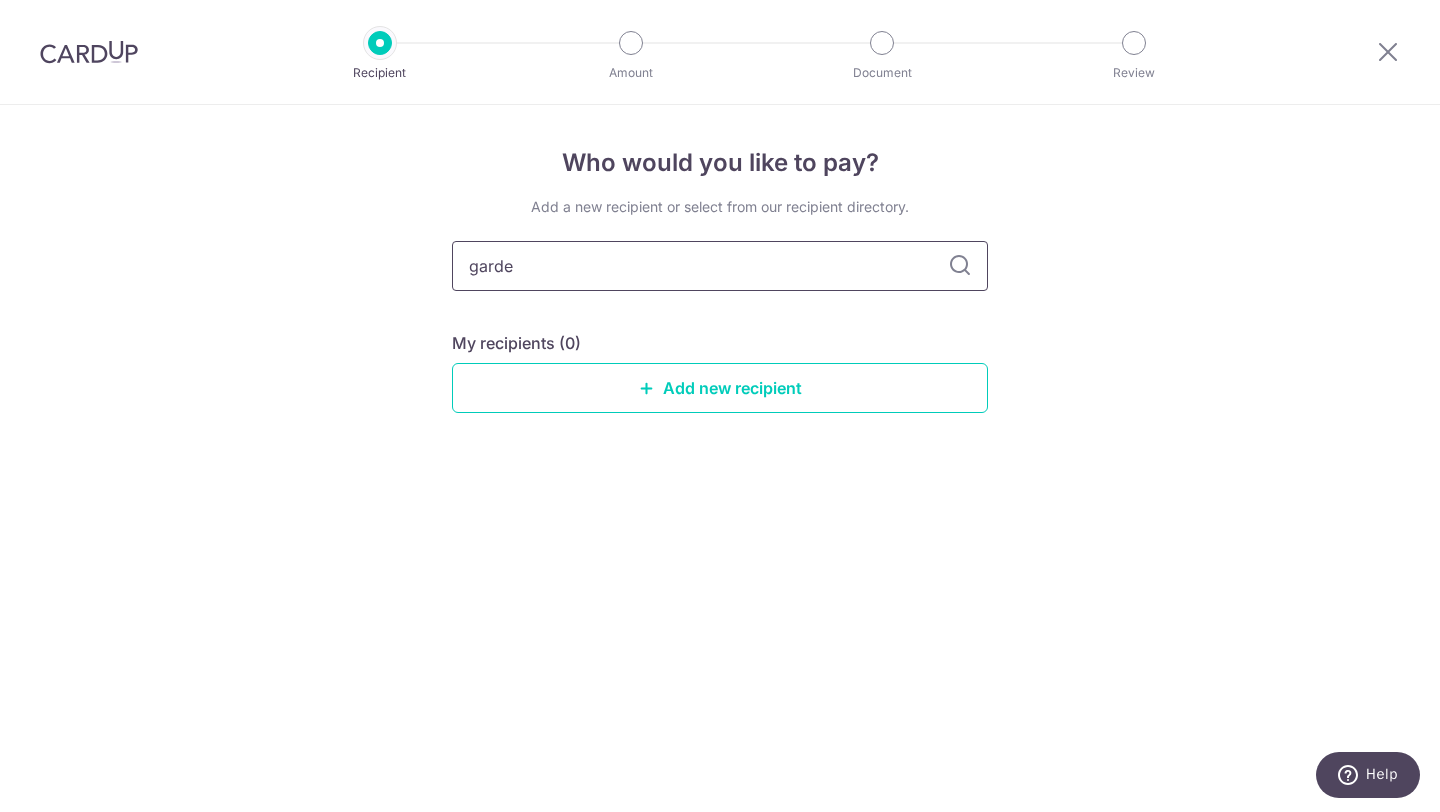 type on "garden" 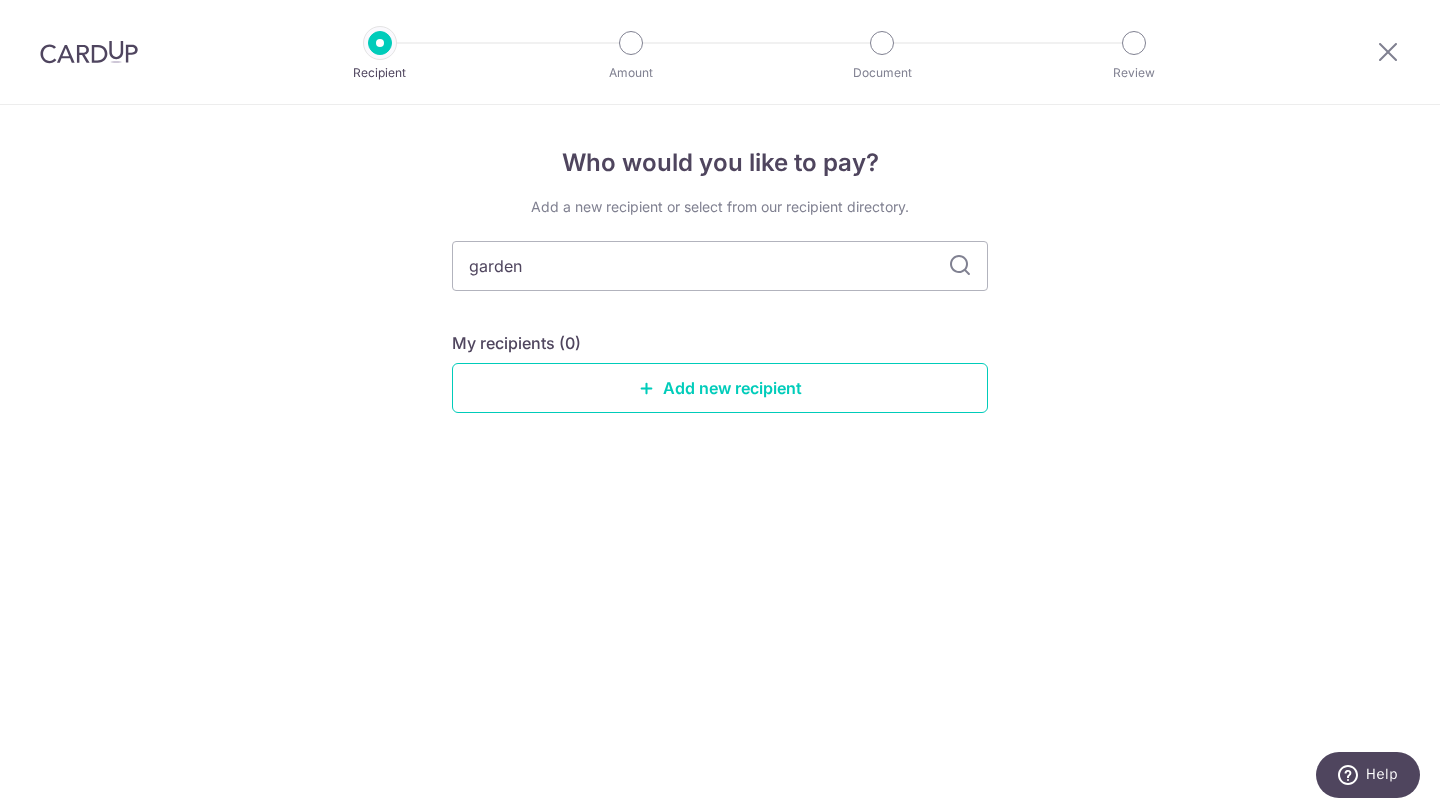 click at bounding box center (960, 266) 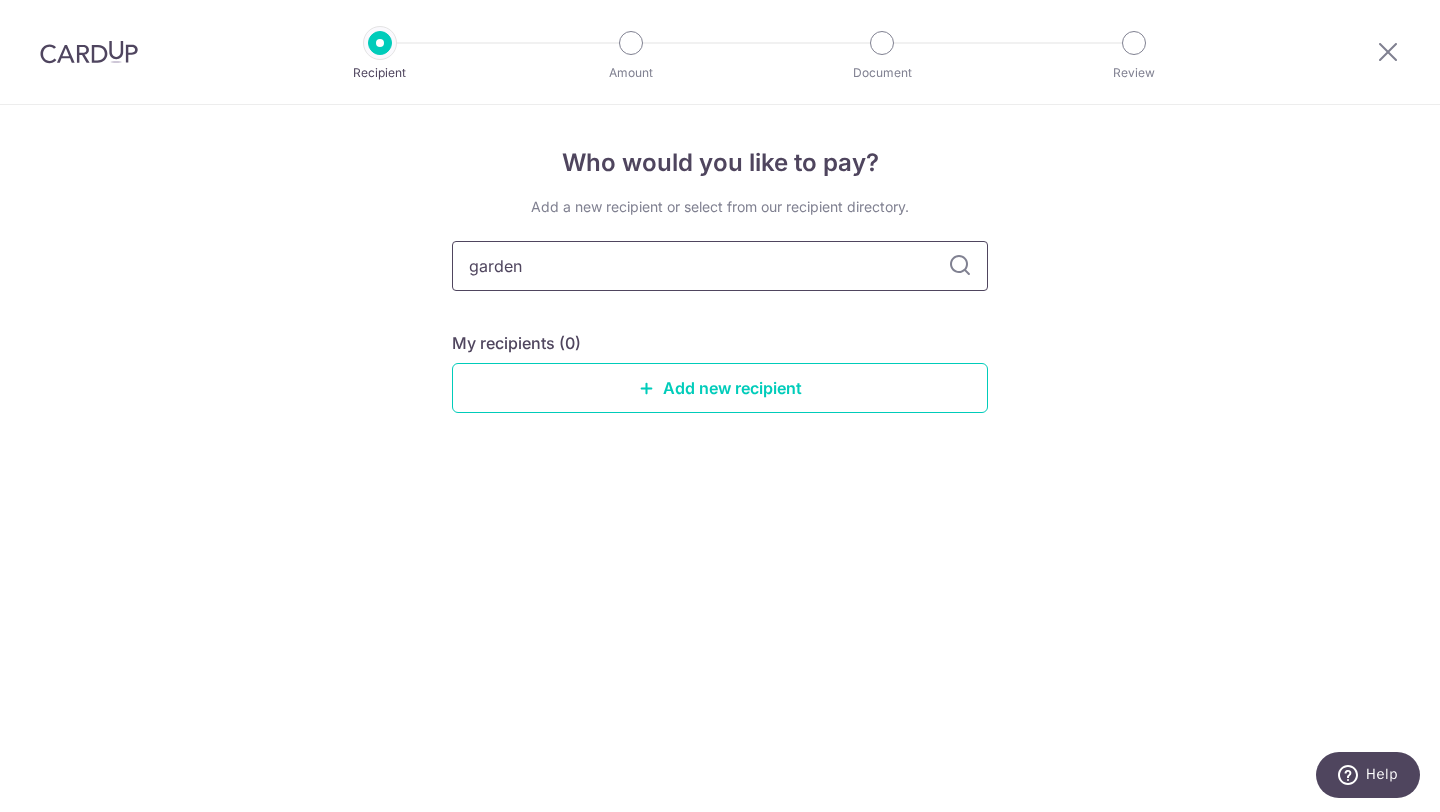 drag, startPoint x: 786, startPoint y: 265, endPoint x: 347, endPoint y: 265, distance: 439 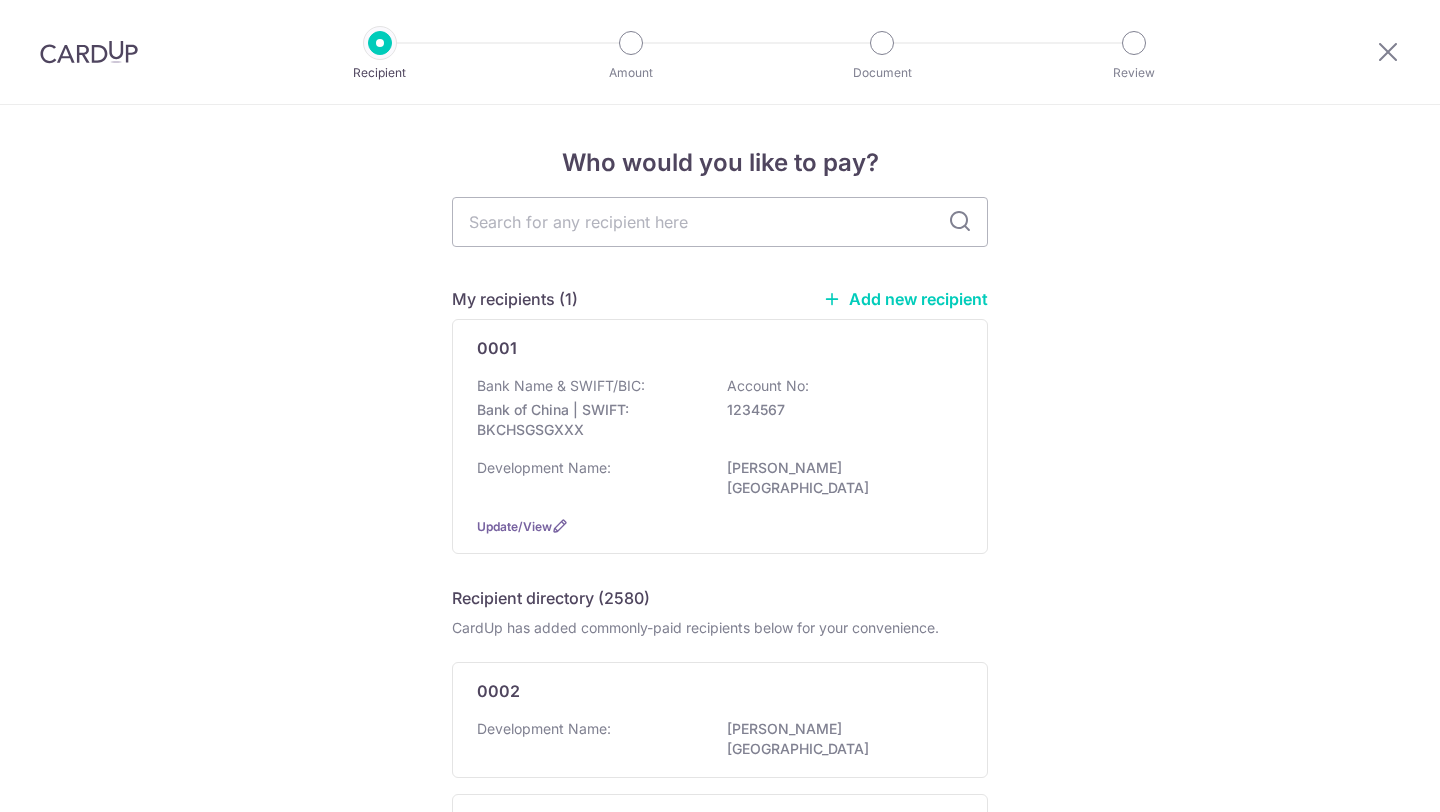 scroll, scrollTop: 0, scrollLeft: 0, axis: both 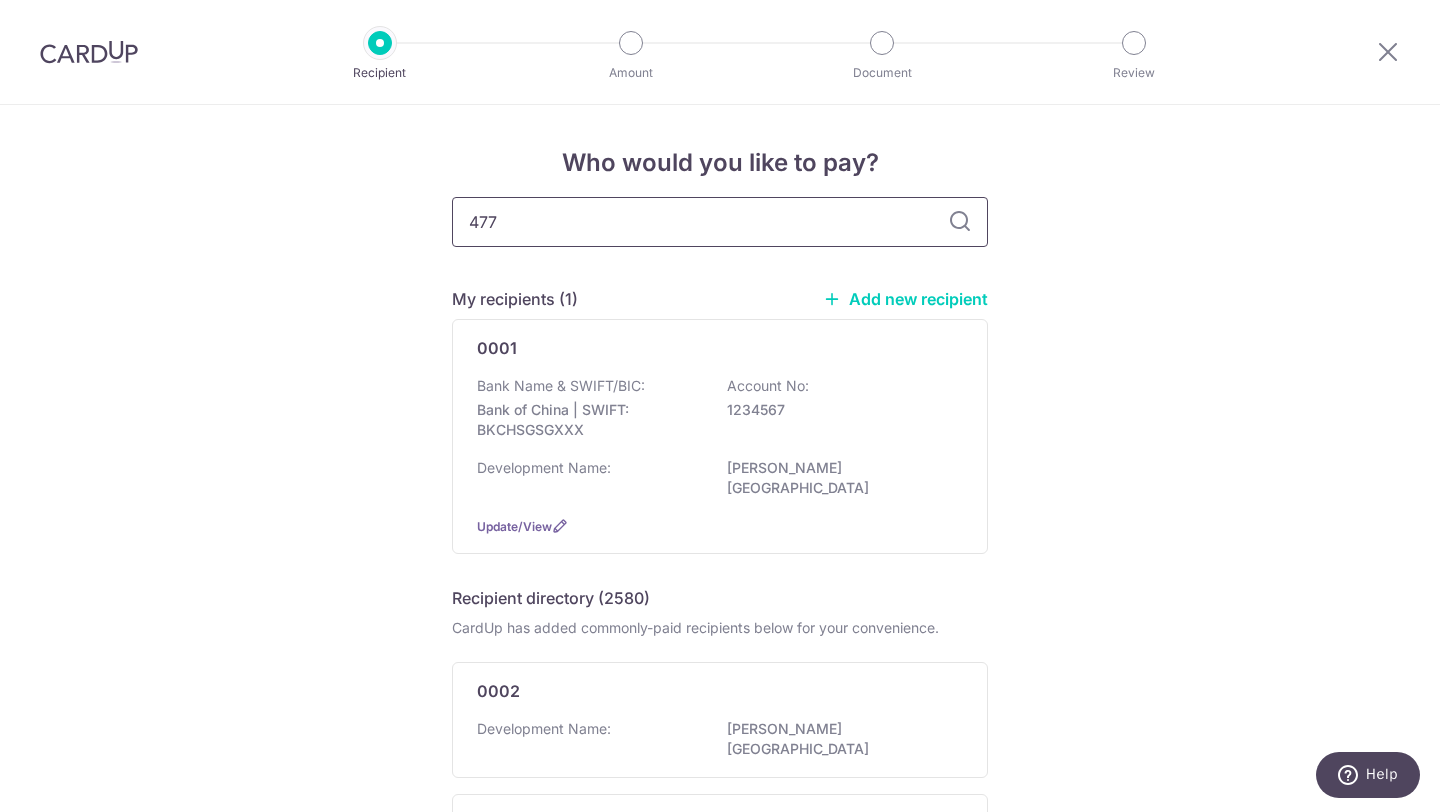 type on "4773" 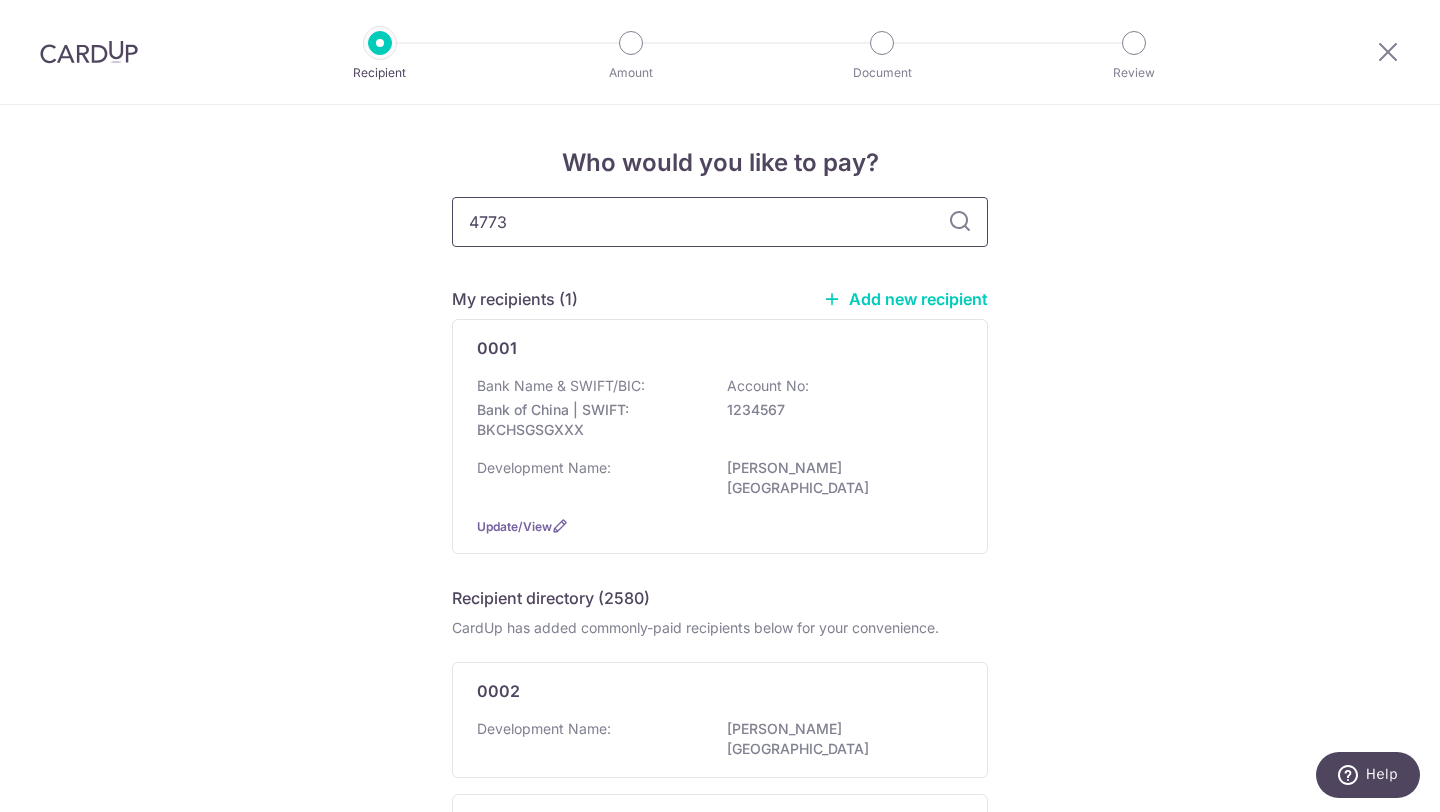 click on "4773" at bounding box center [720, 222] 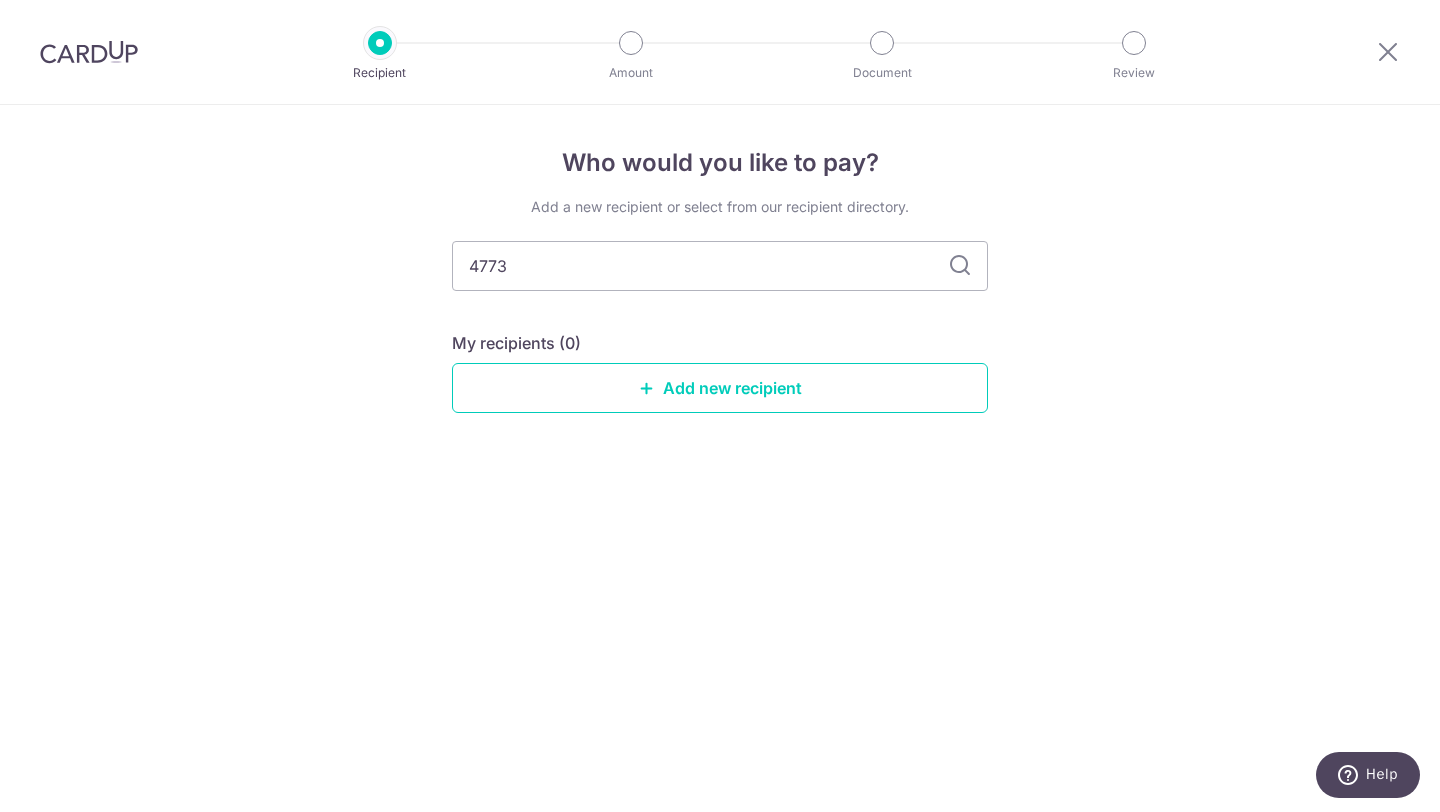 click on "Add a new recipient or select from our recipient directory.
4773
My recipients (0)
Add new recipient" at bounding box center [720, 321] 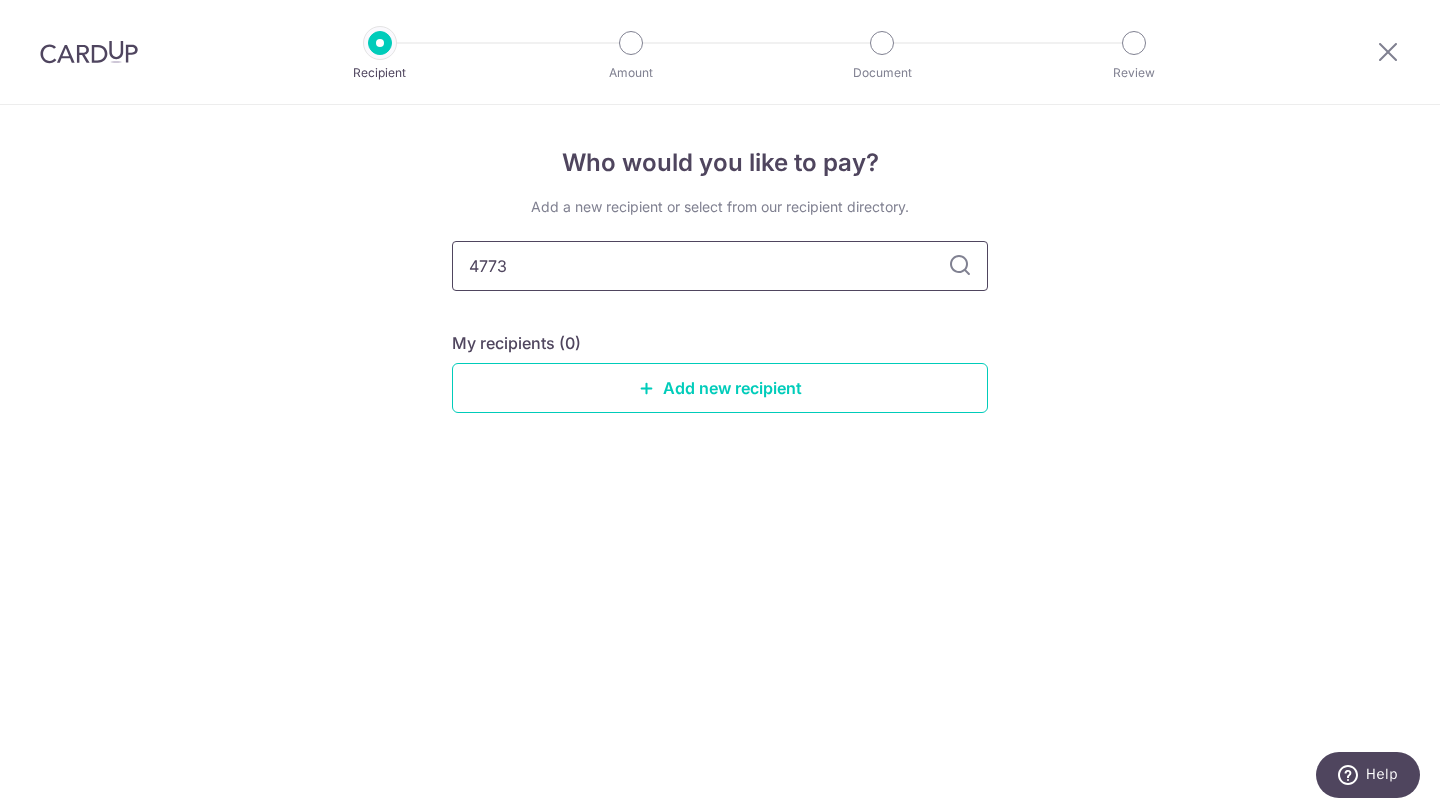 click on "4773" at bounding box center (720, 266) 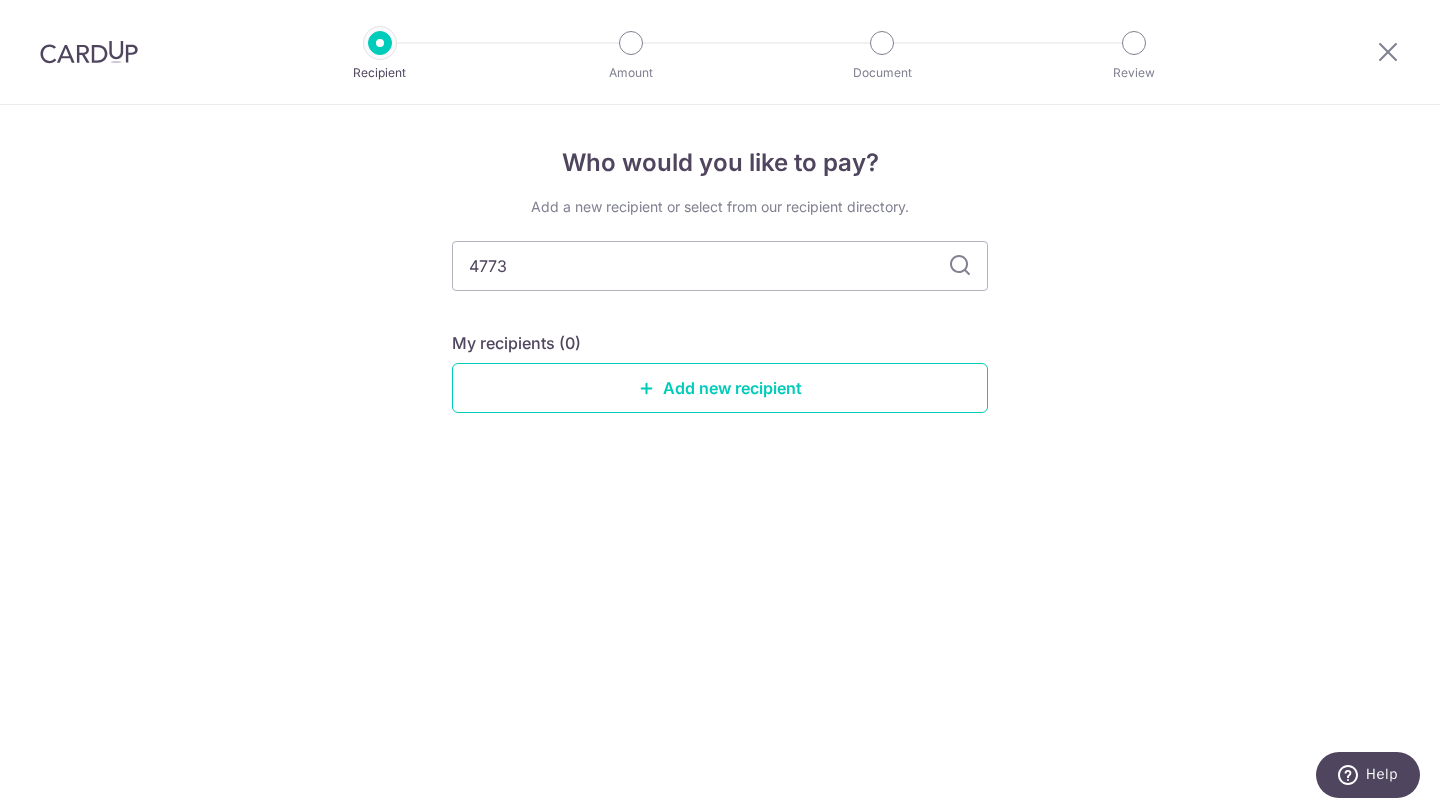 click at bounding box center [960, 266] 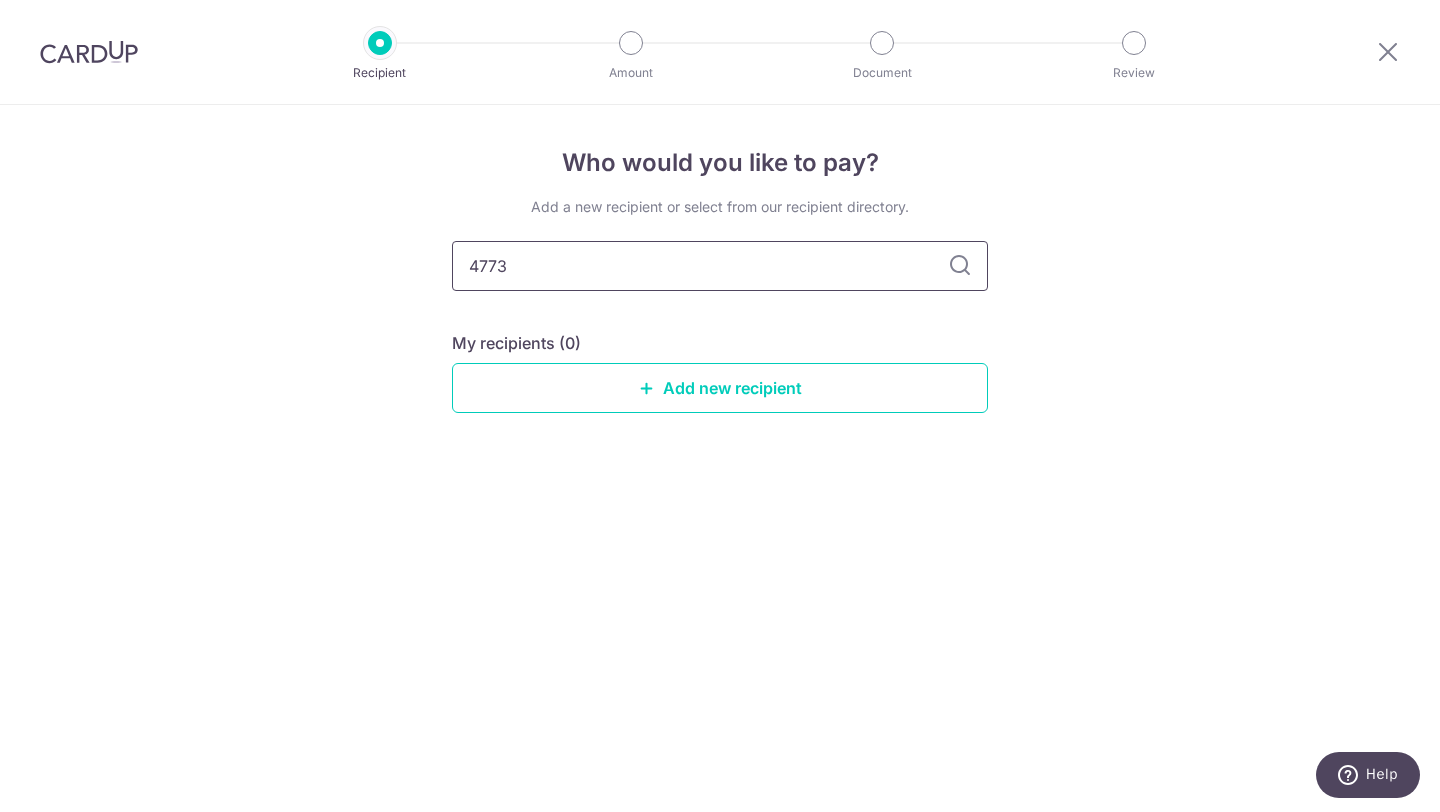 click on "4773" at bounding box center (720, 266) 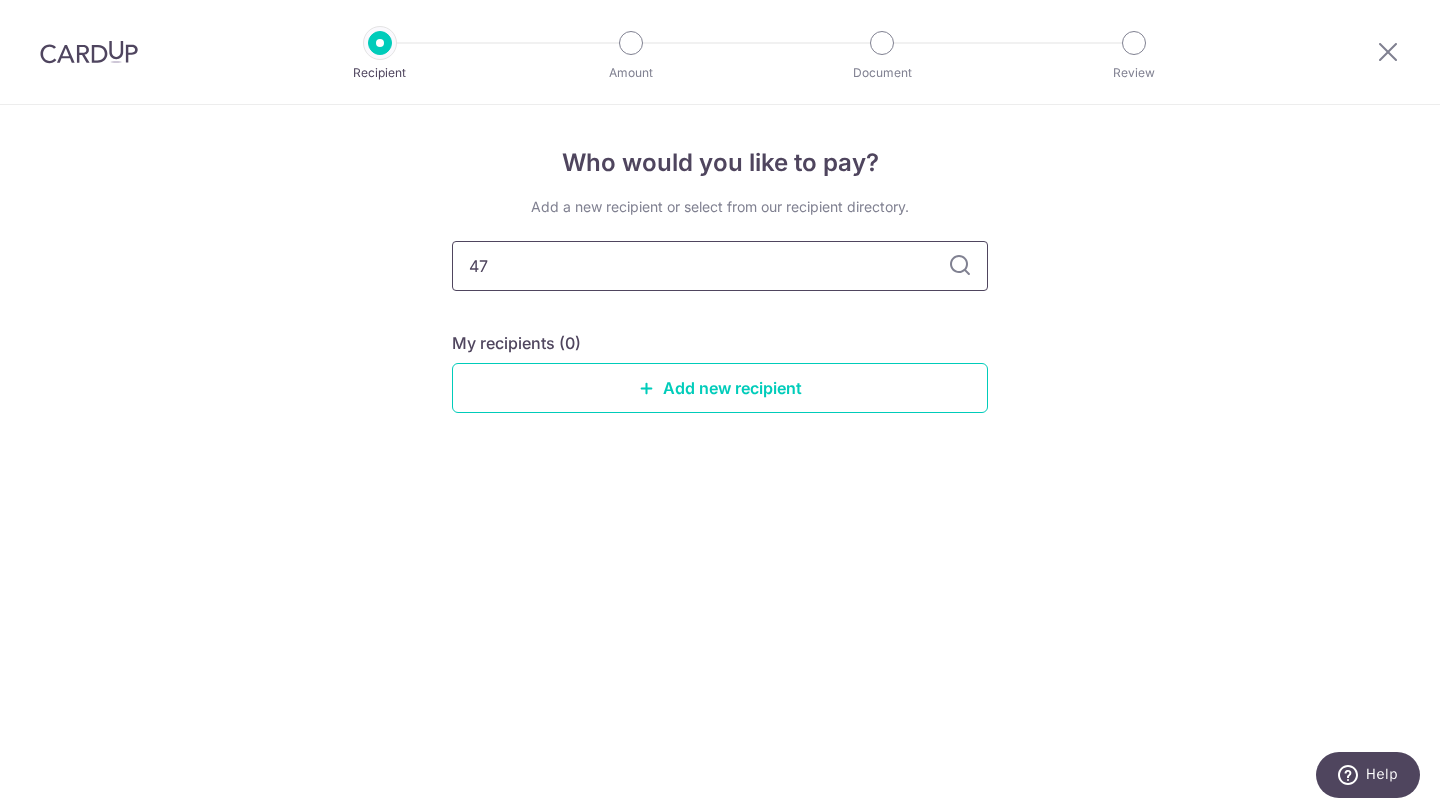 type on "4" 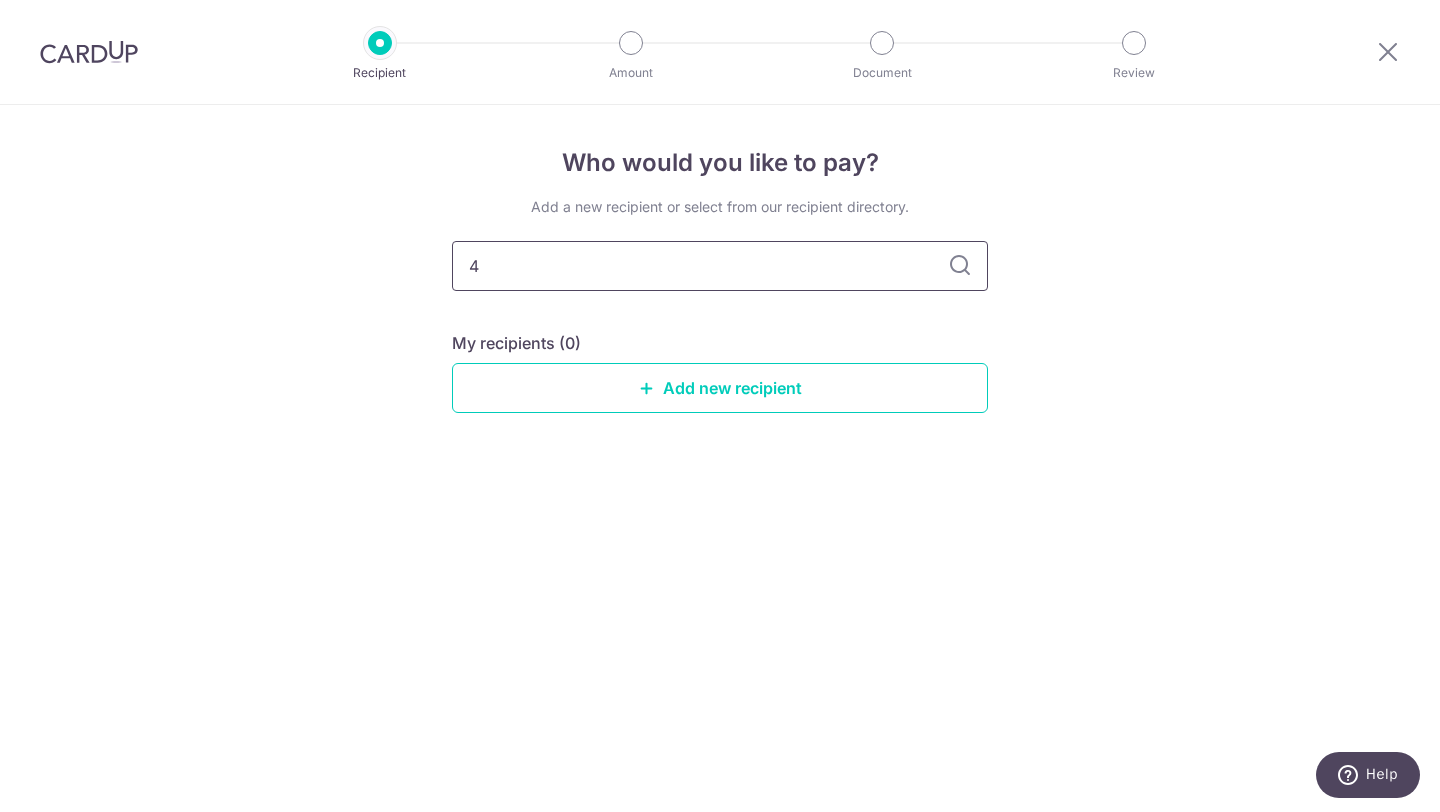 type 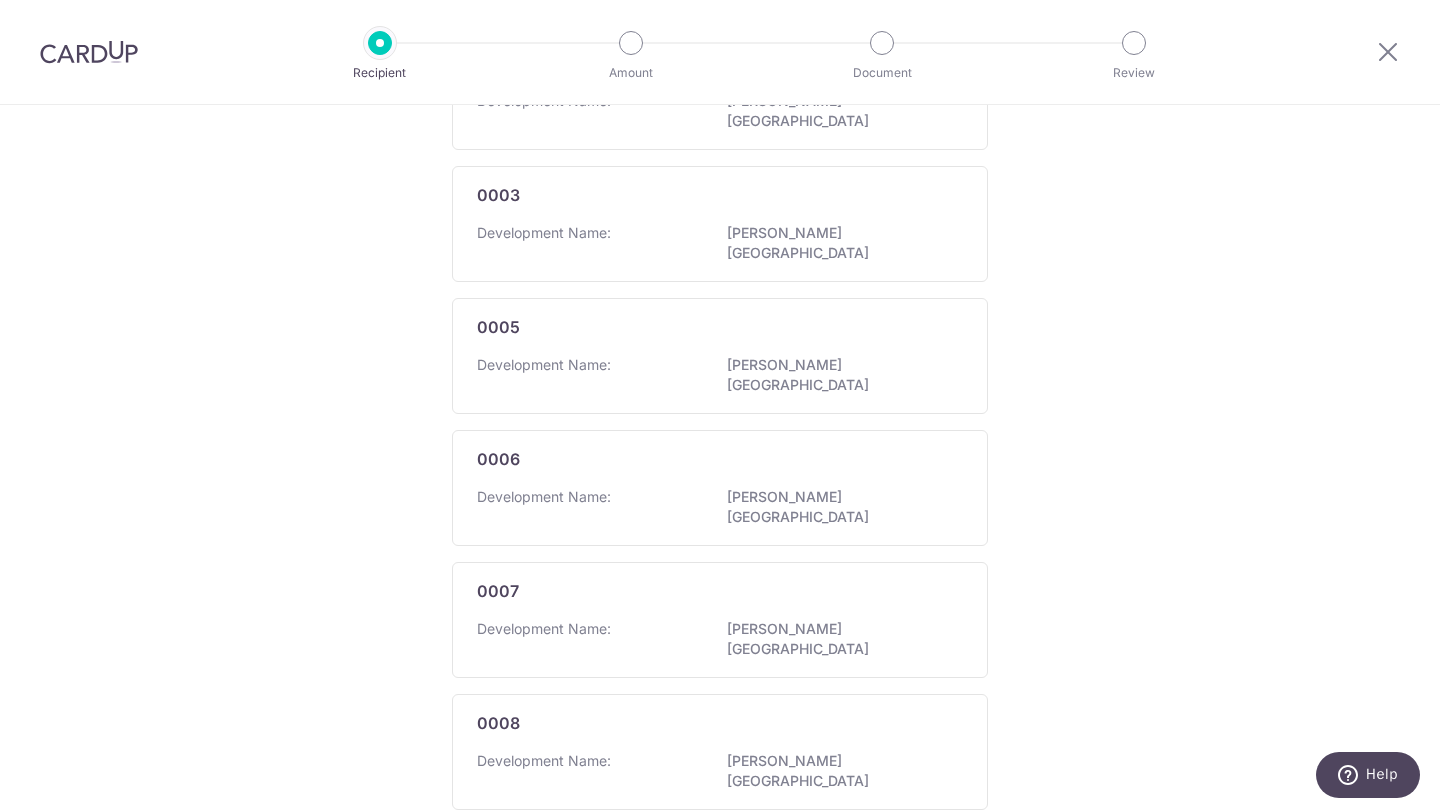 scroll, scrollTop: 0, scrollLeft: 0, axis: both 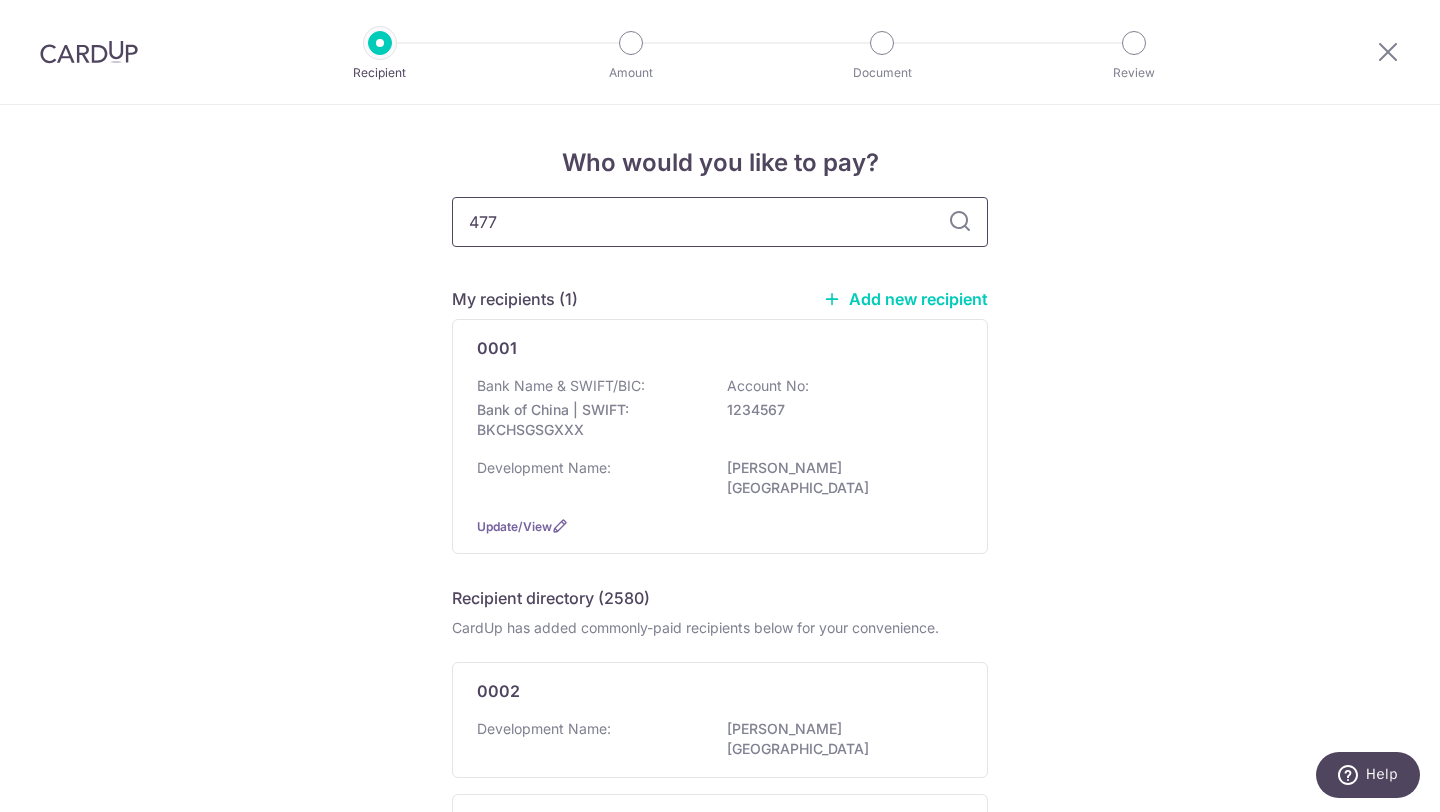 type on "4773" 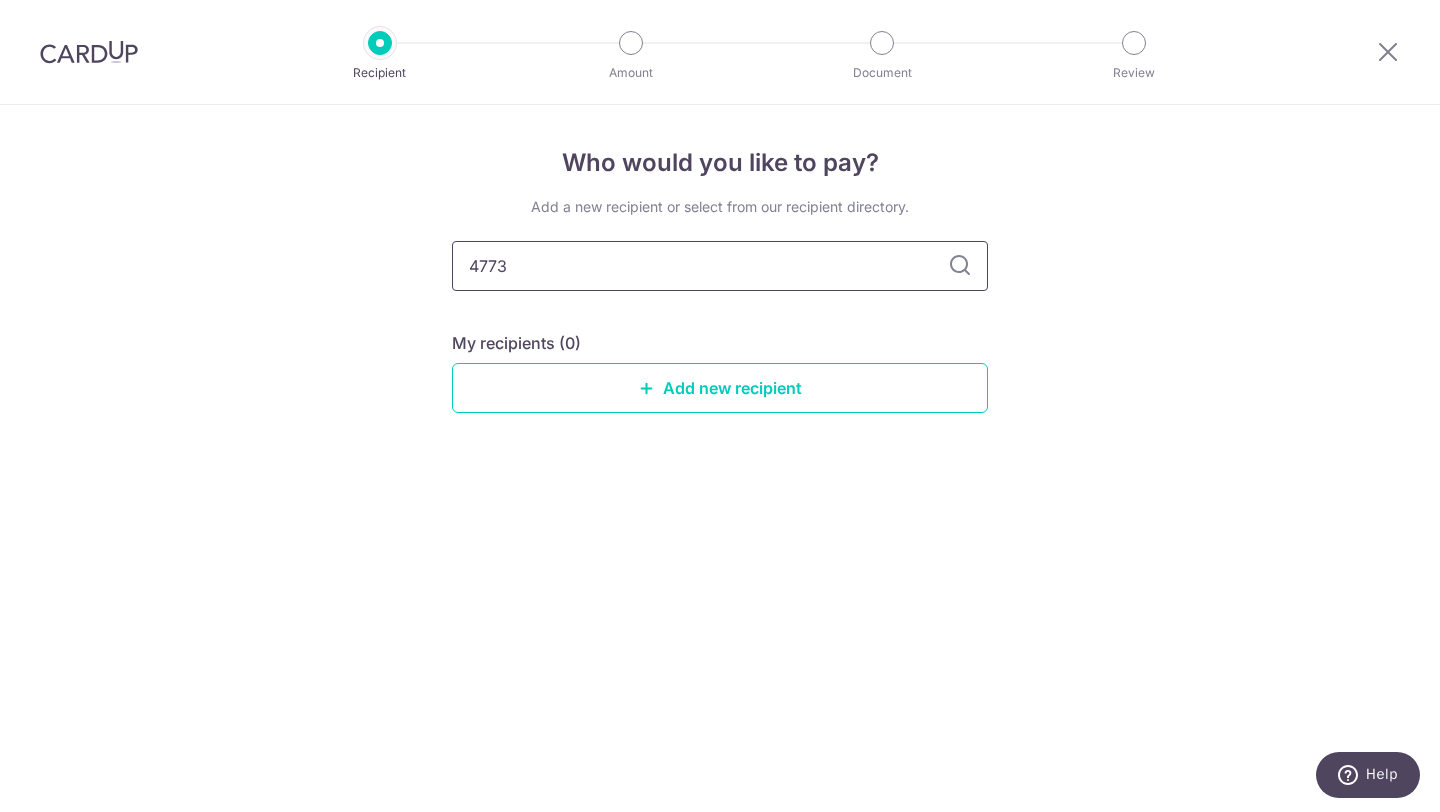 click on "4773" at bounding box center (720, 266) 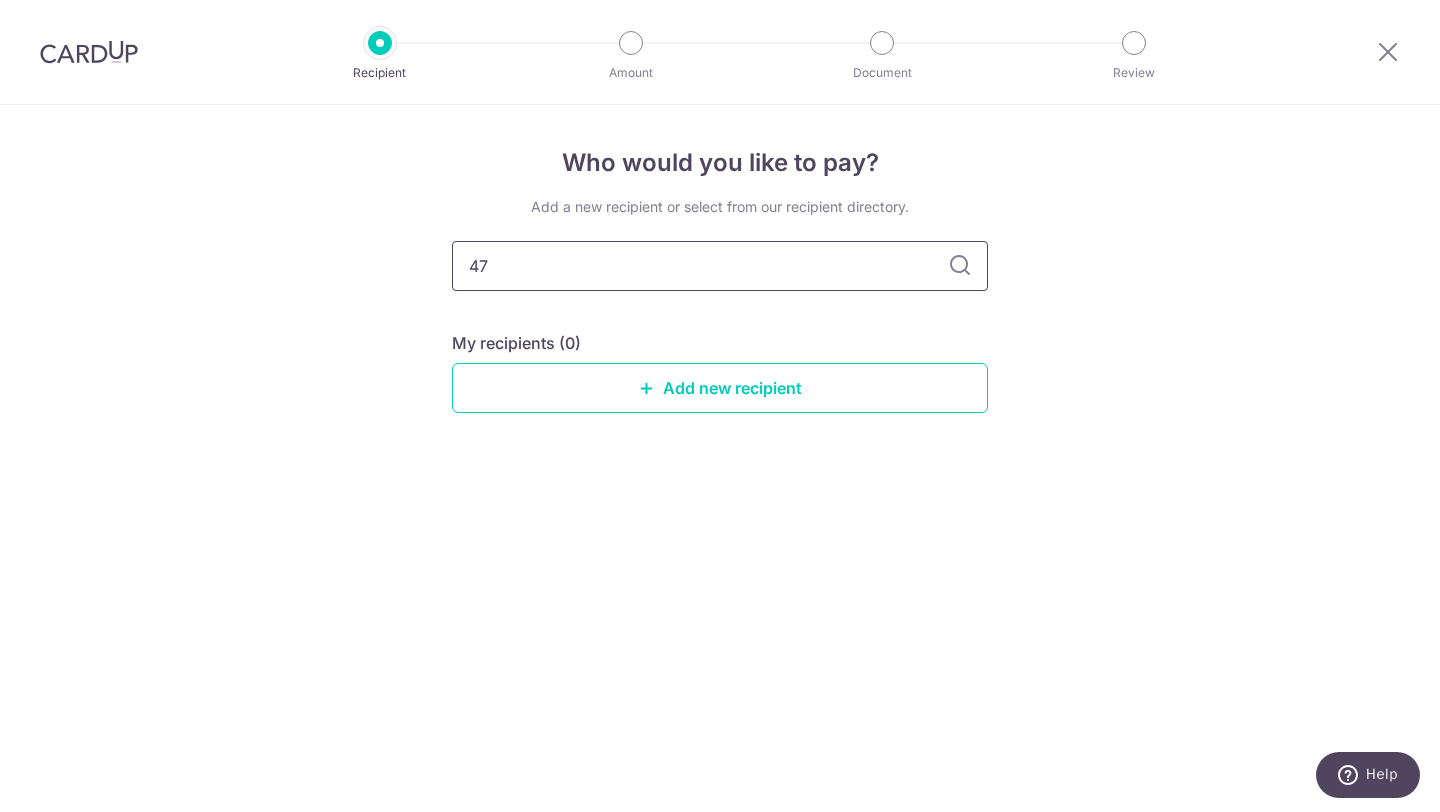 type on "4" 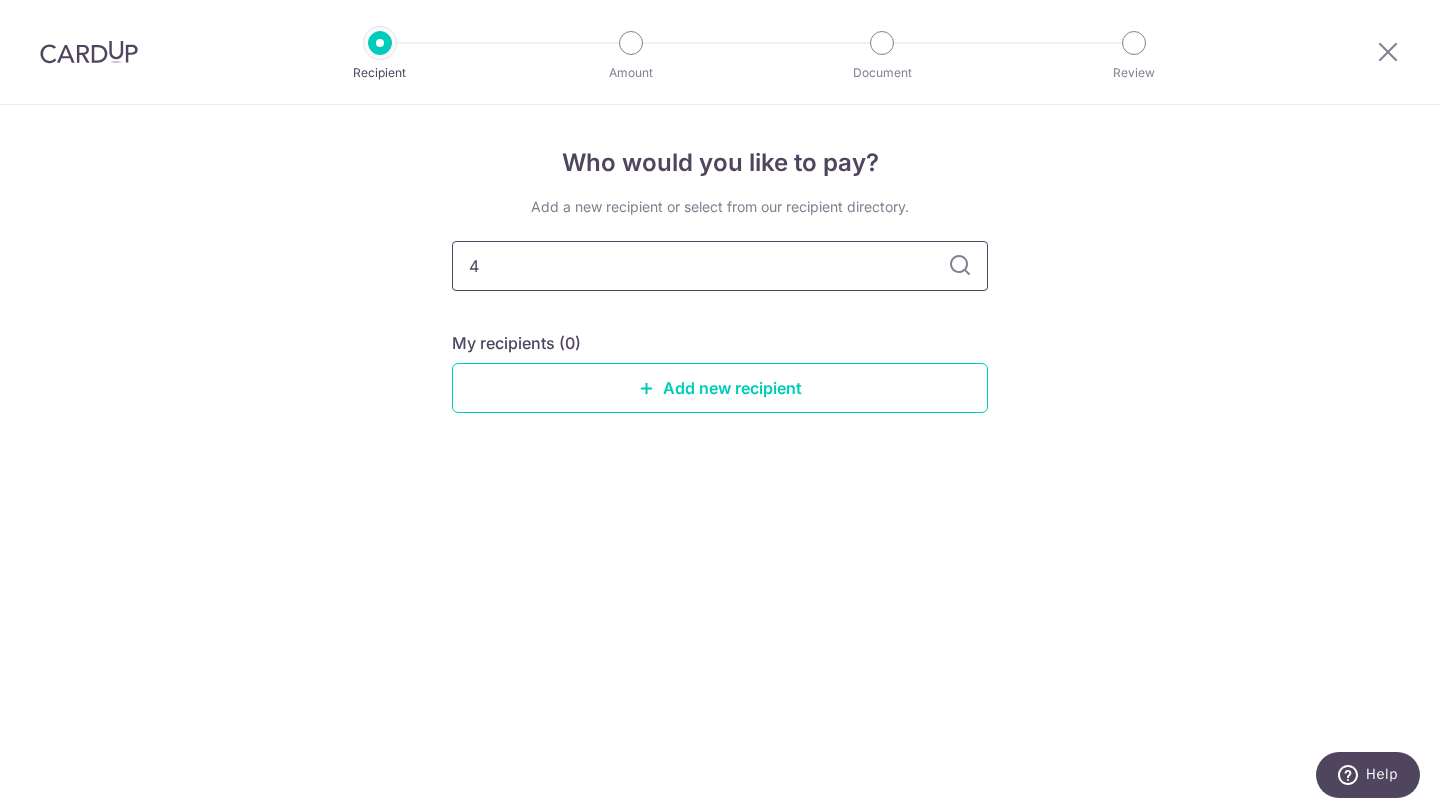 type 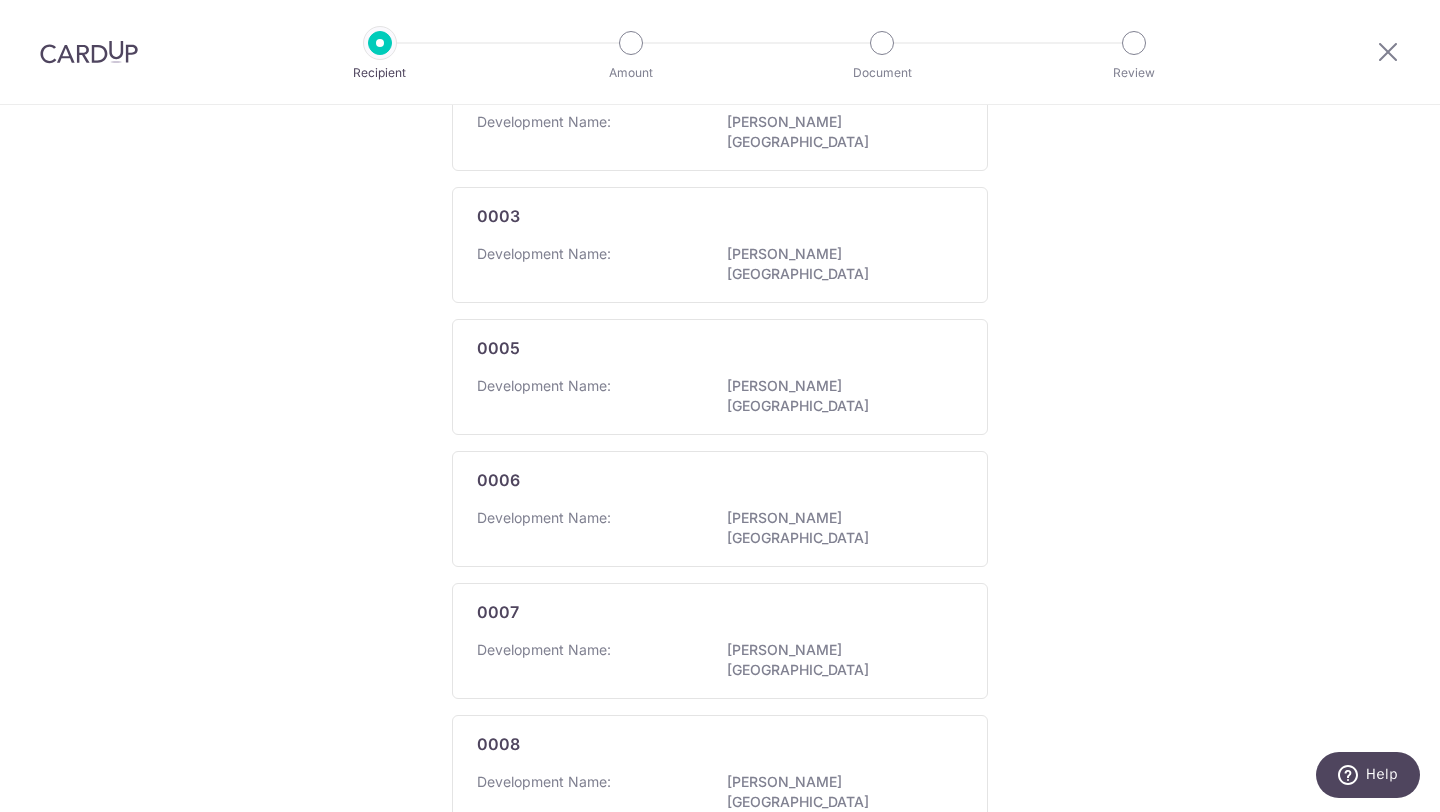 scroll, scrollTop: 1202, scrollLeft: 0, axis: vertical 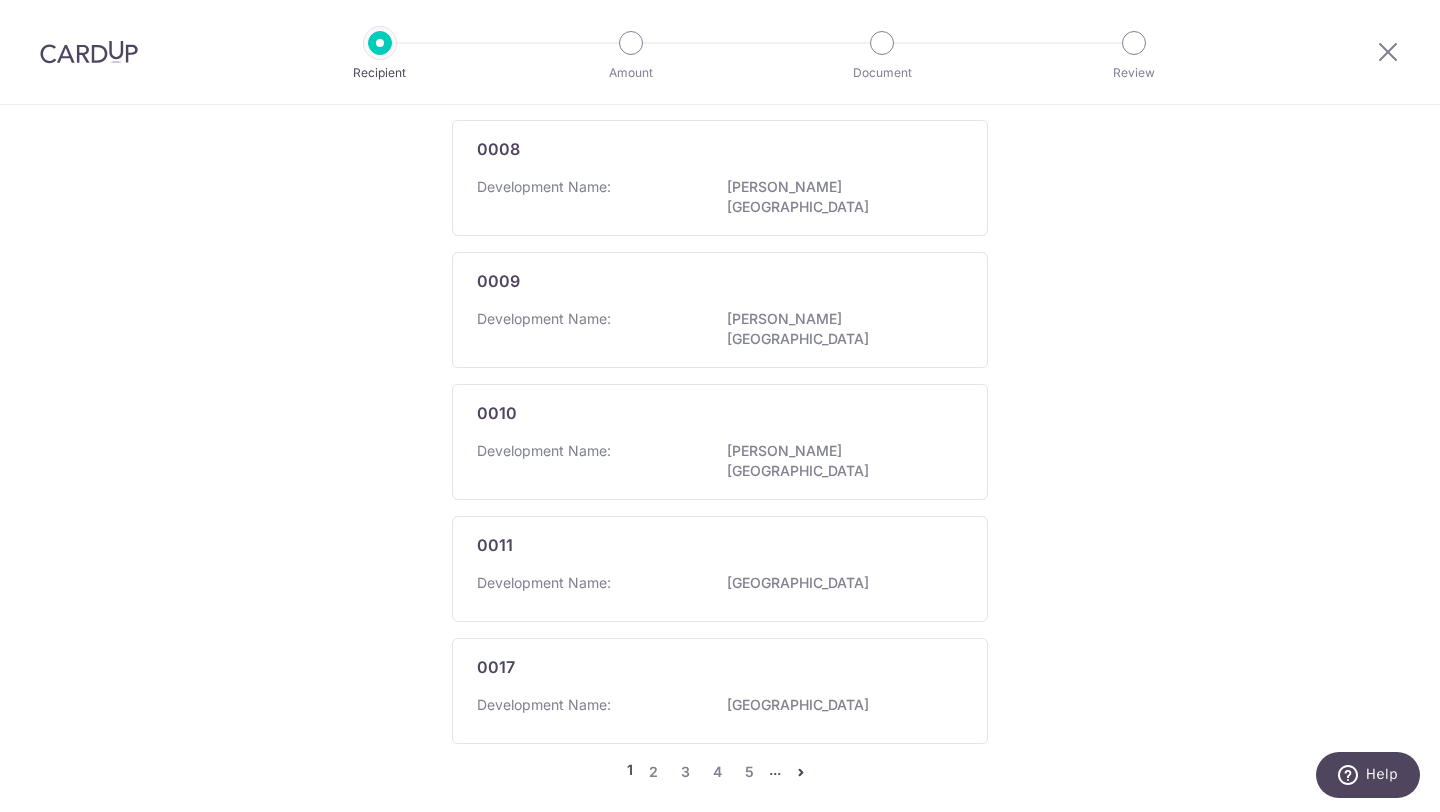 click on "..." at bounding box center (775, 772) 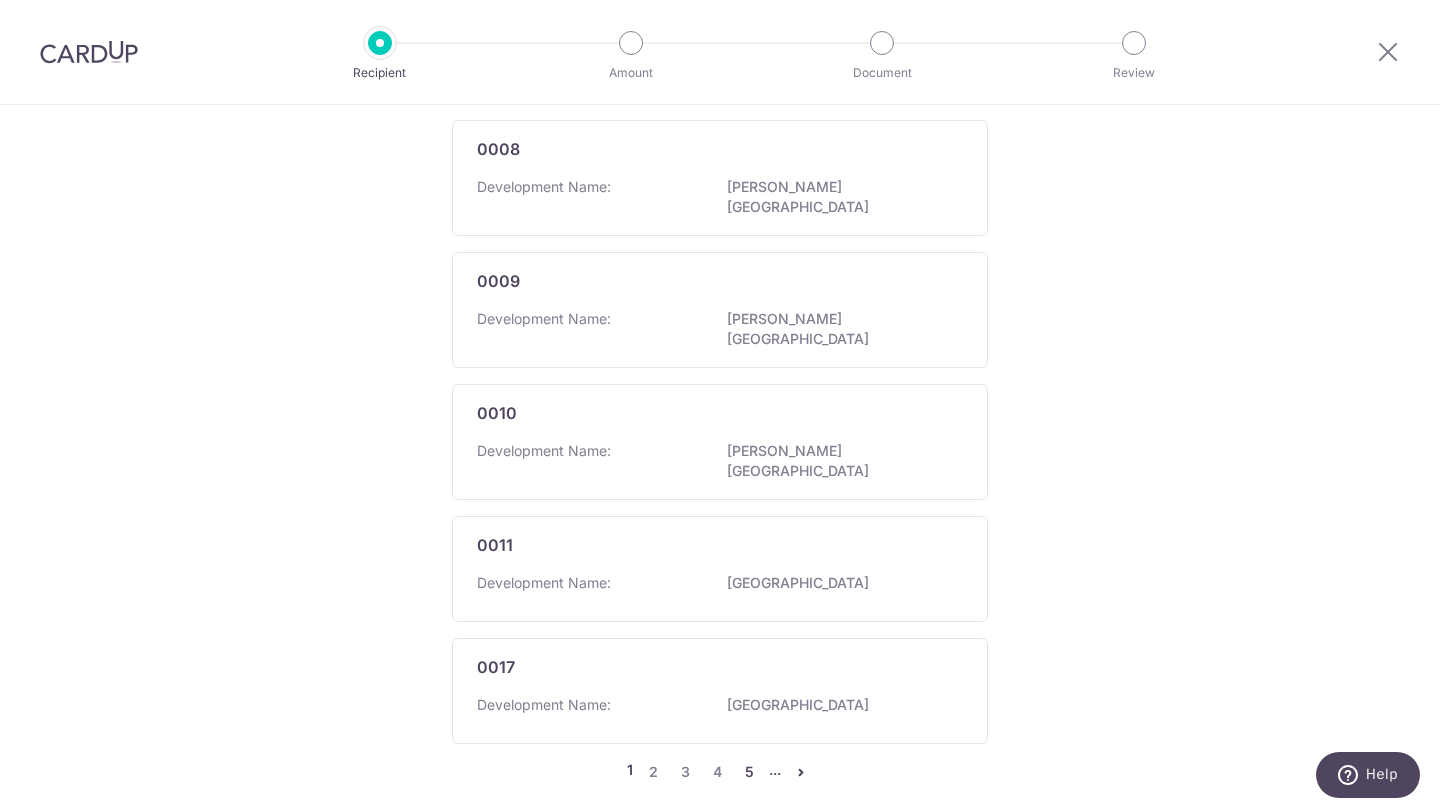 click on "5" at bounding box center [749, 772] 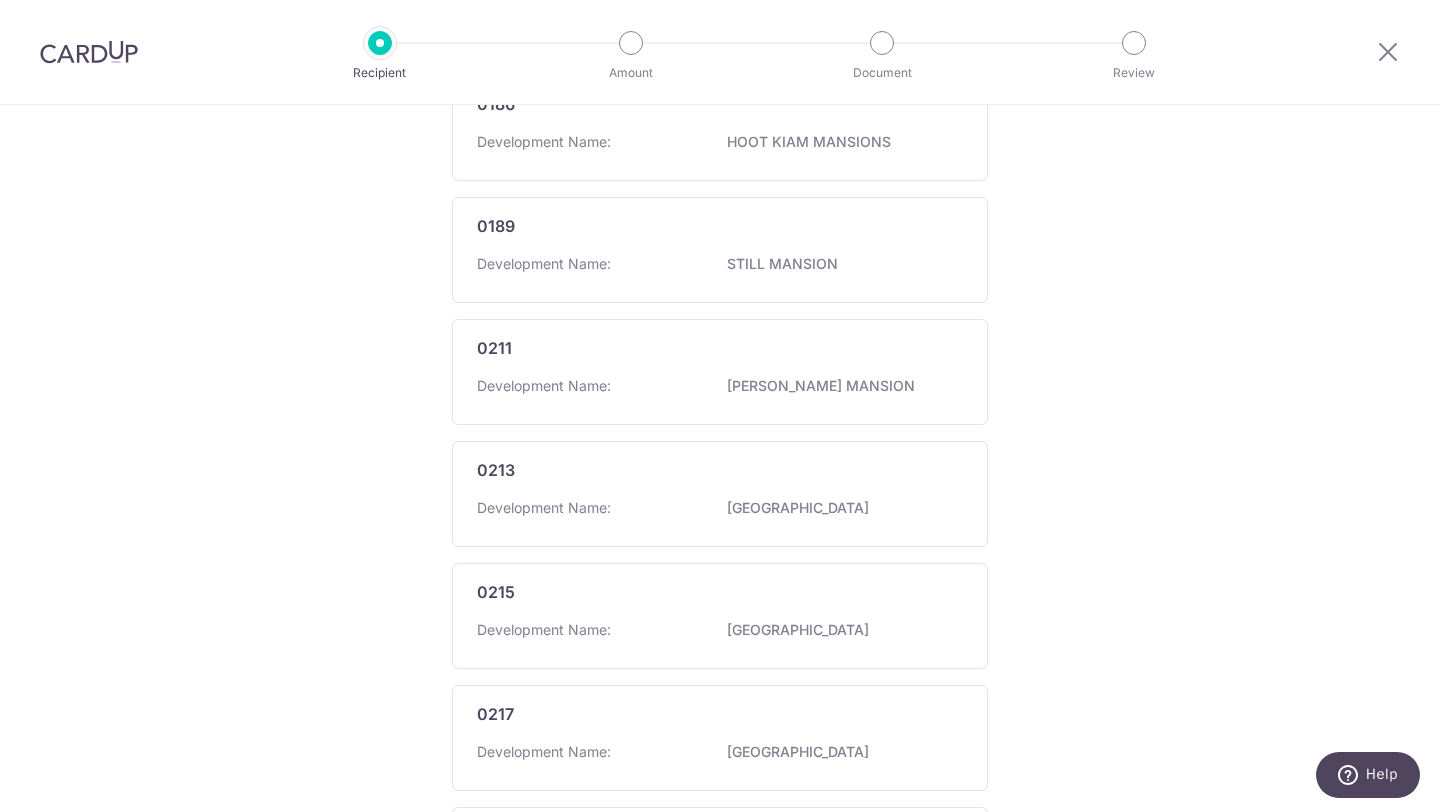 scroll, scrollTop: 1202, scrollLeft: 0, axis: vertical 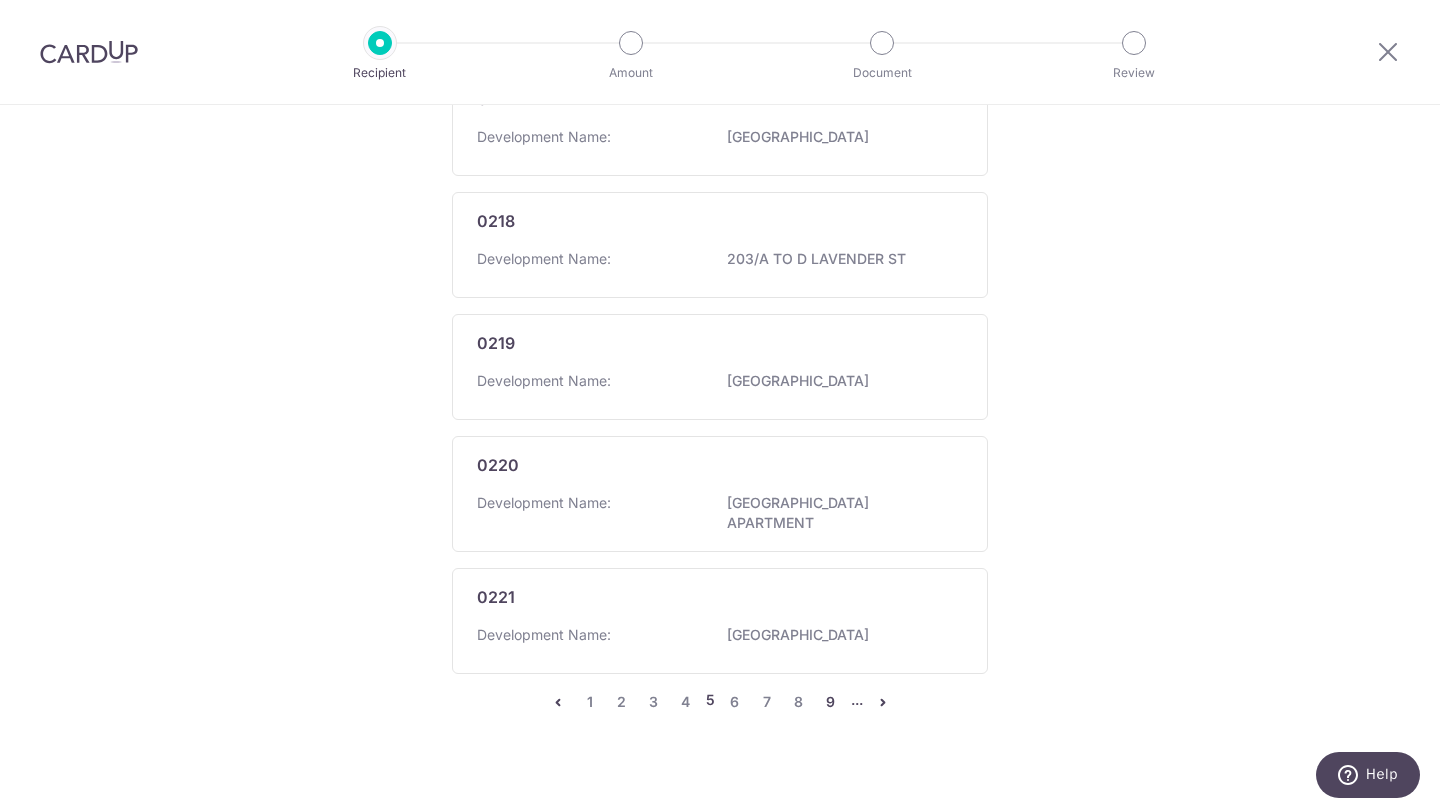click on "9" at bounding box center (831, 702) 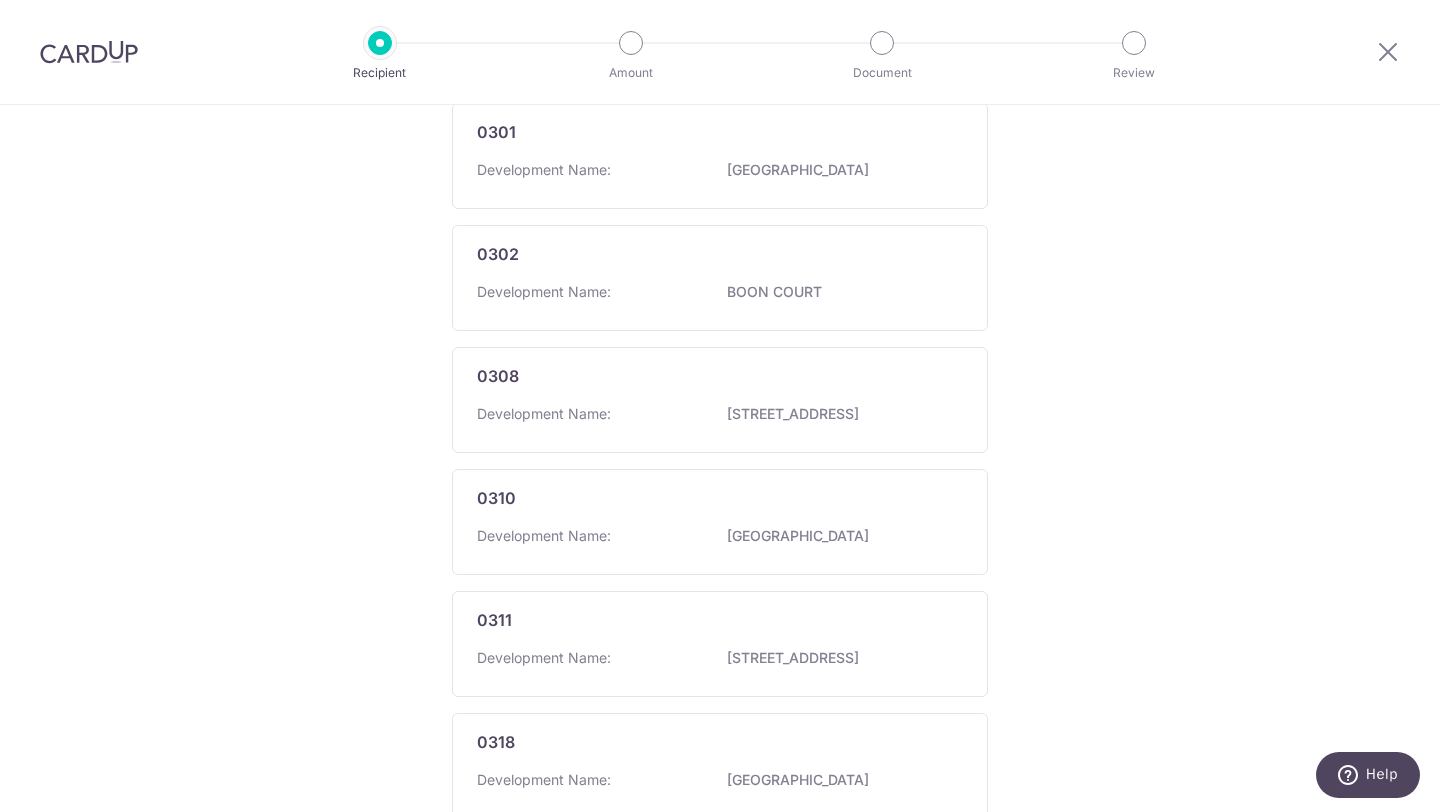 scroll, scrollTop: 1202, scrollLeft: 0, axis: vertical 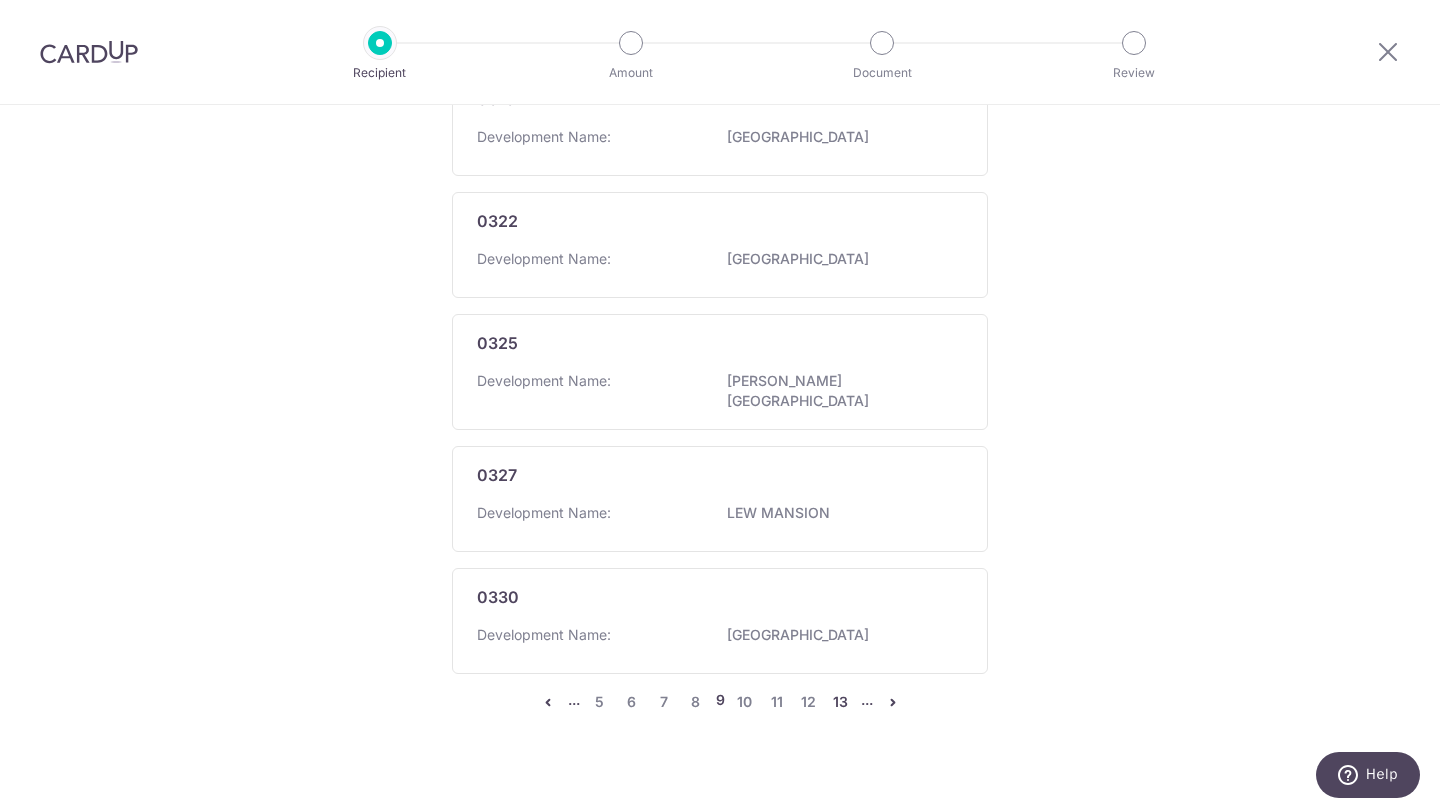 click on "13" at bounding box center [841, 702] 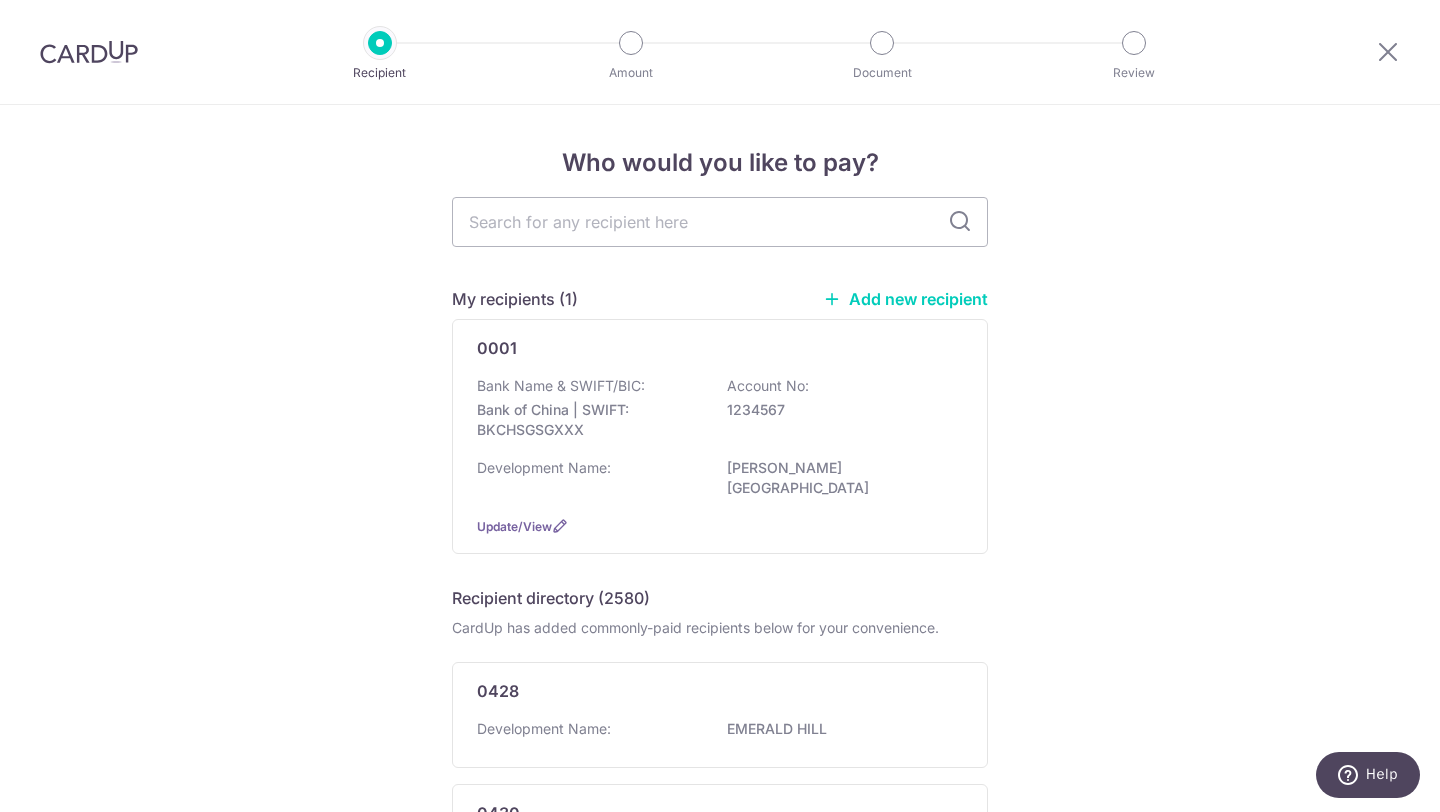 scroll, scrollTop: 1202, scrollLeft: 0, axis: vertical 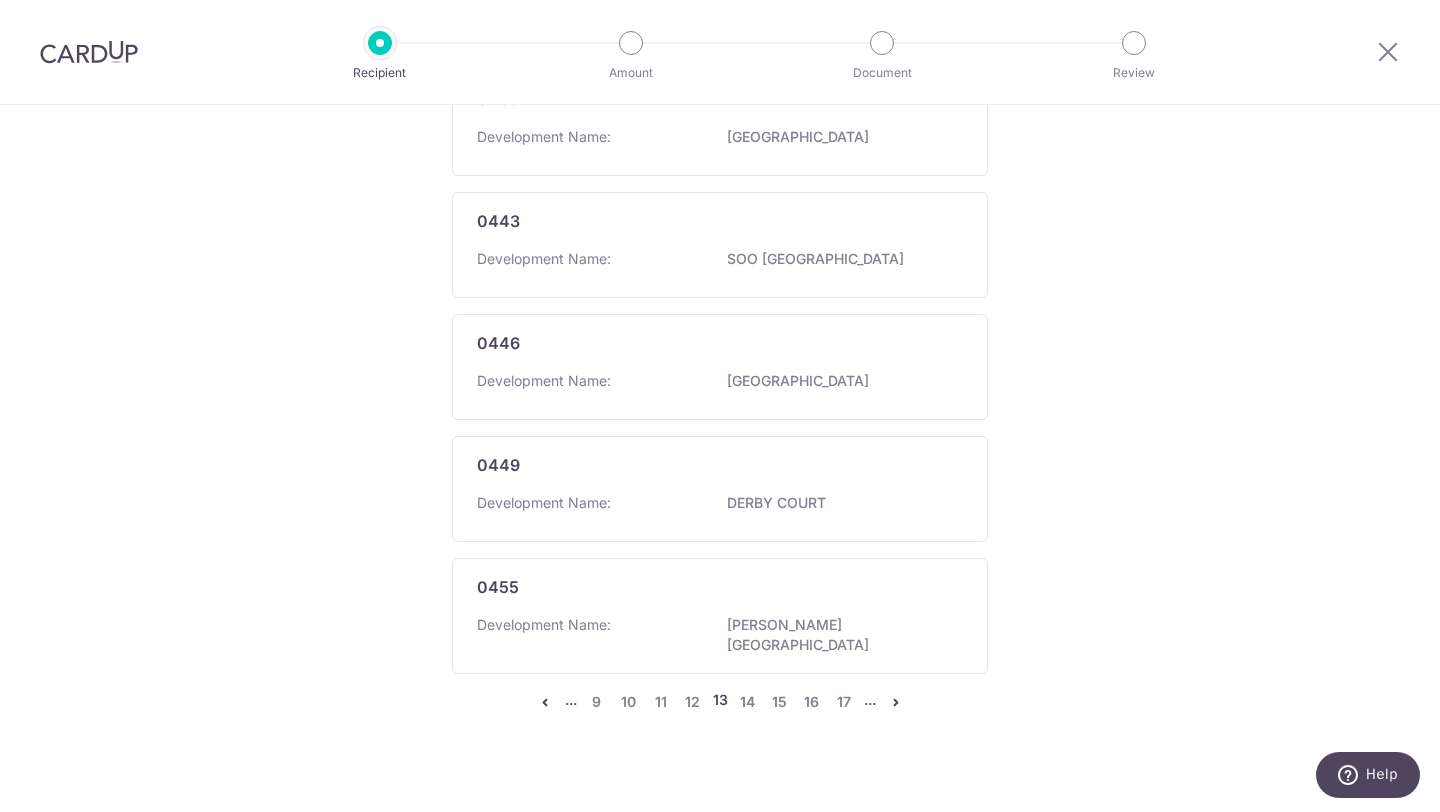 click at bounding box center [896, 702] 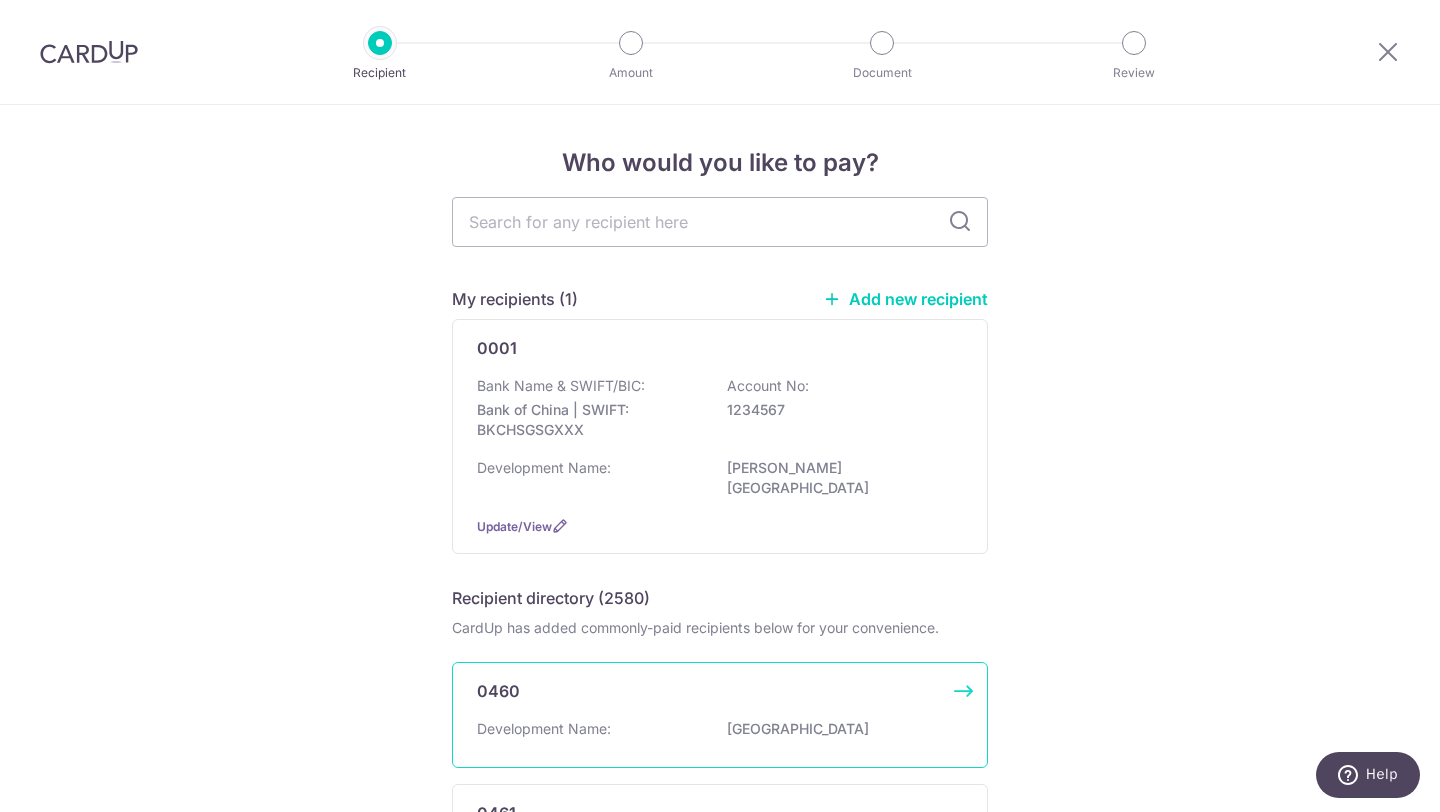 scroll, scrollTop: 1202, scrollLeft: 0, axis: vertical 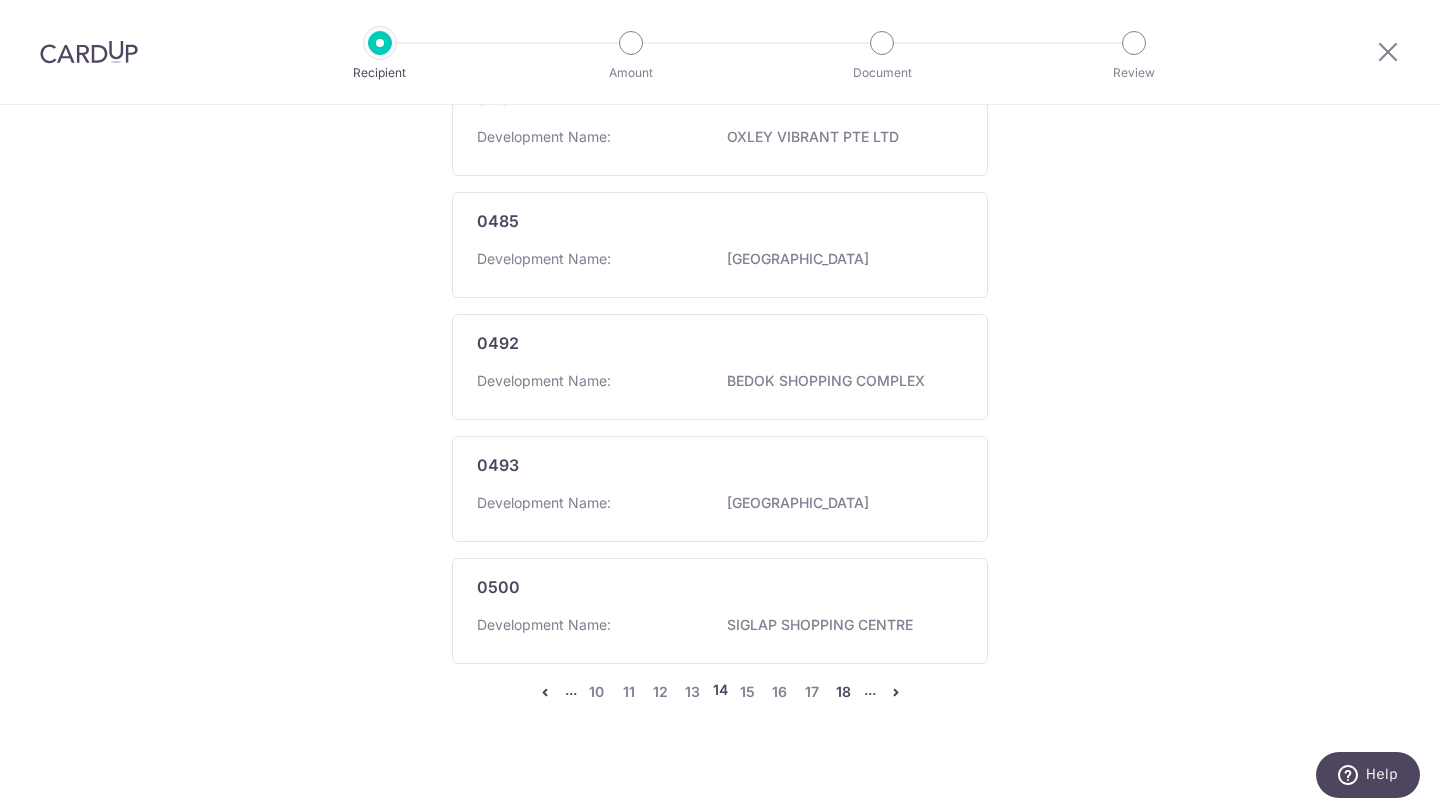 click on "18" at bounding box center (844, 692) 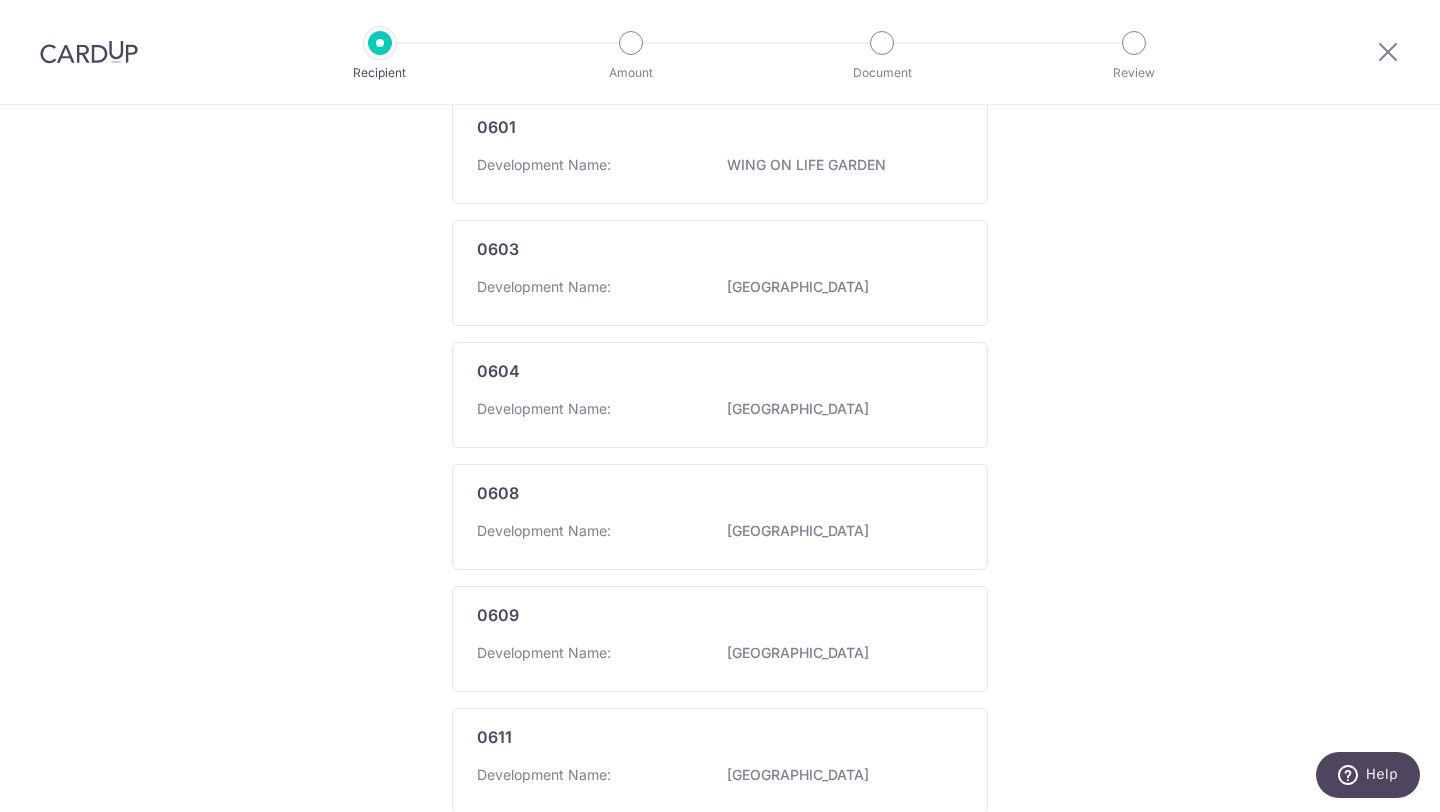 scroll, scrollTop: 1202, scrollLeft: 0, axis: vertical 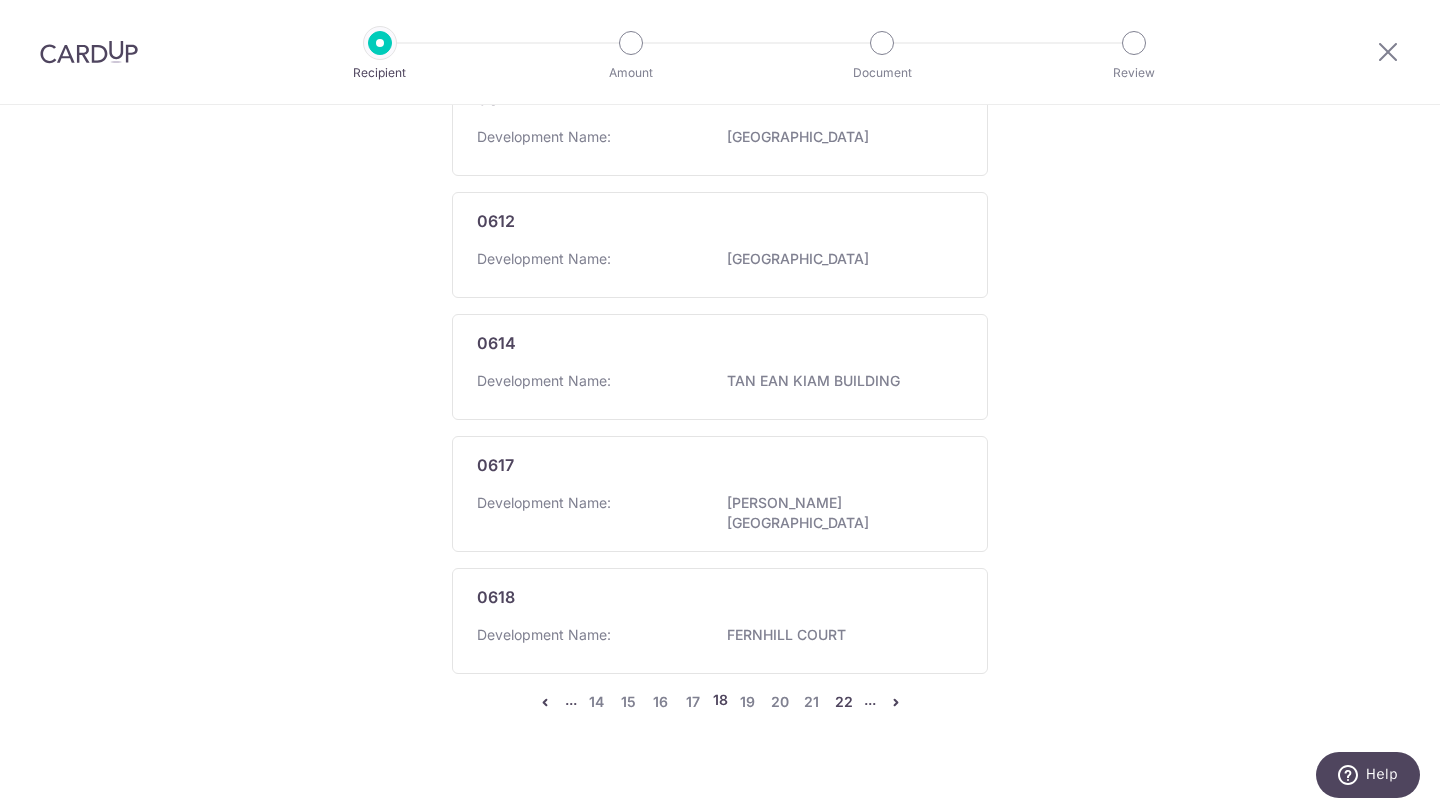 click on "22" at bounding box center (844, 702) 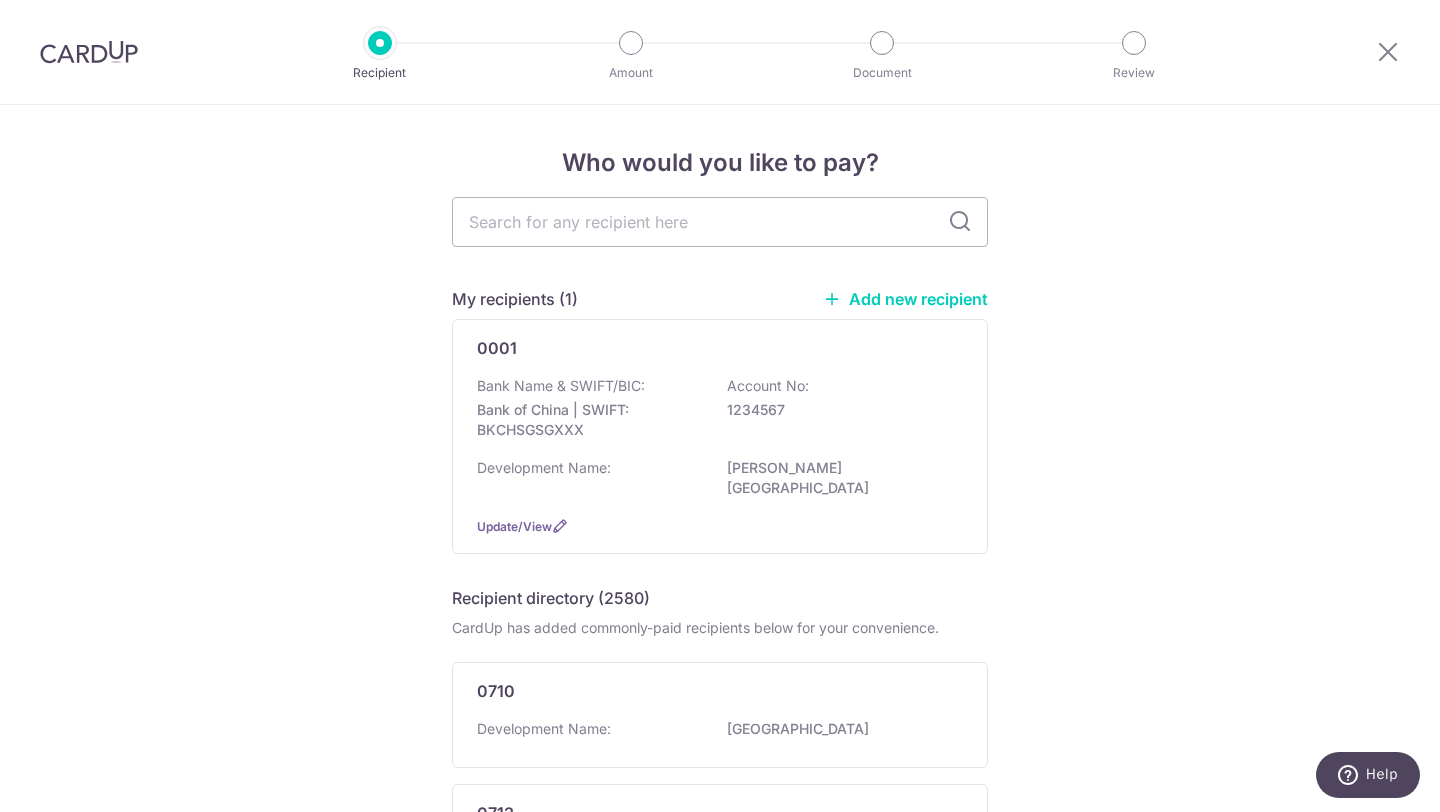scroll, scrollTop: 1212, scrollLeft: 0, axis: vertical 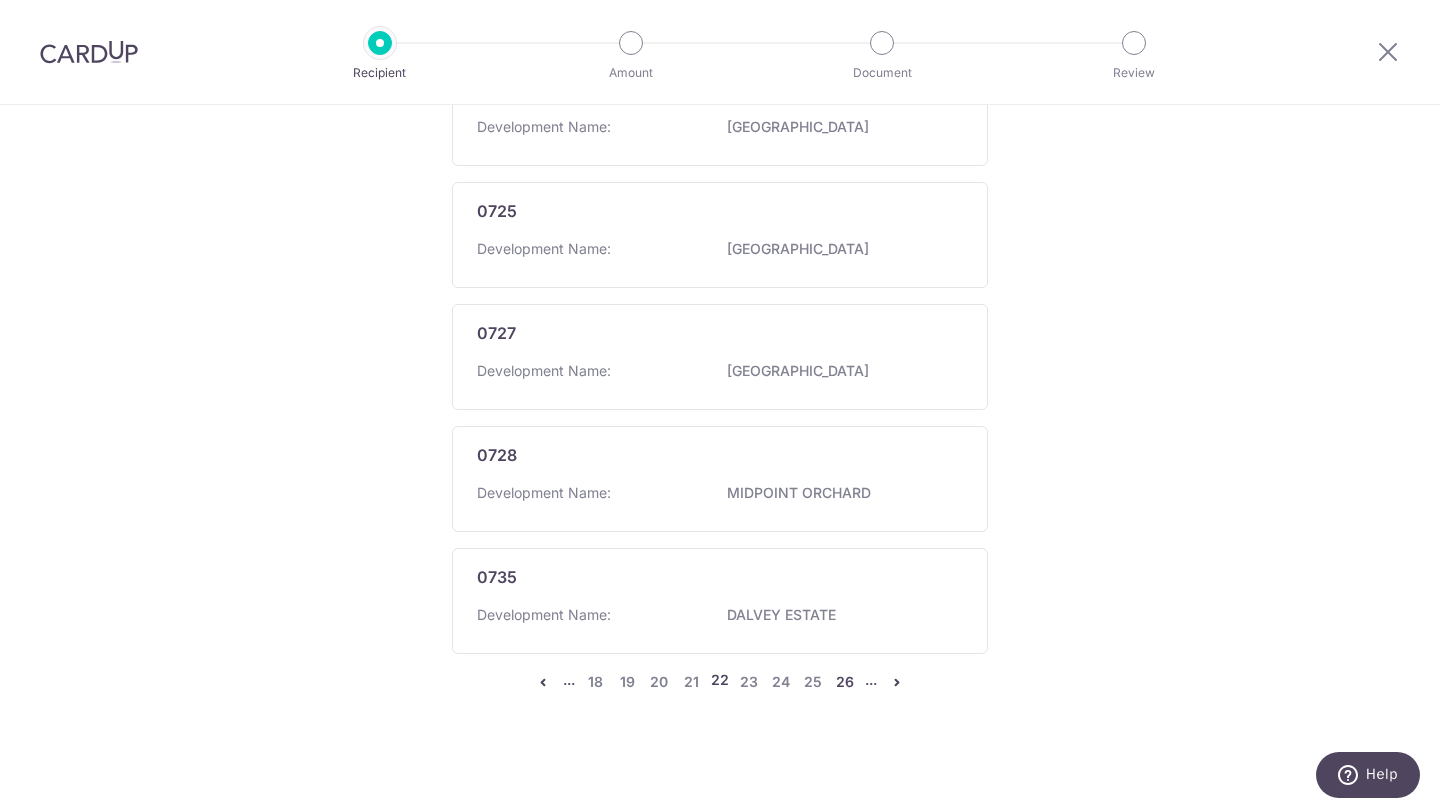 click on "26" at bounding box center (845, 682) 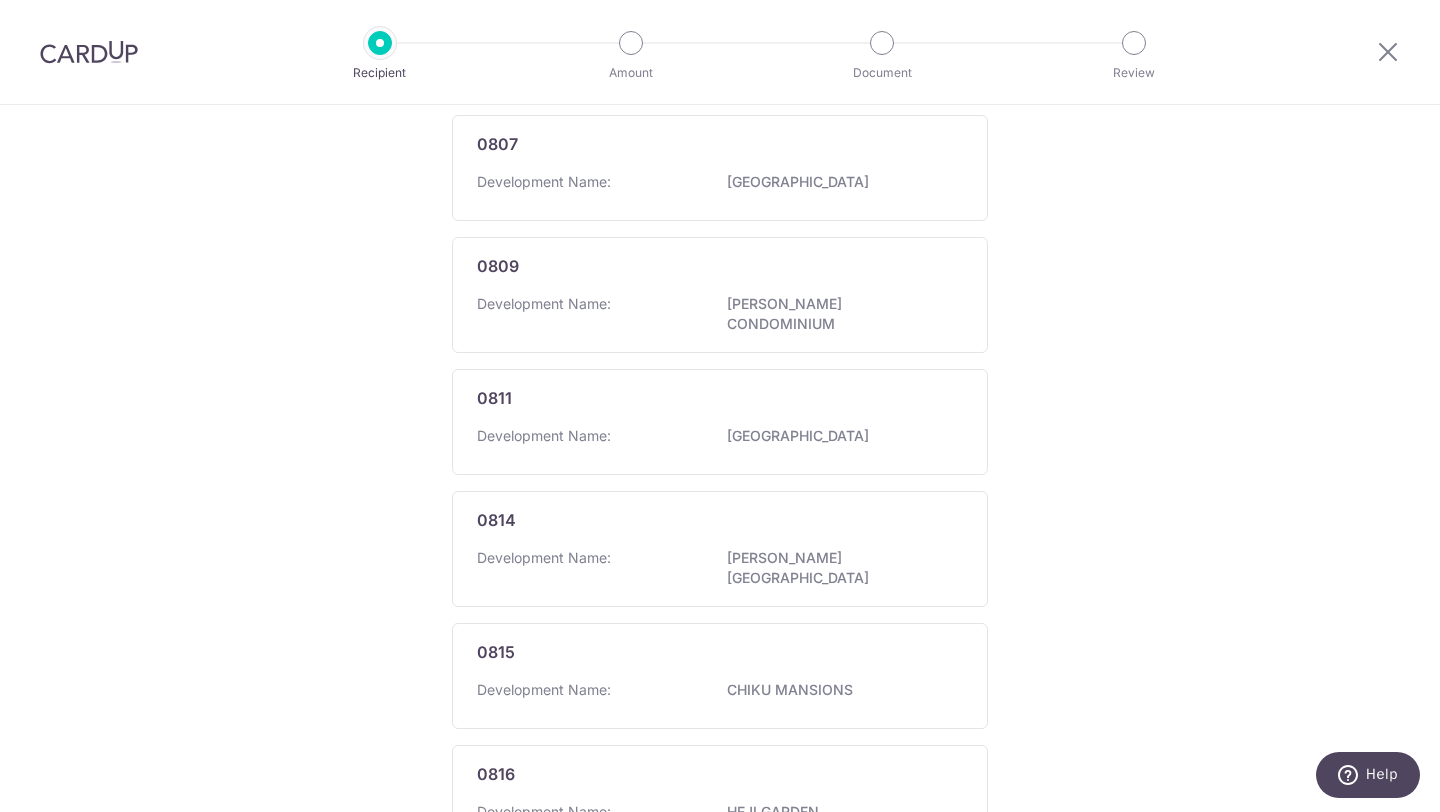 scroll, scrollTop: 1212, scrollLeft: 0, axis: vertical 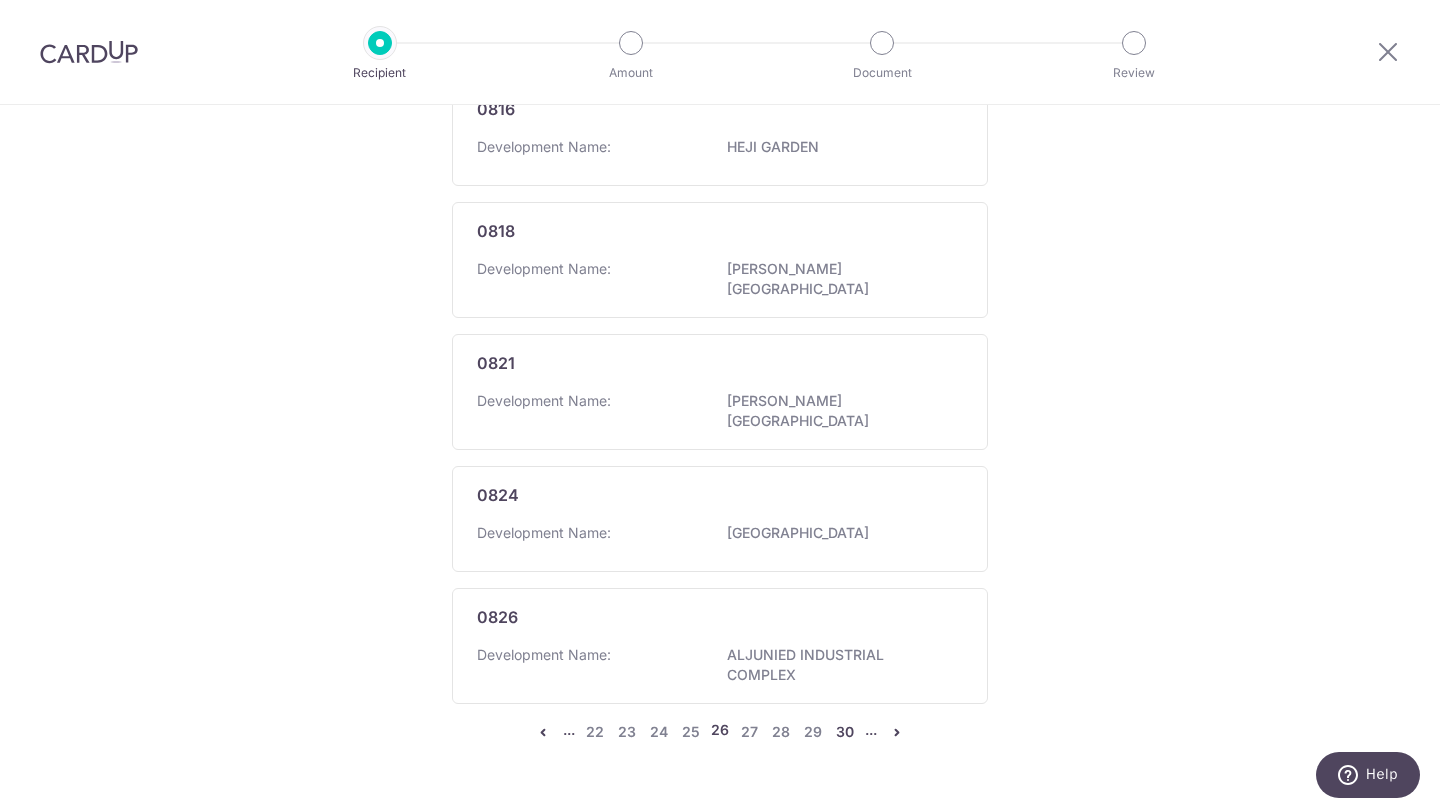 click on "30" at bounding box center (845, 732) 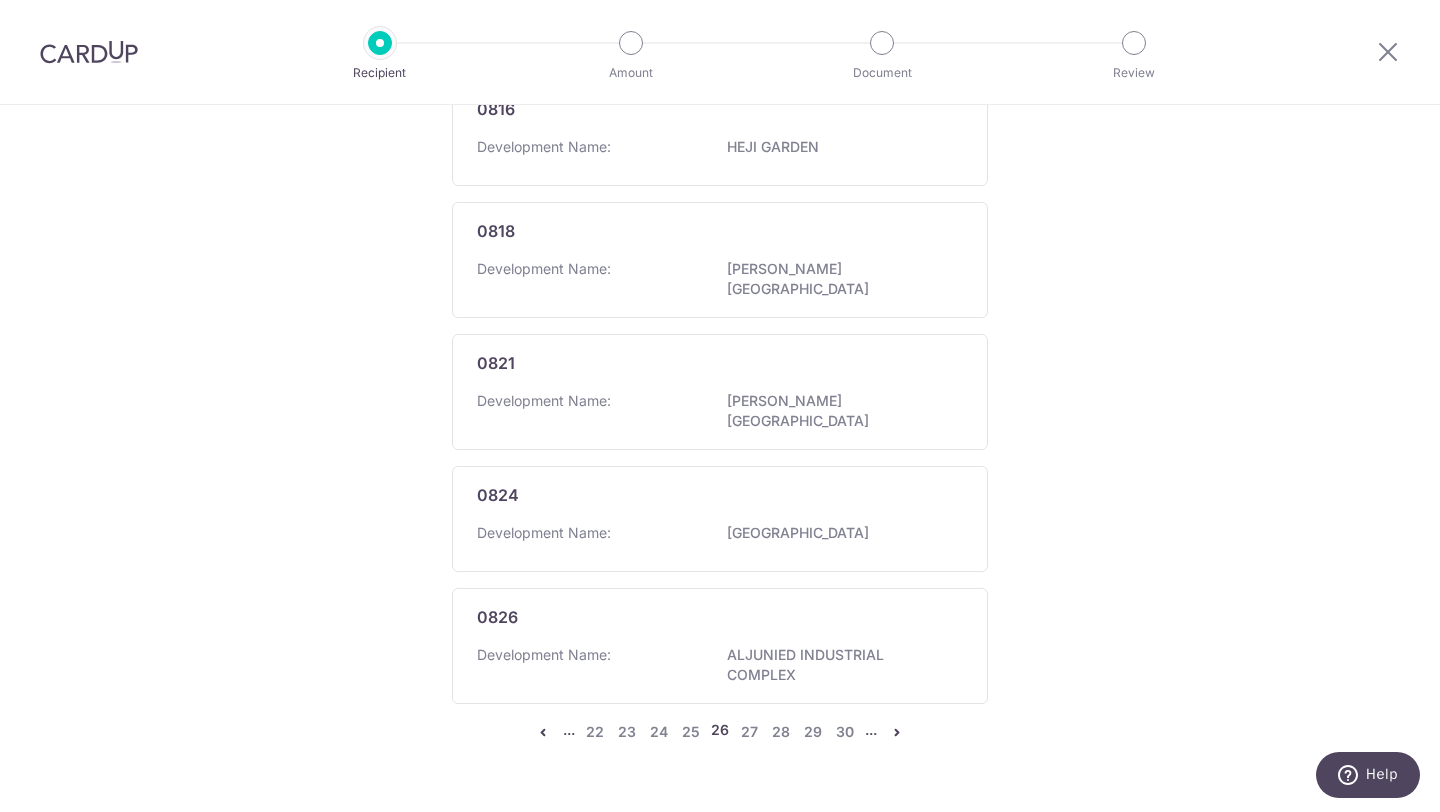 scroll, scrollTop: 0, scrollLeft: 0, axis: both 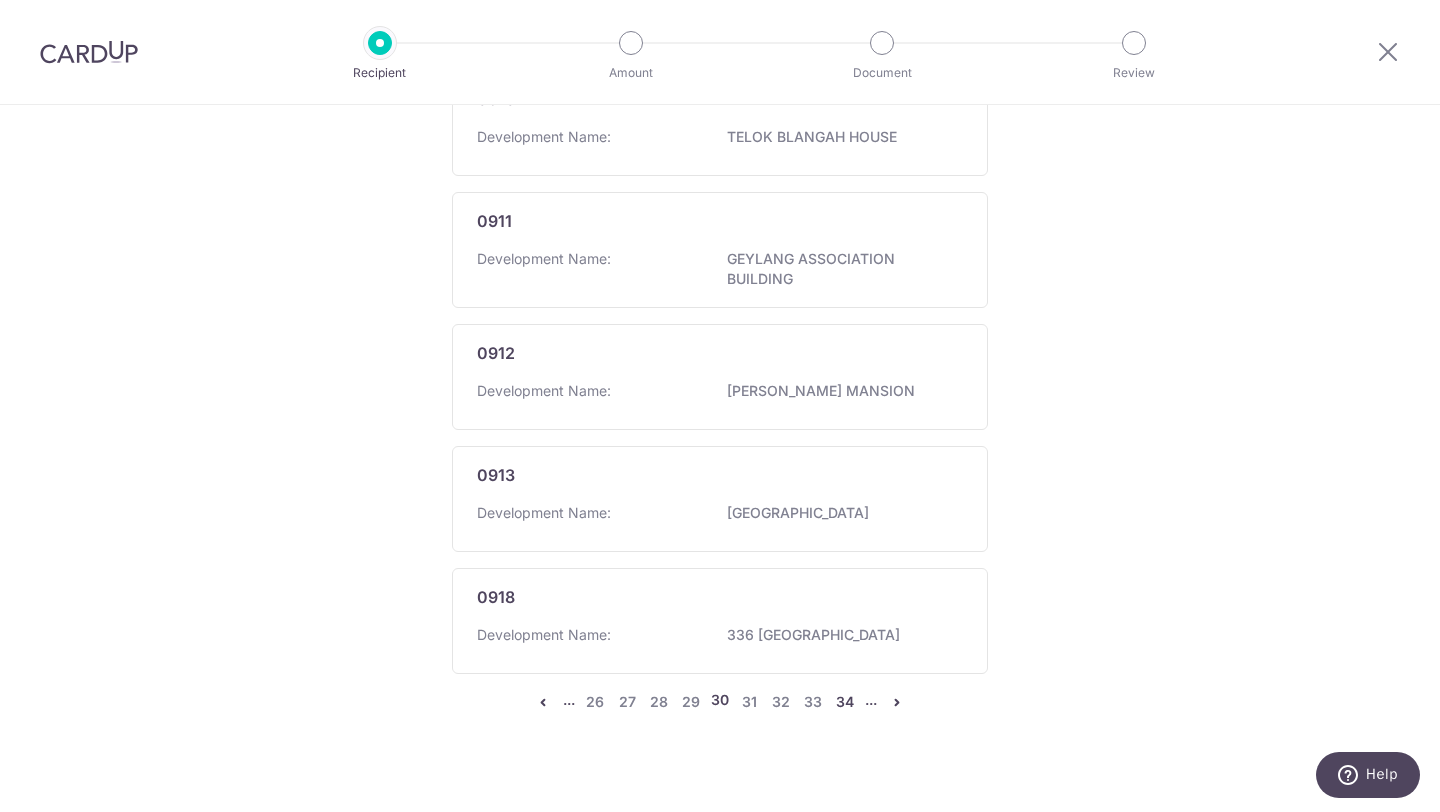 click on "34" at bounding box center [845, 702] 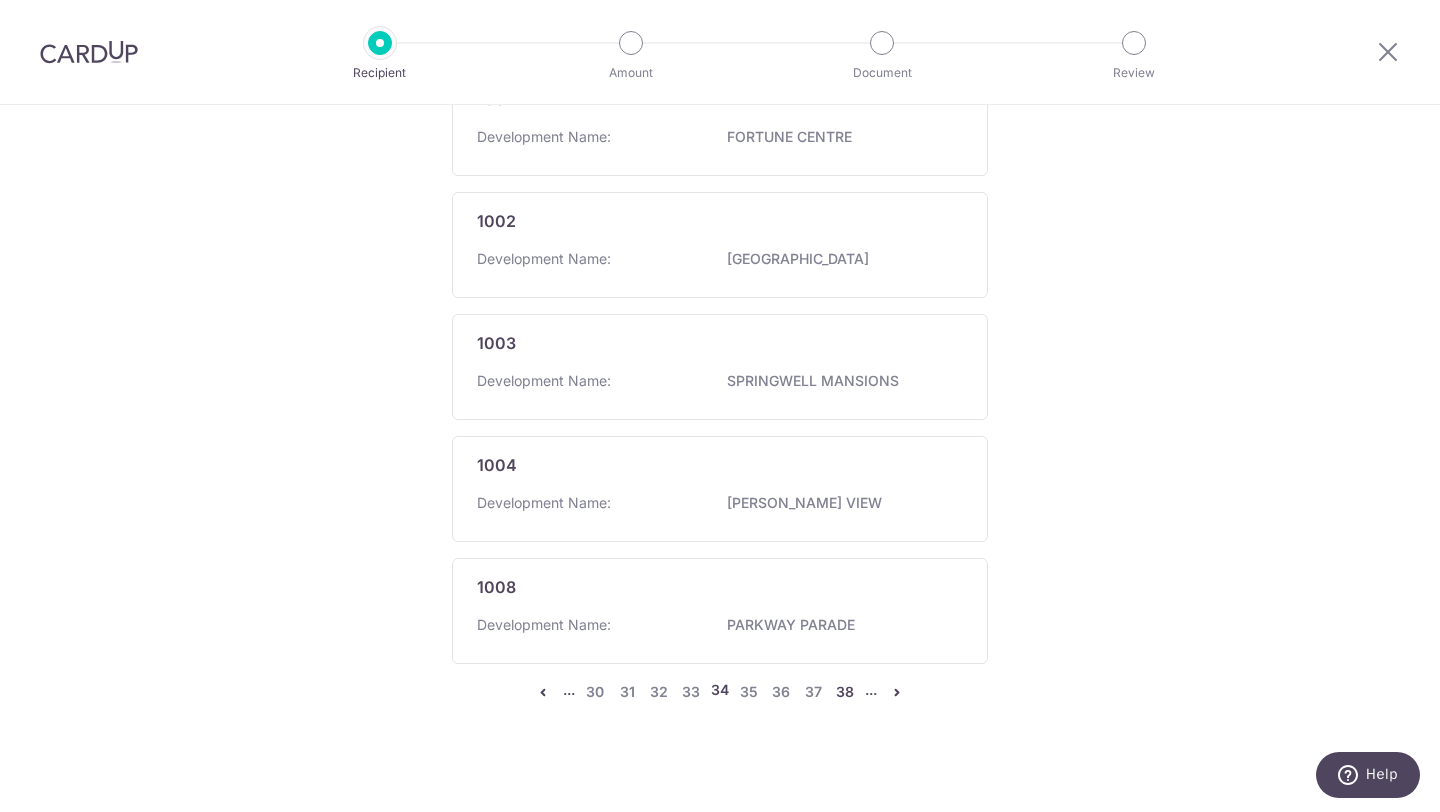 click on "38" at bounding box center [845, 692] 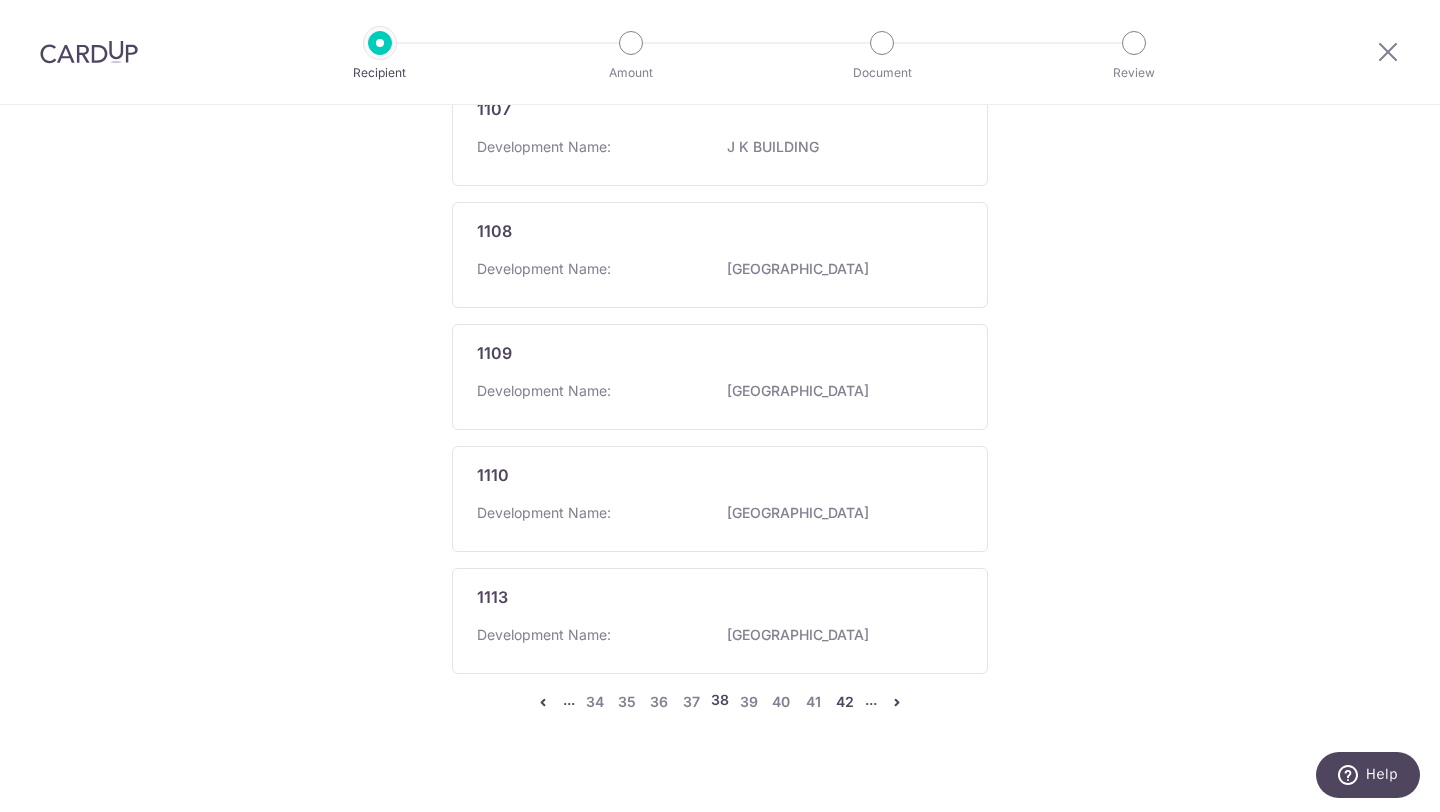 click on "42" at bounding box center [845, 702] 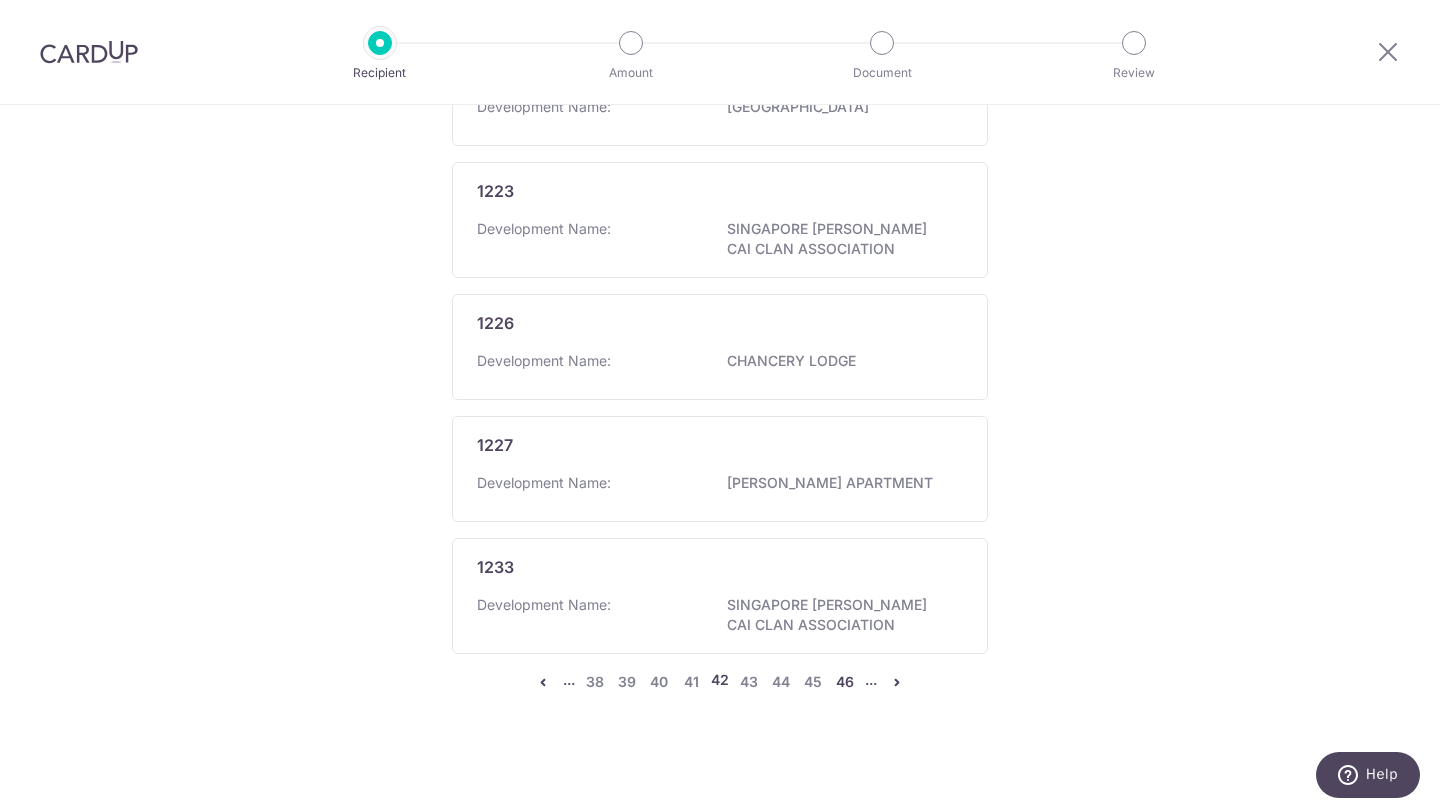 click on "46" at bounding box center [845, 682] 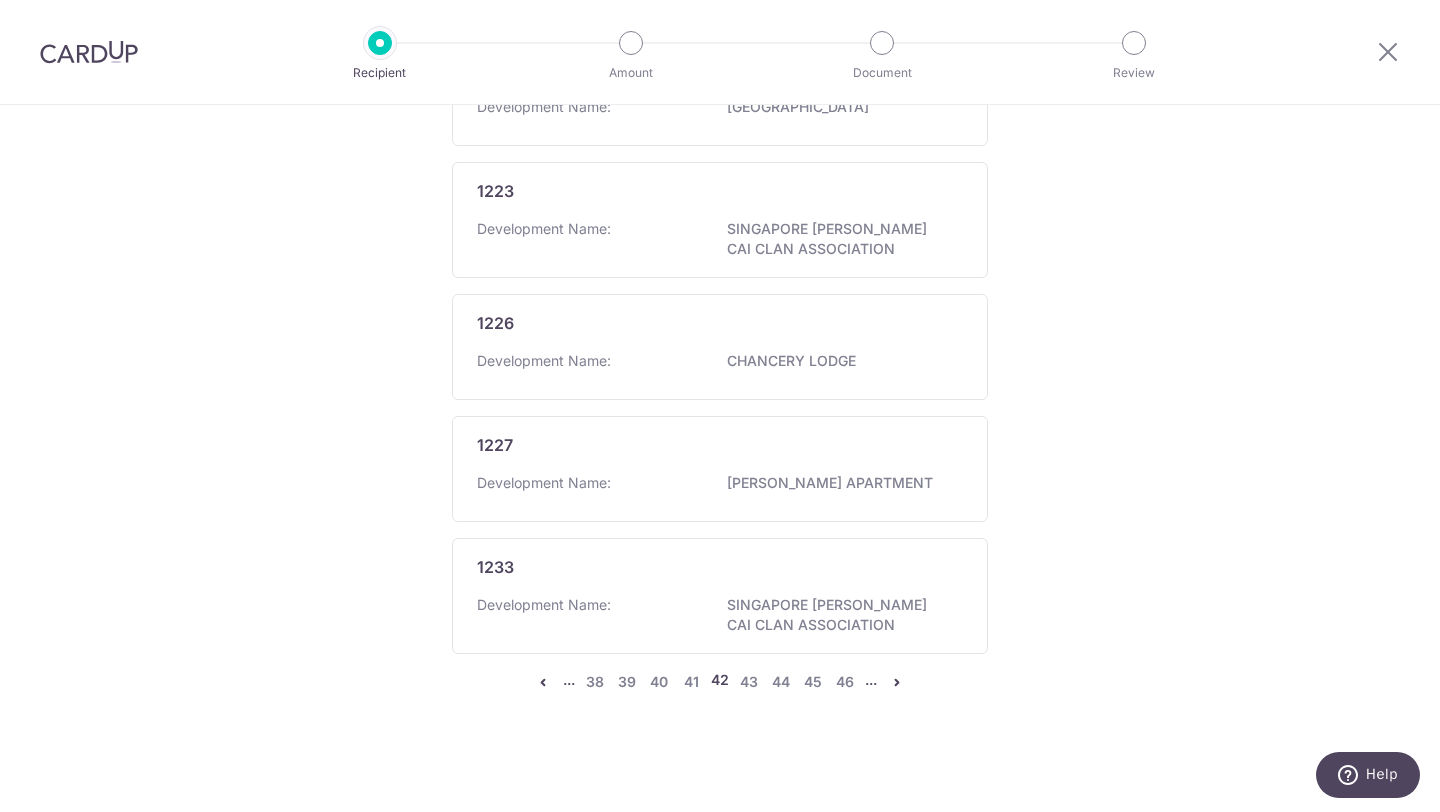 scroll, scrollTop: 1202, scrollLeft: 0, axis: vertical 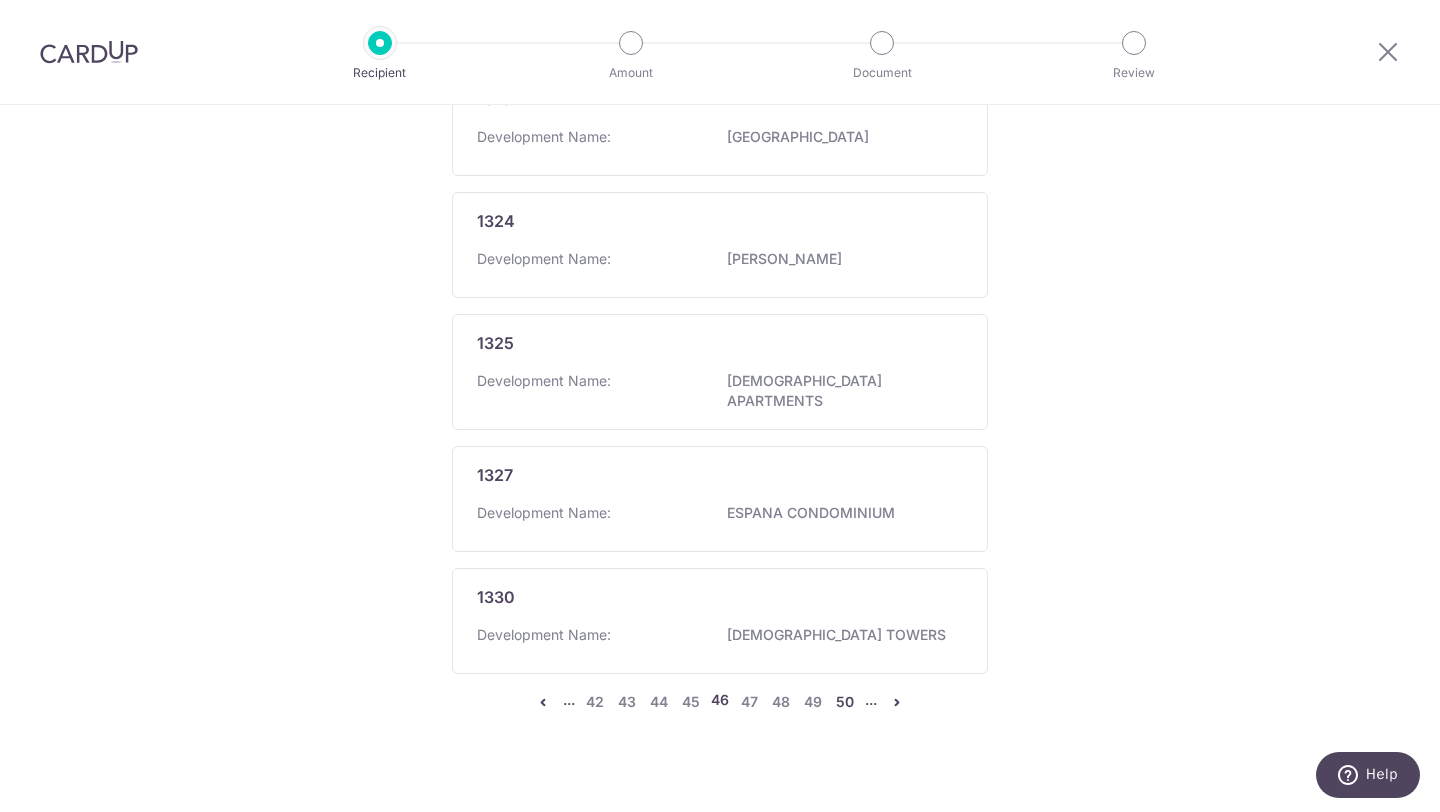 click on "50" at bounding box center (845, 702) 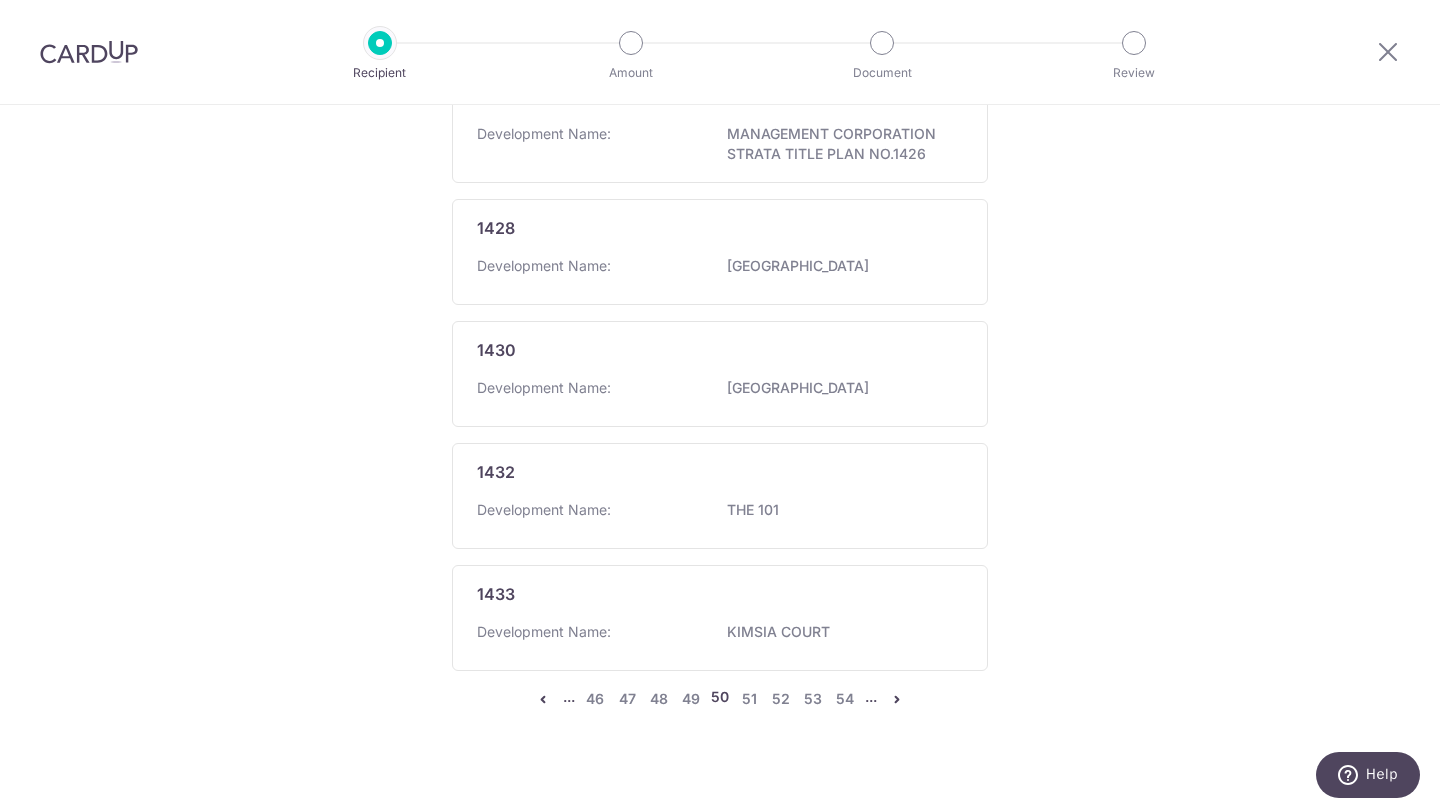 scroll, scrollTop: 1242, scrollLeft: 0, axis: vertical 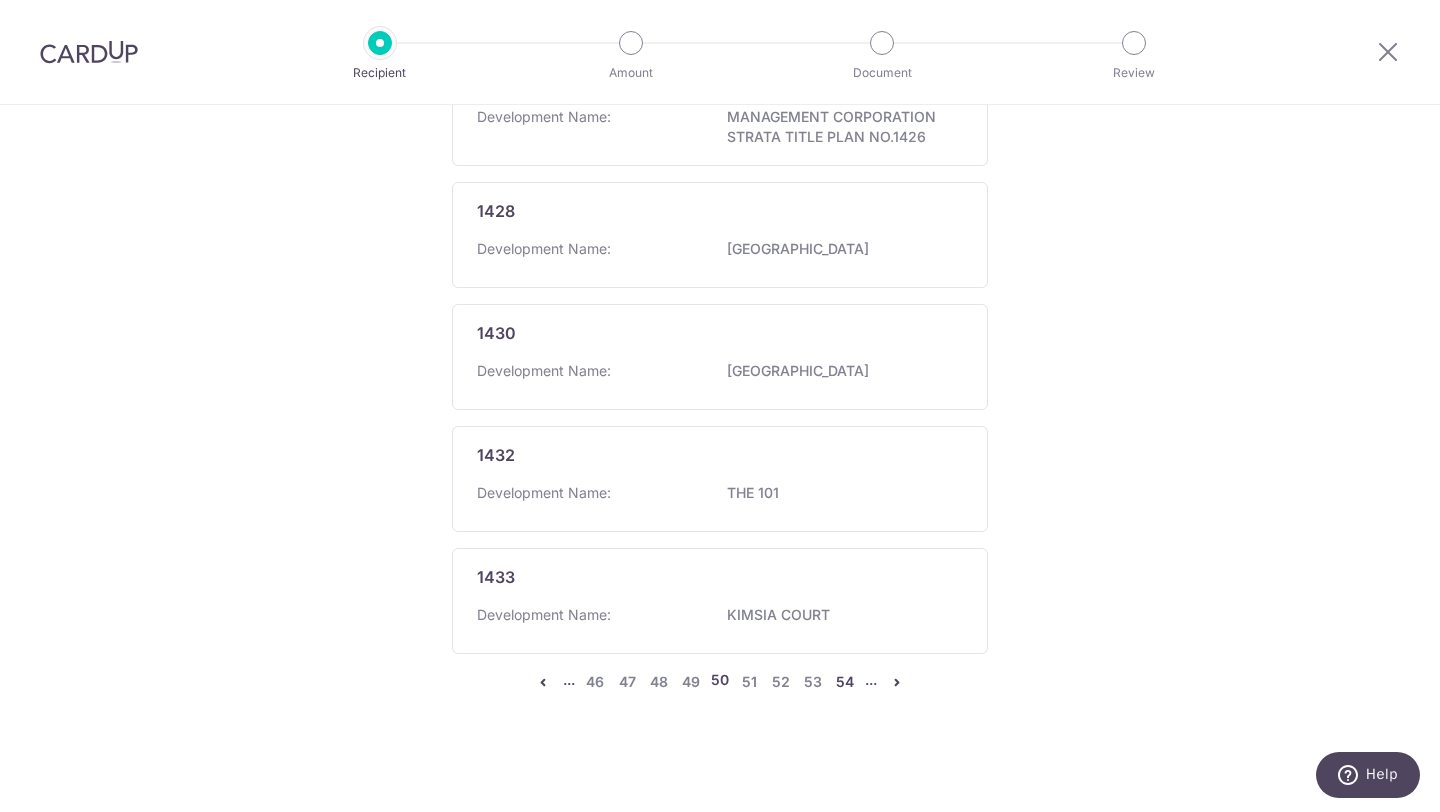 click on "54" at bounding box center [845, 682] 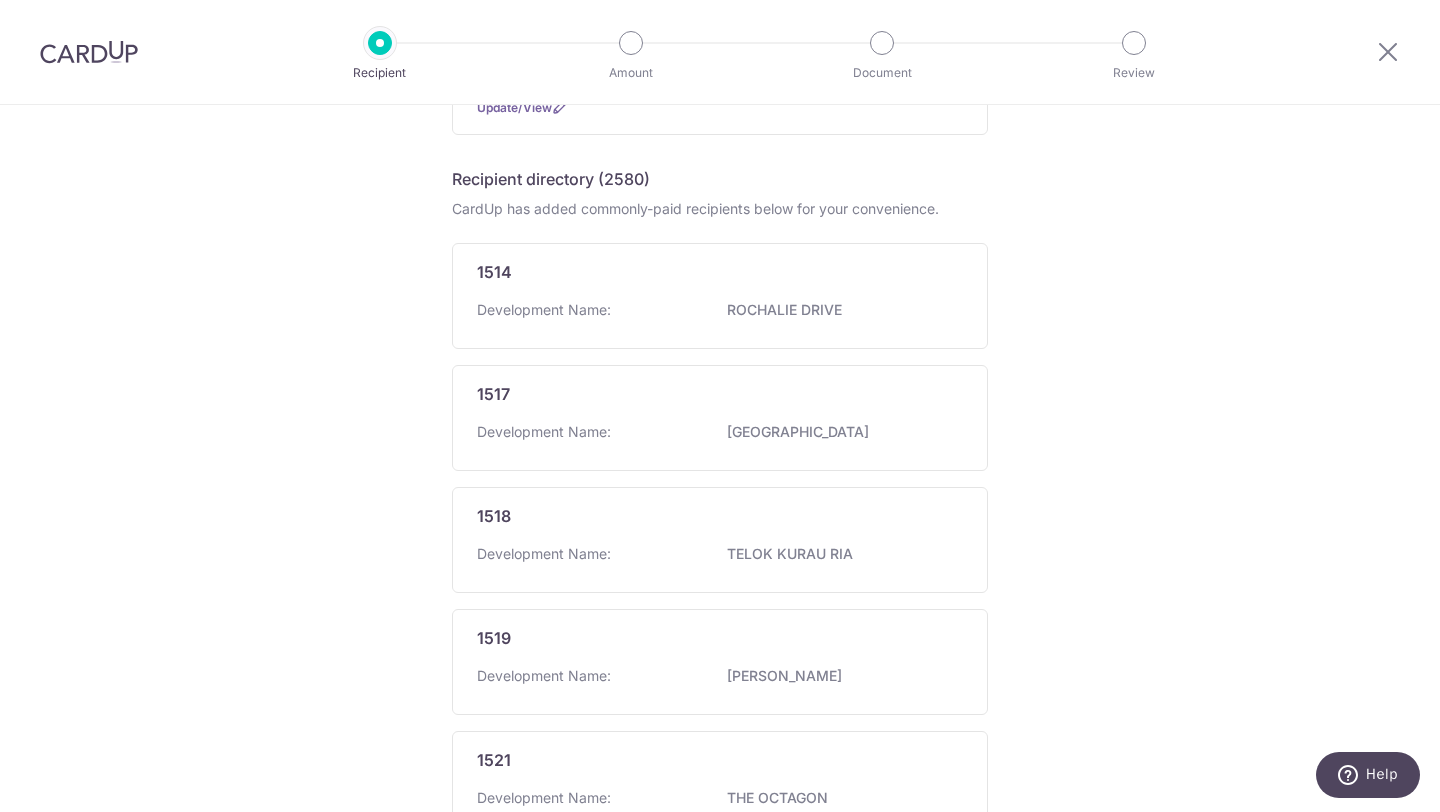 scroll, scrollTop: 1202, scrollLeft: 0, axis: vertical 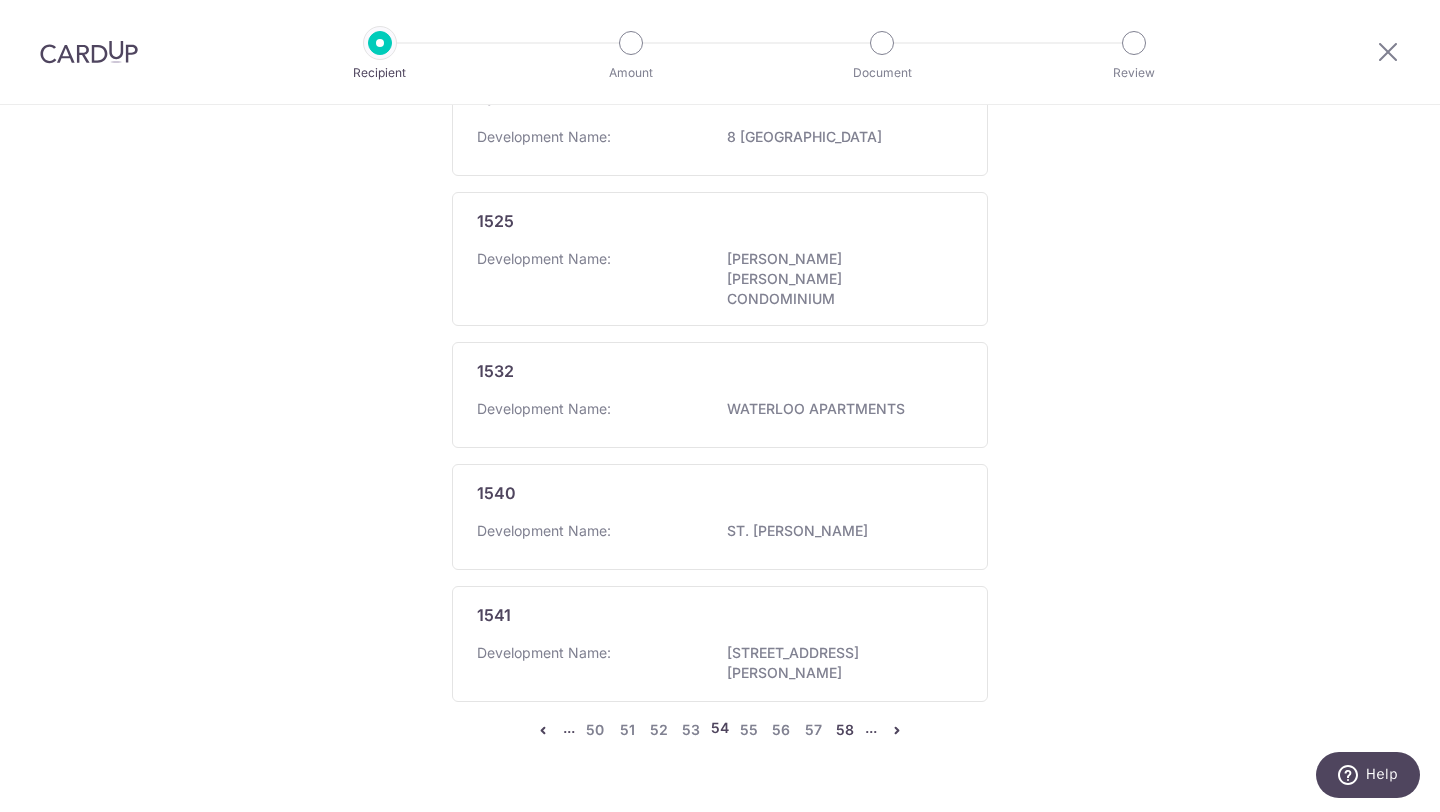 click on "58" at bounding box center (845, 730) 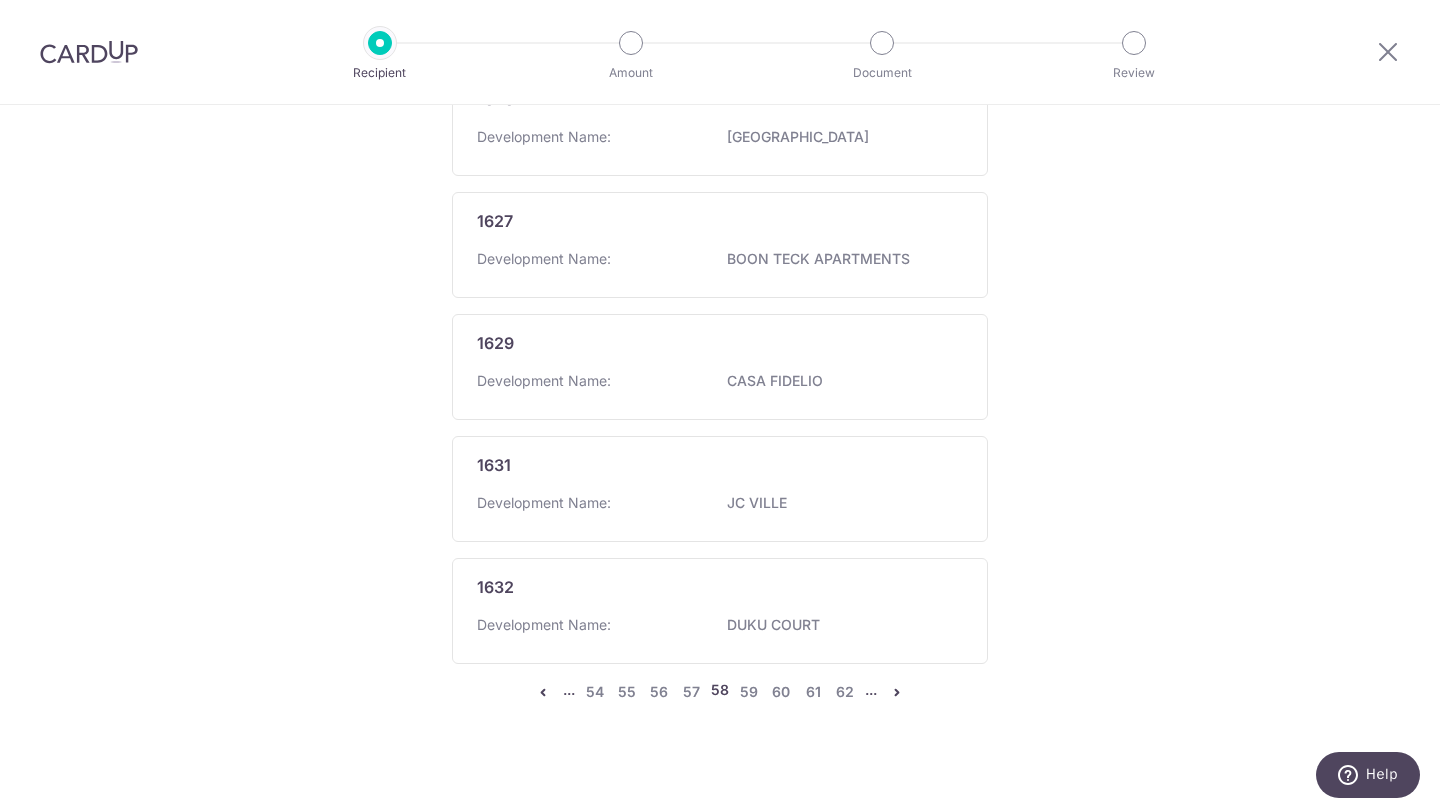 scroll, scrollTop: 0, scrollLeft: 0, axis: both 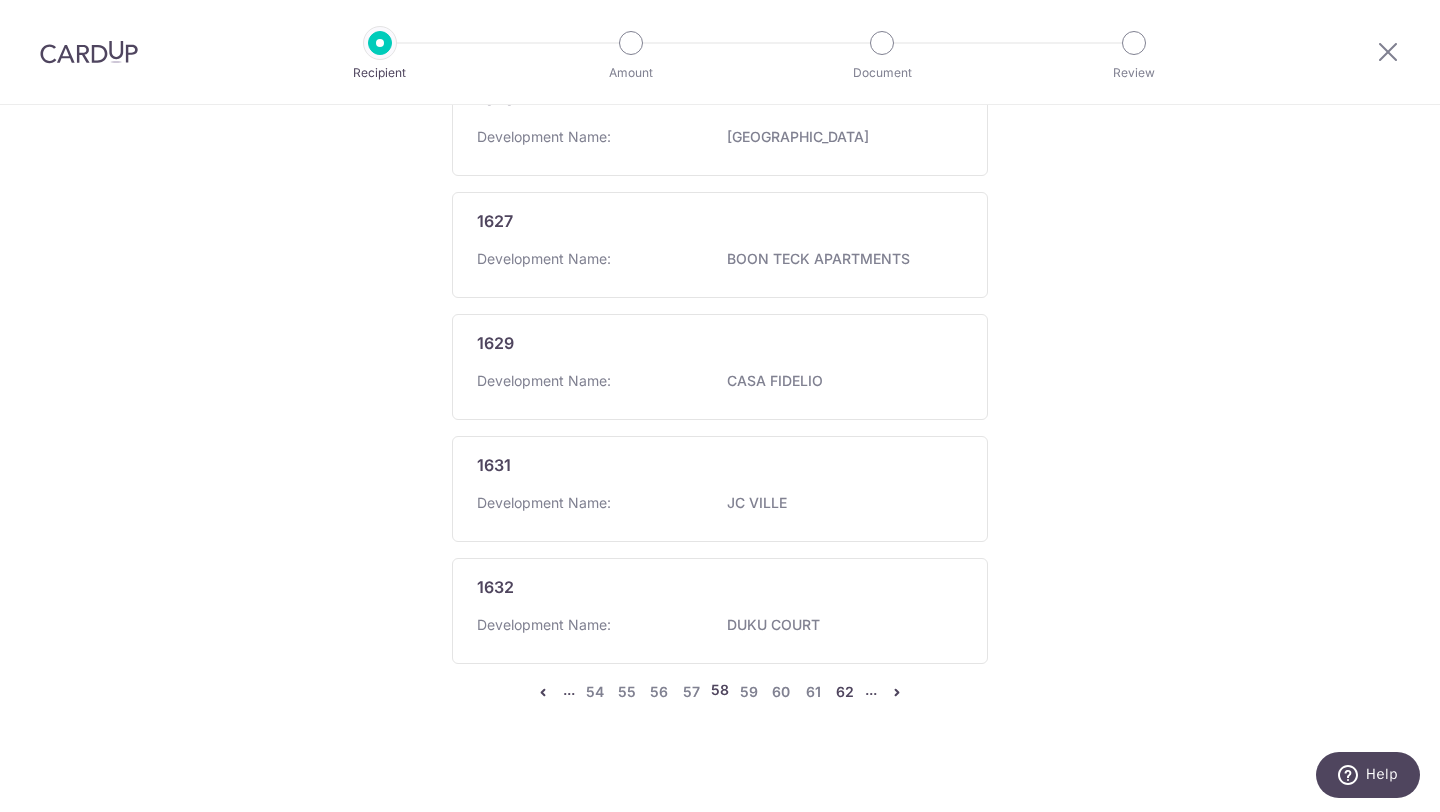 click on "62" at bounding box center (845, 692) 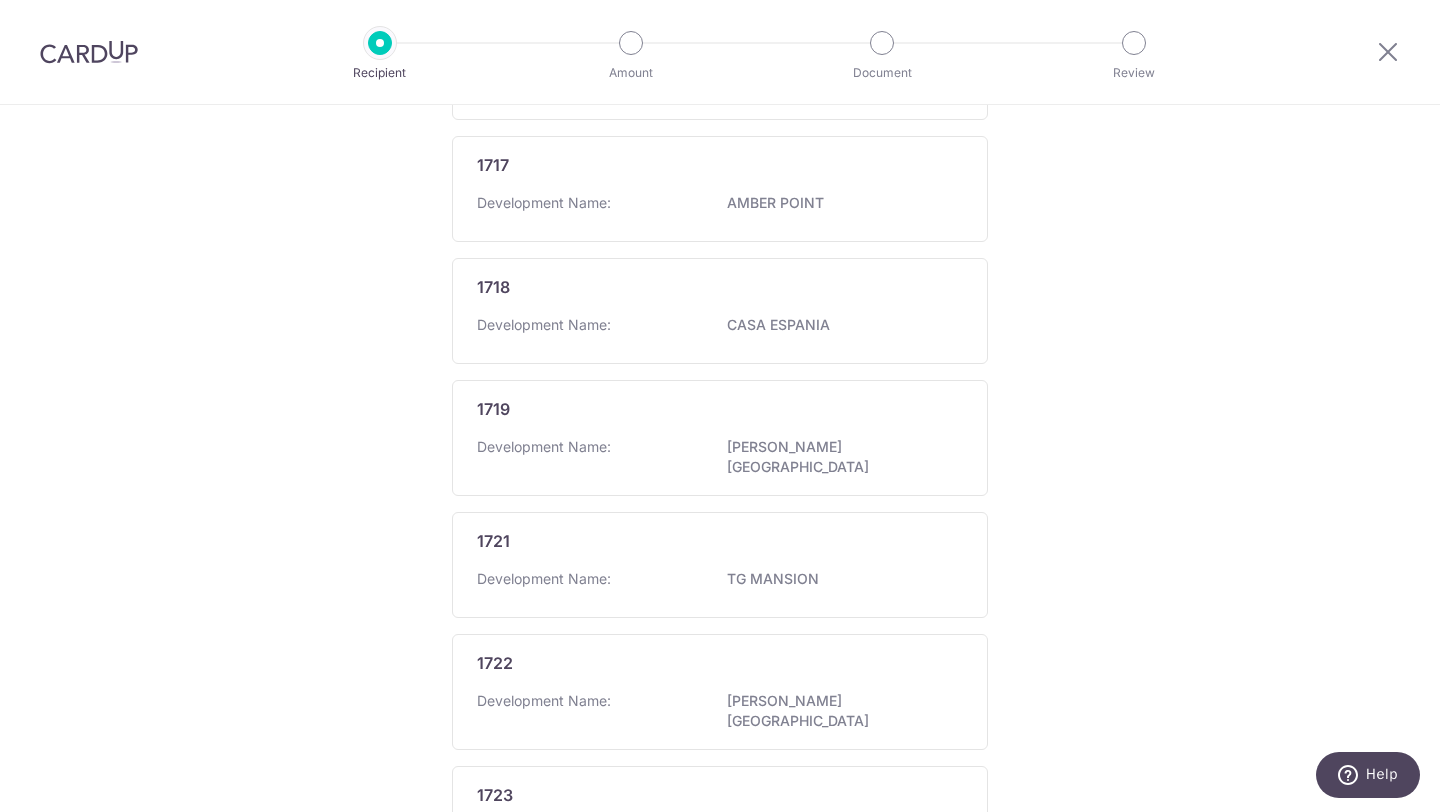 scroll, scrollTop: 1212, scrollLeft: 0, axis: vertical 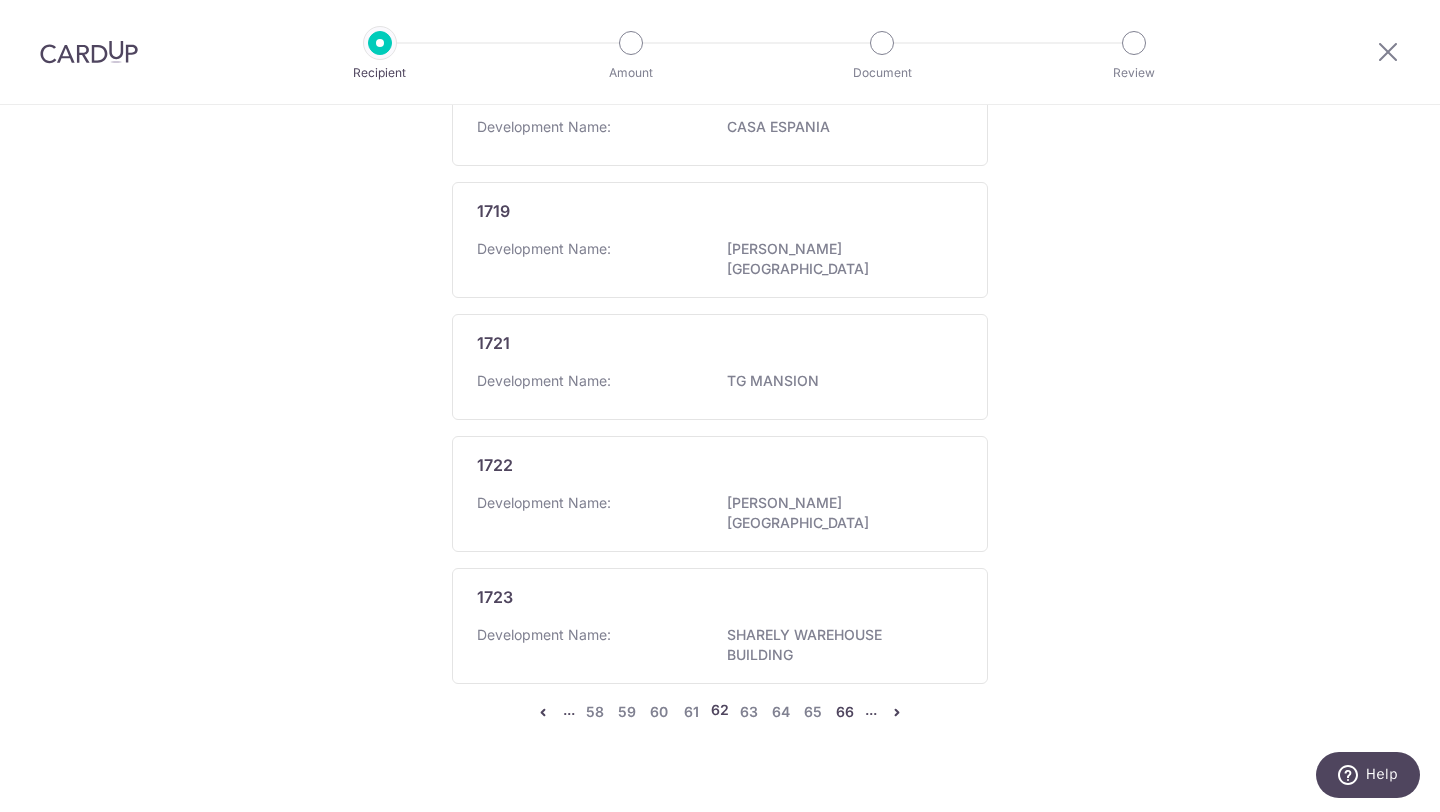 click on "66" at bounding box center [845, 712] 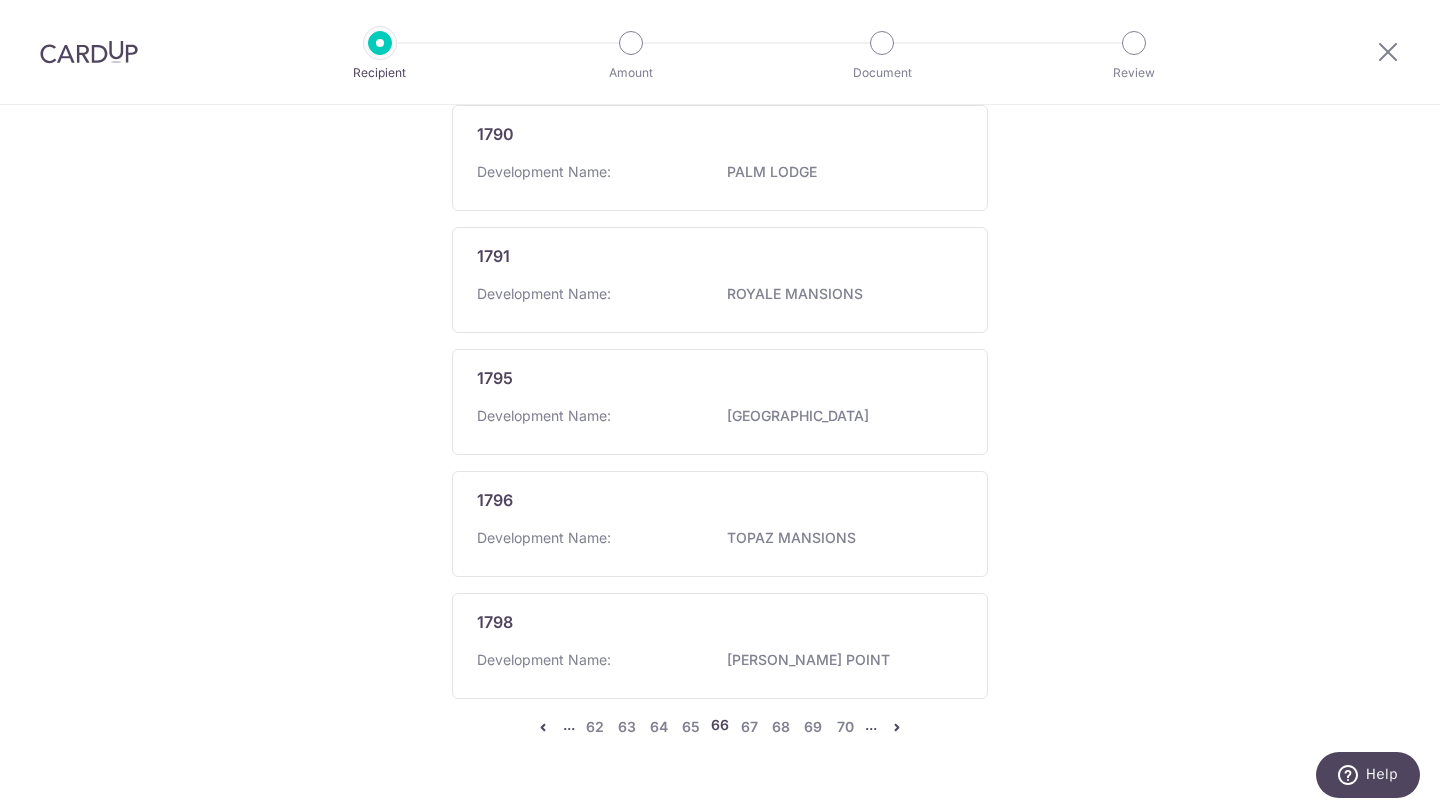 scroll, scrollTop: 1239, scrollLeft: 0, axis: vertical 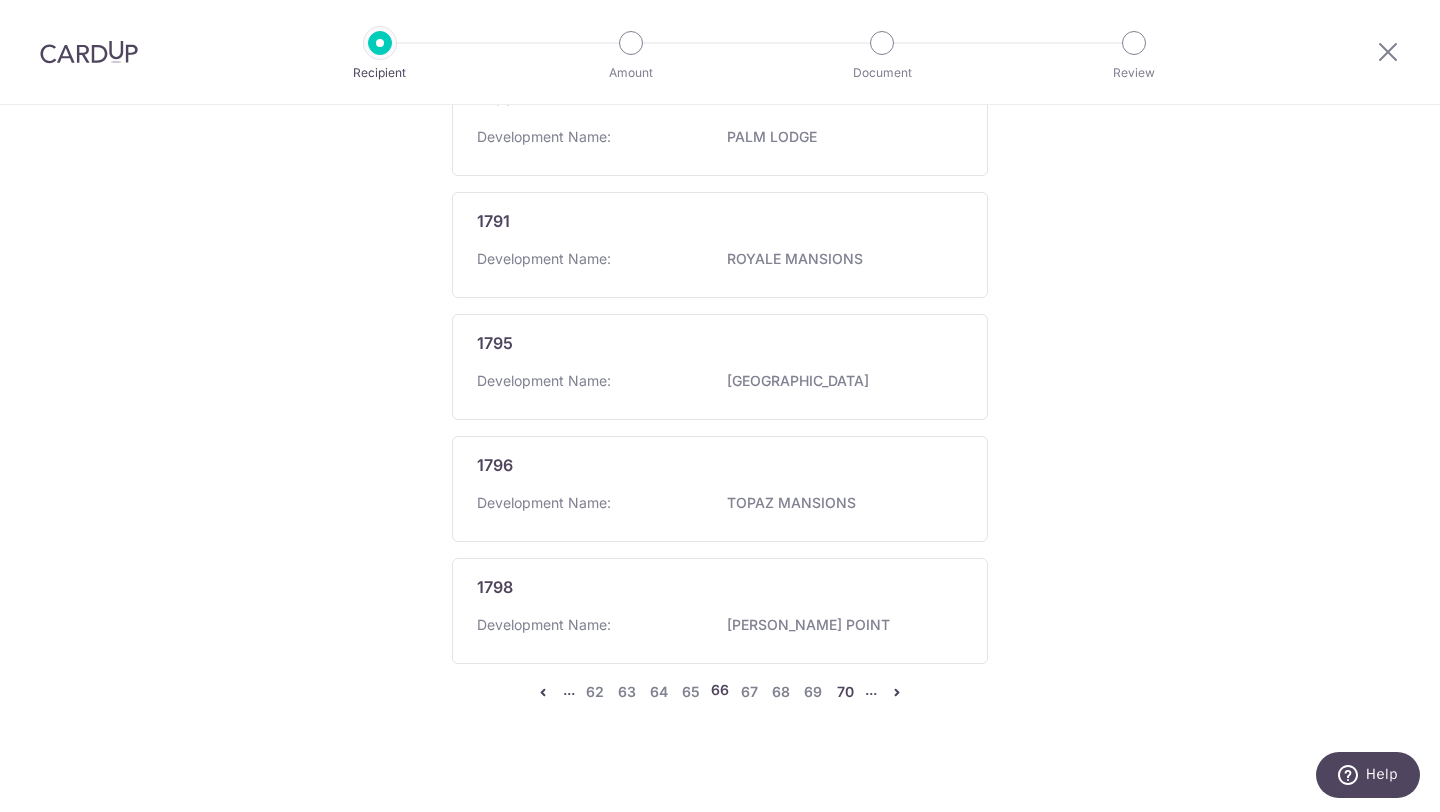 click on "70" at bounding box center (845, 692) 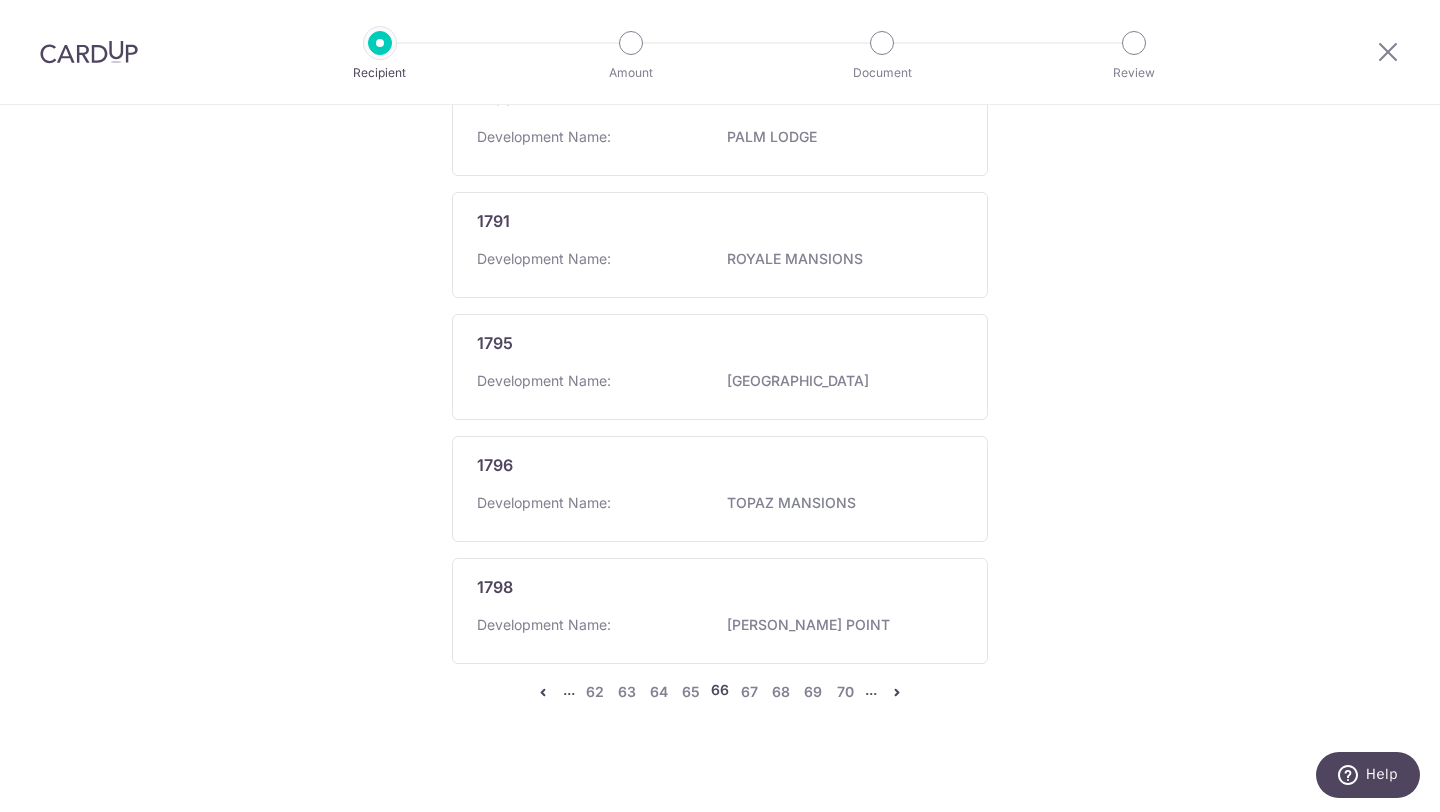 scroll, scrollTop: 0, scrollLeft: 0, axis: both 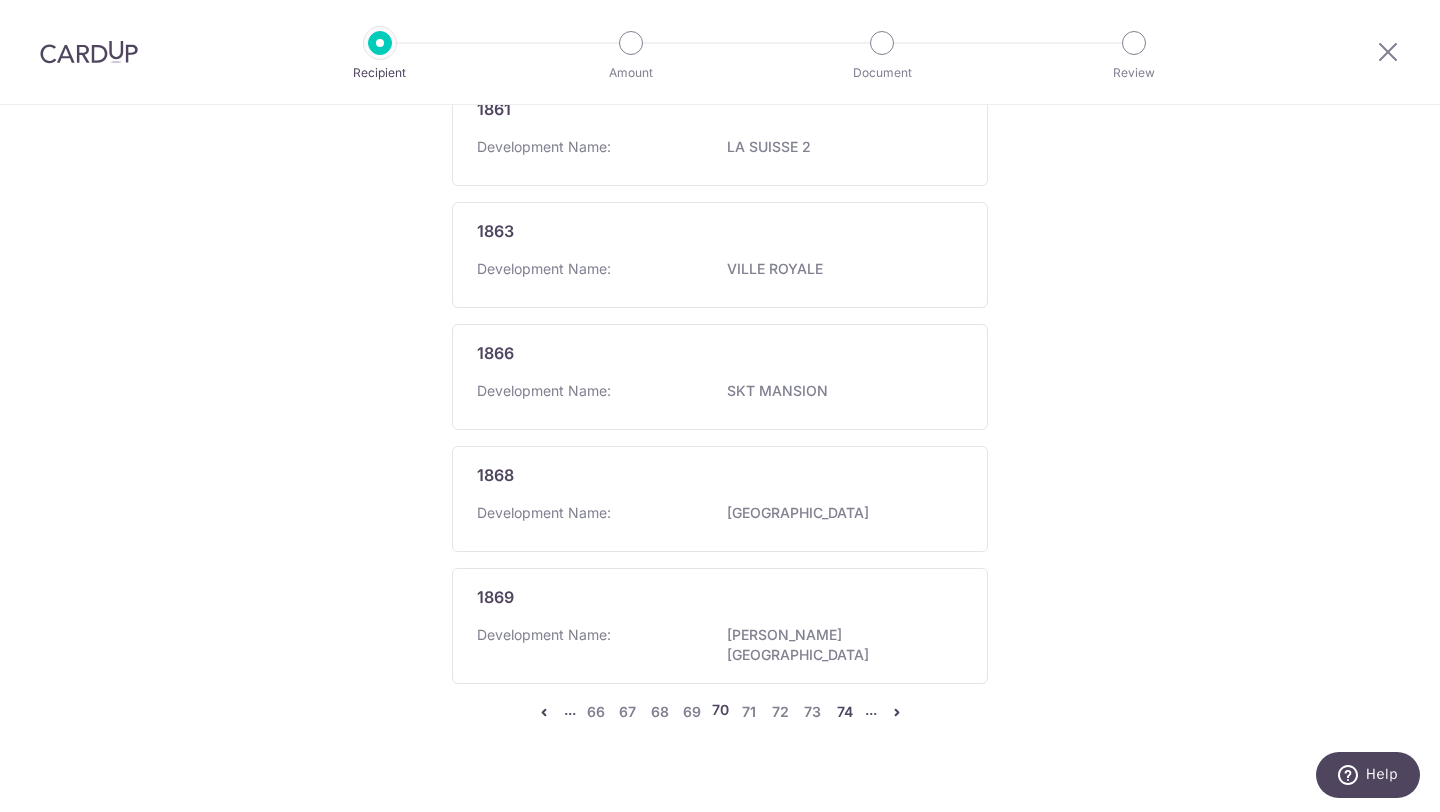 click on "74" at bounding box center (845, 712) 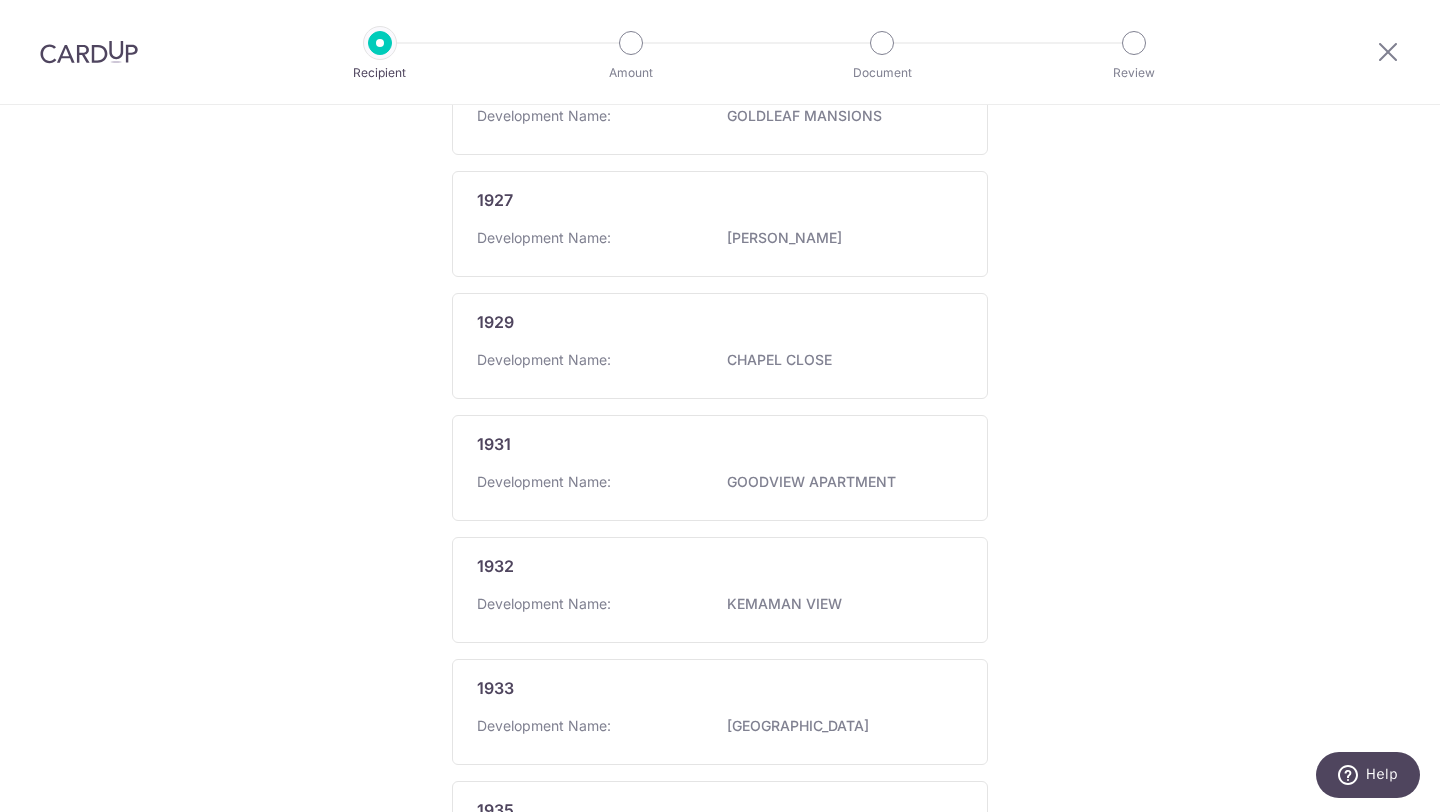 scroll 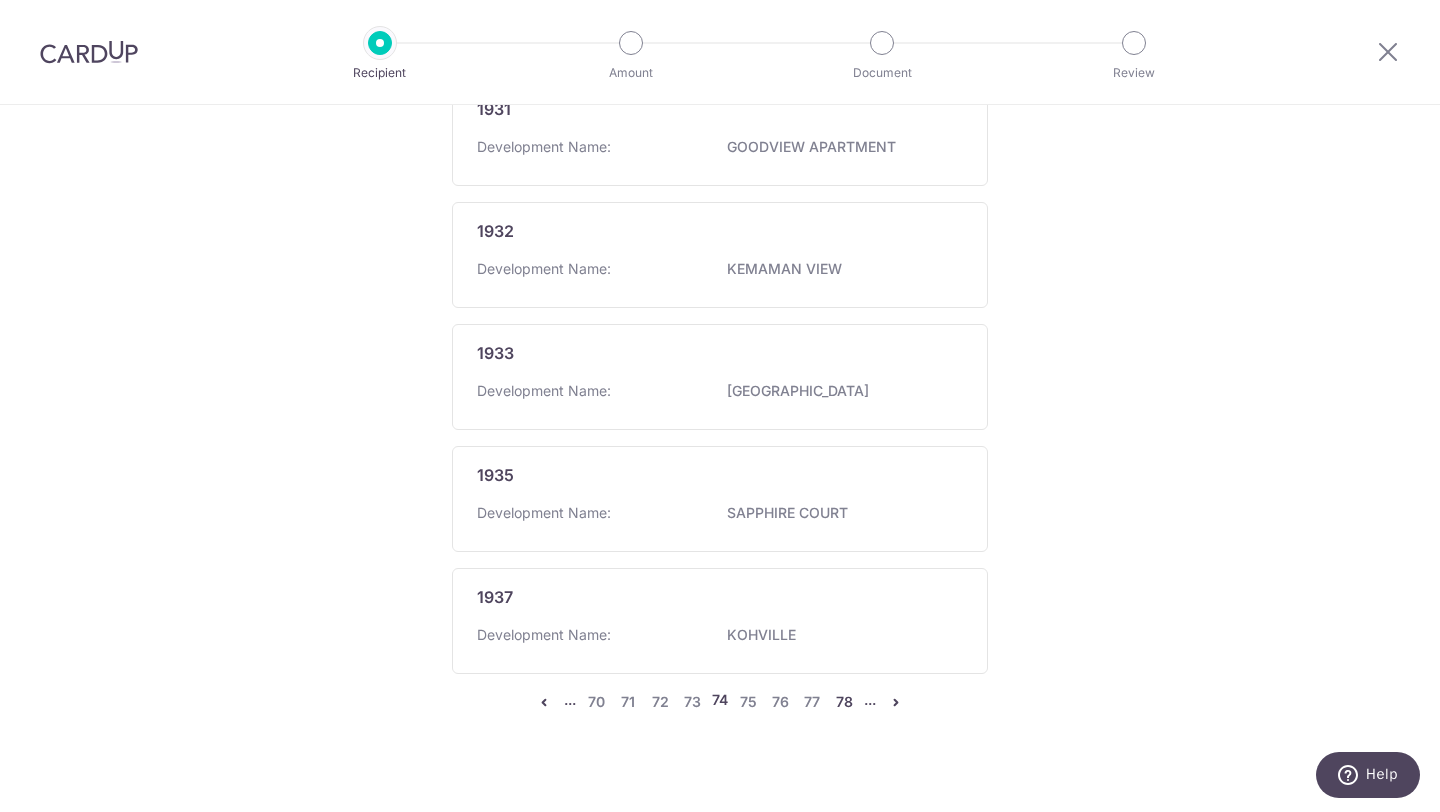 click on "78" at bounding box center [844, 702] 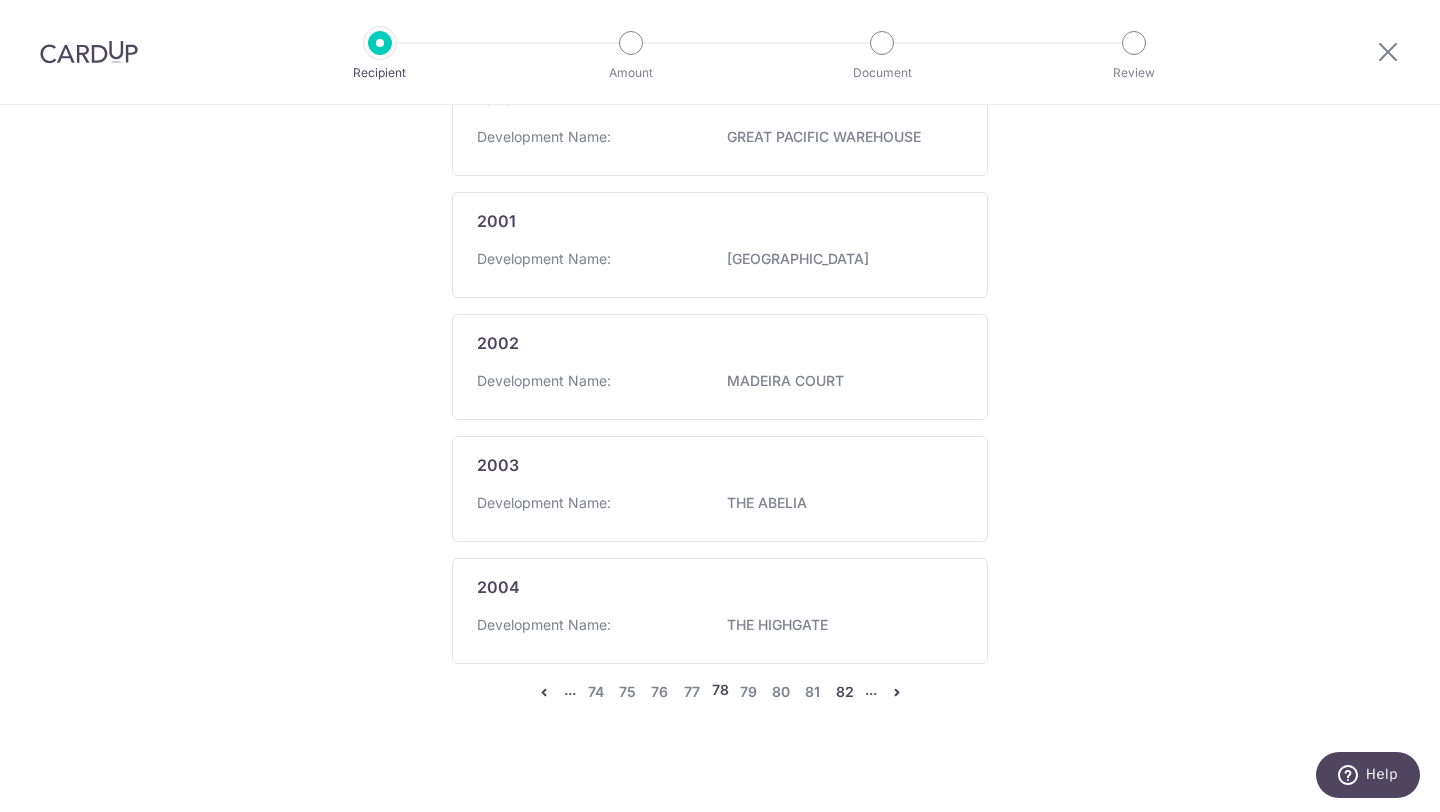 click on "82" at bounding box center (845, 692) 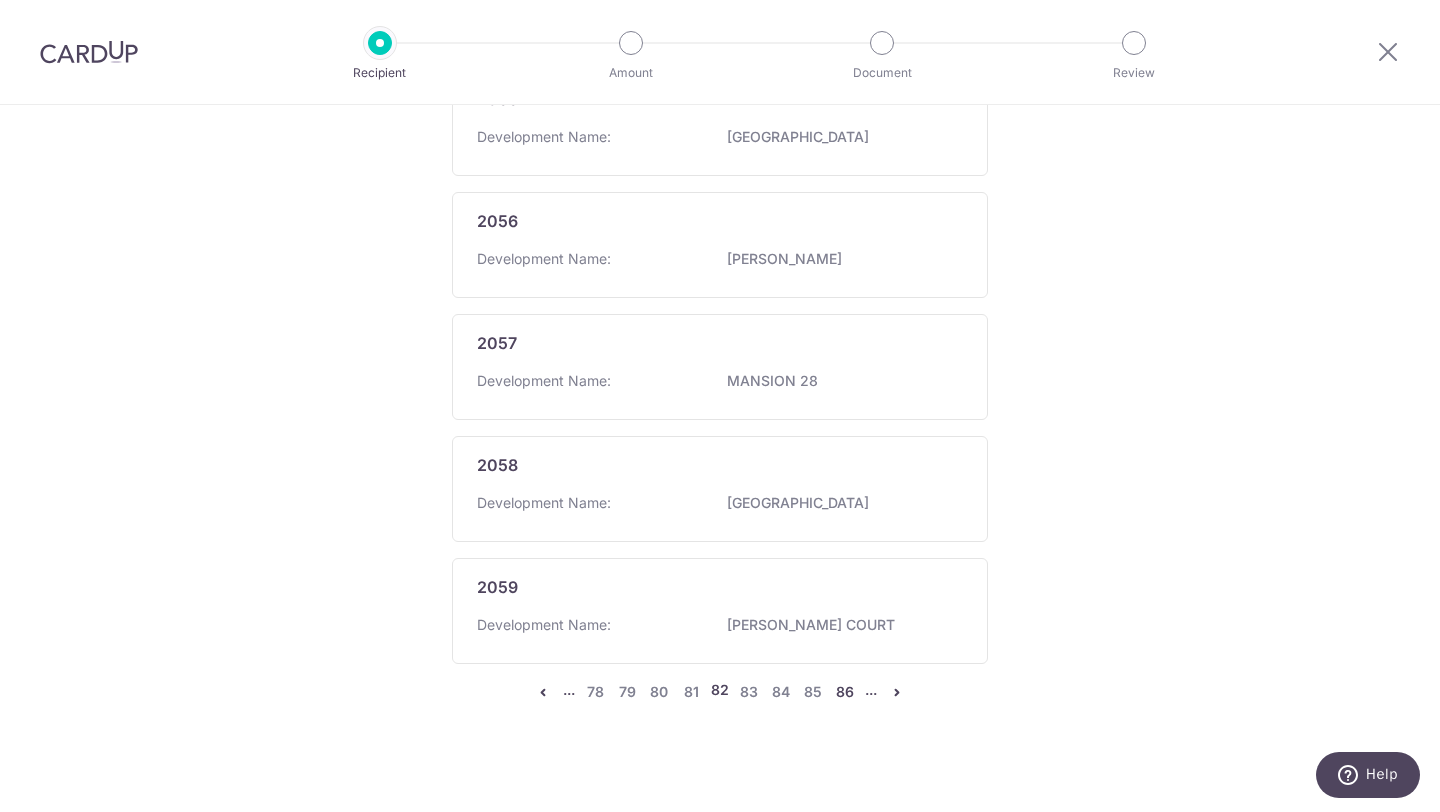 click on "86" at bounding box center [845, 692] 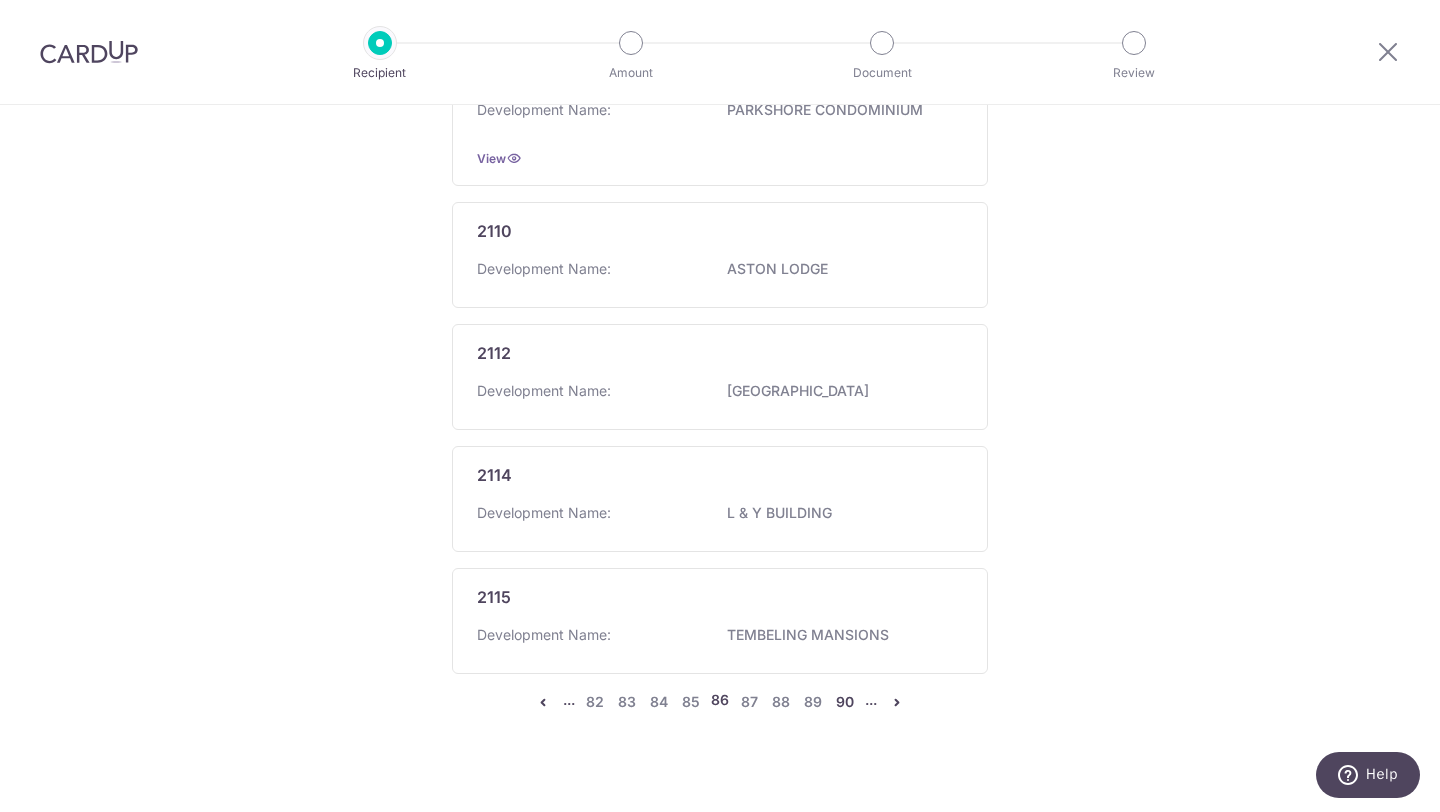 click on "90" at bounding box center [845, 702] 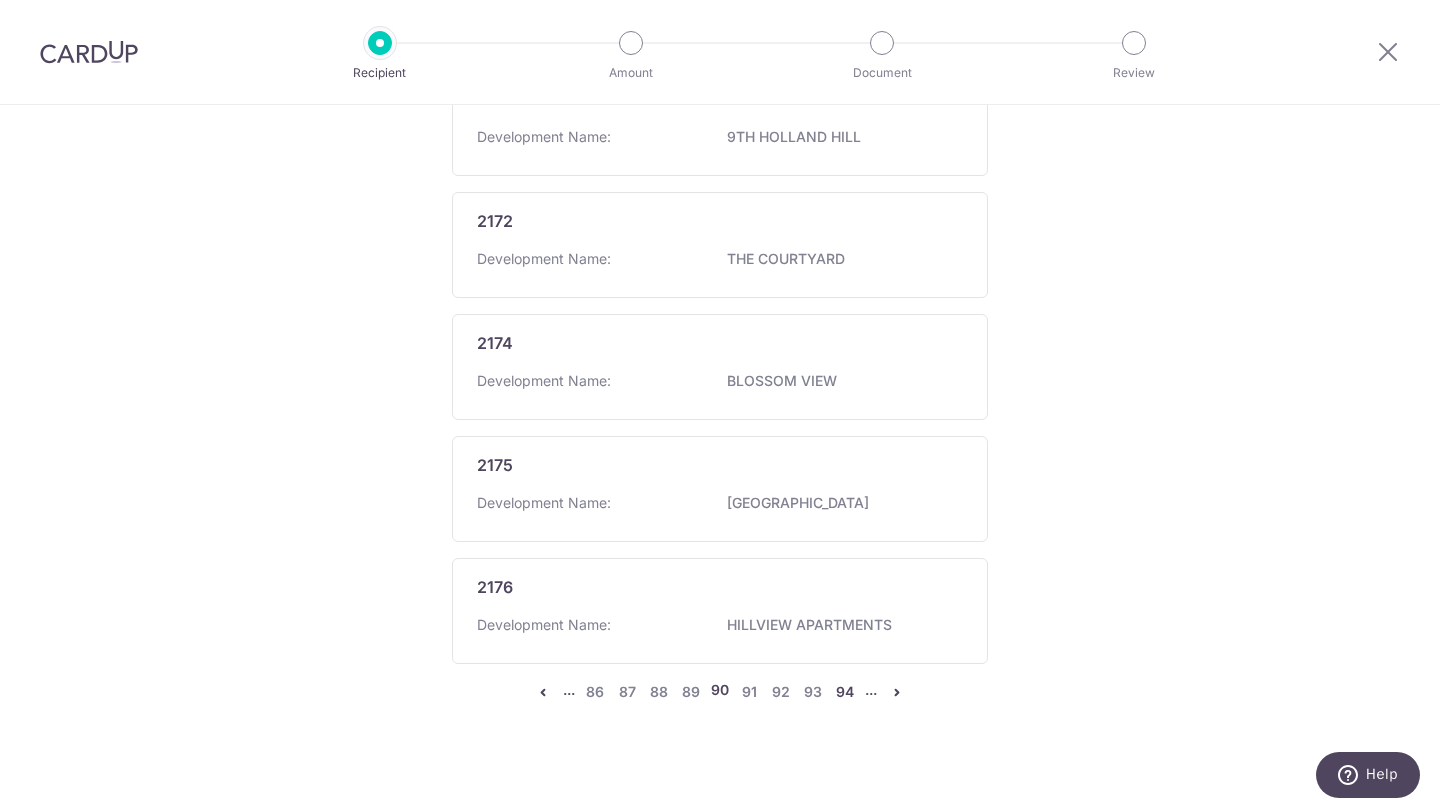 click on "94" at bounding box center (845, 692) 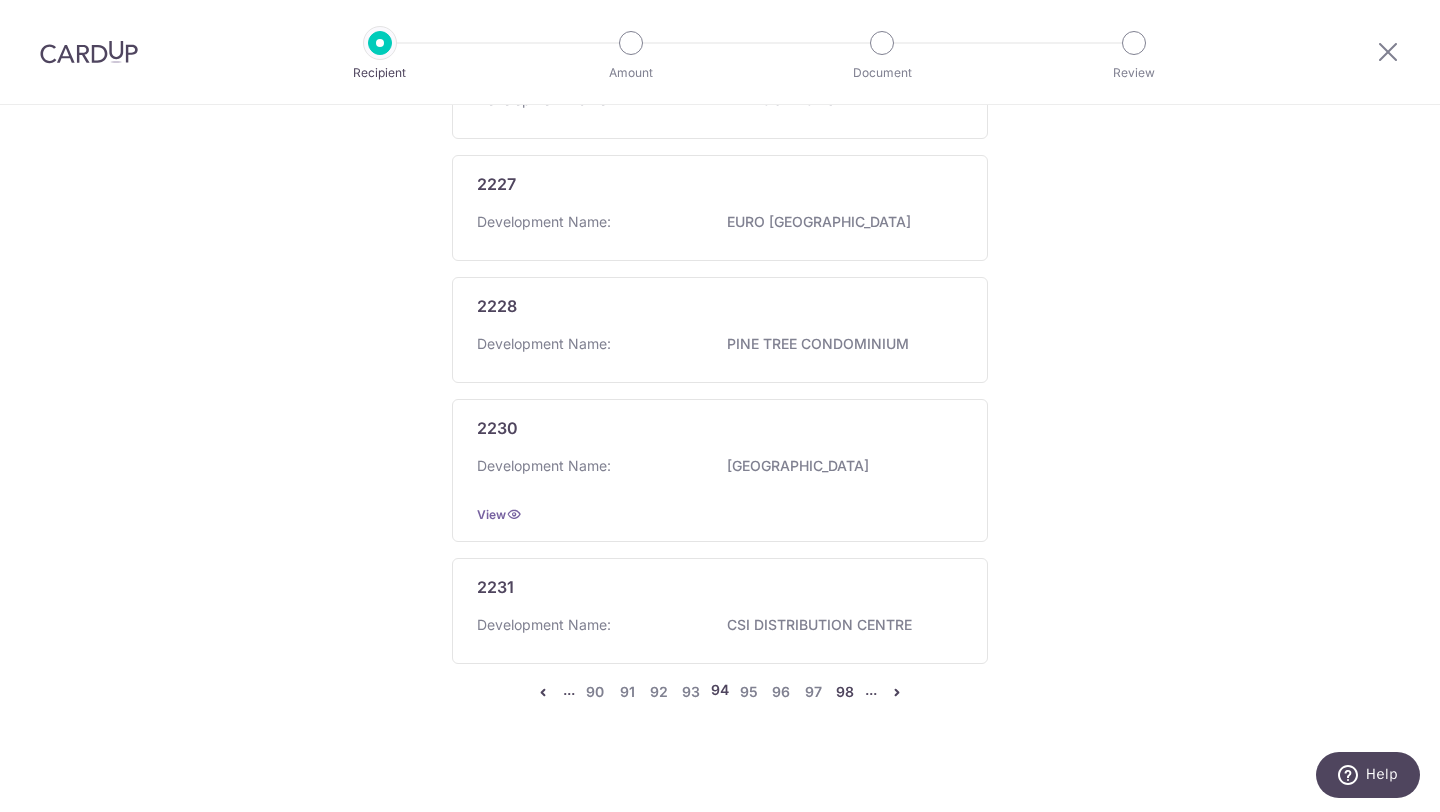 click on "98" at bounding box center [845, 692] 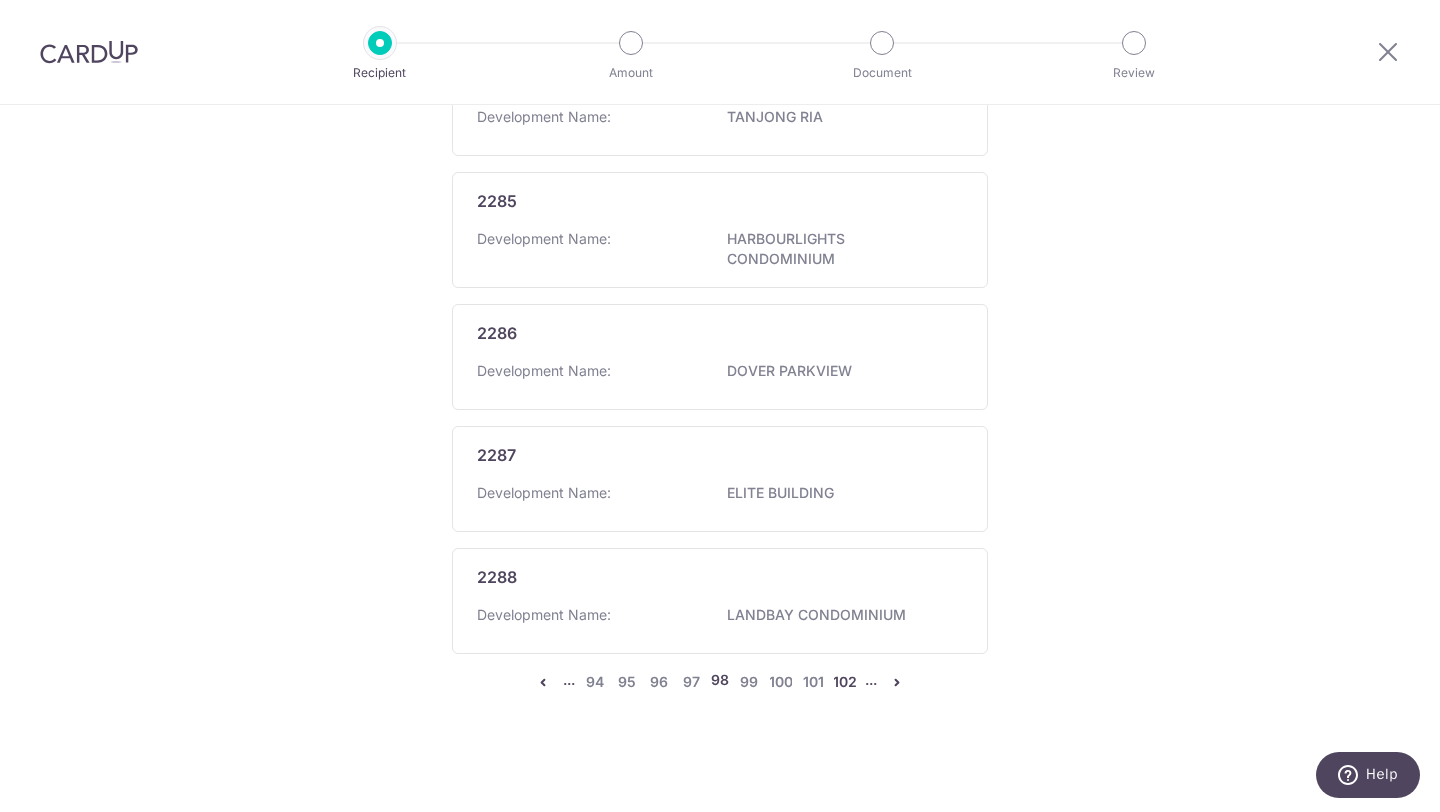 click on "102" at bounding box center [845, 682] 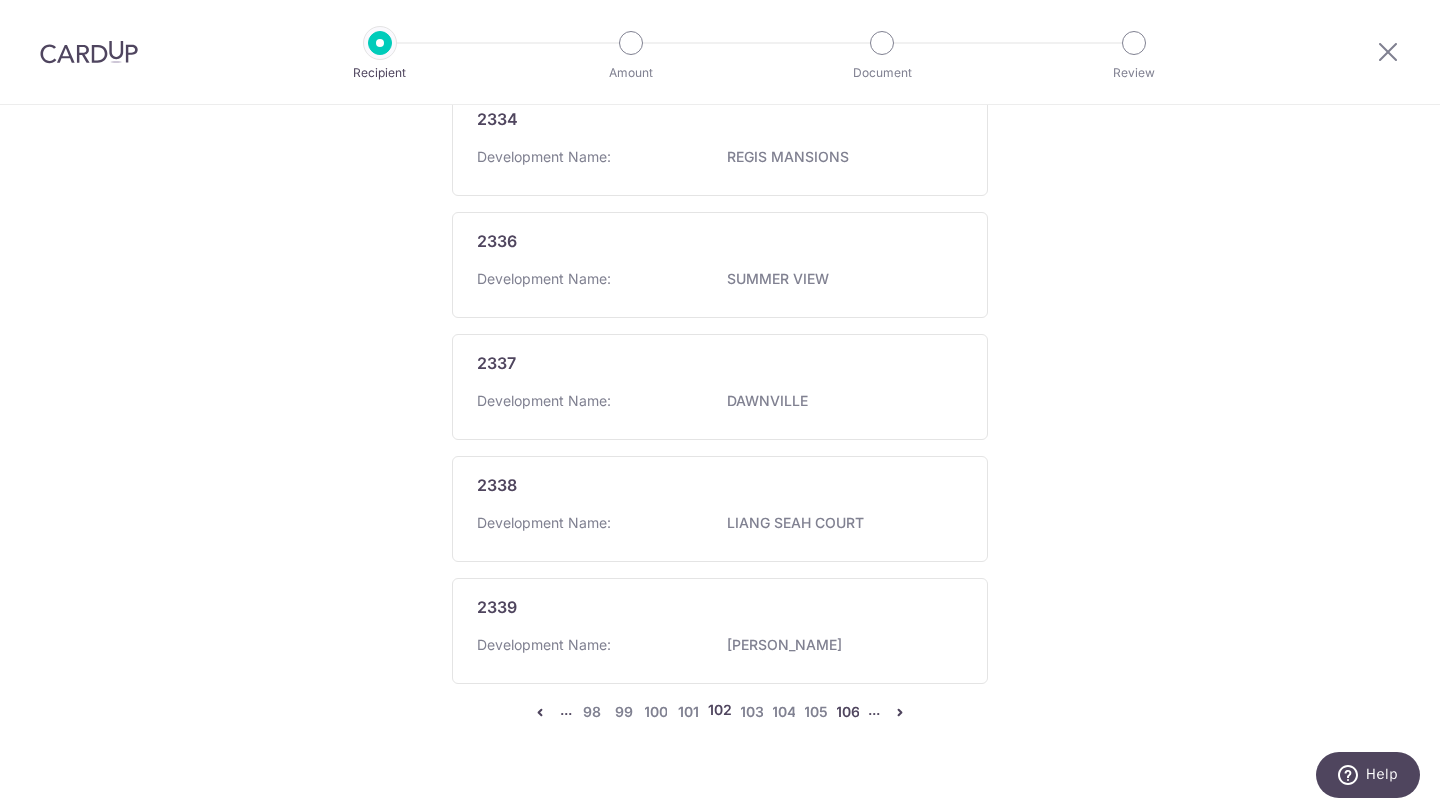 click on "106" at bounding box center [848, 712] 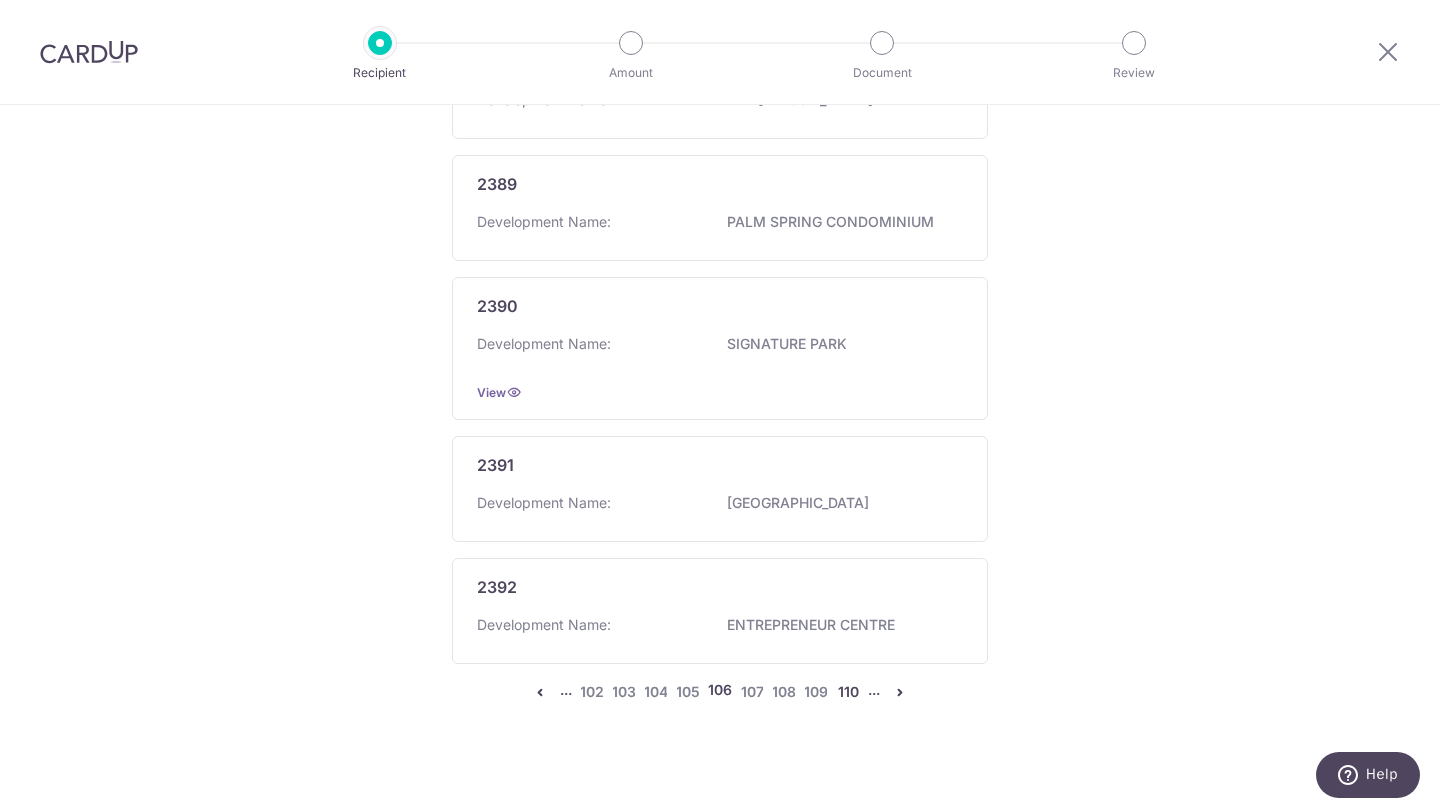 click on "110" at bounding box center (848, 692) 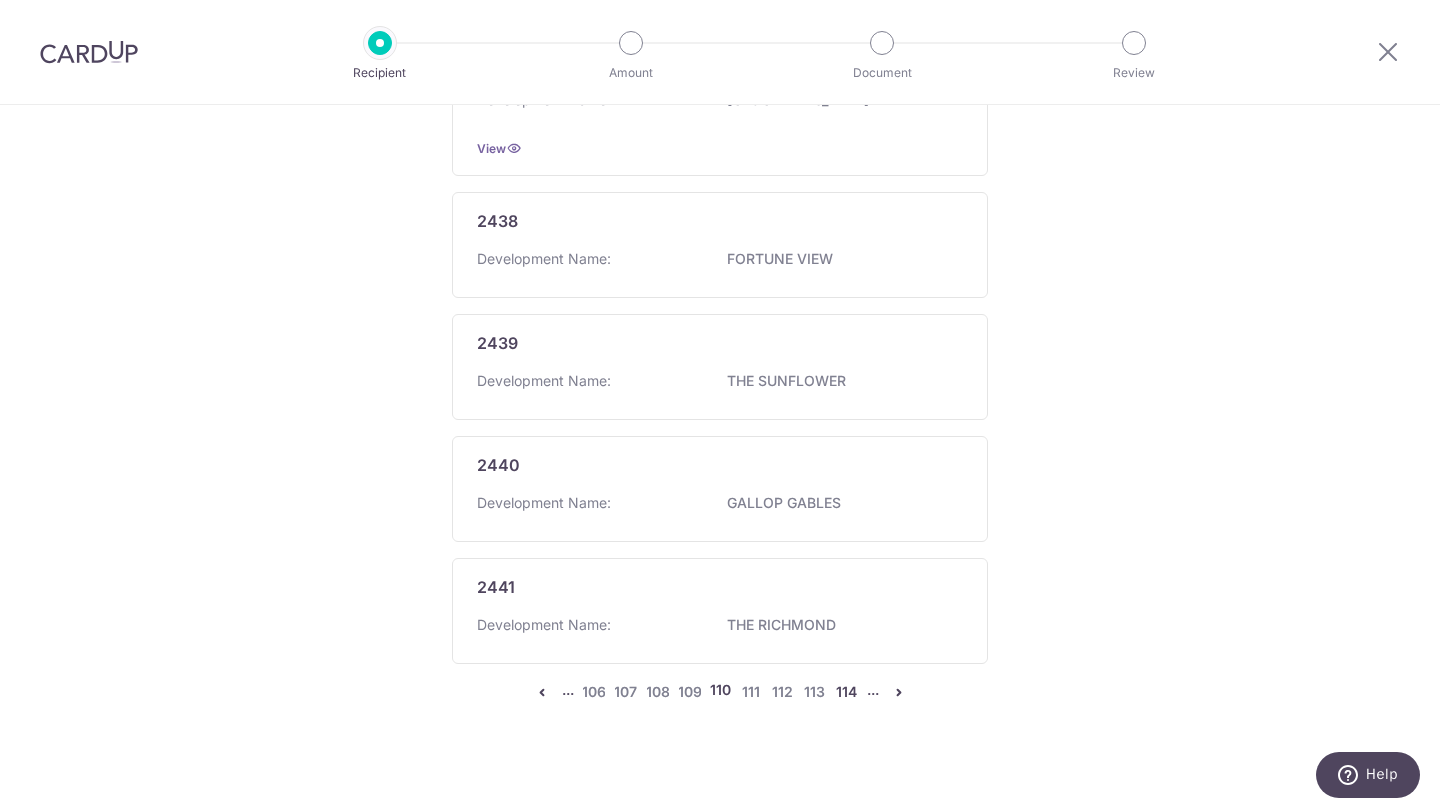 click on "114" at bounding box center (847, 692) 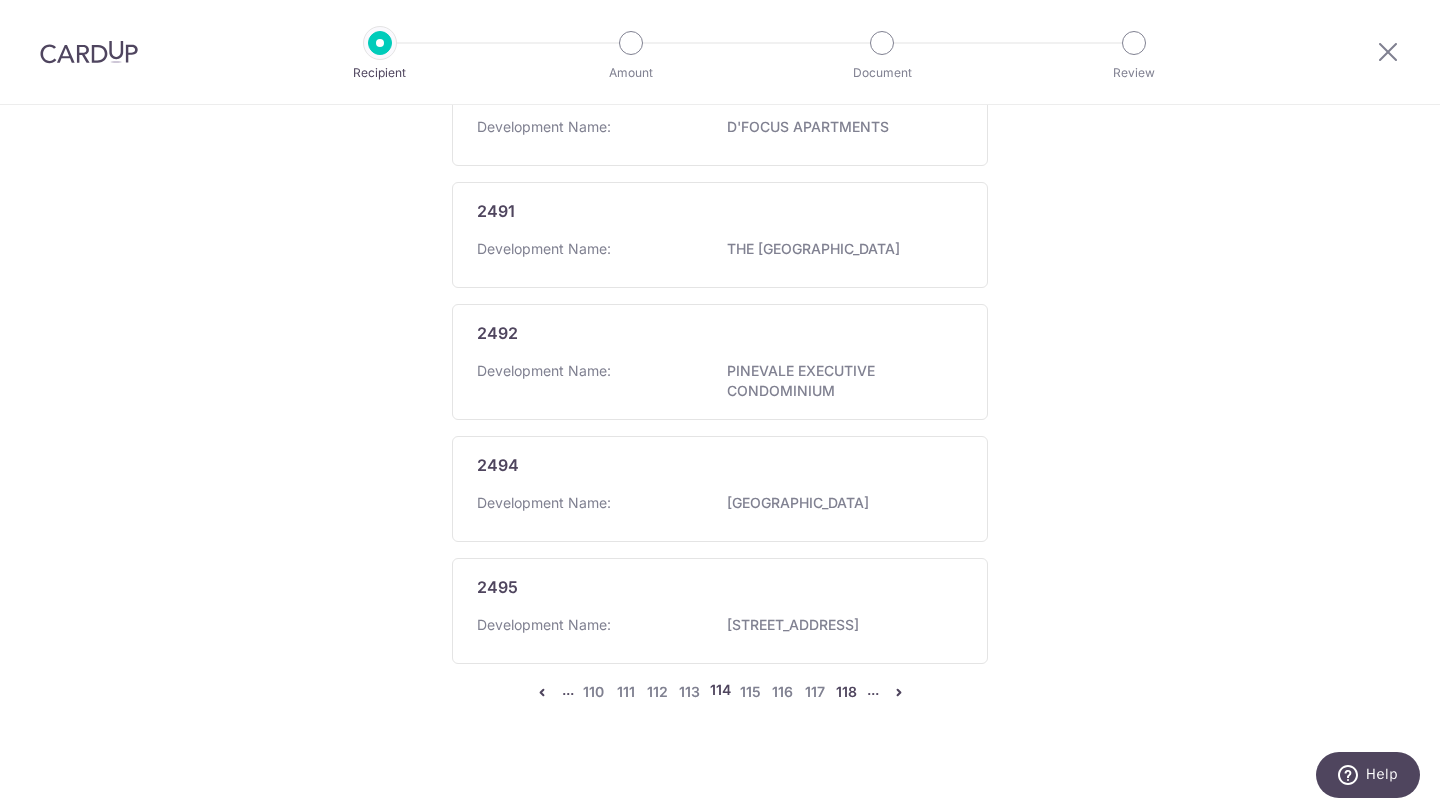 click on "118" at bounding box center [847, 692] 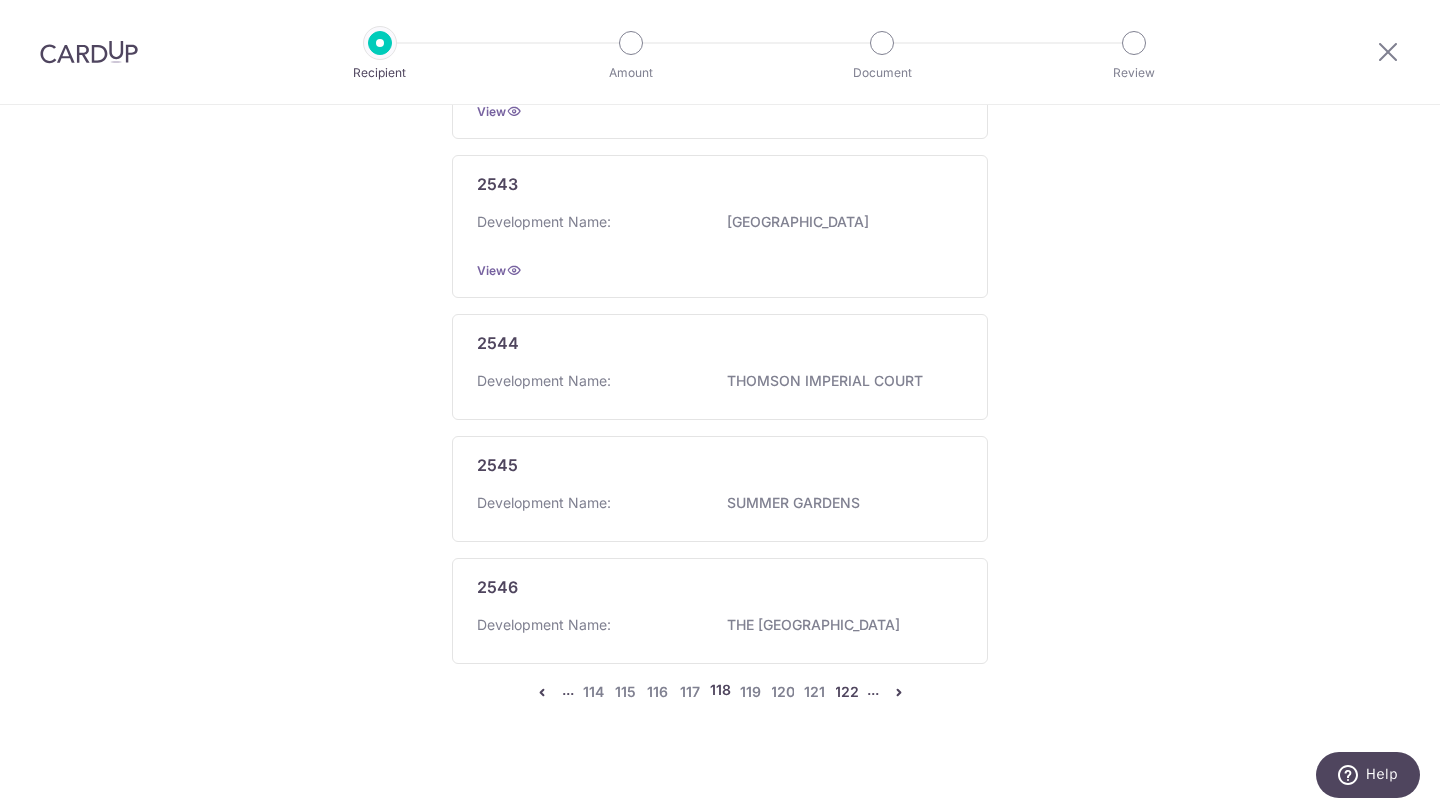 click on "122" at bounding box center (847, 692) 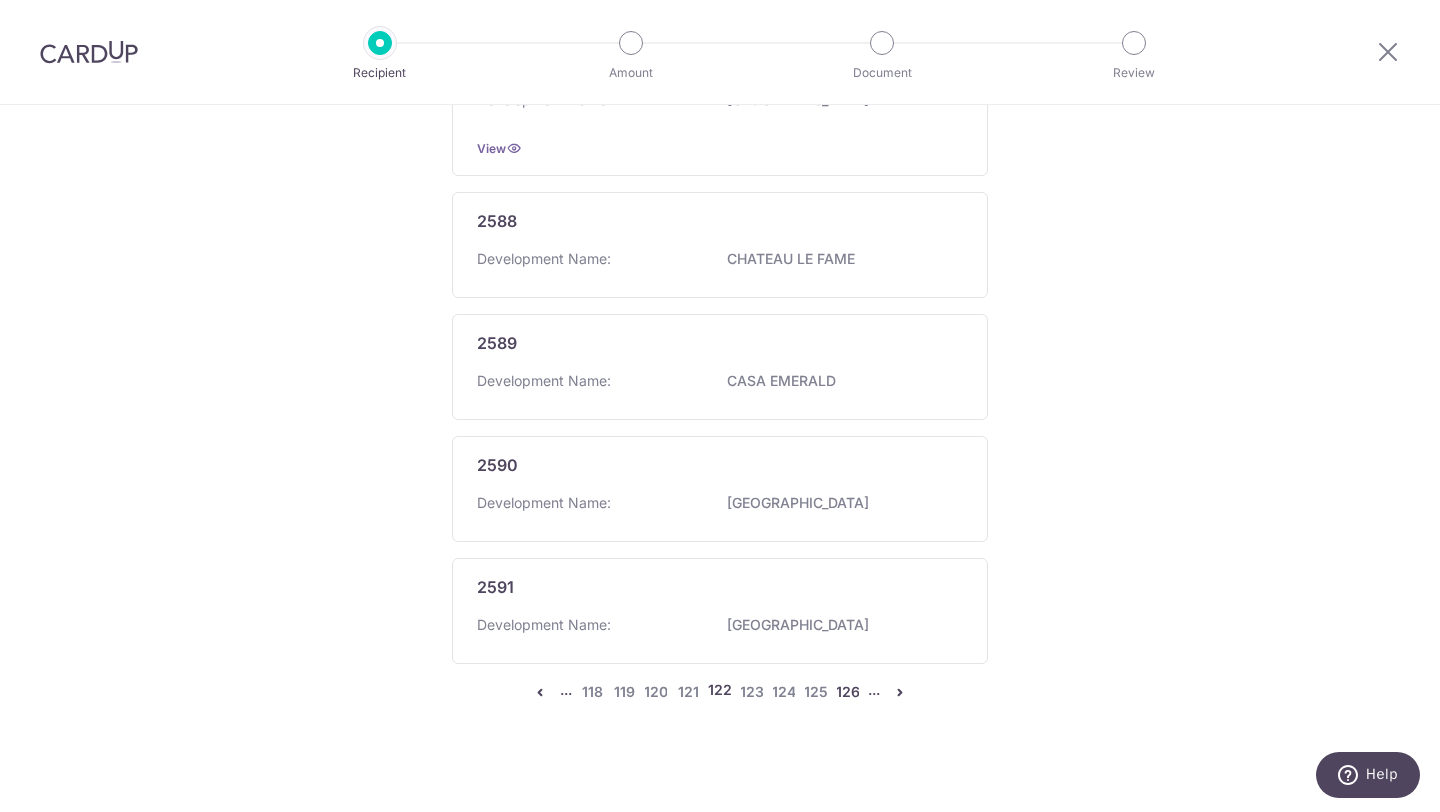 click on "126" at bounding box center (848, 692) 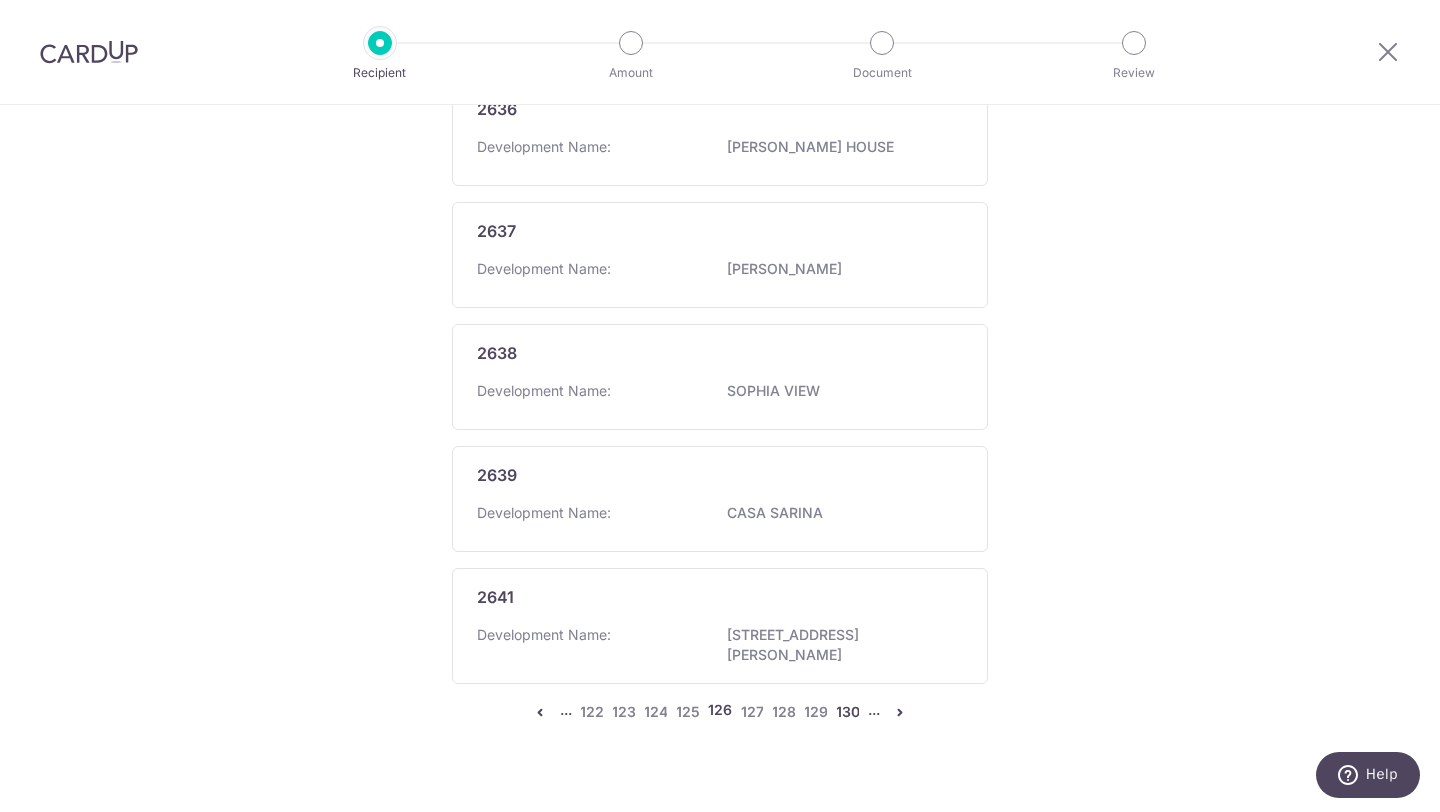 click on "130" at bounding box center (848, 712) 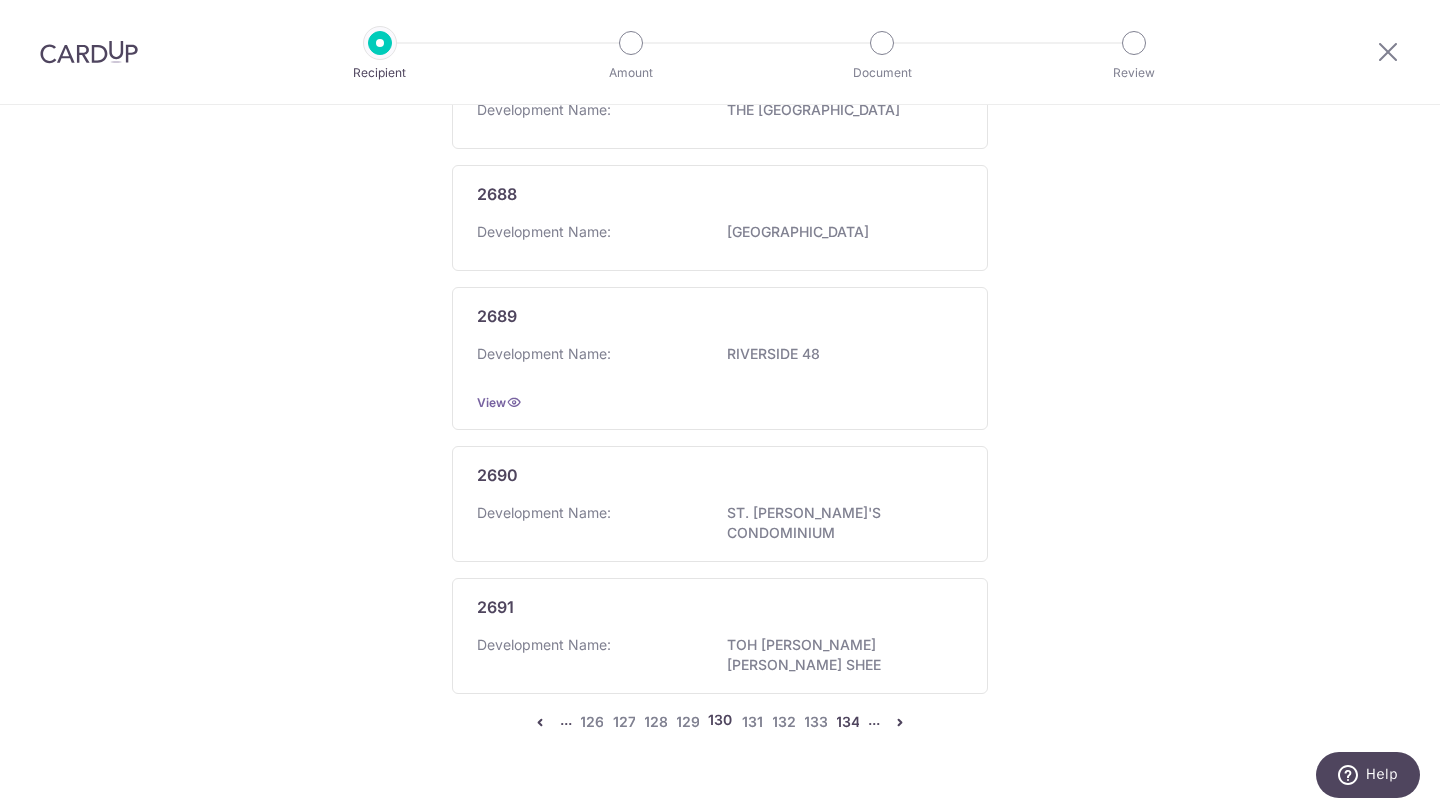 click on "134" at bounding box center [848, 722] 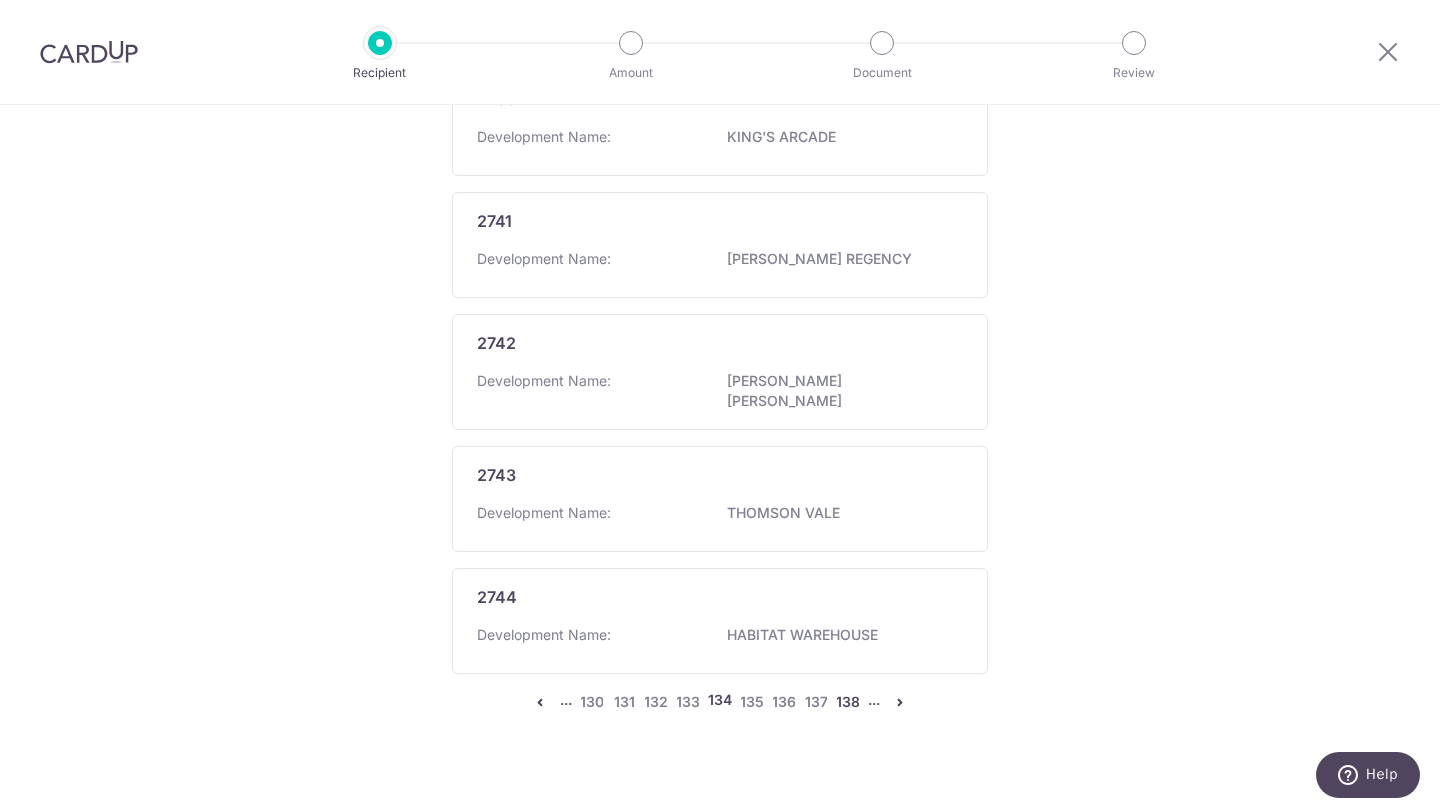 click on "138" at bounding box center (848, 702) 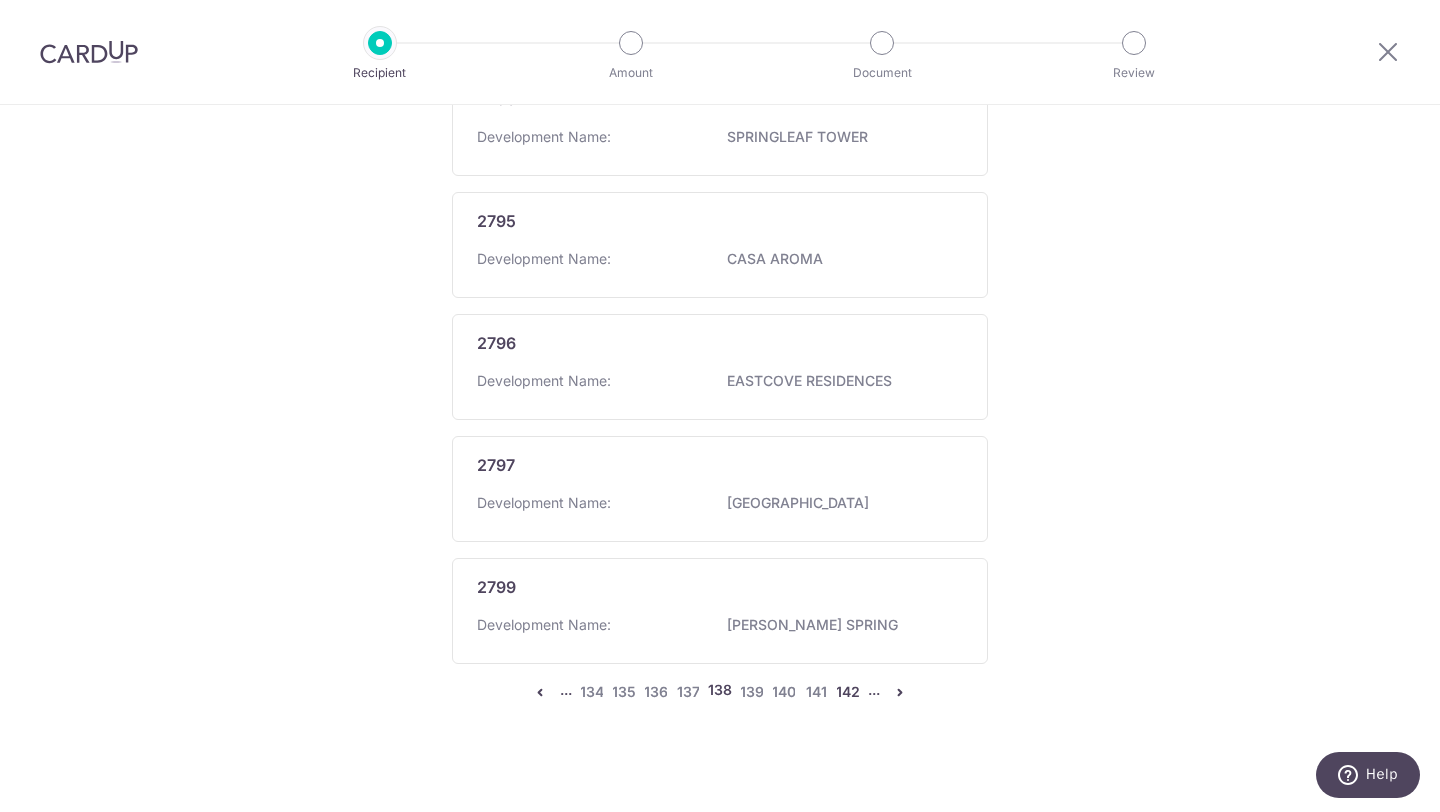 click on "142" at bounding box center [848, 692] 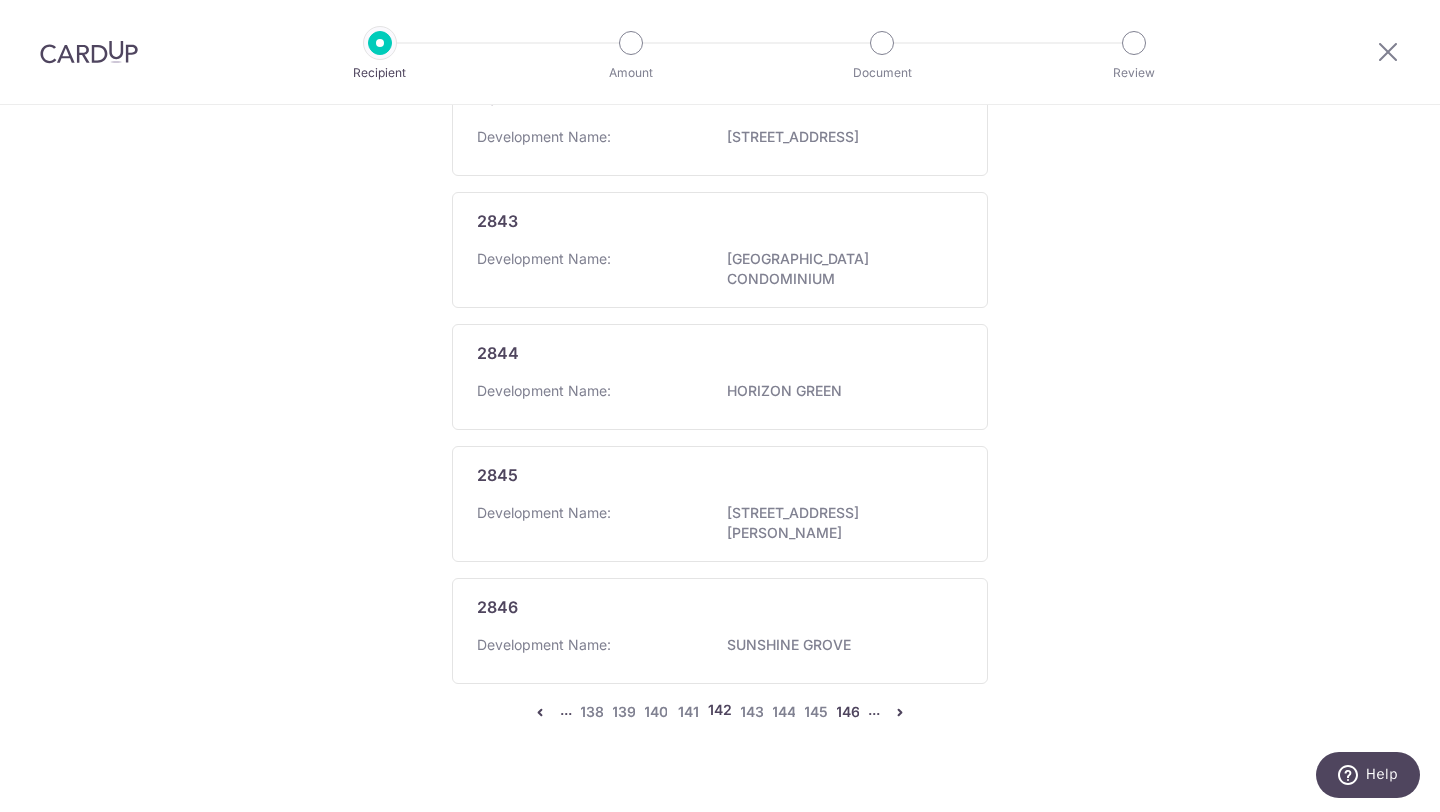 click on "146" at bounding box center [848, 712] 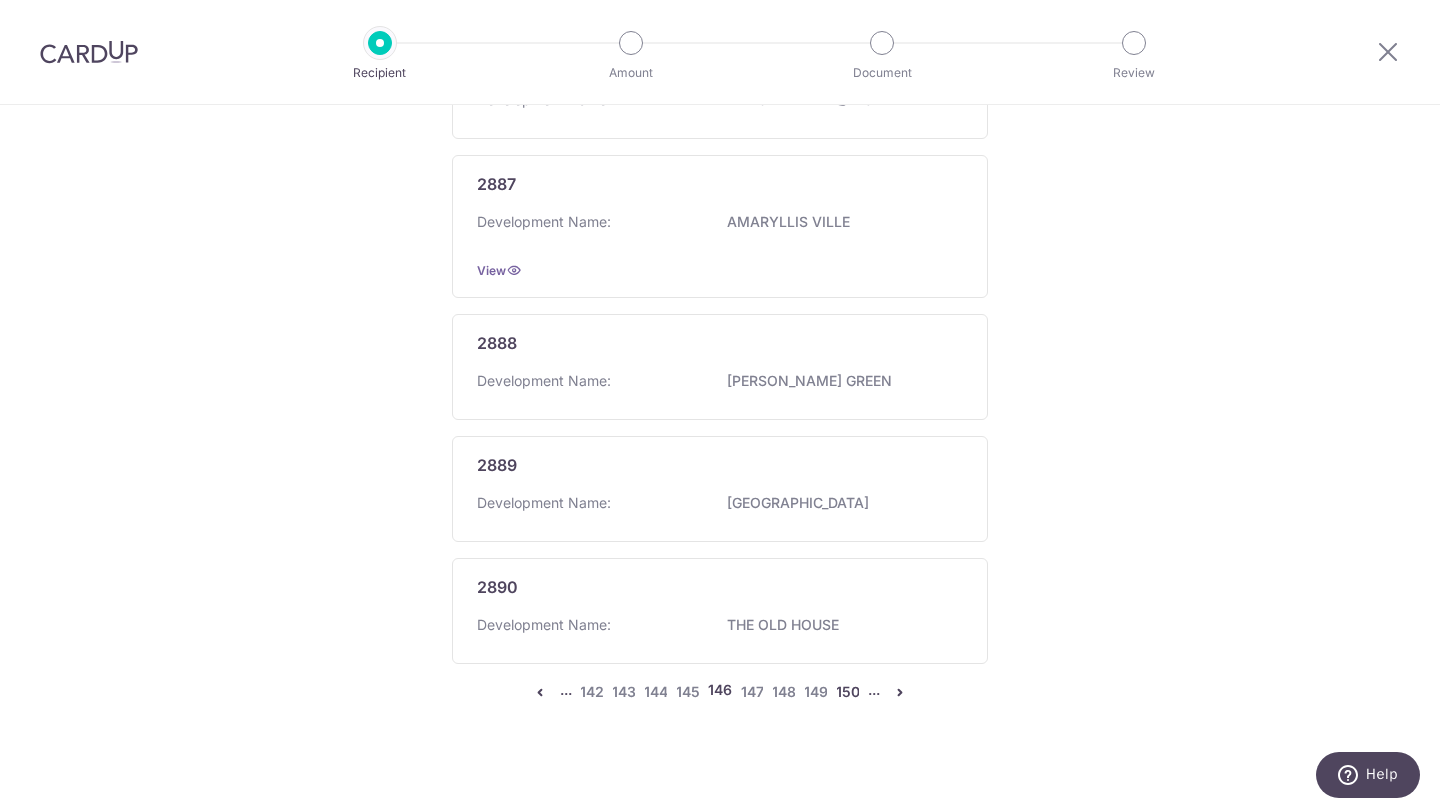 click on "150" at bounding box center [848, 692] 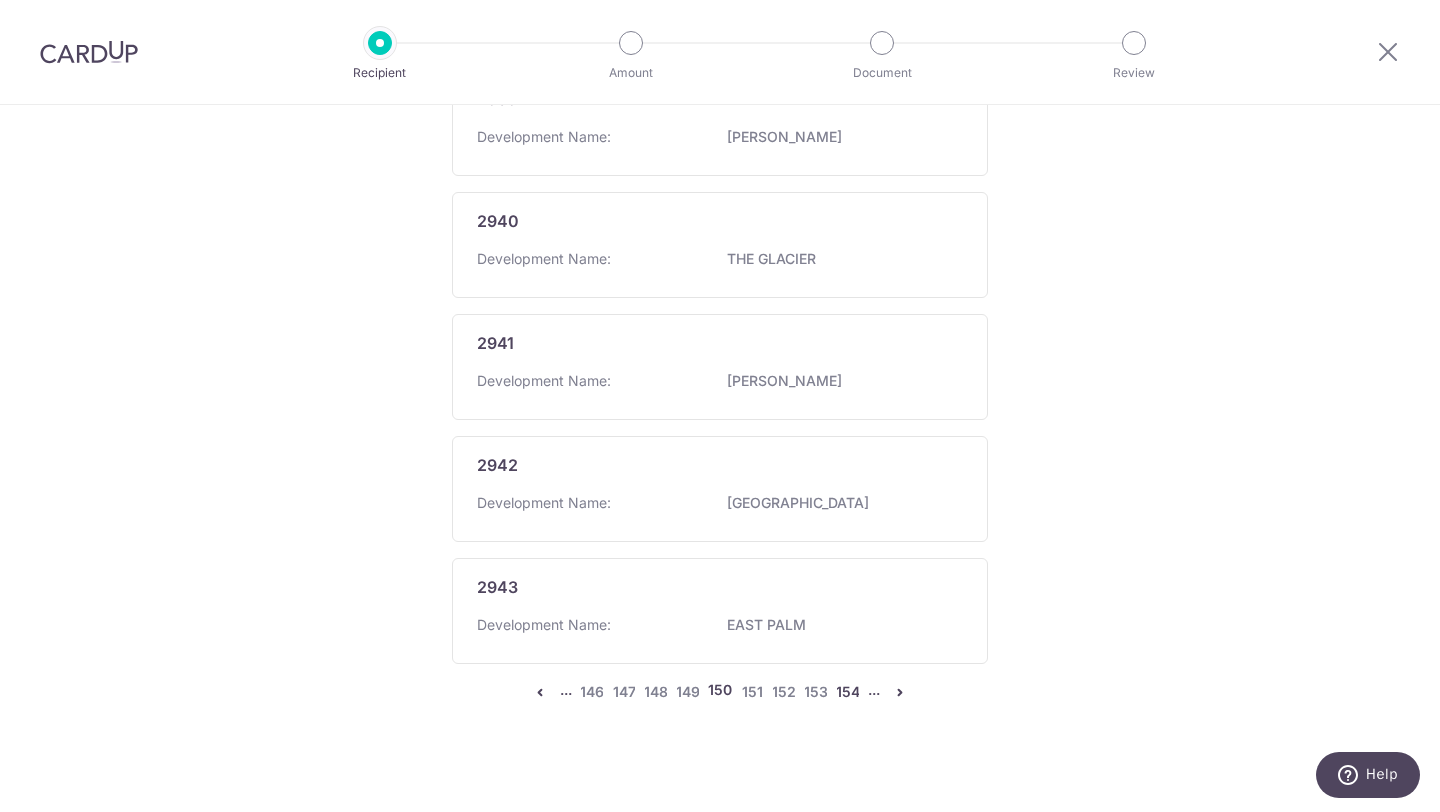 click on "154" at bounding box center (848, 692) 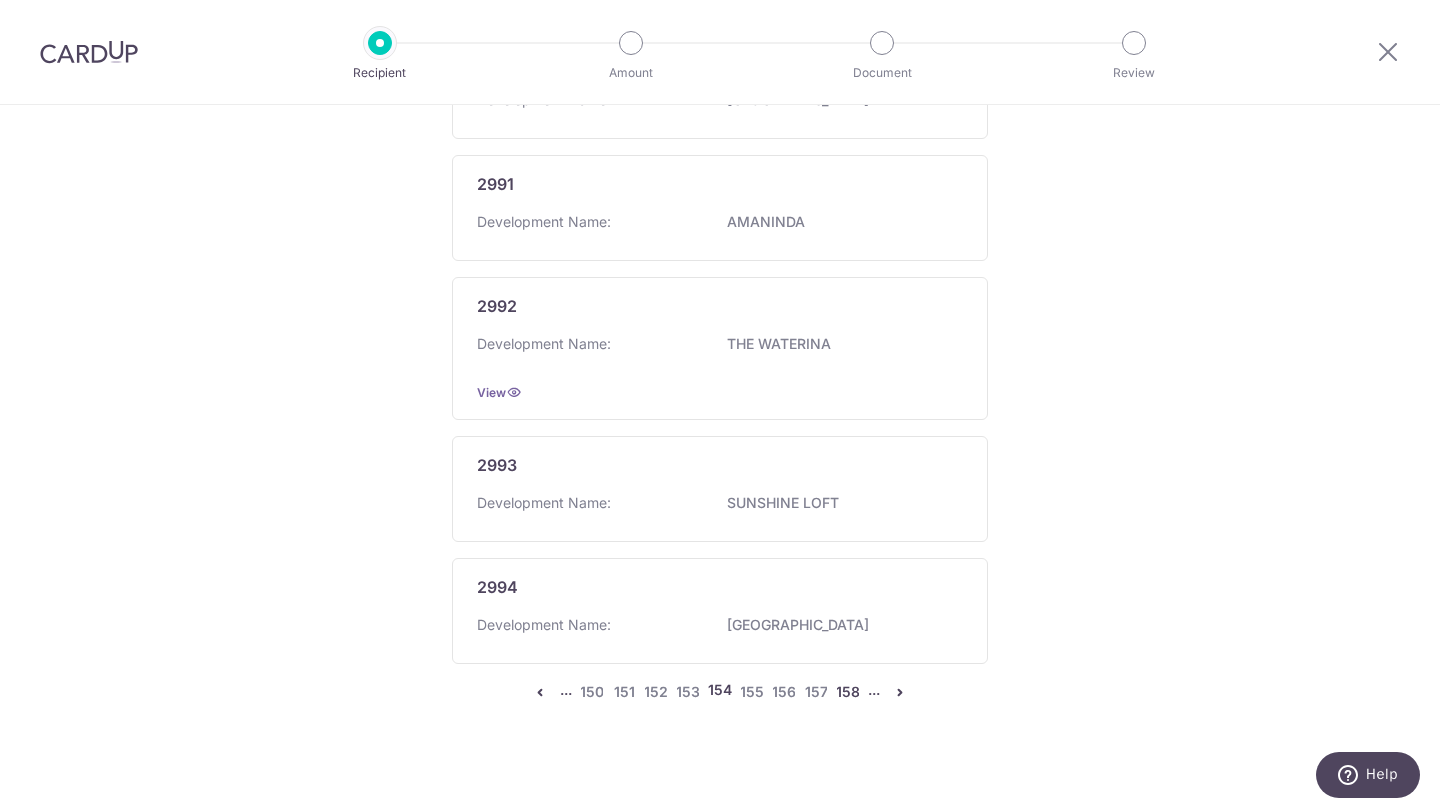 click on "158" at bounding box center (848, 692) 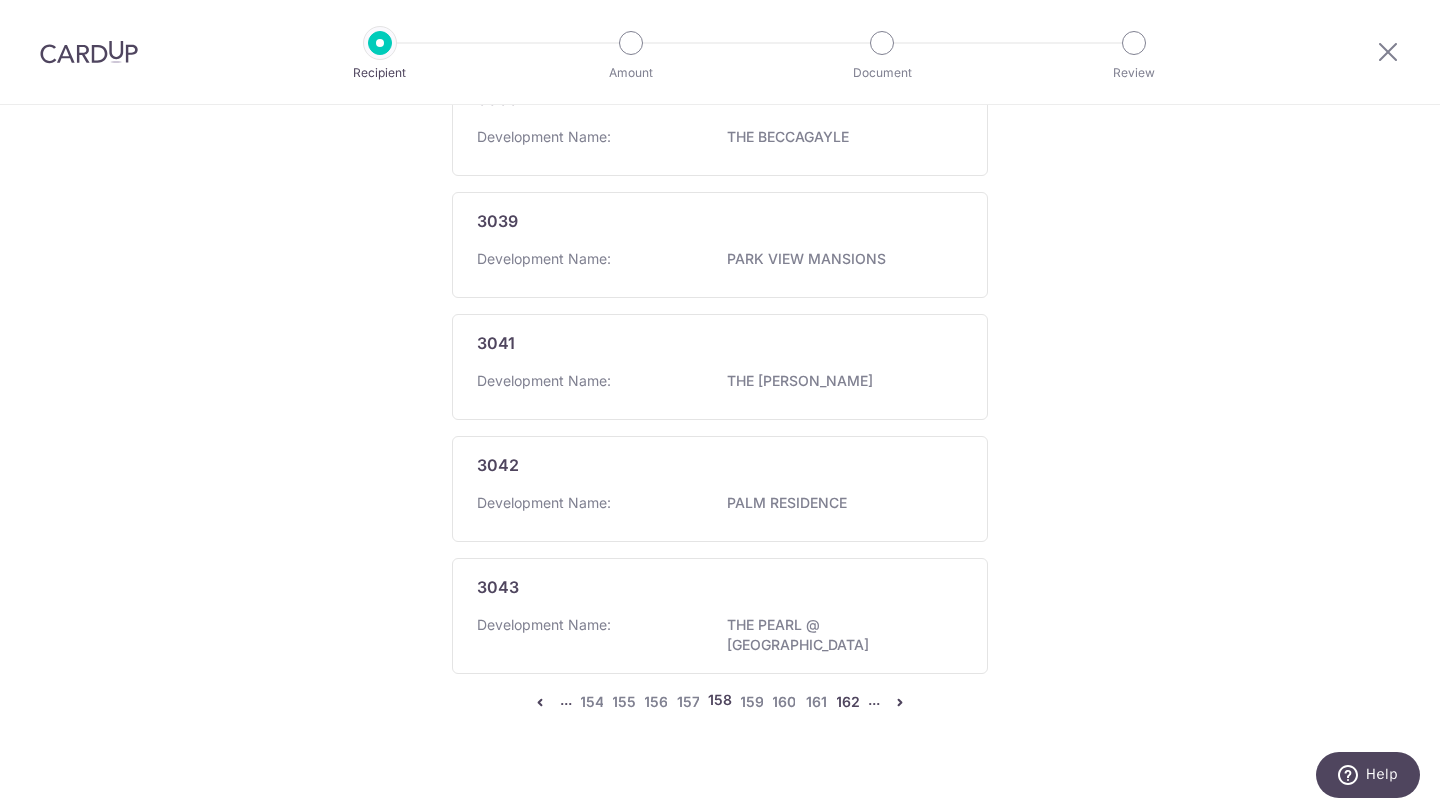click on "162" at bounding box center [848, 702] 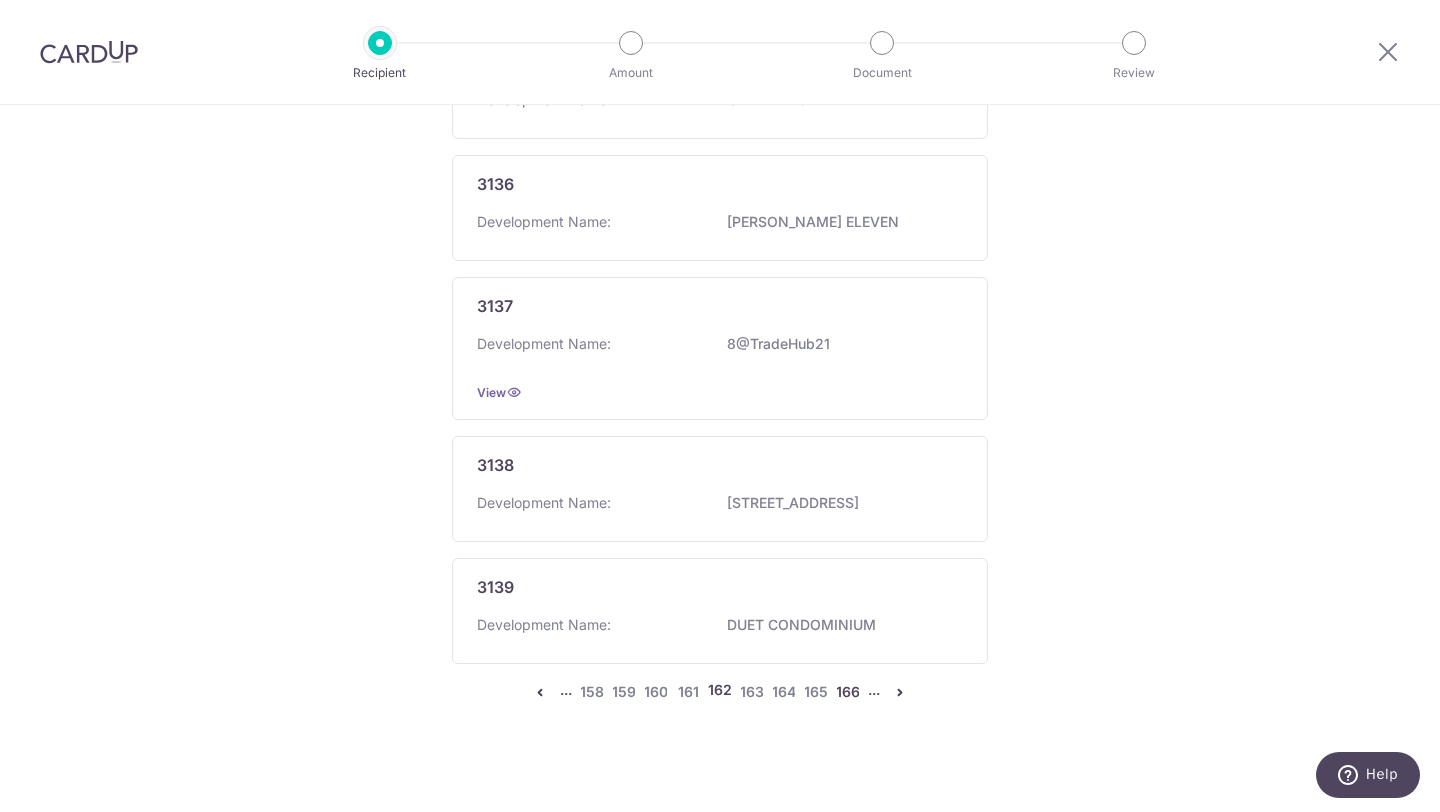 click on "166" at bounding box center [848, 692] 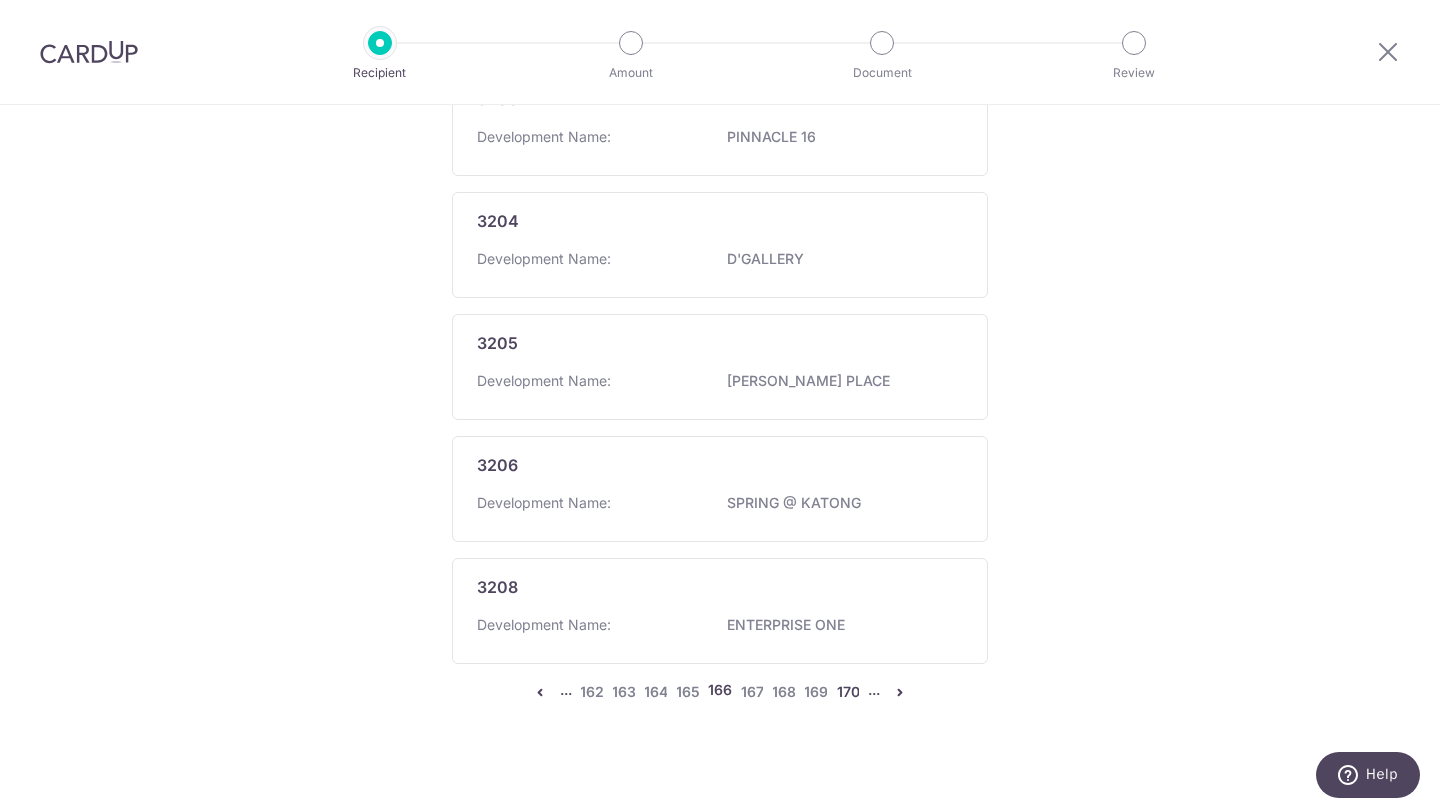 click on "170" at bounding box center (848, 692) 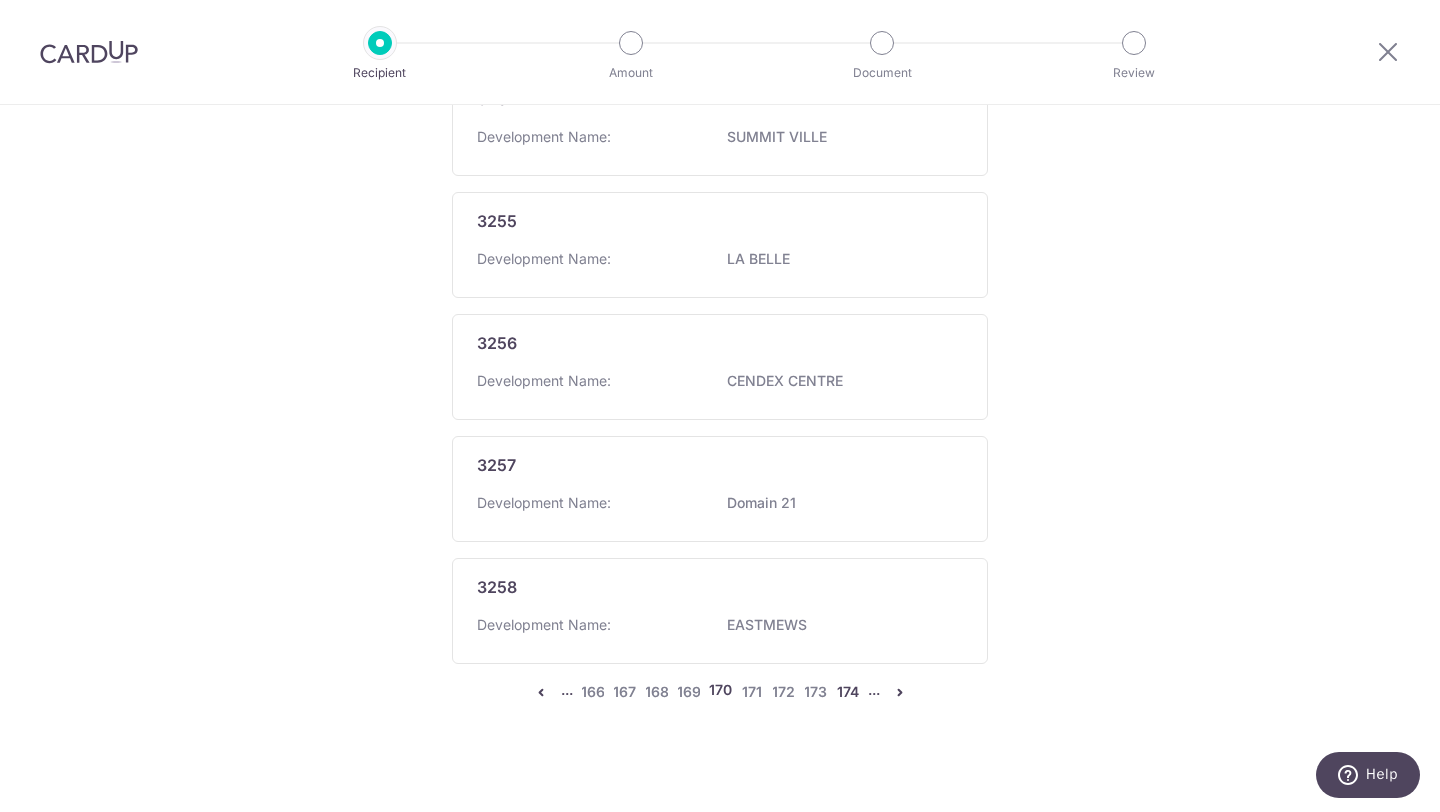 click on "174" at bounding box center [848, 692] 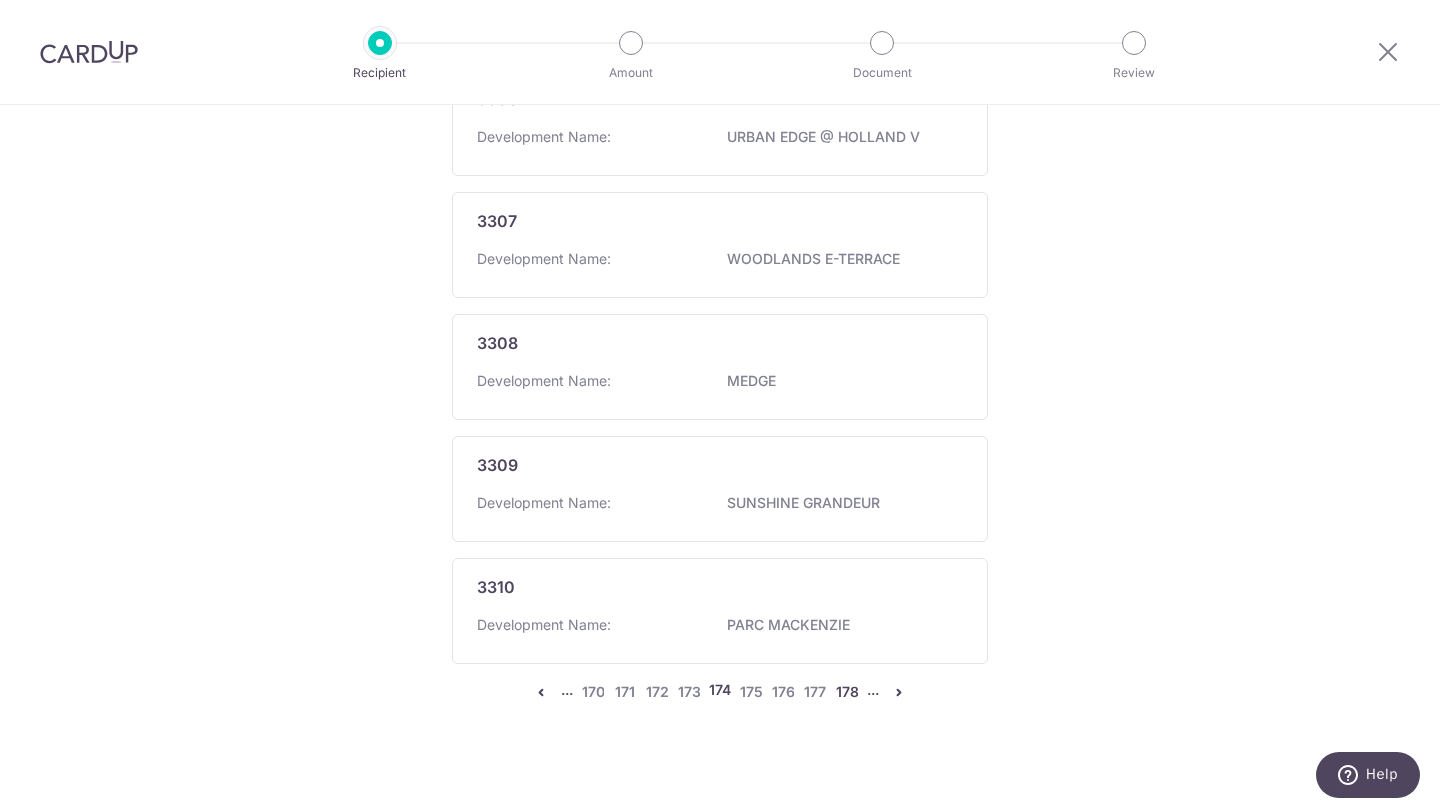 click on "178" at bounding box center [847, 692] 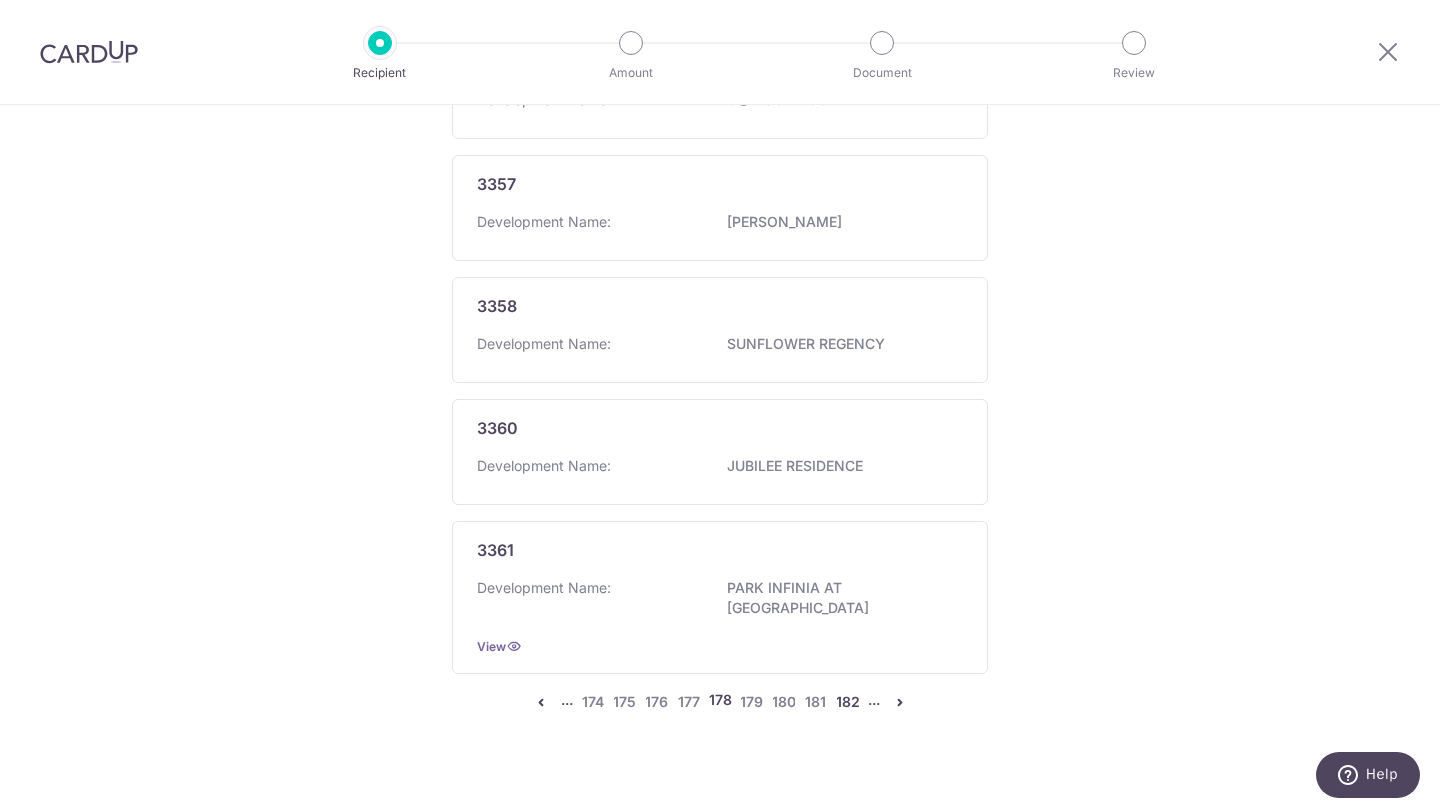 click on "182" at bounding box center (848, 702) 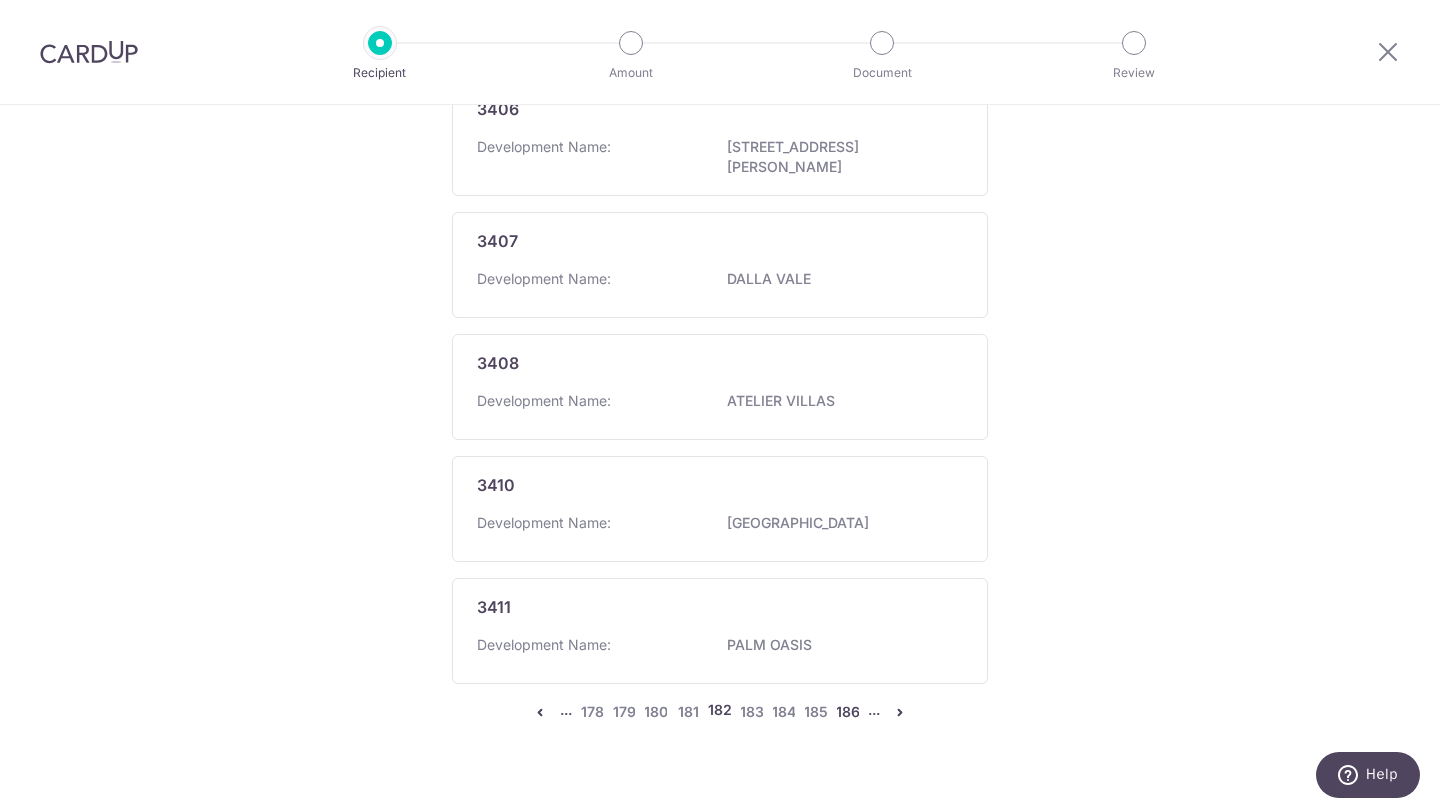 click on "186" at bounding box center [848, 712] 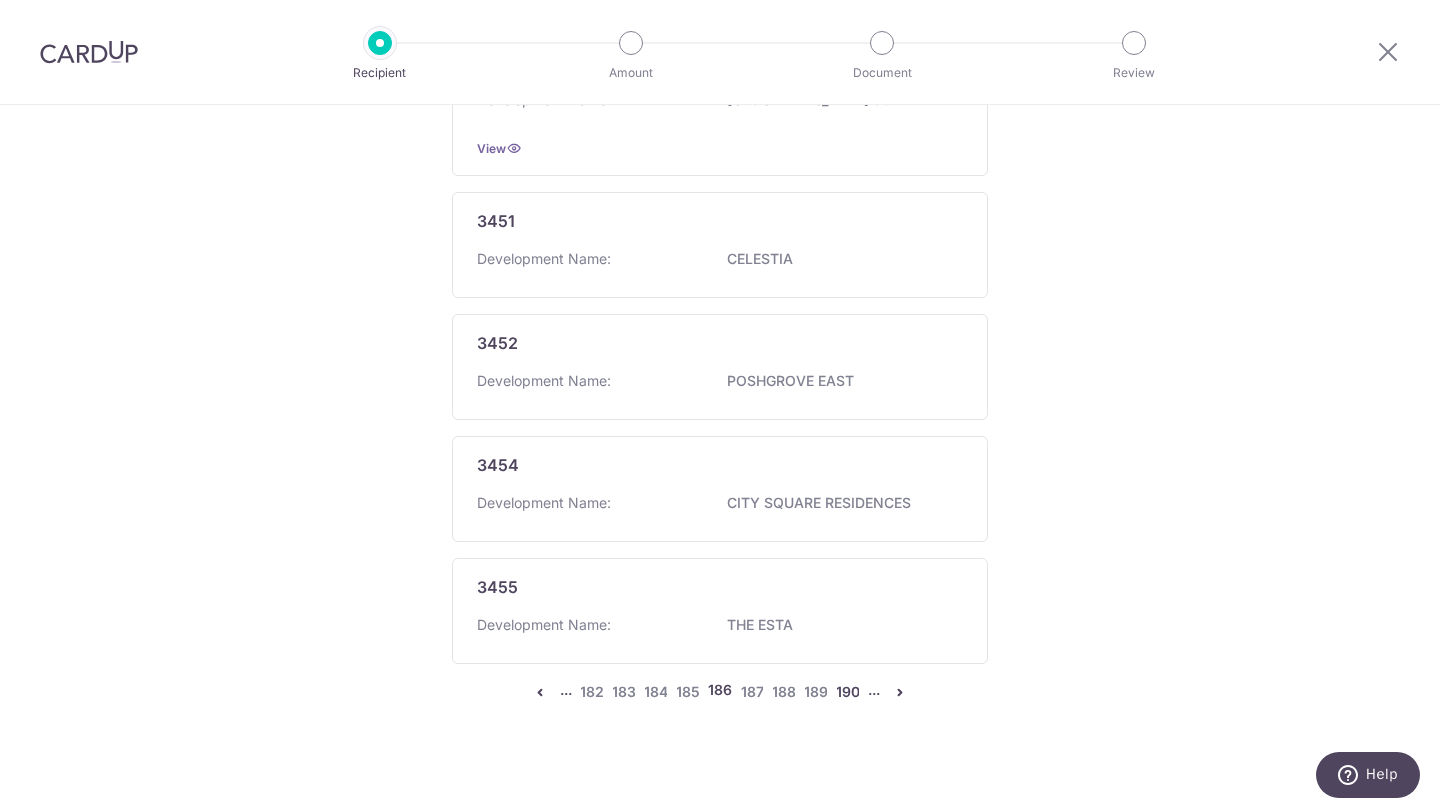 click on "190" at bounding box center (848, 692) 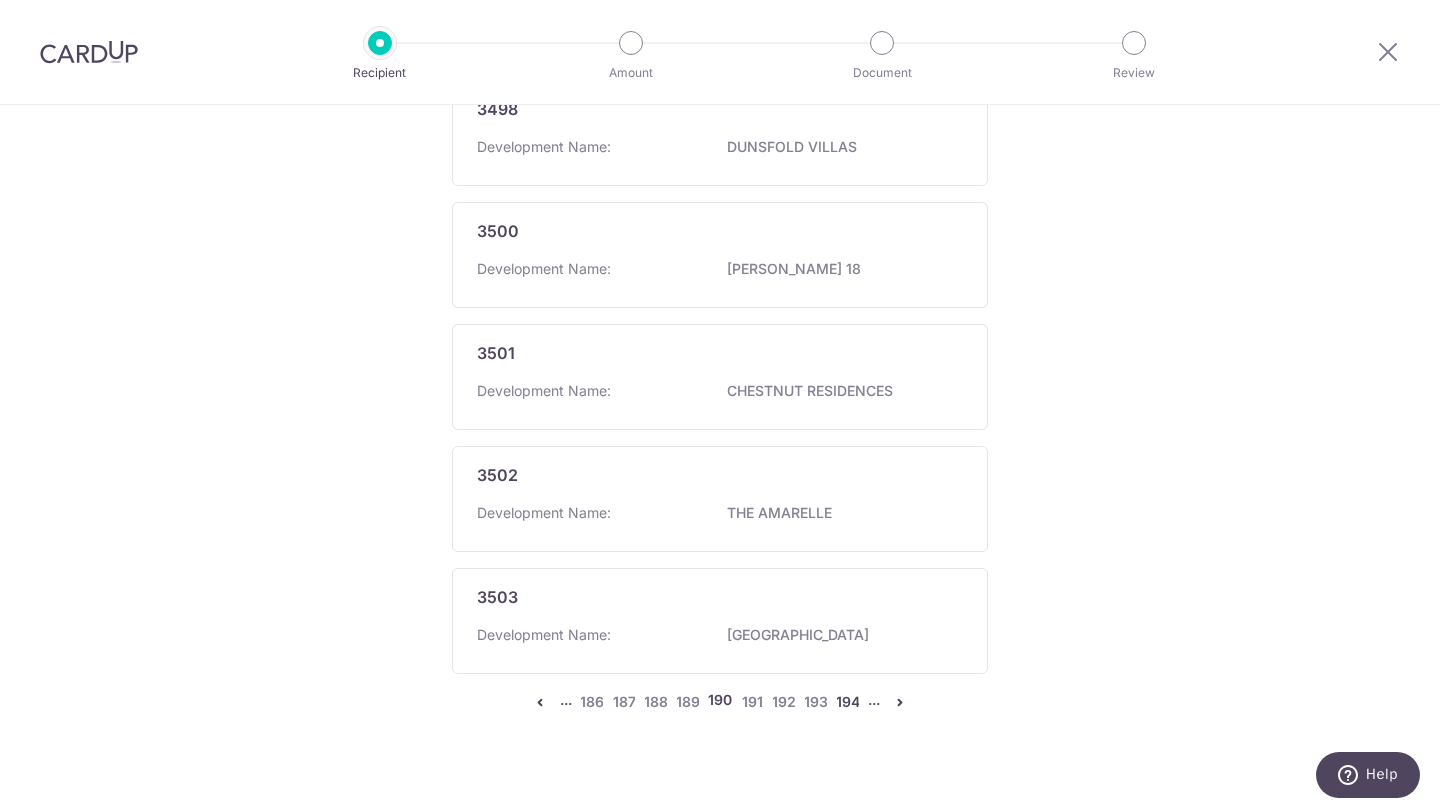 click on "194" at bounding box center [848, 702] 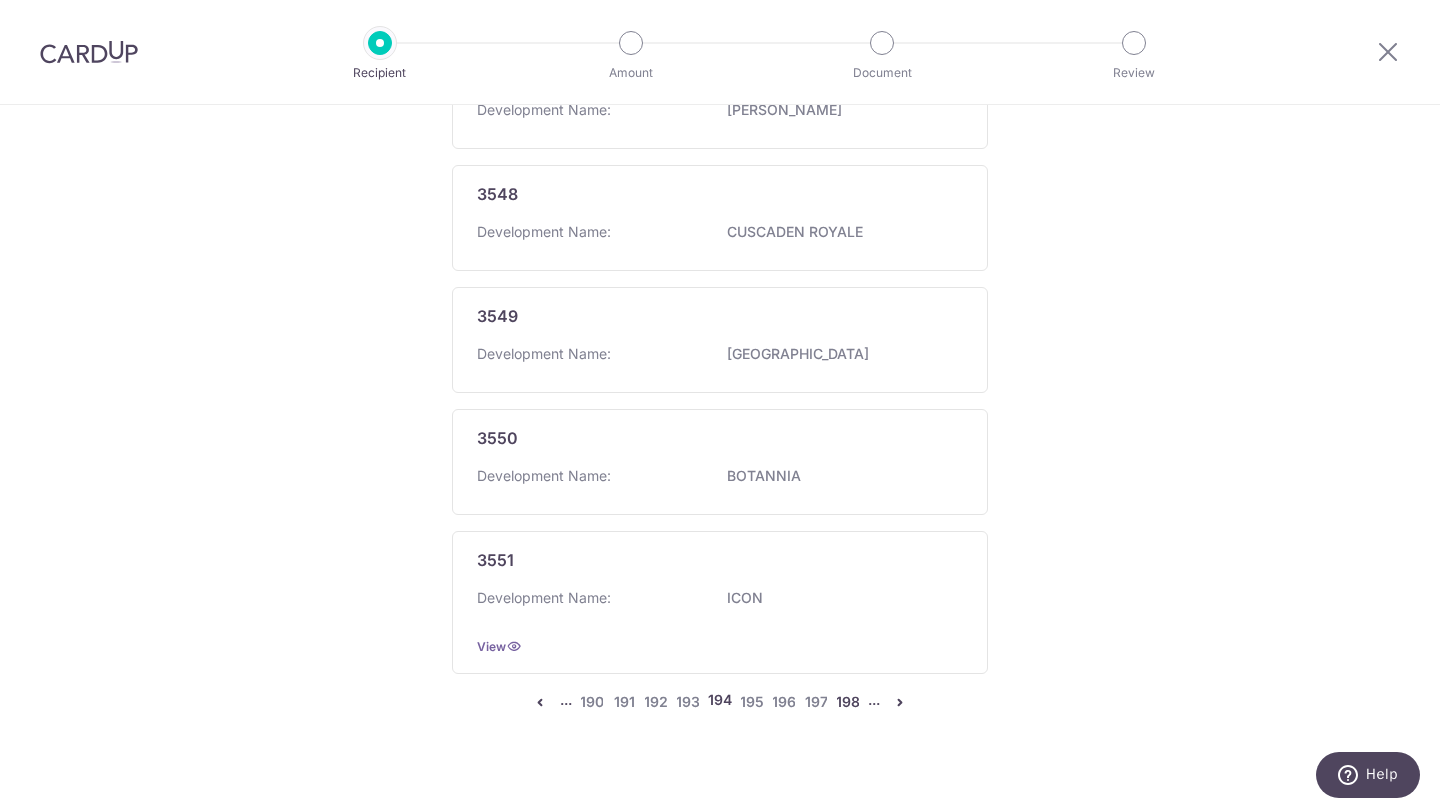 click on "198" at bounding box center [848, 702] 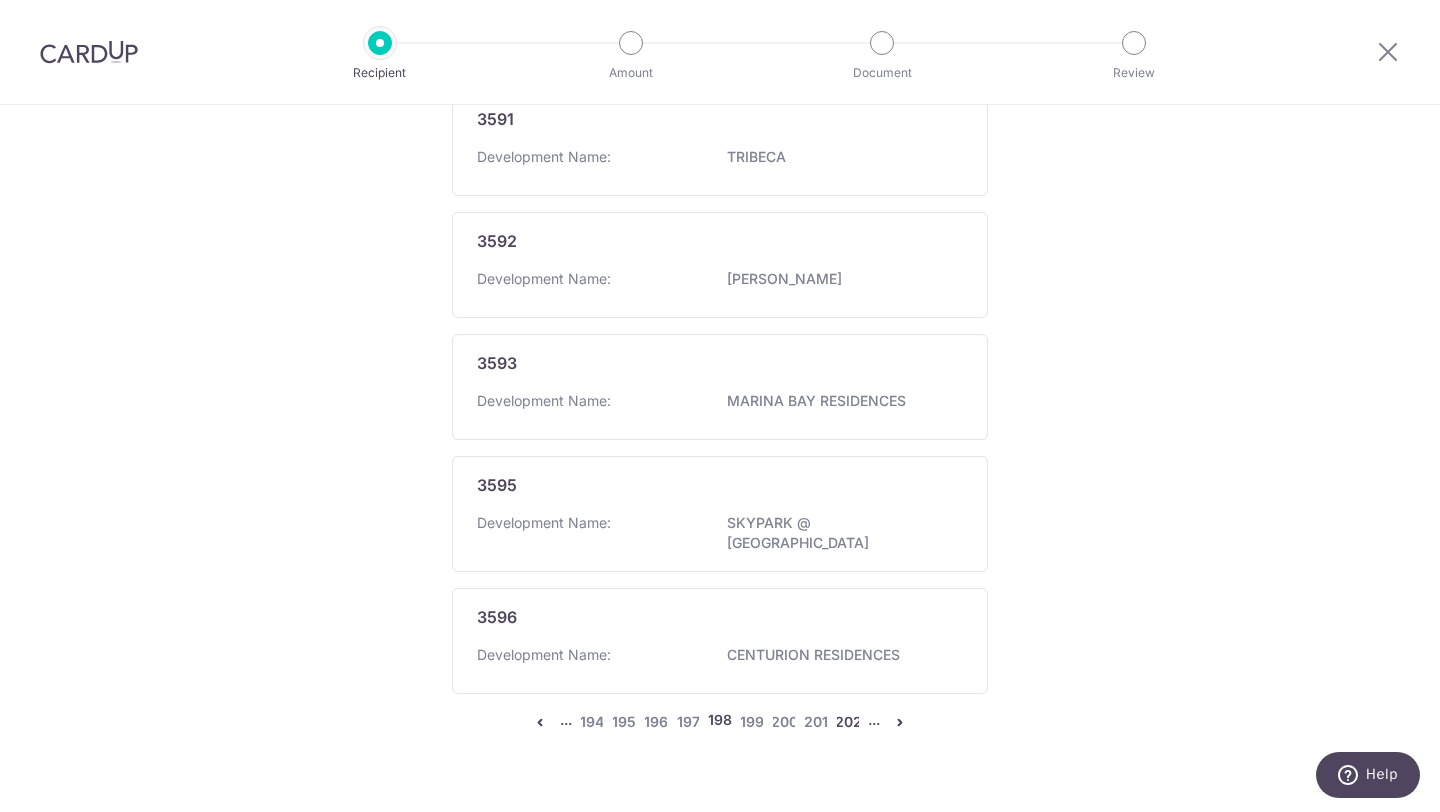 click on "202" at bounding box center (848, 722) 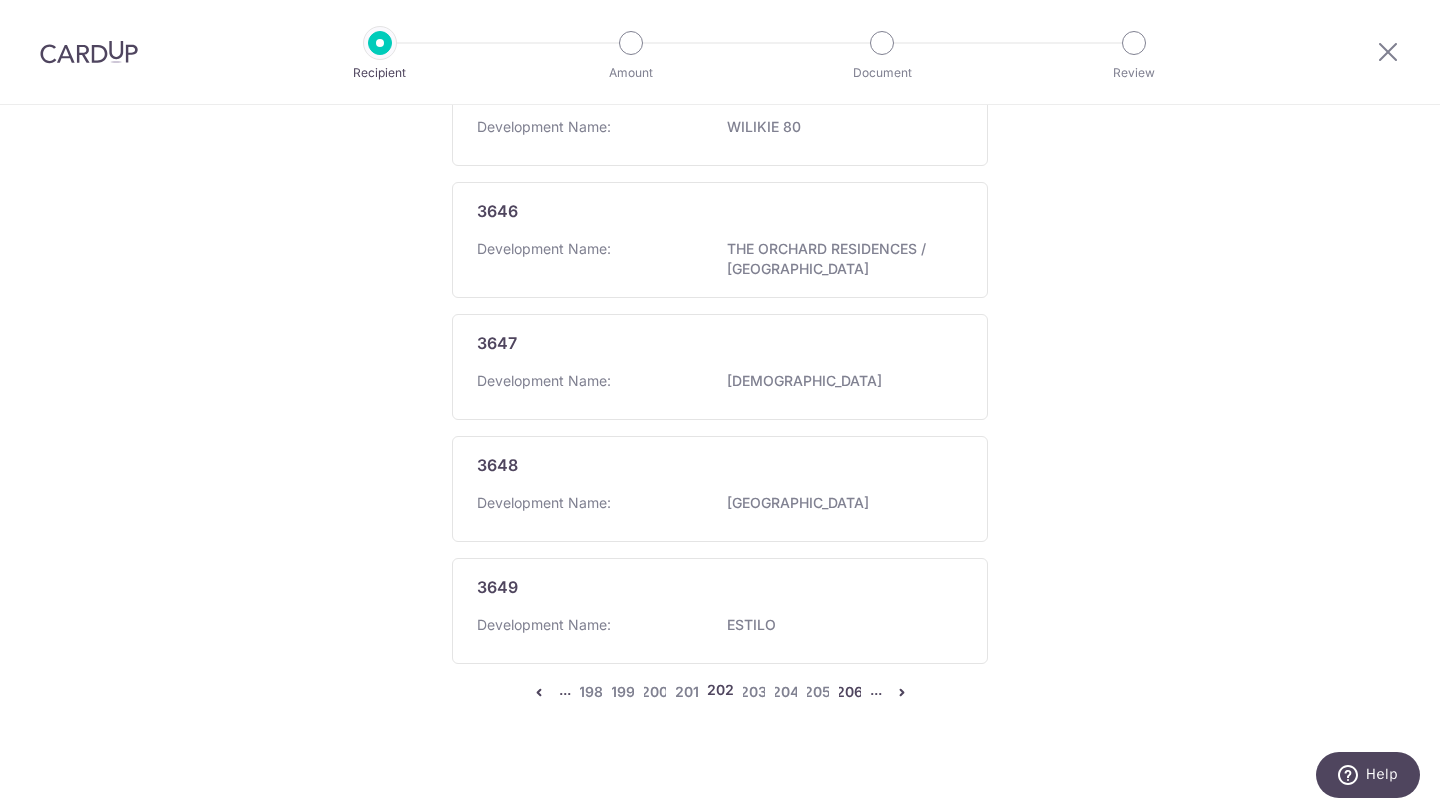 click on "206" at bounding box center (850, 692) 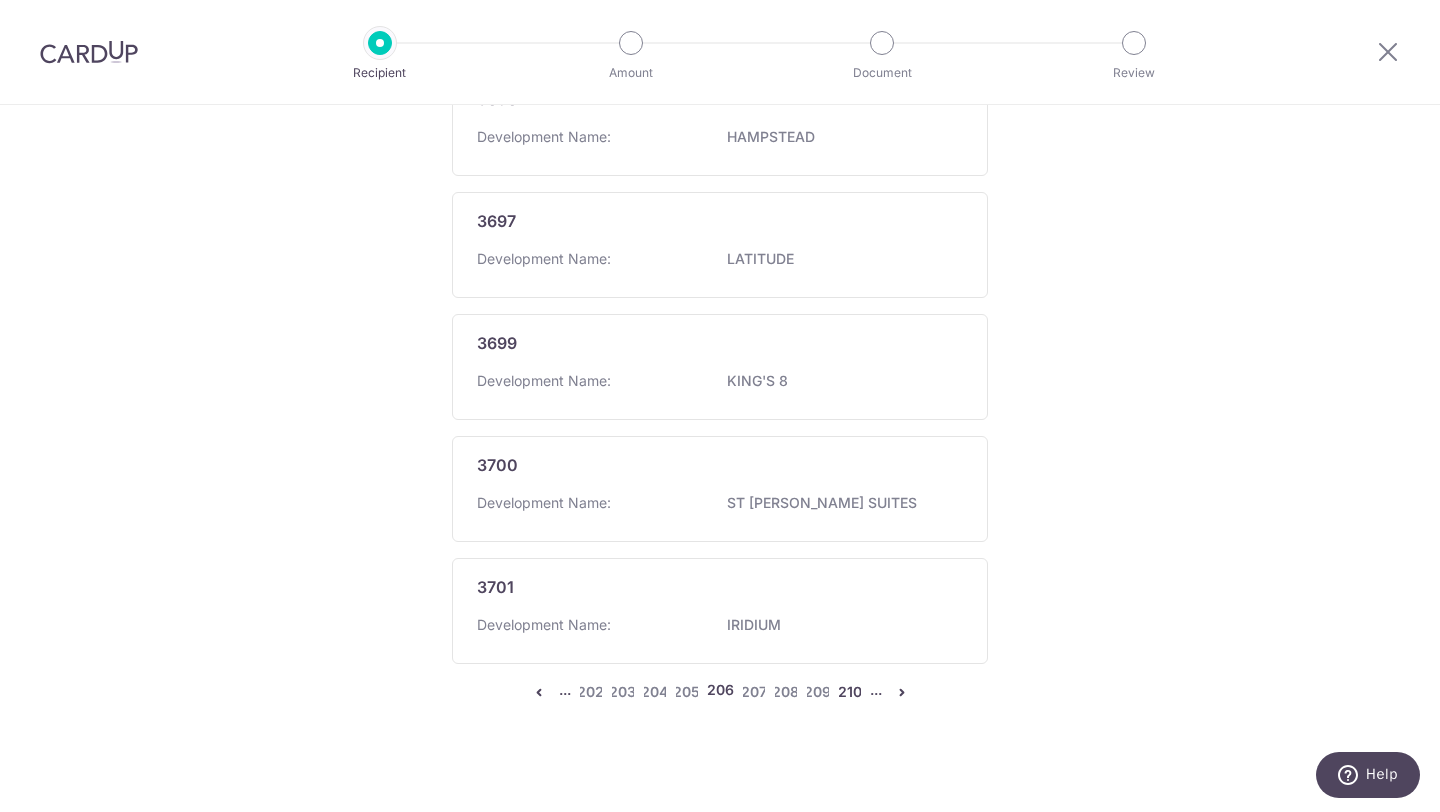 click on "210" at bounding box center (850, 692) 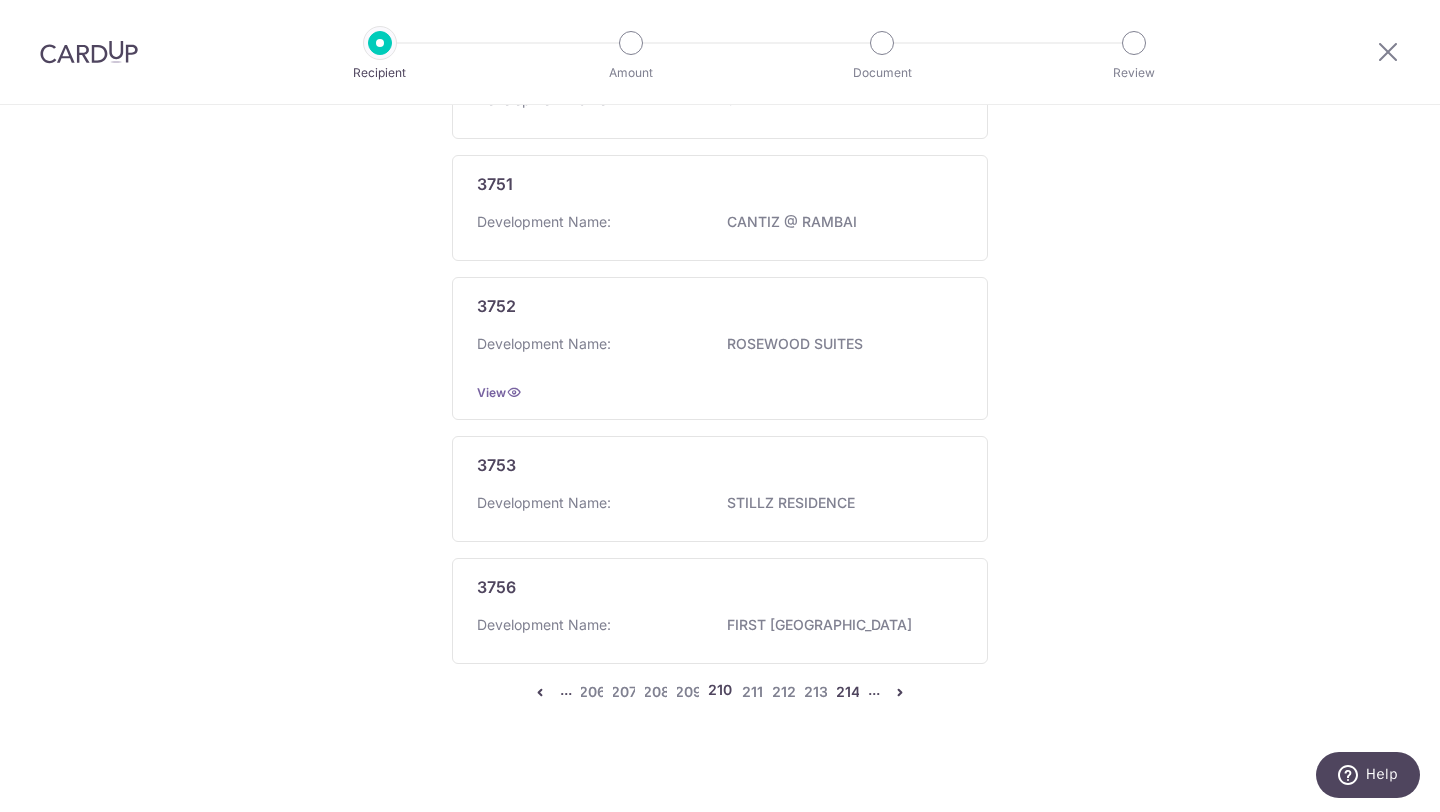 click on "214" at bounding box center (848, 692) 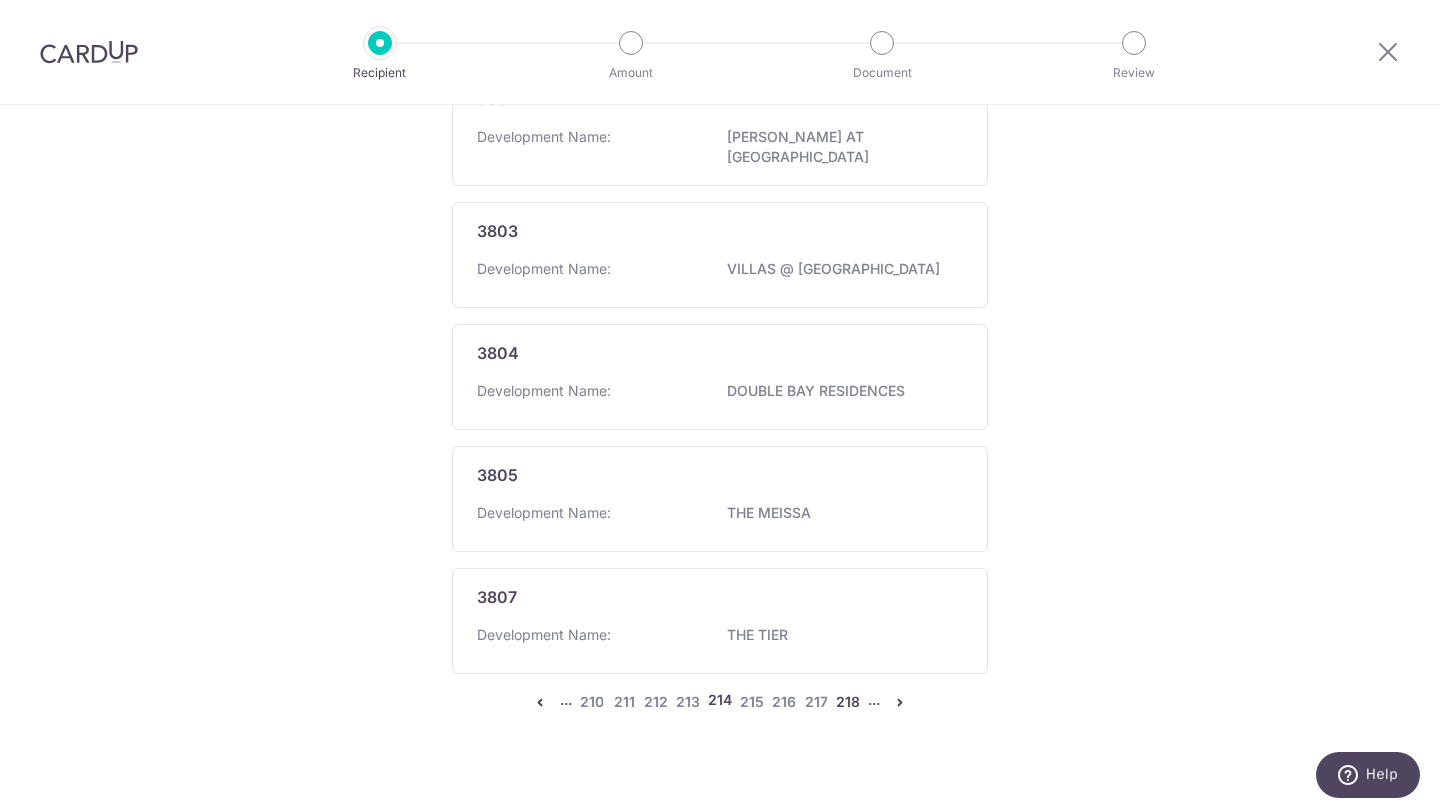 click on "218" at bounding box center [848, 702] 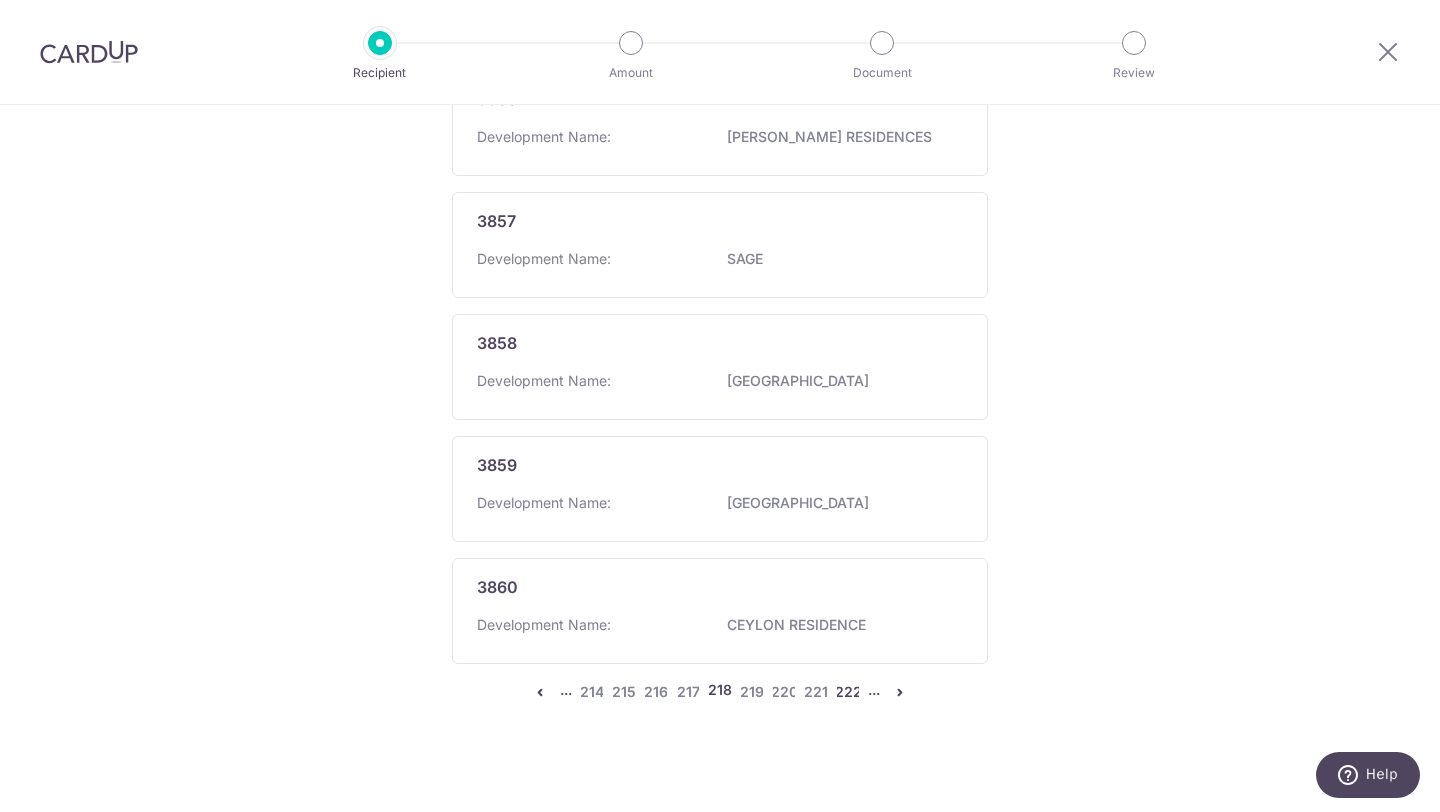 click on "222" at bounding box center [848, 692] 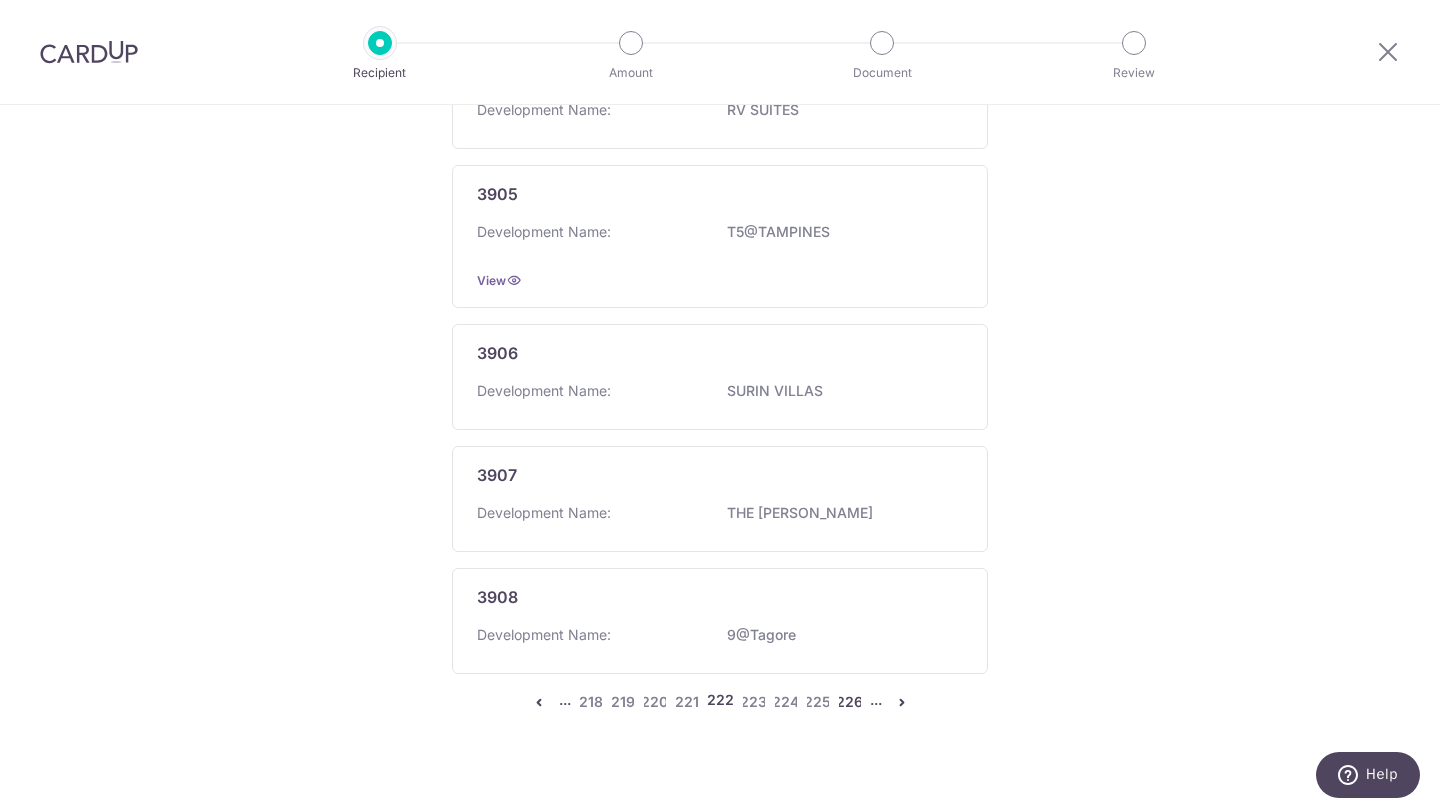 click on "226" at bounding box center (850, 702) 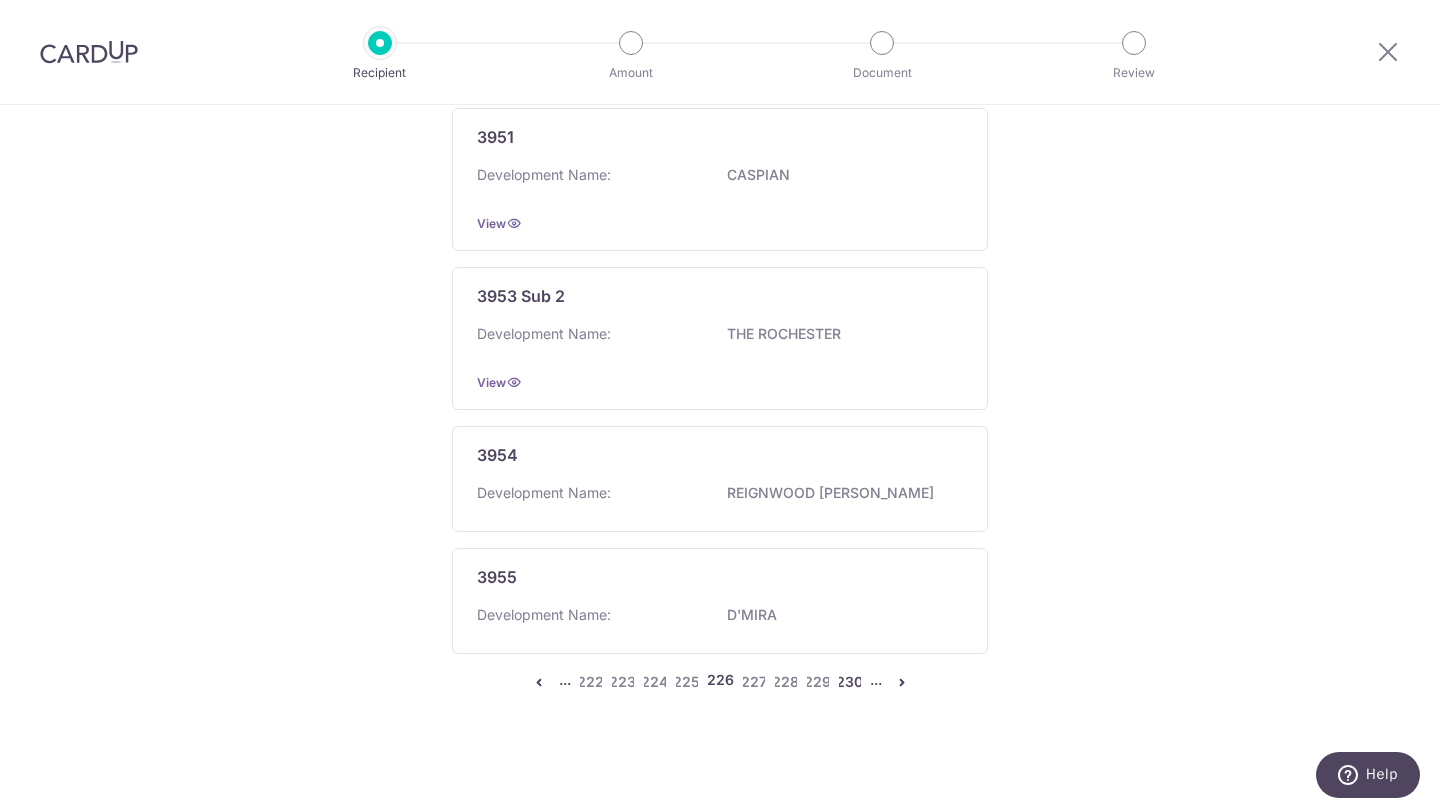 click on "230" at bounding box center (850, 682) 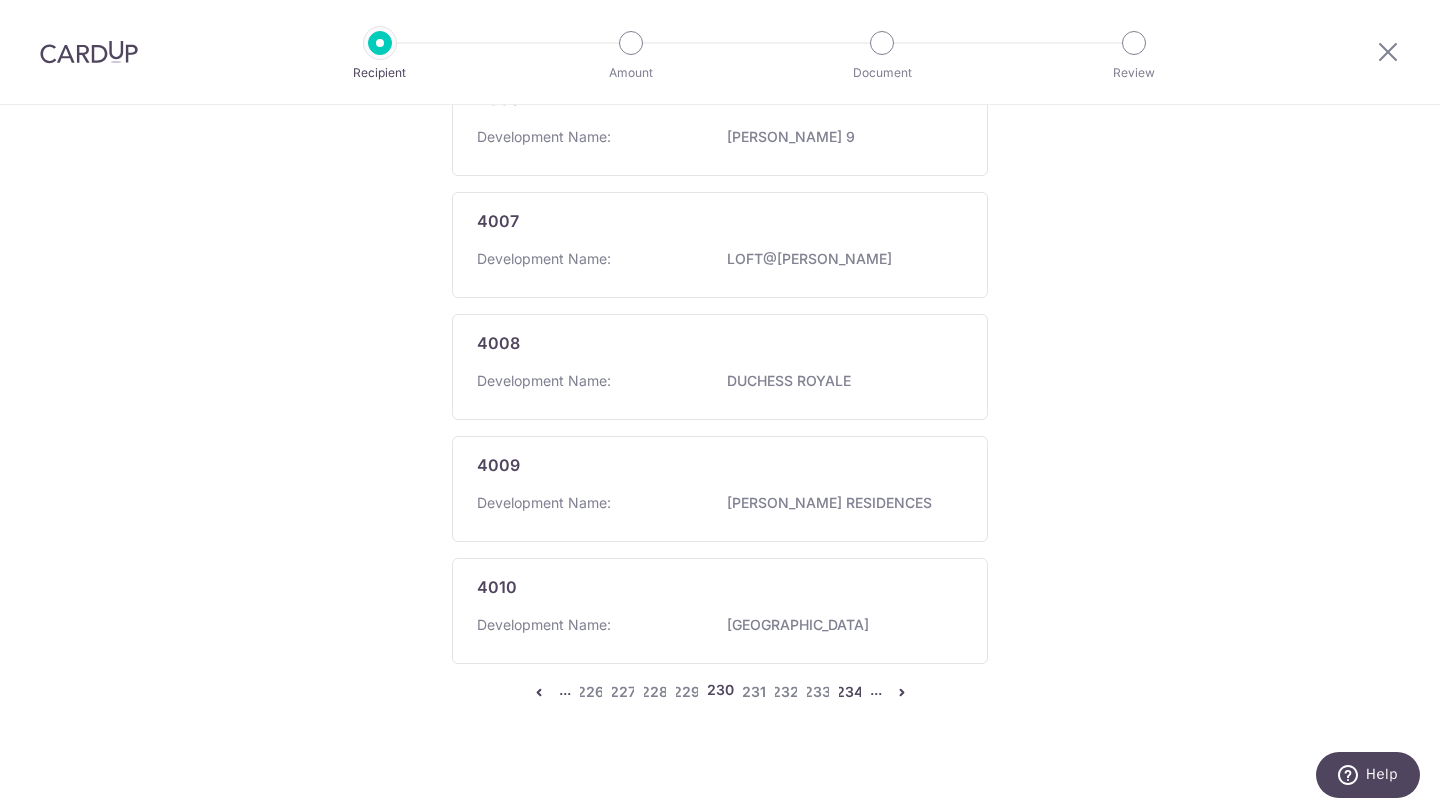 click on "234" at bounding box center [850, 692] 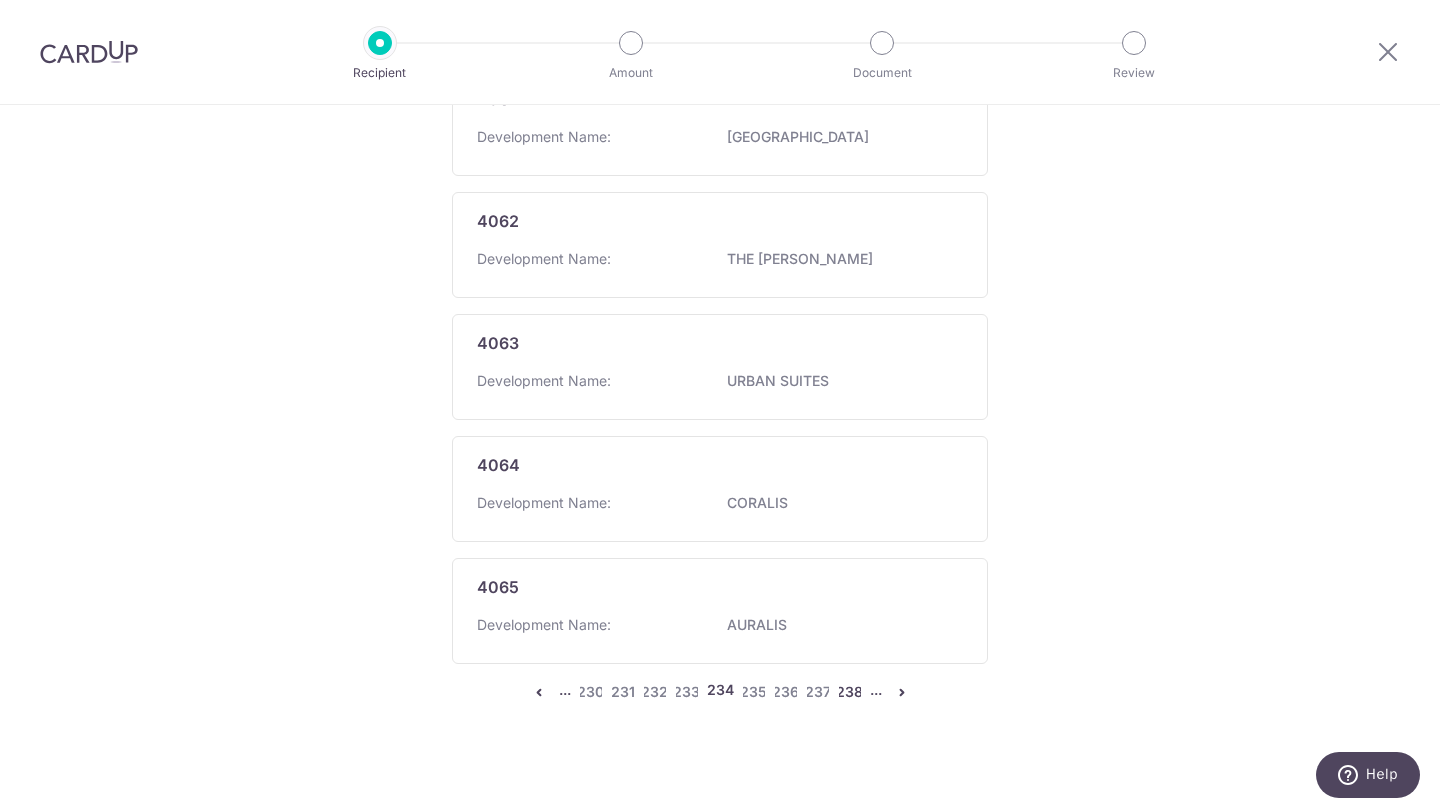 click on "238" at bounding box center (850, 692) 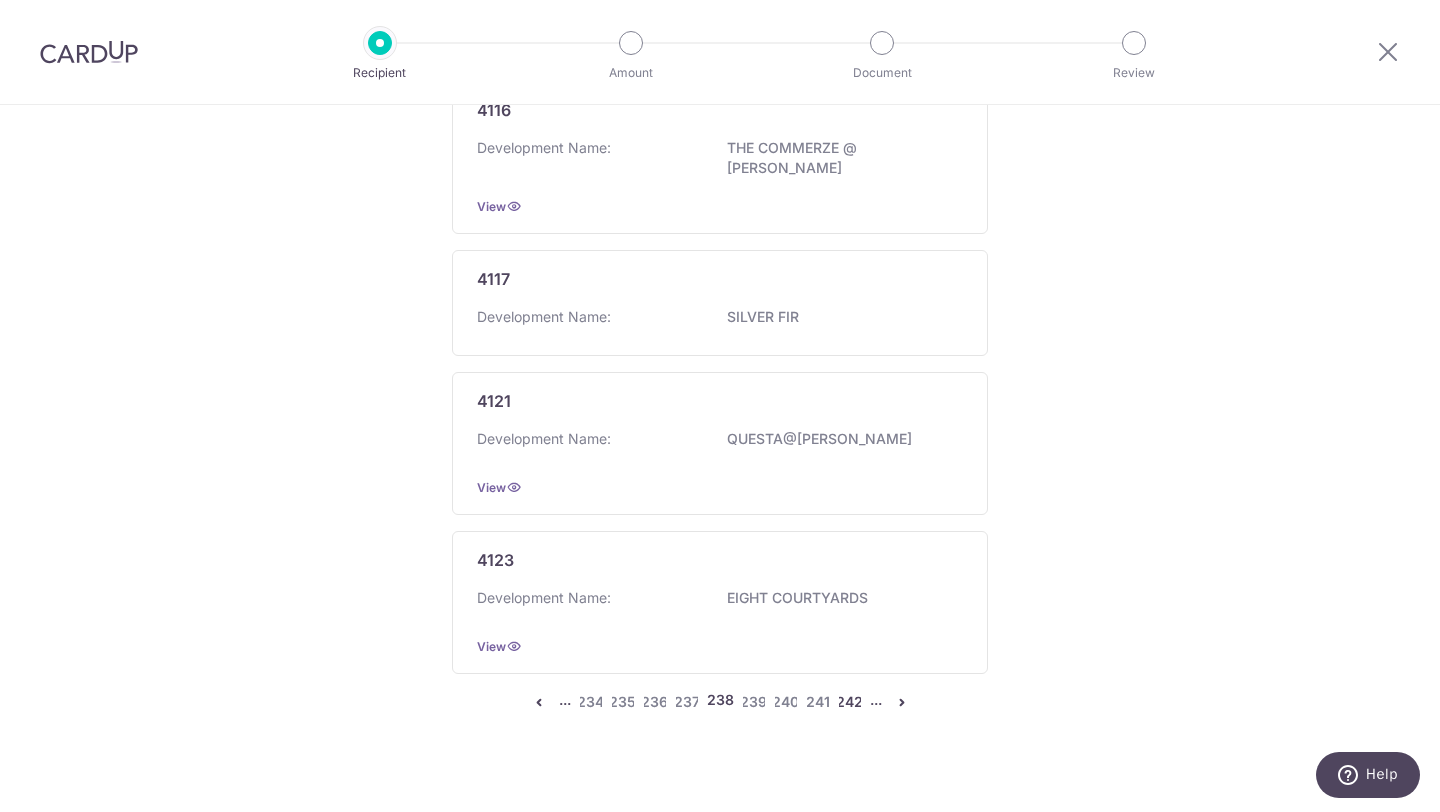 click on "242" at bounding box center [850, 702] 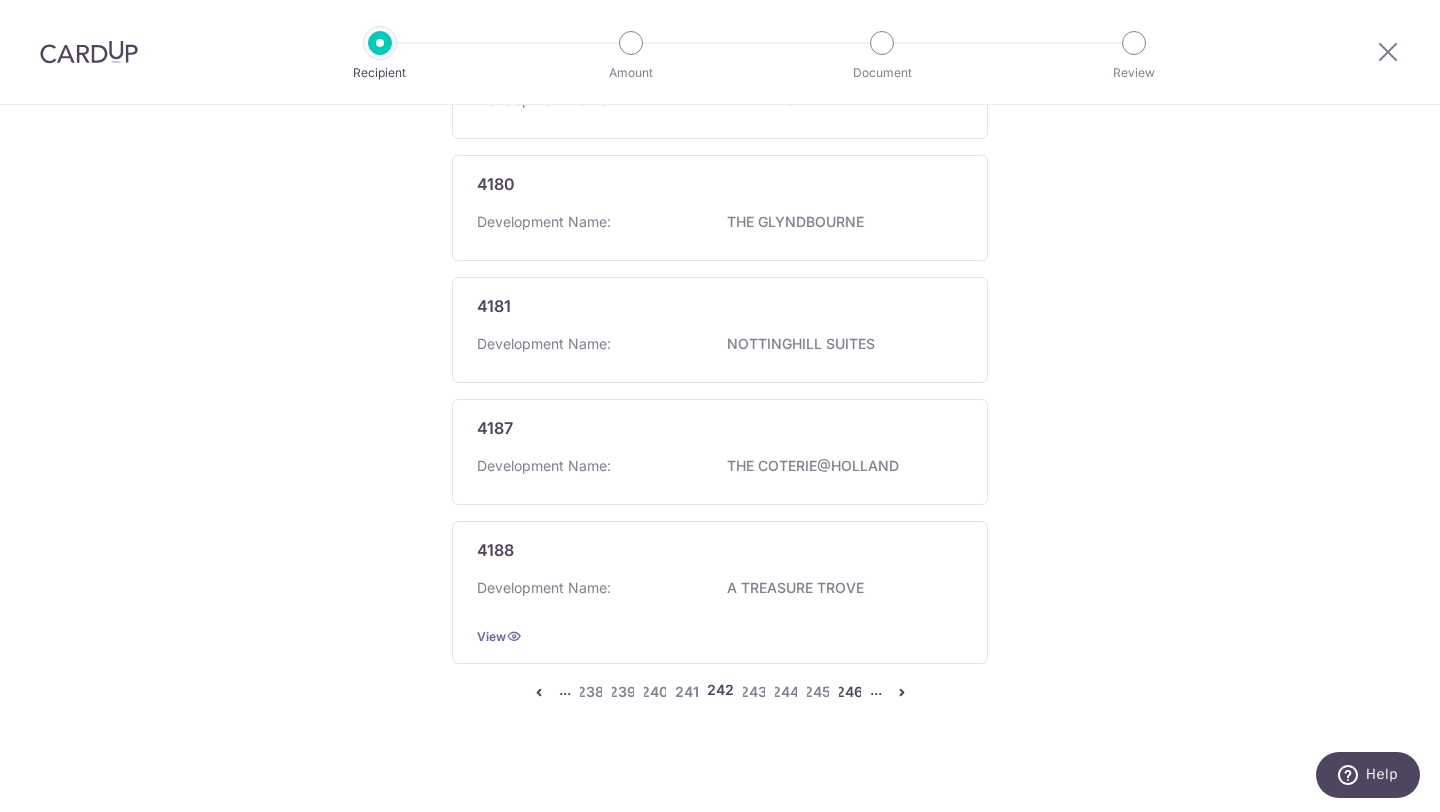 click on "246" at bounding box center [850, 692] 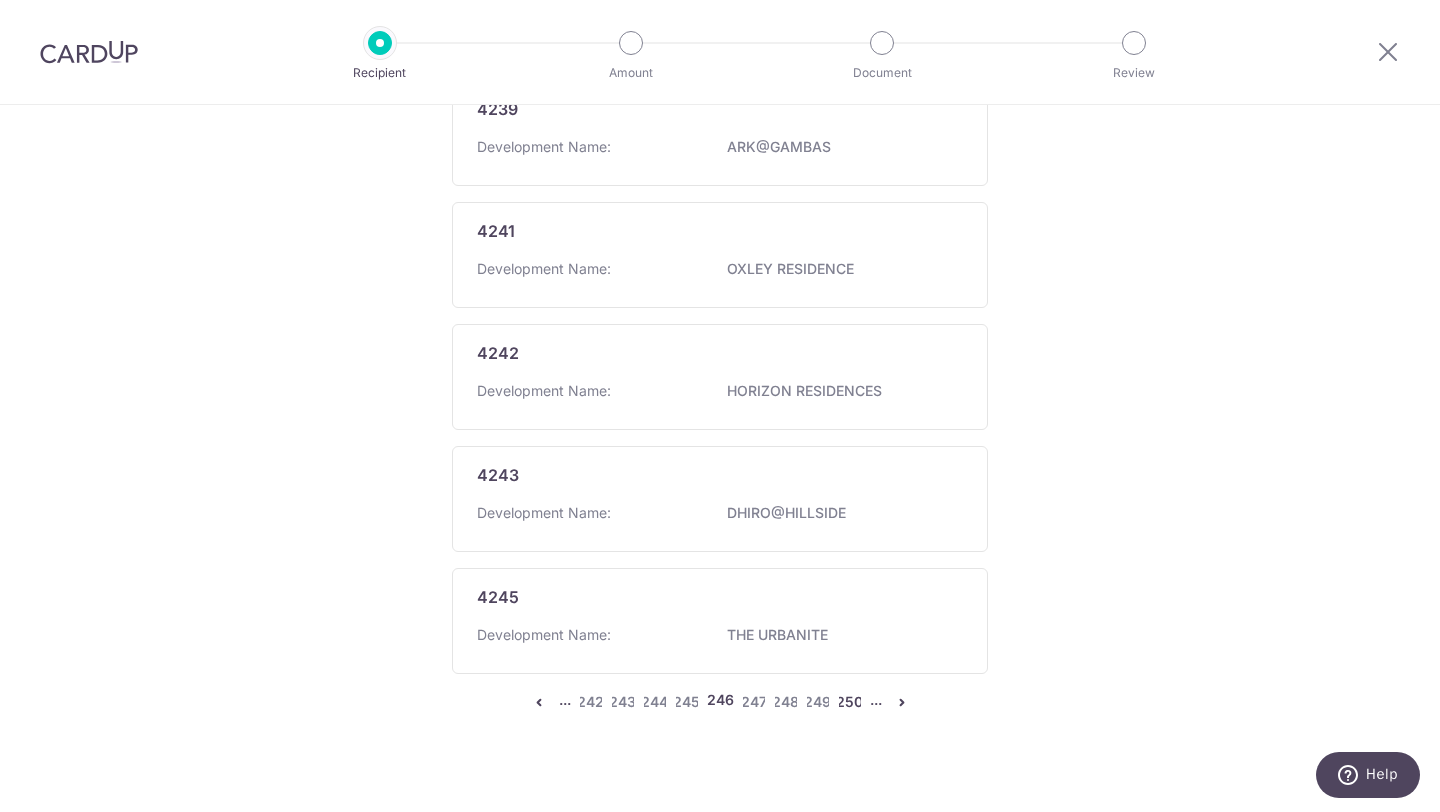 click on "250" at bounding box center [850, 702] 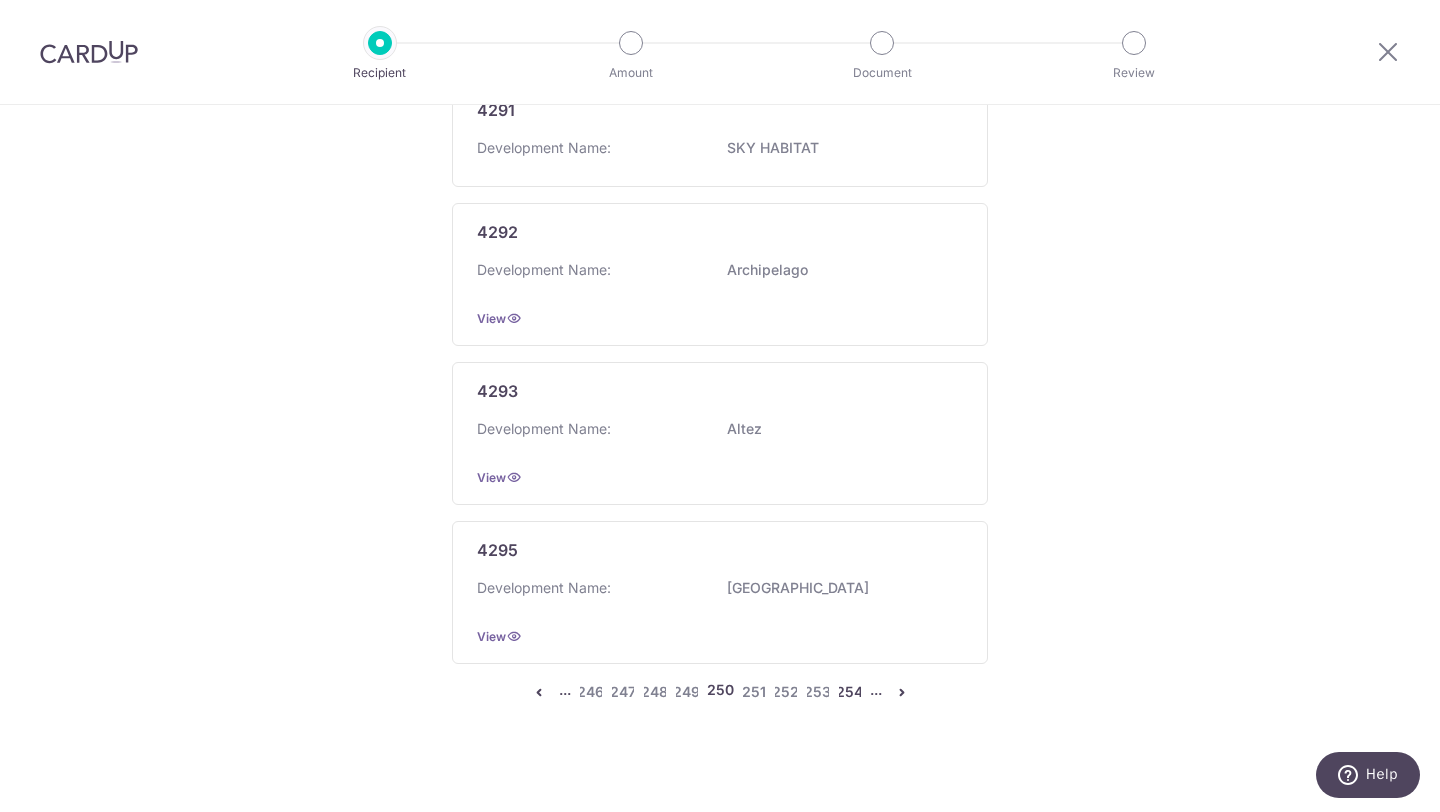 click on "254" at bounding box center (850, 692) 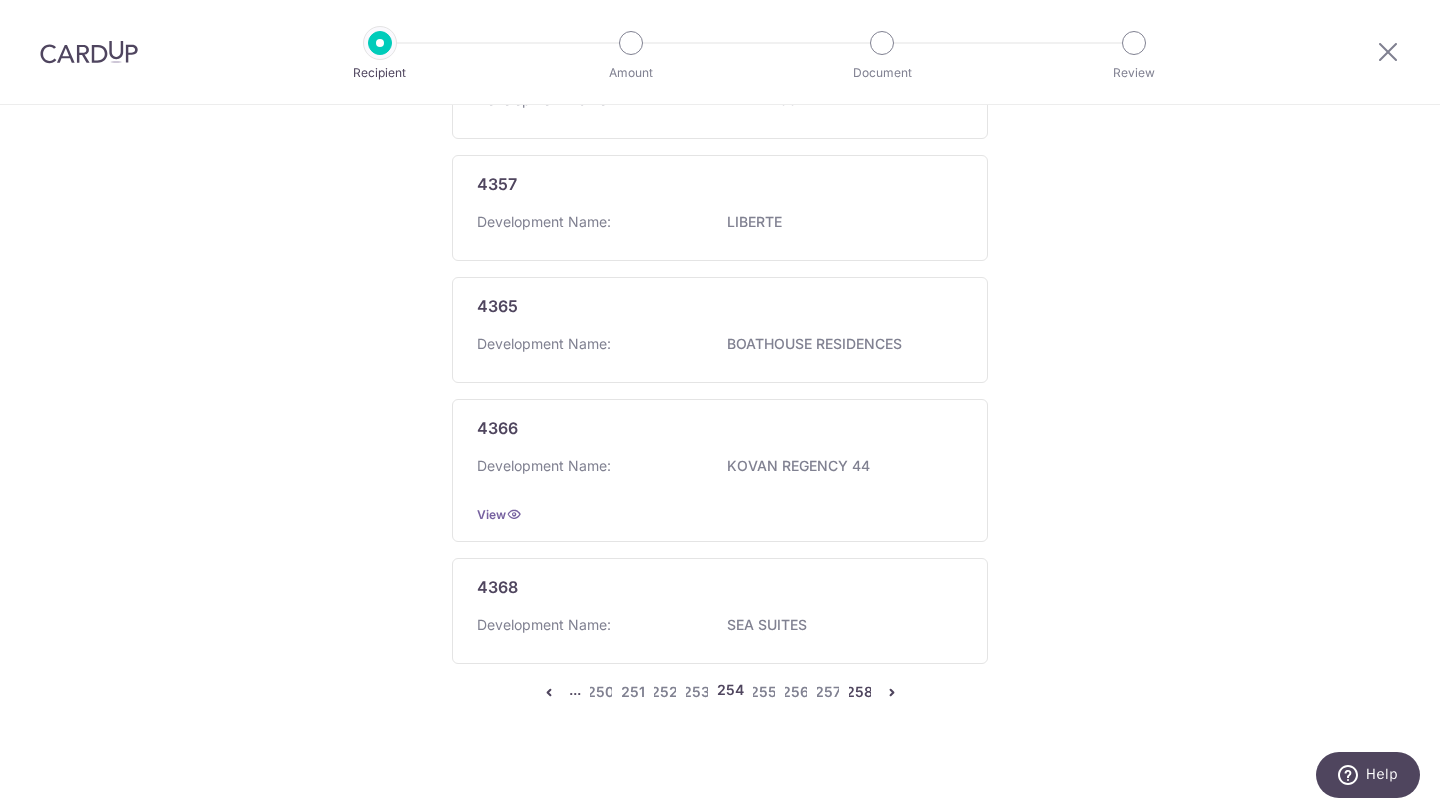 click on "258" at bounding box center (860, 692) 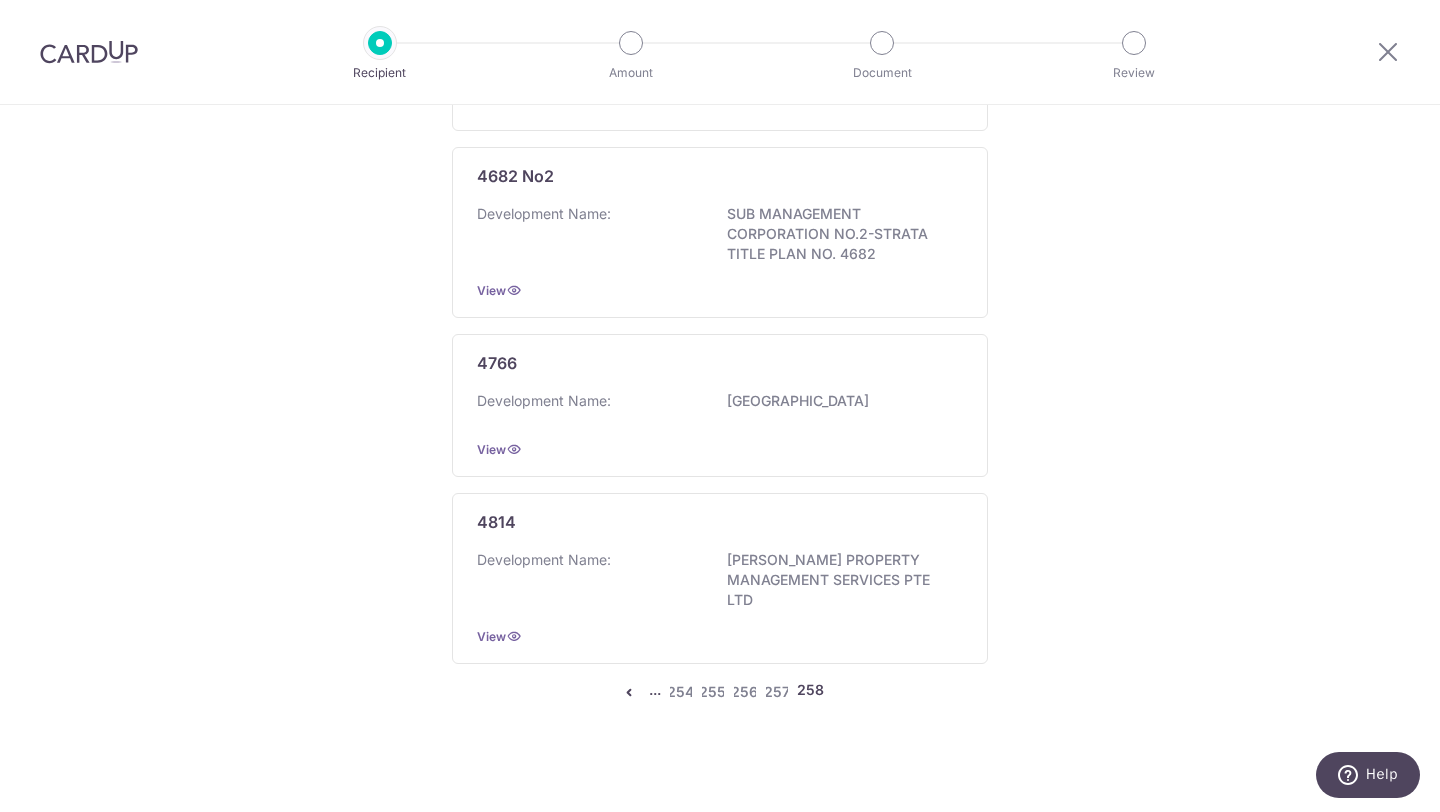 click on "...
254
255
256
257
258" at bounding box center (720, 692) 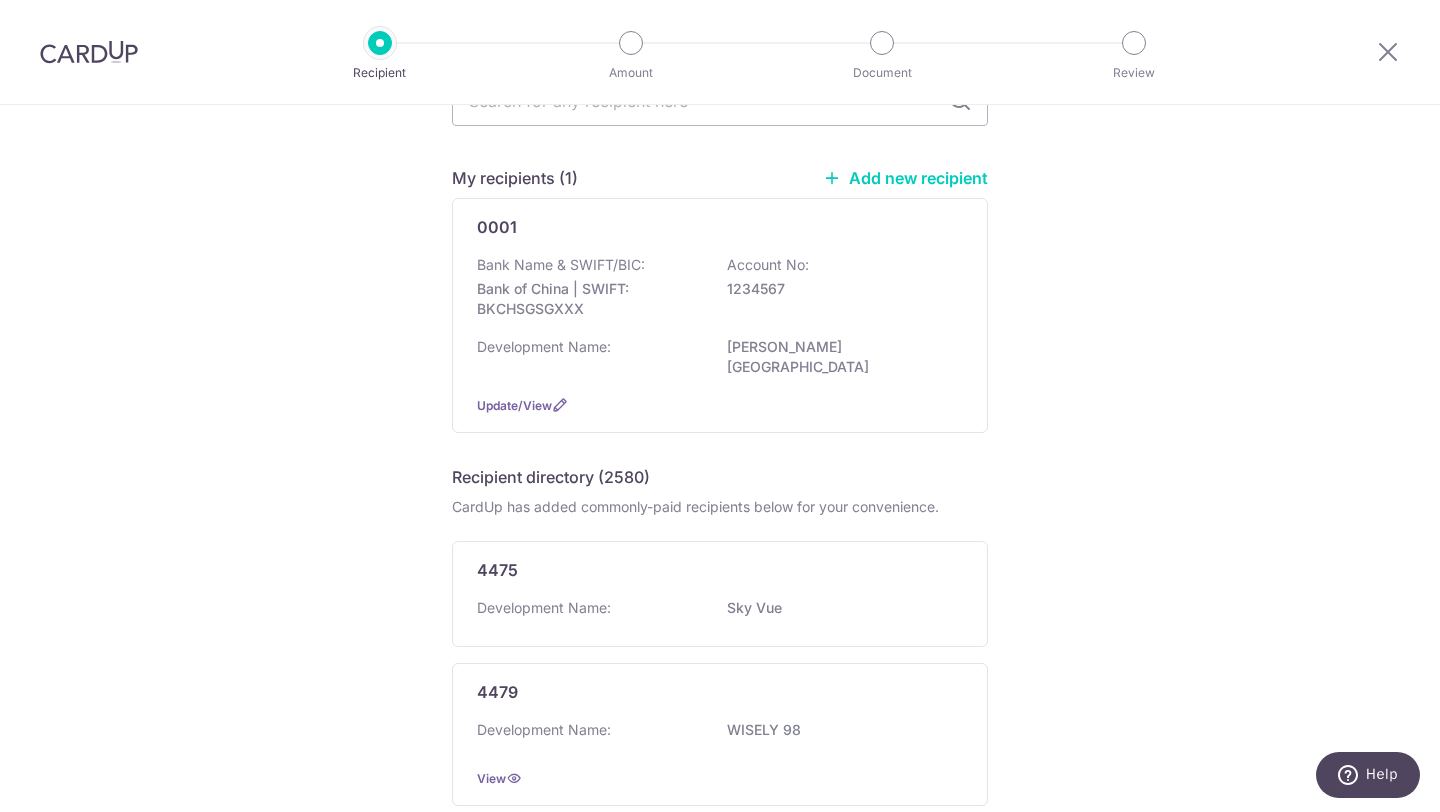 click on "Add new recipient" at bounding box center (905, 178) 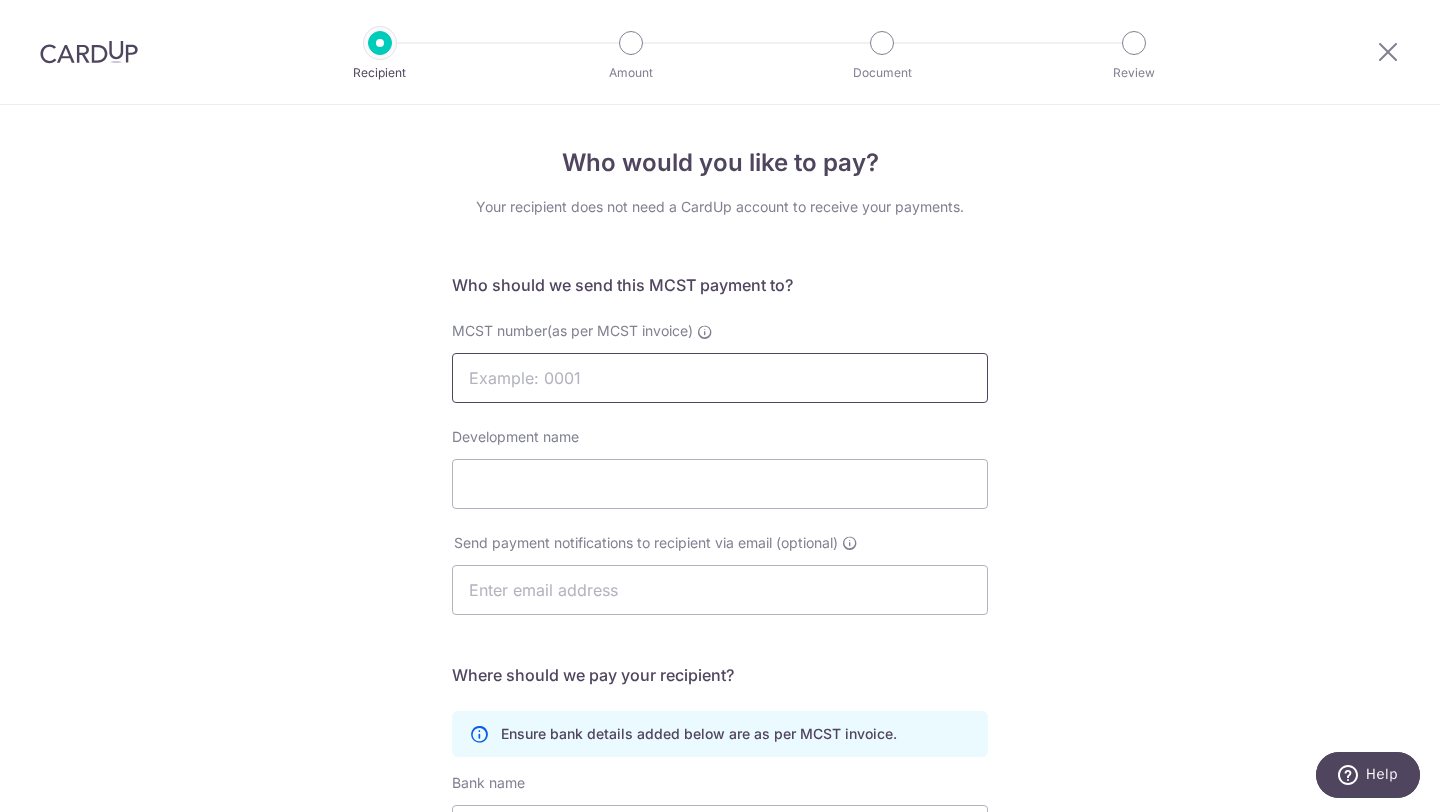 click on "MCST number(as per MCST invoice)" at bounding box center [720, 378] 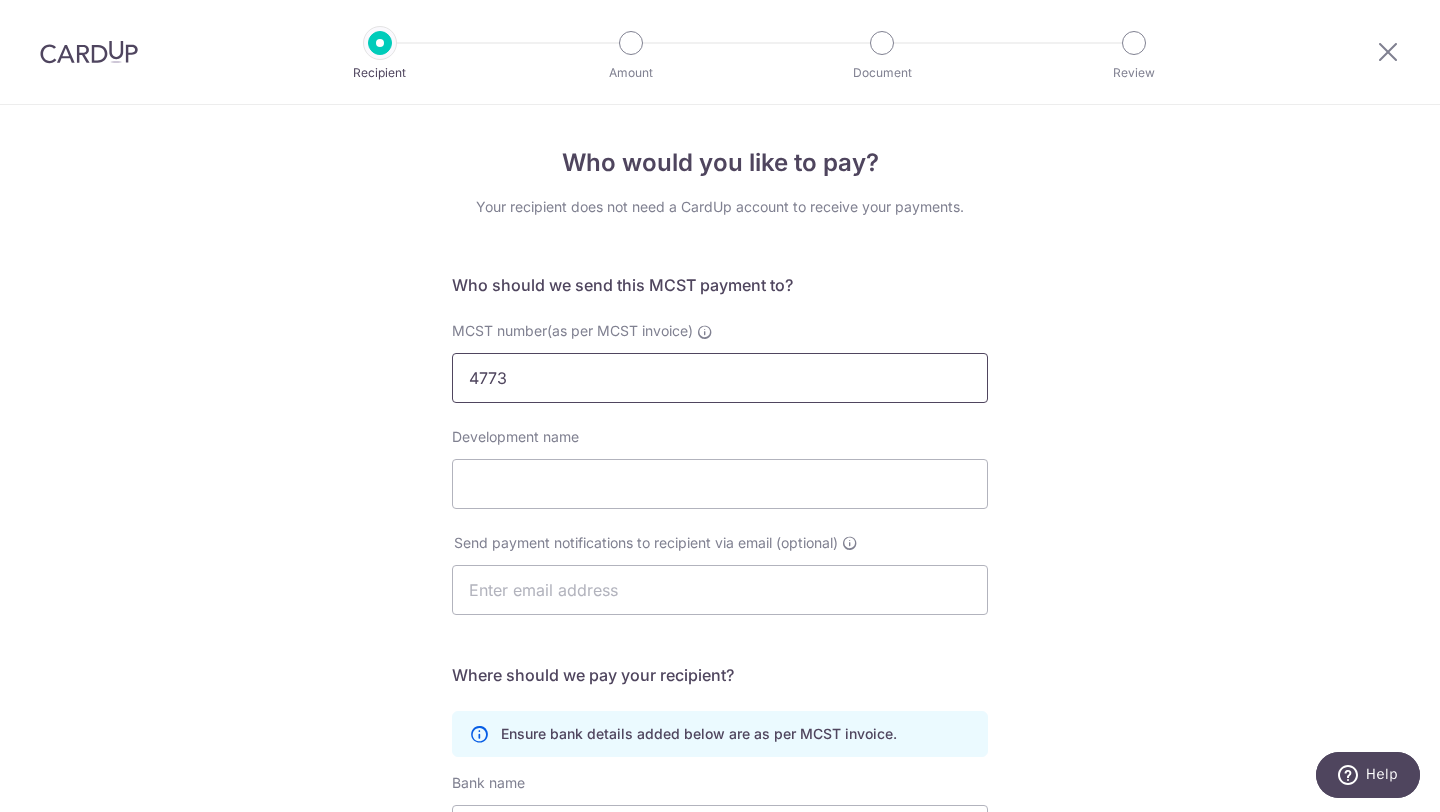 type on "4773" 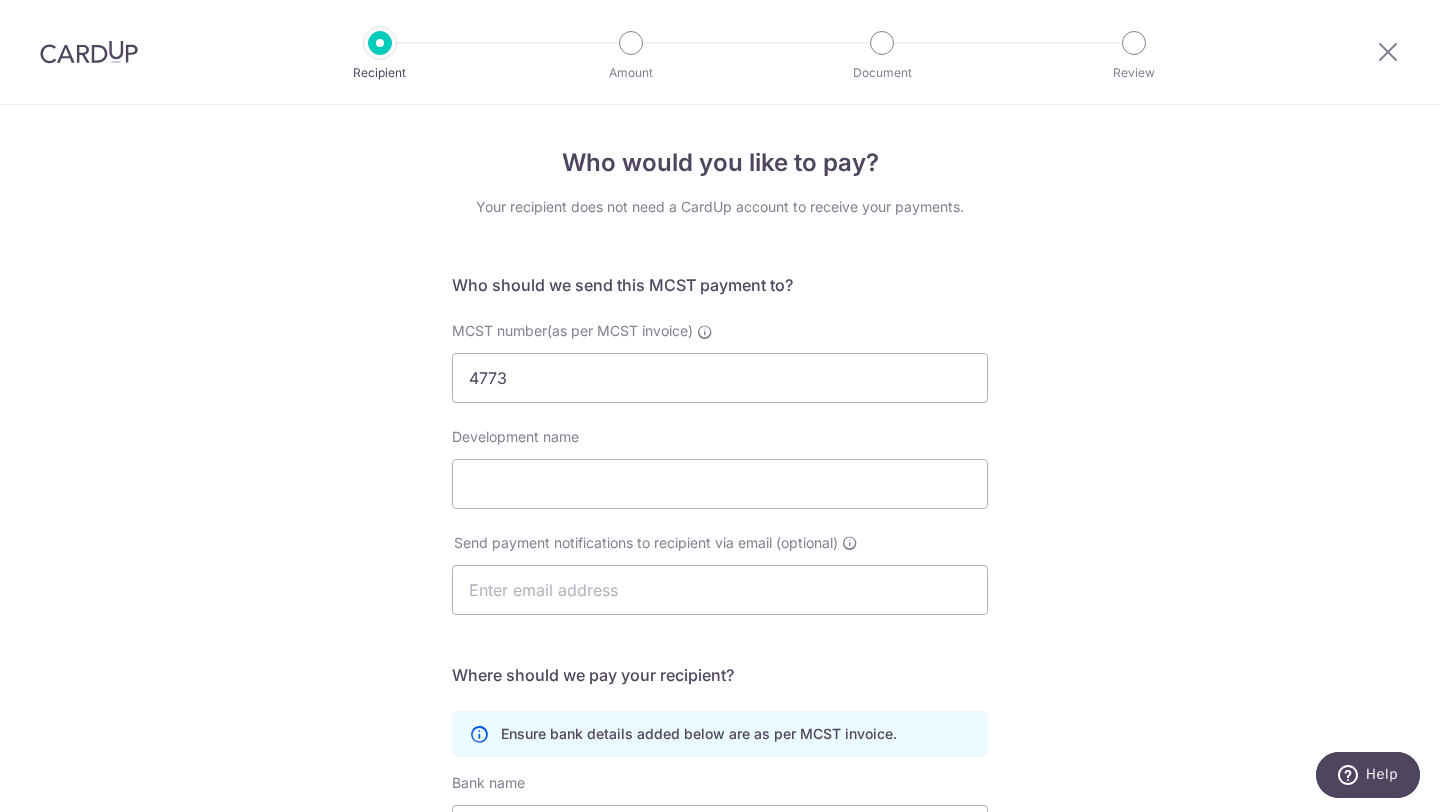 click on "Who would you like to pay?
Your recipient does not need a CardUp account to receive your payments.
Who should we send this MCST payment to?
MCST number(as per MCST invoice)
4773
Development name
Send payment notifications to recipient via email (optional)
translation missing: en.no key
URL" at bounding box center [720, 634] 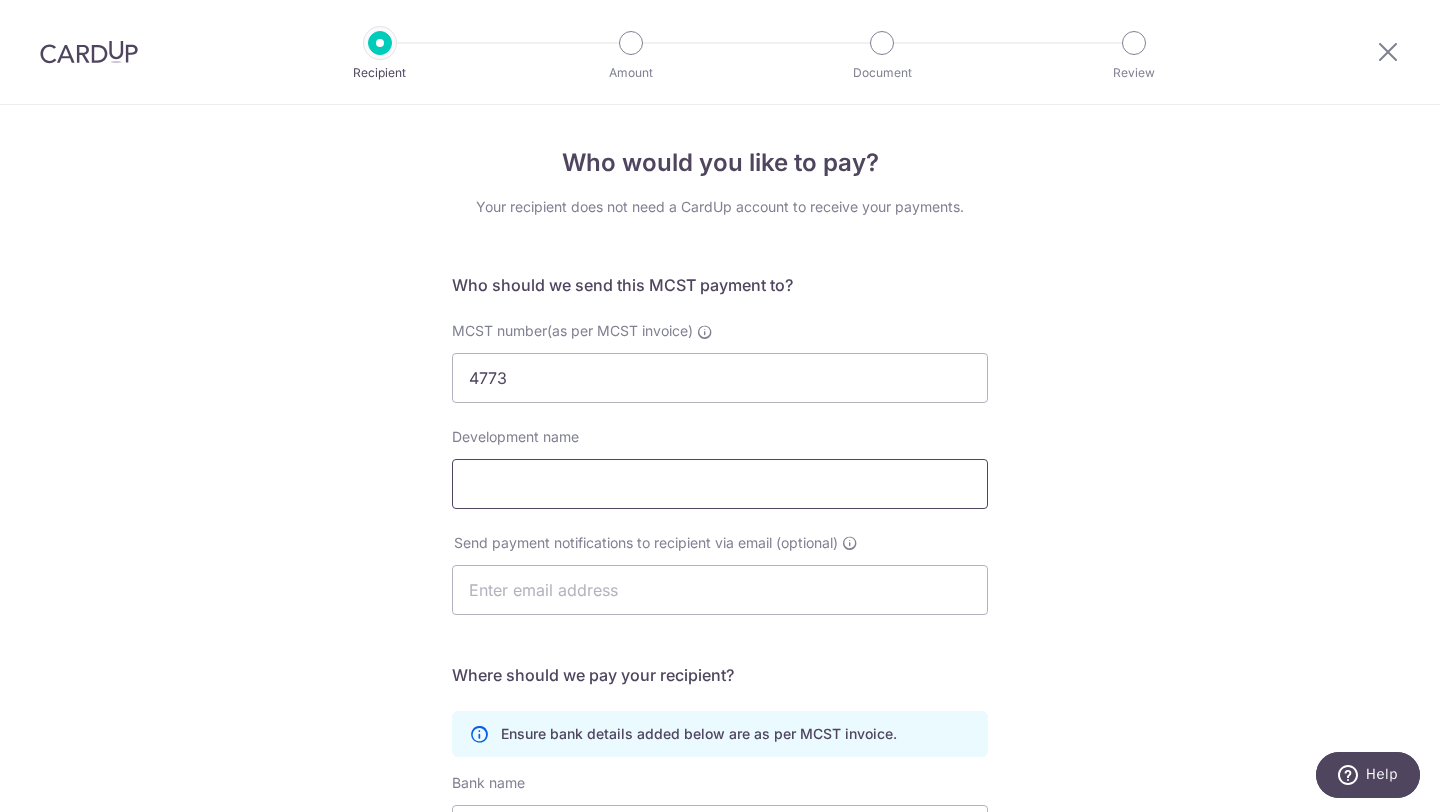 click on "Development name" at bounding box center [720, 484] 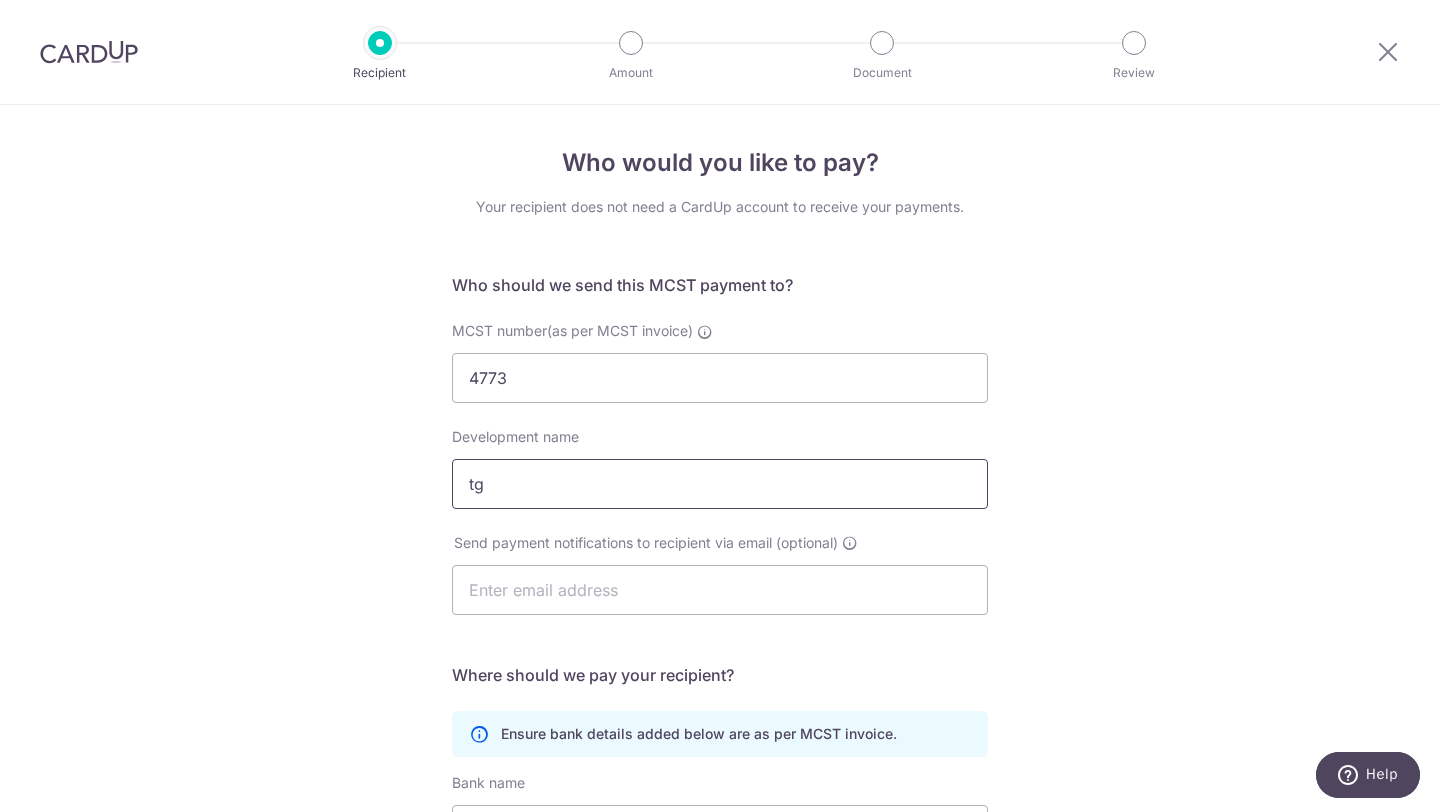 type on "t" 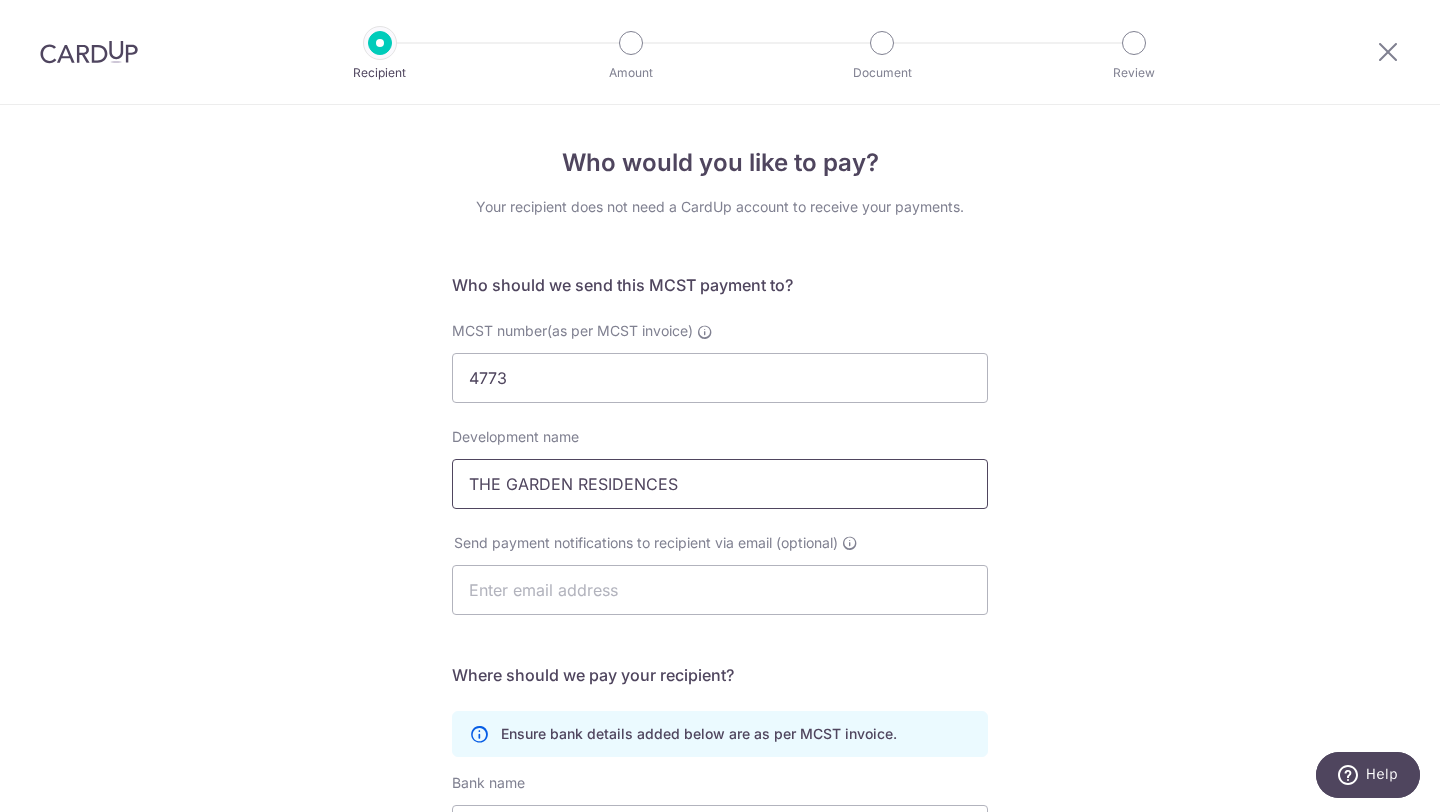 type on "THE GARDEN RESIDENCES" 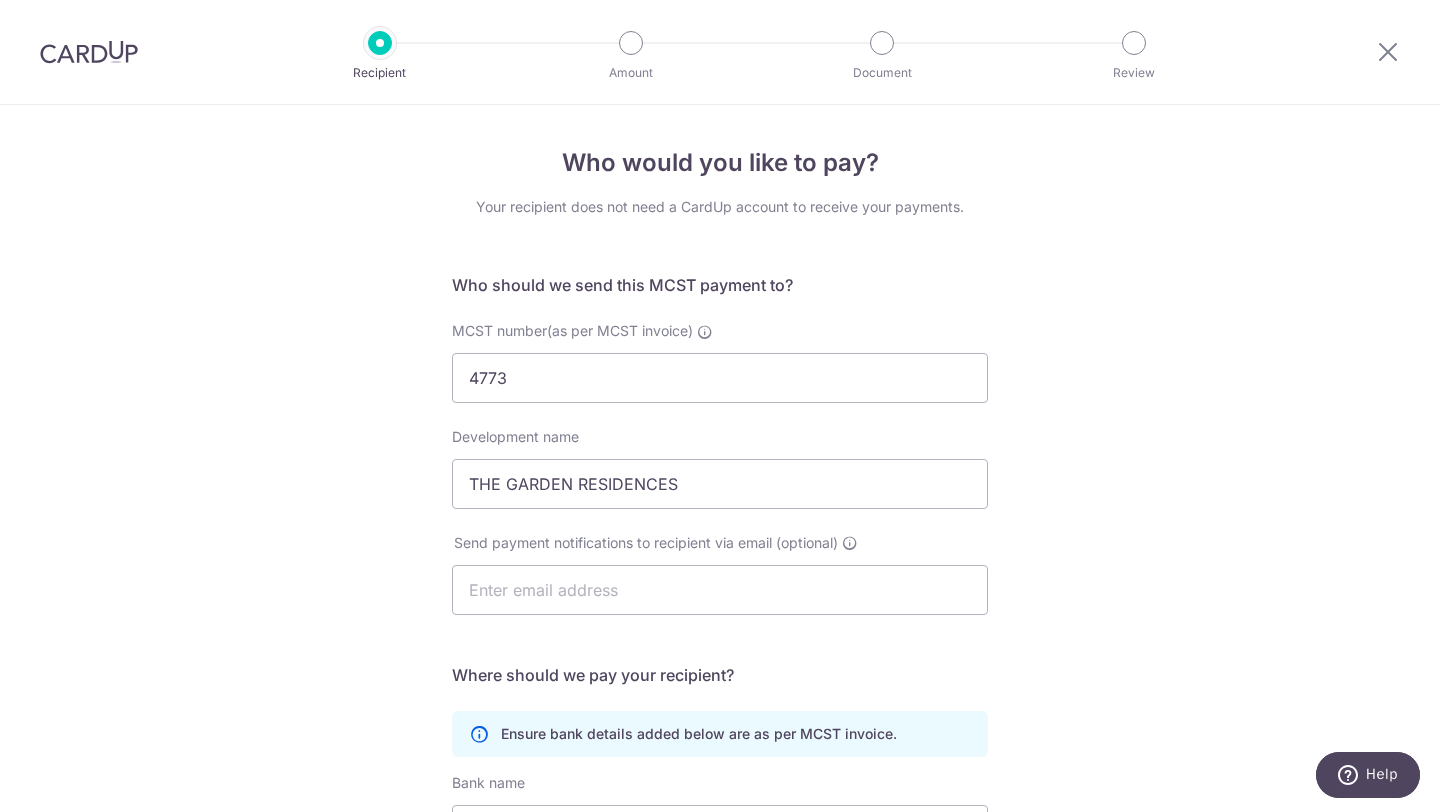 click on "Who would you like to pay?
Your recipient does not need a CardUp account to receive your payments.
Who should we send this MCST payment to?
MCST number(as per MCST invoice)
4773
Development name
THE GARDEN RESIDENCES
Send payment notifications to recipient via email (optional)
translation missing: en.no key
URL" at bounding box center (720, 634) 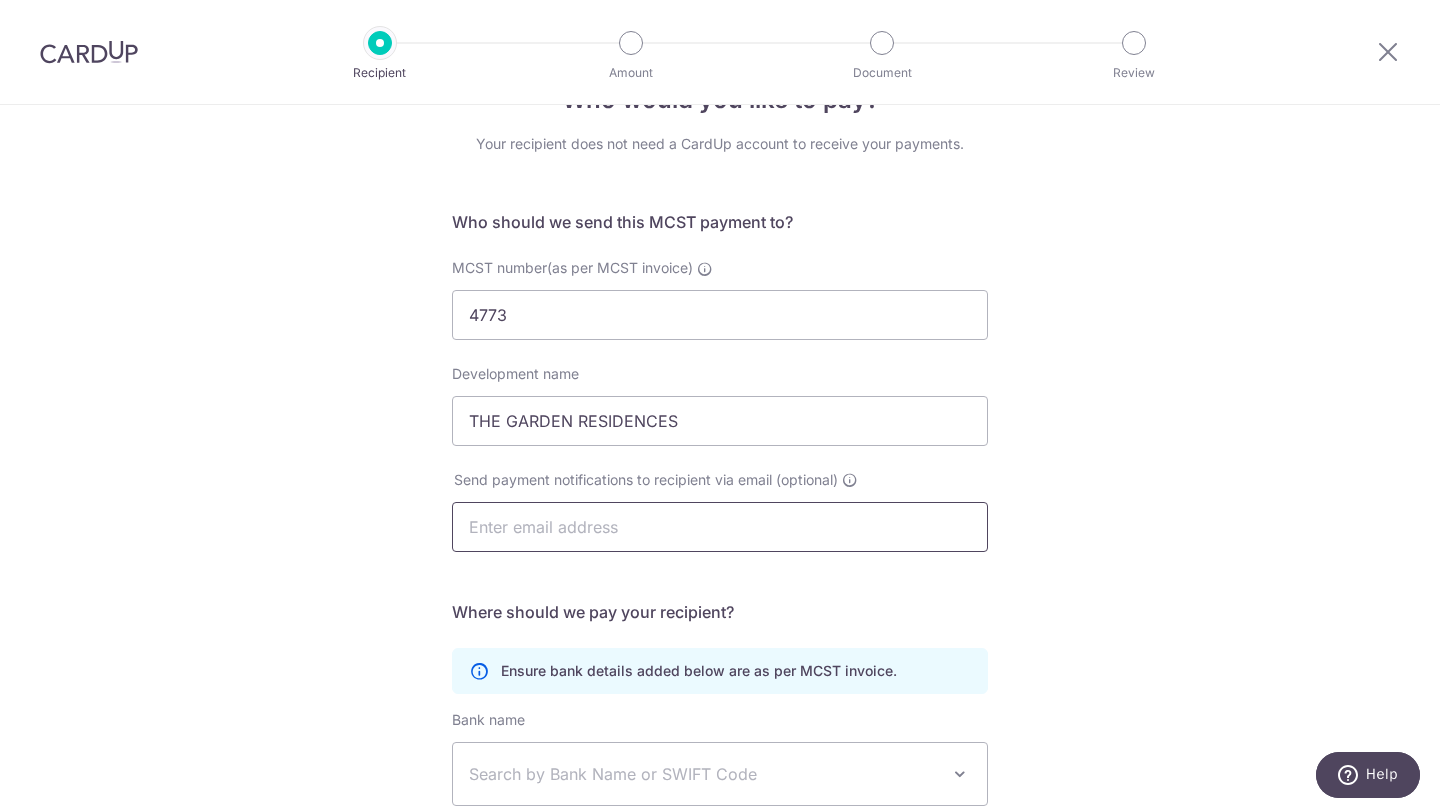 click at bounding box center (720, 527) 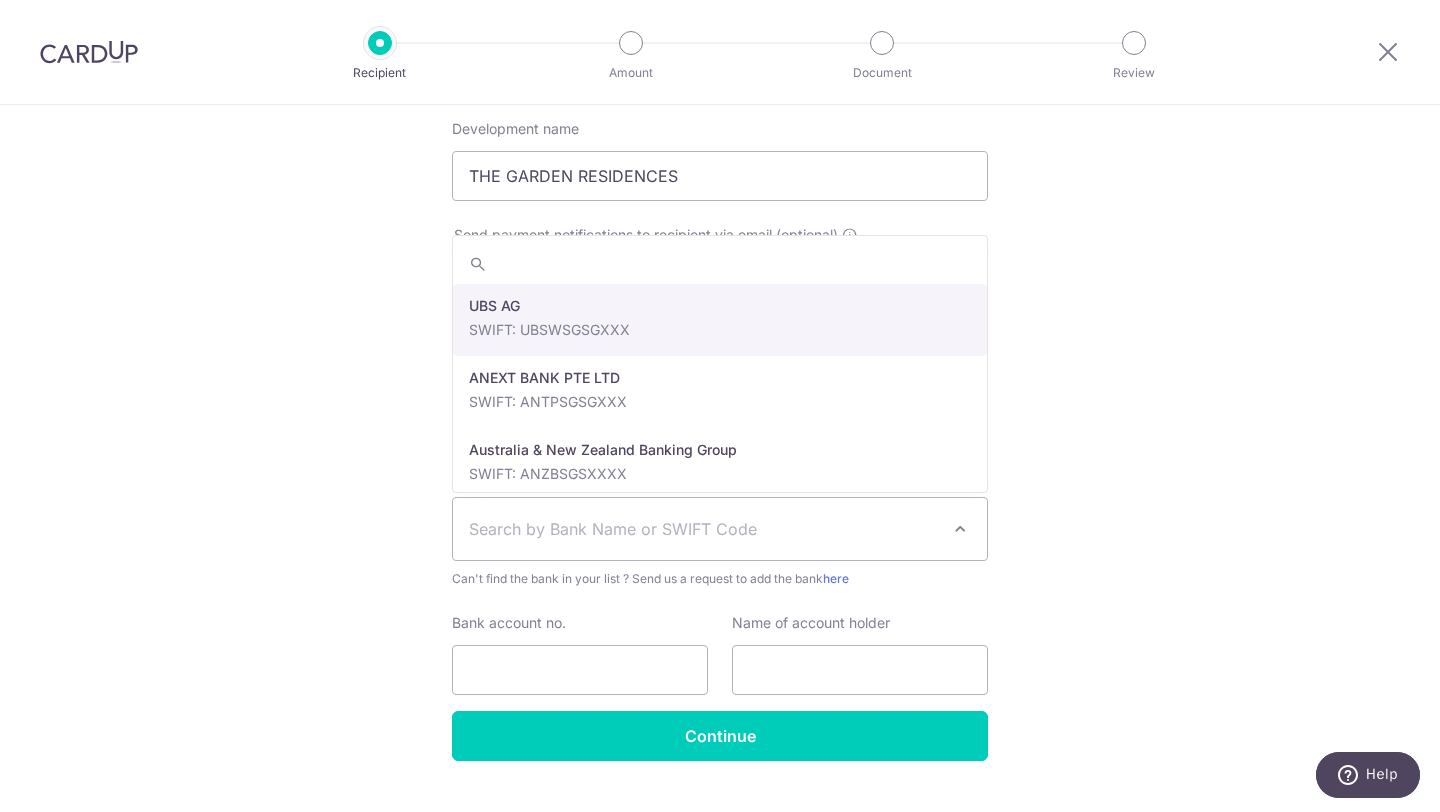 click on "Search by Bank Name or SWIFT Code" at bounding box center [704, 529] 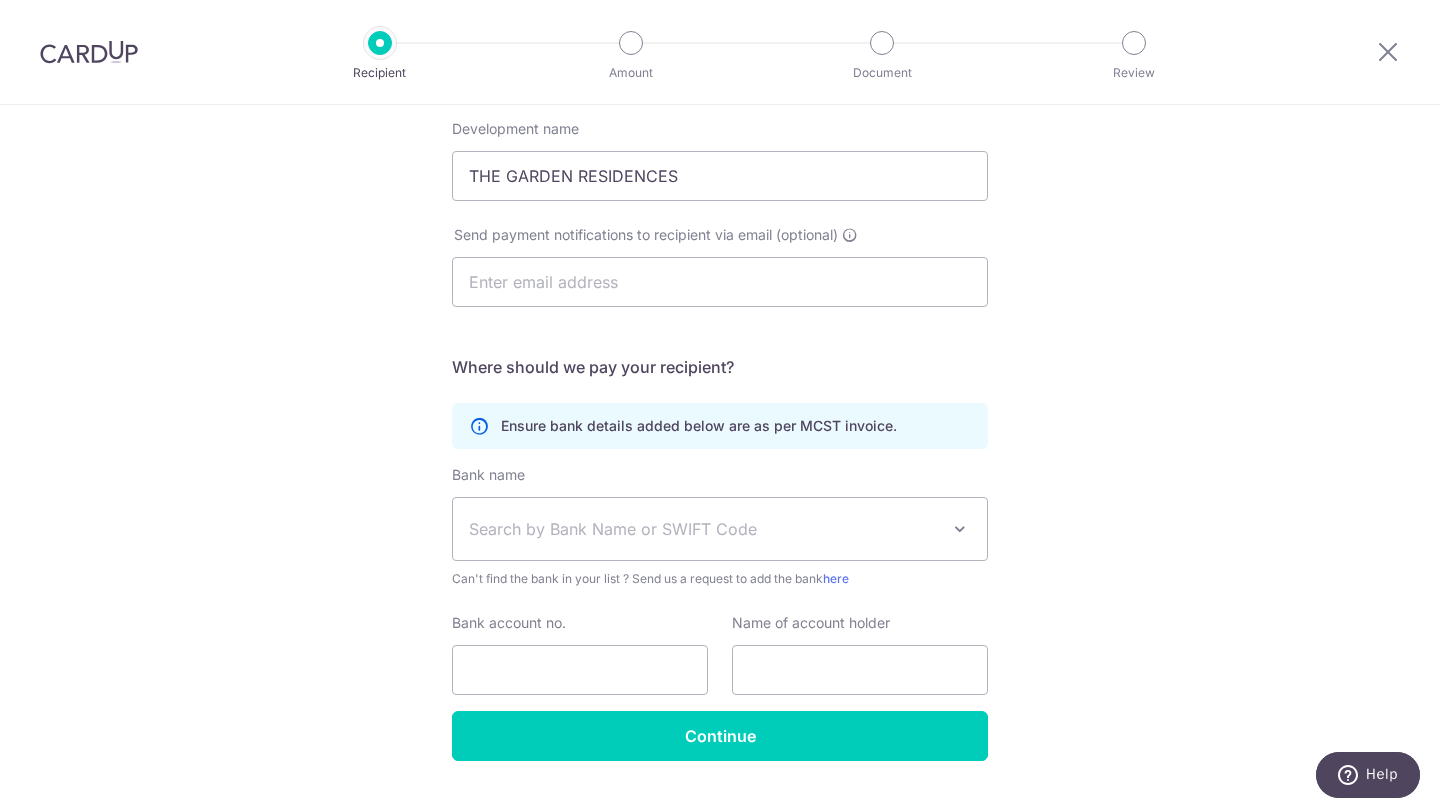 click on "Who would you like to pay?
Your recipient does not need a CardUp account to receive your payments.
Who should we send this MCST payment to?
MCST number(as per MCST invoice)
4773
Development name
THE GARDEN RESIDENCES
Send payment notifications to recipient via email (optional)
translation missing: en.no key
URL" at bounding box center (720, 326) 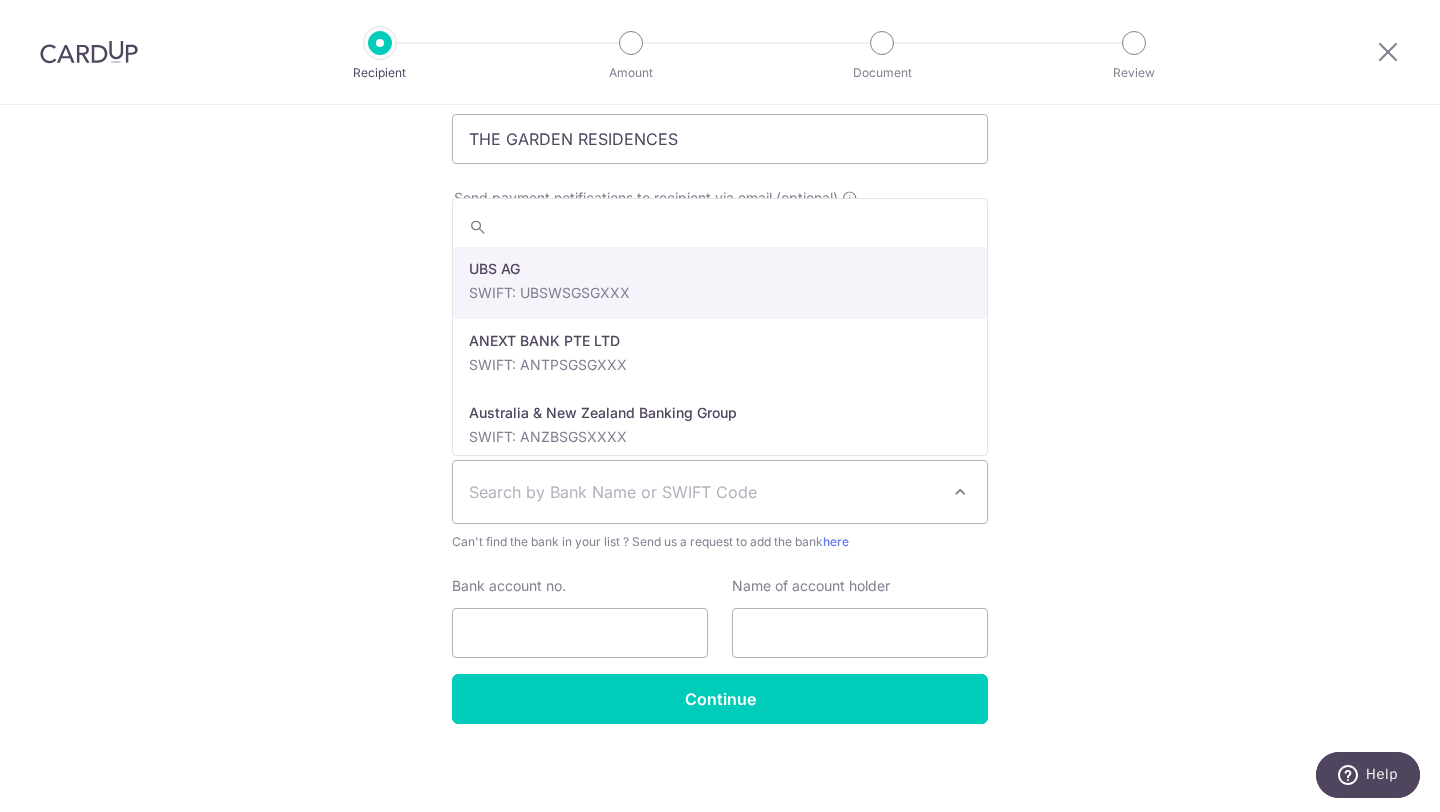 click on "Search by Bank Name or SWIFT Code" at bounding box center (704, 492) 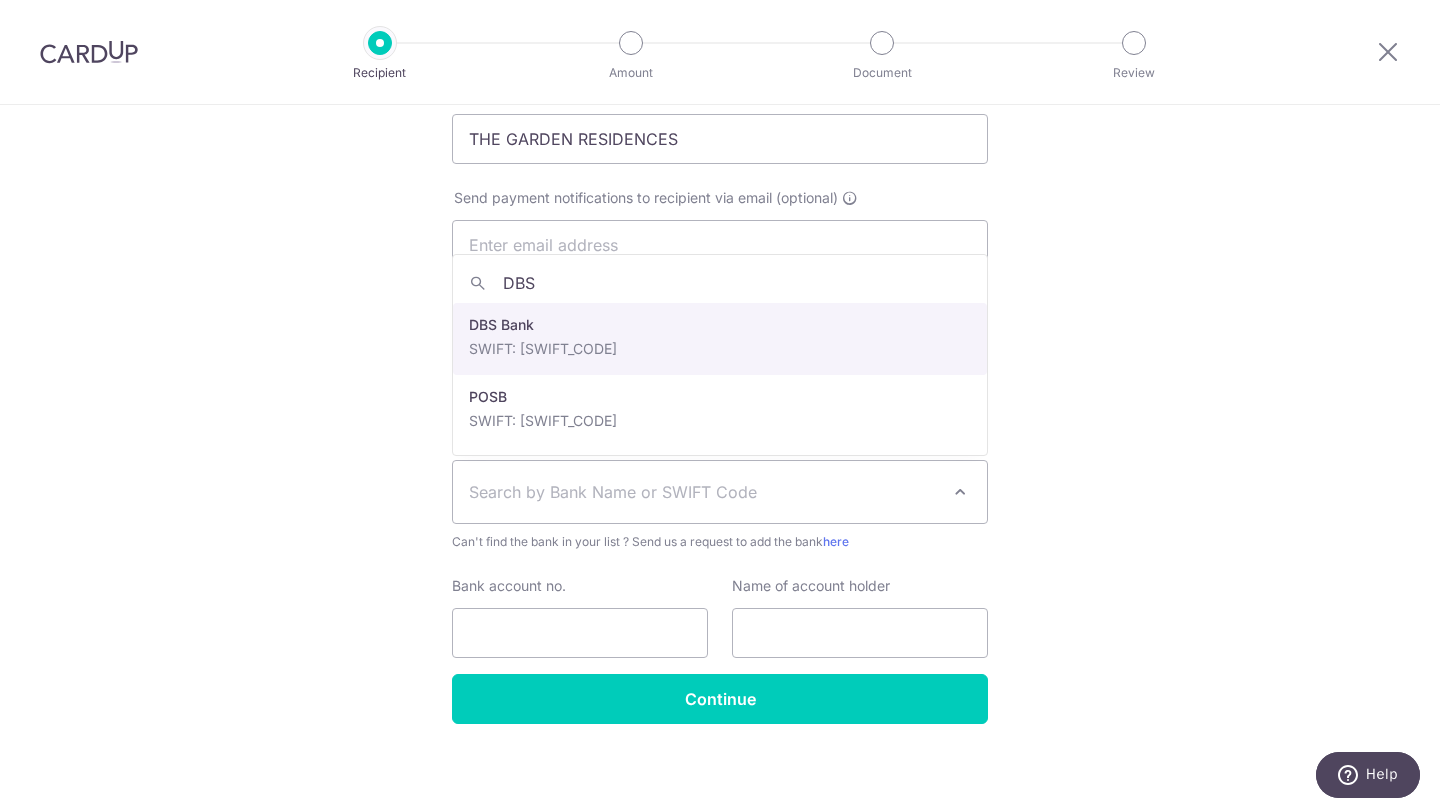 type on "DBS" 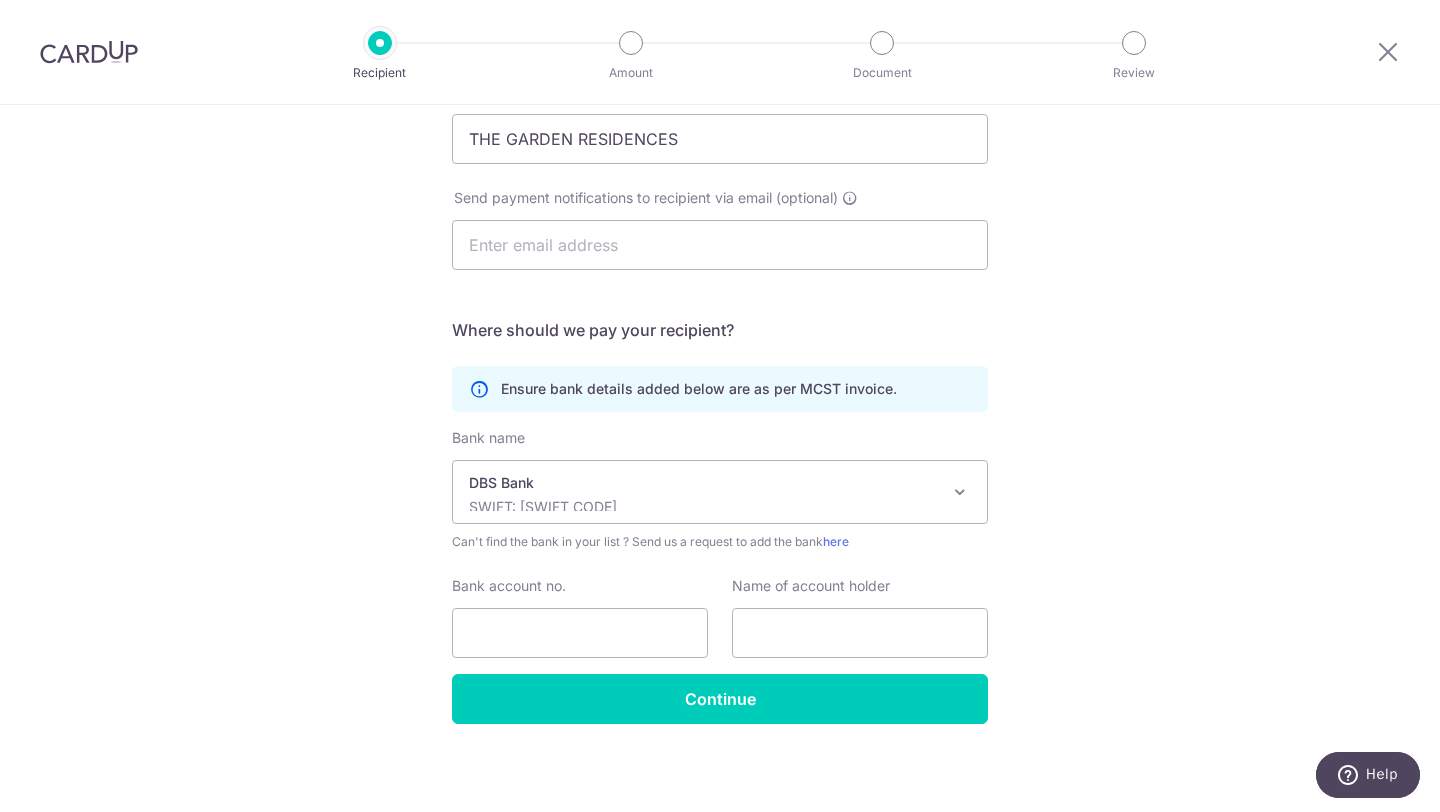 click on "Who would you like to pay?
Your recipient does not need a CardUp account to receive your payments.
Who should we send this MCST payment to?
MCST number(as per MCST invoice)
4773
Development name
THE GARDEN RESIDENCES
Send payment notifications to recipient via email (optional)
translation missing: en.no key
URL" at bounding box center [720, 289] 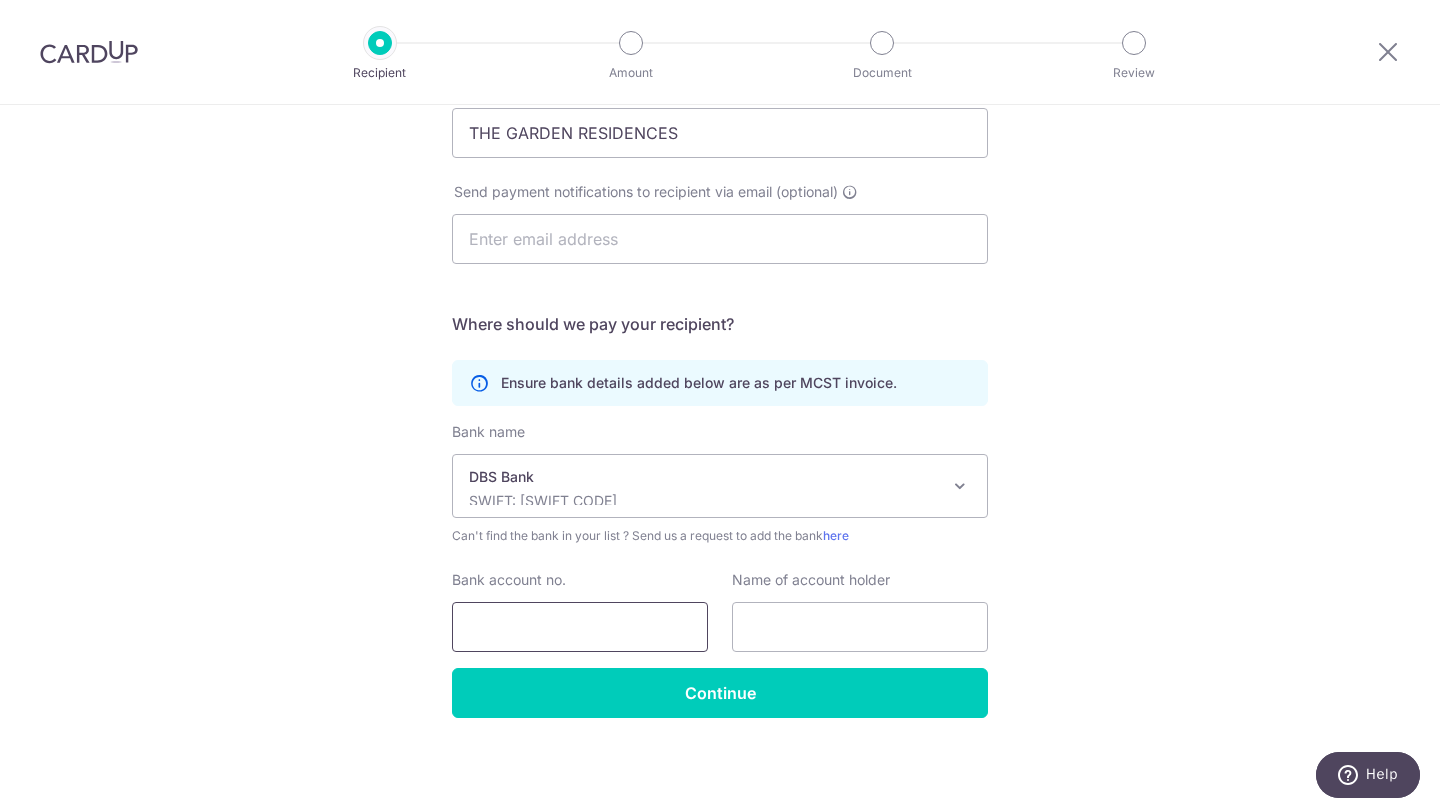 click on "Bank account no." at bounding box center (580, 627) 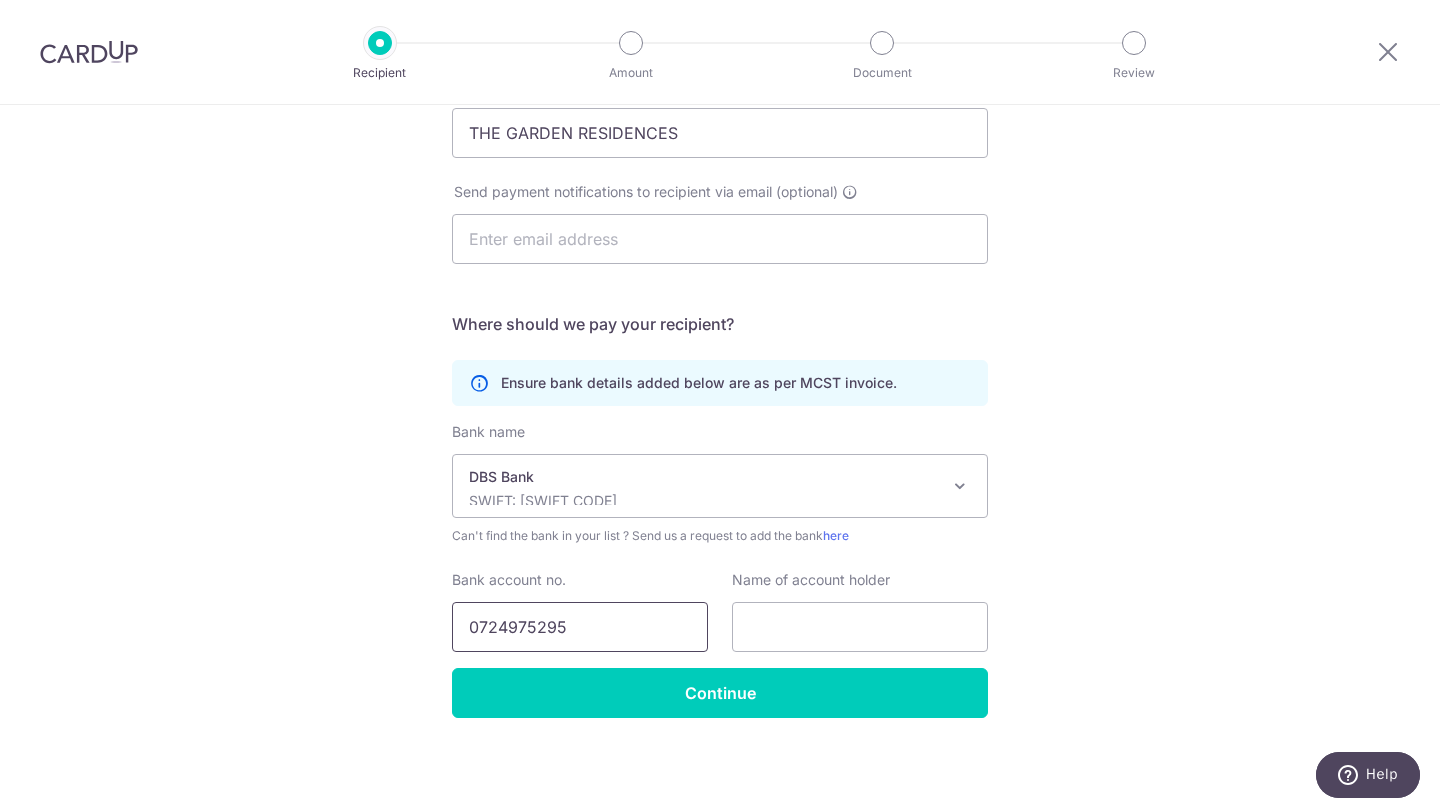 type on "0724975295" 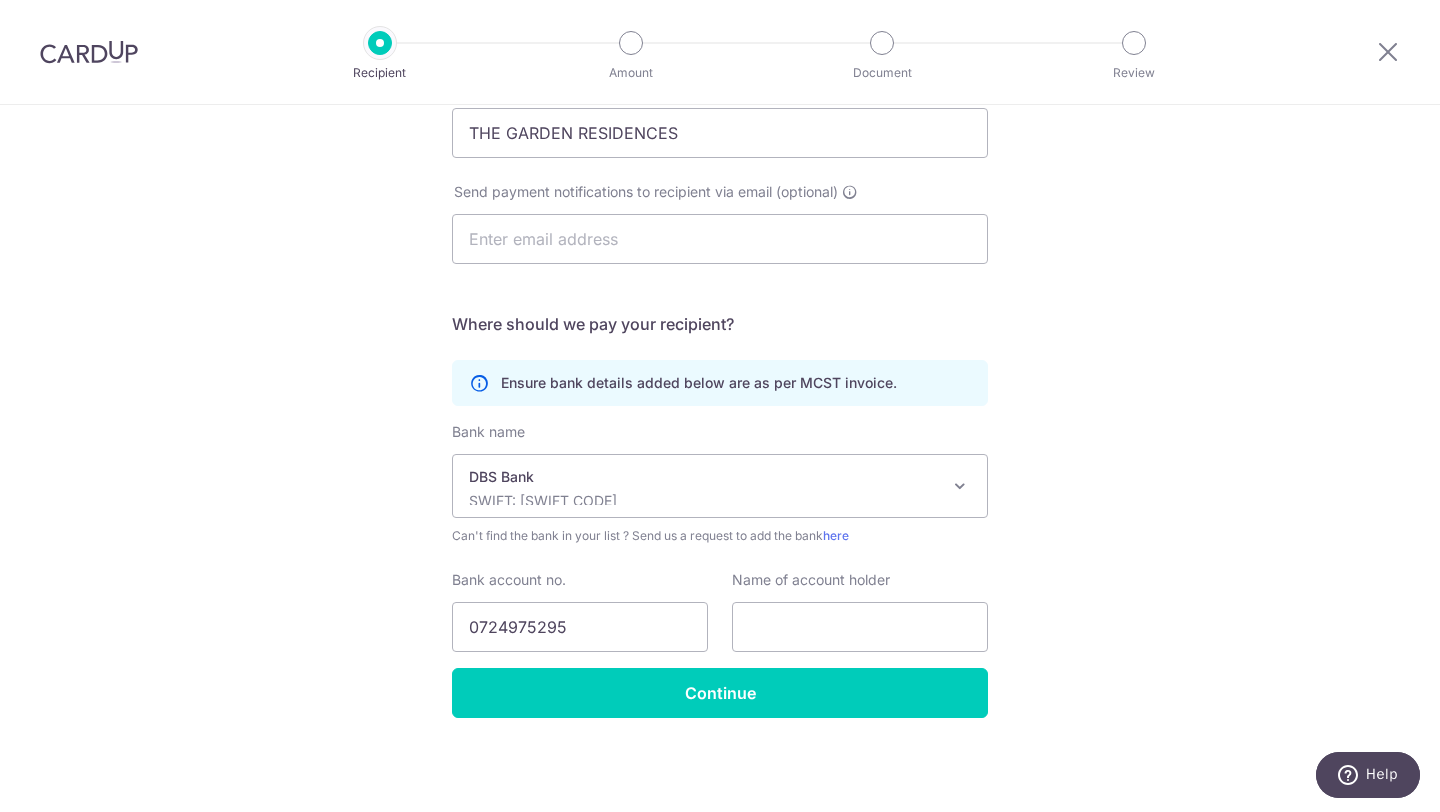 click on "Who would you like to pay?
Your recipient does not need a CardUp account to receive your payments.
Who should we send this MCST payment to?
MCST number(as per MCST invoice)
4773
Development name
THE GARDEN RESIDENCES
Send payment notifications to recipient via email (optional)
translation missing: en.no key
URL" at bounding box center (720, 283) 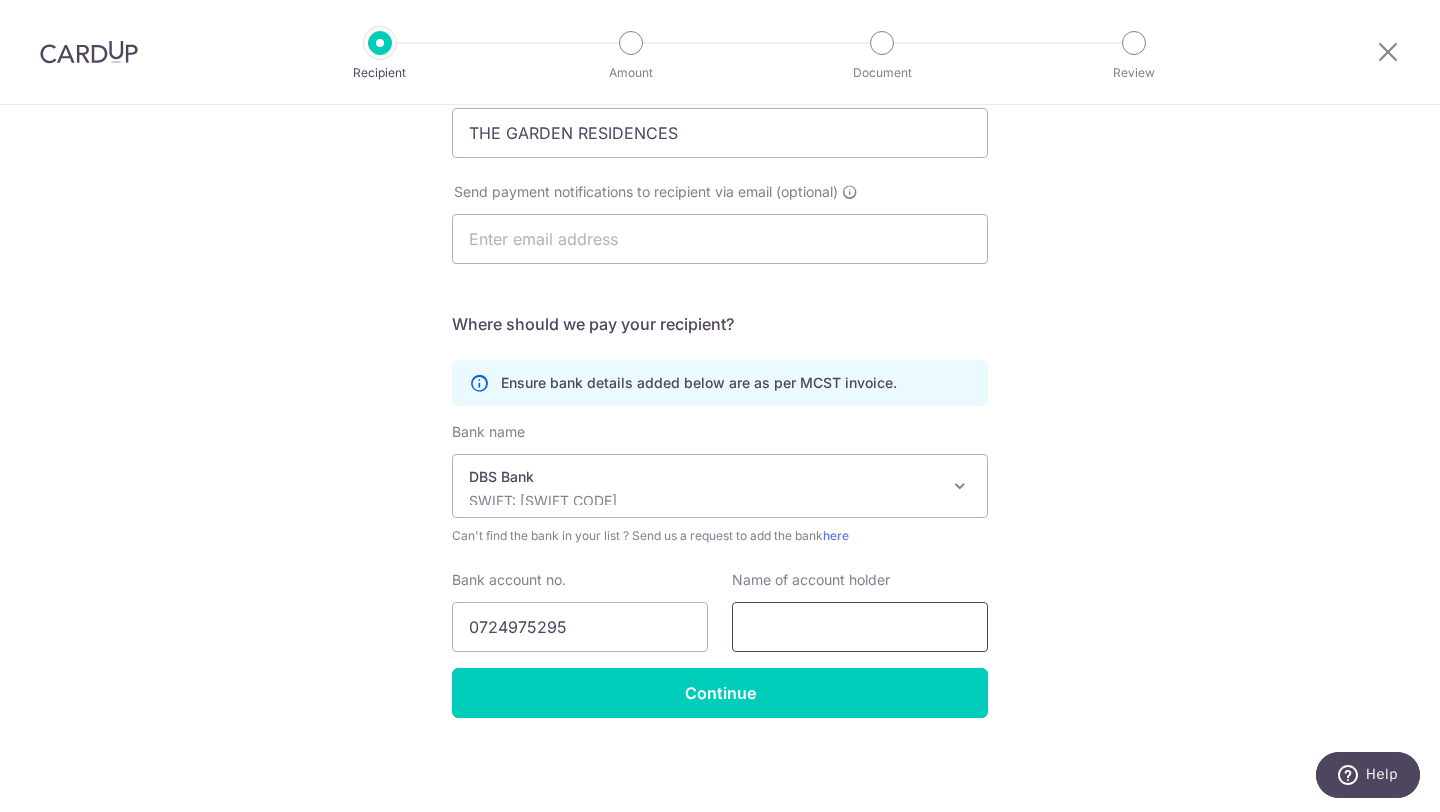 click at bounding box center (860, 627) 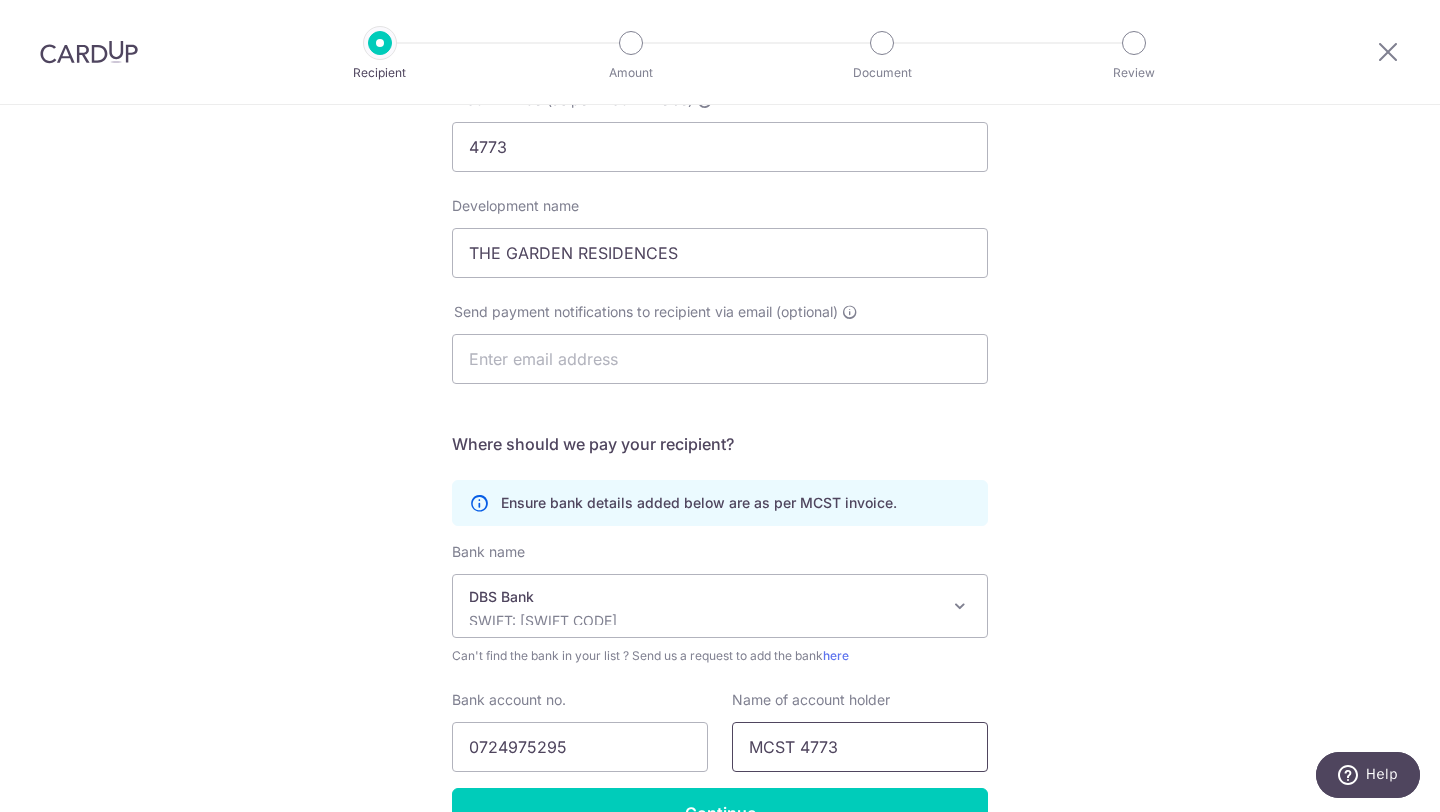 scroll, scrollTop: 351, scrollLeft: 0, axis: vertical 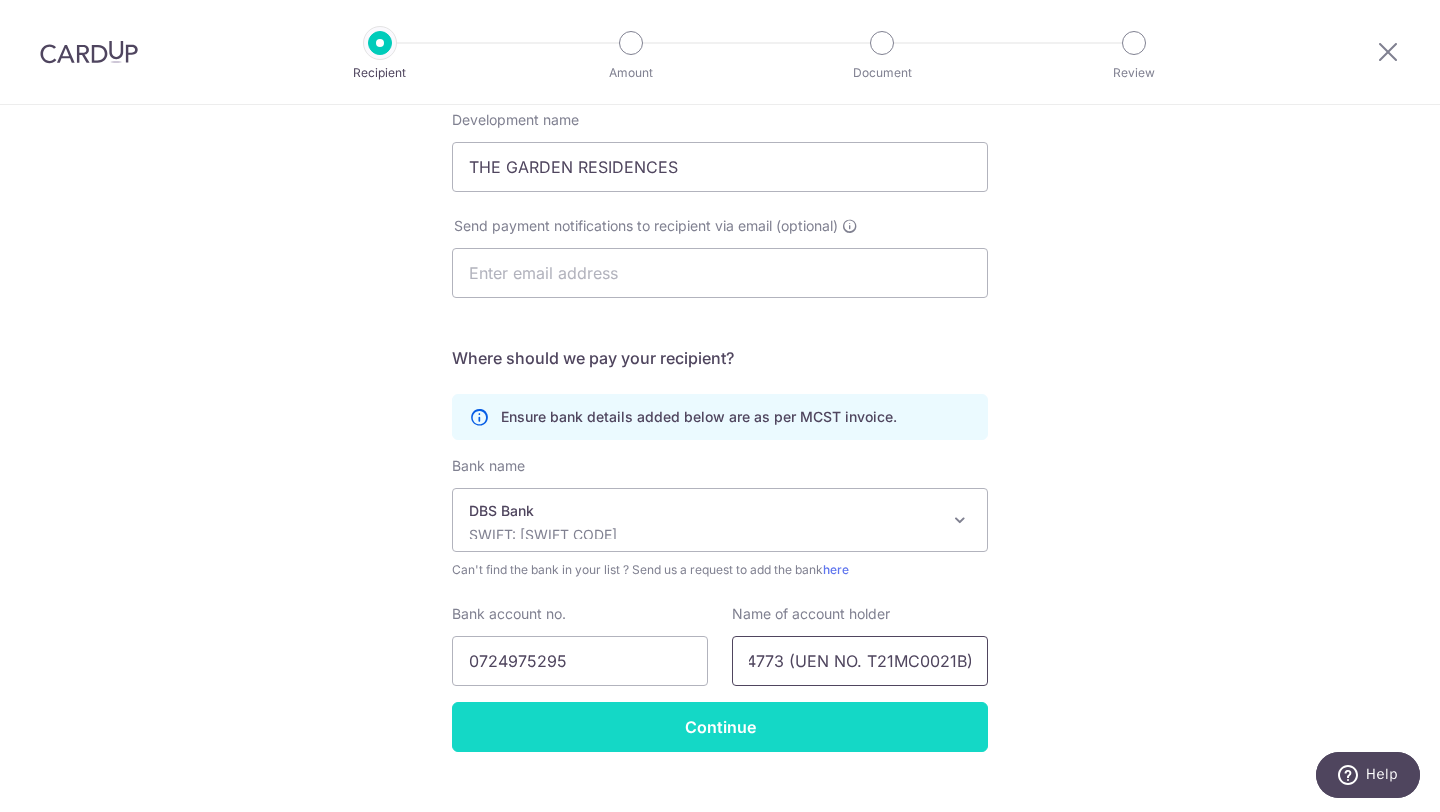 type on "MCST 4773 (UEN NO. T21MC0021B)" 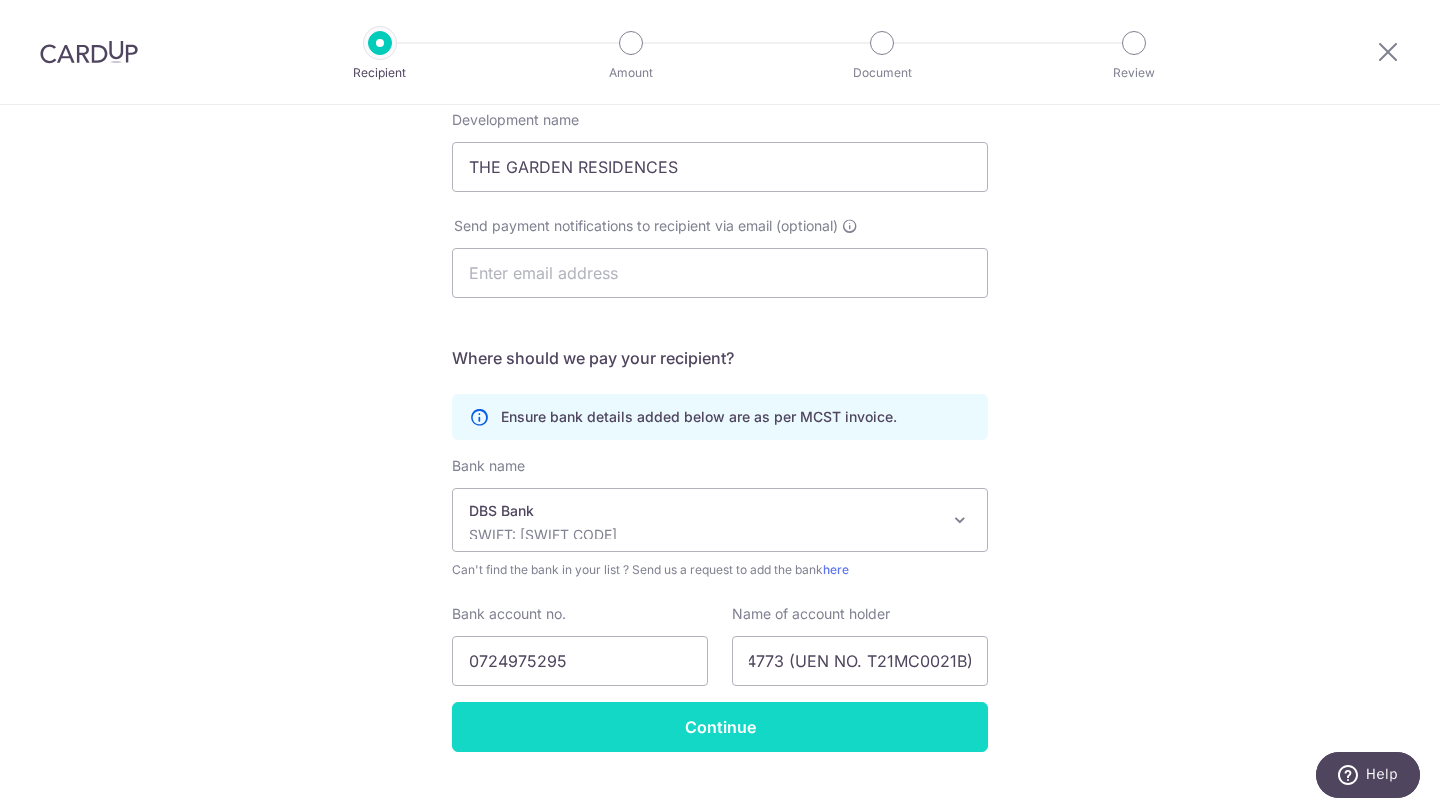 click on "Continue" at bounding box center [720, 727] 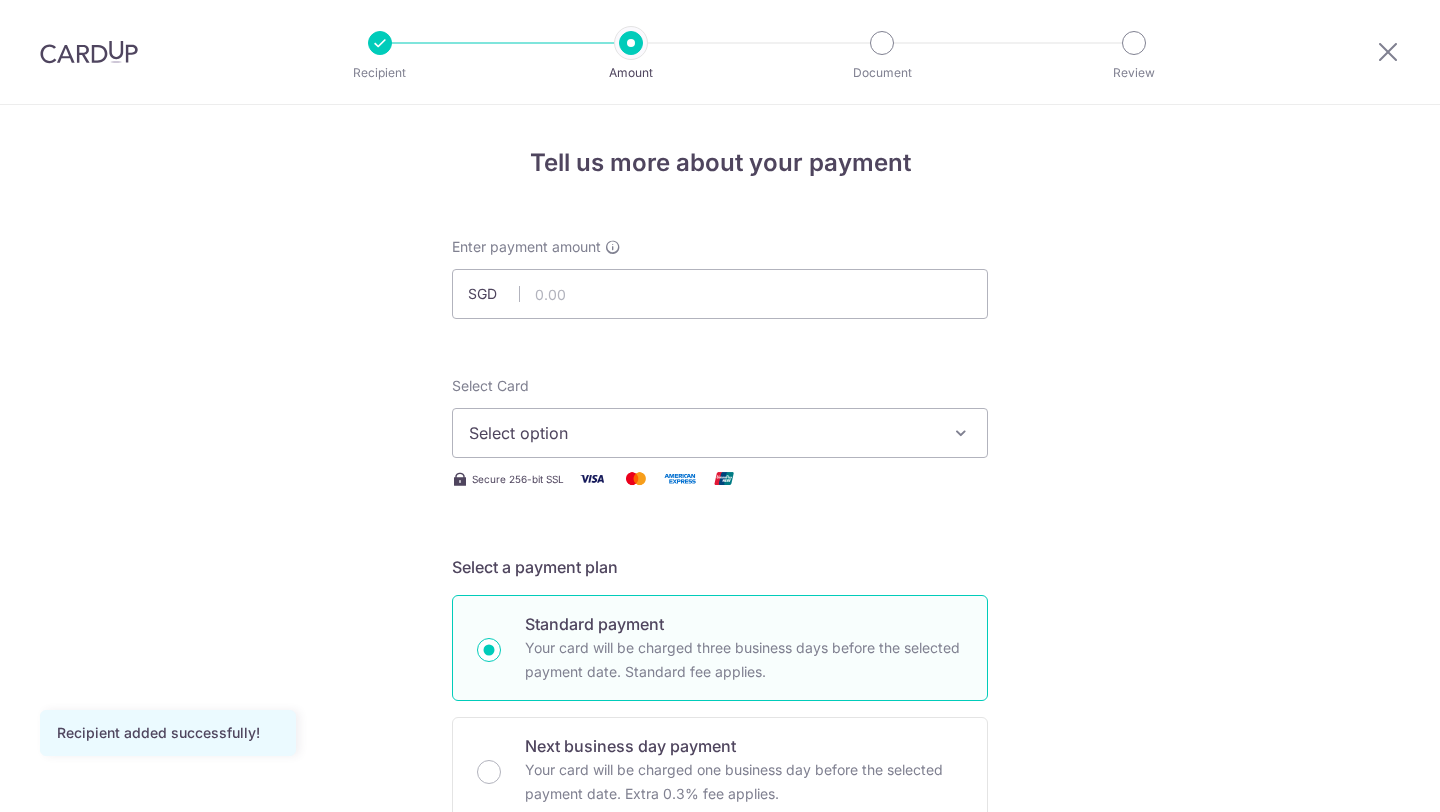 scroll, scrollTop: 0, scrollLeft: 0, axis: both 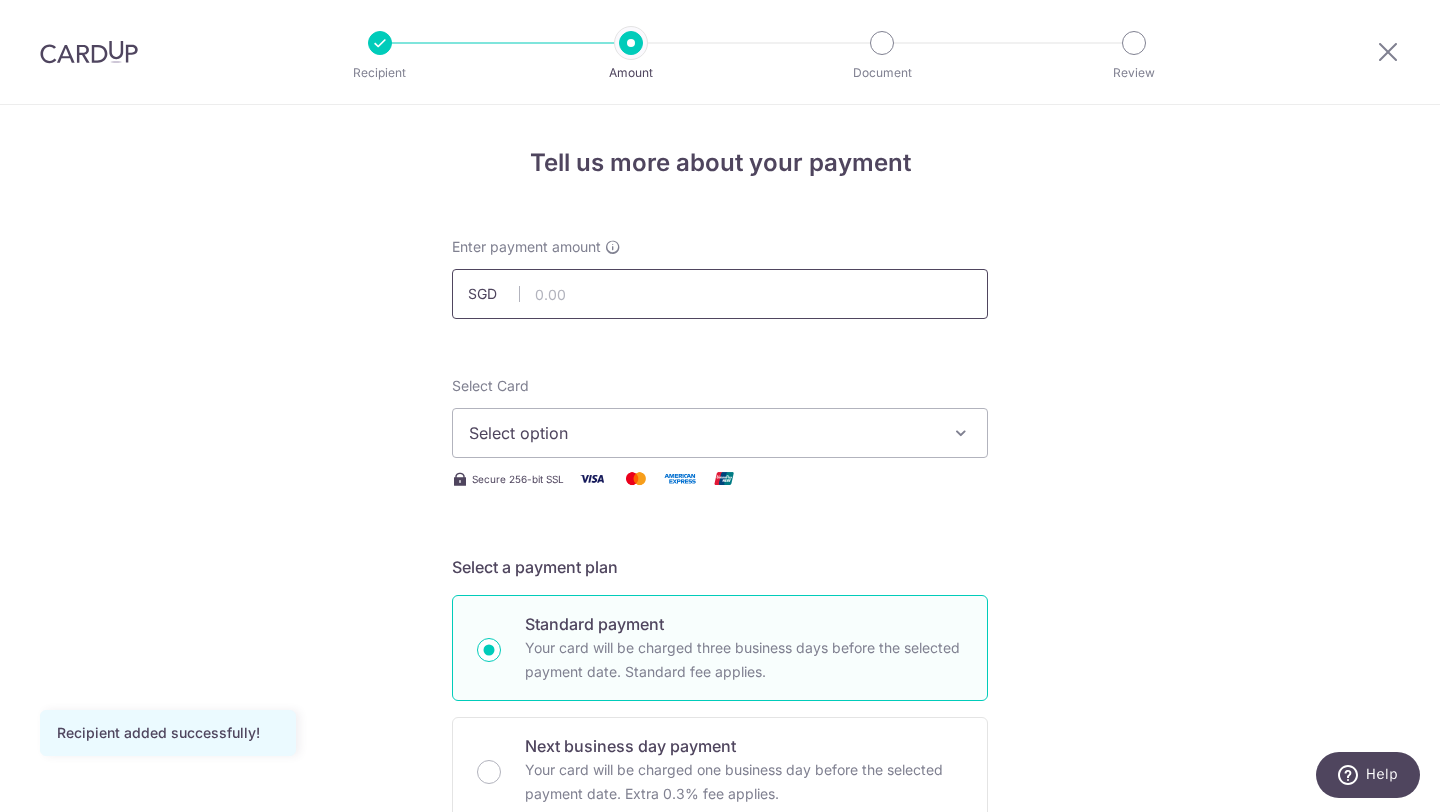 click at bounding box center (720, 294) 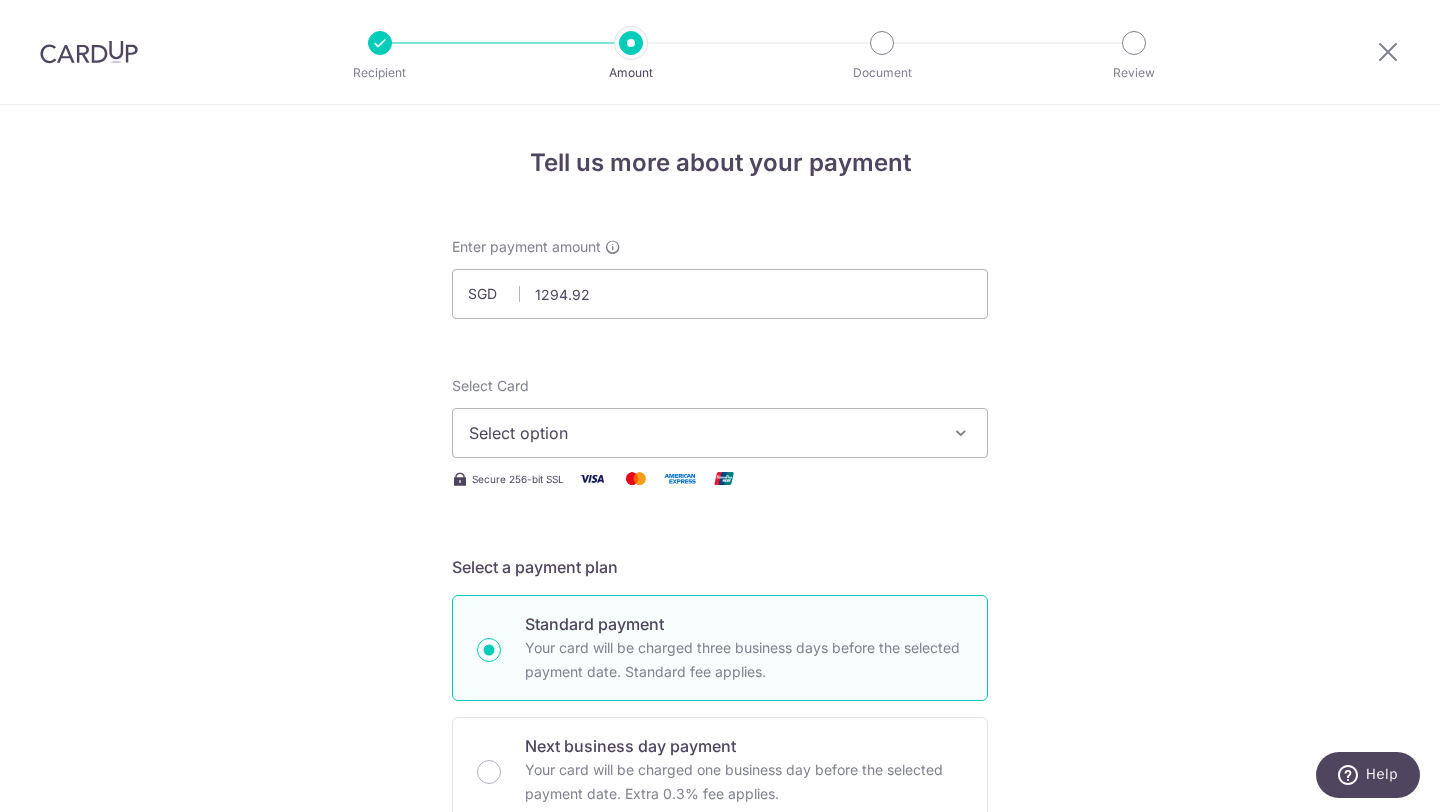 type on "1,294.92" 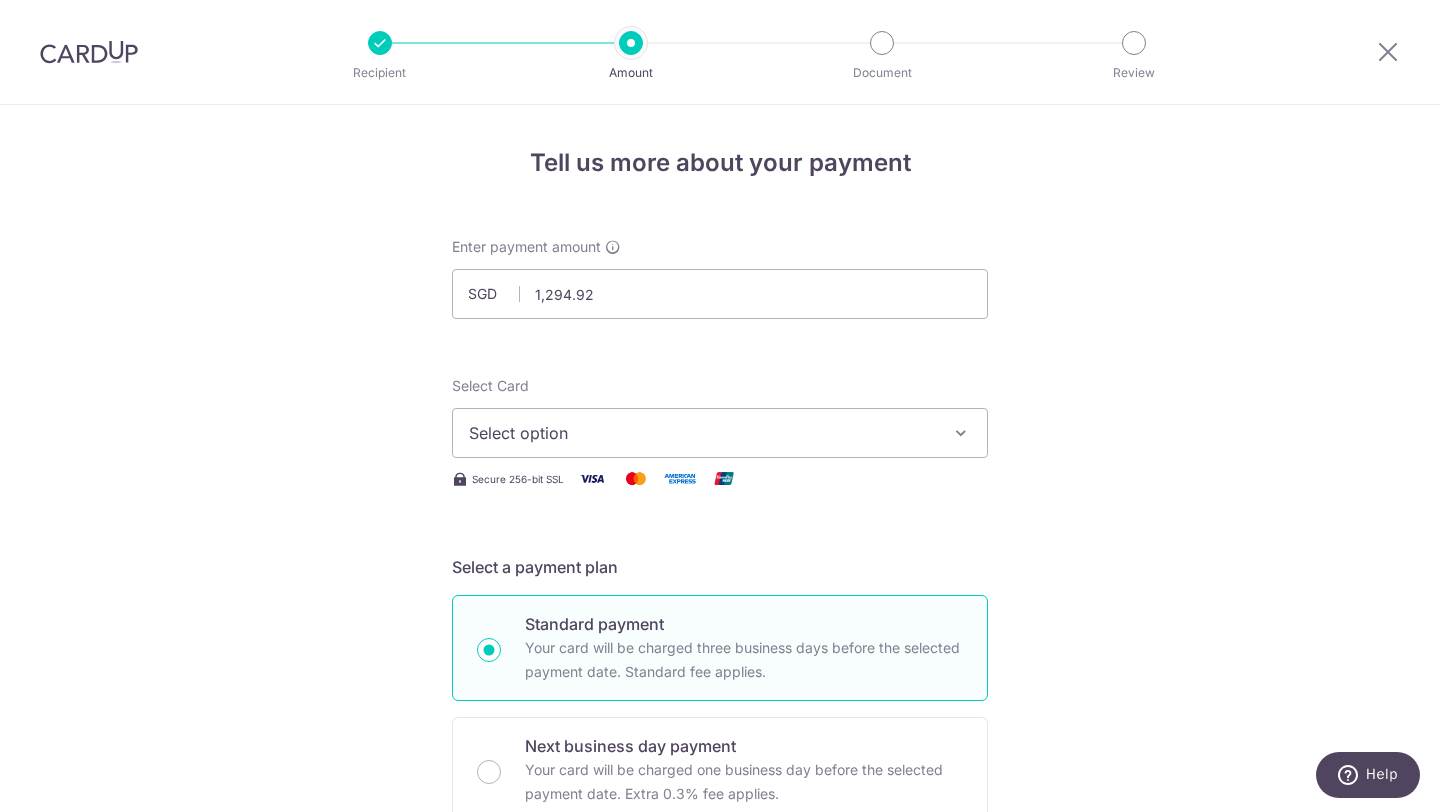 click on "Tell us more about your payment
Enter payment amount
SGD
1,294.92
1294.92
Recipient added successfully!
Select Card
Select option
Add credit card
Your Cards
**** 8274
**** 5658
**** 7860
**** 8320
Secure 256-bit SSL
Text
Card" at bounding box center [720, 1009] 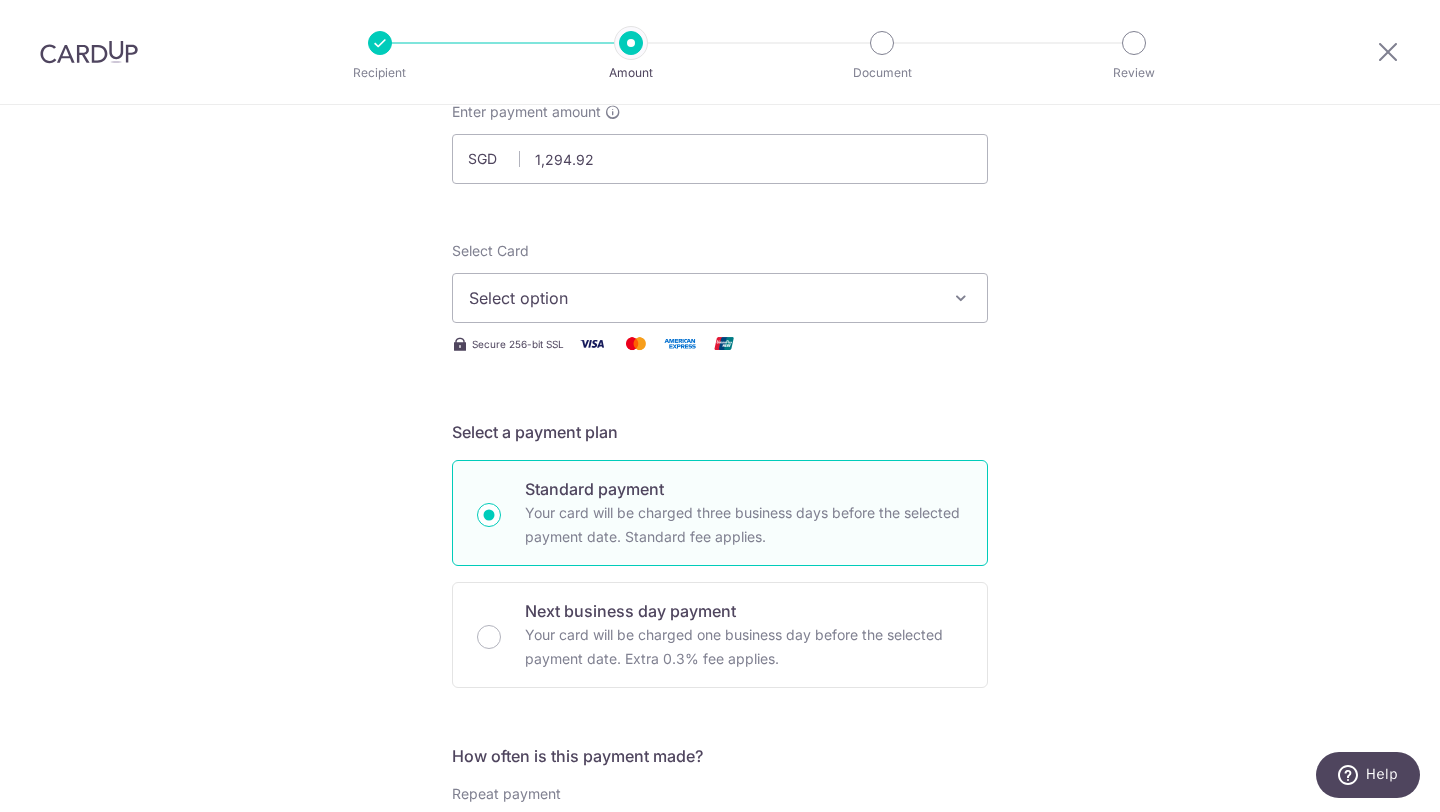 scroll, scrollTop: 143, scrollLeft: 0, axis: vertical 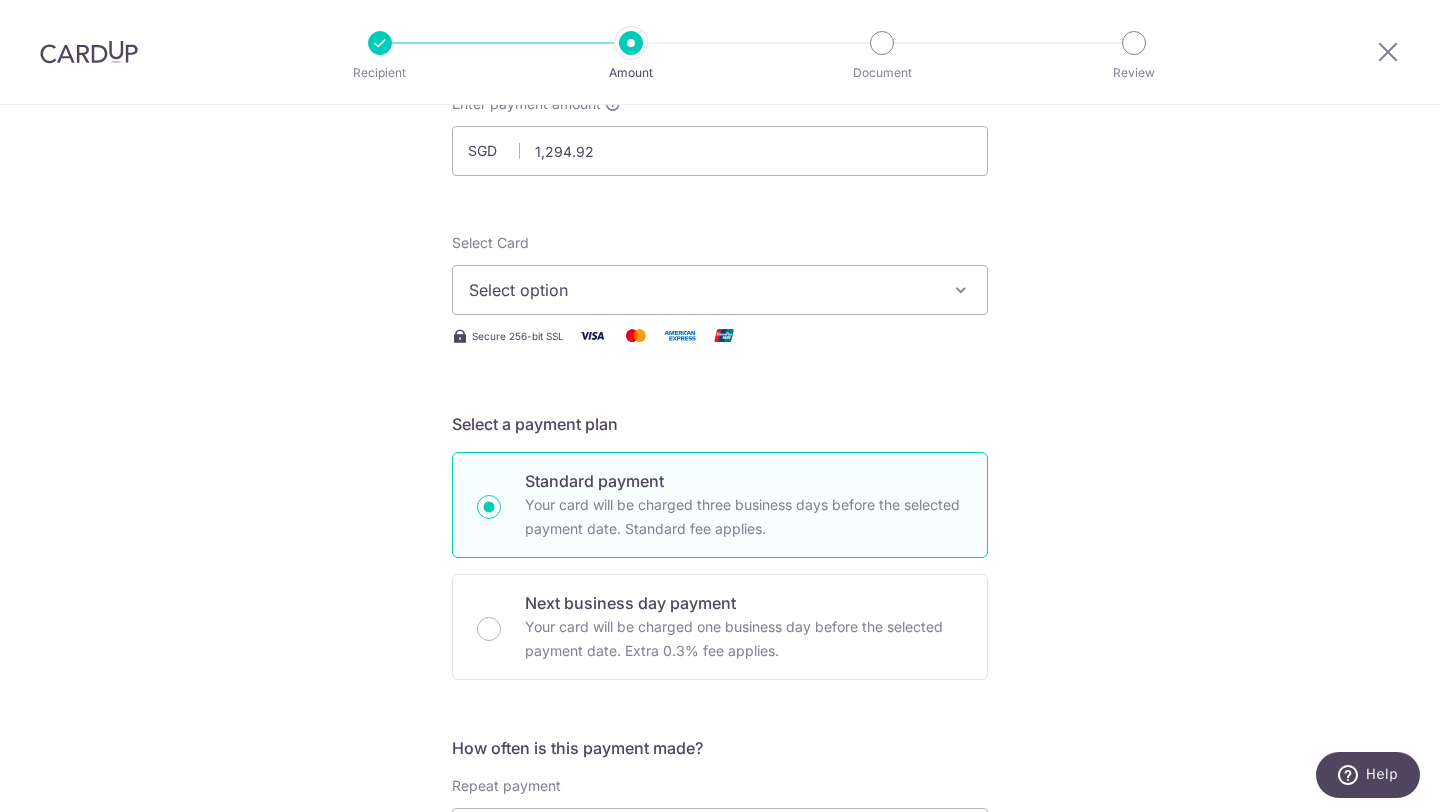 click on "Tell us more about your payment
Enter payment amount
SGD
1,294.92
1294.92
Recipient added successfully!
Select Card
Select option
Add credit card
Your Cards
**** 8274
**** 5658
**** 7860
**** 8320
Secure 256-bit SSL
Text
Card" at bounding box center [720, 866] 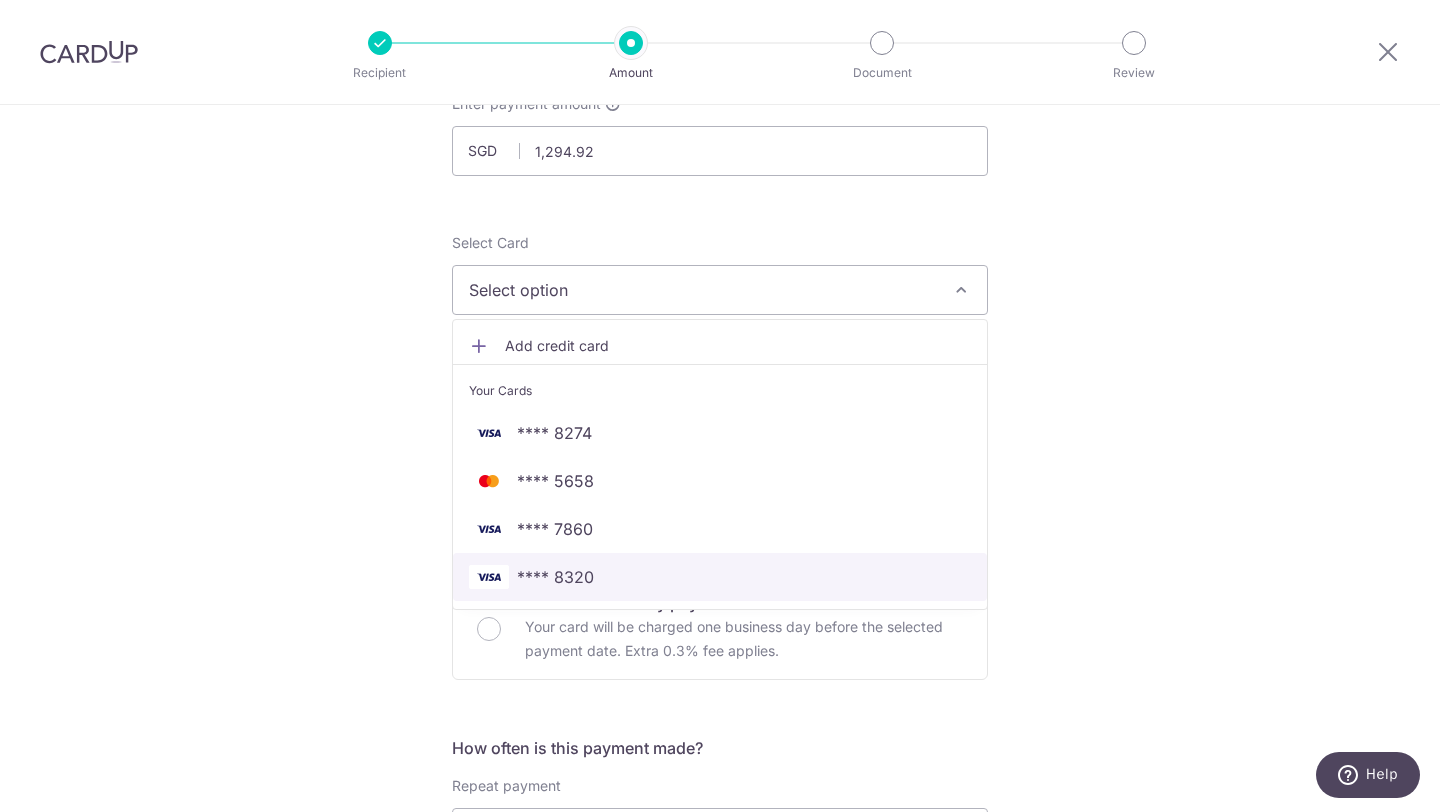 click on "**** 8320" at bounding box center [720, 577] 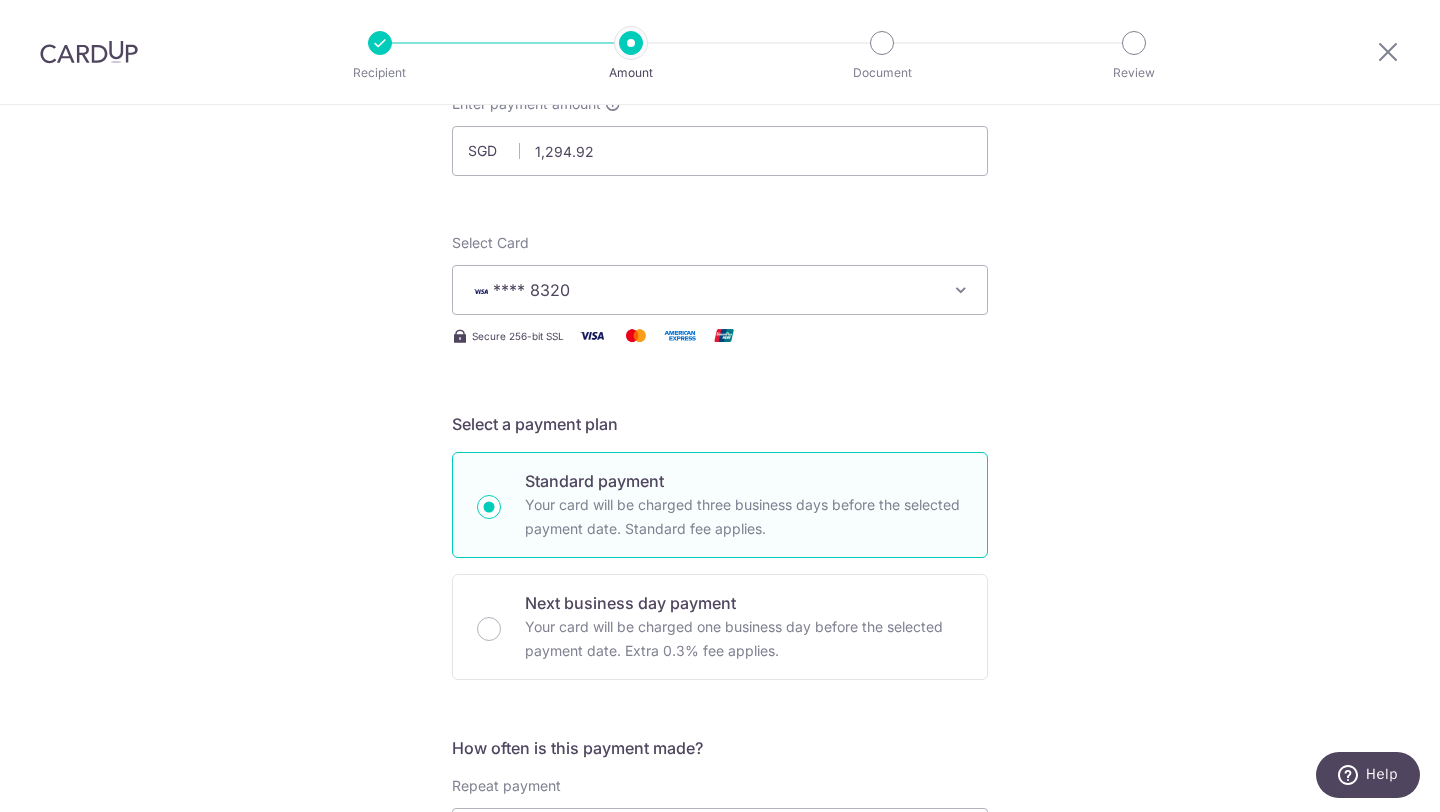 click on "Enter payment amount
SGD
1,294.92
1294.92
Recipient added successfully!
Select Card
**** 8320
Add credit card
Your Cards
**** 8274
**** 5658
**** 7860
**** 8320
Secure 256-bit SSL
Text
New card details
Card" at bounding box center [720, 885] 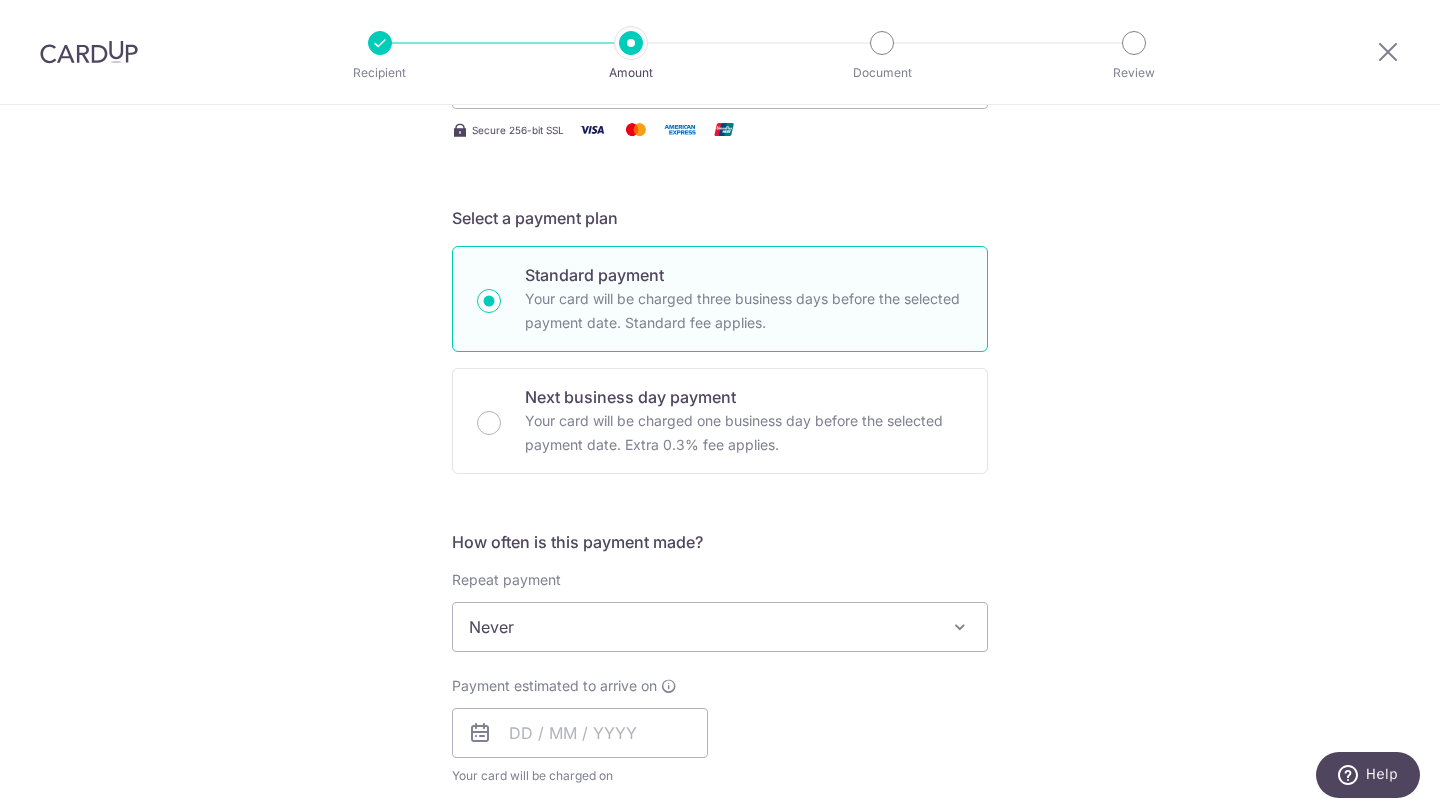 scroll, scrollTop: 417, scrollLeft: 0, axis: vertical 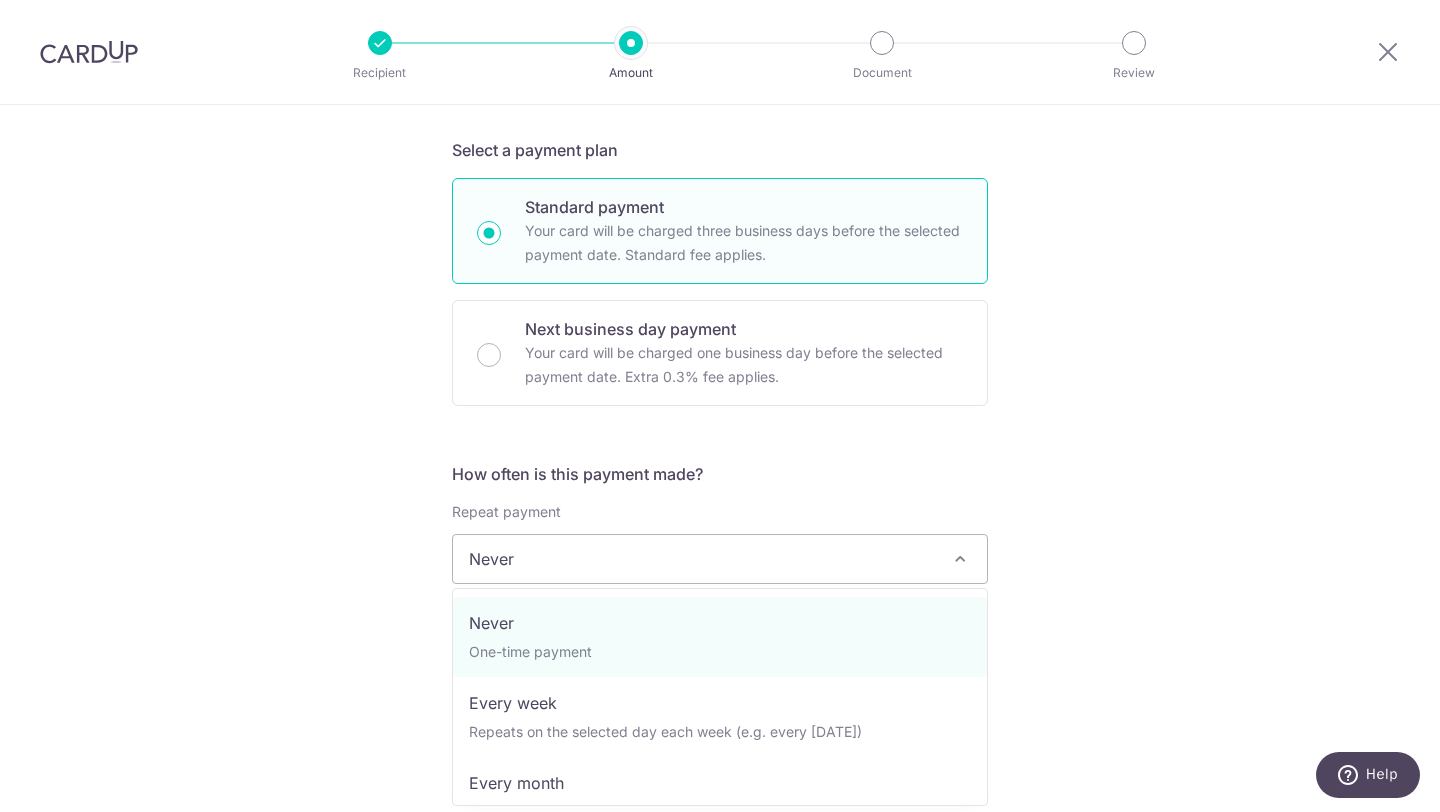 click on "Never" at bounding box center (720, 559) 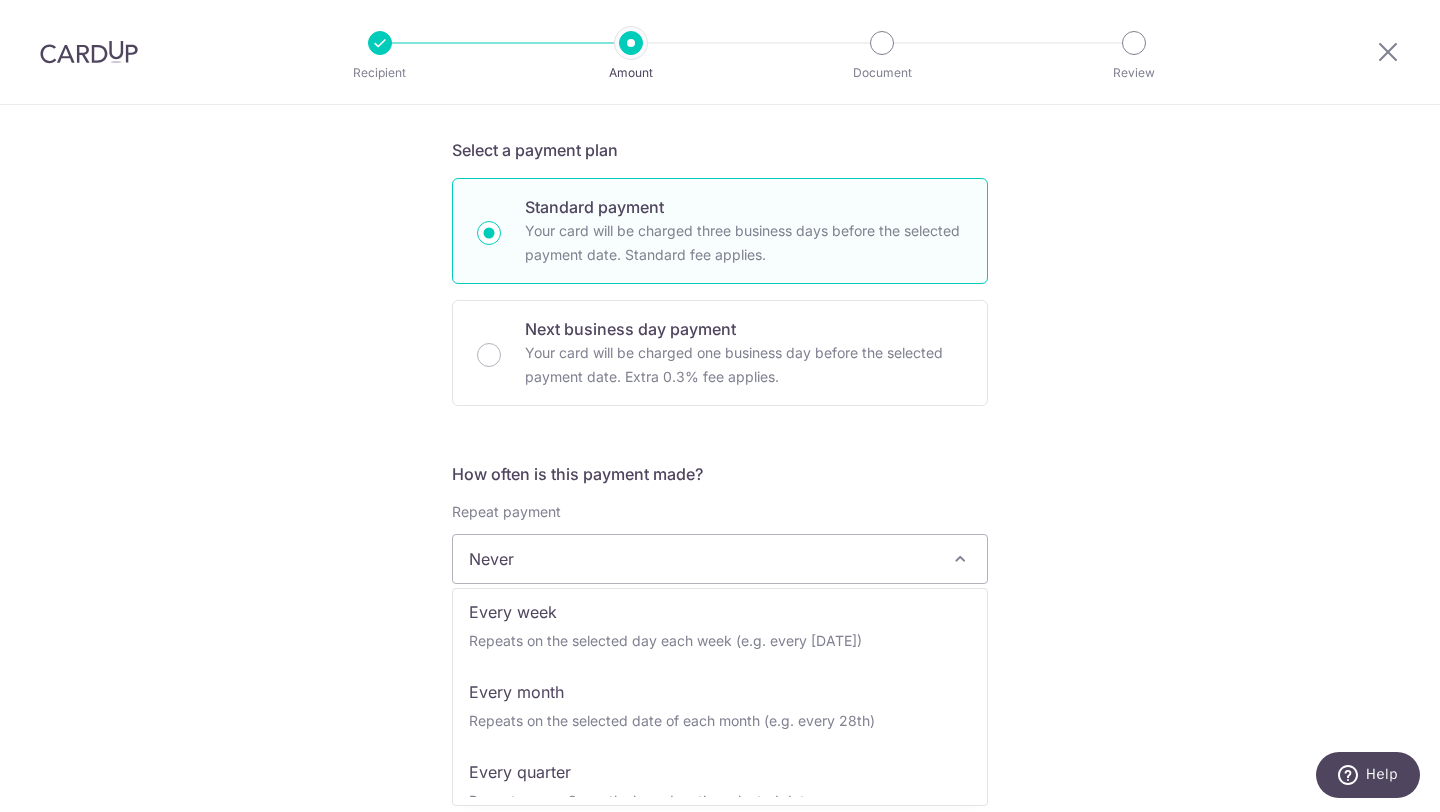 scroll, scrollTop: 200, scrollLeft: 0, axis: vertical 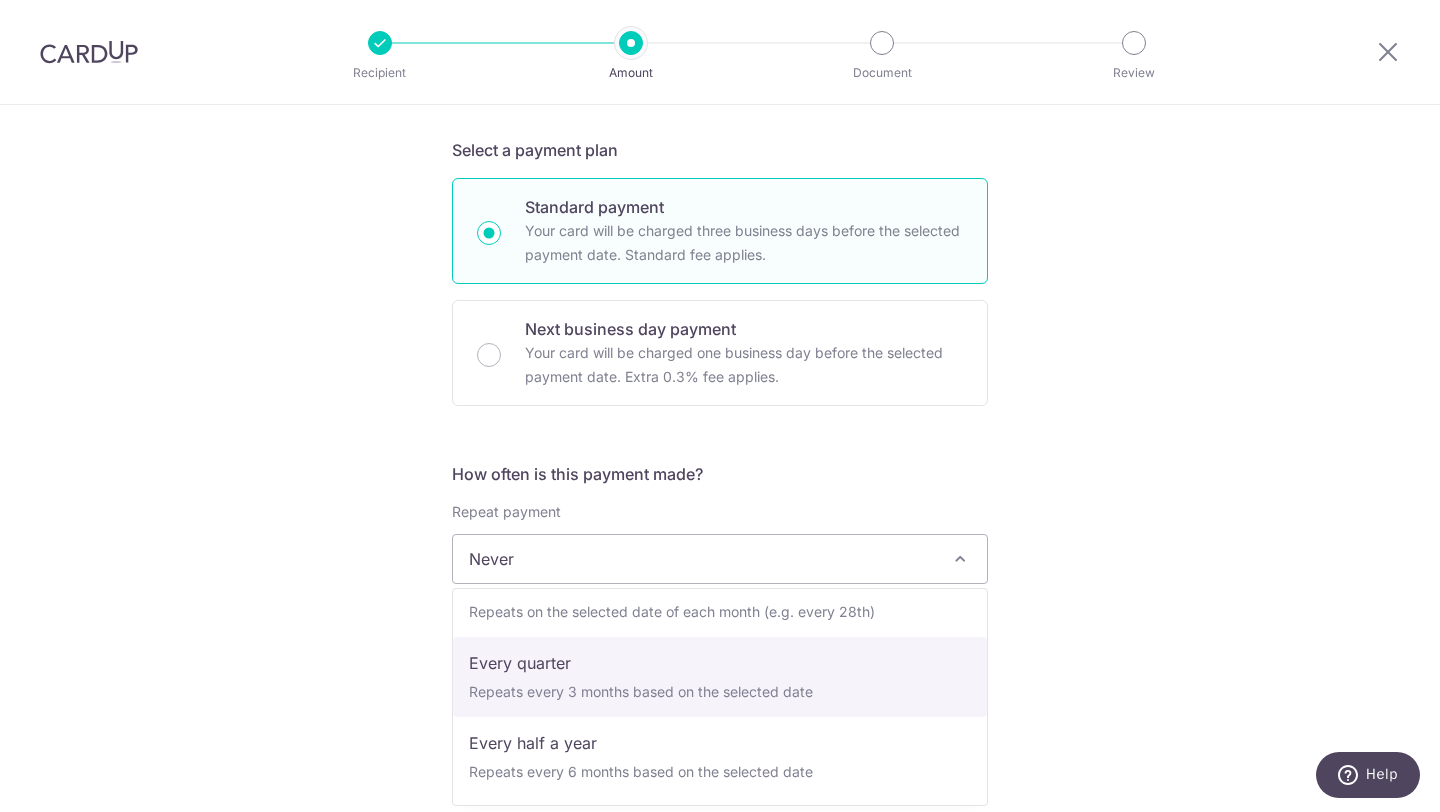 select on "4" 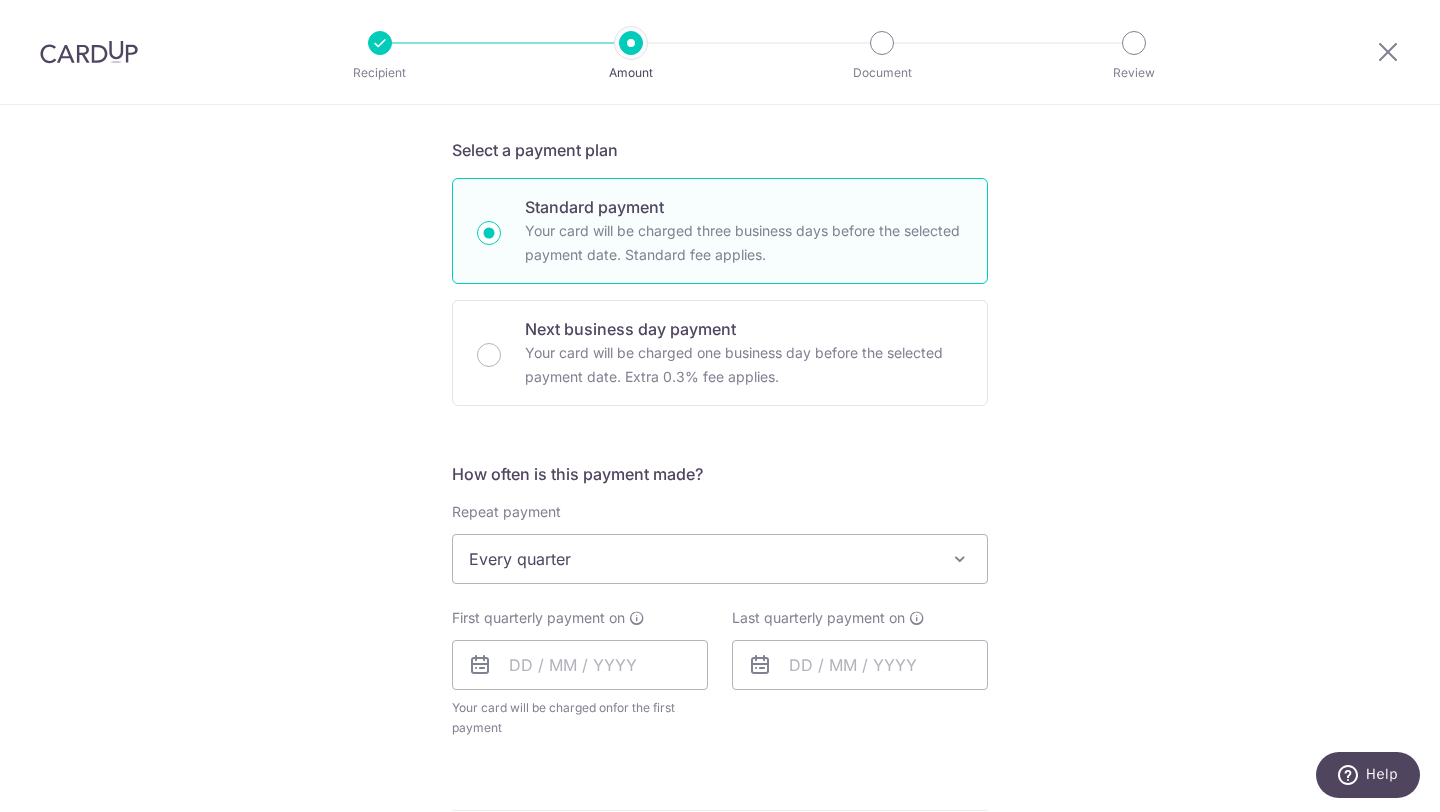 click on "Tell us more about your payment
Enter payment amount
SGD
1,294.92
1294.92
Recipient added successfully!
Select Card
**** 8320
Add credit card
Your Cards
**** 8274
**** 5658
**** 7860
**** 8320
Secure 256-bit SSL
Text
New card details" at bounding box center [720, 602] 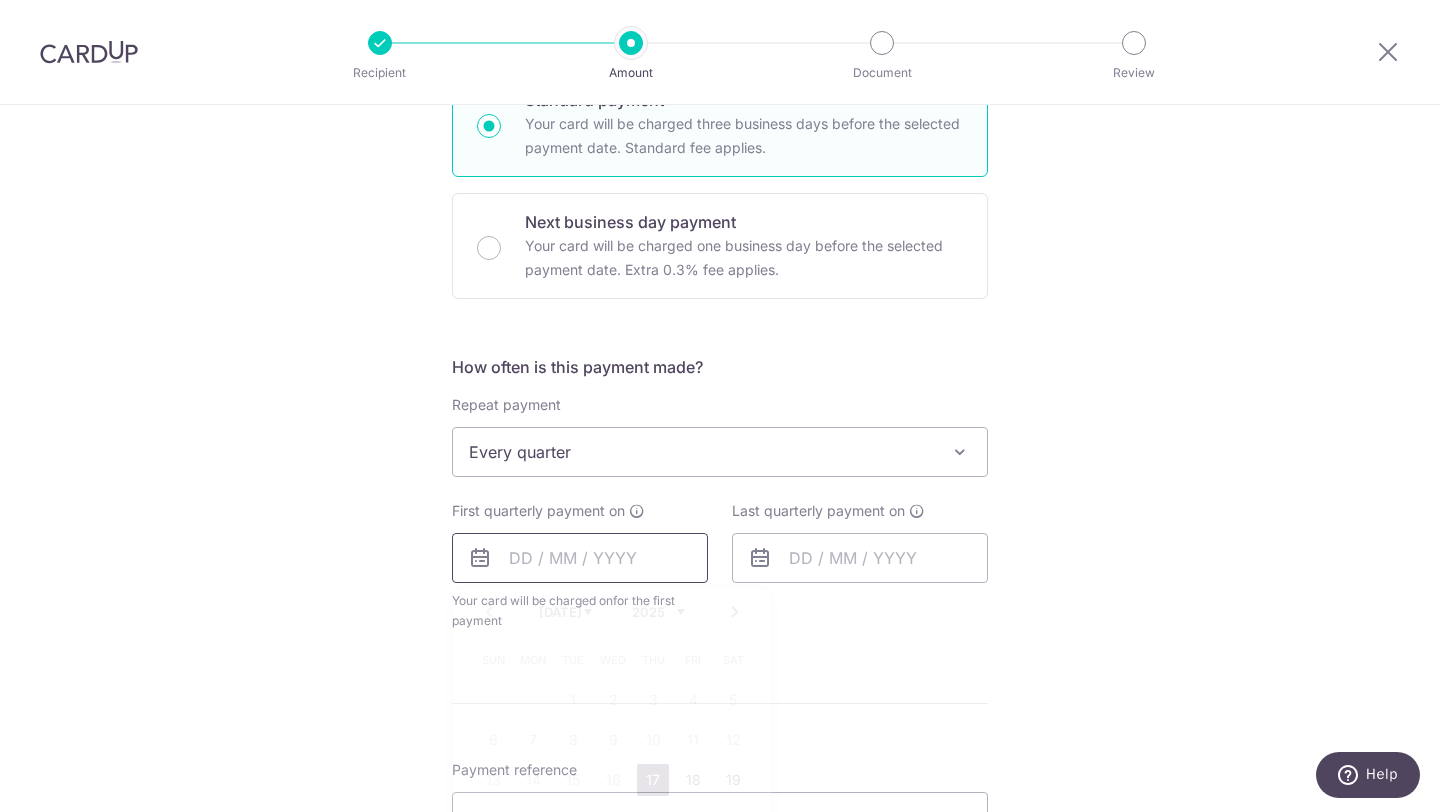 click at bounding box center (580, 558) 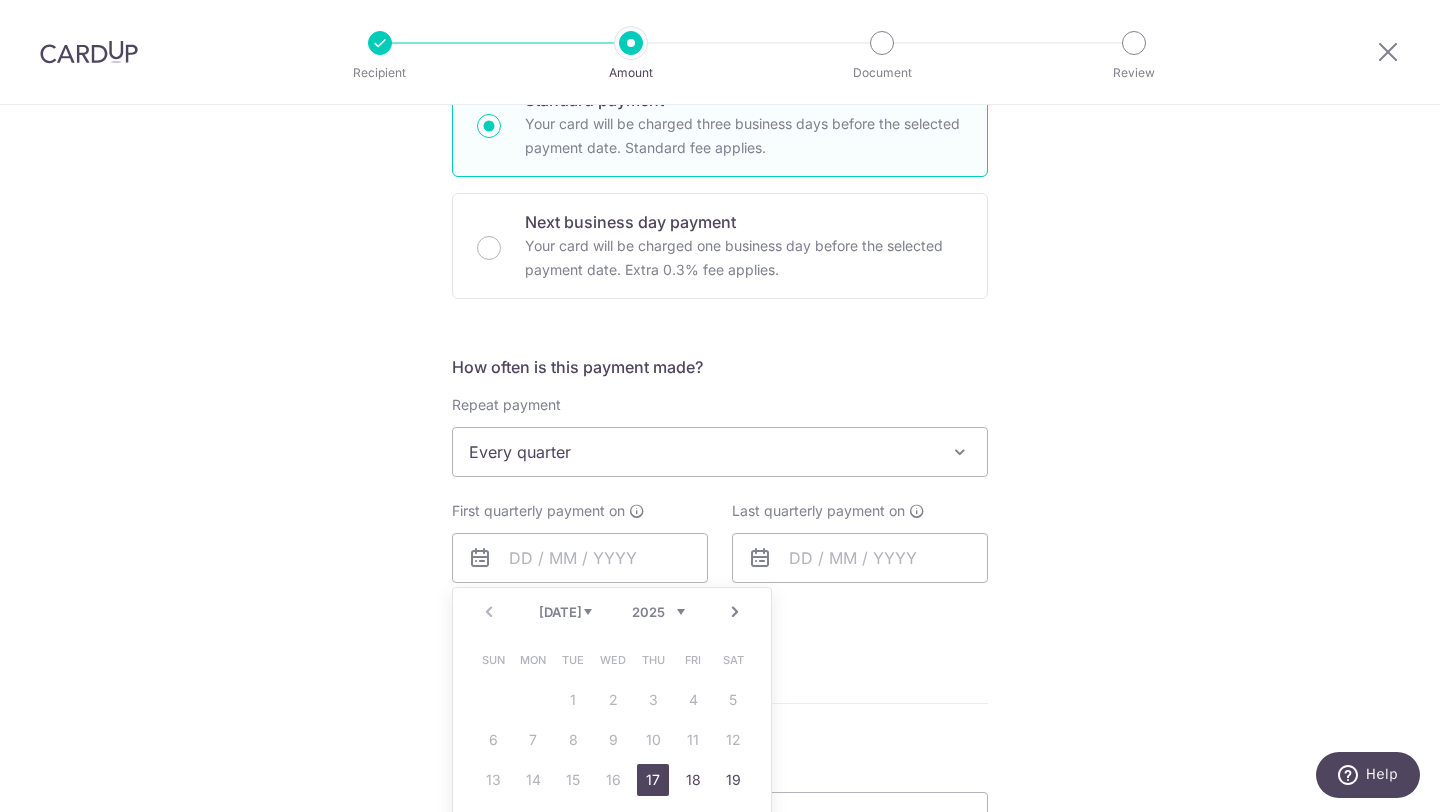 click on "Tell us more about your payment
Enter payment amount
SGD
1,294.92
1294.92
Recipient added successfully!
Select Card
**** 8320
Add credit card
Your Cards
**** 8274
**** 5658
**** 7860
**** 8320
Secure 256-bit SSL
Text
New card details" at bounding box center [720, 495] 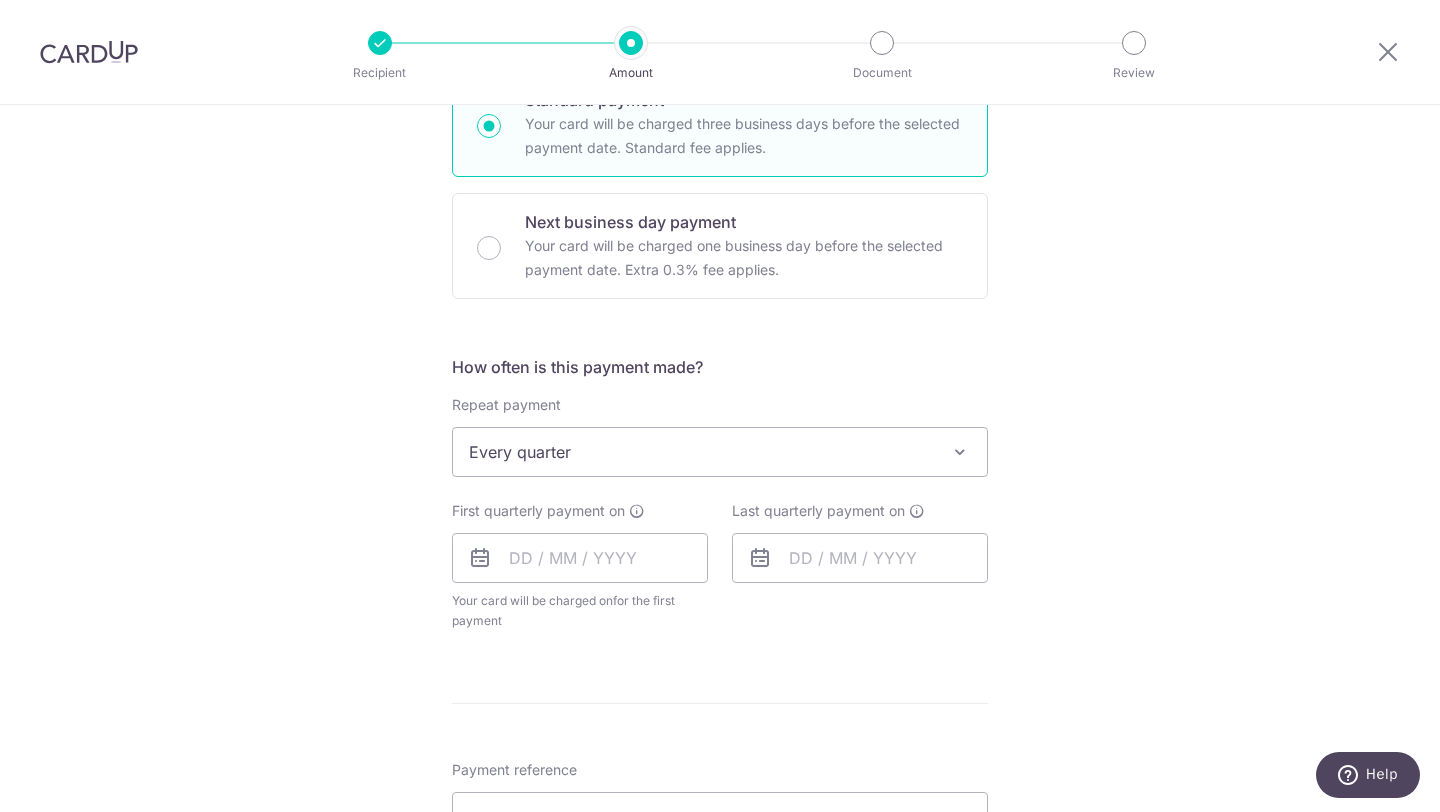 scroll, scrollTop: 786, scrollLeft: 0, axis: vertical 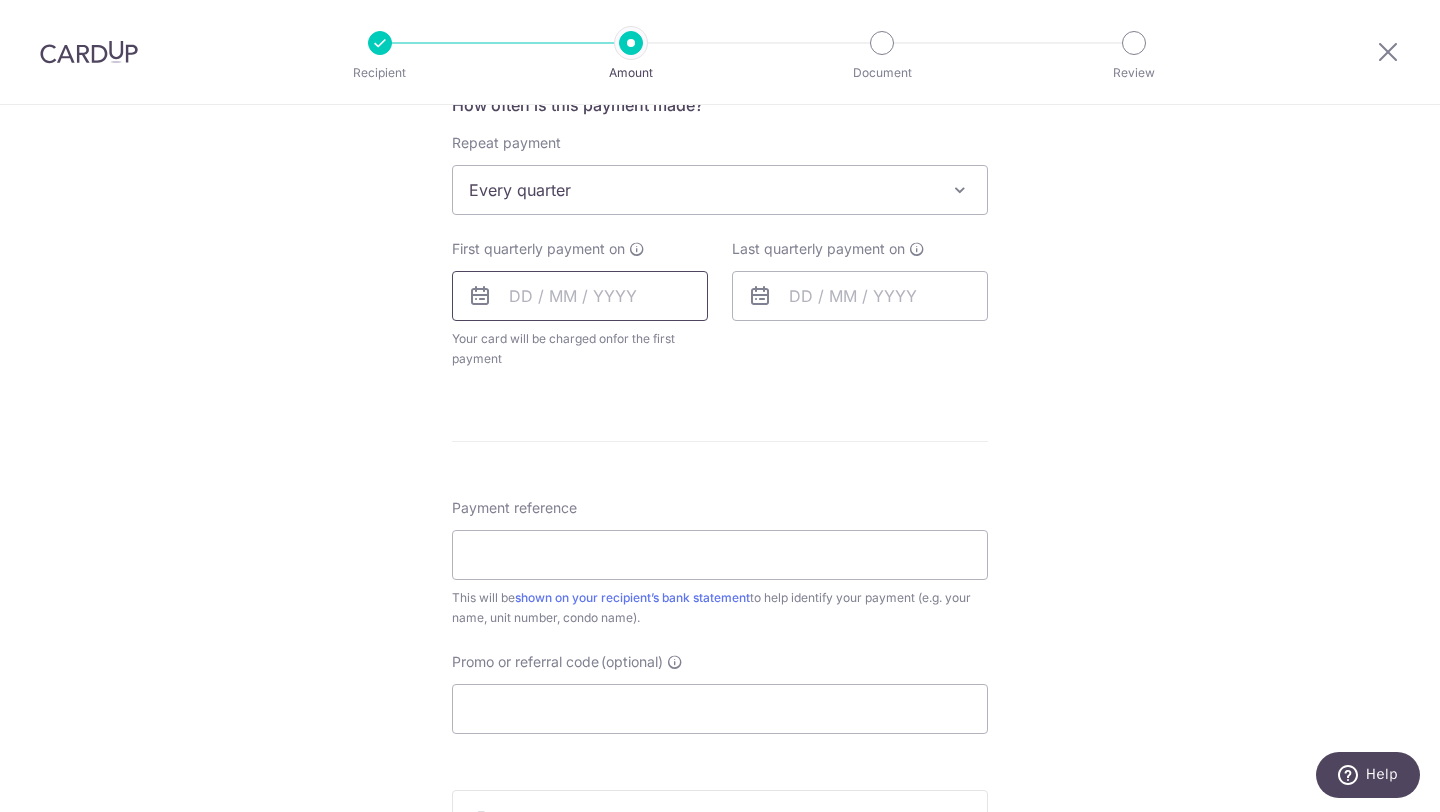 click at bounding box center [580, 296] 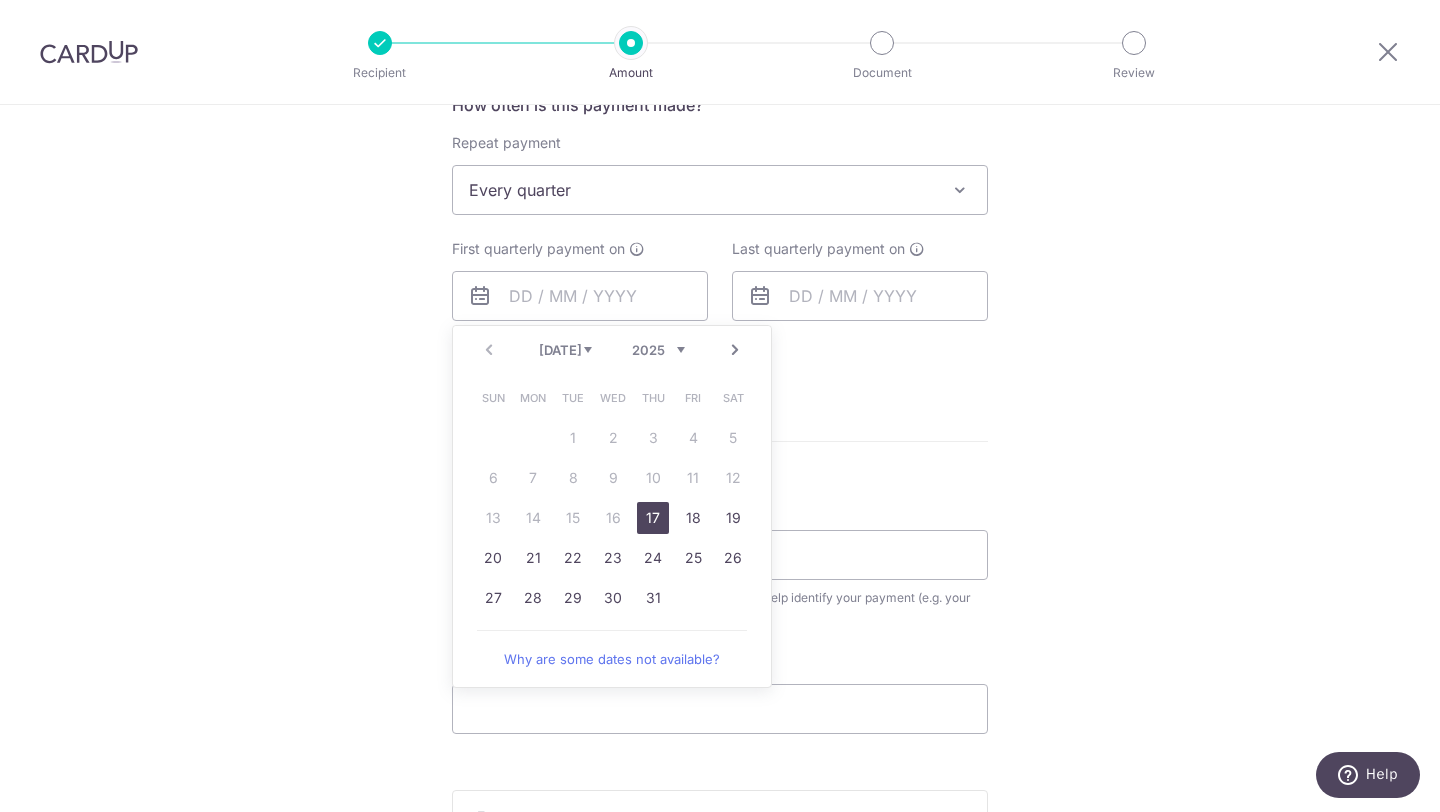 click on "17" at bounding box center (653, 518) 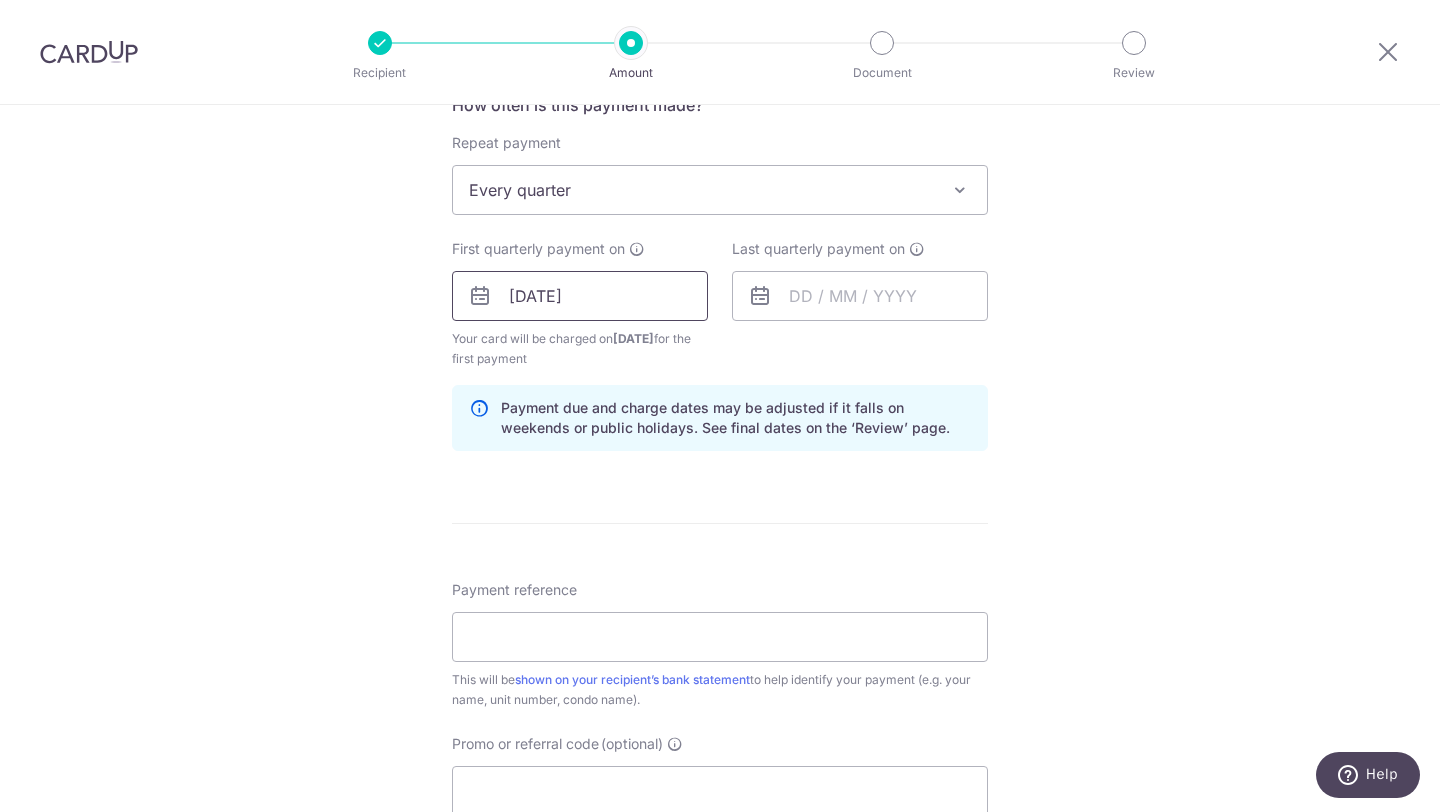 click on "17/07/2025" at bounding box center (580, 296) 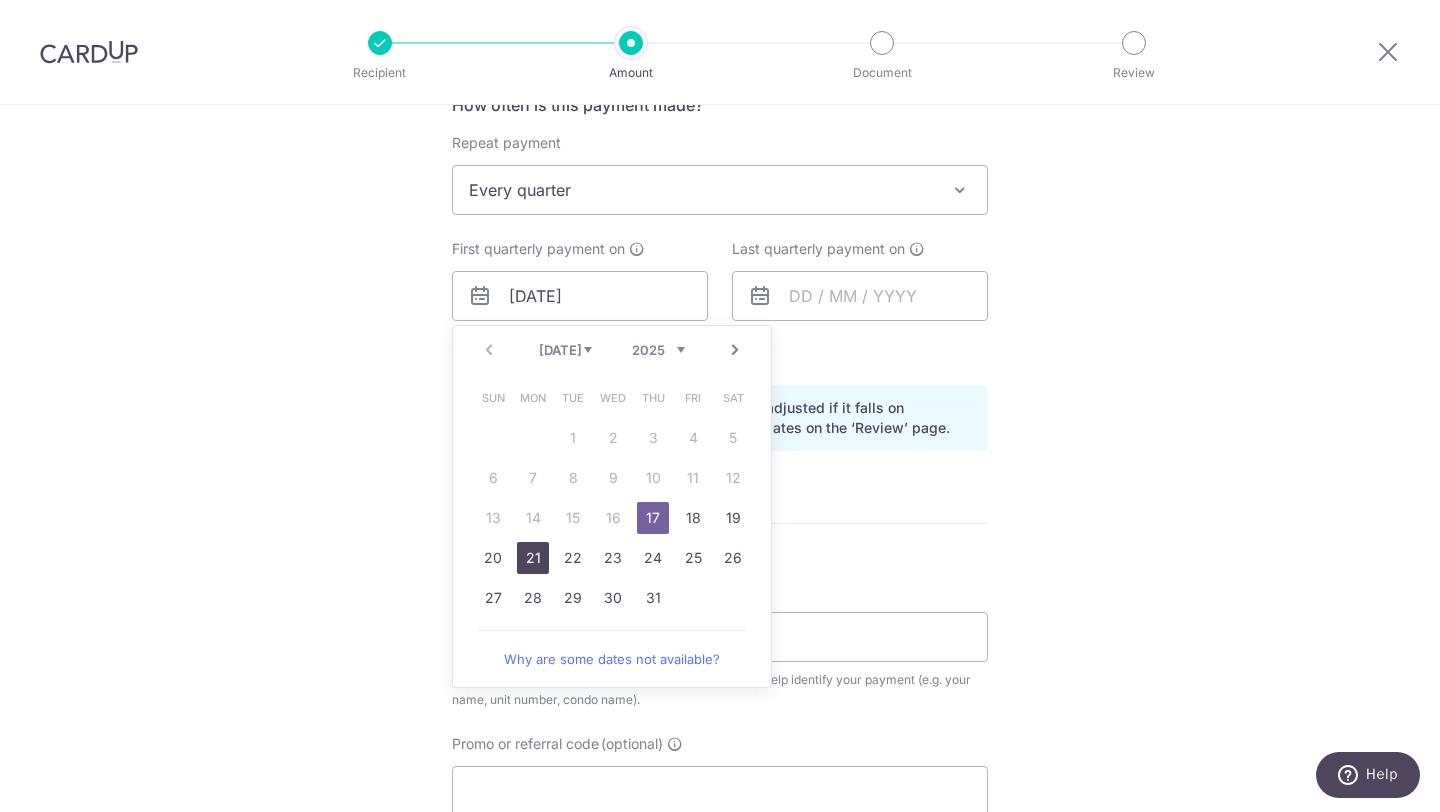 click on "21" at bounding box center [533, 558] 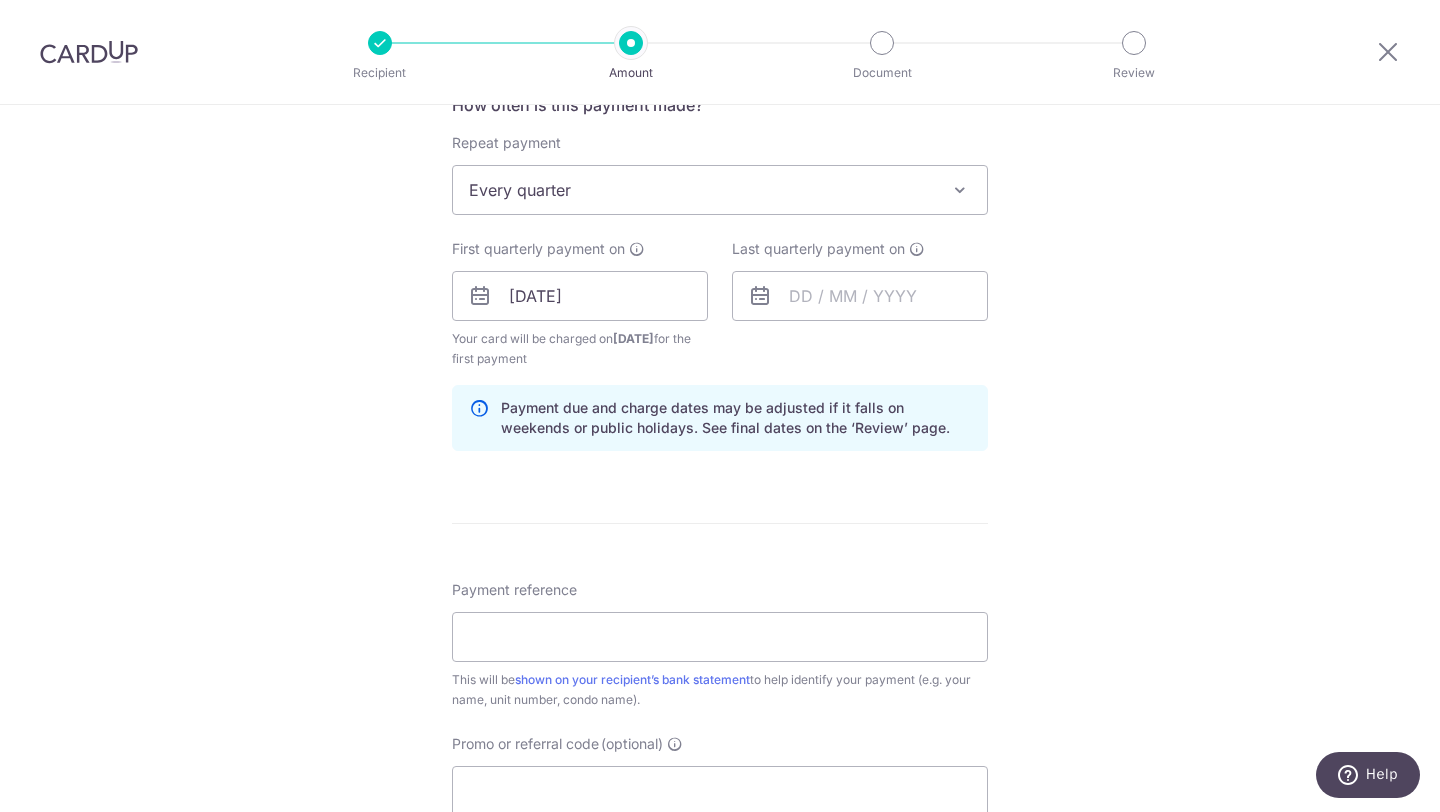 click on "Tell us more about your payment
Enter payment amount
SGD
1,294.92
1294.92
Recipient added successfully!
Select Card
**** 8320
Add credit card
Your Cards
**** 8274
**** 5658
**** 7860
**** 8320
Secure 256-bit SSL
Text
New card details" at bounding box center [720, 274] 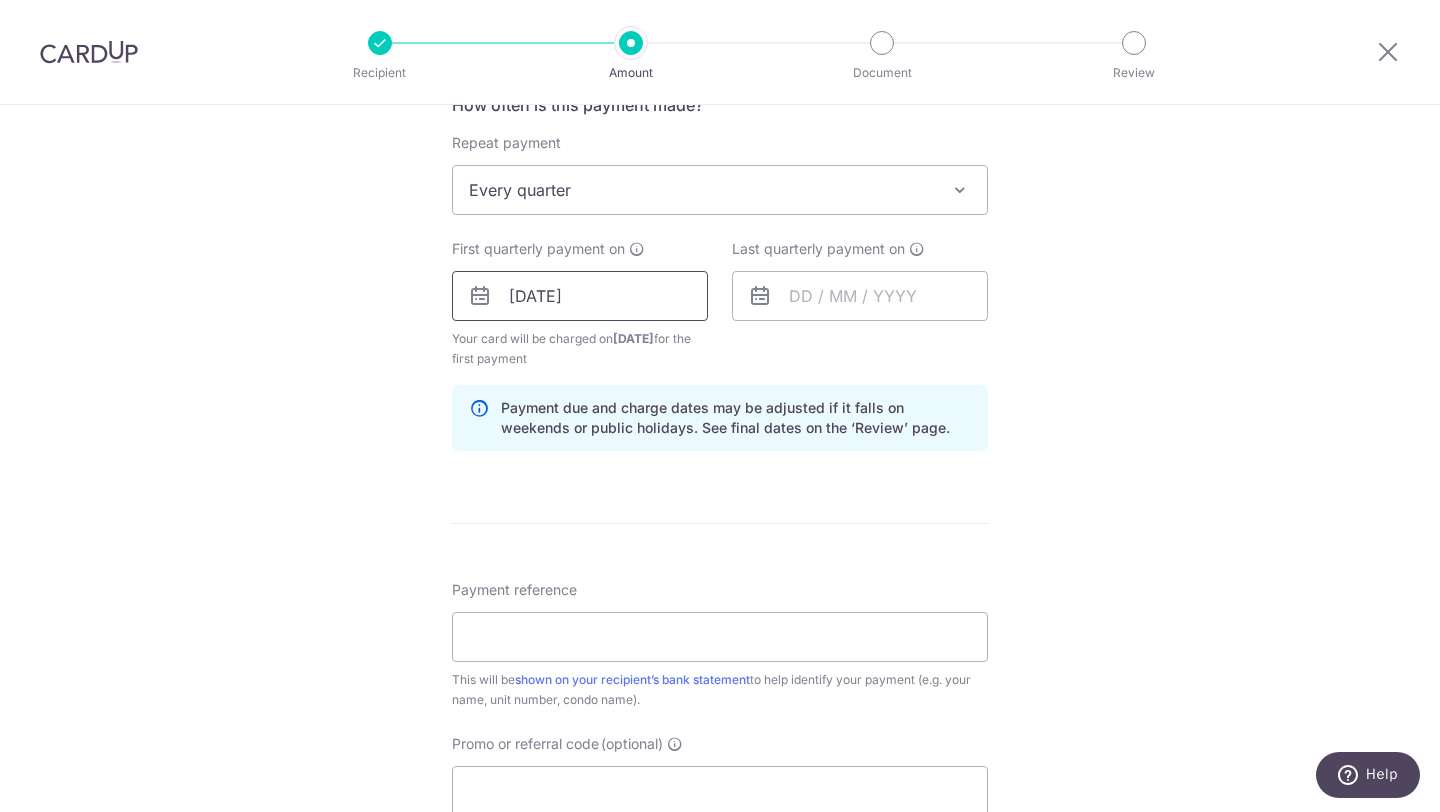 click on "21/07/2025" at bounding box center [580, 296] 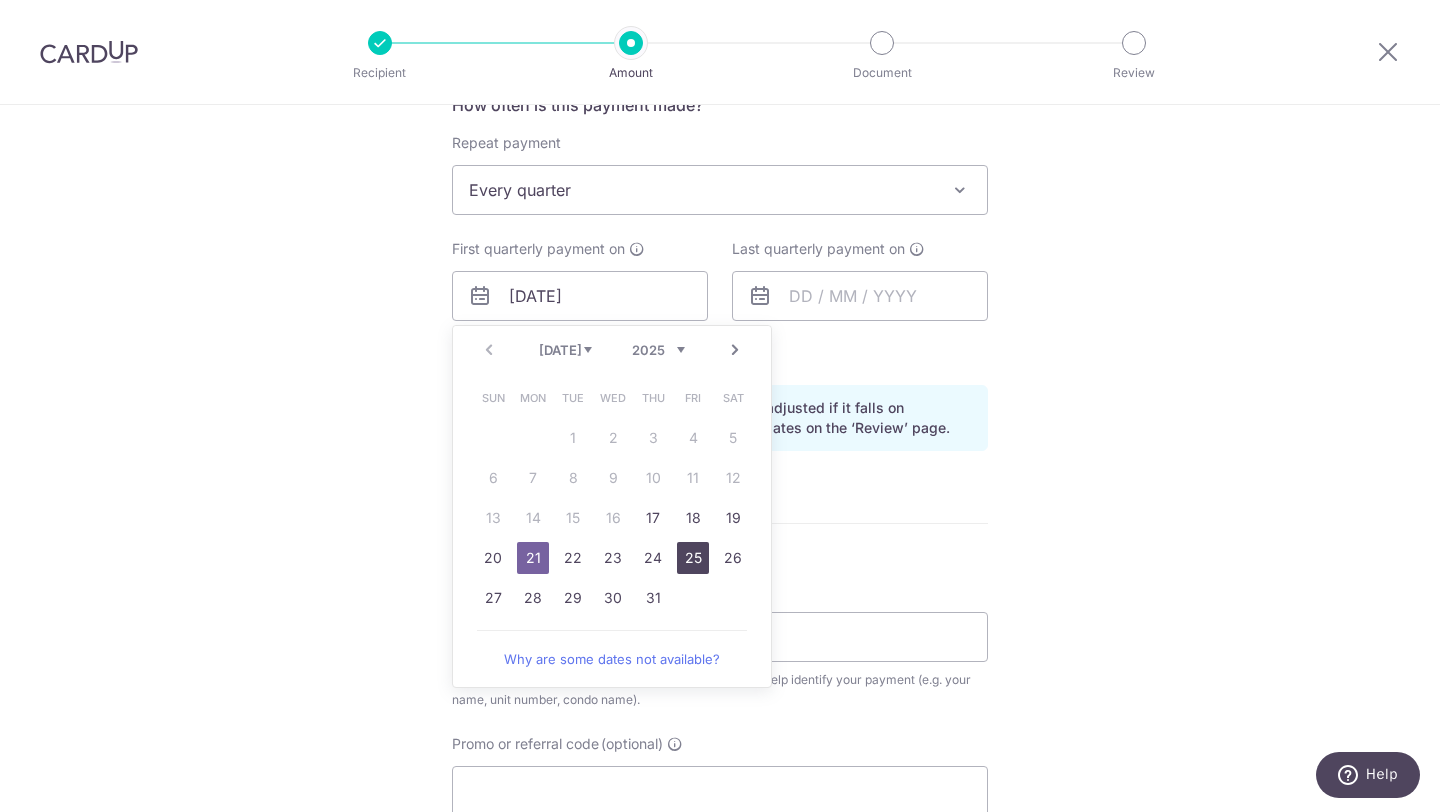 click on "25" at bounding box center [693, 558] 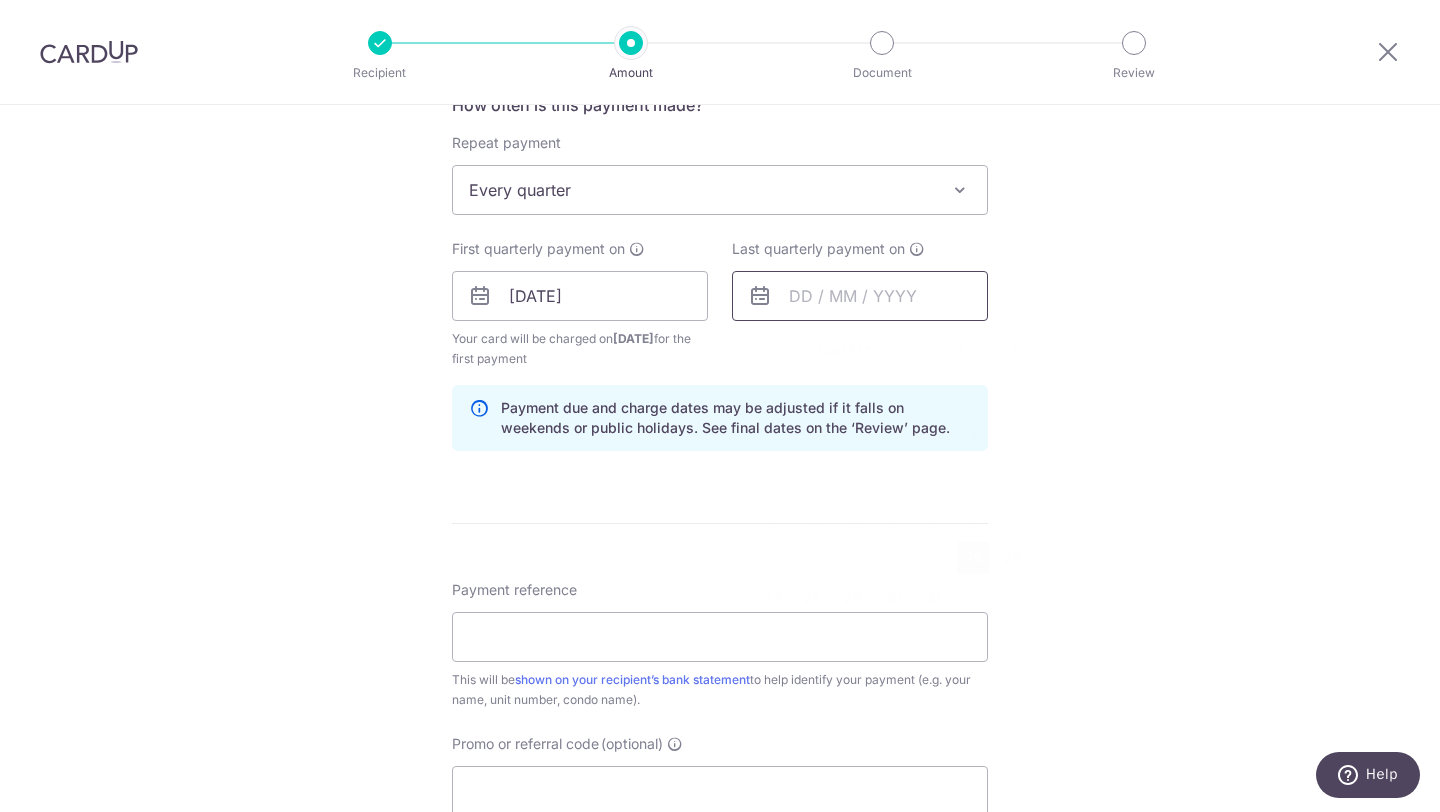 click at bounding box center (860, 296) 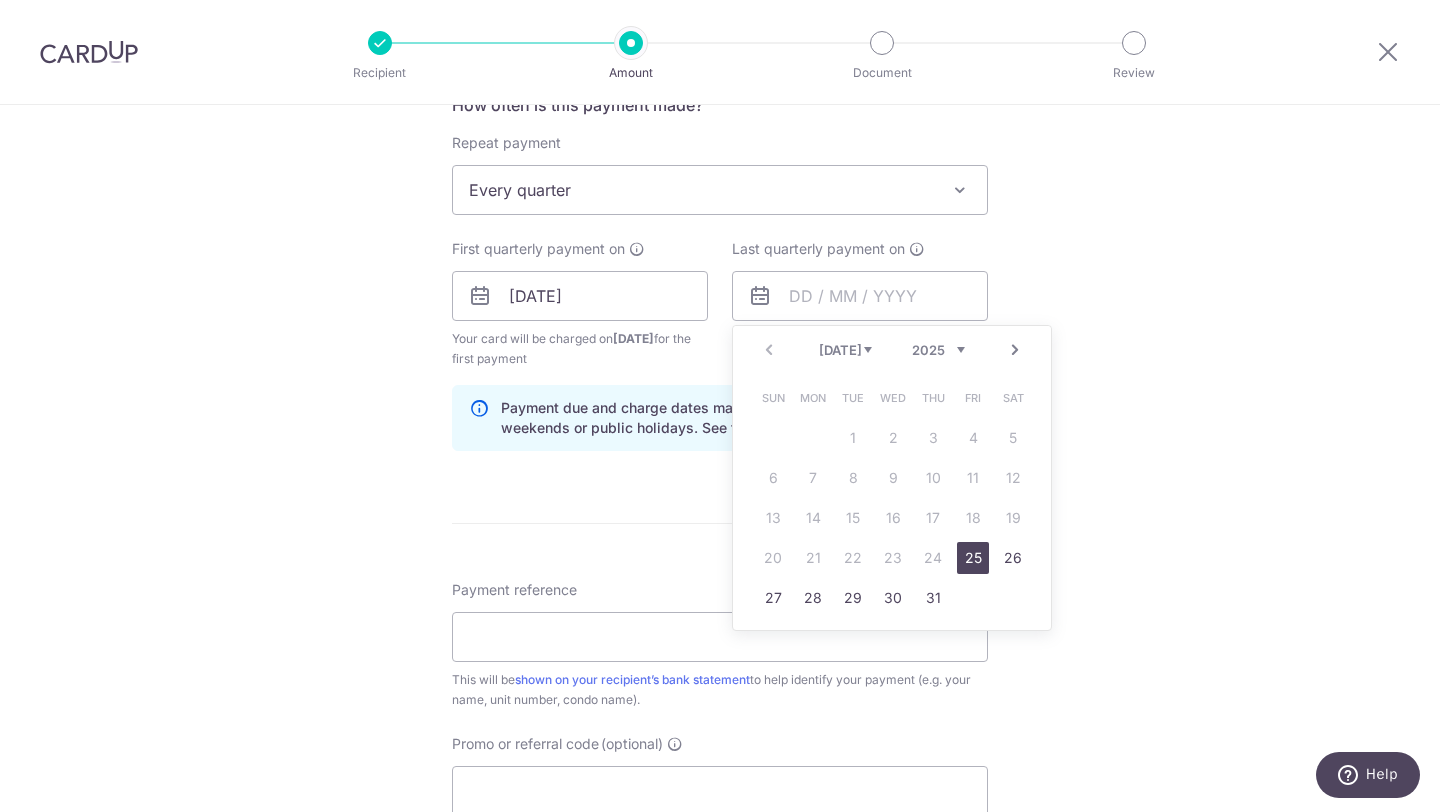 click on "Next" at bounding box center (1015, 350) 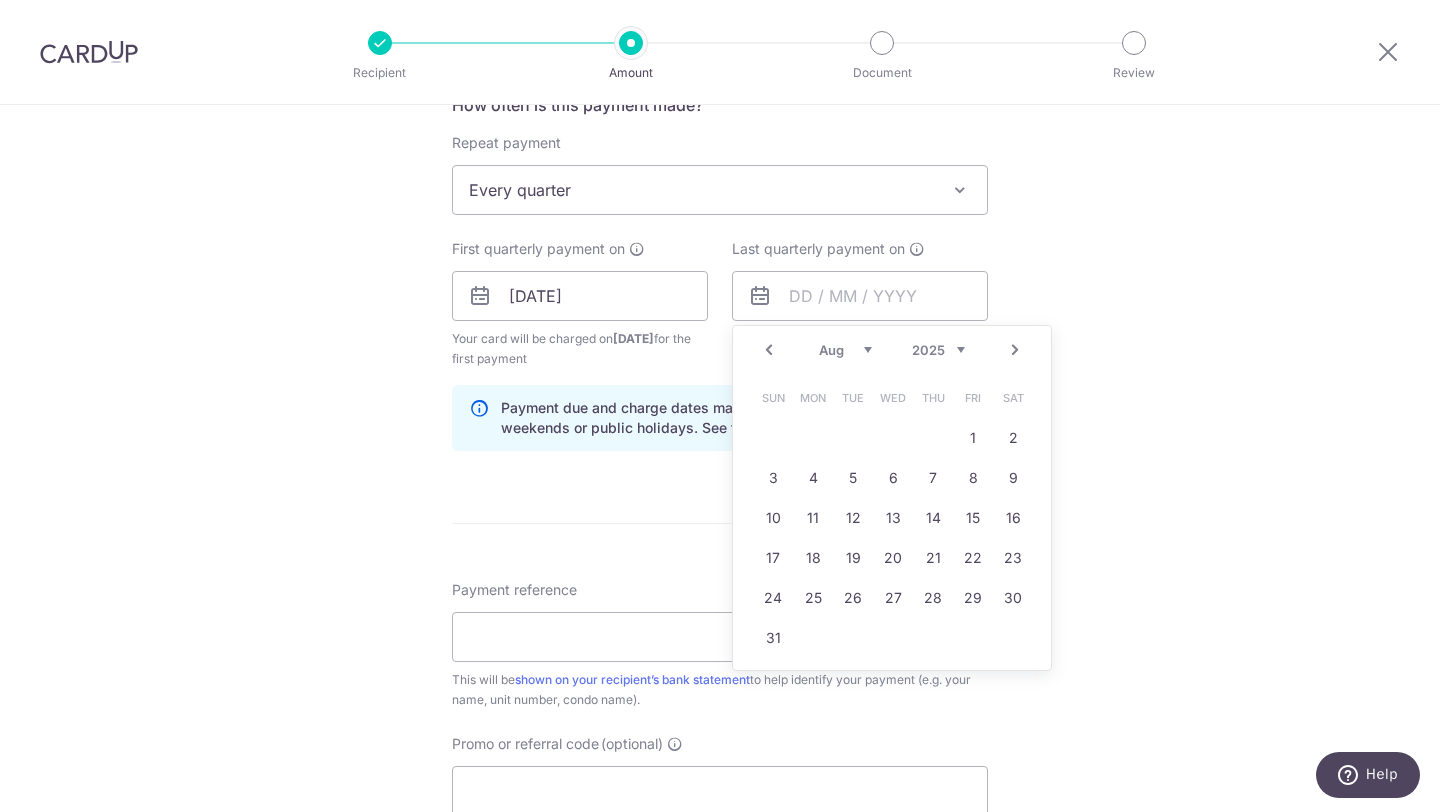 click on "Next" at bounding box center (1015, 350) 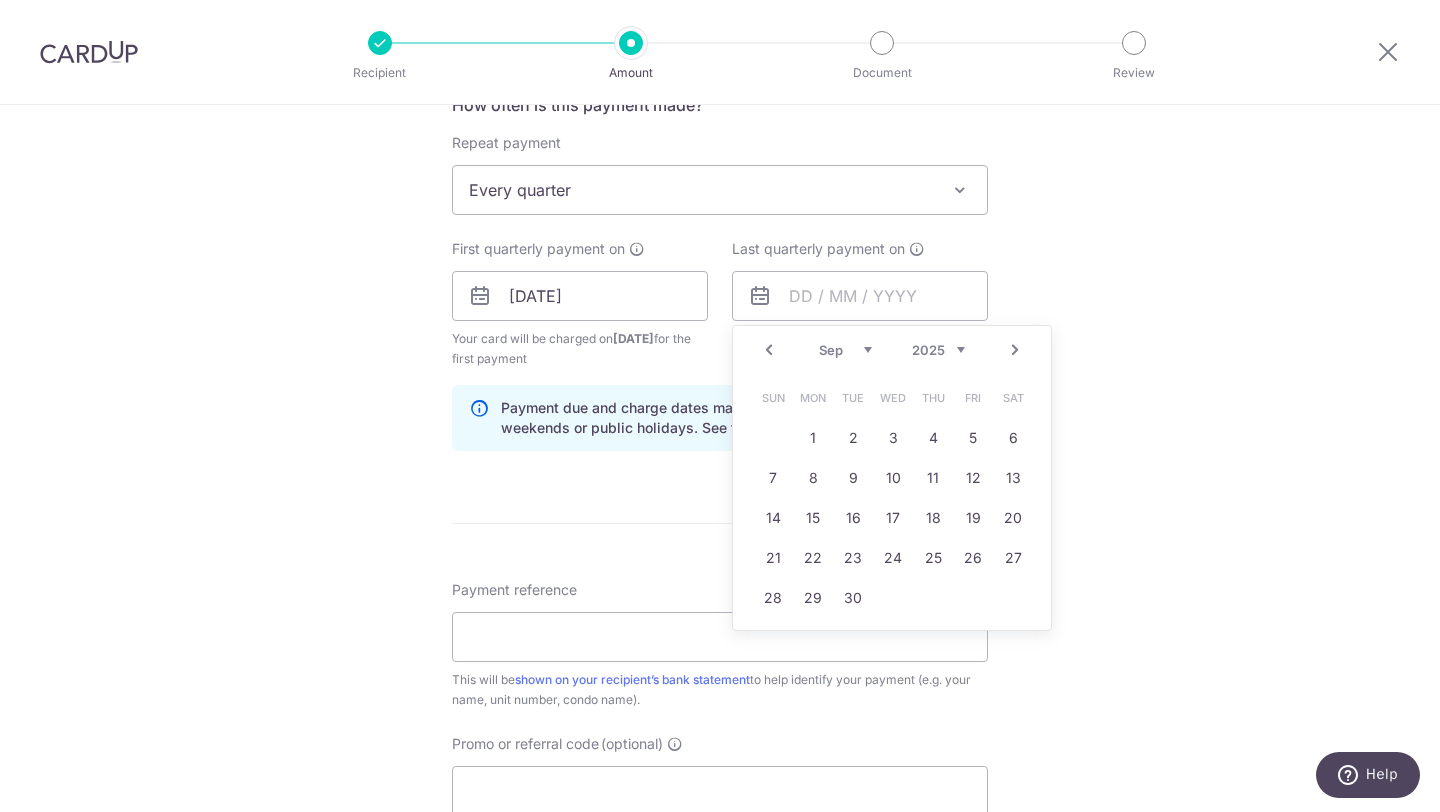 click on "Next" at bounding box center [1015, 350] 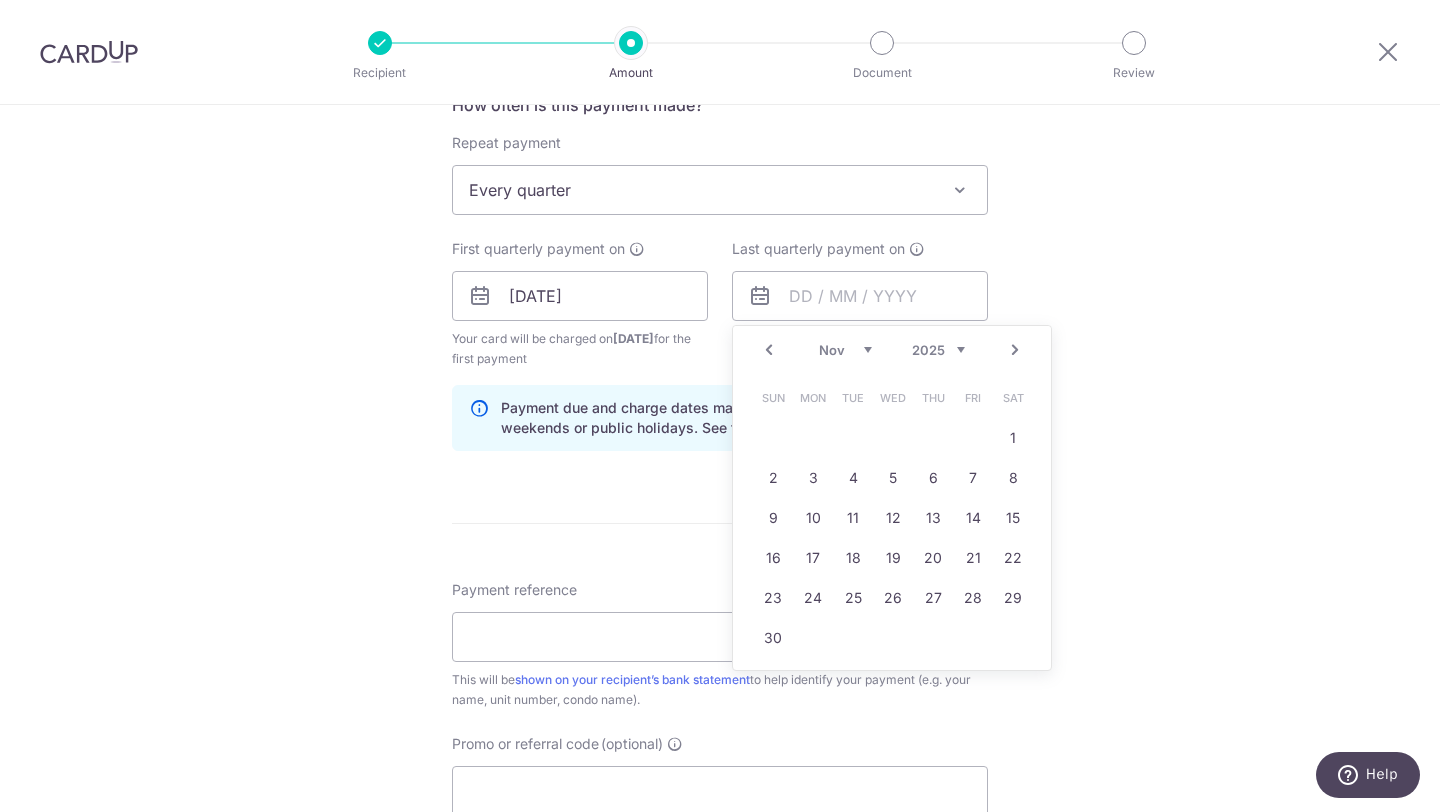 click on "Next" at bounding box center (1015, 350) 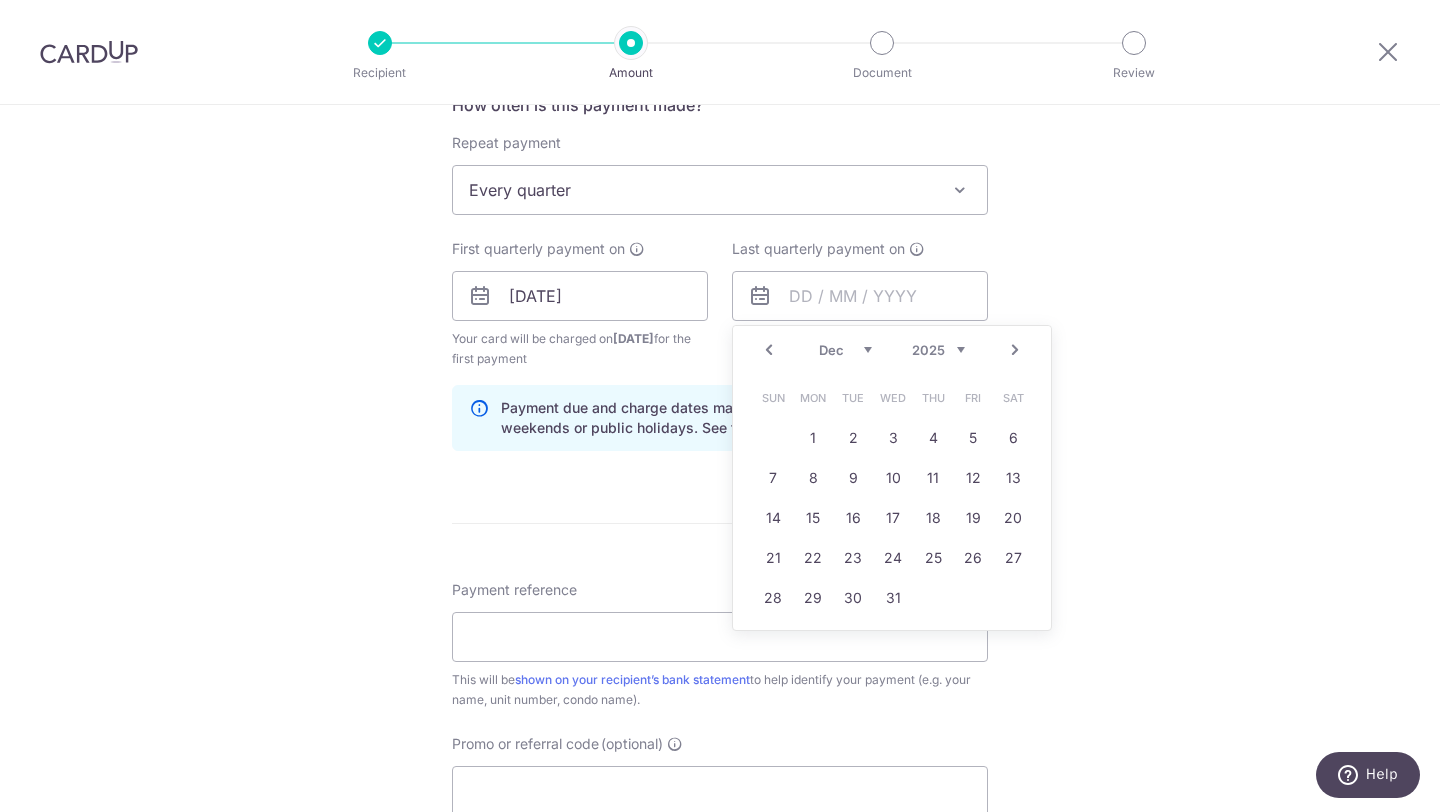 click on "Next" at bounding box center [1015, 350] 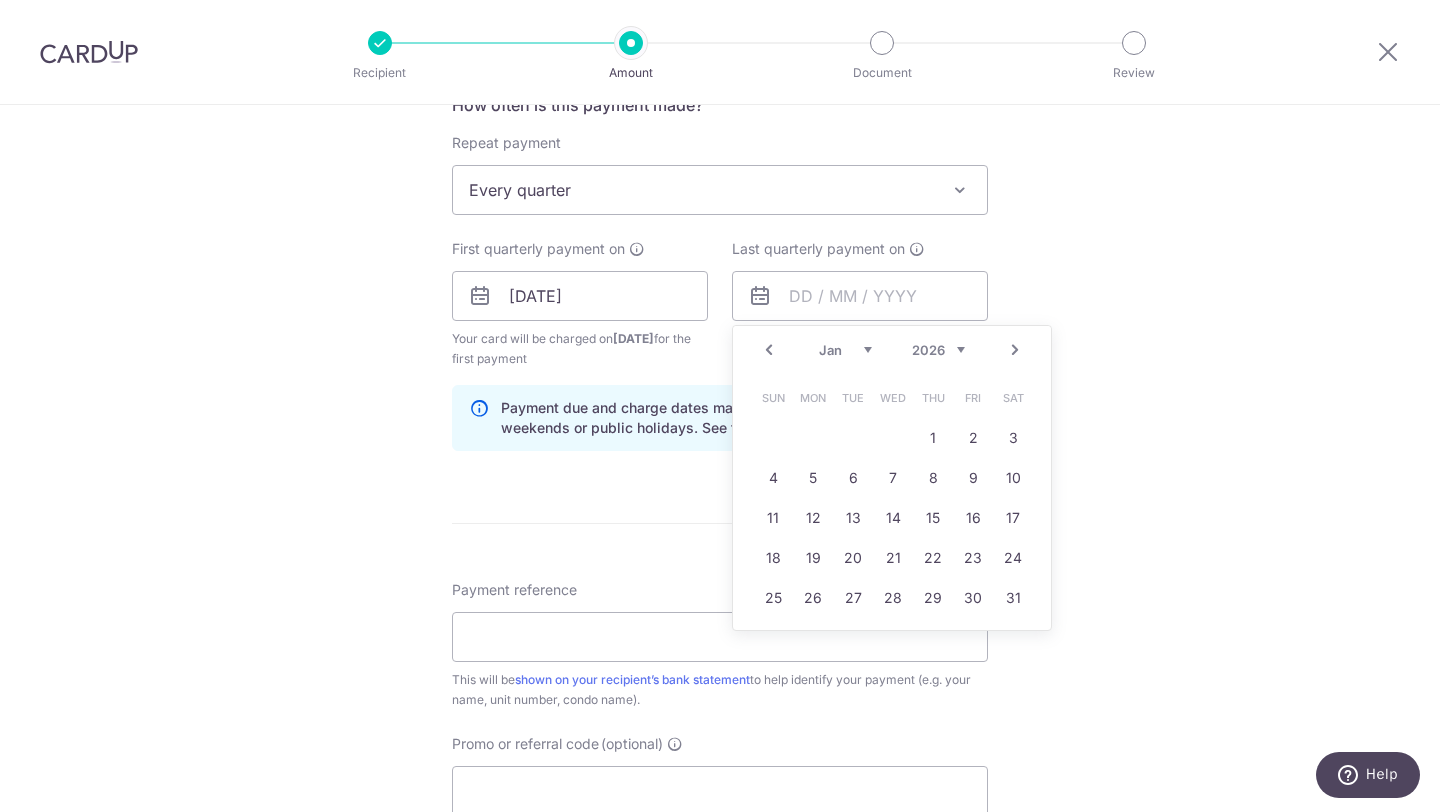 click on "Next" at bounding box center (1015, 350) 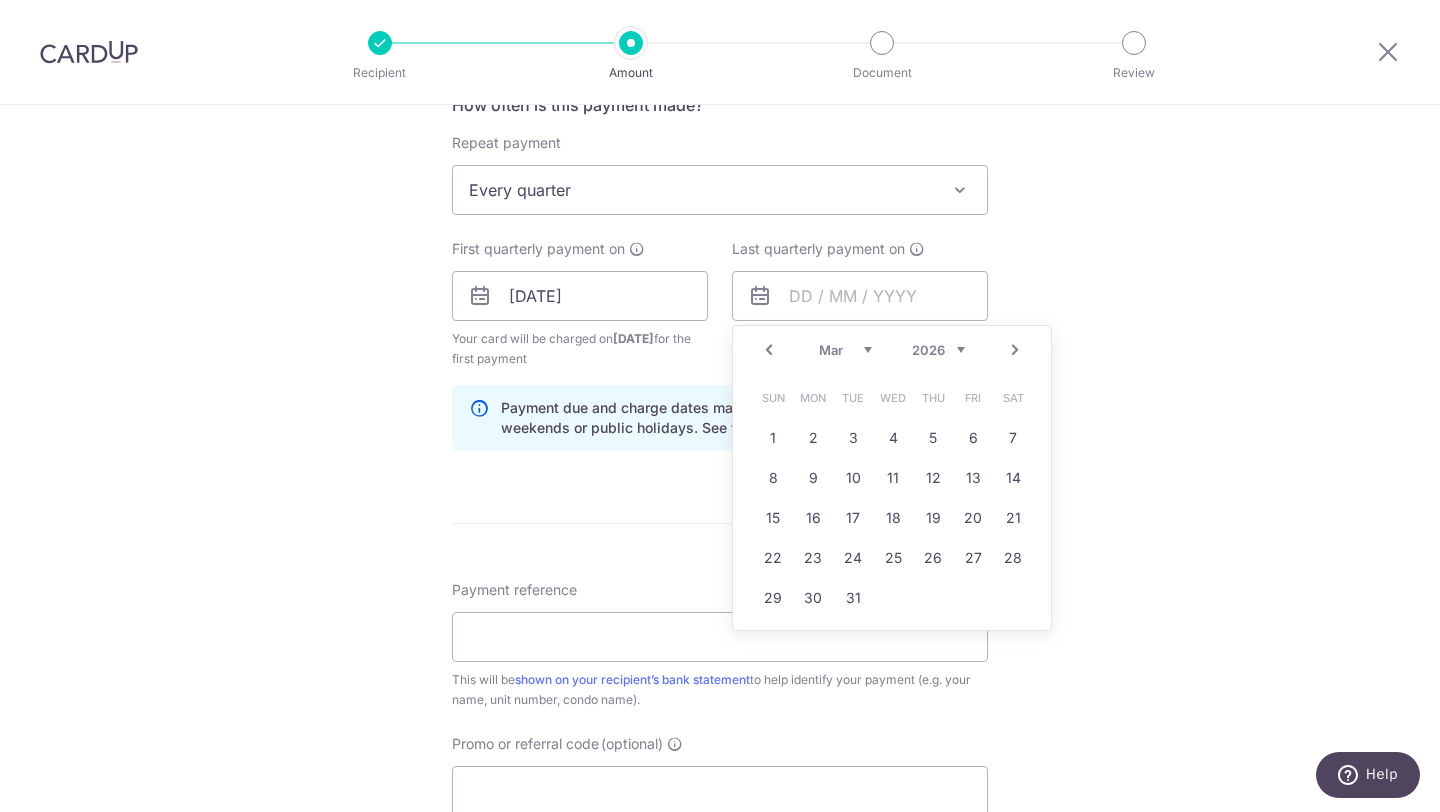 click on "Next" at bounding box center [1015, 350] 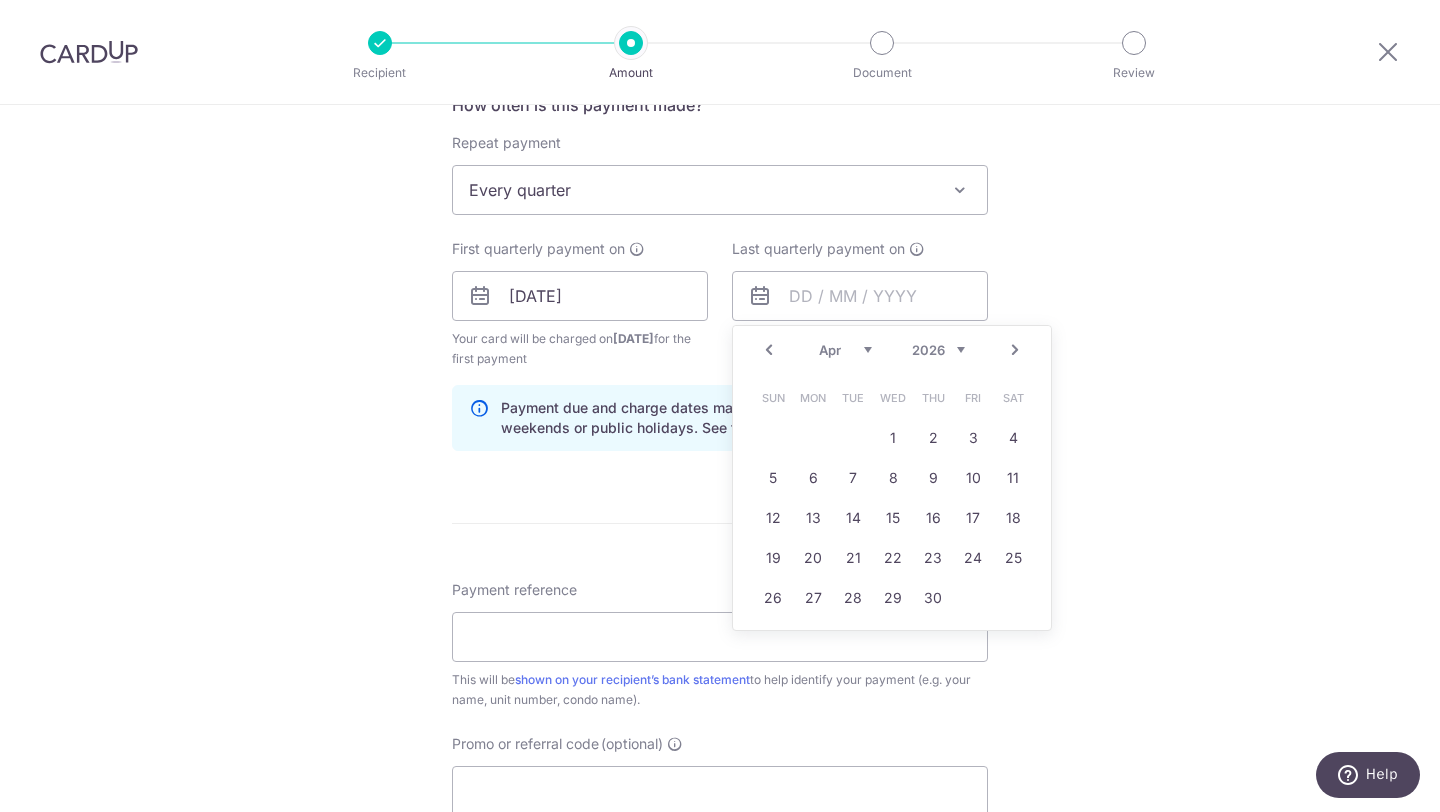 click on "Next" at bounding box center [1015, 350] 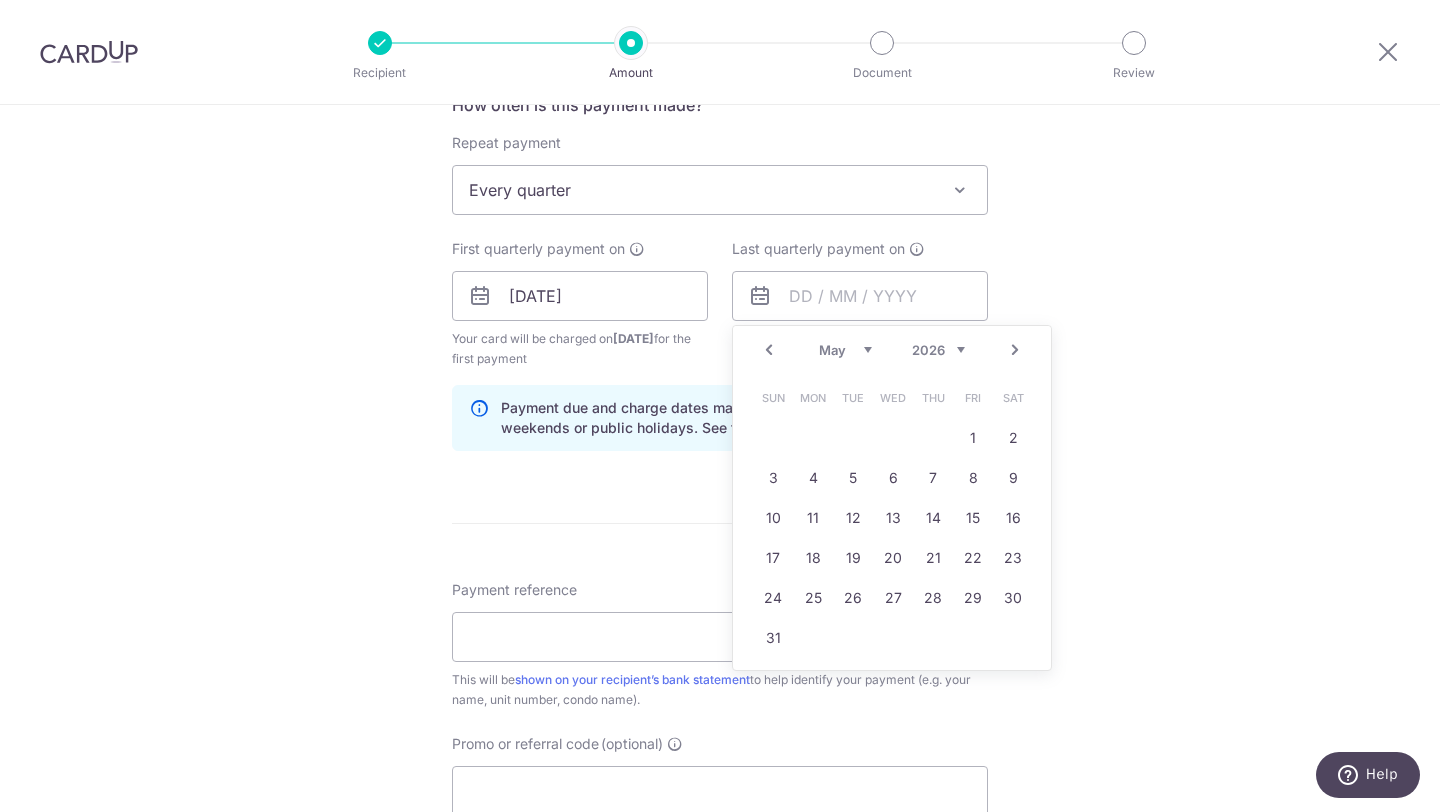 click on "Next" at bounding box center [1015, 350] 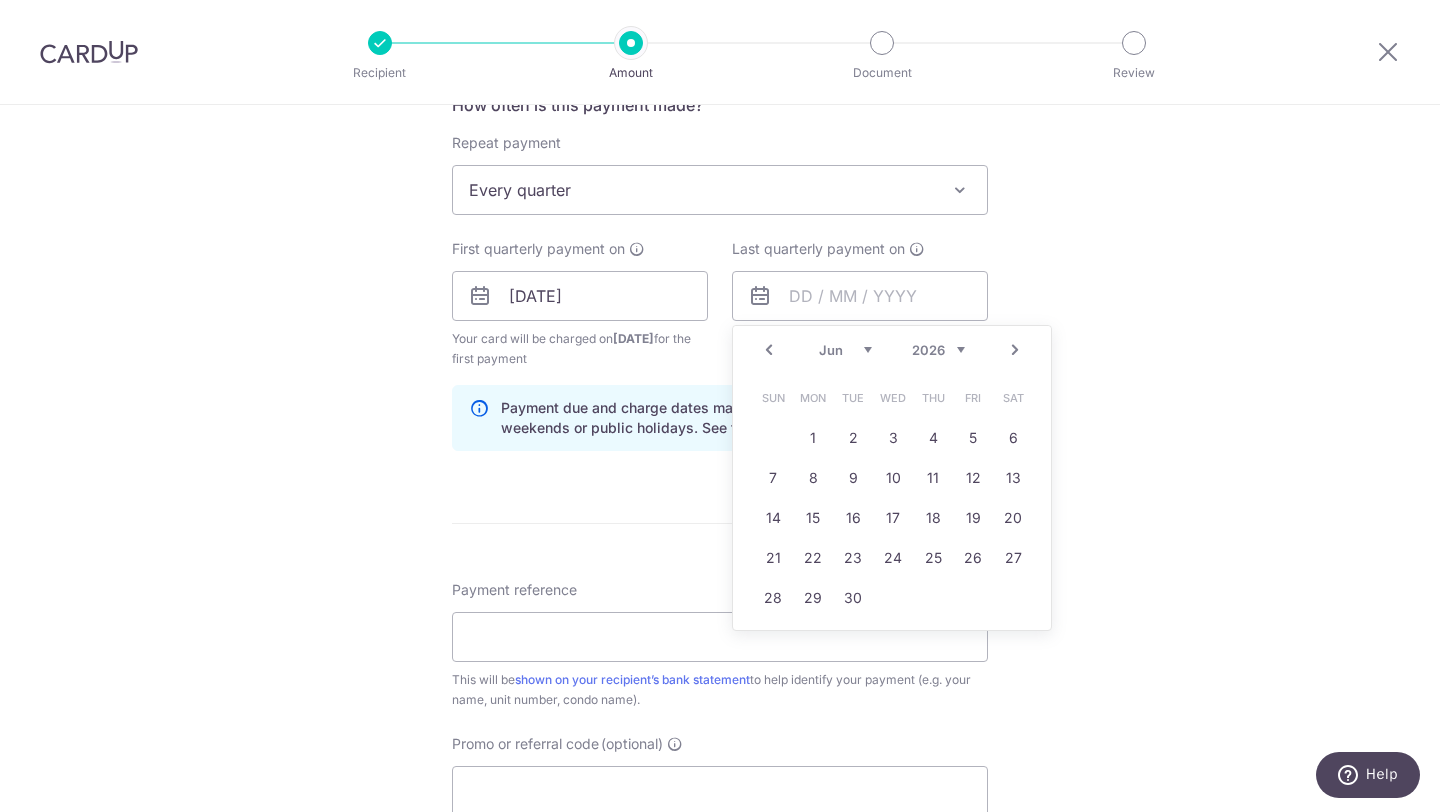 click on "Next" at bounding box center (1015, 350) 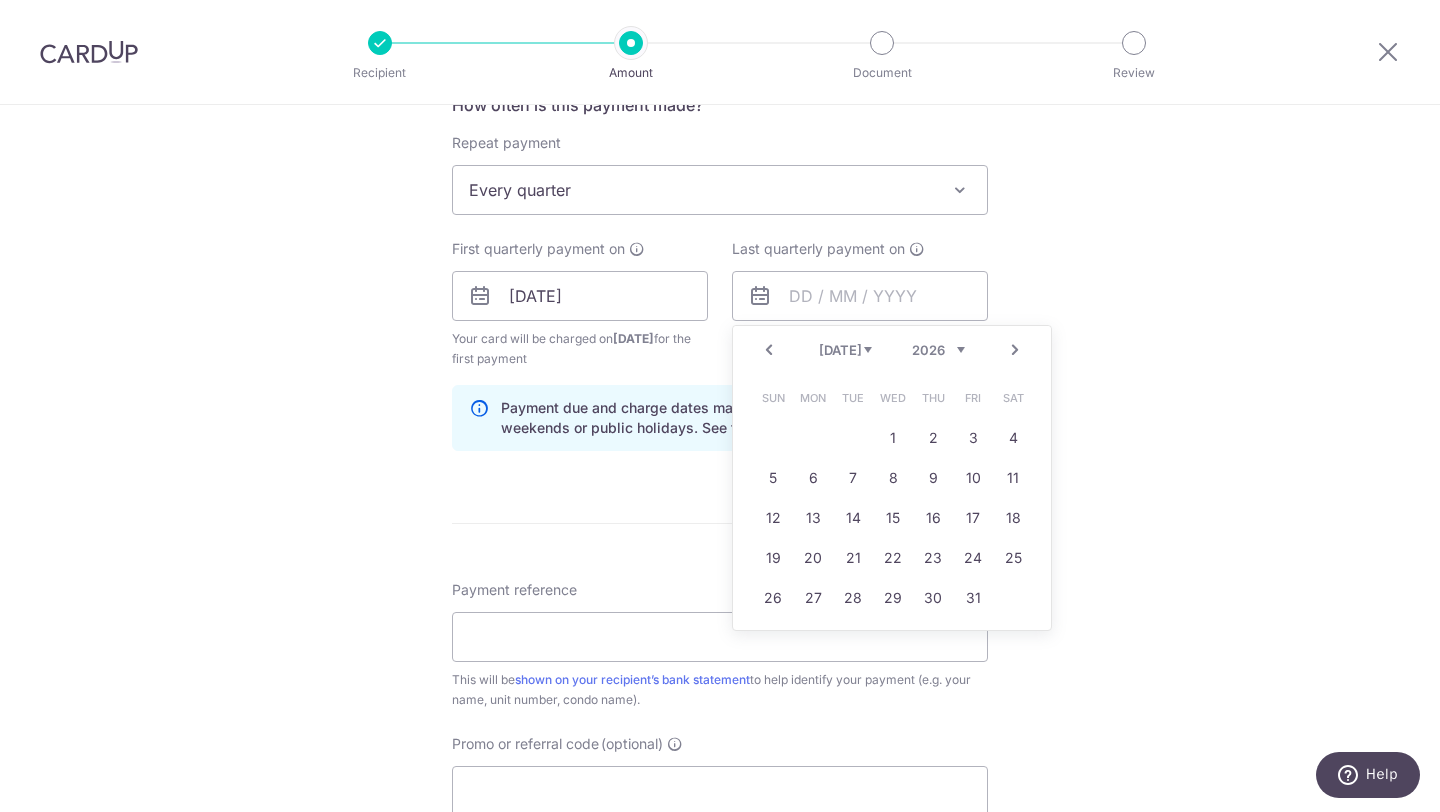click on "Next" at bounding box center (1015, 350) 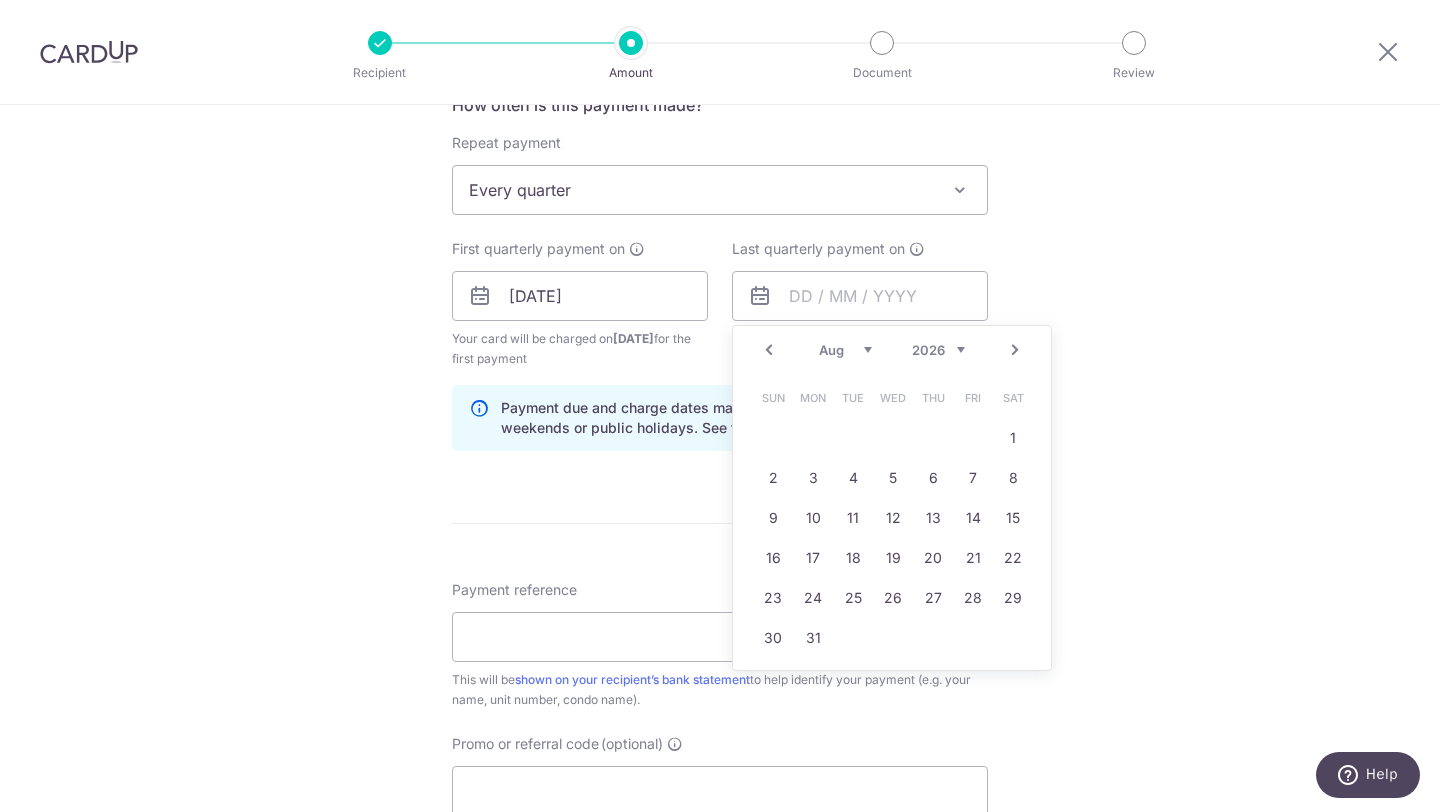 click on "Next" at bounding box center [1015, 350] 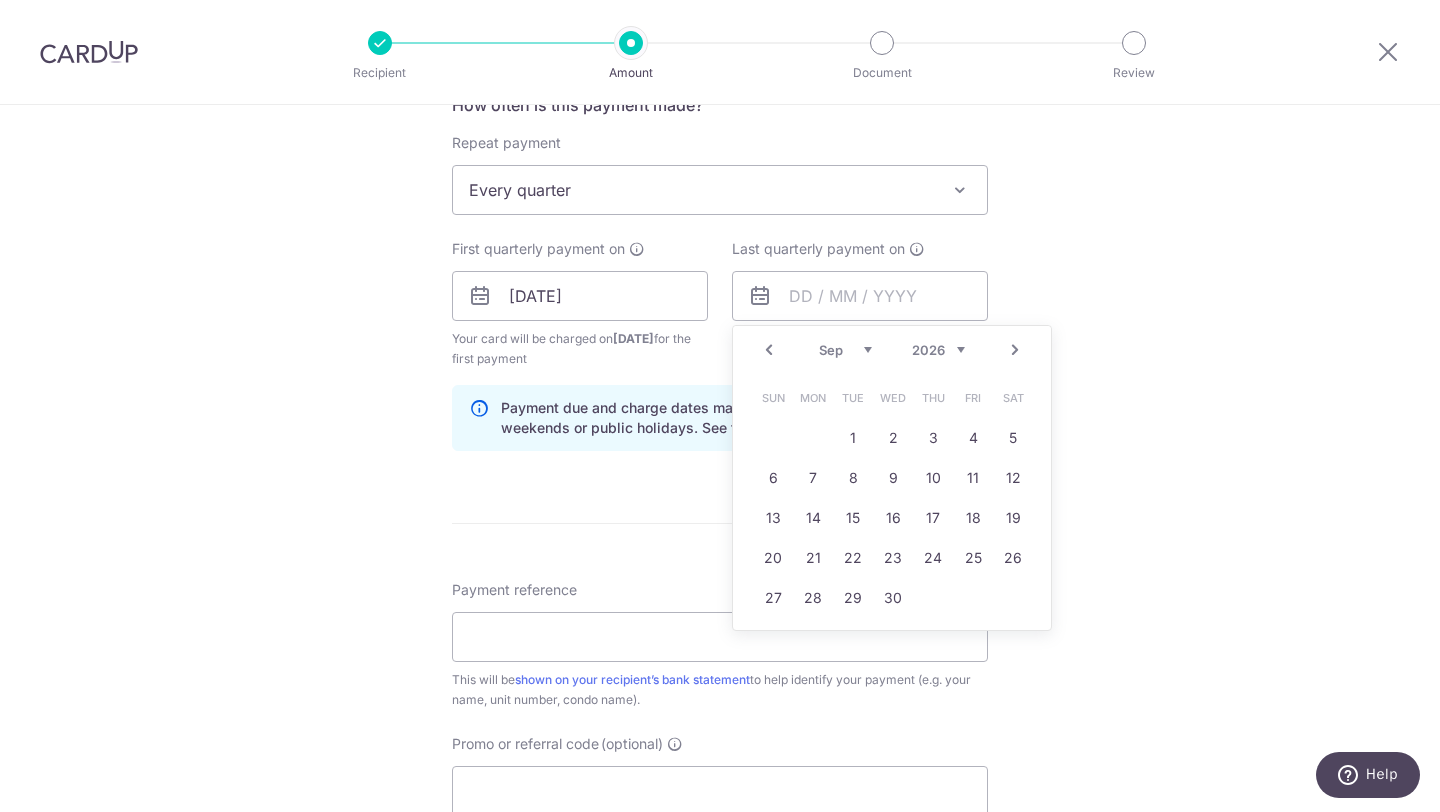 click on "Next" at bounding box center (1015, 350) 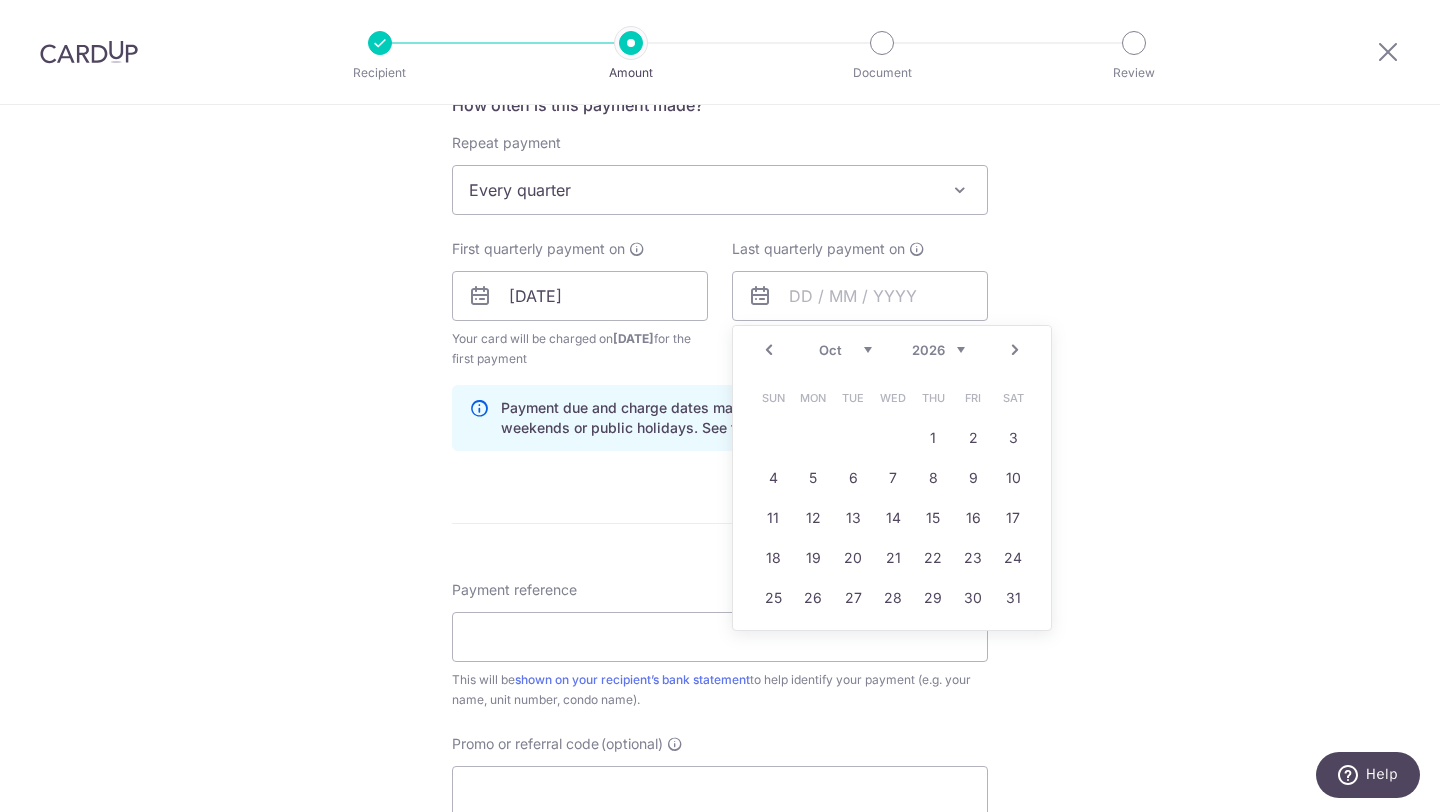 click on "Next" at bounding box center [1015, 350] 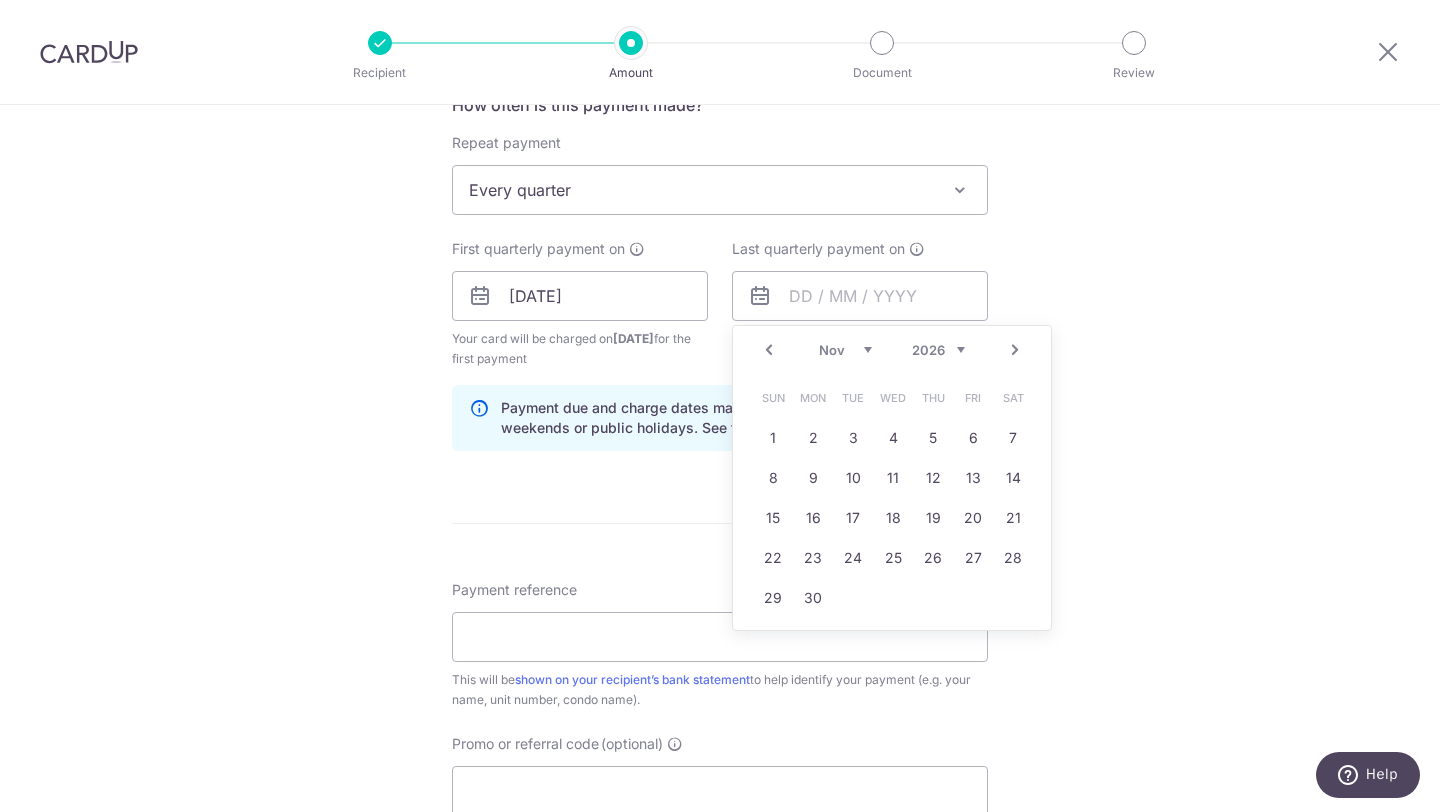 click on "Next" at bounding box center [1015, 350] 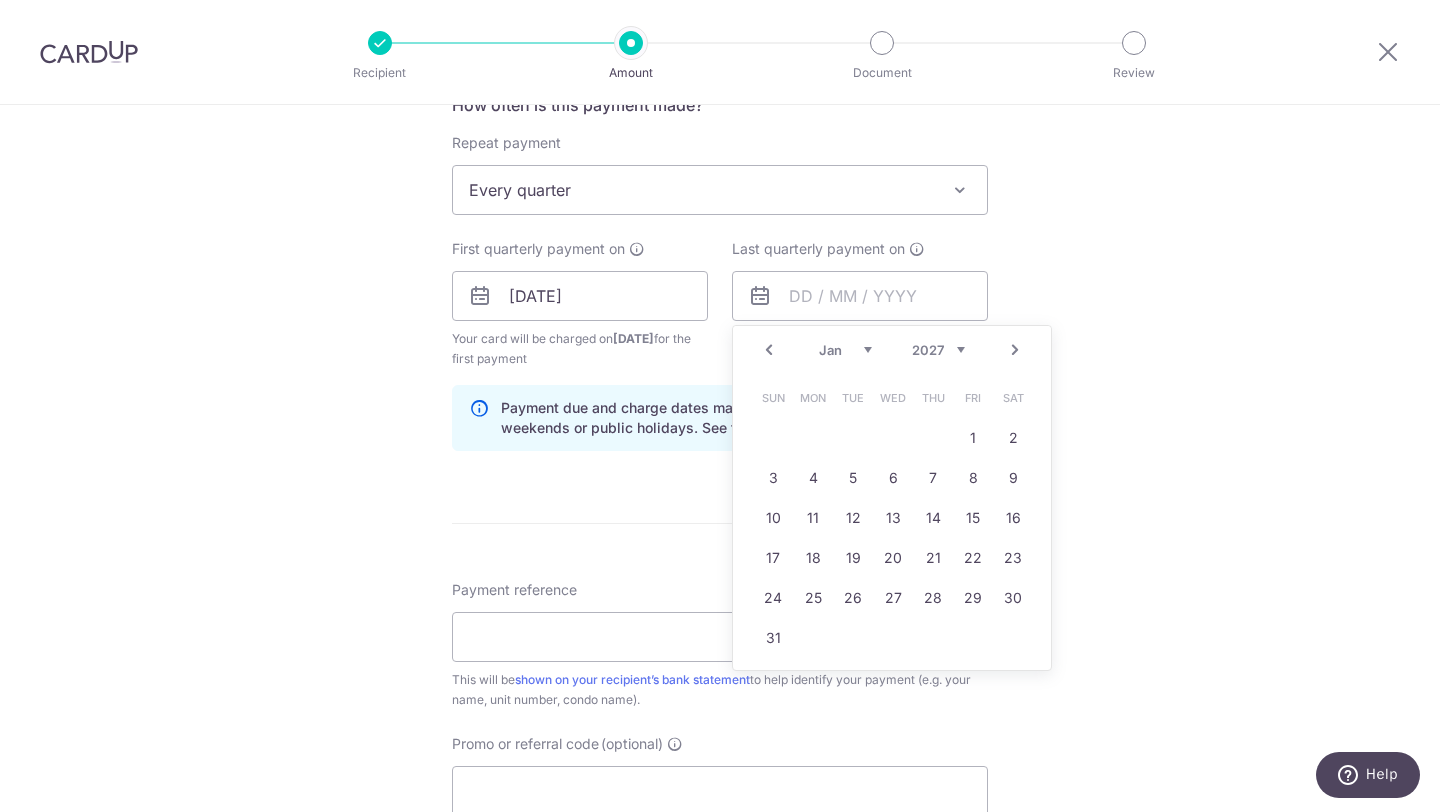 click on "Next" at bounding box center (1015, 350) 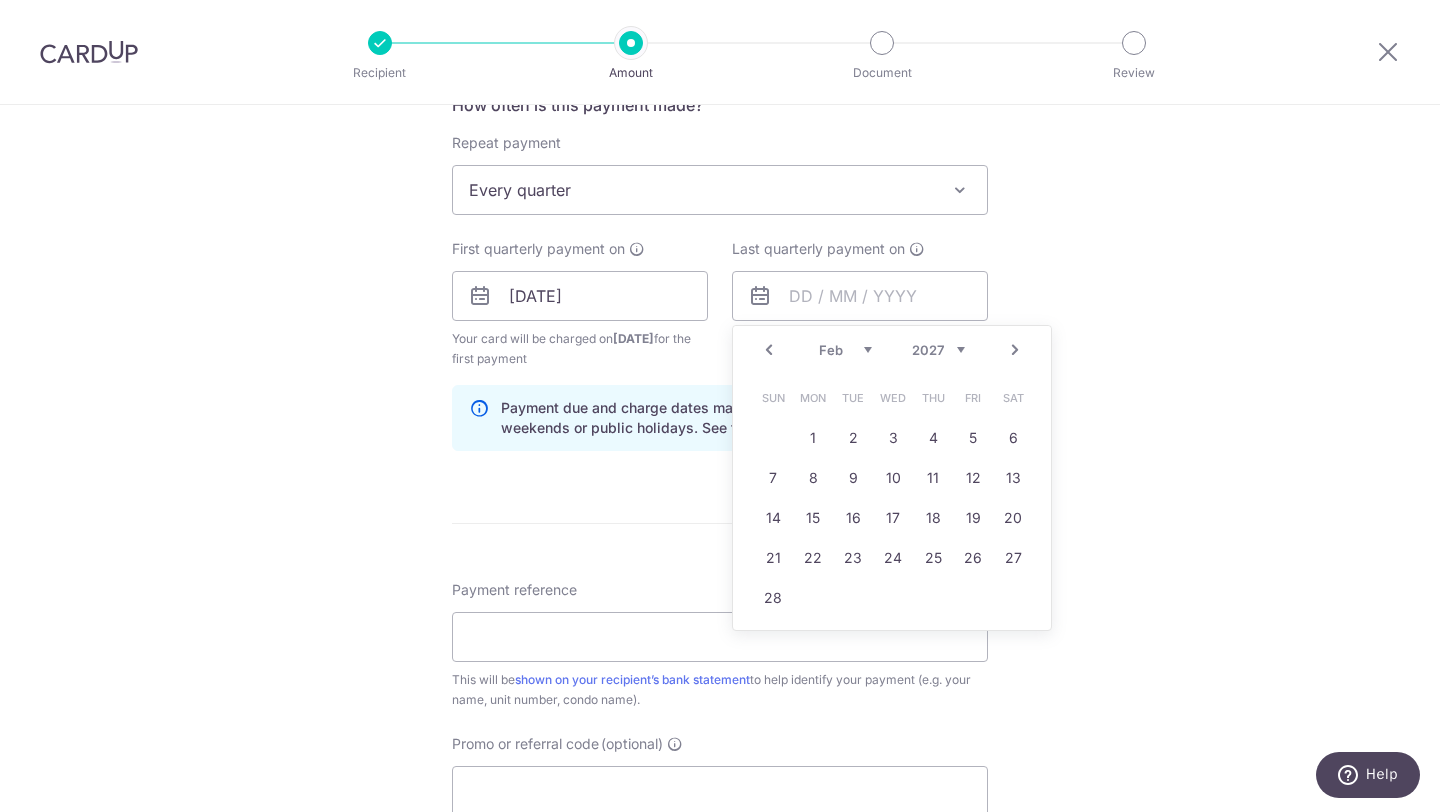 click on "Prev" at bounding box center (769, 350) 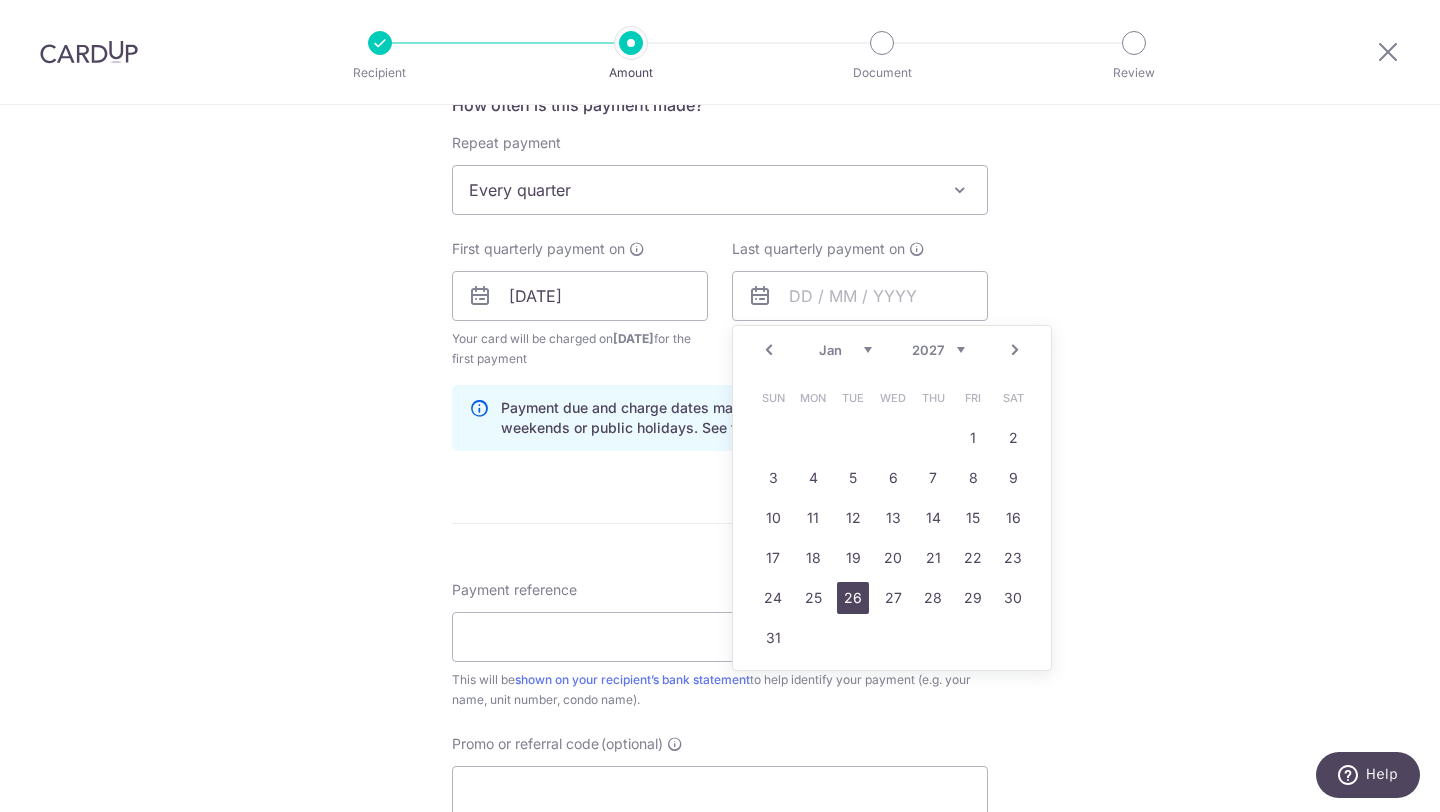 click on "25" at bounding box center [813, 598] 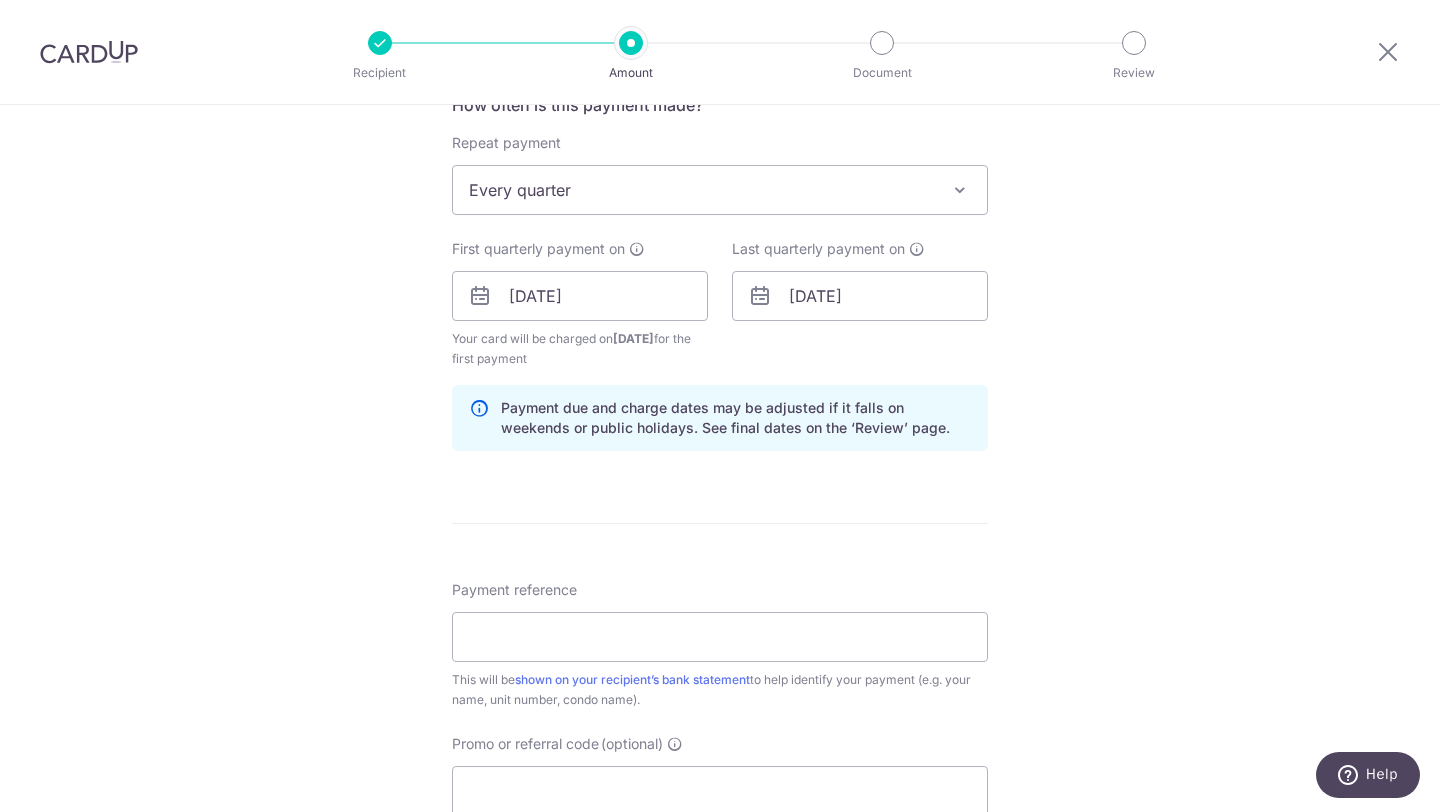 click on "Tell us more about your payment
Enter payment amount
SGD
1,294.92
1294.92
Recipient added successfully!
Select Card
**** 8320
Add credit card
Your Cards
**** 8274
**** 5658
**** 7860
**** 8320
Secure 256-bit SSL
Text
New card details" at bounding box center [720, 274] 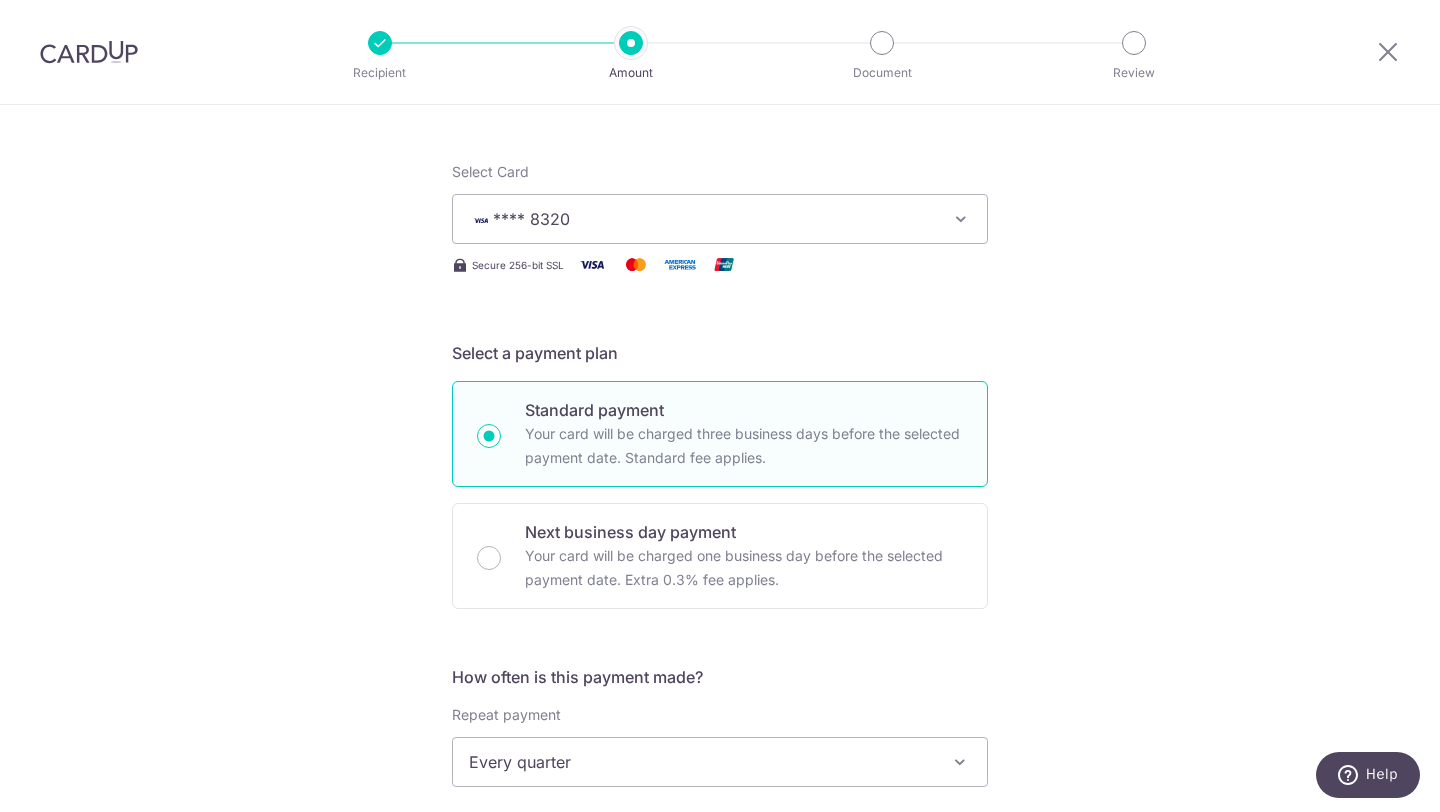 scroll, scrollTop: 494, scrollLeft: 0, axis: vertical 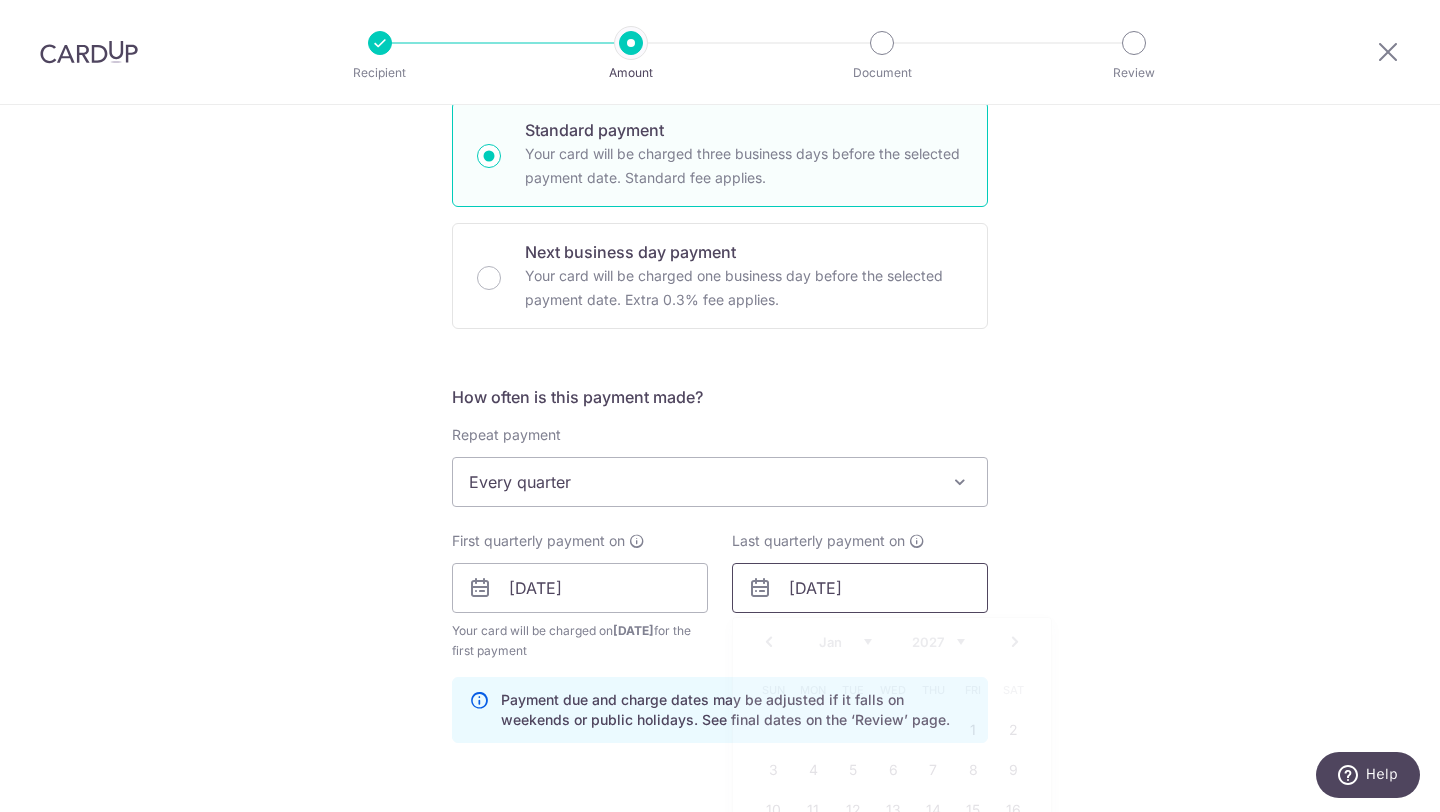 click on "25/01/2027" at bounding box center (860, 588) 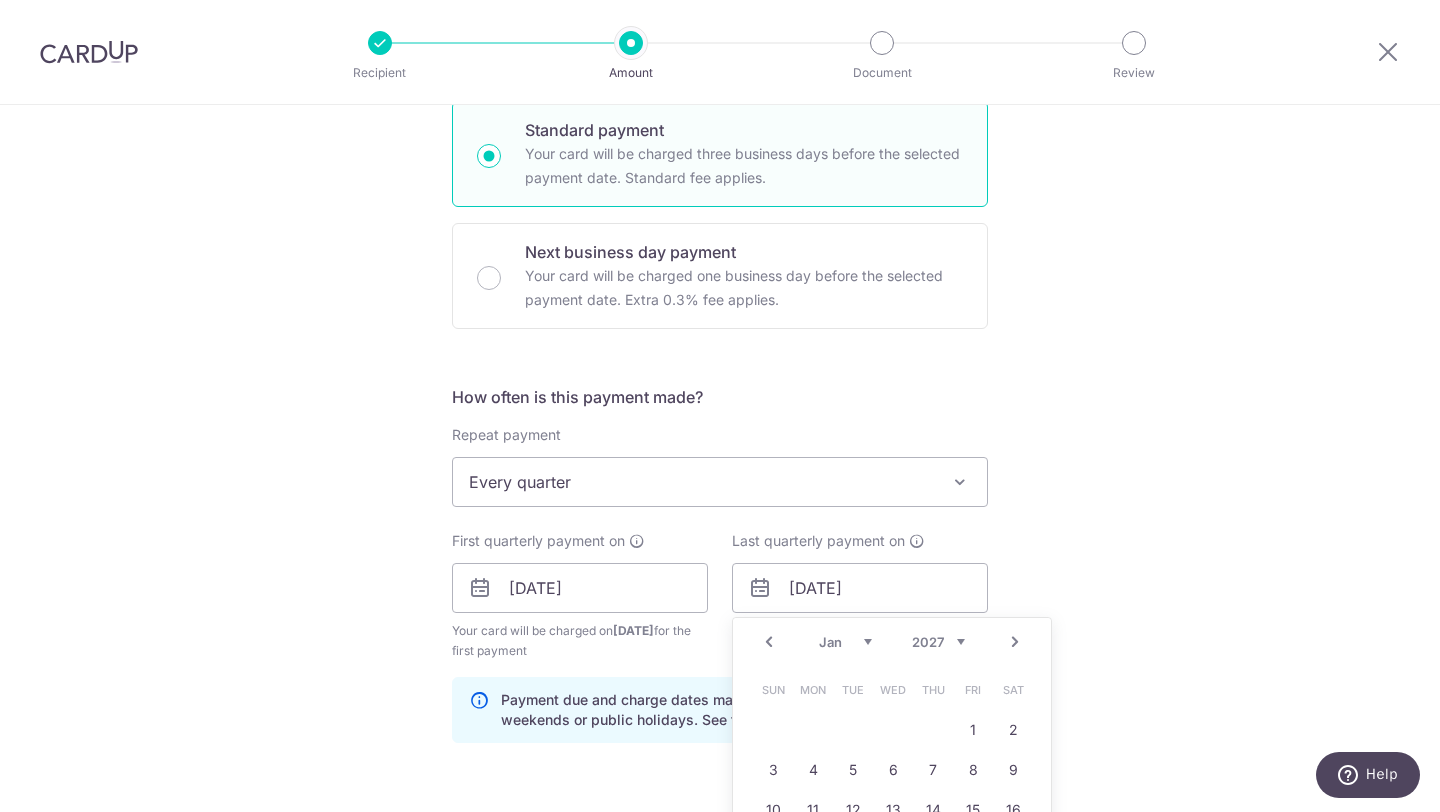 click on "2025 2026 2027 2028 2029 2030 2031 2032 2033 2034 2035" at bounding box center (938, 642) 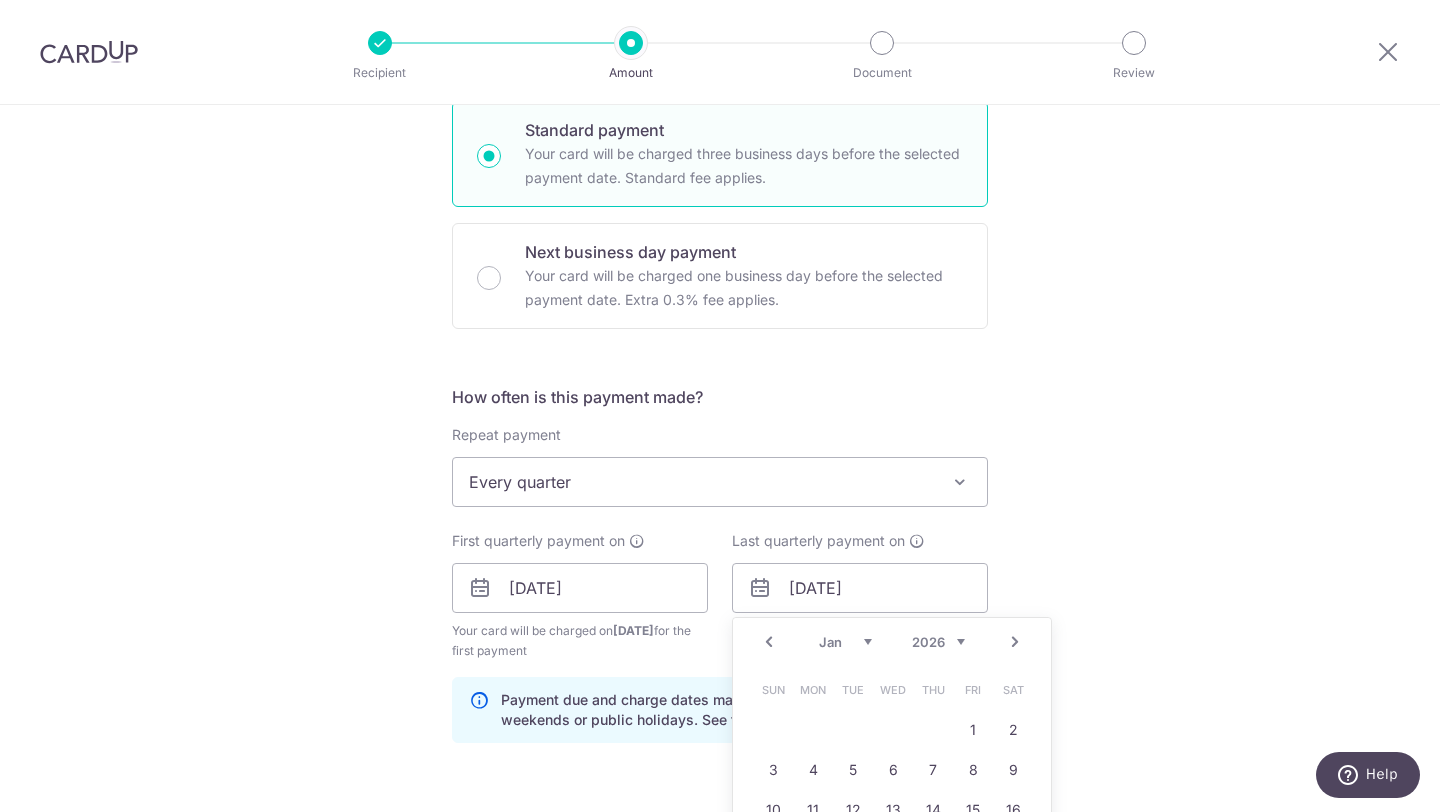 click on "Tell us more about your payment
Enter payment amount
SGD
1,294.92
1294.92
Recipient added successfully!
Select Card
**** 8320
Add credit card
Your Cards
**** 8274
**** 5658
**** 7860
**** 8320
Secure 256-bit SSL
Text
New card details" at bounding box center (720, 566) 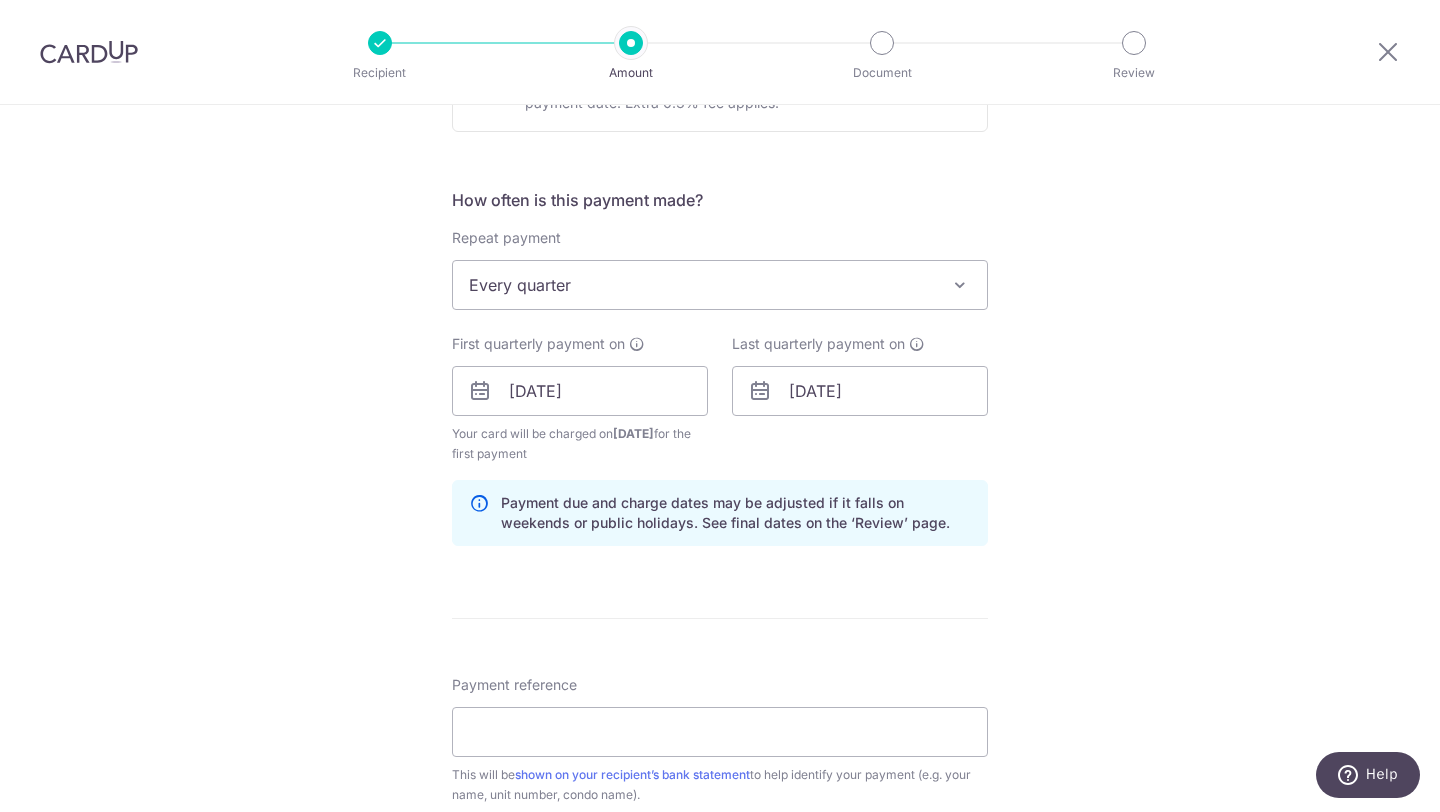 click on "Tell us more about your payment
Enter payment amount
SGD
1,294.92
1294.92
Recipient added successfully!
Select Card
**** 8320
Add credit card
Your Cards
**** 8274
**** 5658
**** 7860
**** 8320
Secure 256-bit SSL
Text
New card details" at bounding box center [720, 369] 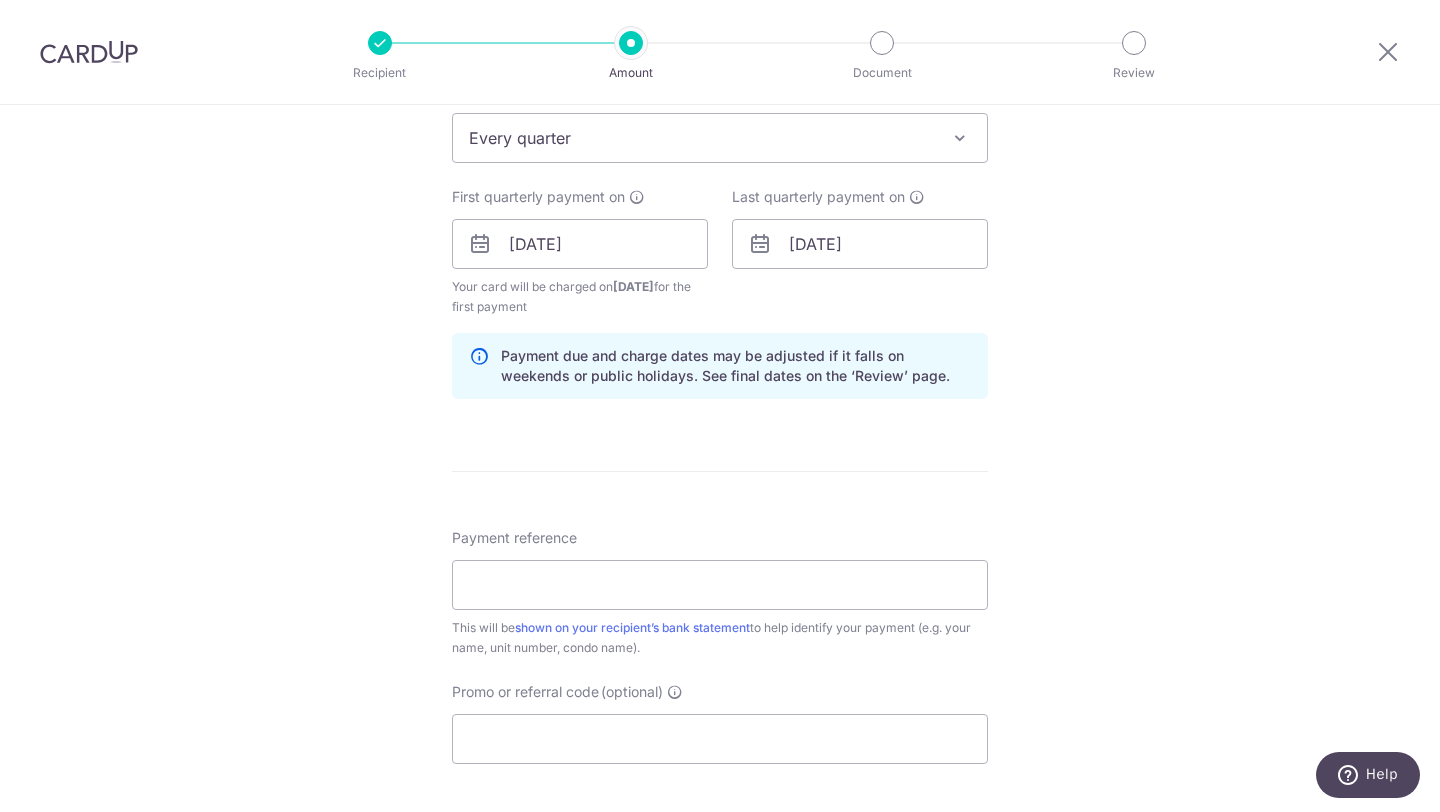 scroll, scrollTop: 946, scrollLeft: 0, axis: vertical 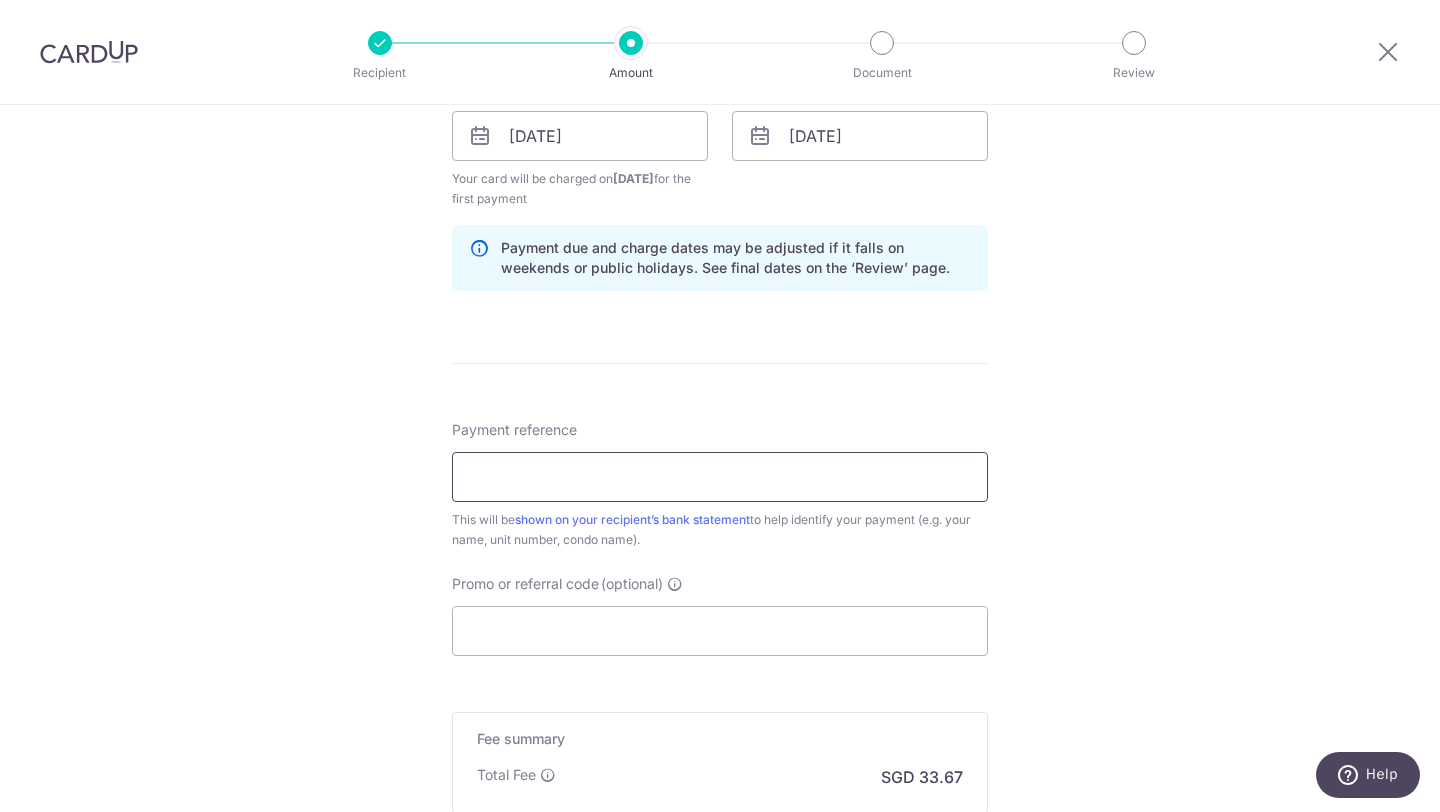 click on "Payment reference" at bounding box center [720, 477] 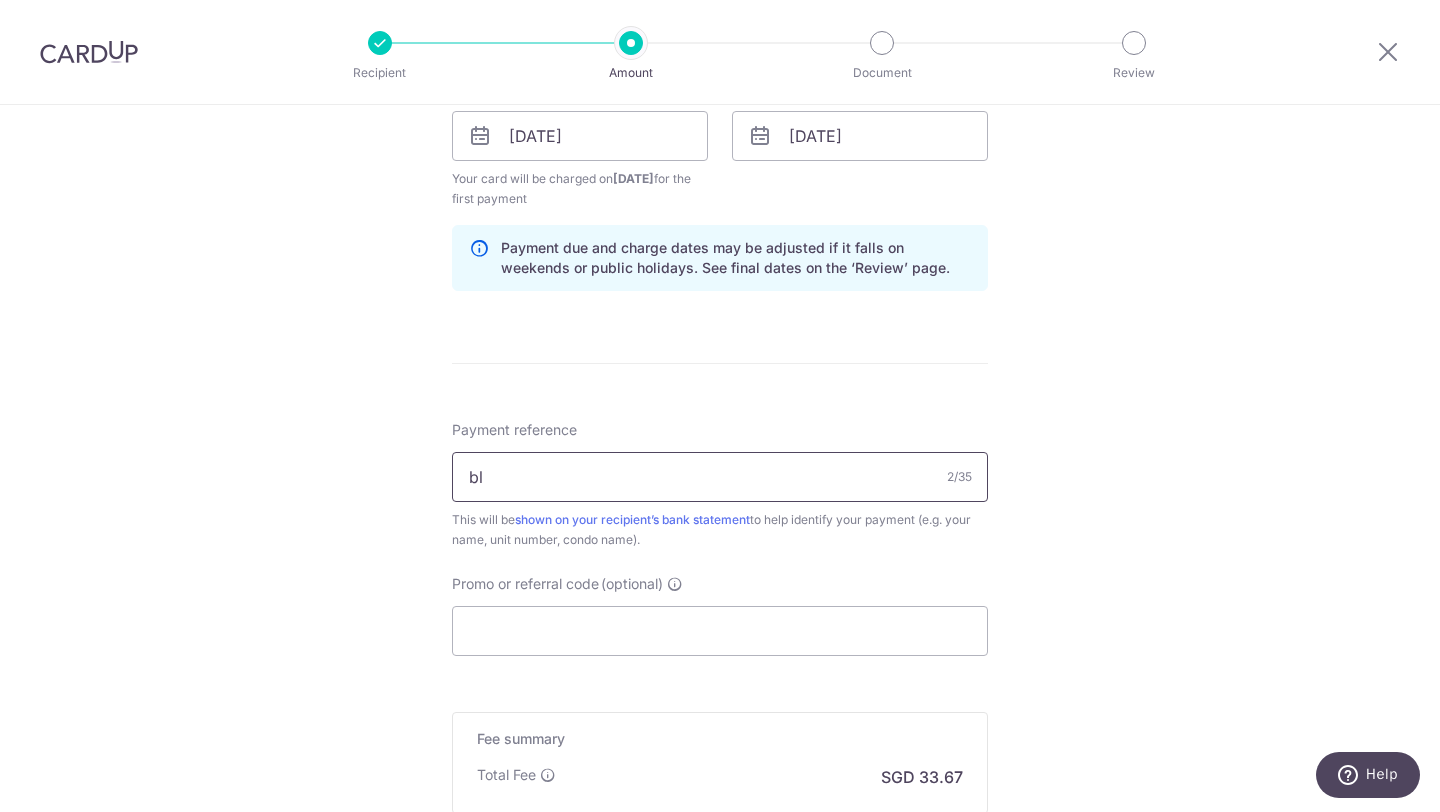 type on "b" 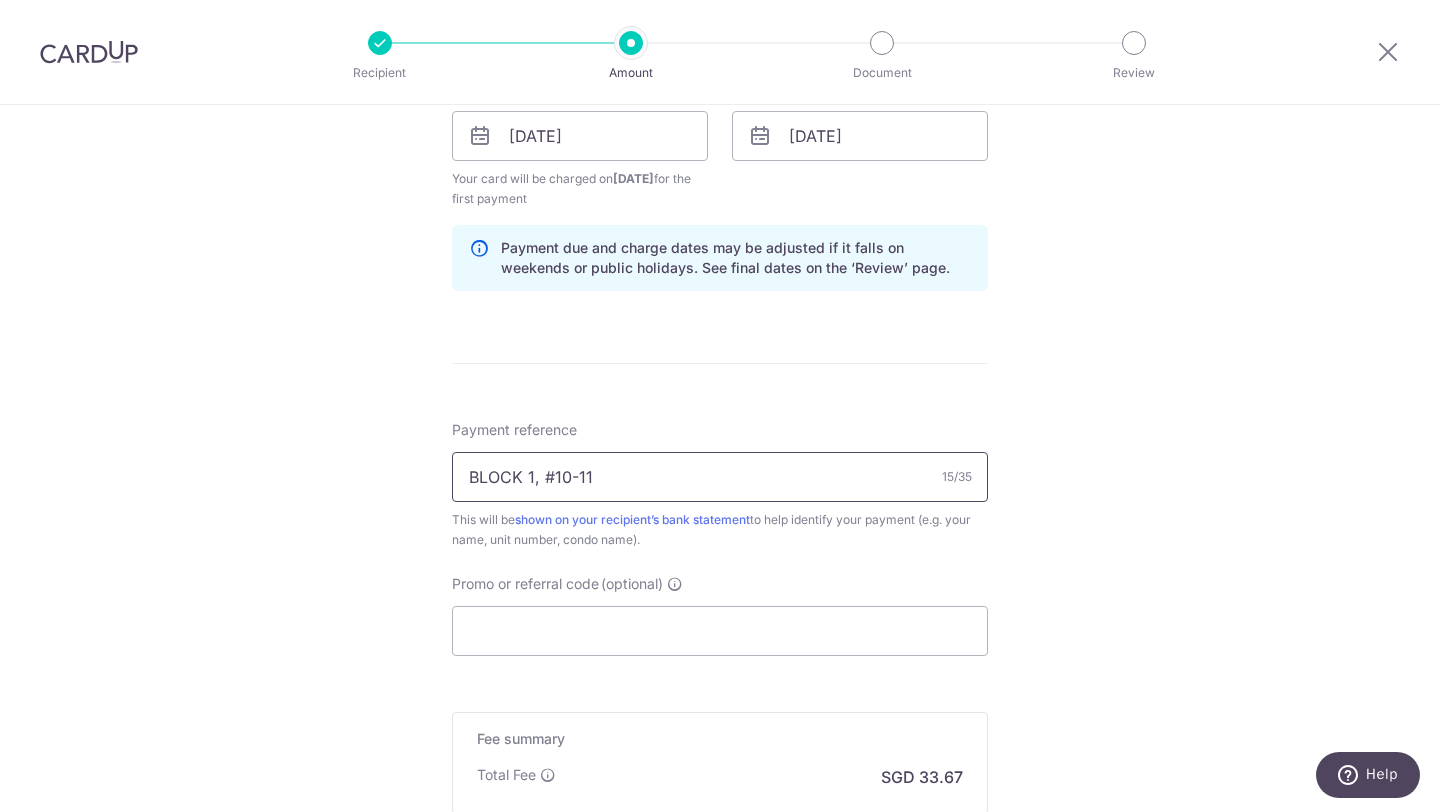 type on "BLOCK 1, #10-11" 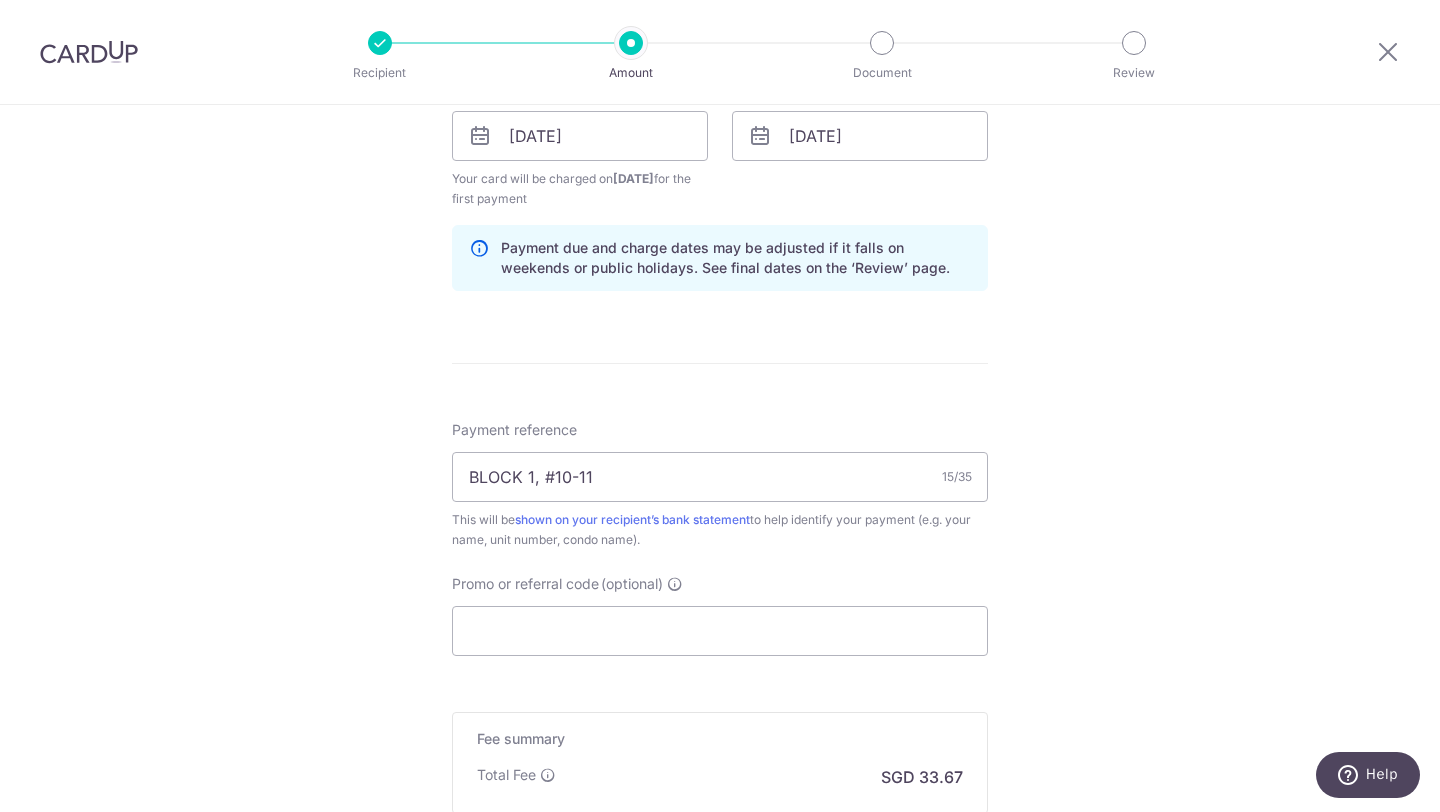 click on "Tell us more about your payment
Enter payment amount
SGD
1,294.92
1294.92
Recipient added successfully!
Select Card
**** 8320
Add credit card
Your Cards
**** 8274
**** 5658
**** 7860
**** 8320
Secure 256-bit SSL
Text
New card details" at bounding box center (720, 114) 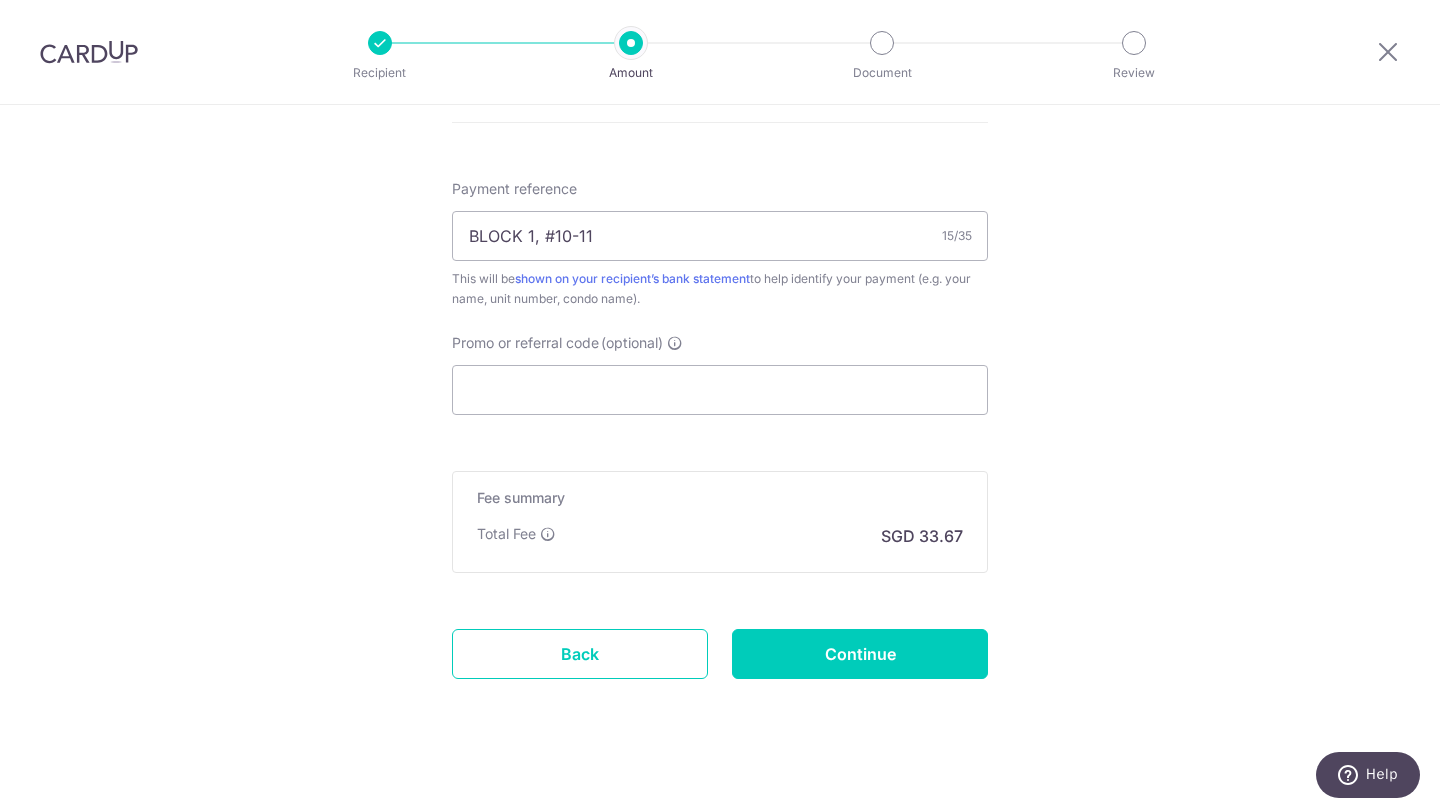 scroll, scrollTop: 1176, scrollLeft: 0, axis: vertical 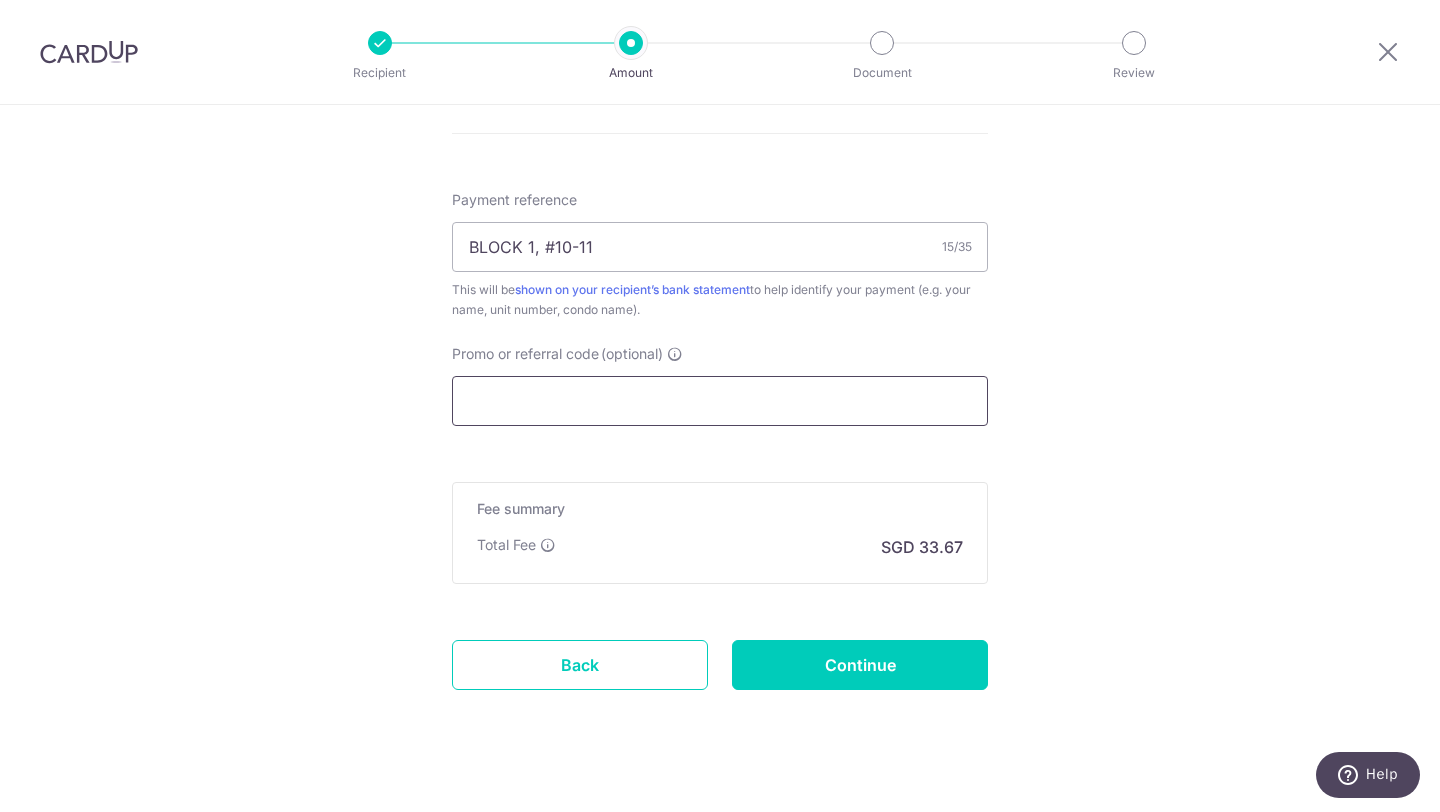 click on "Promo or referral code
(optional)" at bounding box center (720, 401) 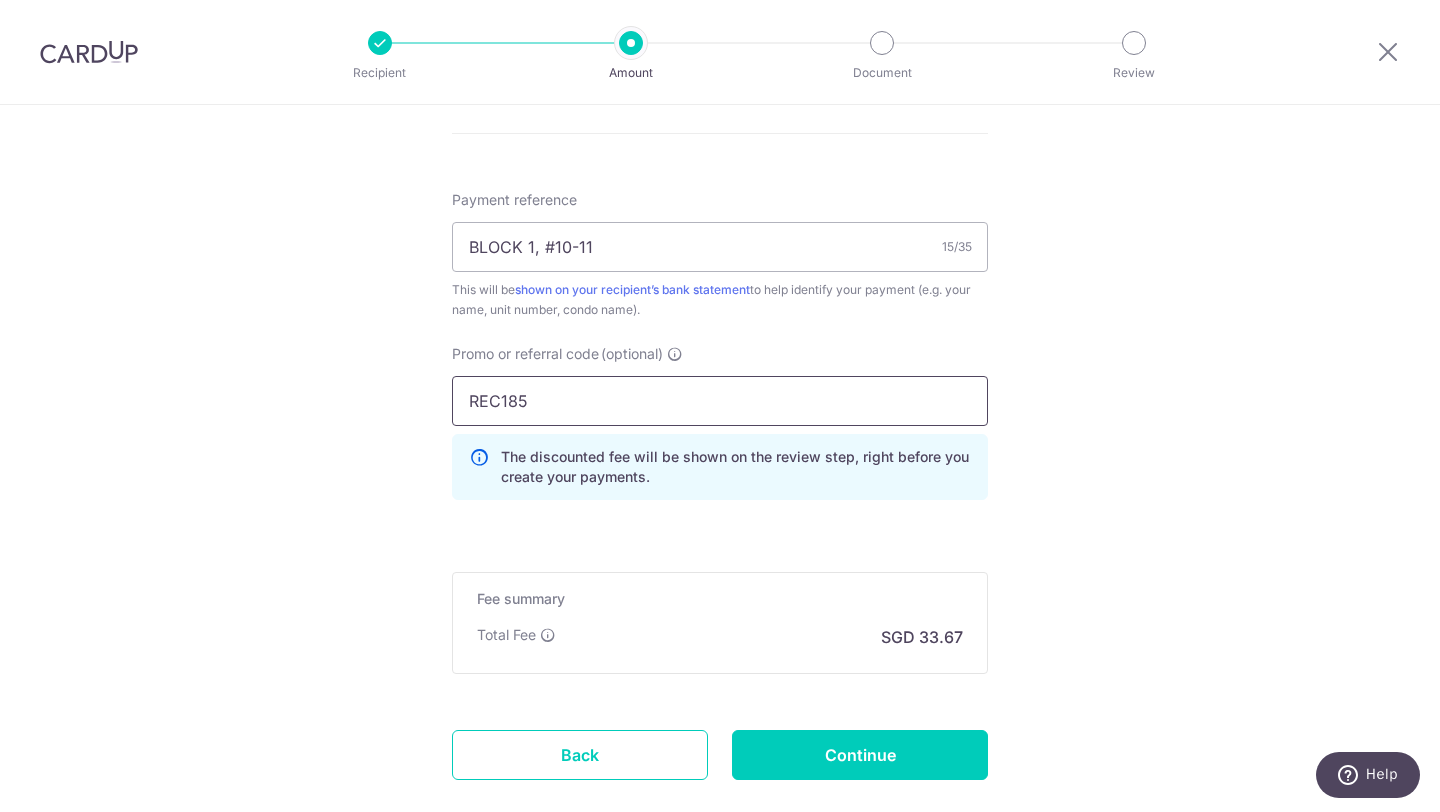 type on "REC185" 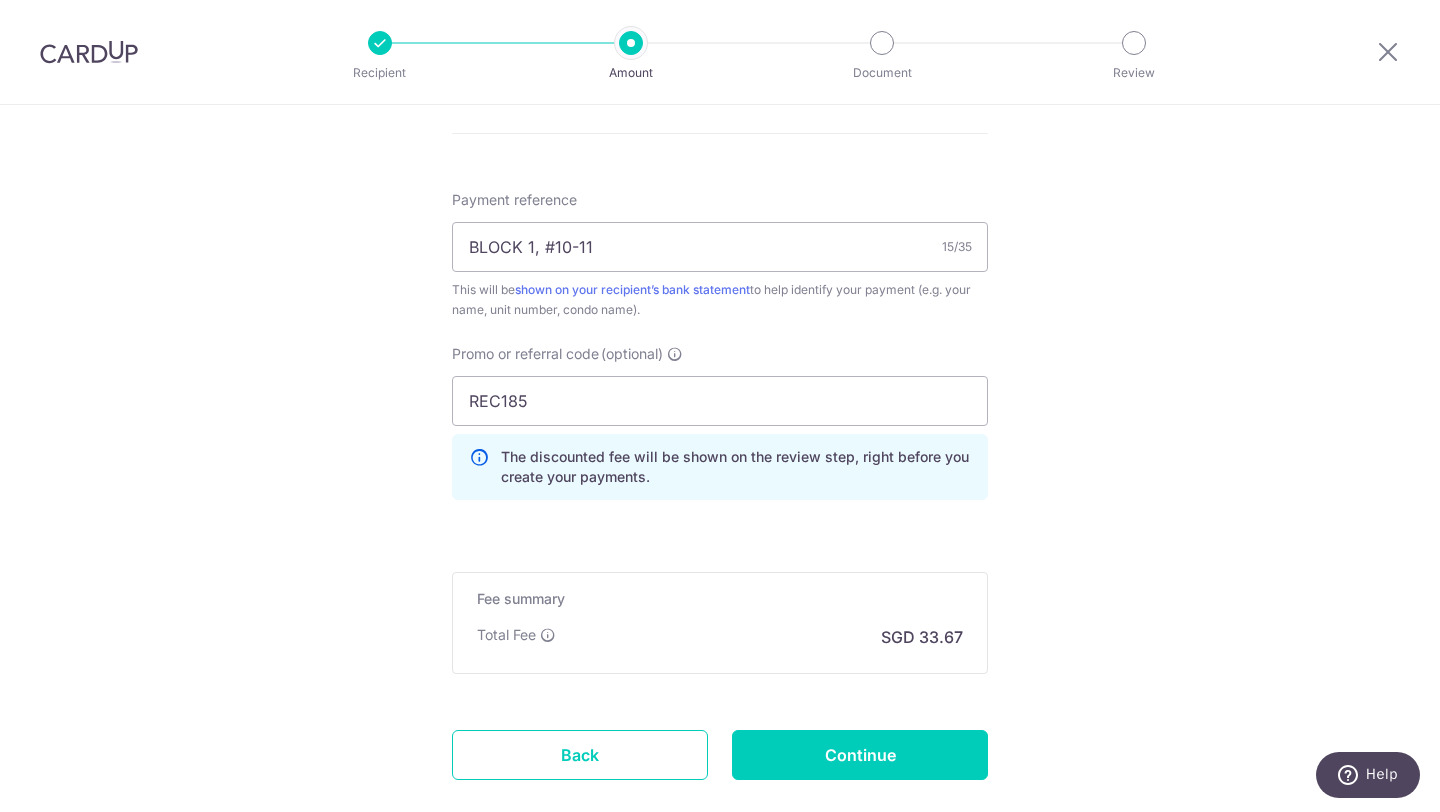 click on "Tell us more about your payment
Enter payment amount
SGD
1,294.92
1294.92
Recipient added successfully!
Select Card
**** 8320
Add credit card
Your Cards
**** 8274
**** 5658
**** 7860
**** 8320
Secure 256-bit SSL
Text
New card details" at bounding box center (720, -71) 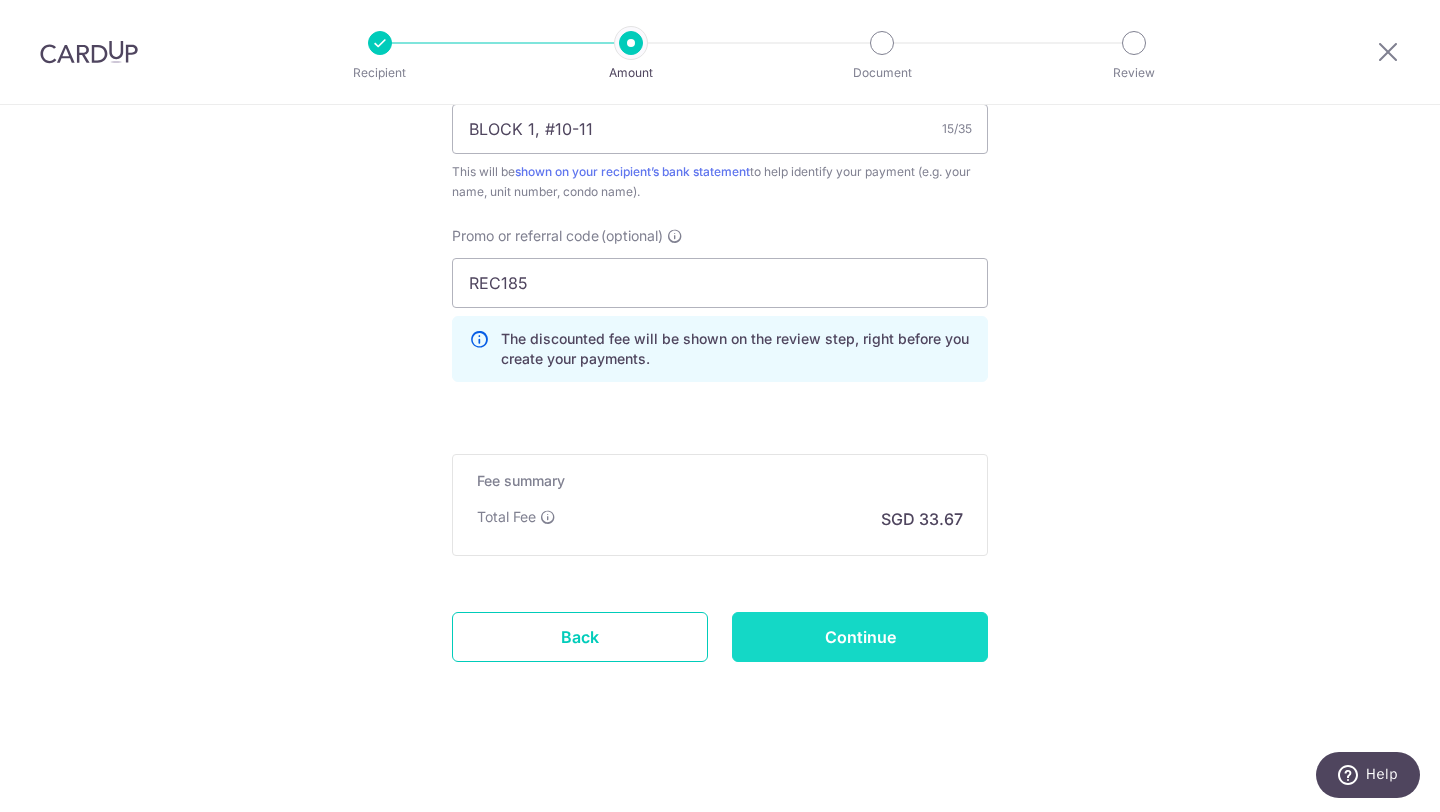 click on "Continue" at bounding box center (860, 637) 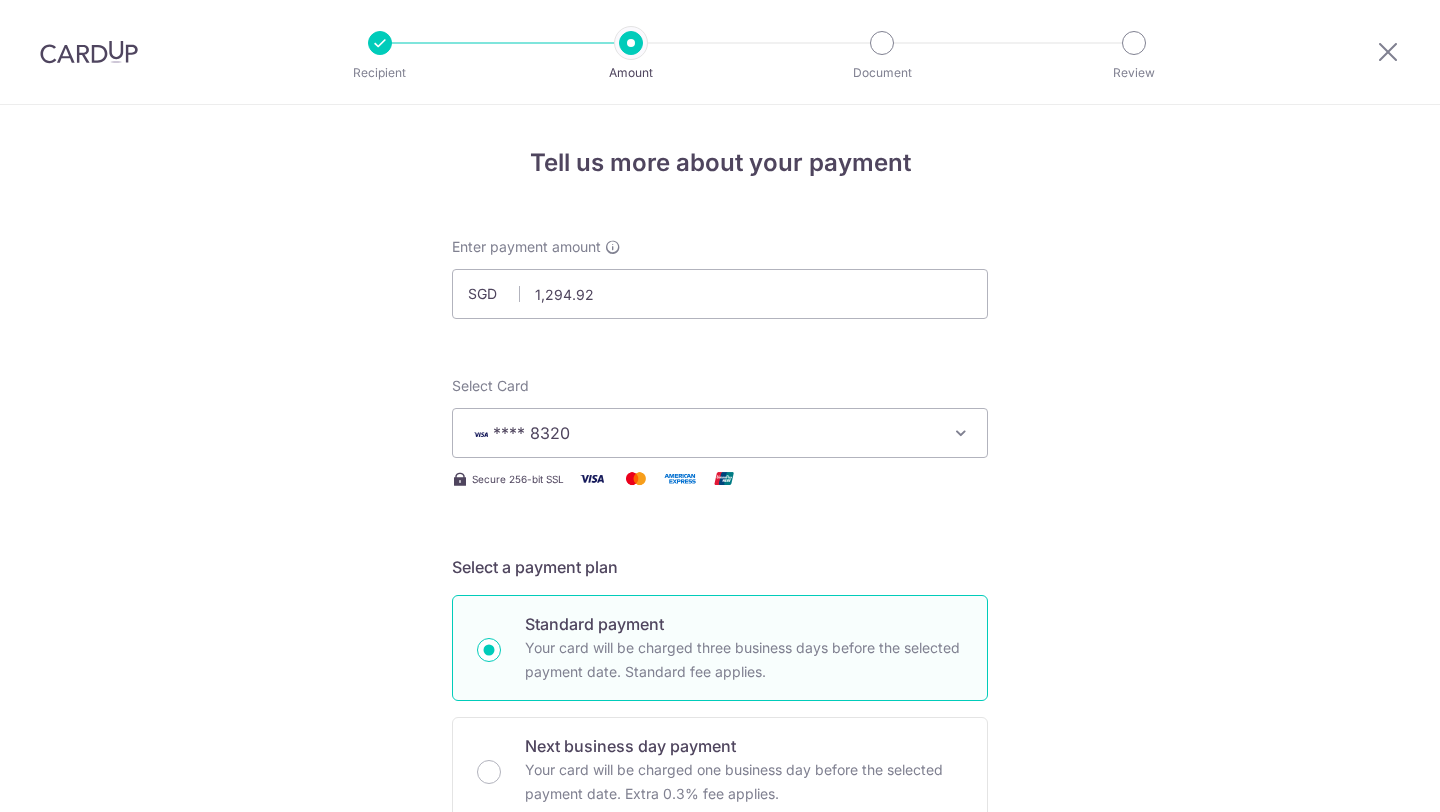 scroll, scrollTop: 0, scrollLeft: 0, axis: both 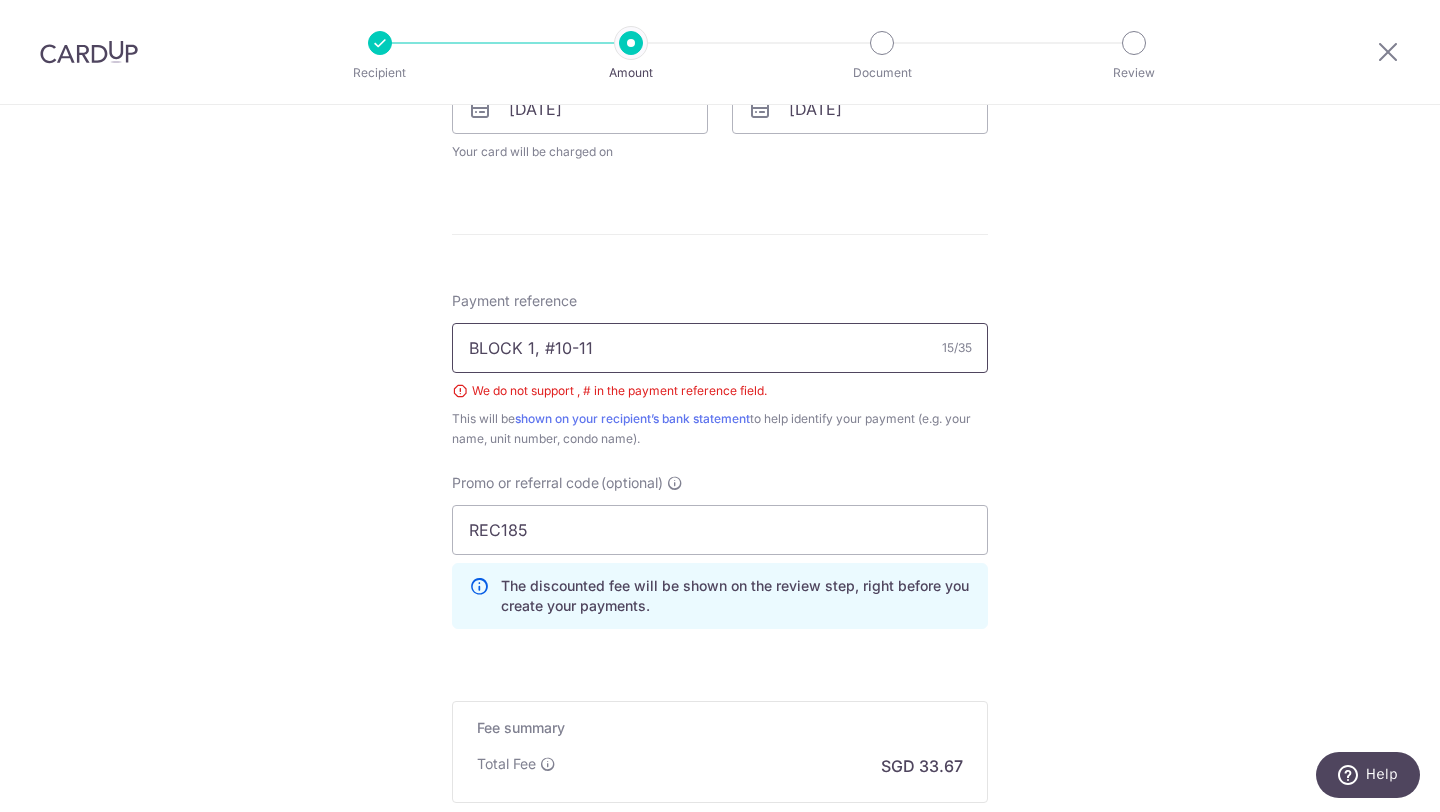 click on "BLOCK 1, #10-11" at bounding box center (720, 348) 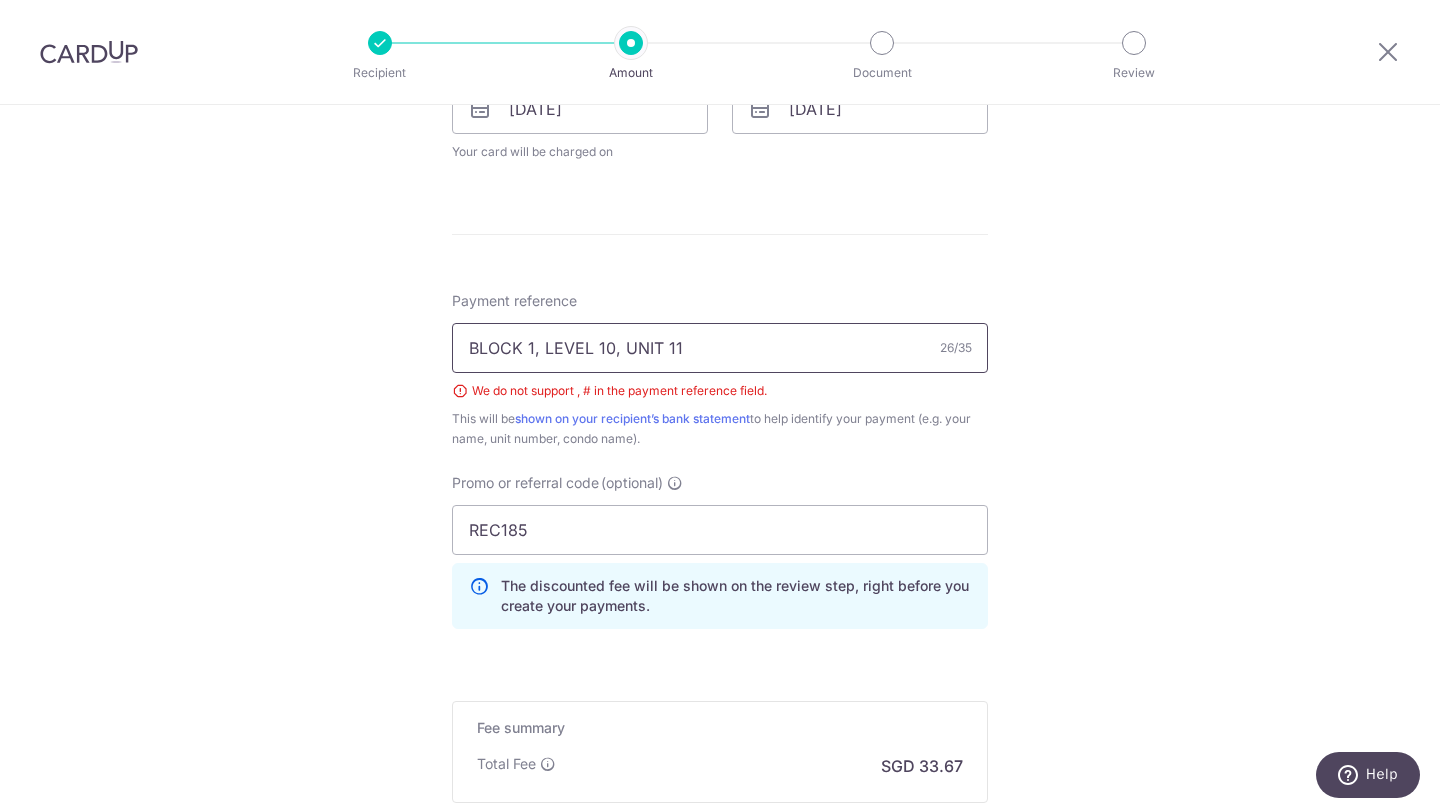 type on "BLOCK 1, LEVEL 10, UNIT 11" 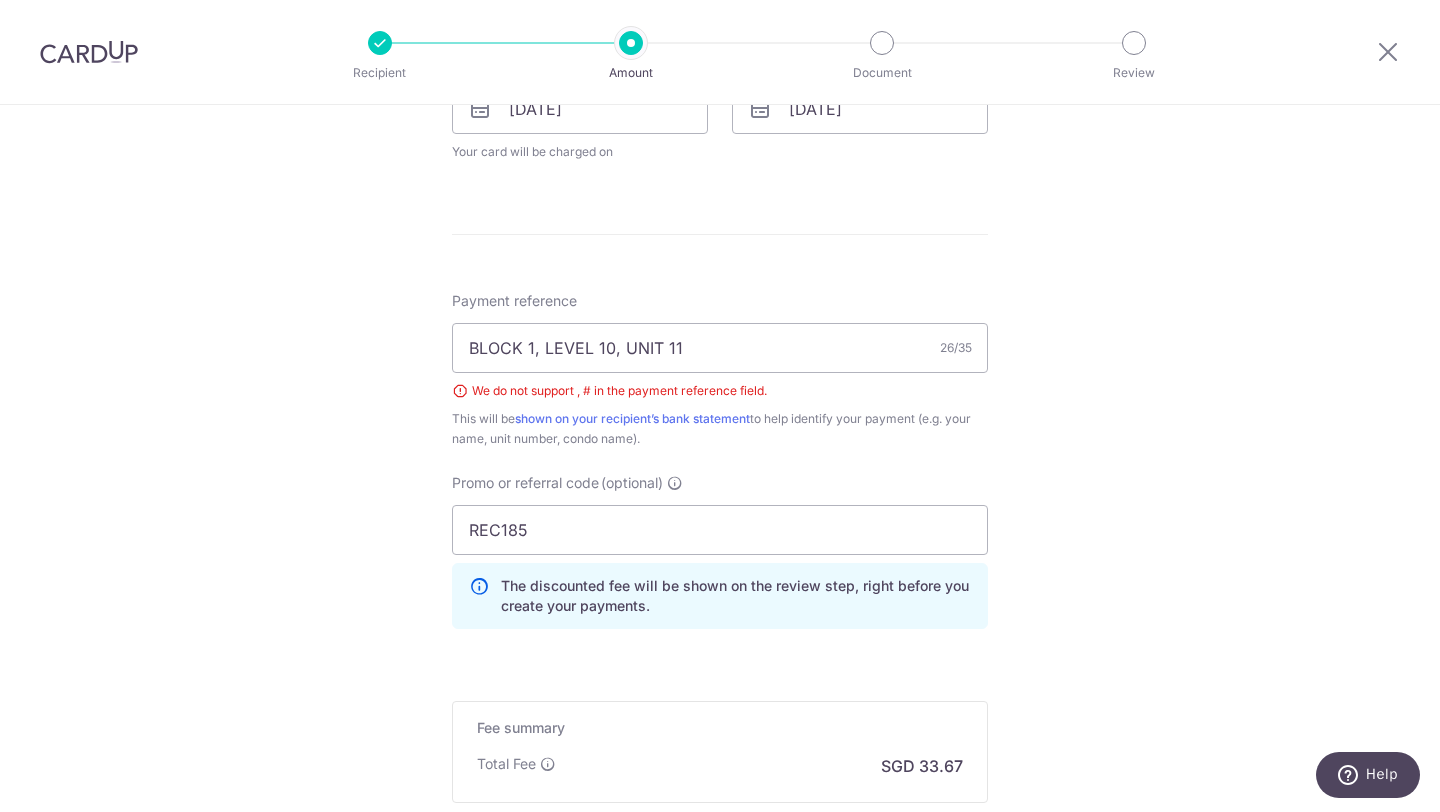click on "Tell us more about your payment
Enter payment amount
SGD
1,294.92
1294.92
Select Card
**** 8320
Add credit card
Your Cards
**** 8274
**** 5658
**** 7860
**** 8320
Secure 256-bit SSL
Text
New card details" at bounding box center (720, 95) 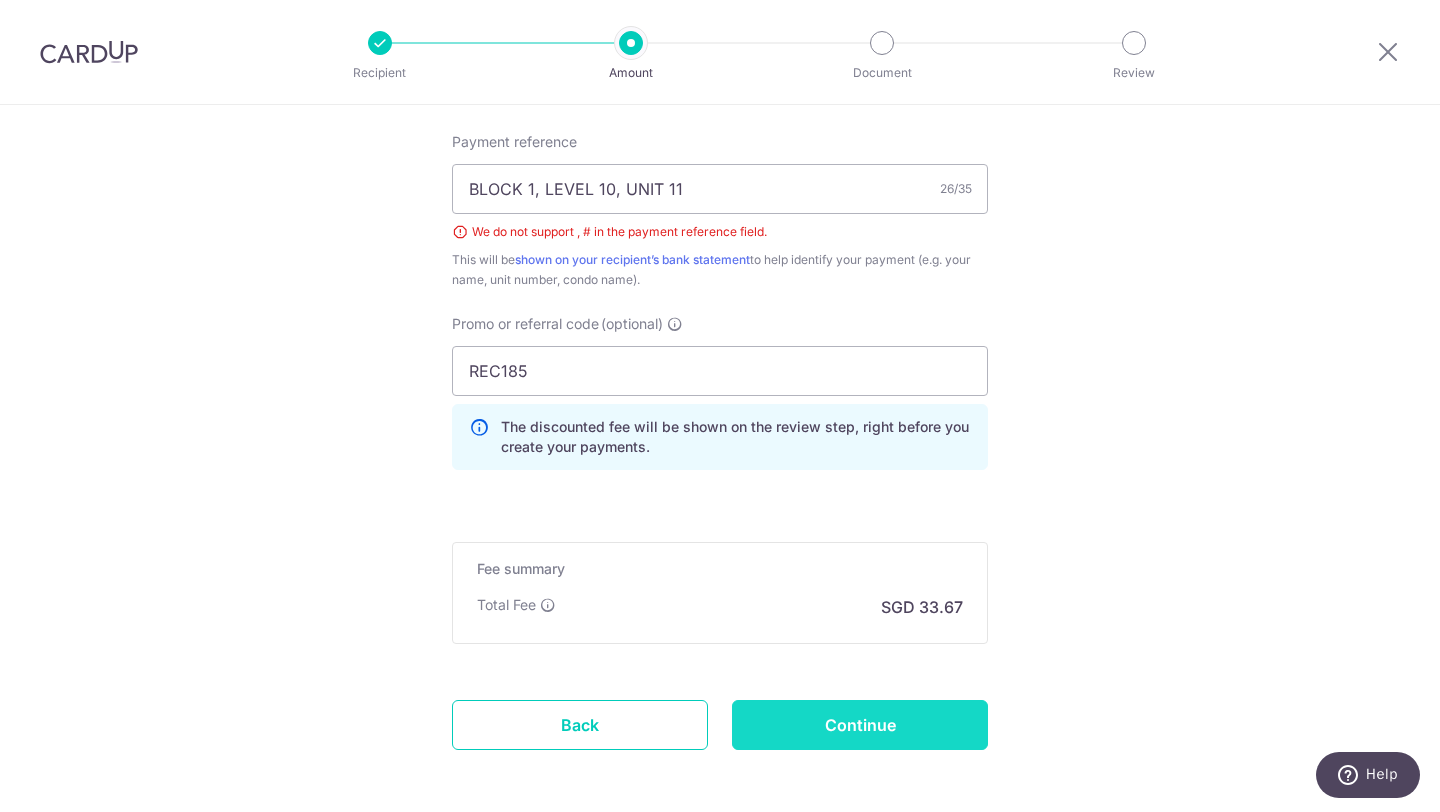 click on "Continue" at bounding box center [860, 725] 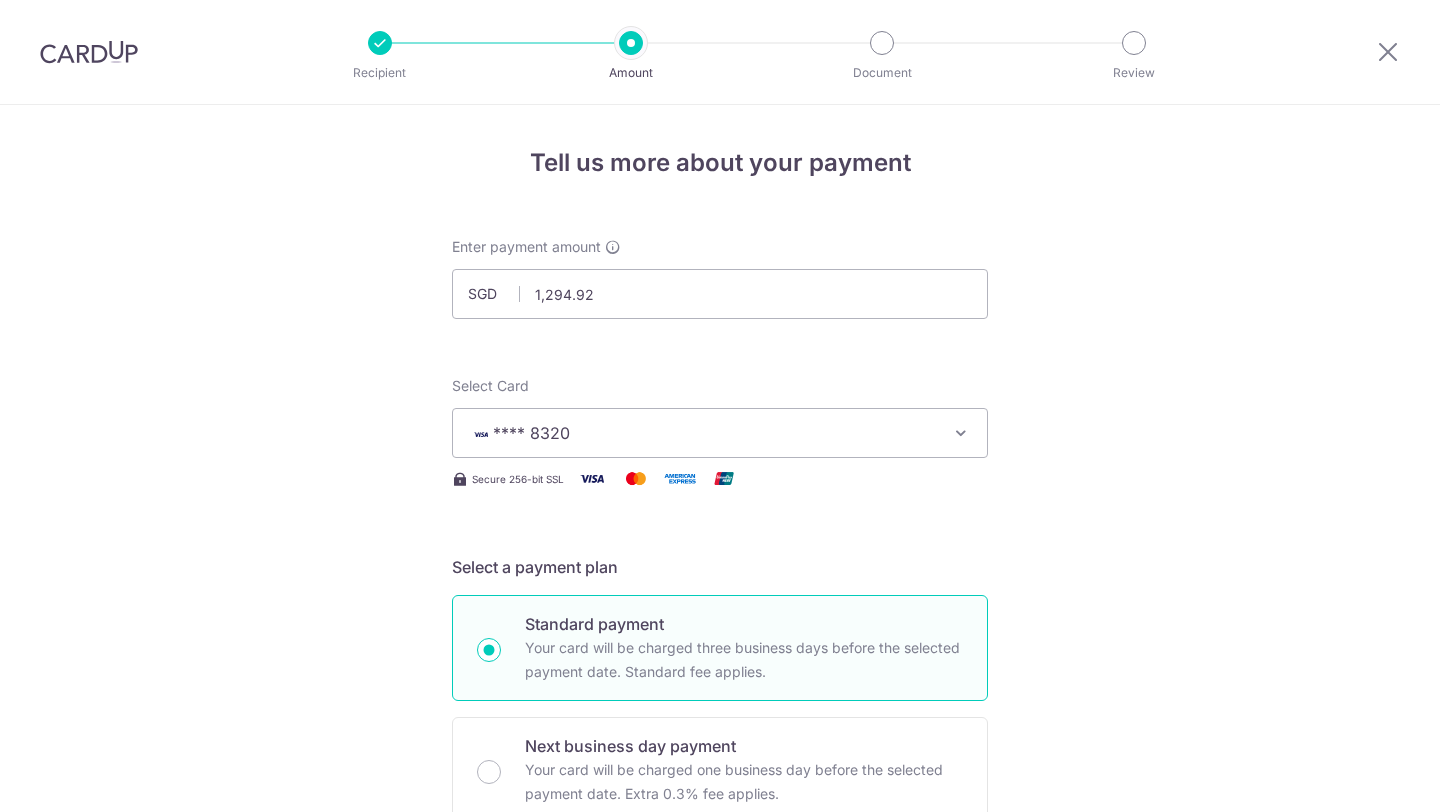 scroll, scrollTop: 0, scrollLeft: 0, axis: both 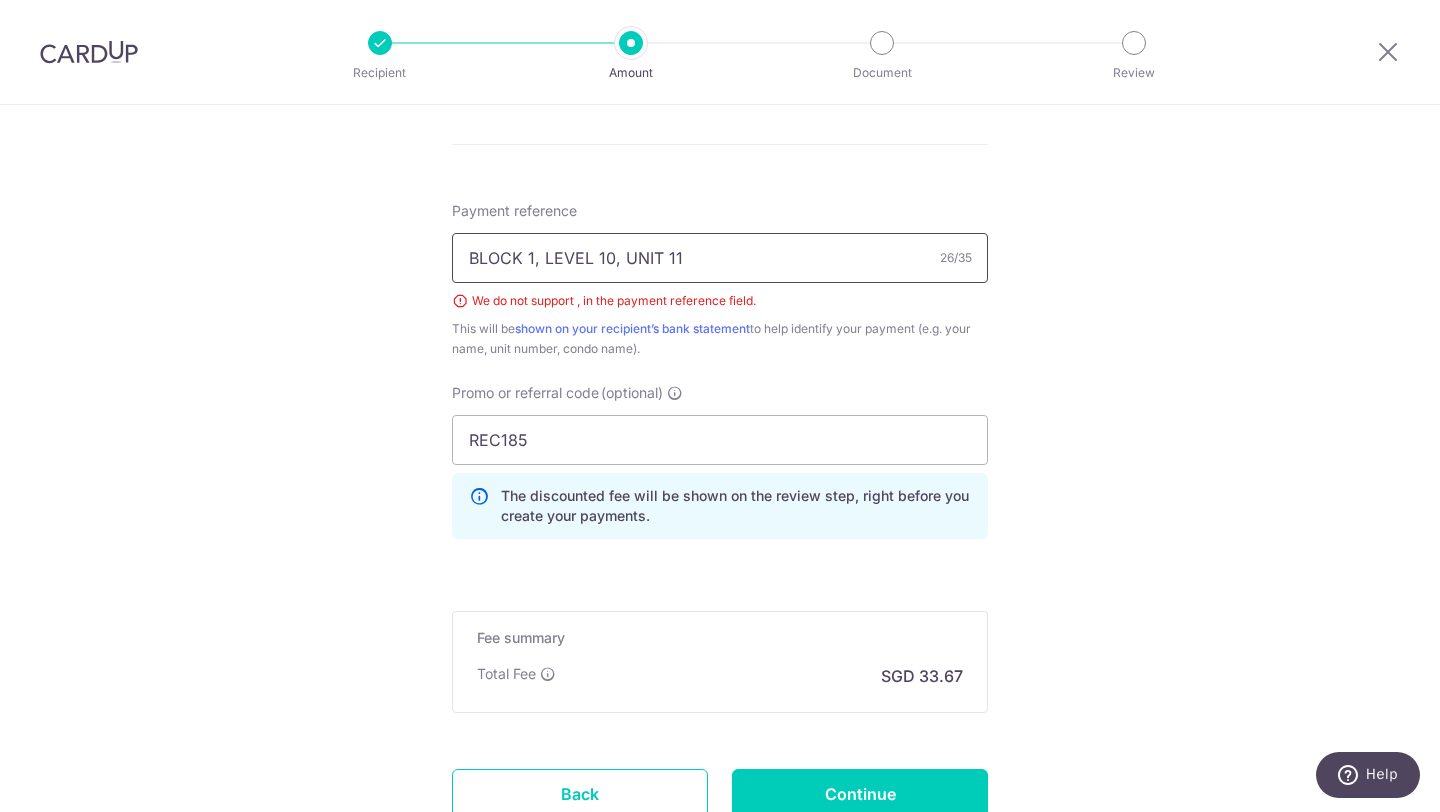 click on "BLOCK 1, LEVEL 10, UNIT 11" at bounding box center [720, 258] 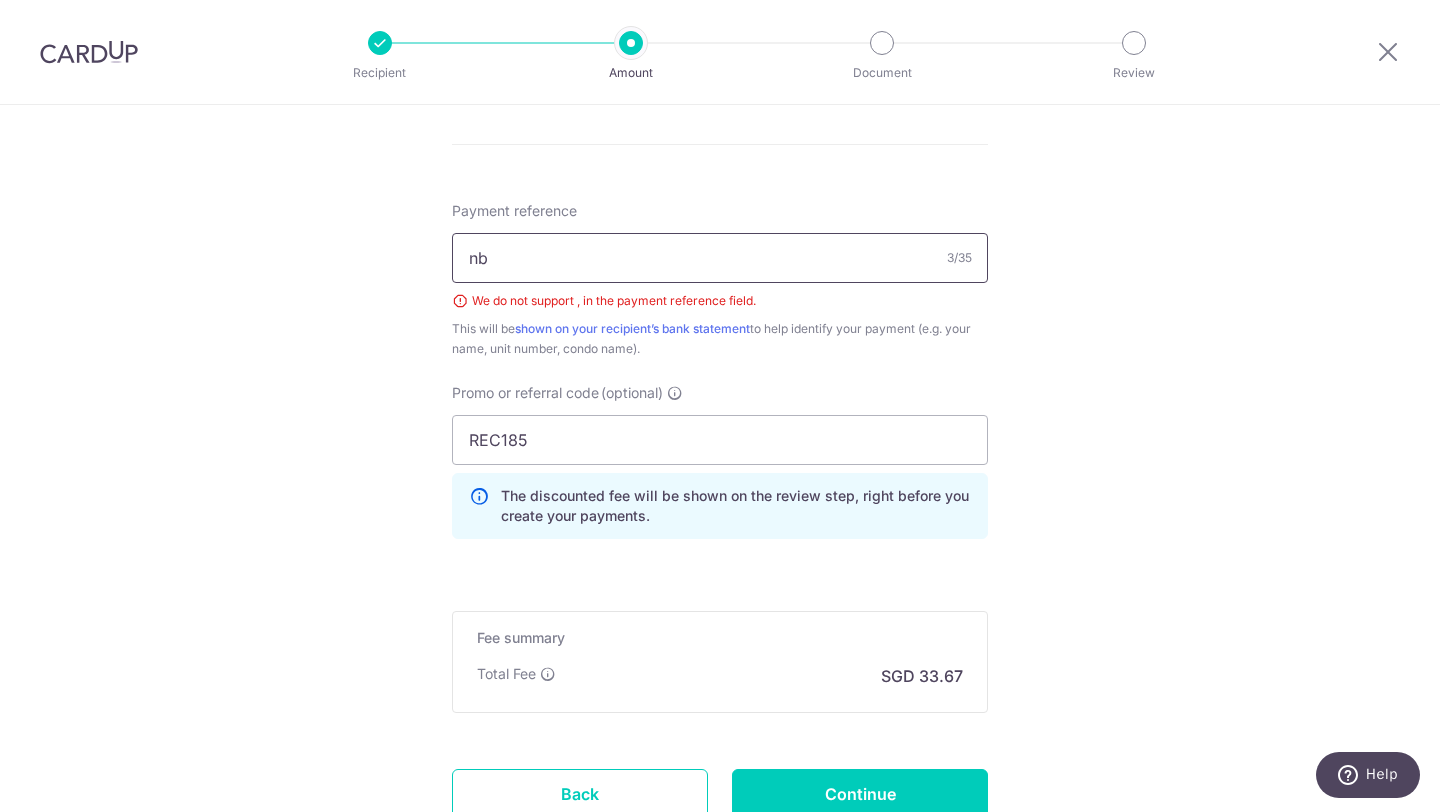 type on "n" 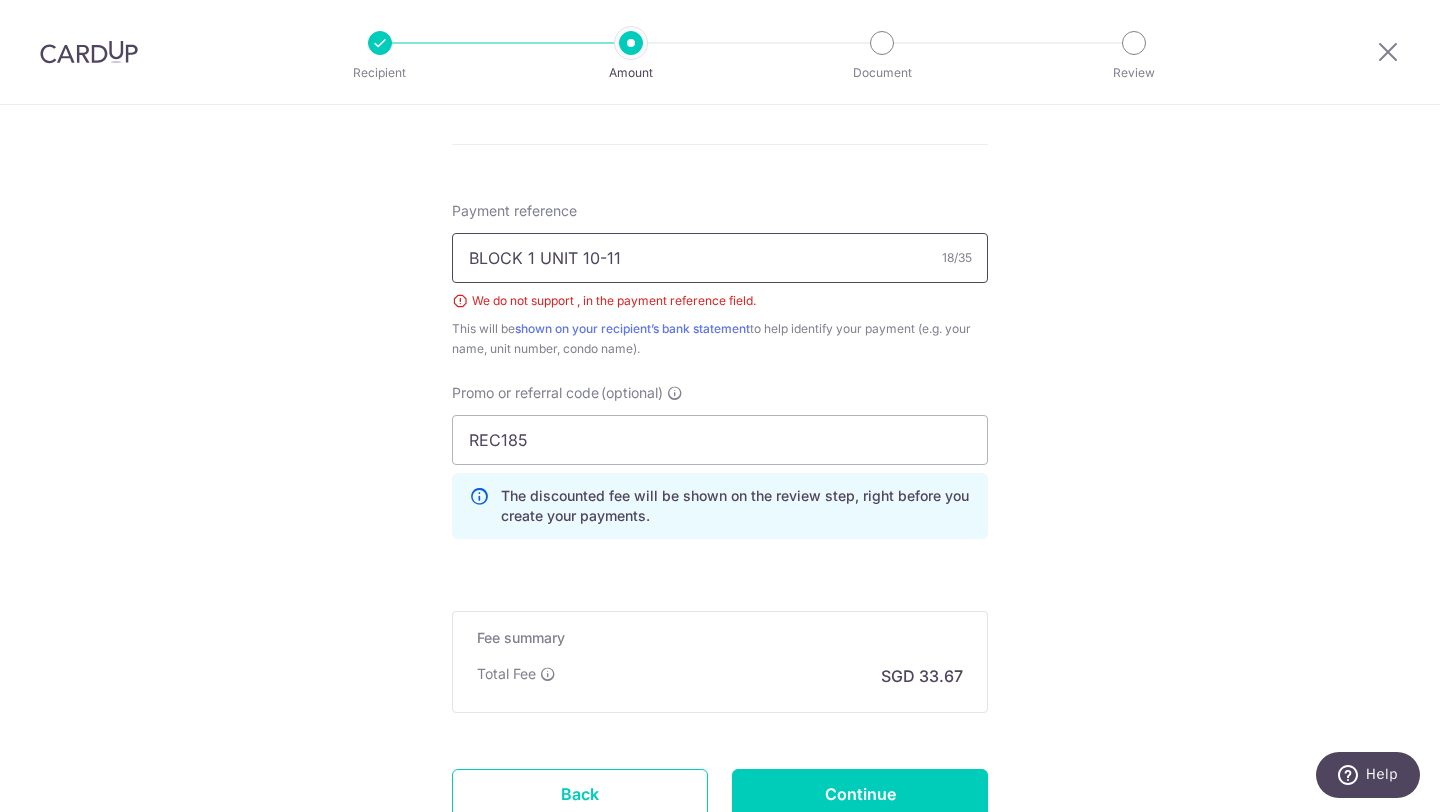 type on "BLOCK 1 UNIT 10-11" 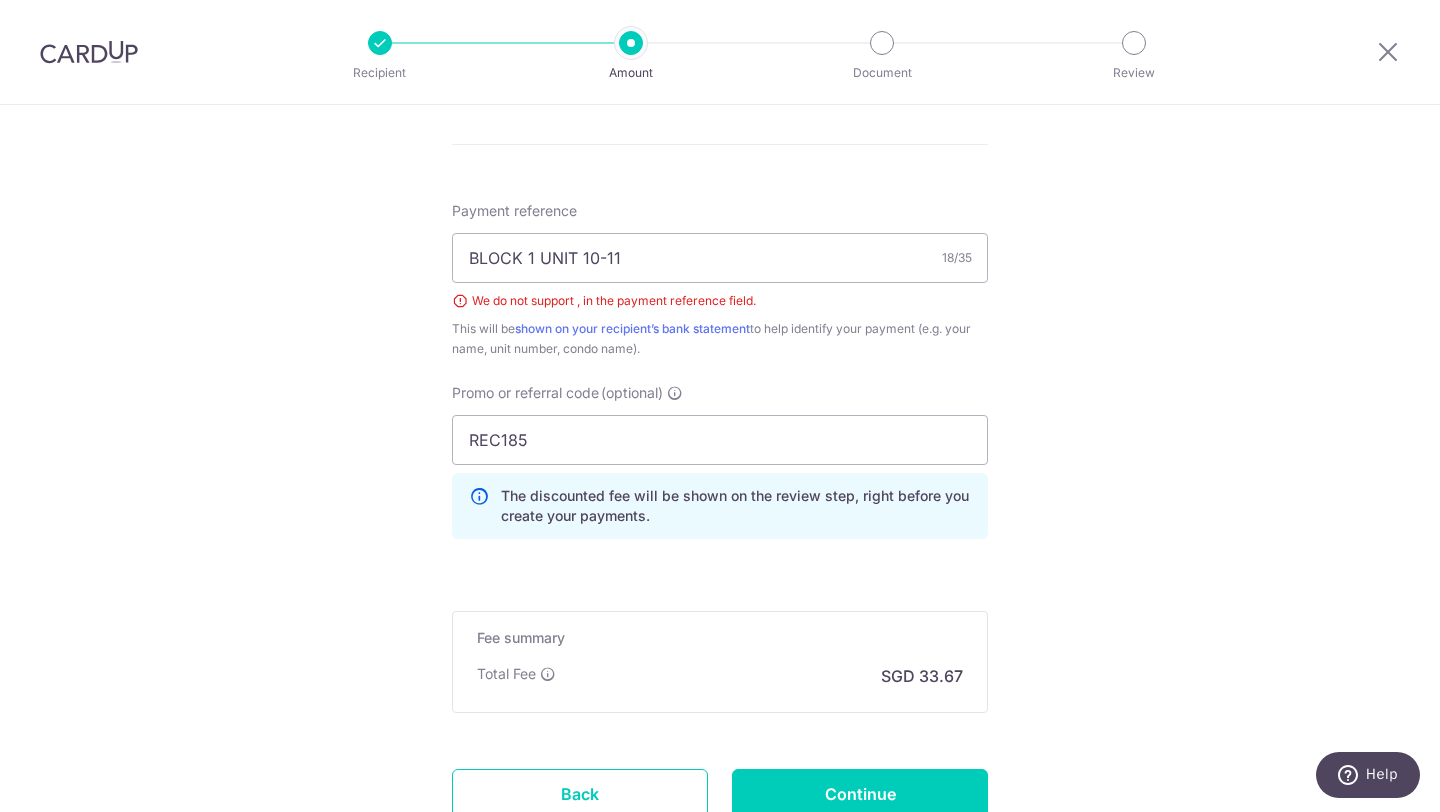 click on "Tell us more about your payment
Enter payment amount
SGD
1,294.92
1294.92
Select Card
**** 8320
Add credit card
Your Cards
**** 8274
**** 5658
**** 7860
**** 8320
Secure 256-bit SSL
Text
New card details" at bounding box center (720, 5) 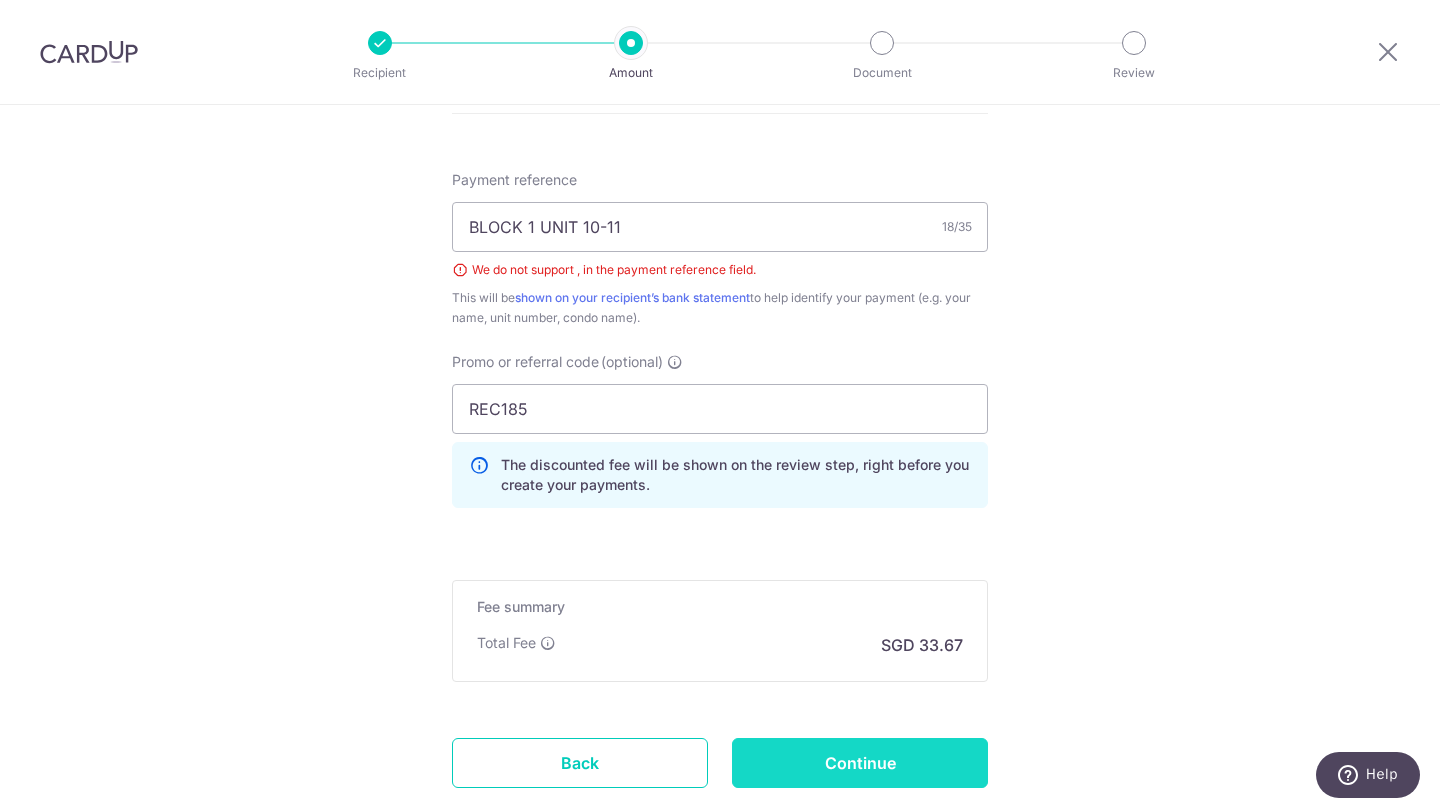 click on "Continue" at bounding box center (860, 763) 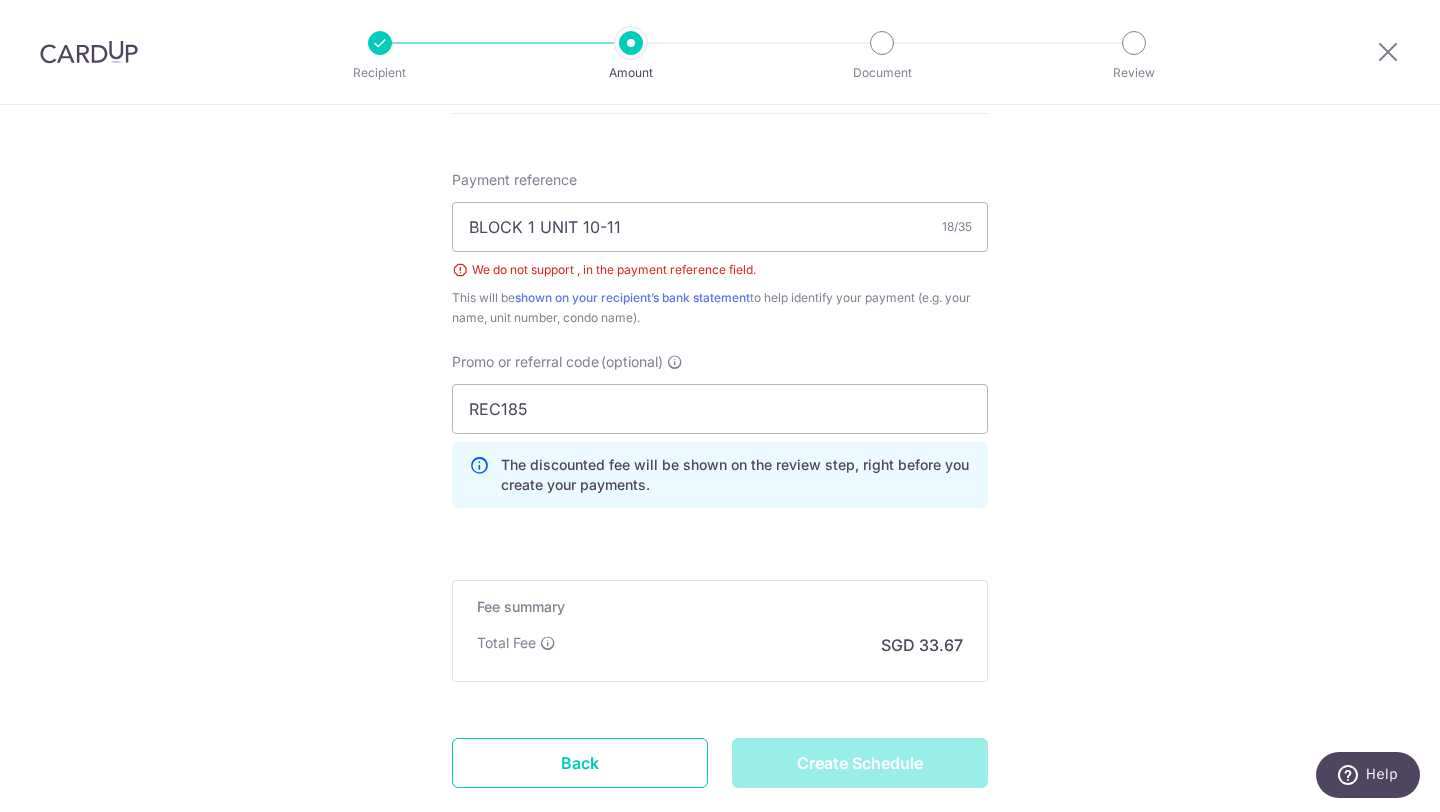 type on "Create Schedule" 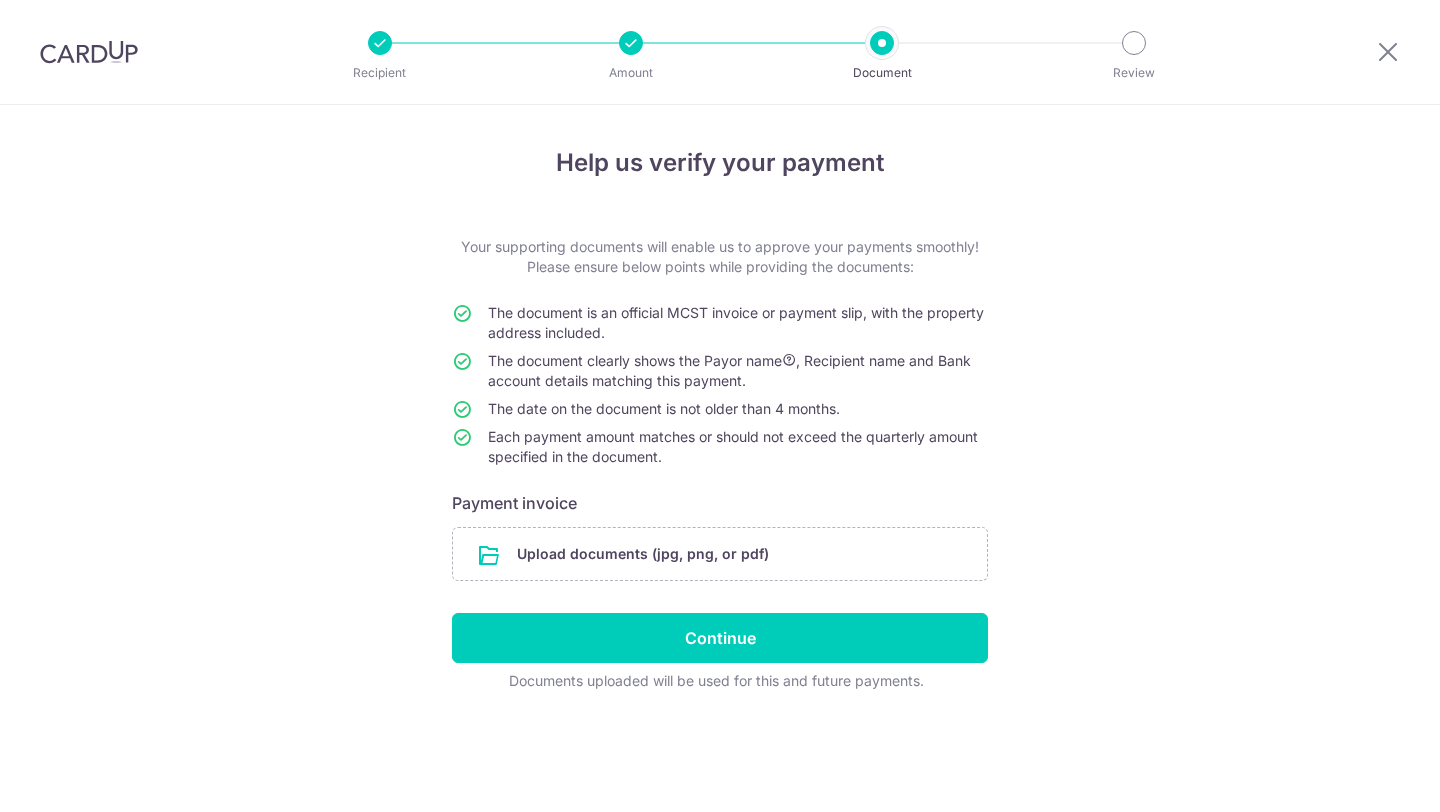 scroll, scrollTop: 0, scrollLeft: 0, axis: both 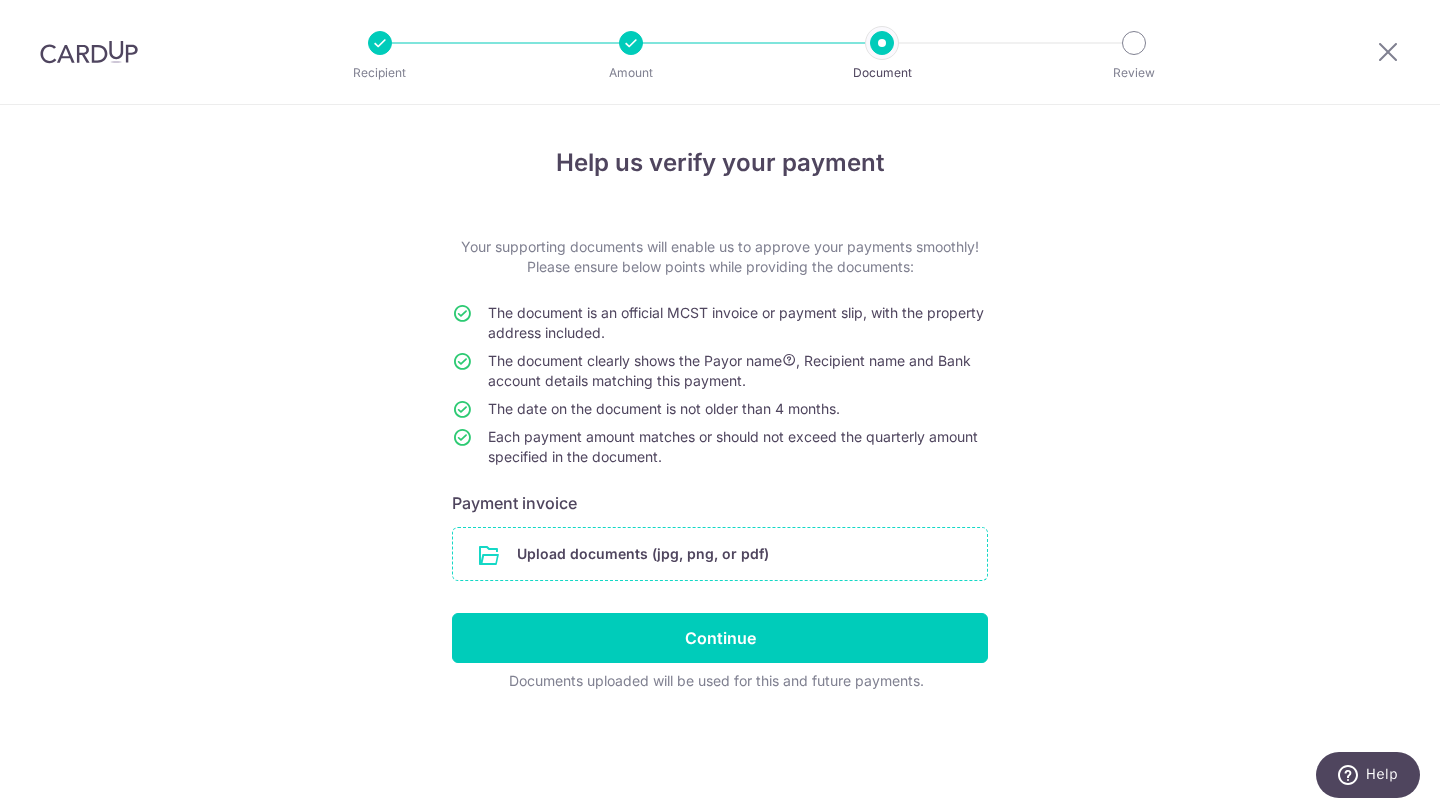 click at bounding box center (720, 554) 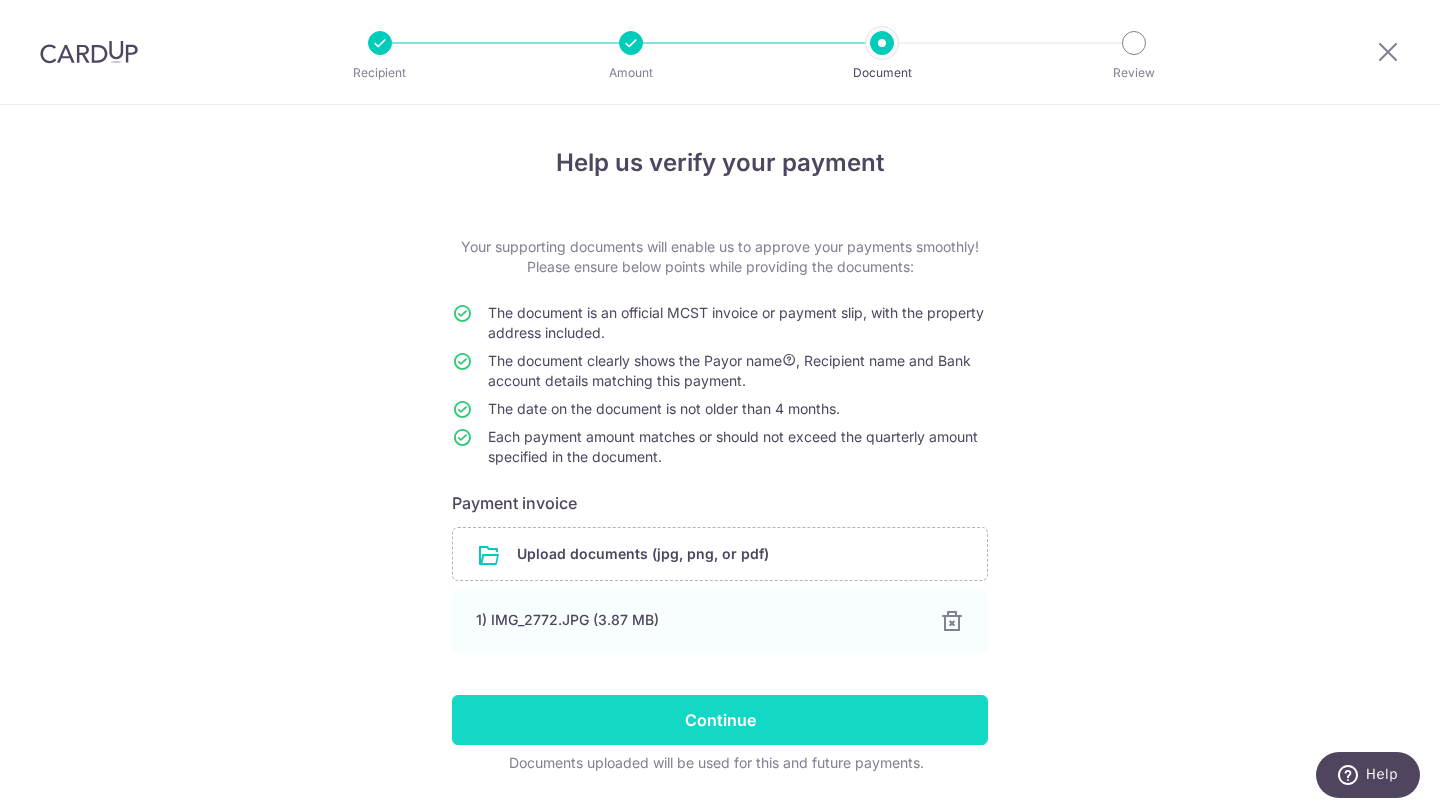 click on "Continue" at bounding box center [720, 720] 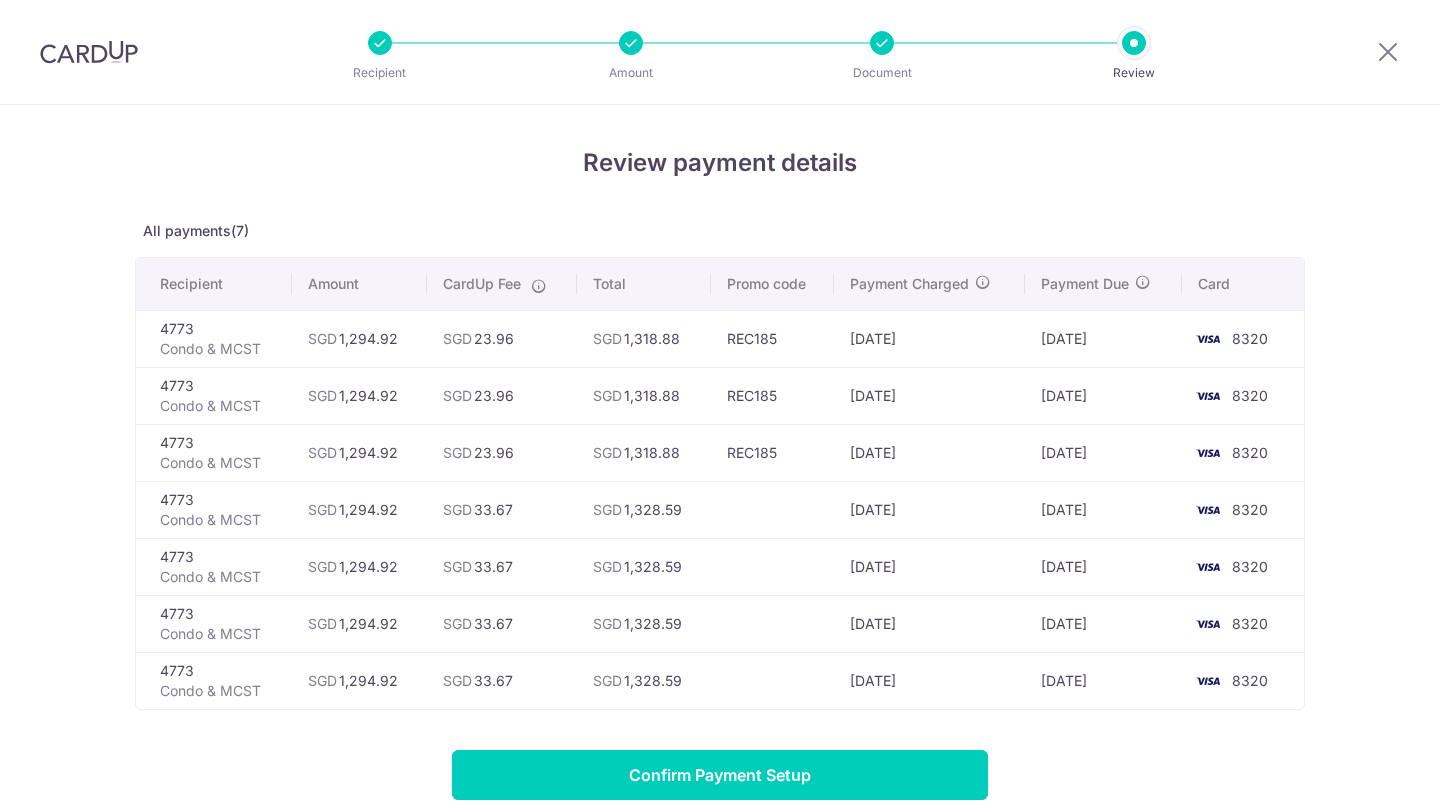 scroll, scrollTop: 0, scrollLeft: 0, axis: both 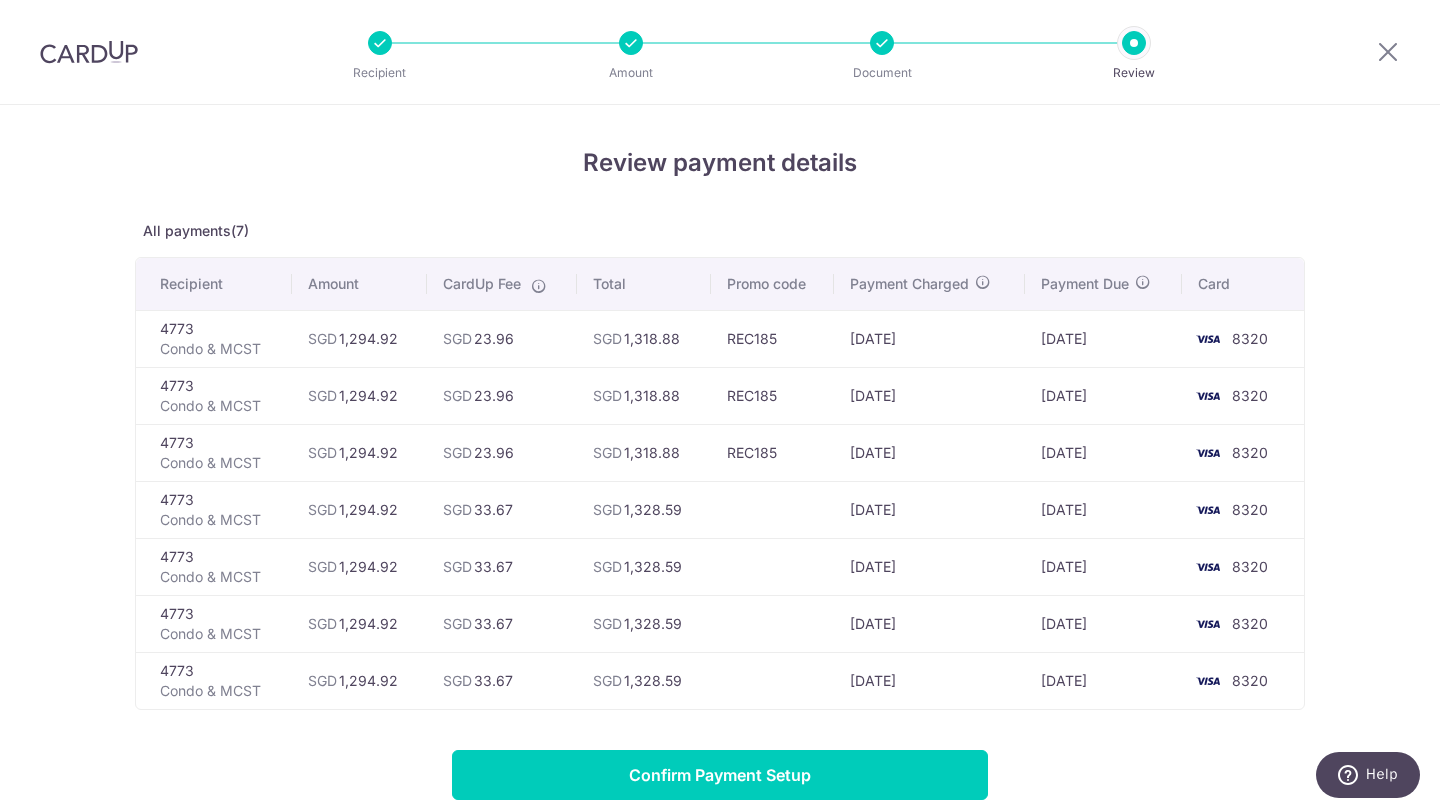 click on "[DATE]" at bounding box center [1103, 509] 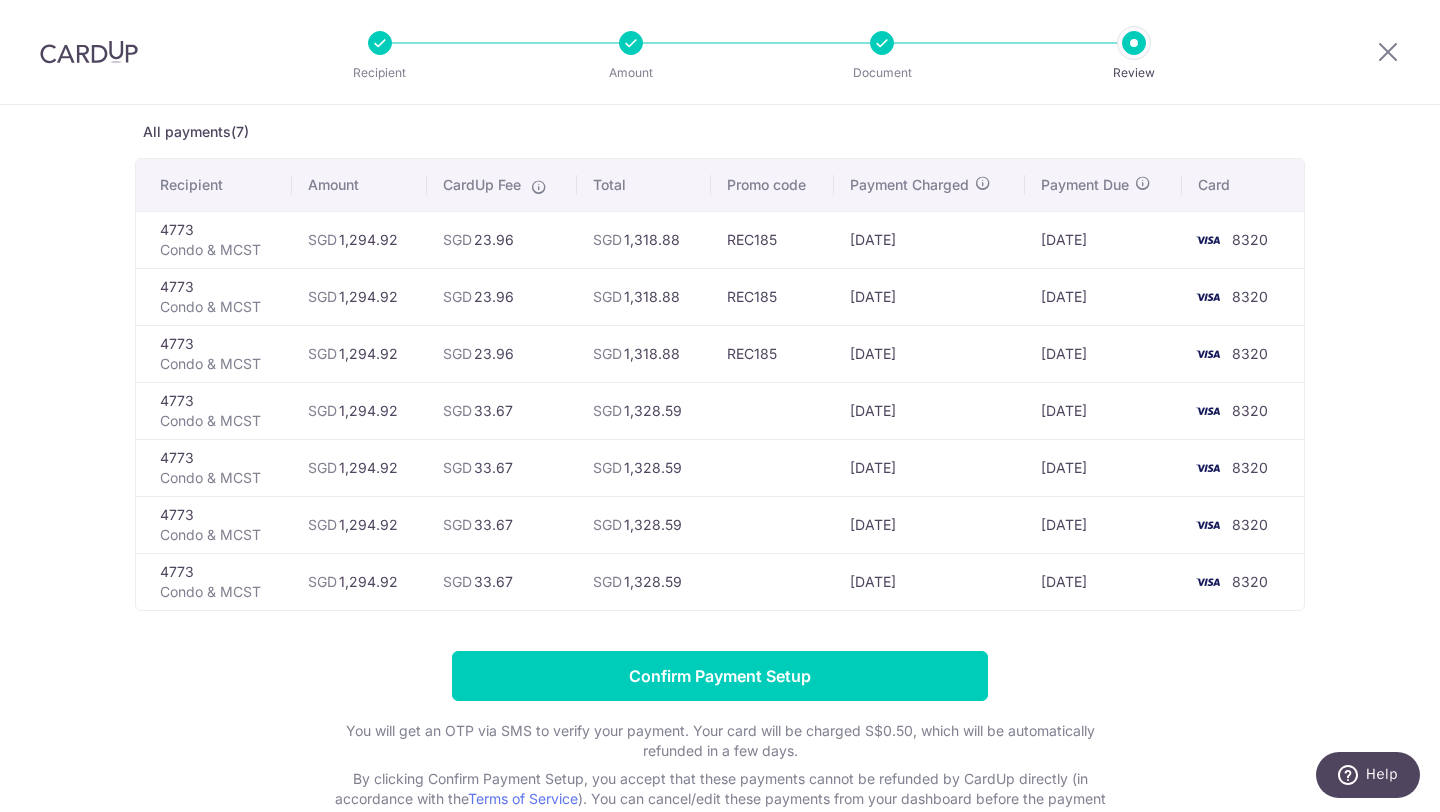 scroll, scrollTop: 79, scrollLeft: 0, axis: vertical 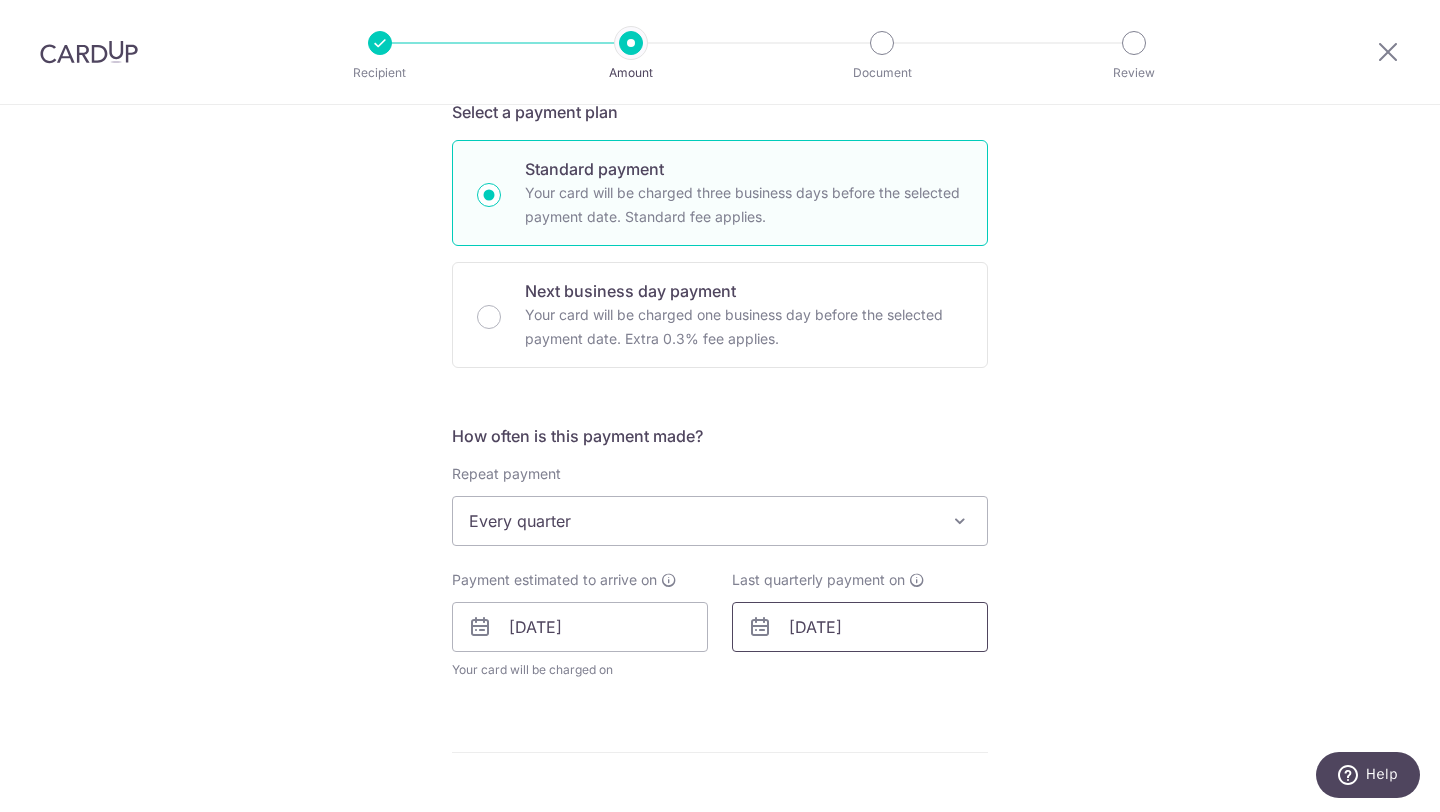click on "25/01/2027" at bounding box center [860, 627] 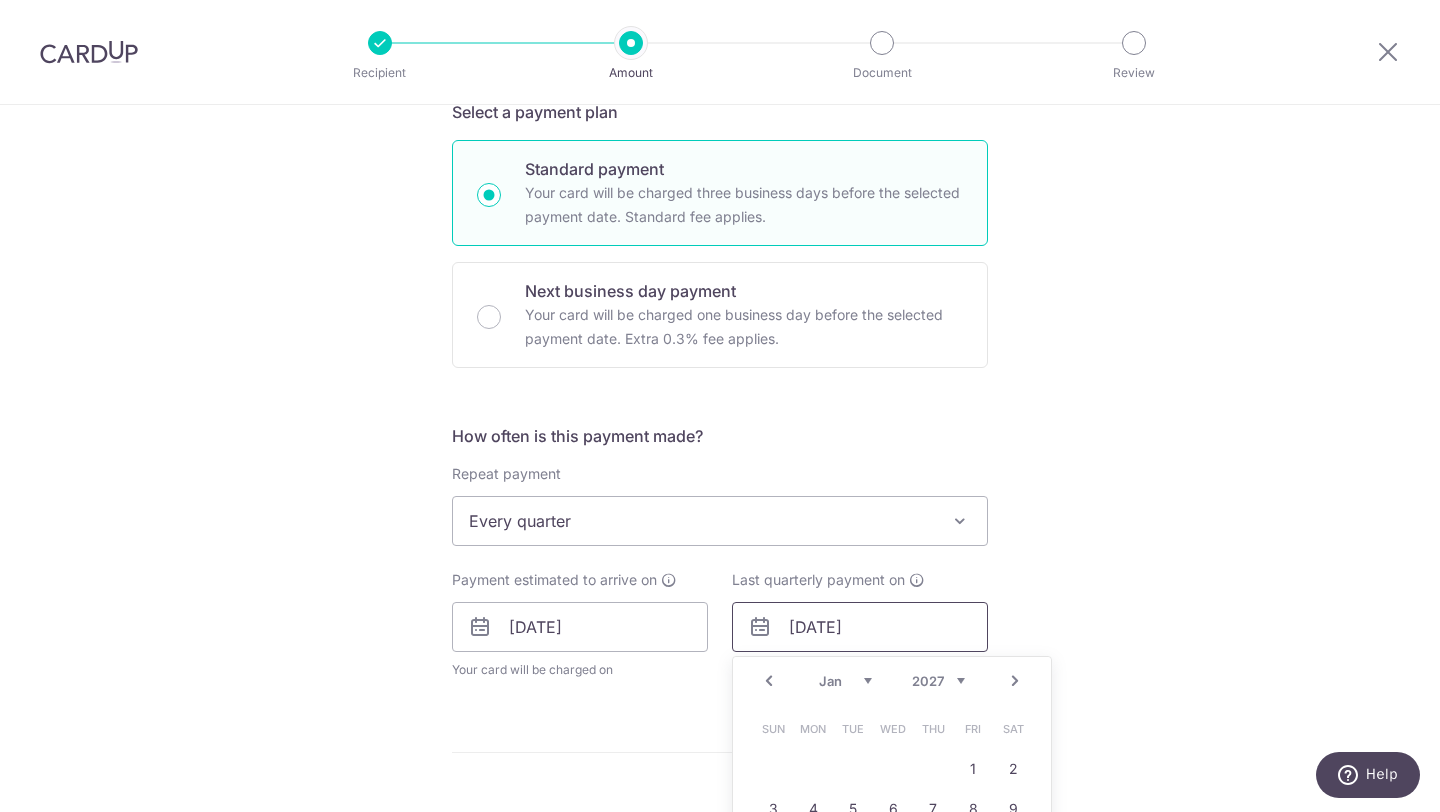 scroll, scrollTop: 514, scrollLeft: 0, axis: vertical 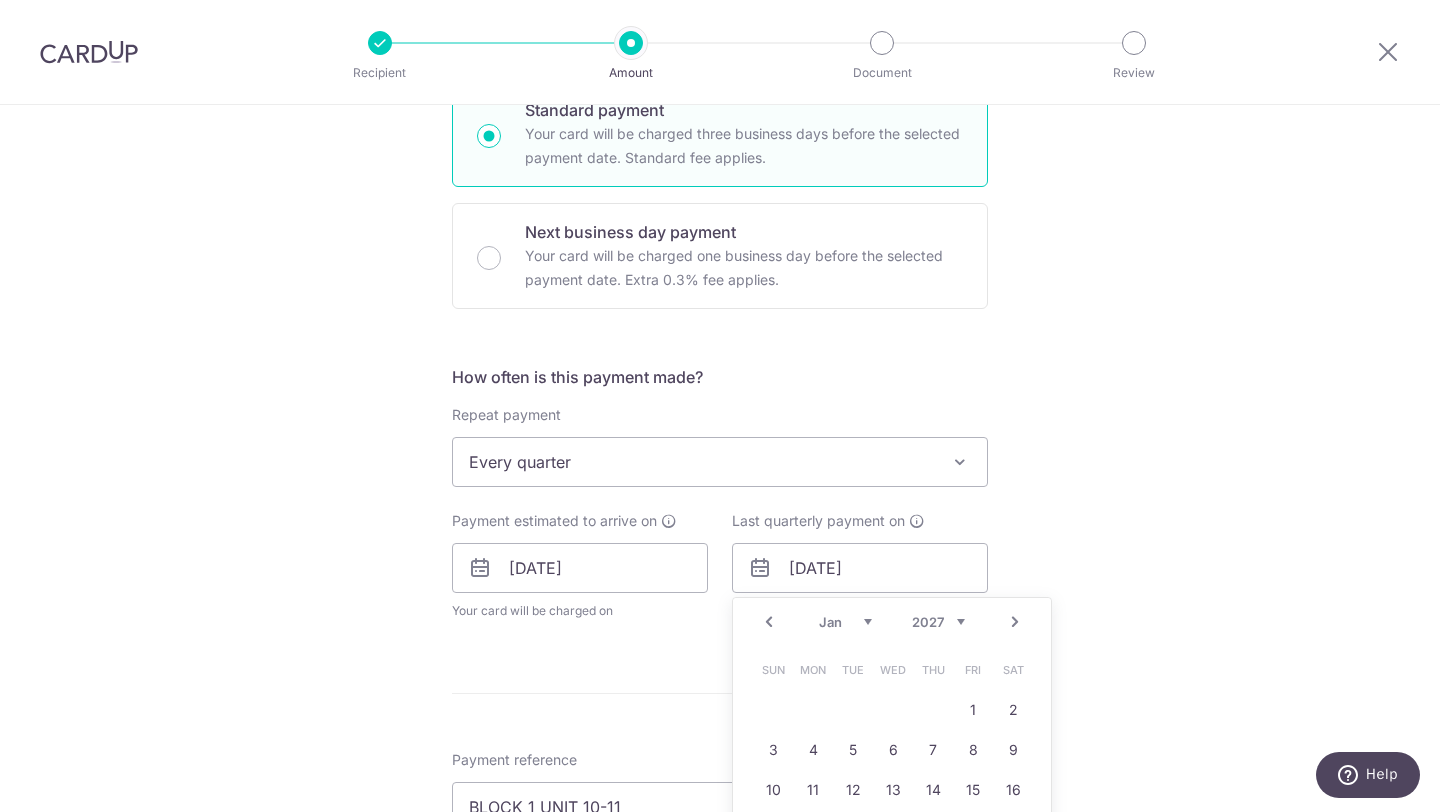 click on "Prev Next Jan Feb Mar Apr May Jun Jul Aug Sep Oct Nov Dec 2025 2026 2027 2028 2029 2030 2031 2032 2033 2034 2035" at bounding box center (892, 622) 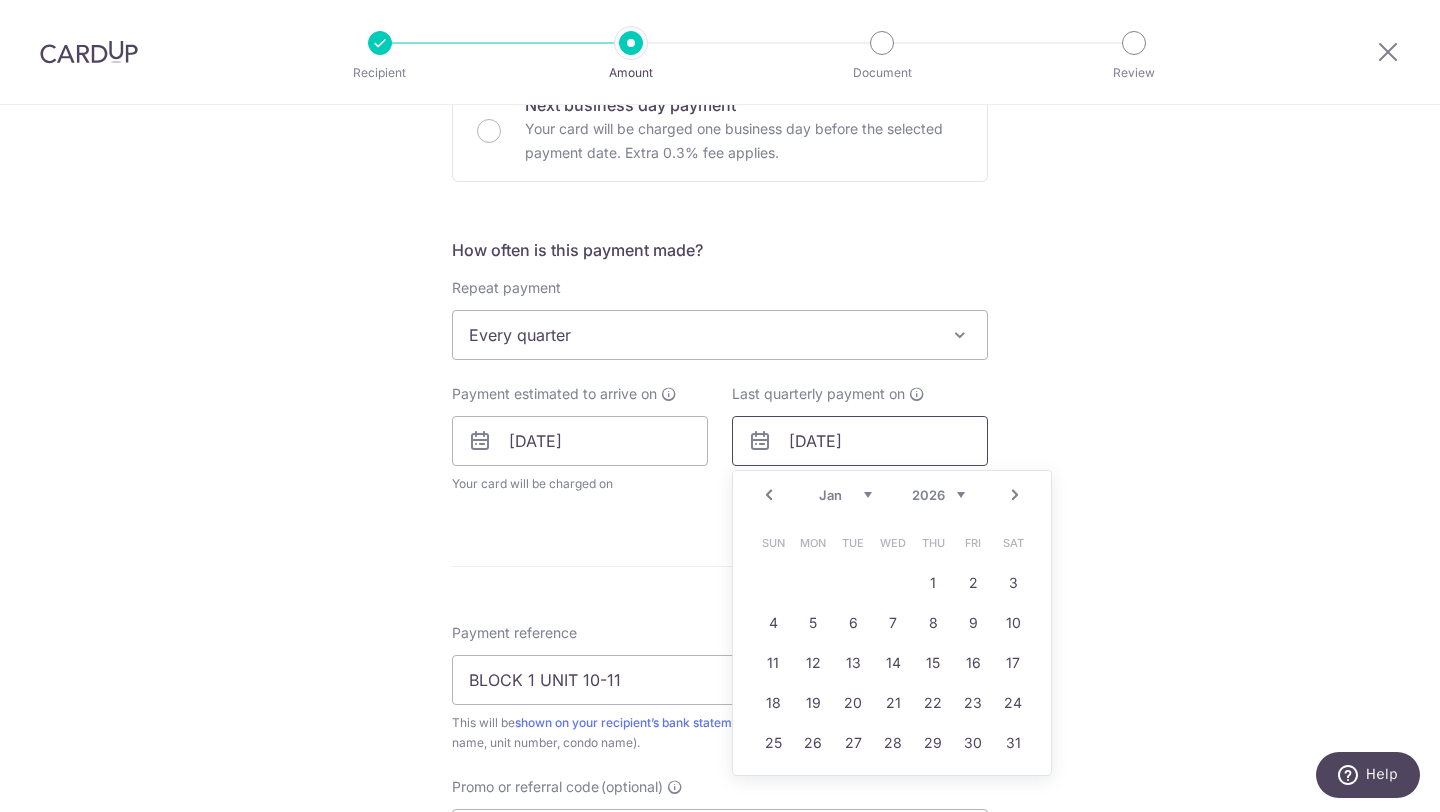scroll, scrollTop: 684, scrollLeft: 0, axis: vertical 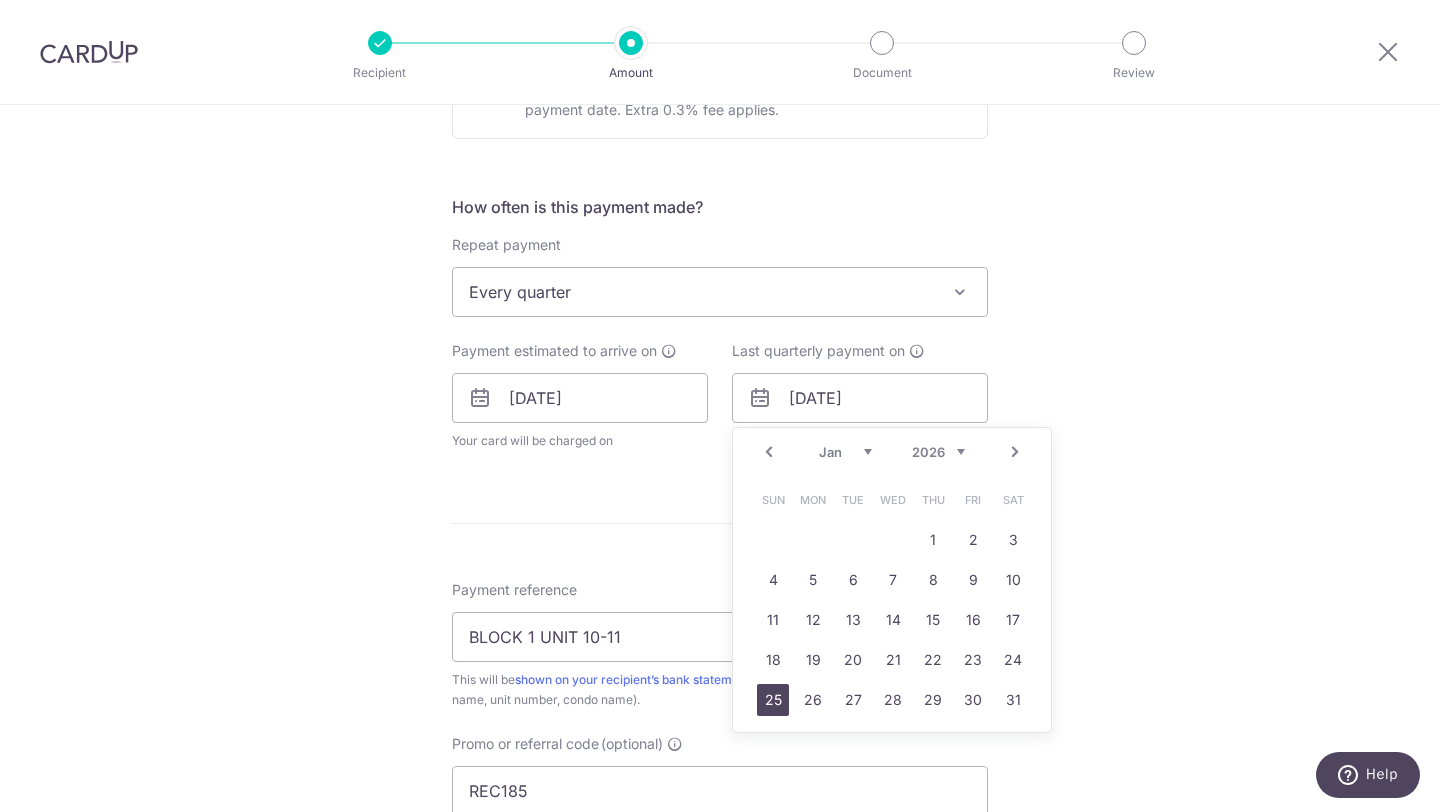 click on "25" at bounding box center [773, 700] 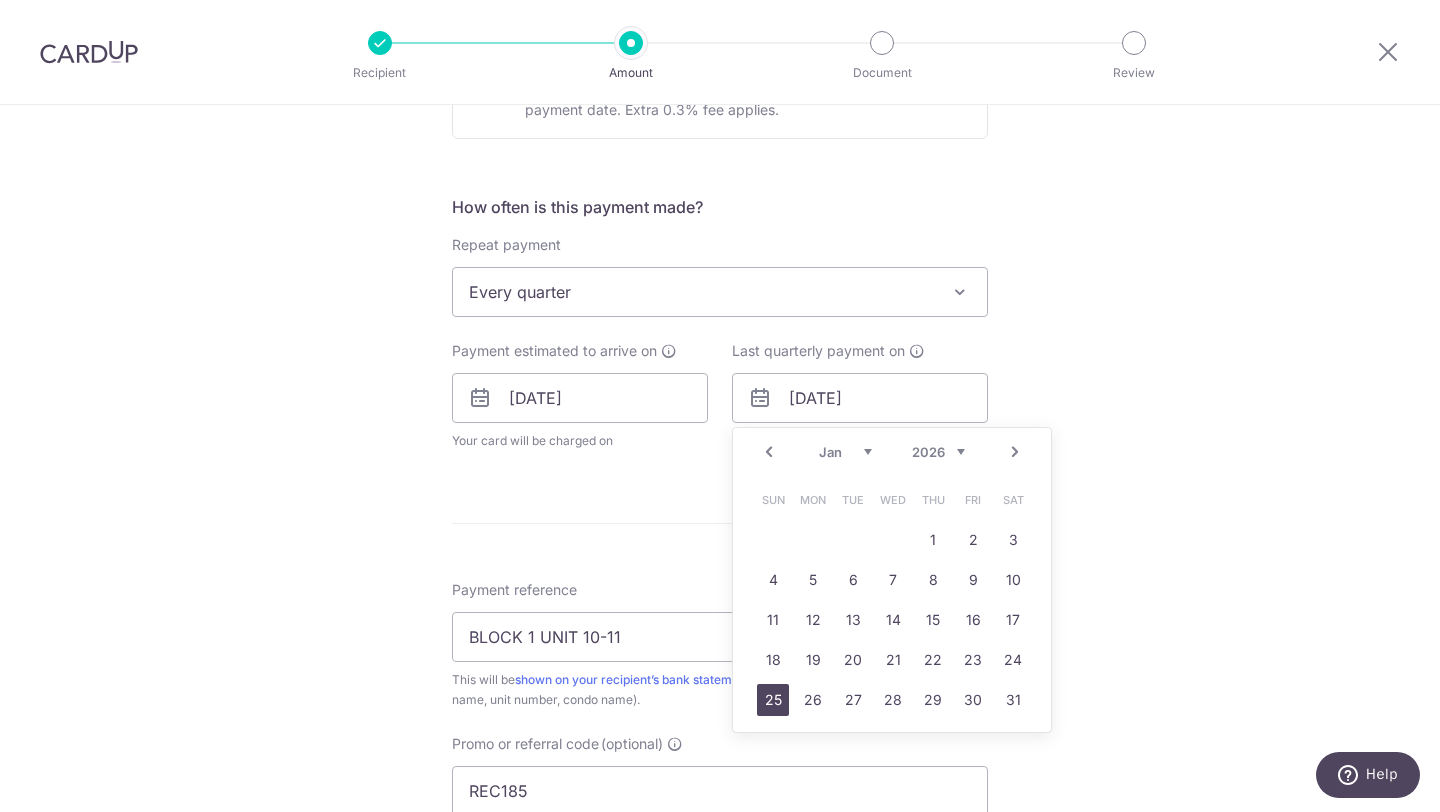 type on "25/01/2026" 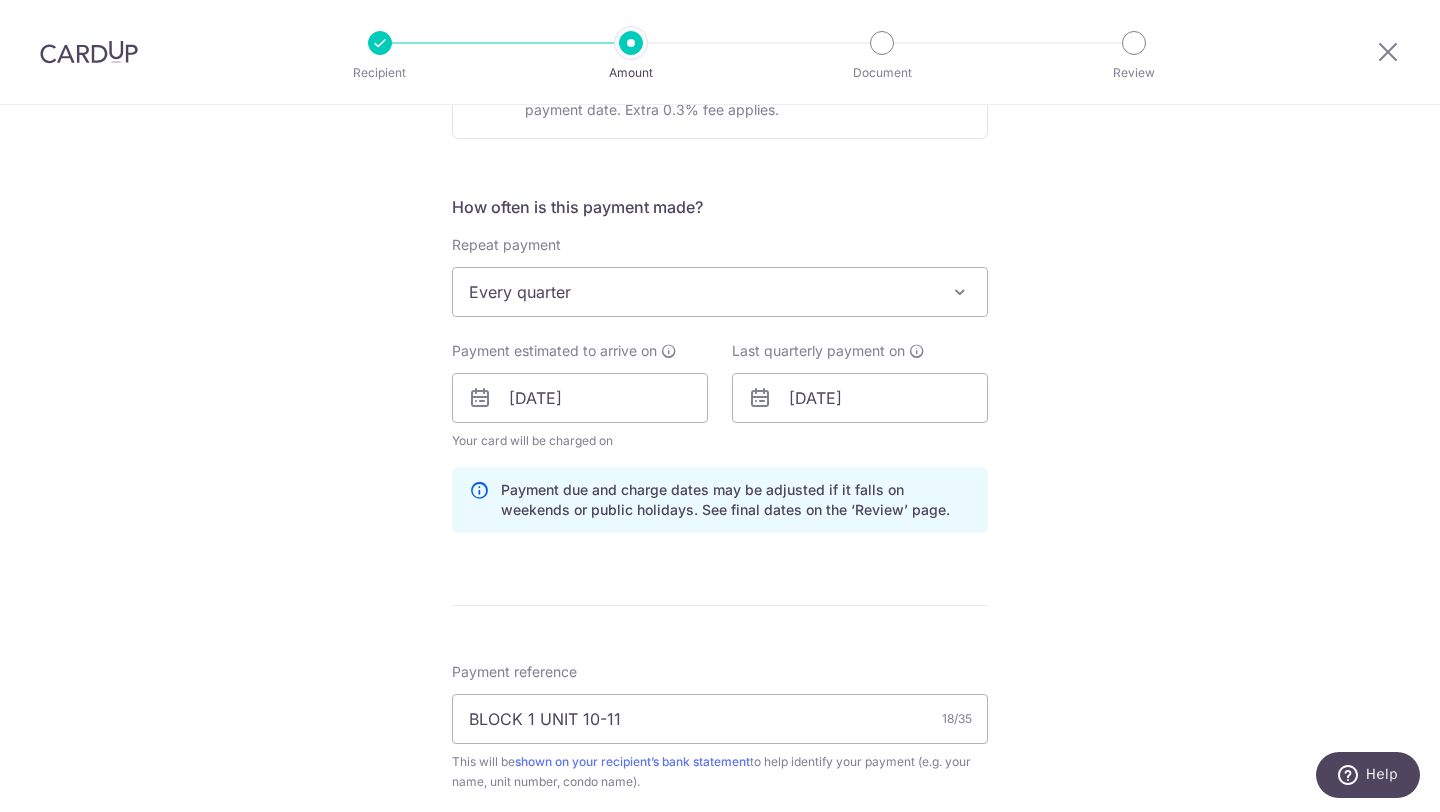 click on "Enter payment amount
SGD
1,294.92
1294.92
Select Card
**** 8320
Add credit card
Your Cards
**** 8274
**** 5658
**** 7860
**** 8320
Secure 256-bit SSL
Text
New card details
Card" at bounding box center [720, 430] 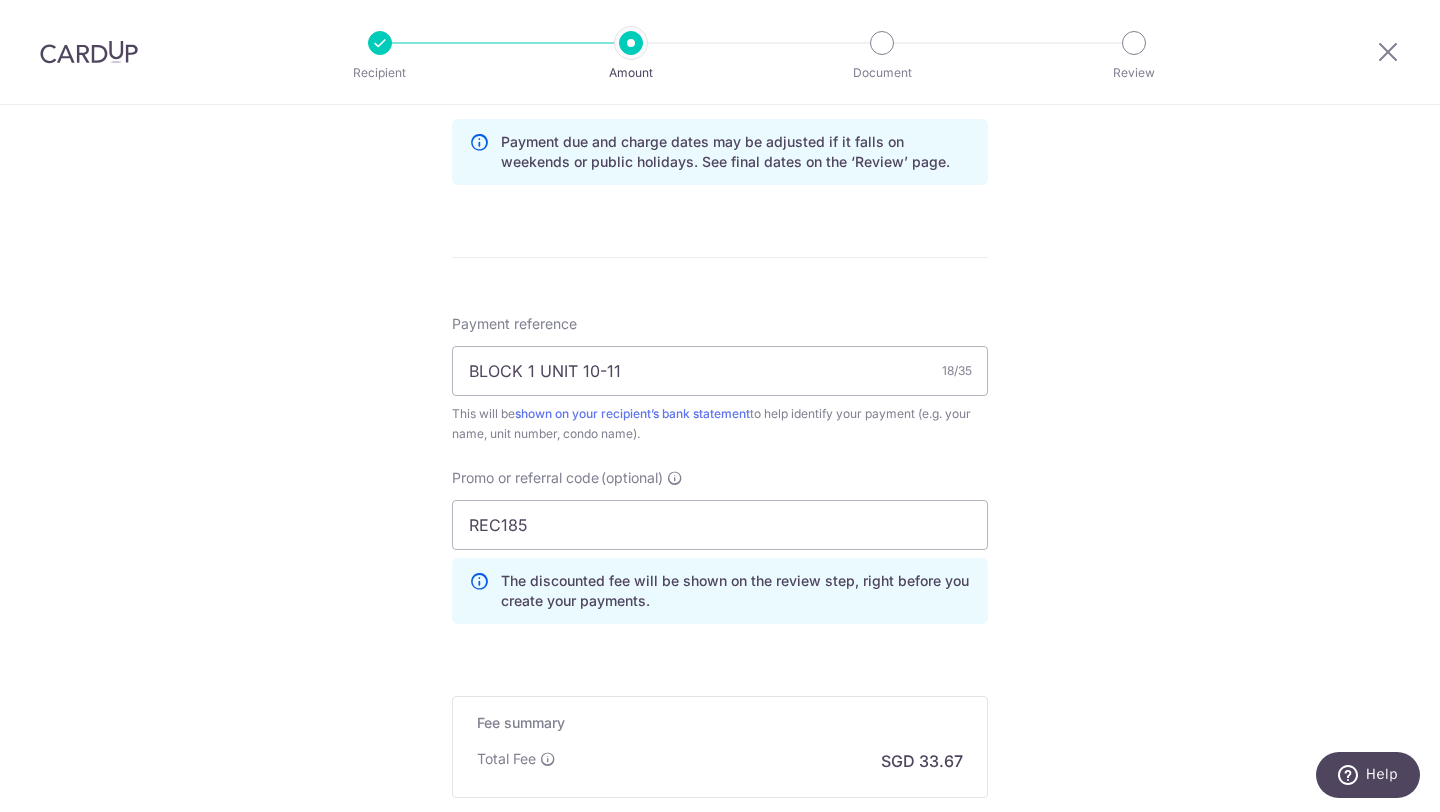 scroll, scrollTop: 1256, scrollLeft: 0, axis: vertical 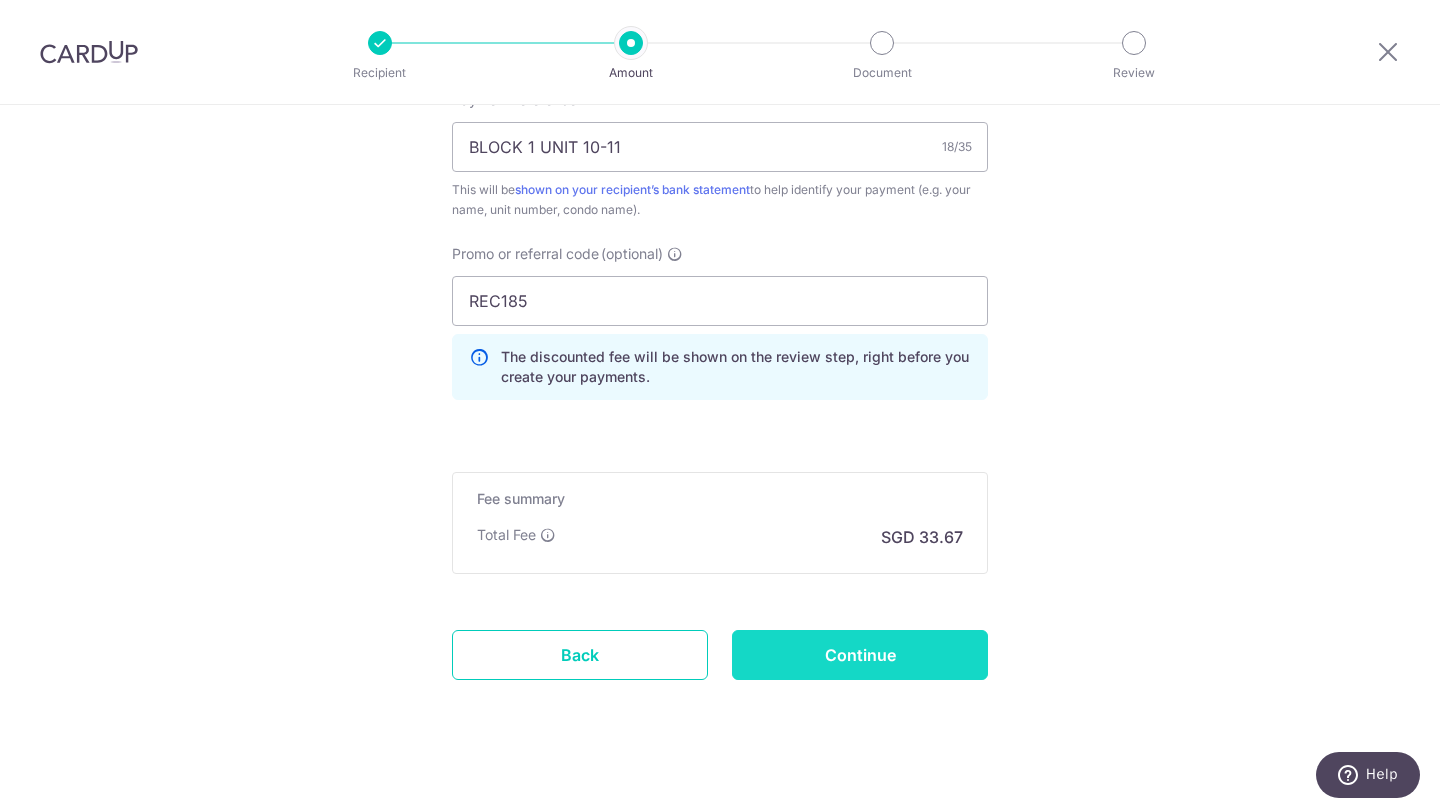 click on "Continue" at bounding box center [860, 655] 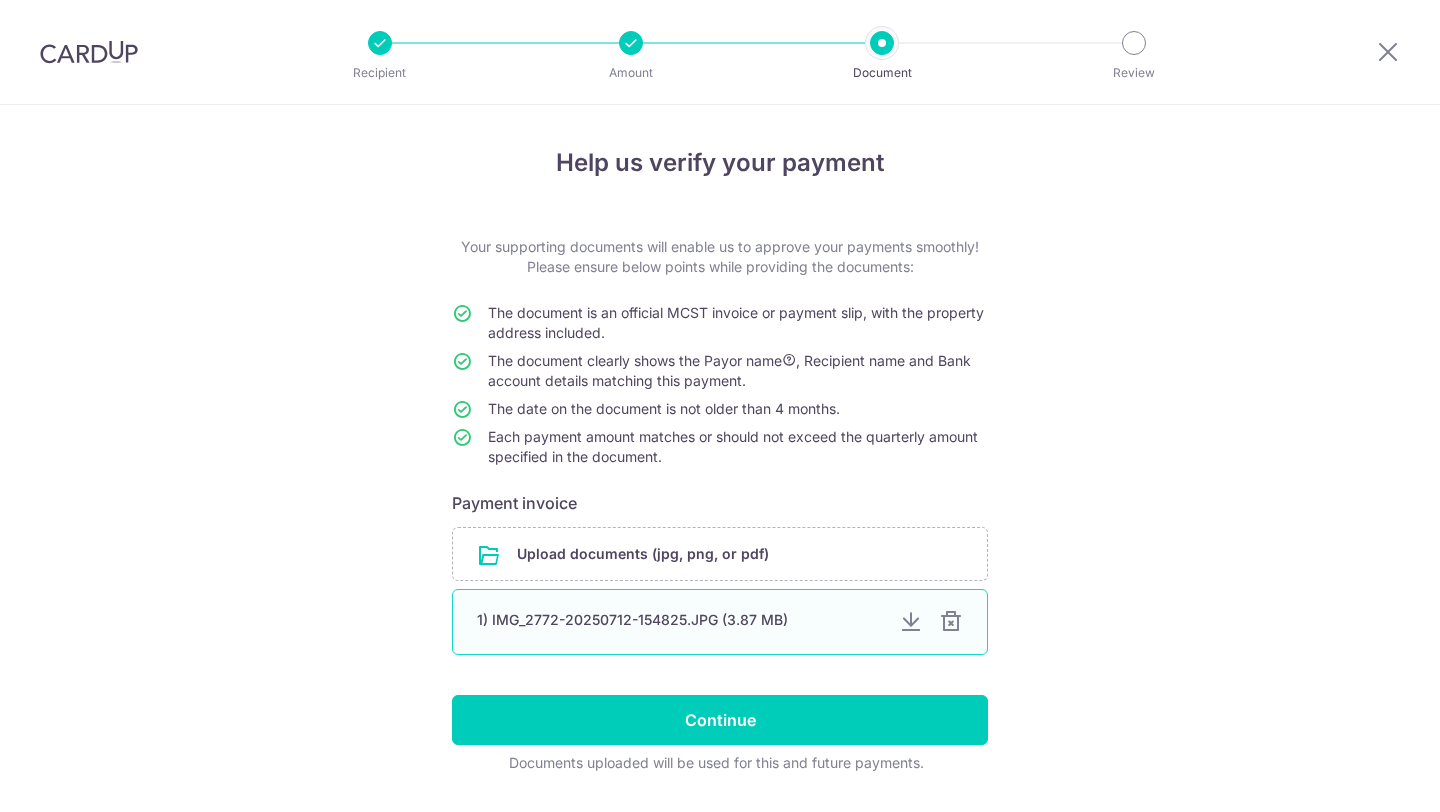 scroll, scrollTop: 0, scrollLeft: 0, axis: both 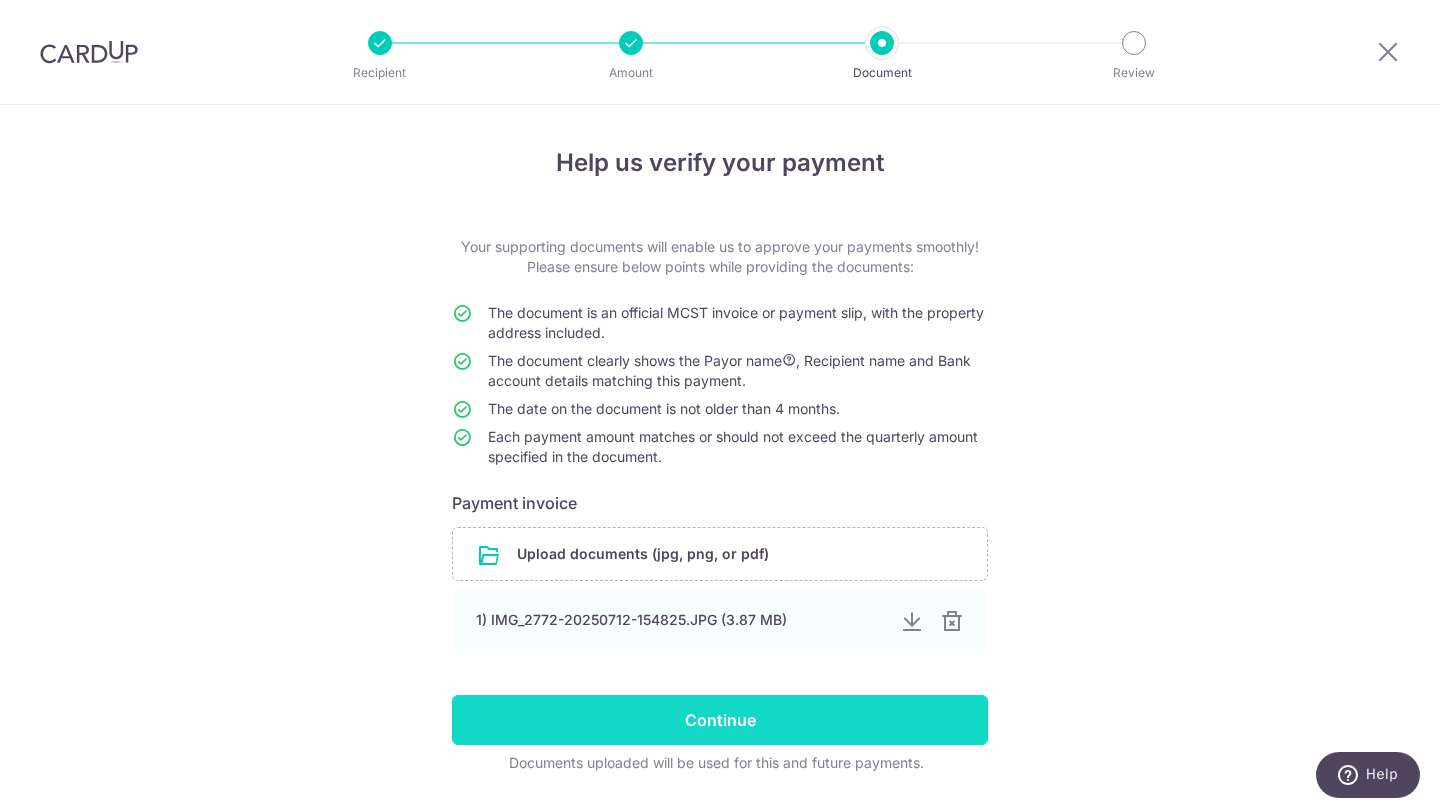 click on "Continue" at bounding box center [720, 720] 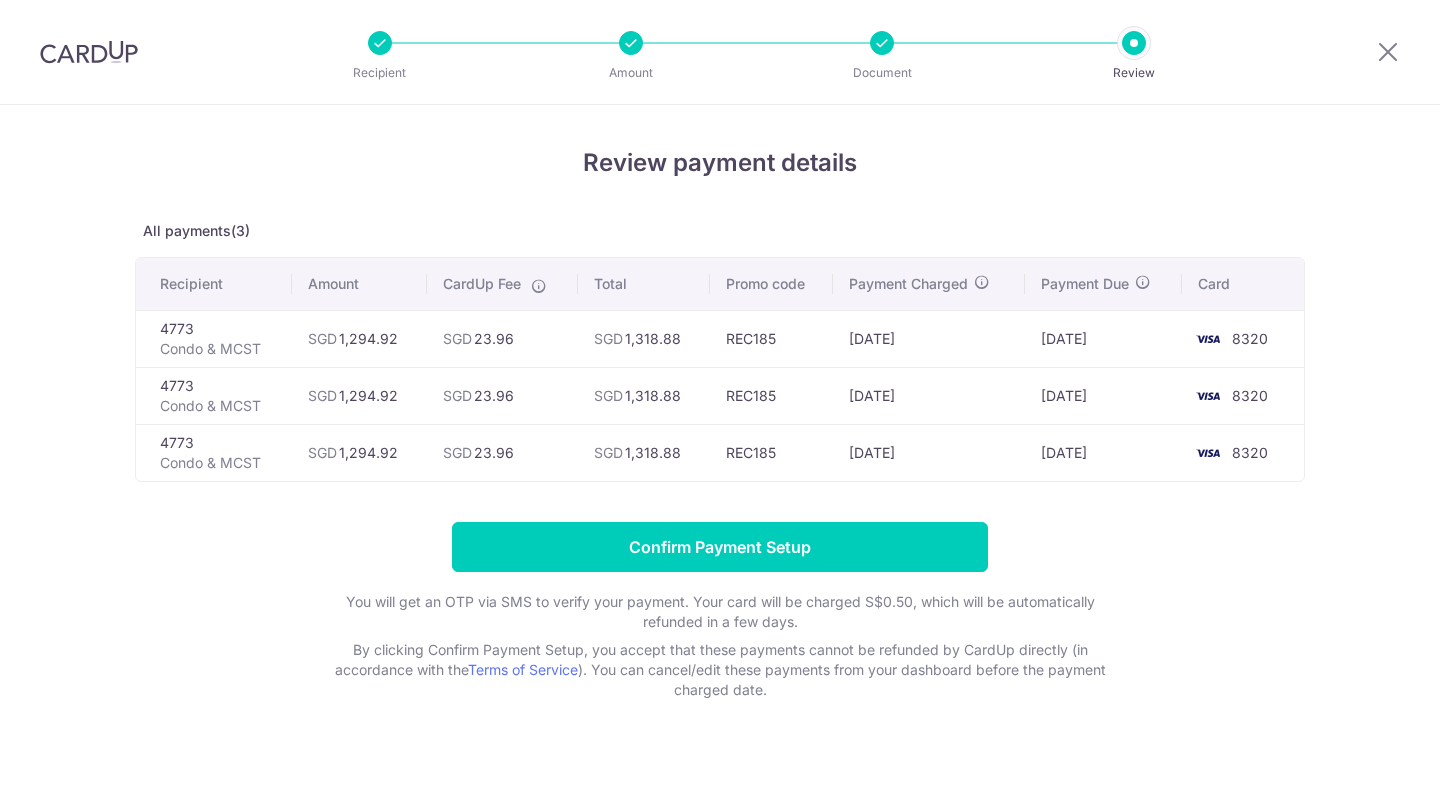 scroll, scrollTop: 0, scrollLeft: 0, axis: both 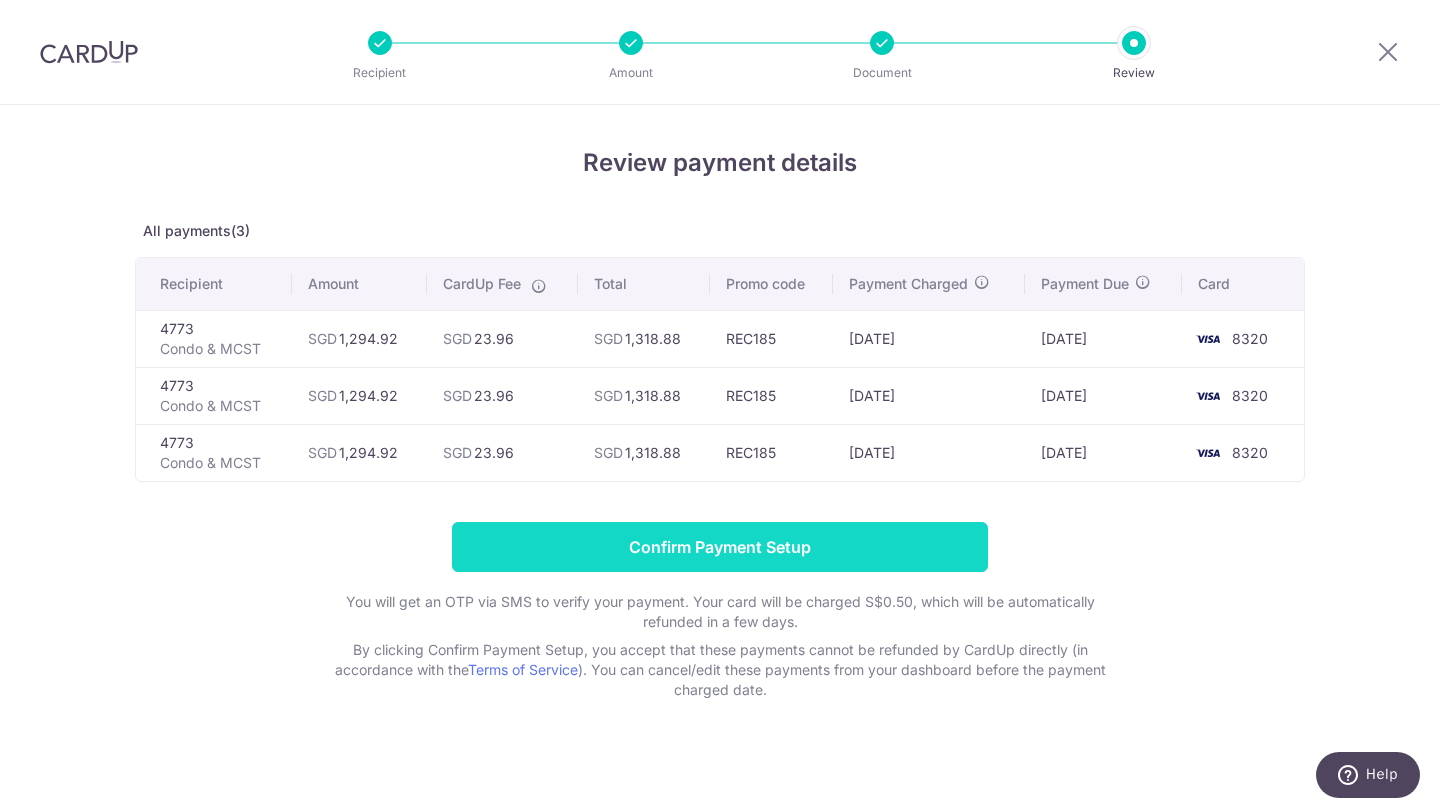 click on "Confirm Payment Setup" at bounding box center (720, 547) 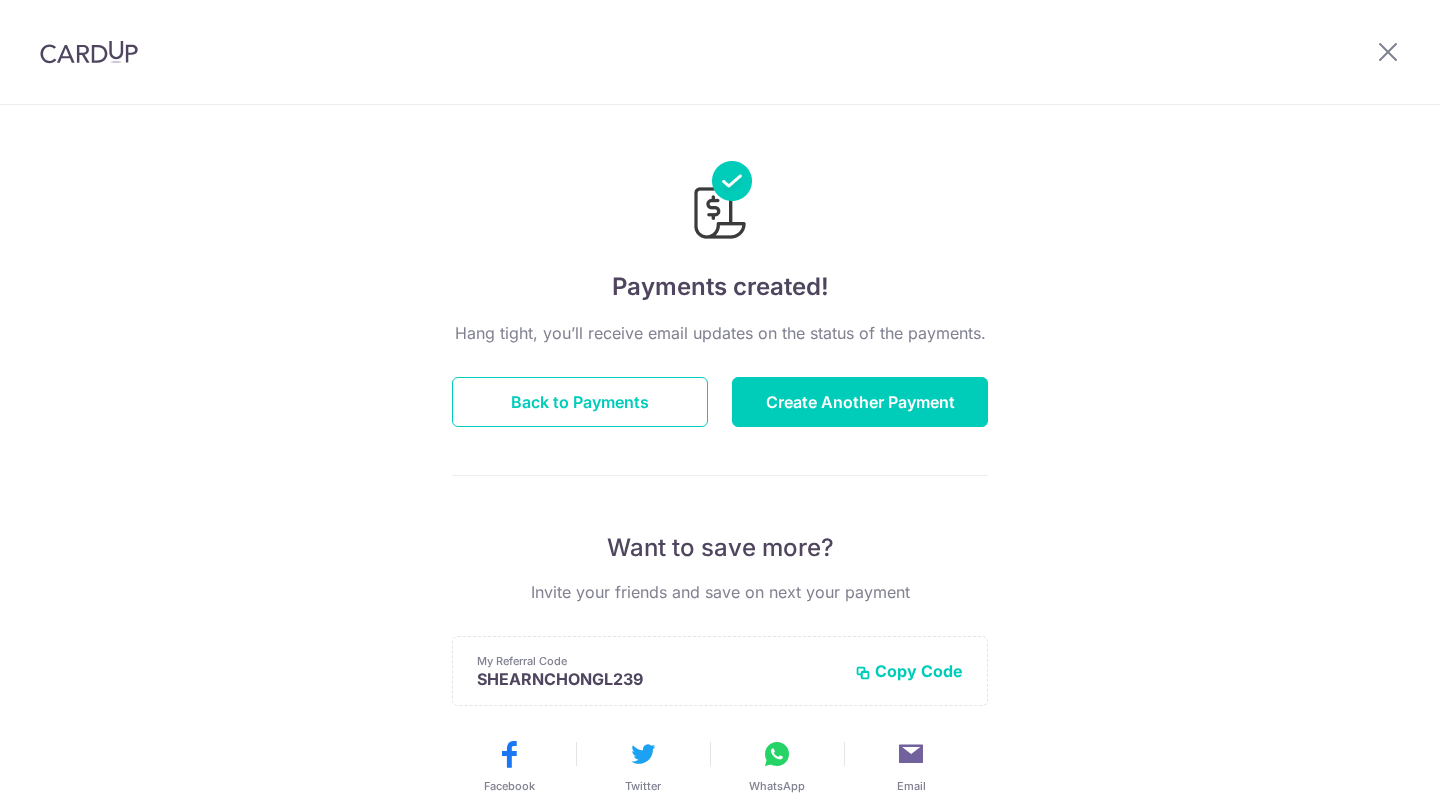 scroll, scrollTop: 0, scrollLeft: 0, axis: both 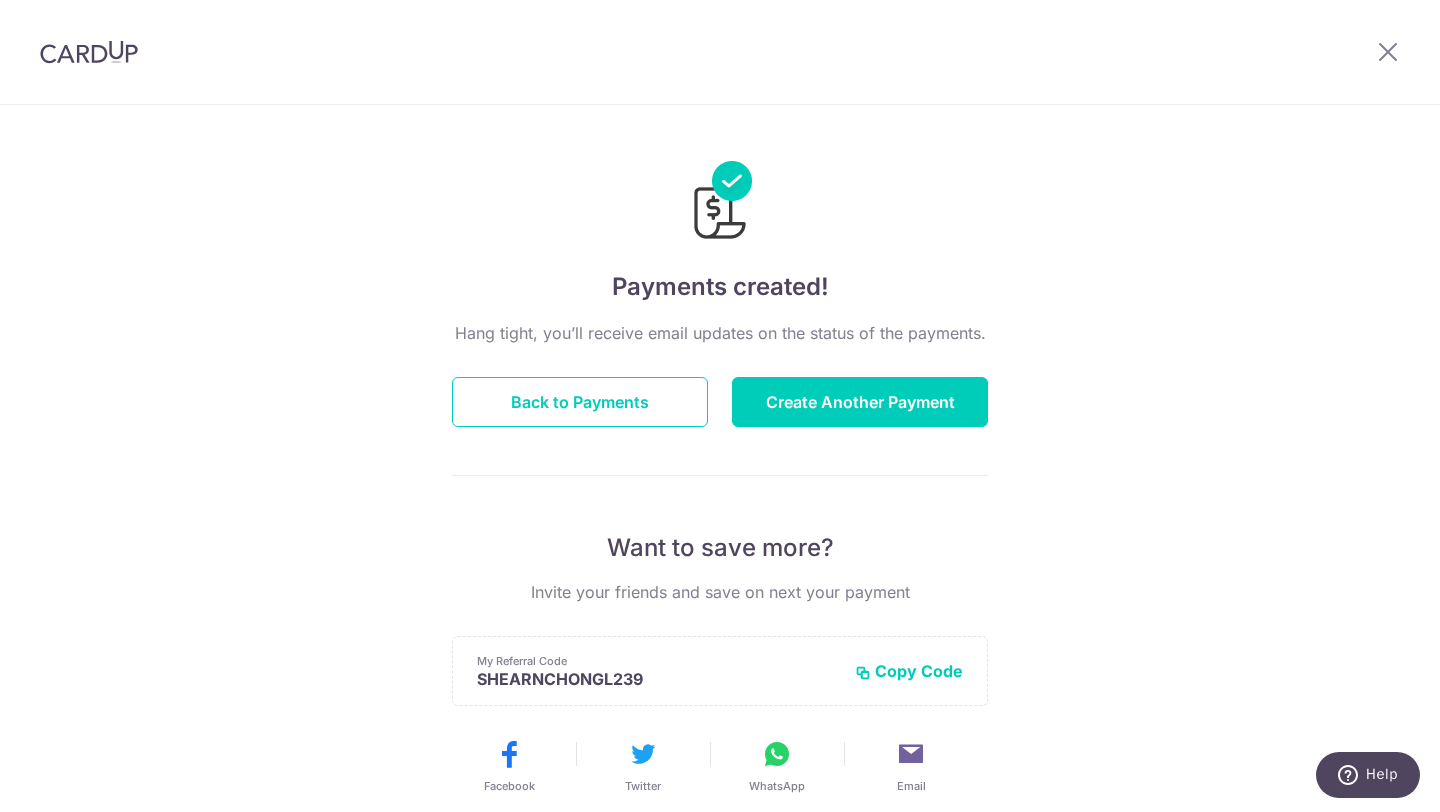 click on "Payments created!
Hang tight, you’ll receive email updates on the status of the payments.
Back to Payments
Create Another Payment
Want to save more?
Invite your friends and save on next your payment
My Referral Code
SHEARNCHONGL239
Copy Code
Copied
Facebook
Twitter
WhatsApp
Email" at bounding box center [720, 639] 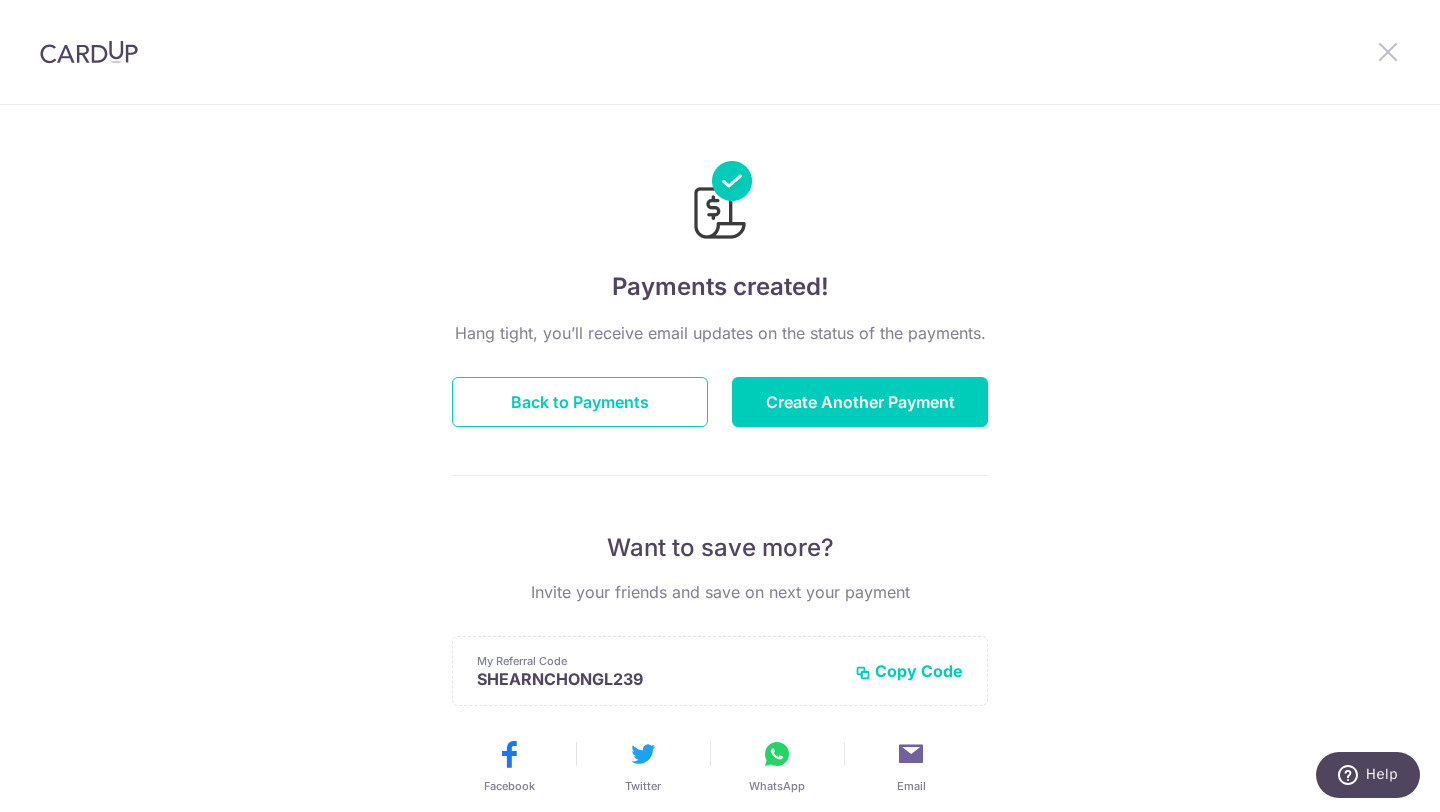 click at bounding box center (1388, 51) 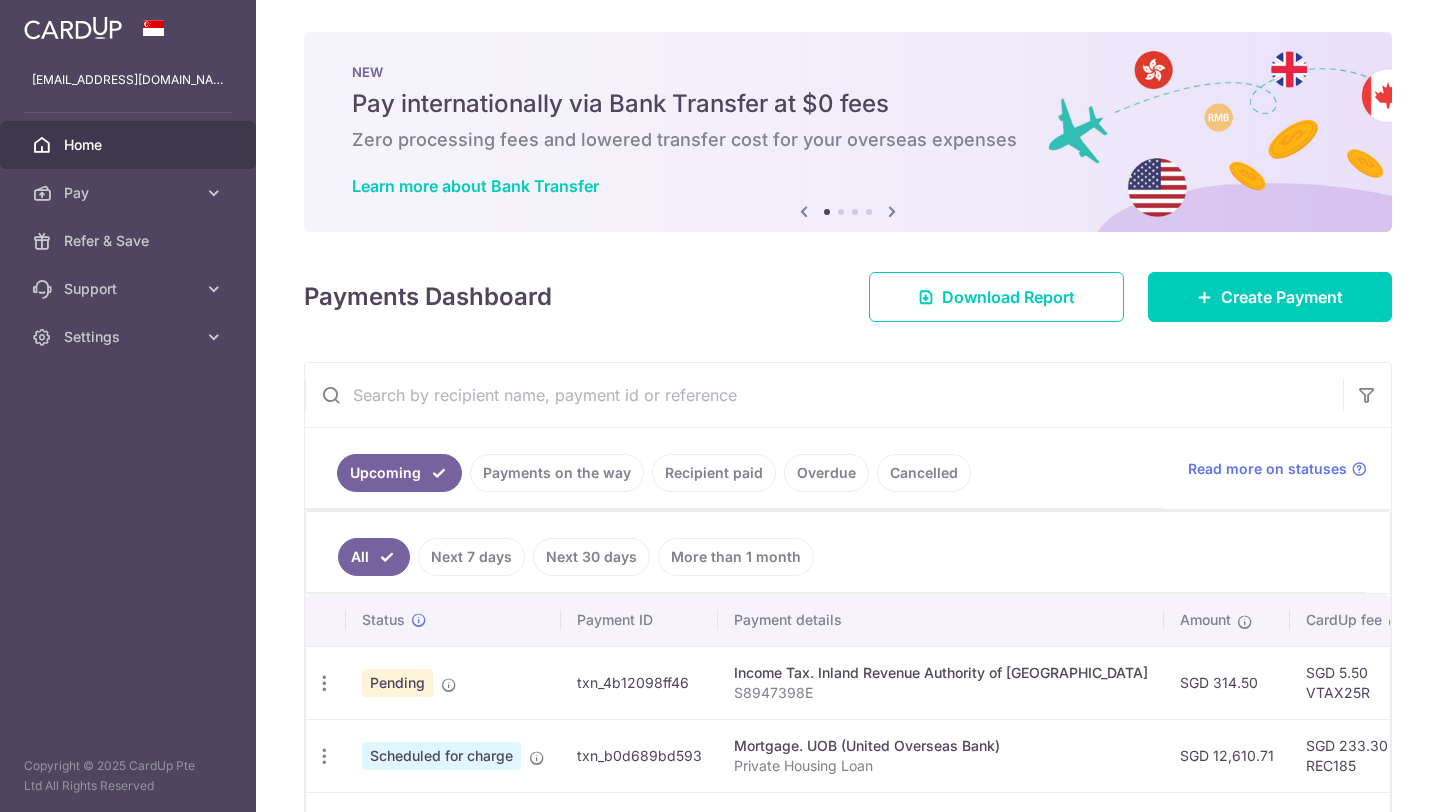 scroll, scrollTop: 0, scrollLeft: 0, axis: both 